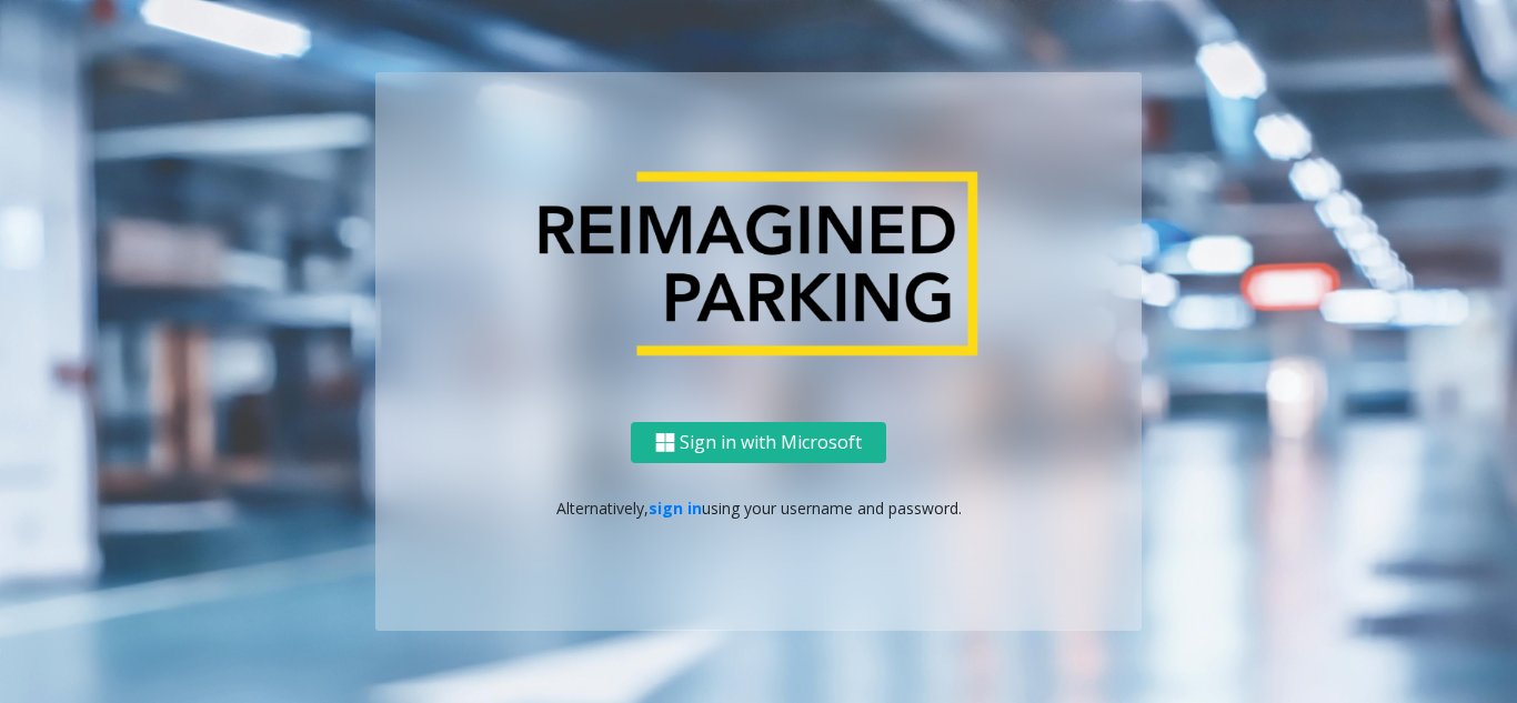 scroll, scrollTop: 0, scrollLeft: 0, axis: both 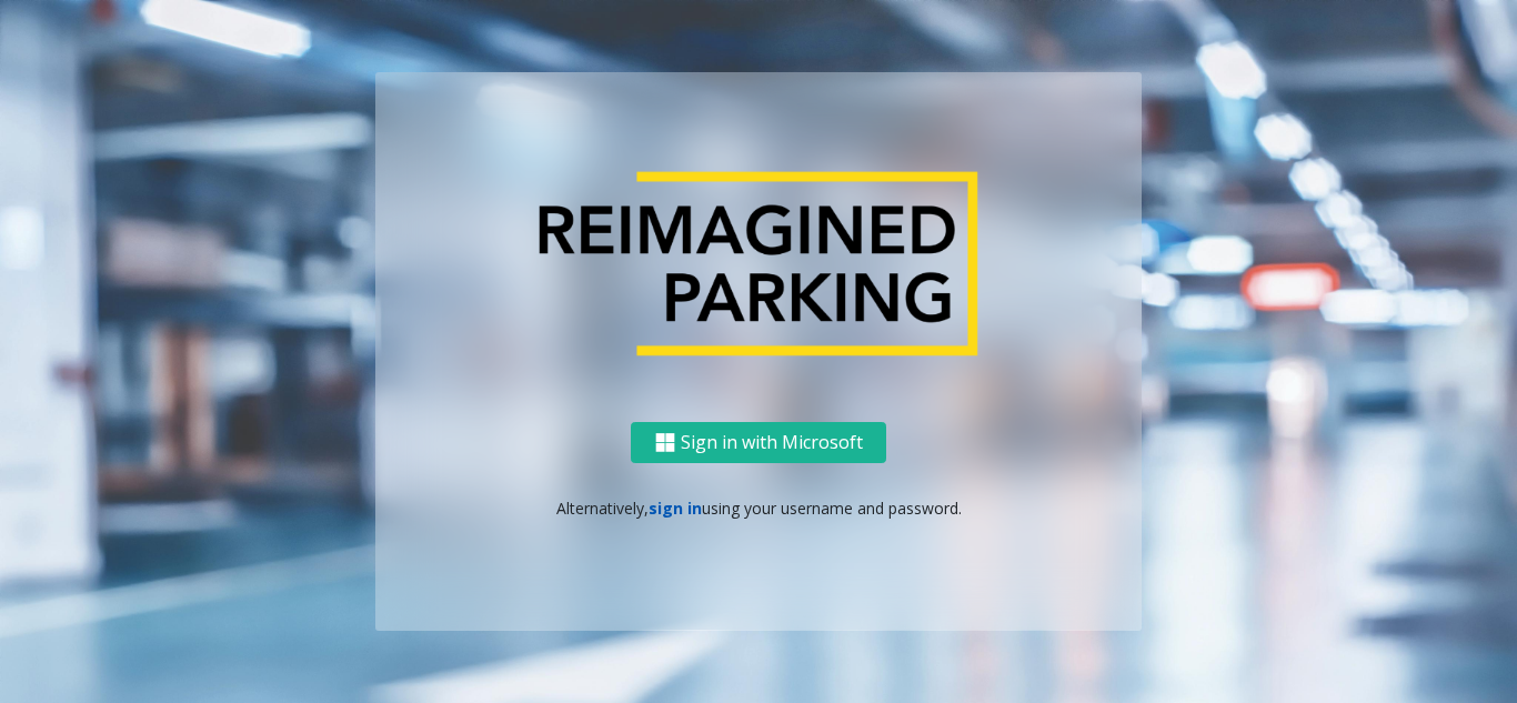click on "sign in" 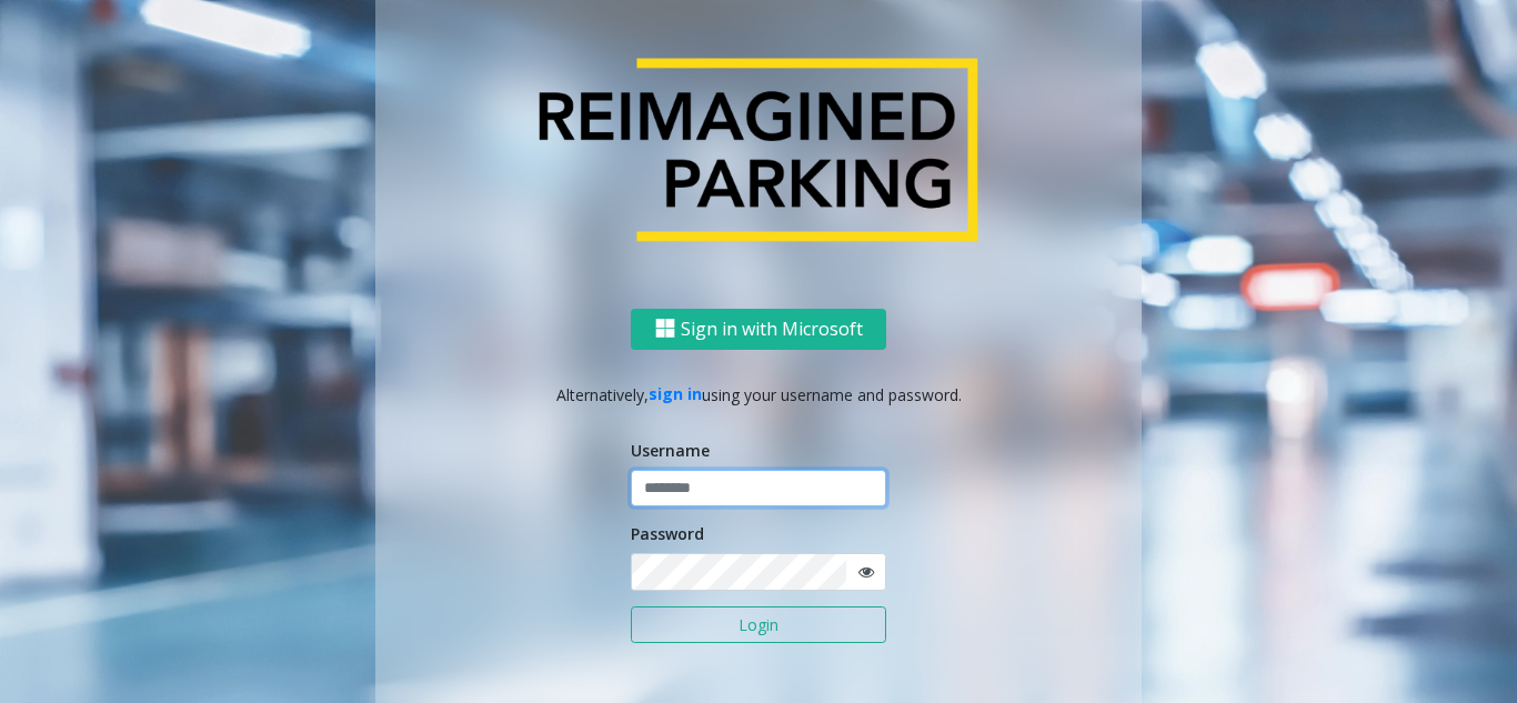 click 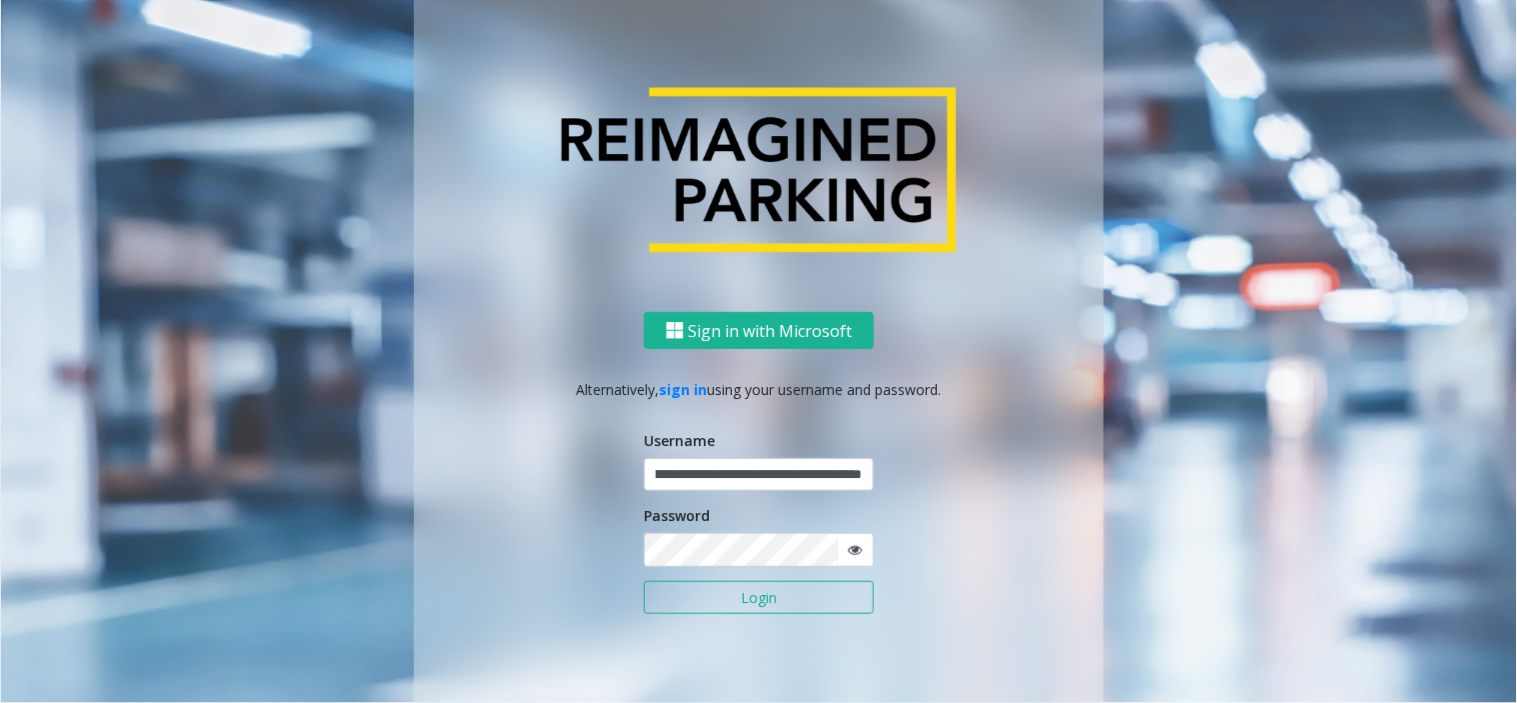 scroll, scrollTop: 0, scrollLeft: 0, axis: both 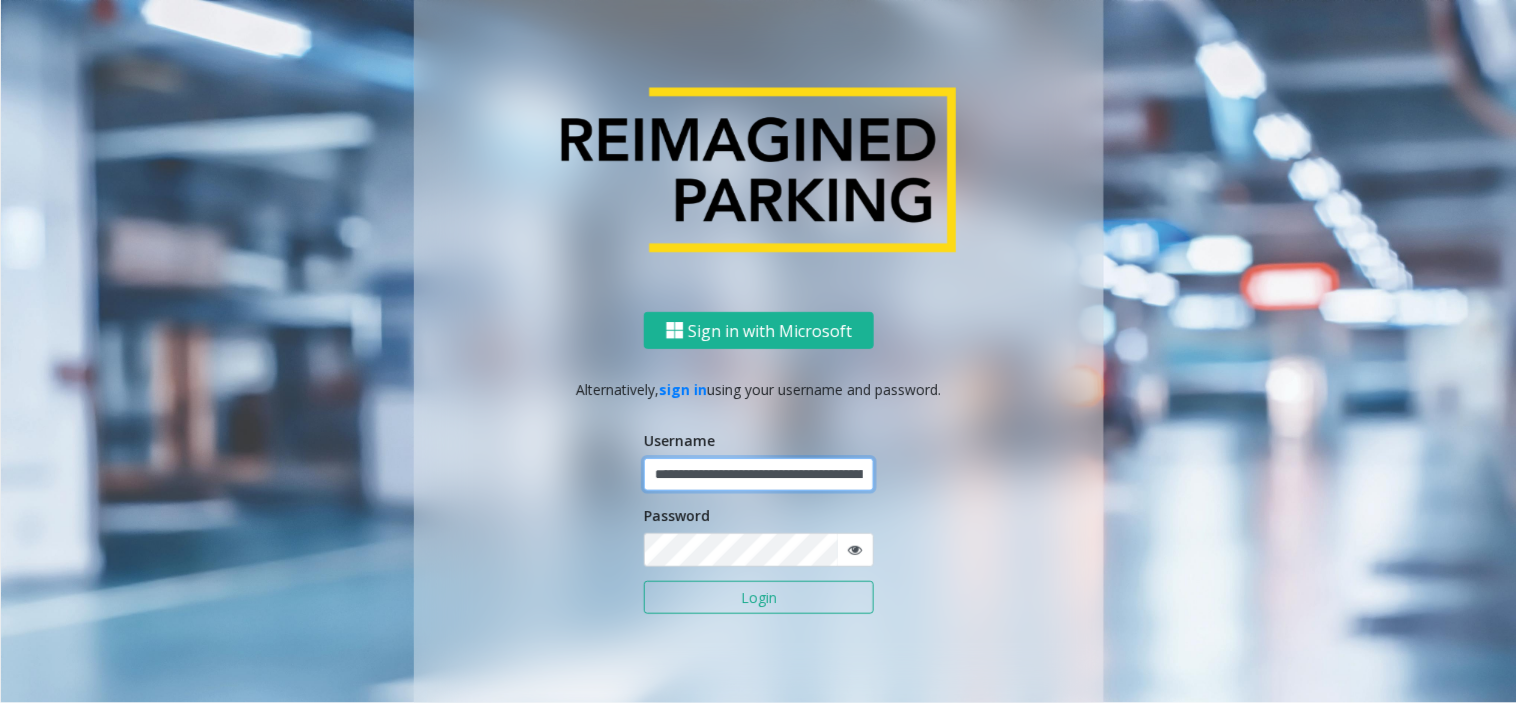 click on "**********" 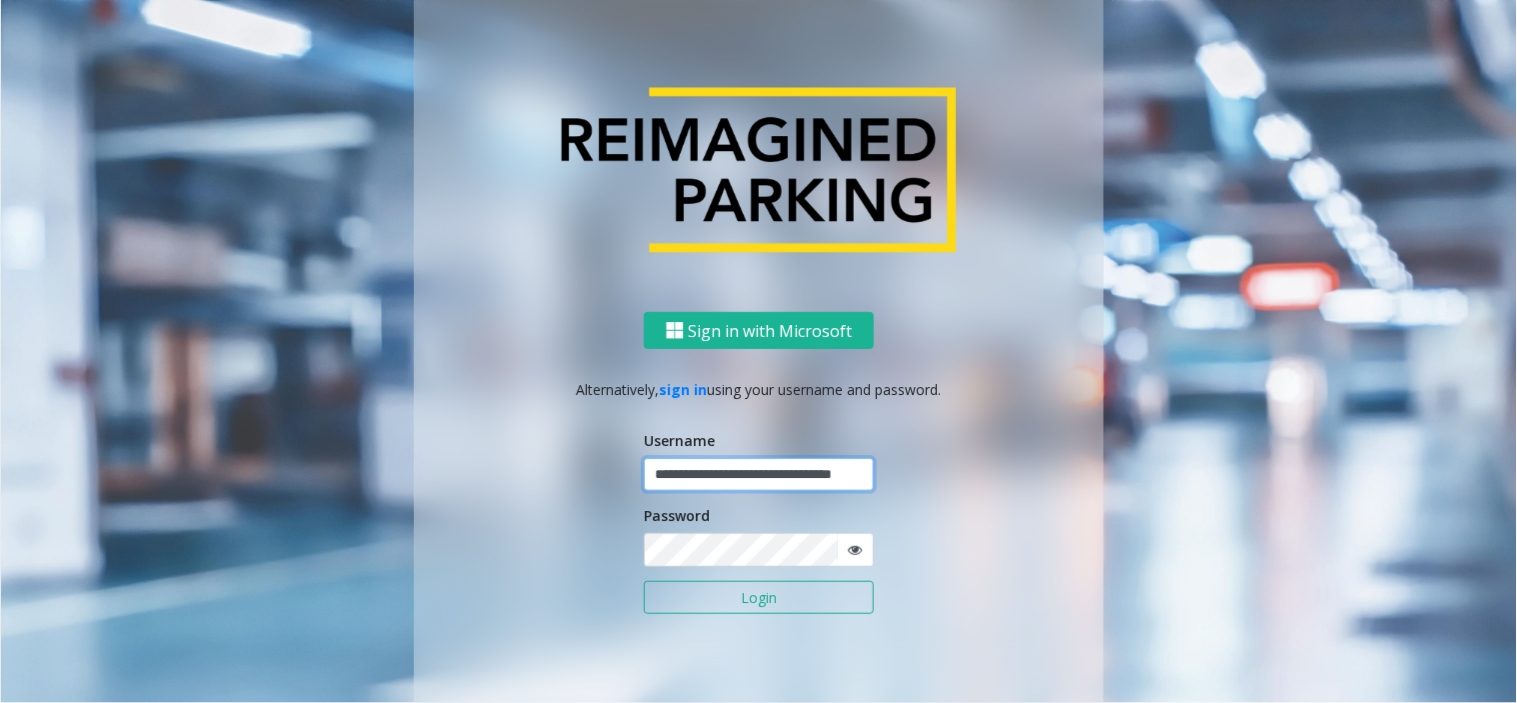 scroll, scrollTop: 0, scrollLeft: 53, axis: horizontal 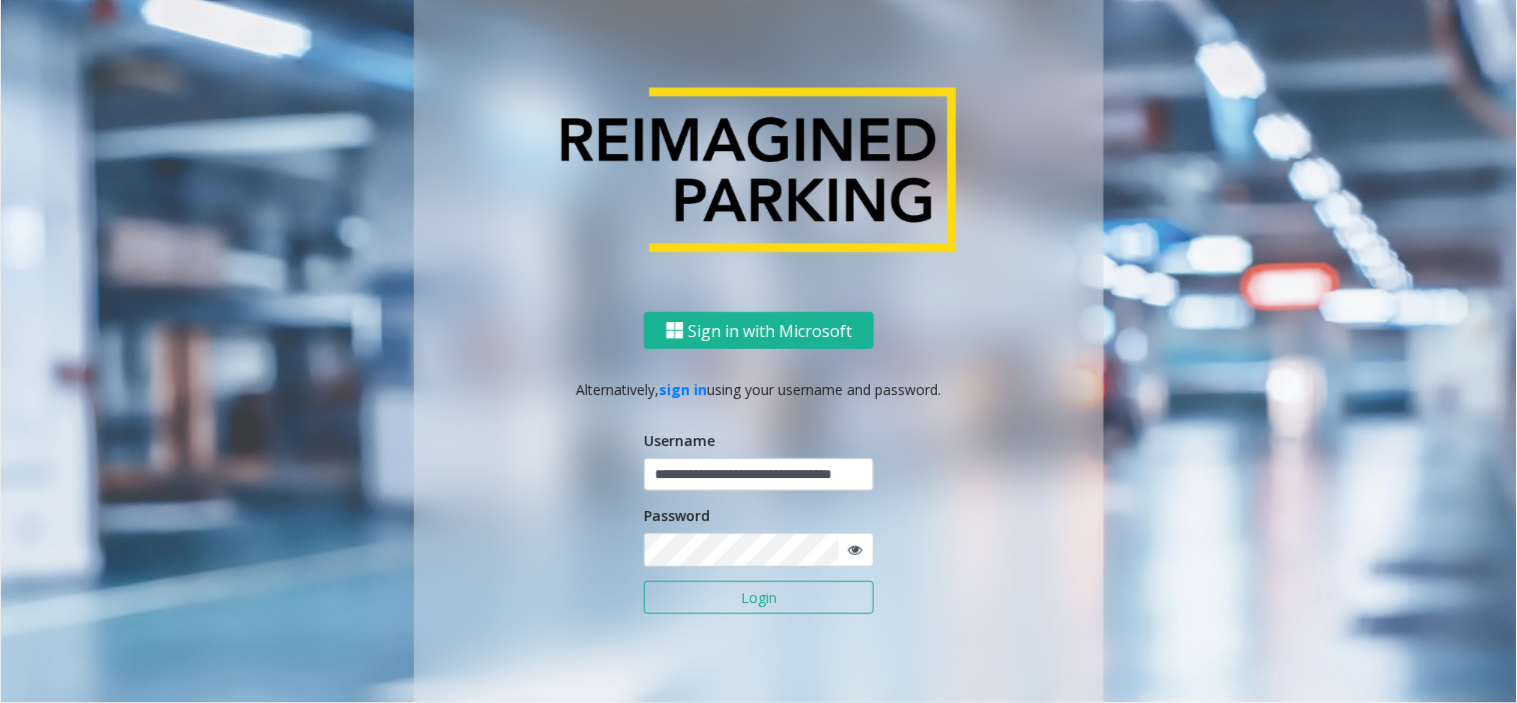 click on "Login" 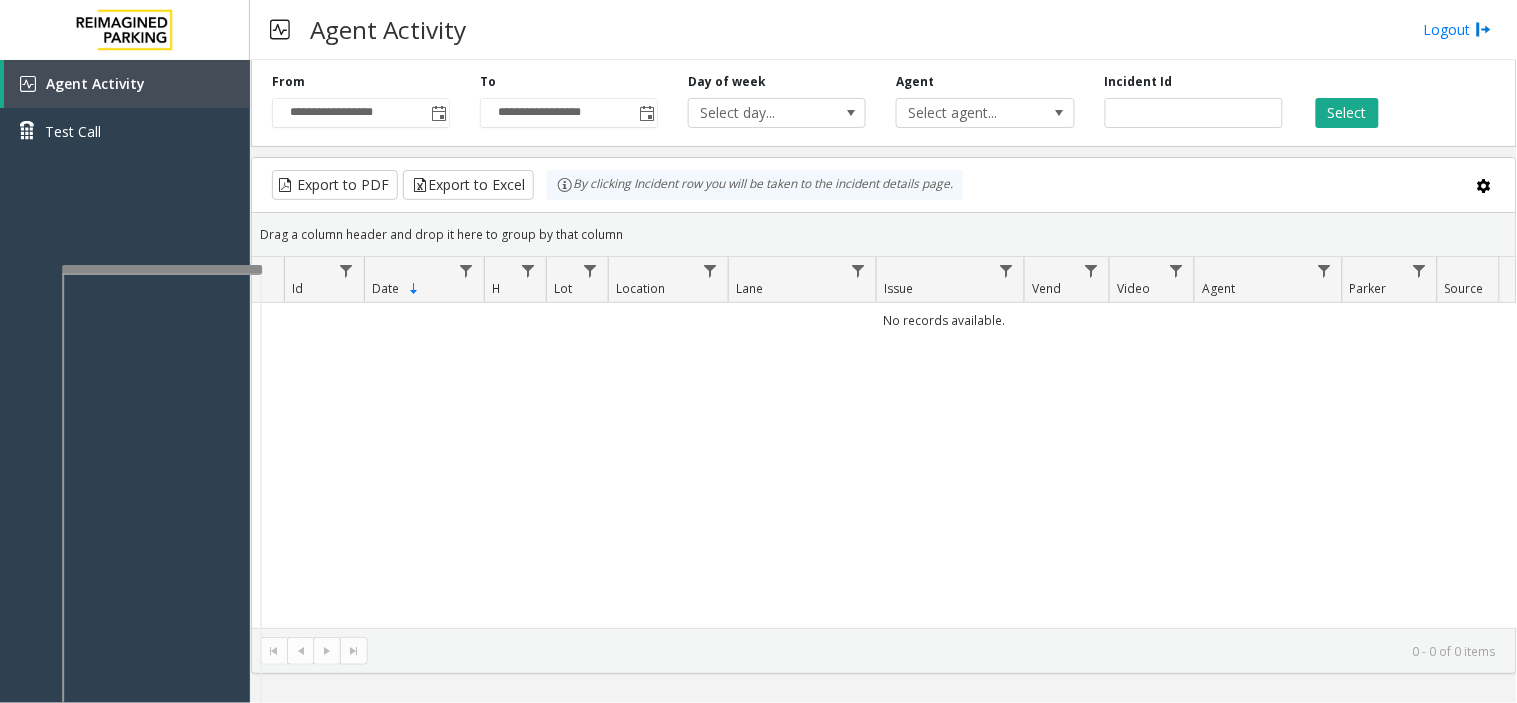 click at bounding box center [162, 269] 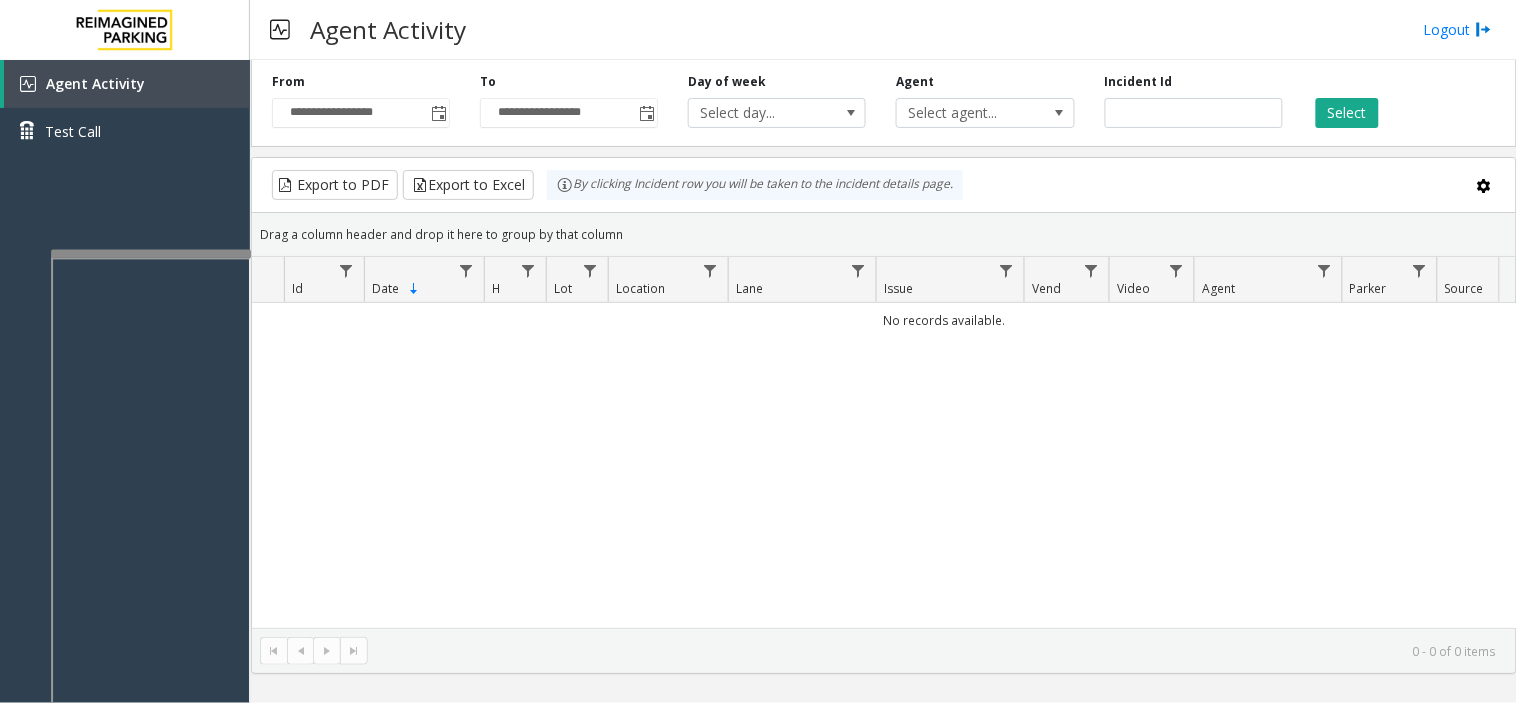 click at bounding box center (151, 254) 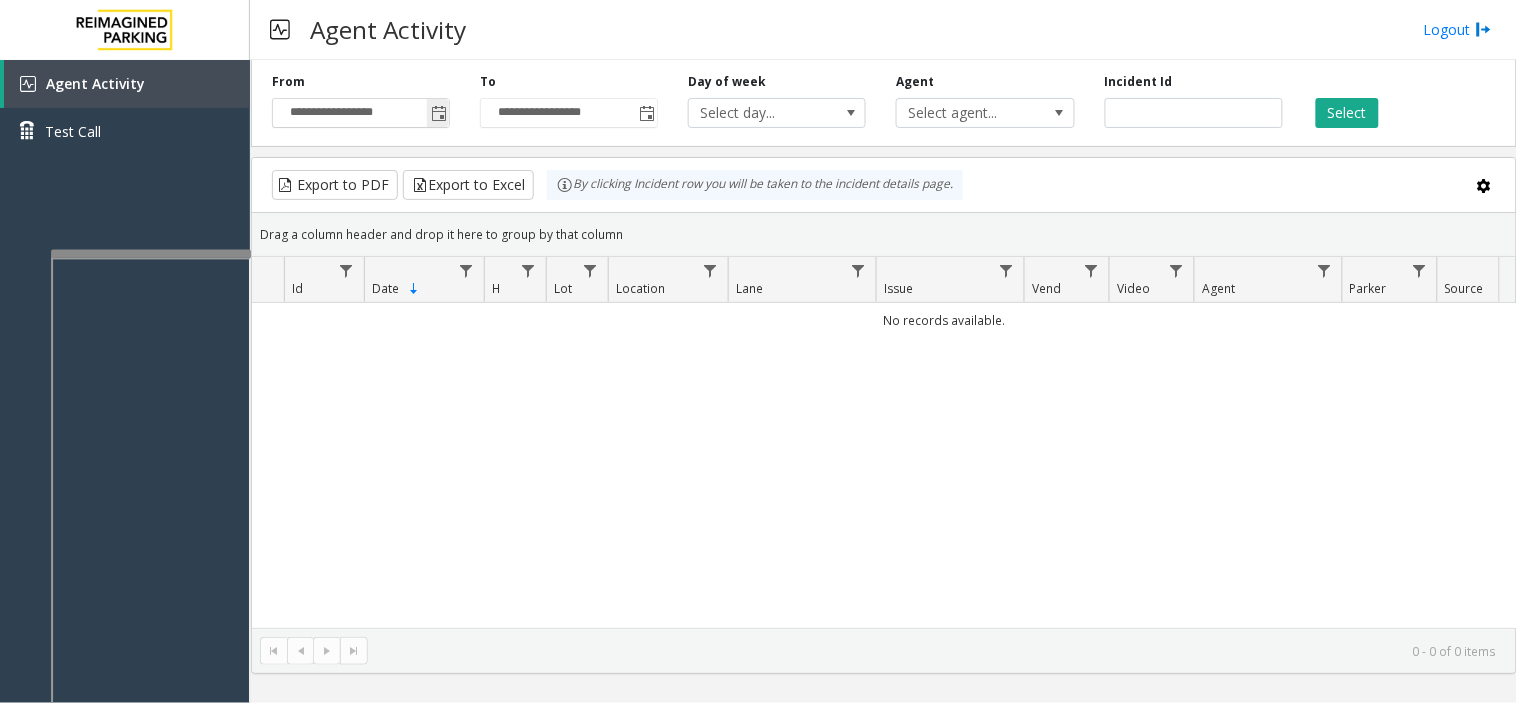 click 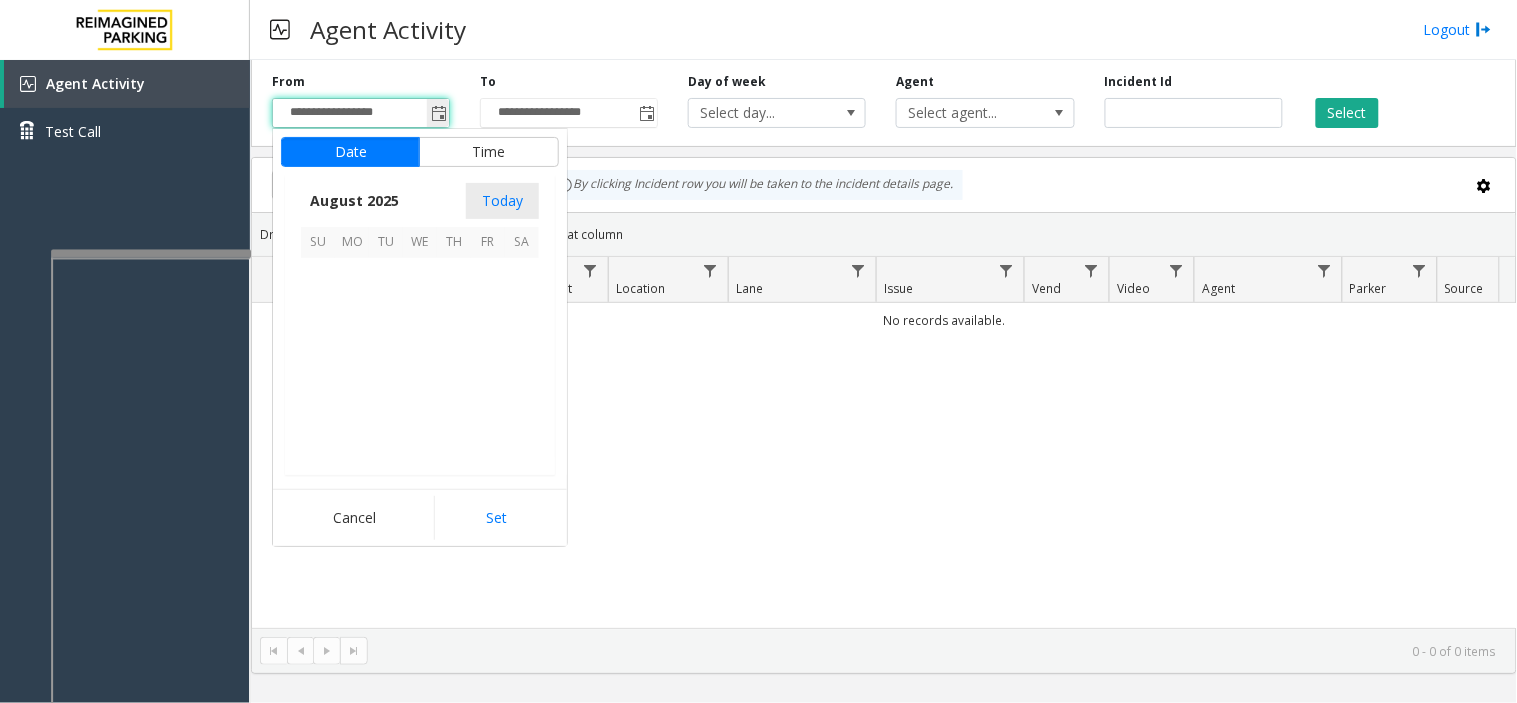 scroll, scrollTop: 358592, scrollLeft: 0, axis: vertical 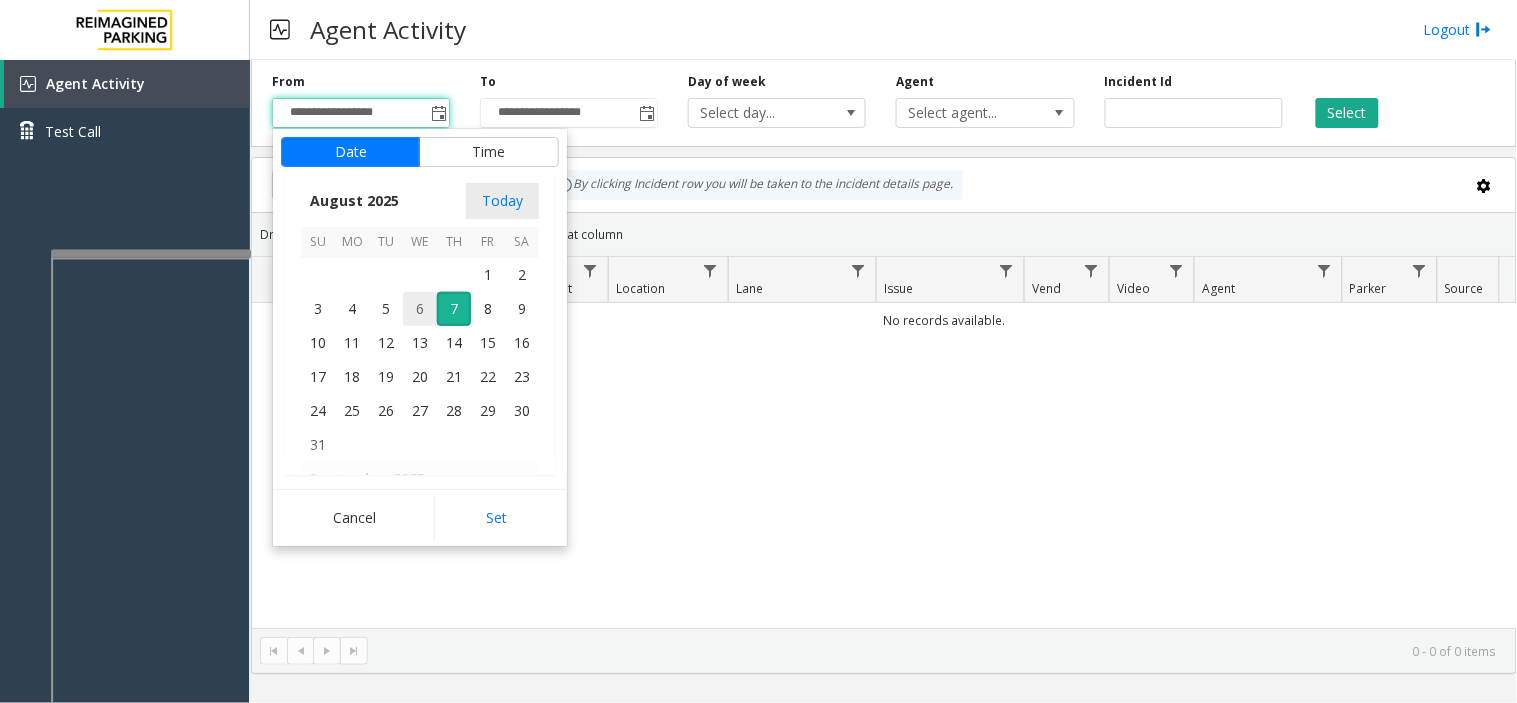 click on "6" at bounding box center (420, 309) 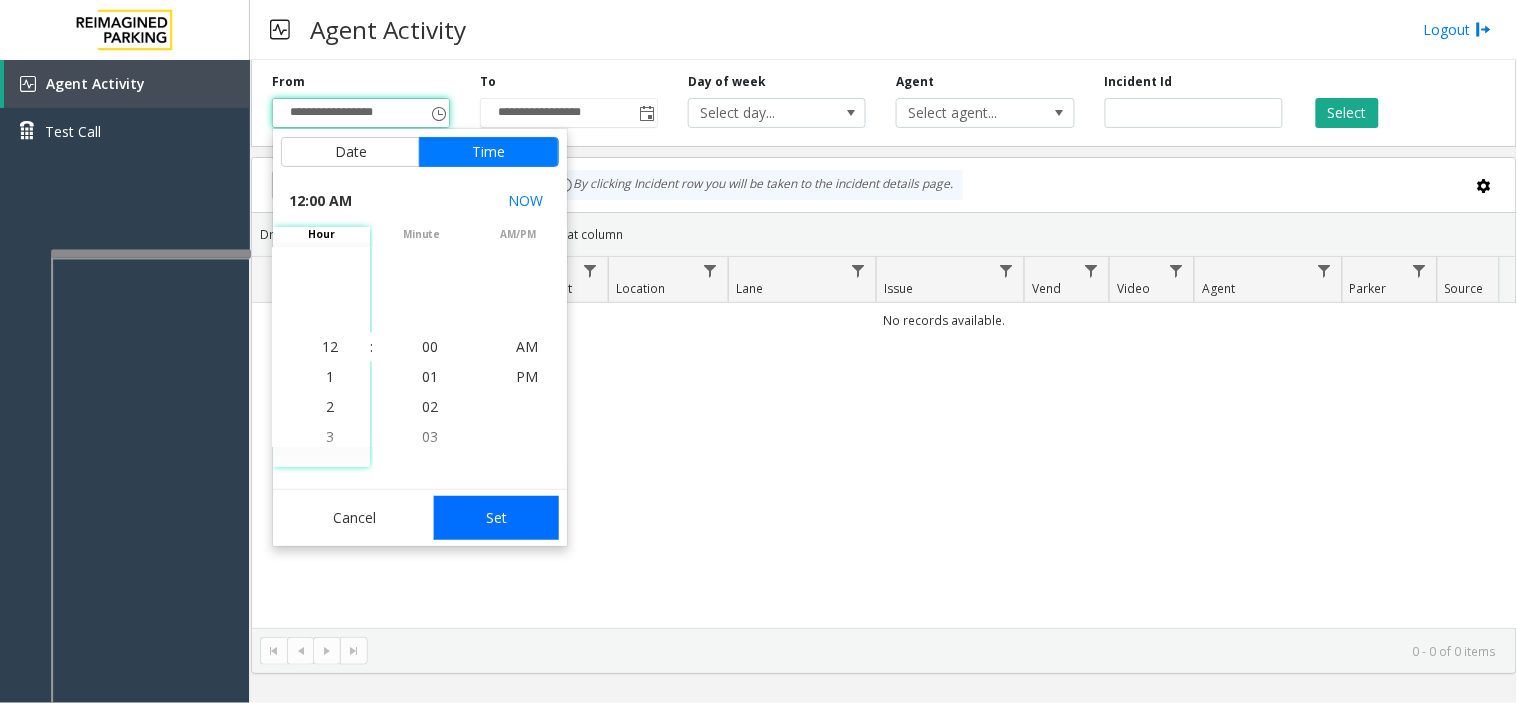 click on "Set" 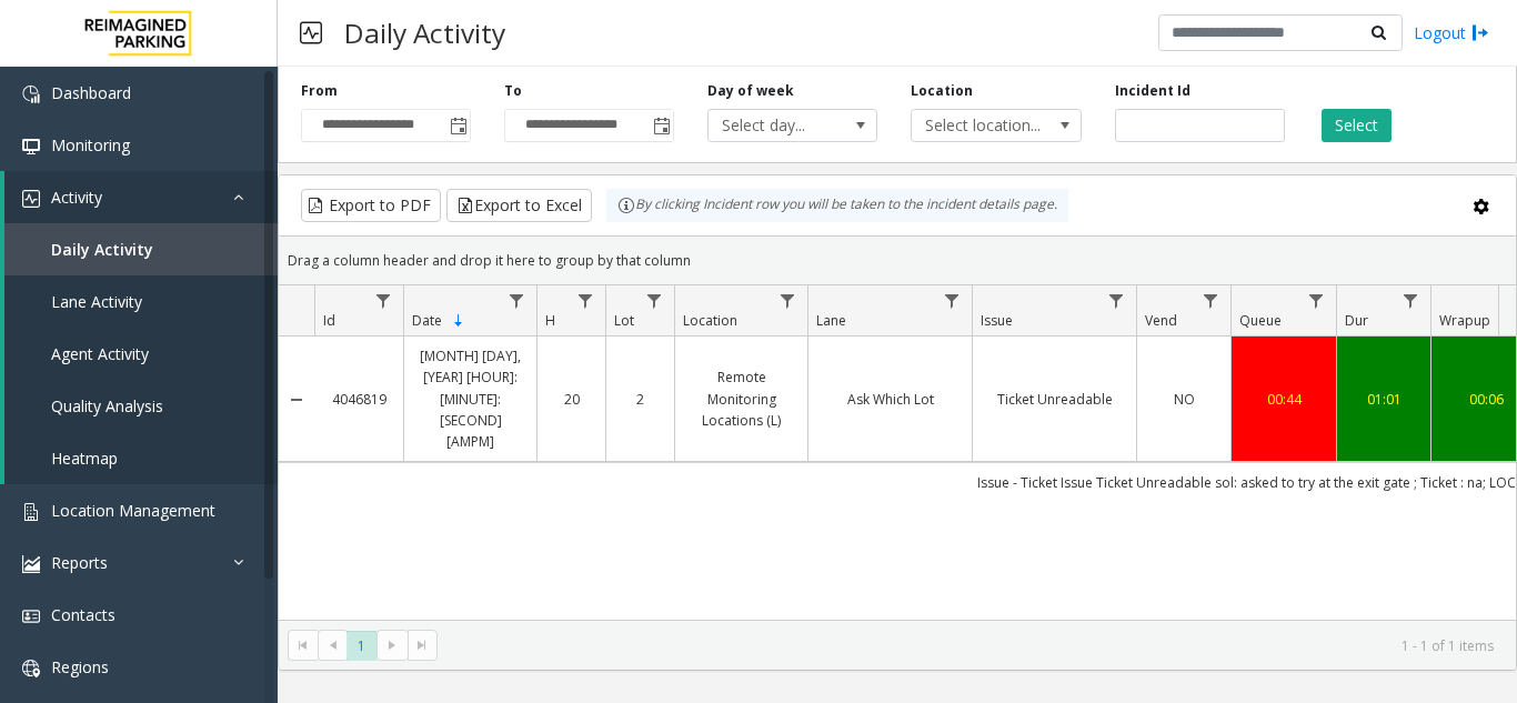 click on "Select" 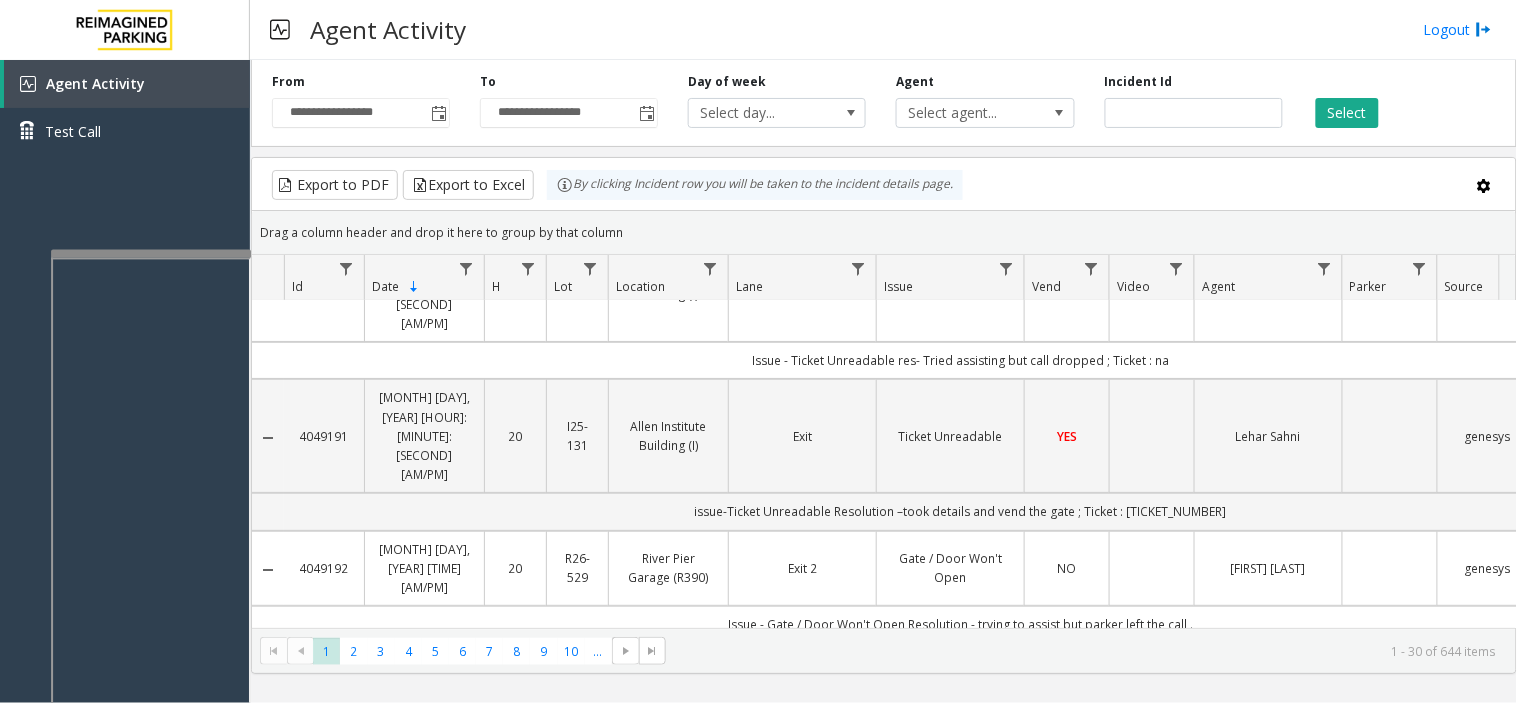 scroll, scrollTop: 111, scrollLeft: 0, axis: vertical 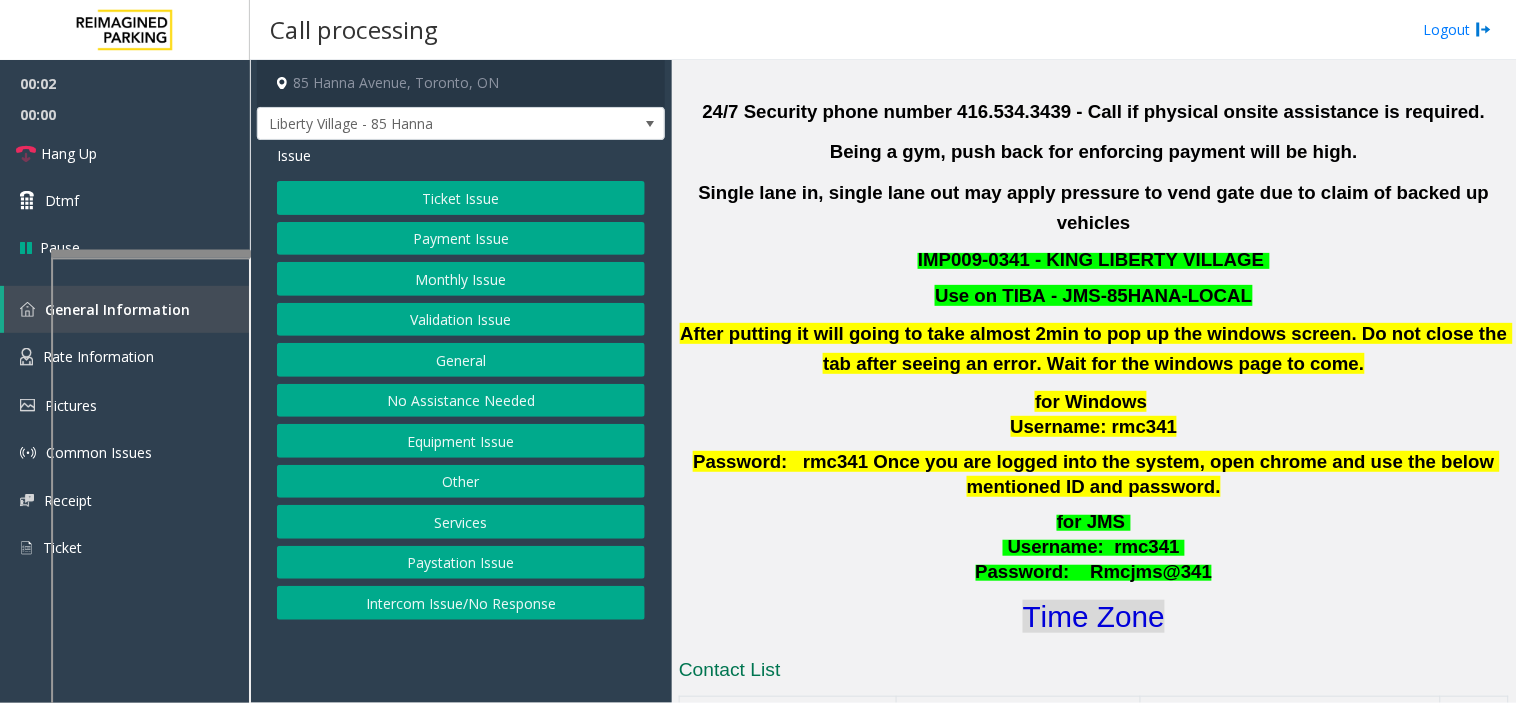 click on "Time Zone" 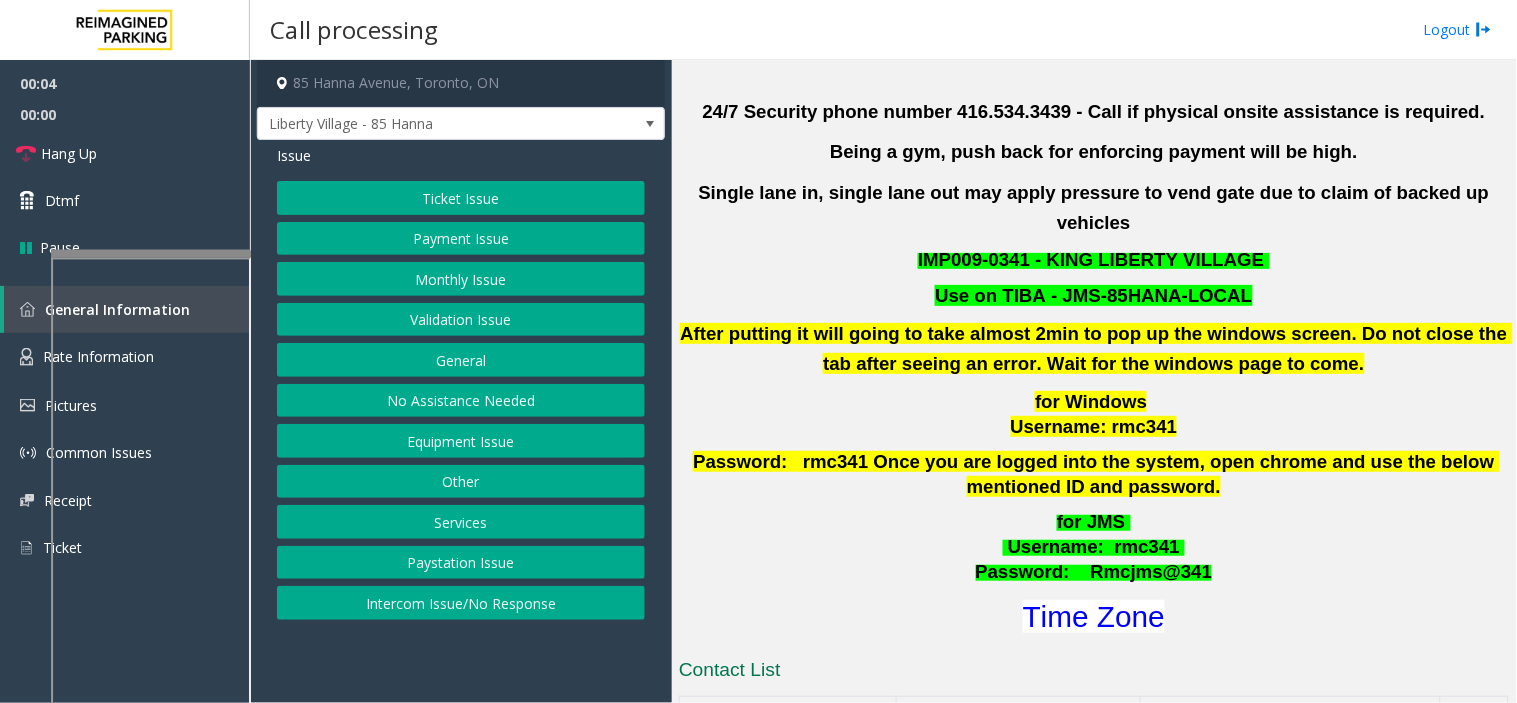 click on "Validation Issue" 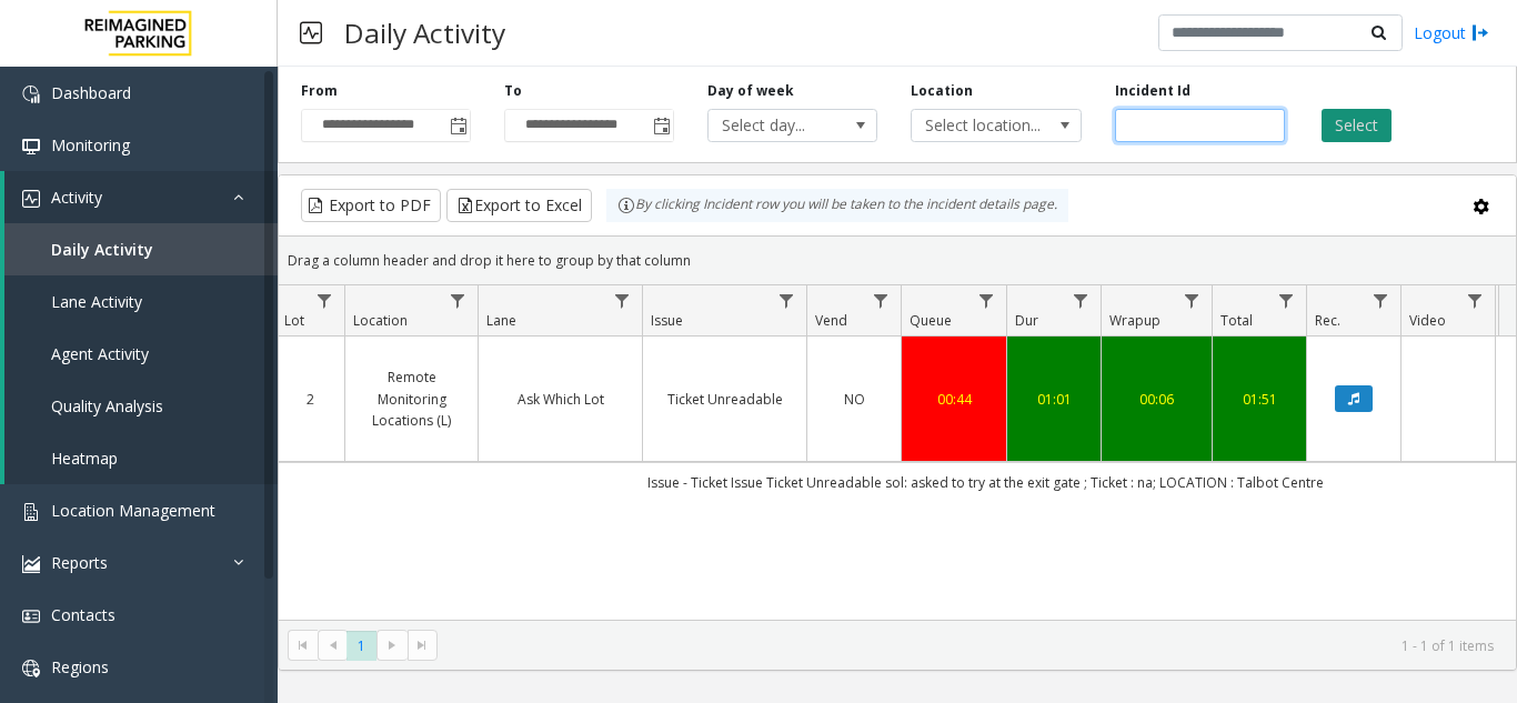 click on "Validation Error" 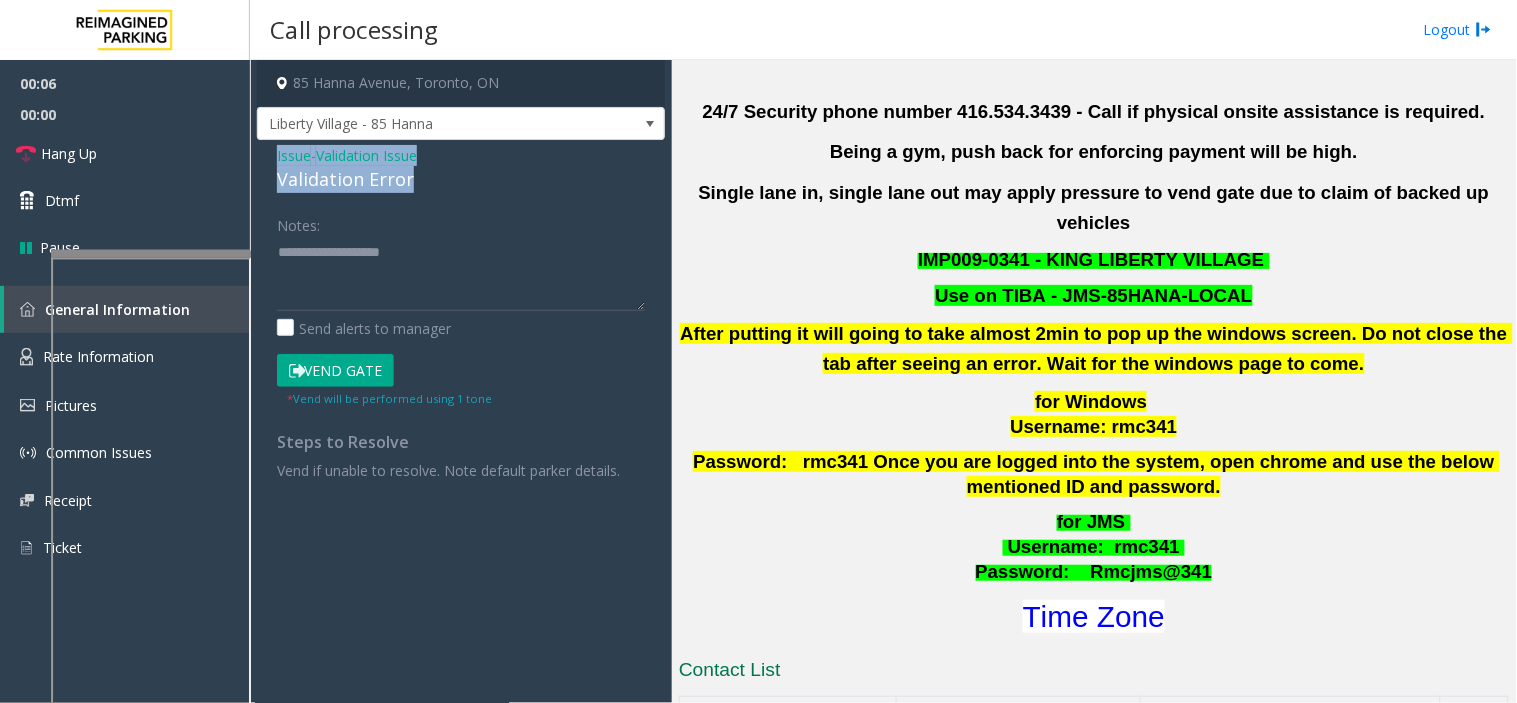 drag, startPoint x: 422, startPoint y: 178, endPoint x: 257, endPoint y: 162, distance: 165.77394 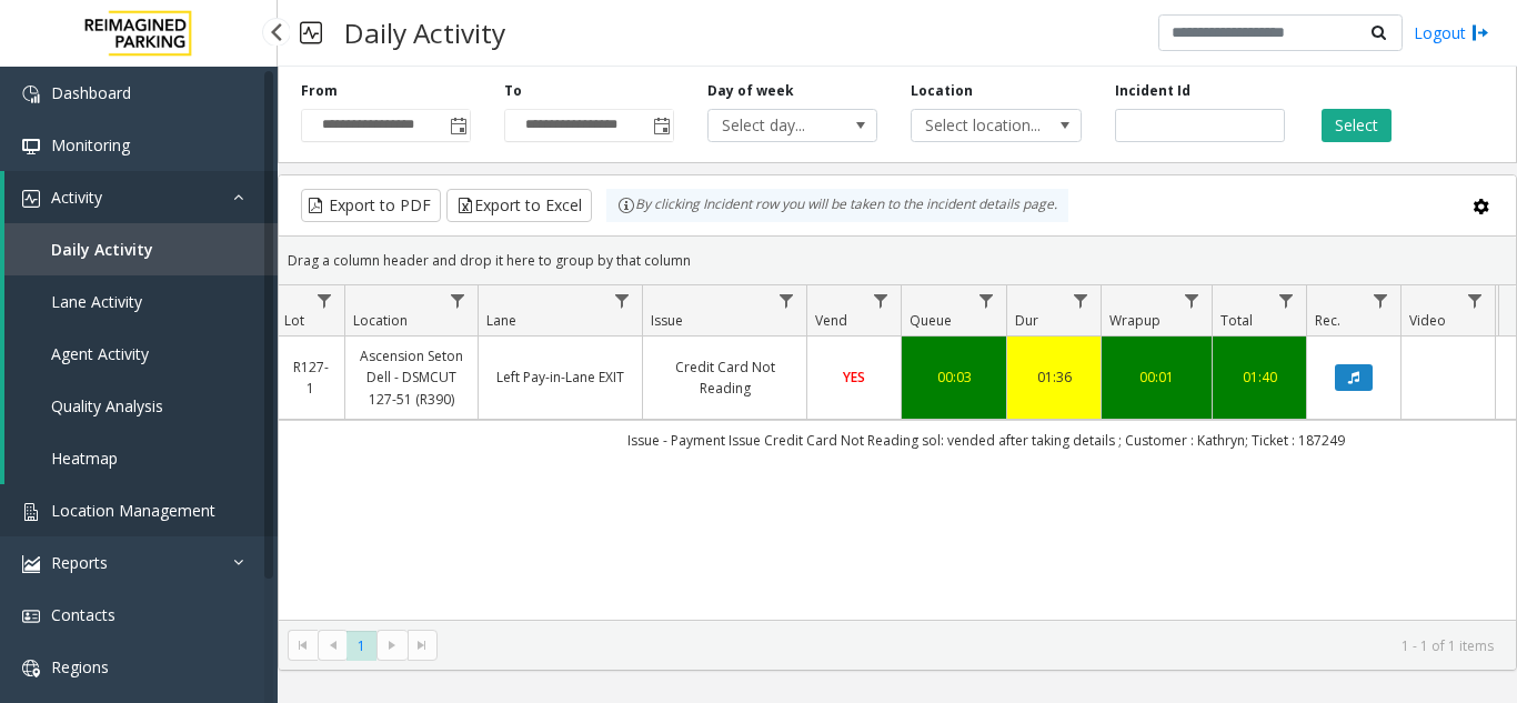 click on "Notes:                      Send alerts to manager  Vend Gate  * Vend will be performed using 1 tone  Steps to Resolve Vend if unable to resolve. Note default parker details." 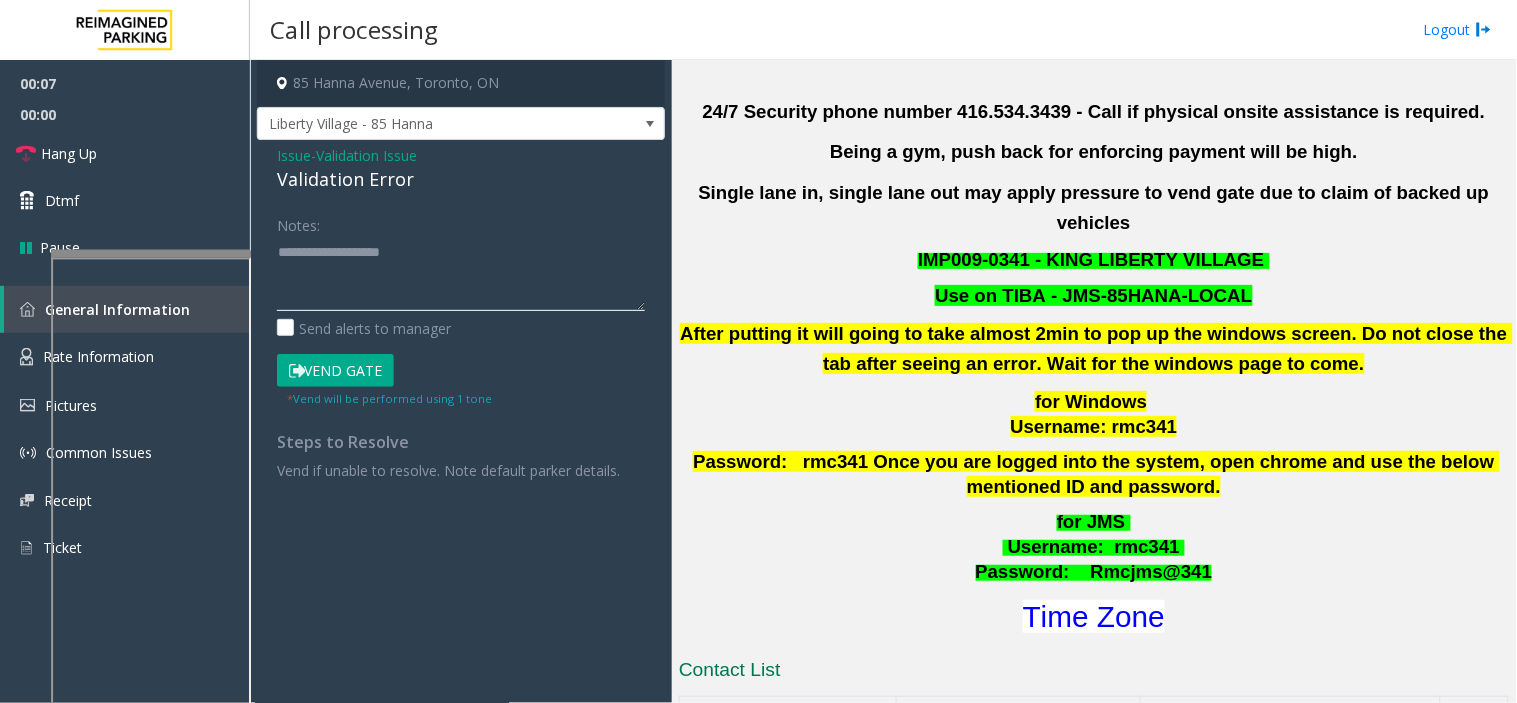 click 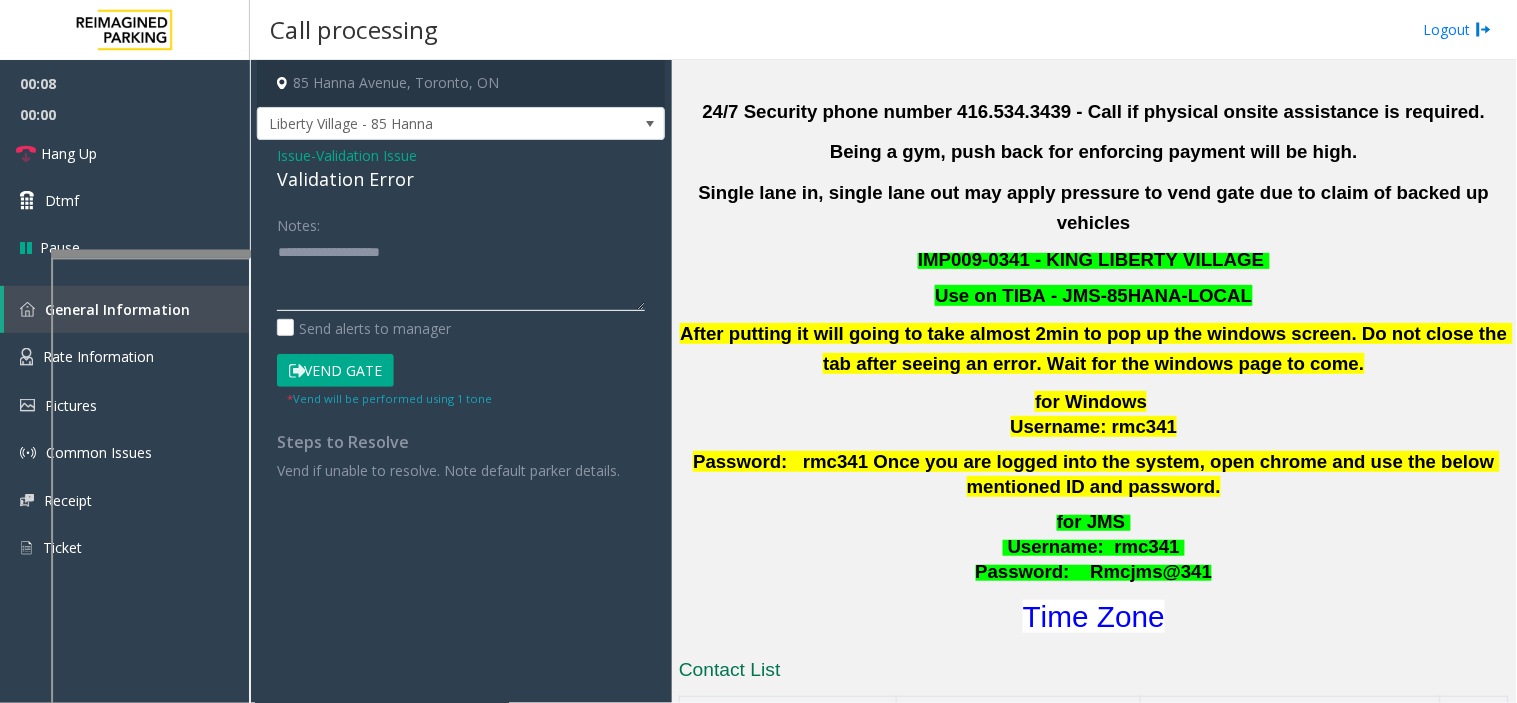 paste on "**********" 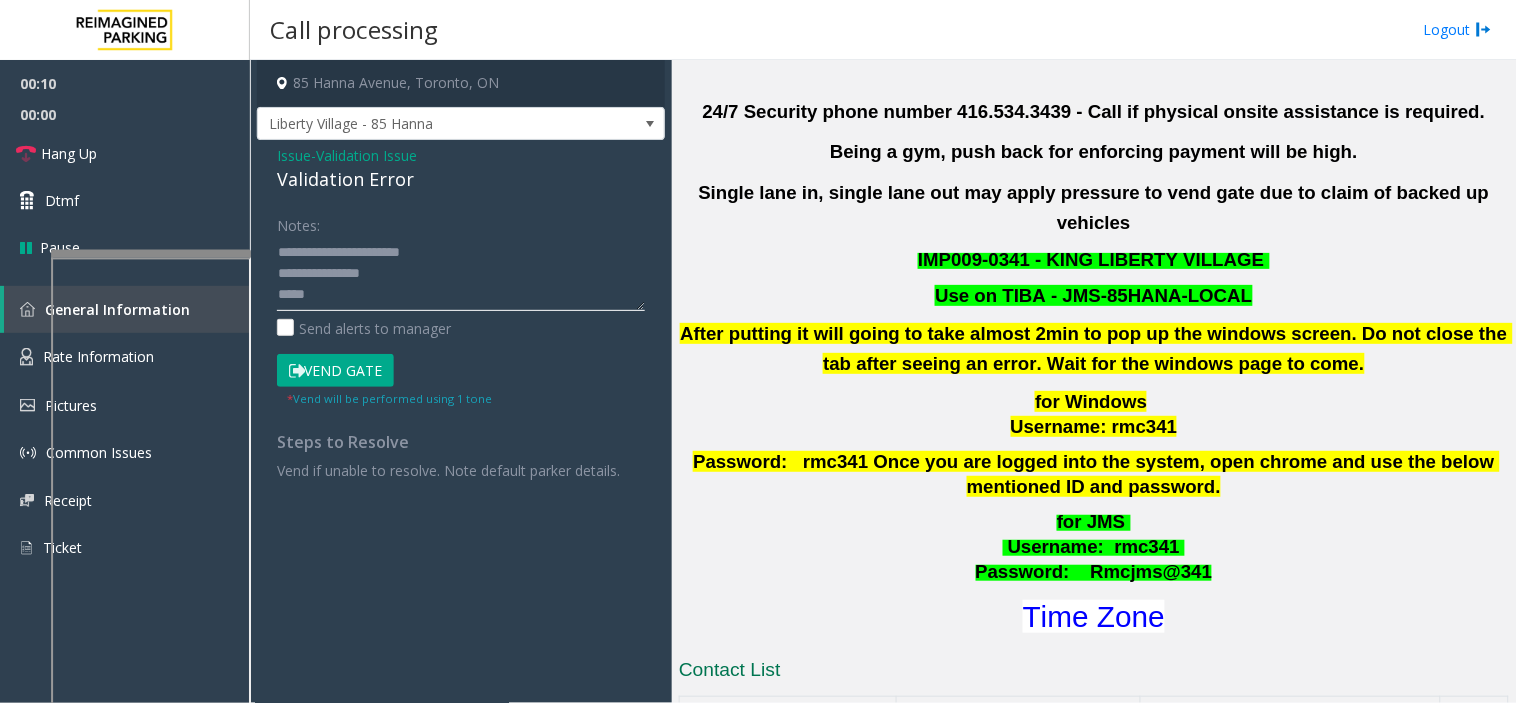click 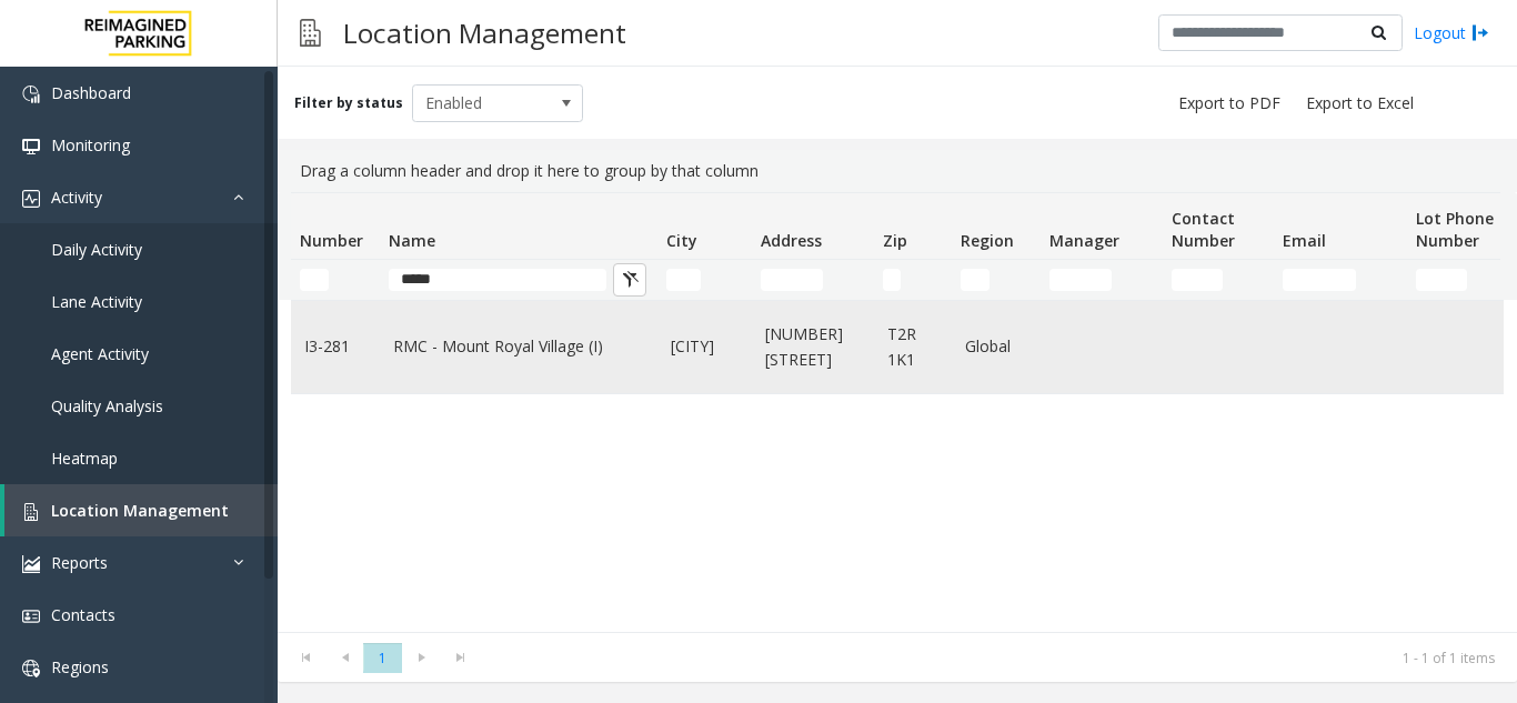 click 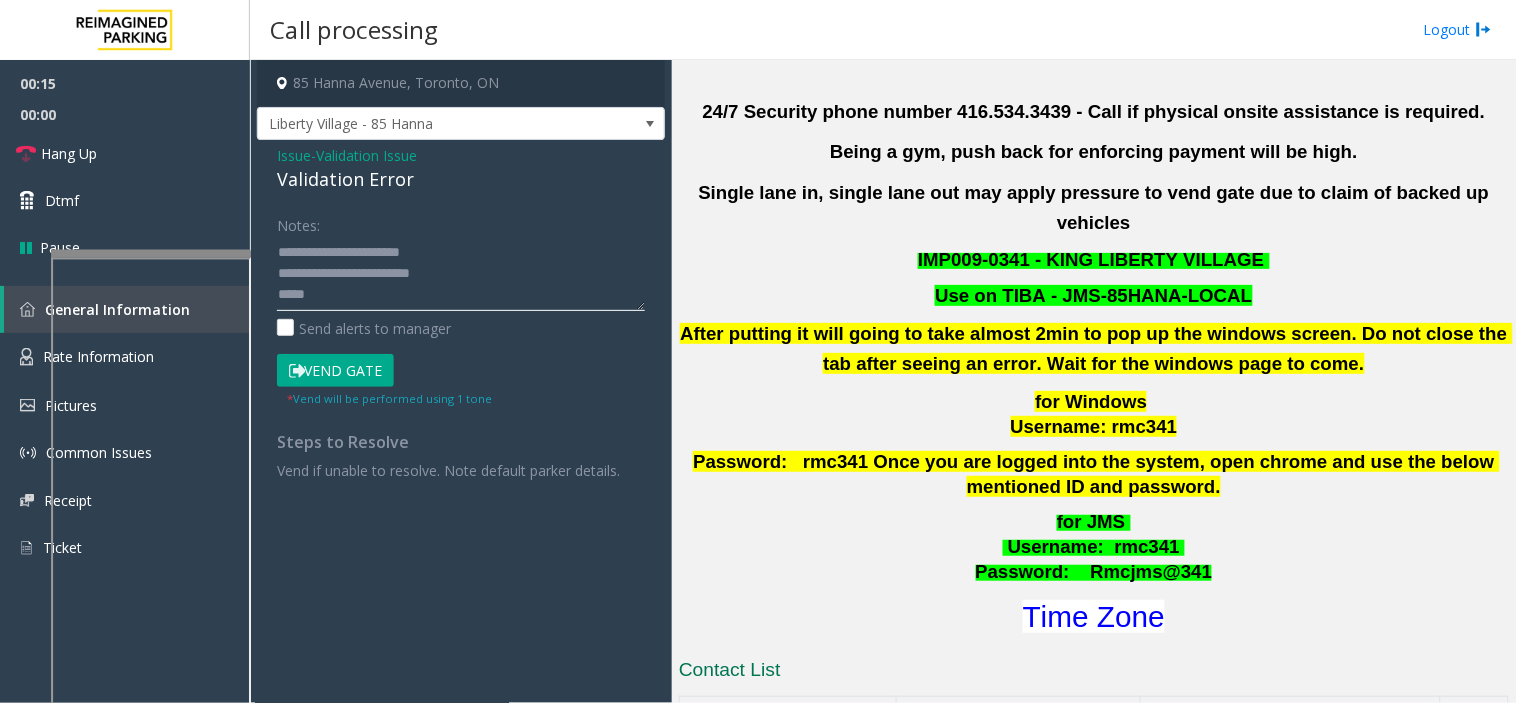 click 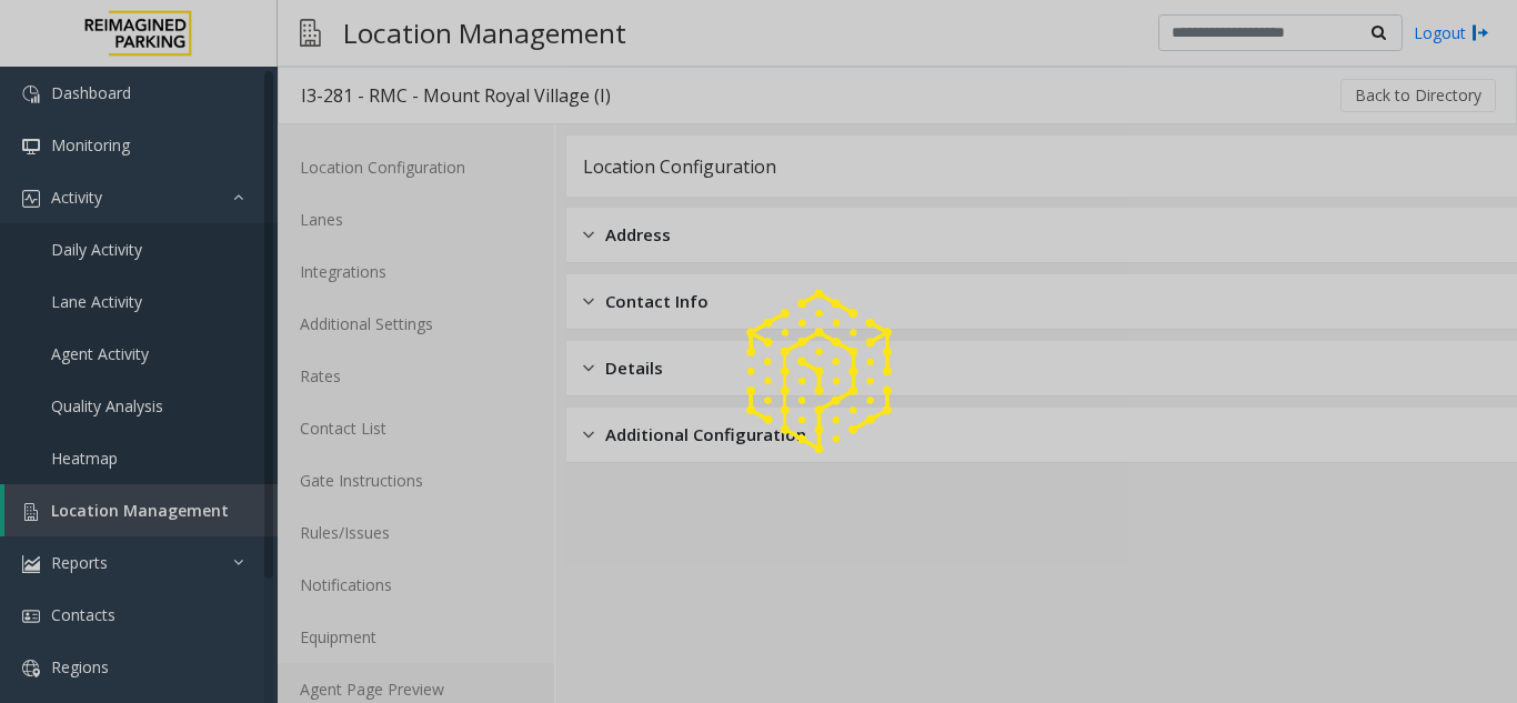 scroll, scrollTop: 14, scrollLeft: 0, axis: vertical 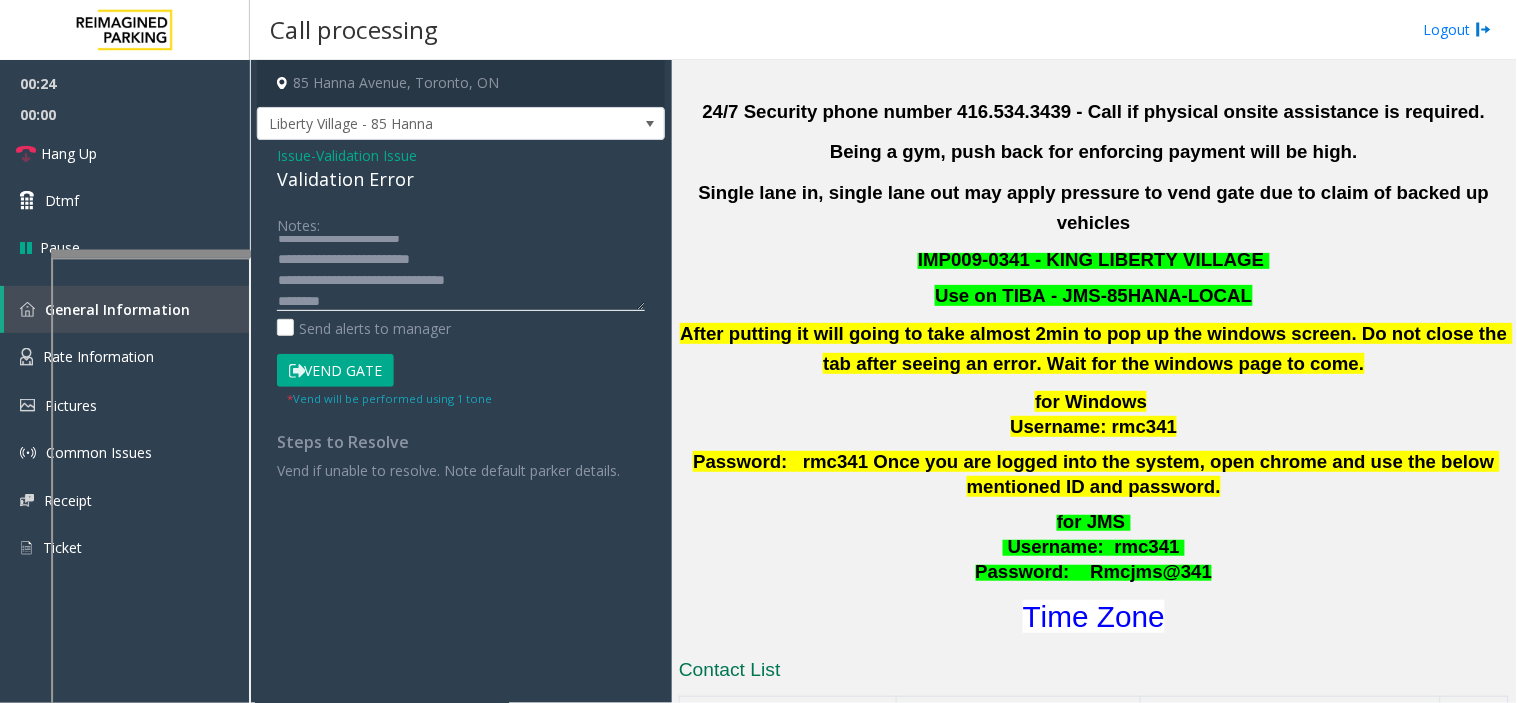 click 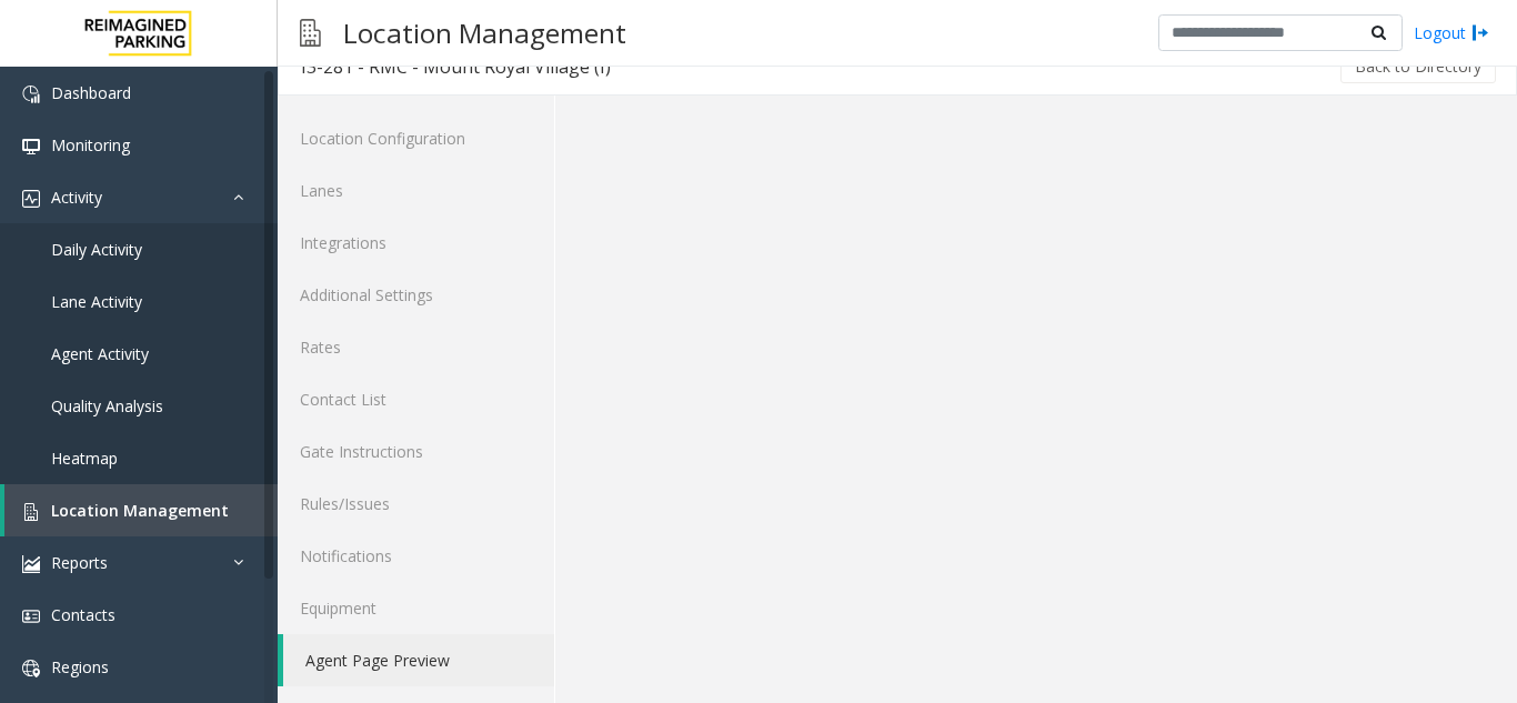 scroll, scrollTop: 35, scrollLeft: 0, axis: vertical 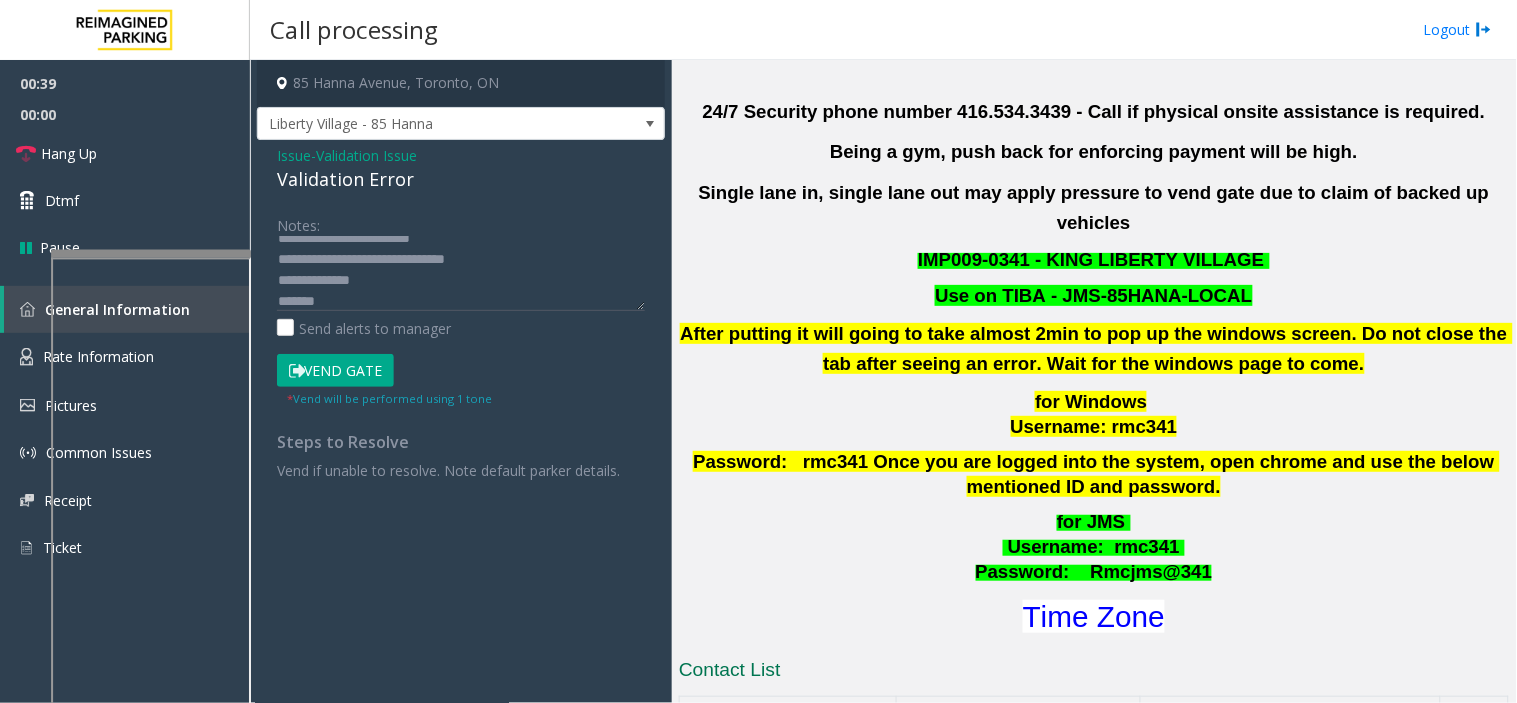 click on "Vend Gate" 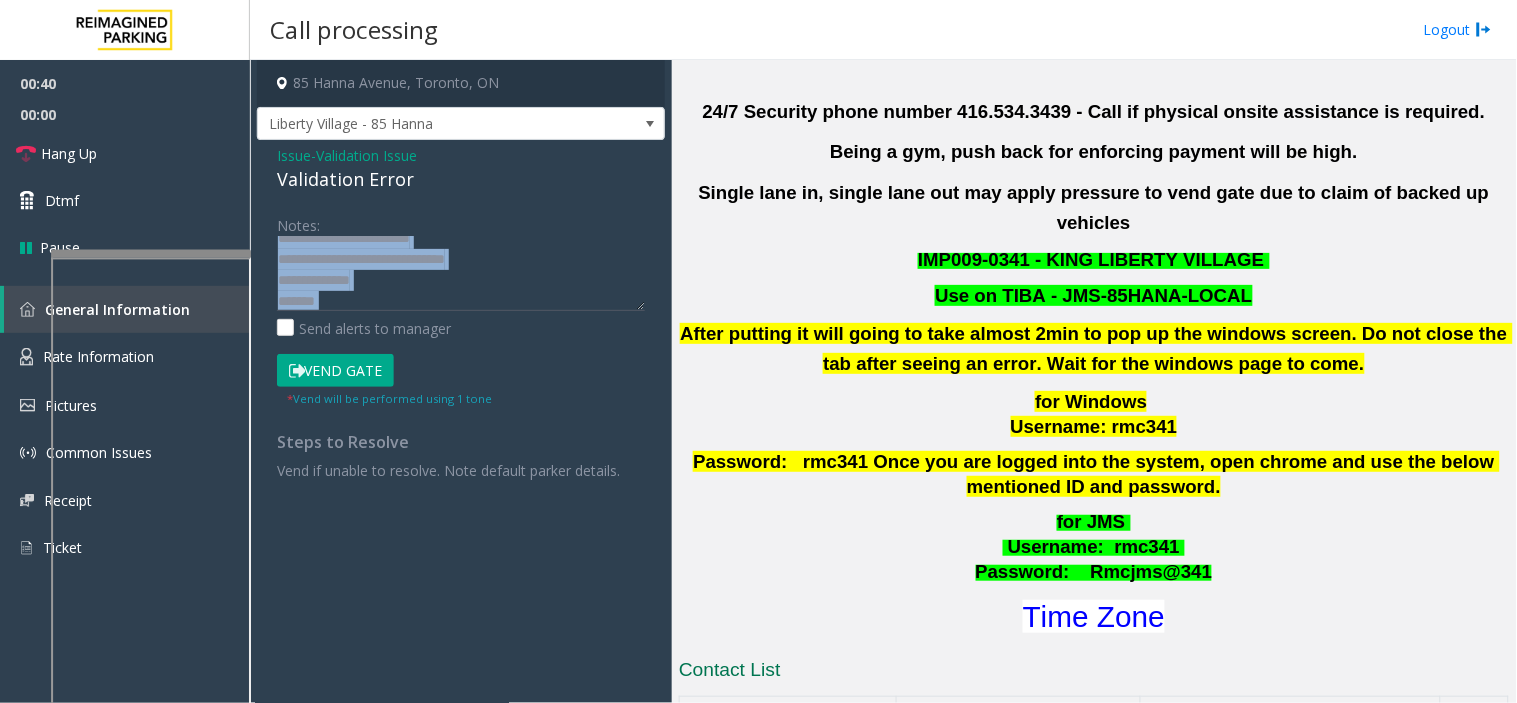 click on "Notes:                      Send alerts to manager" 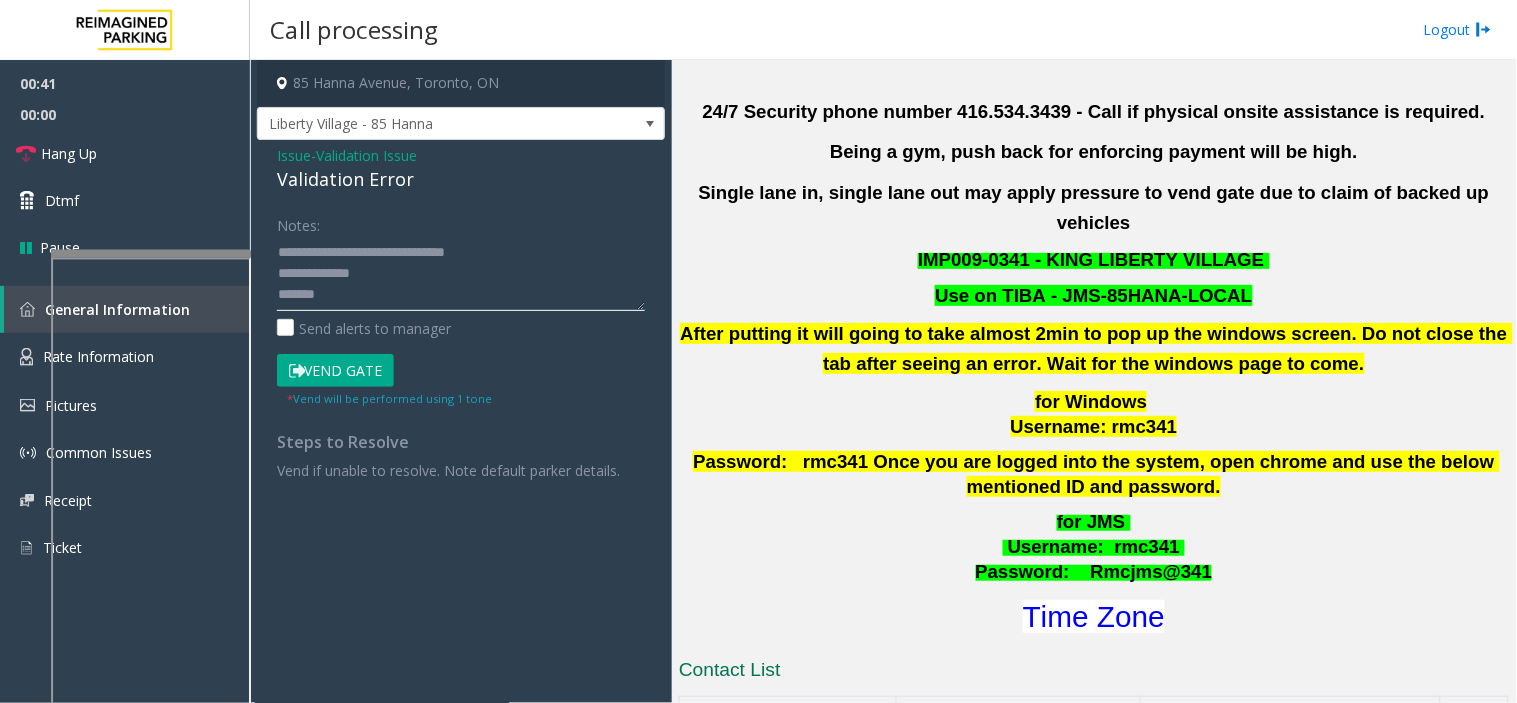 click 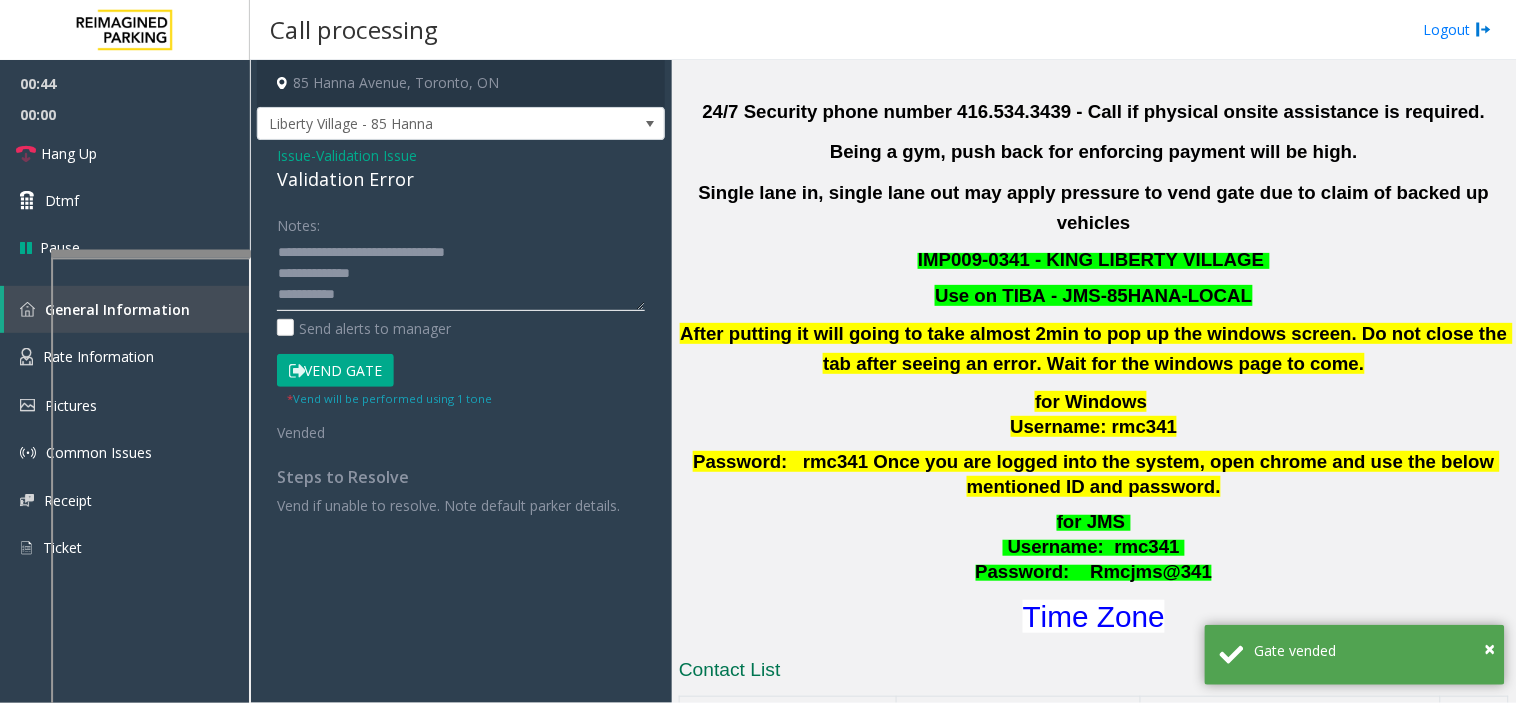 type on "**********" 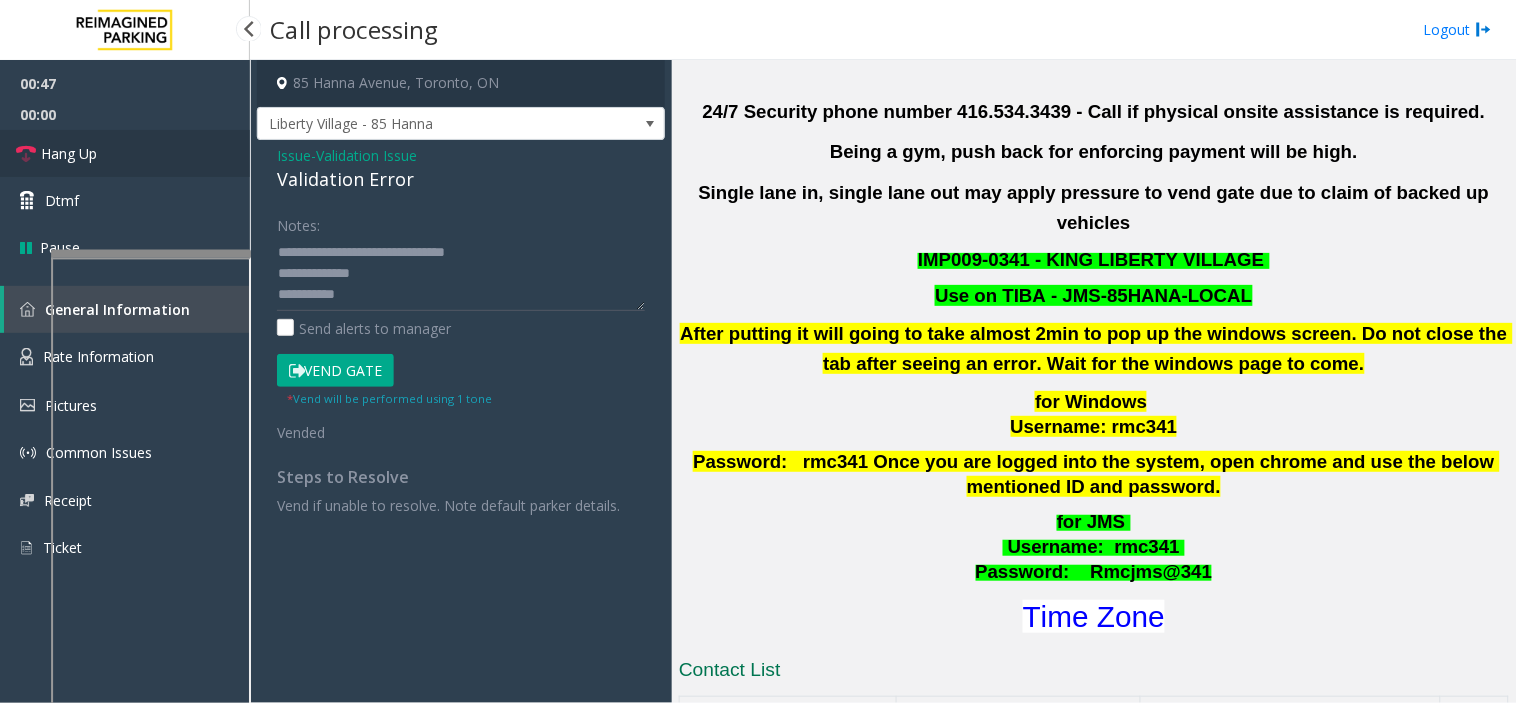 click on "Hang Up" at bounding box center [125, 153] 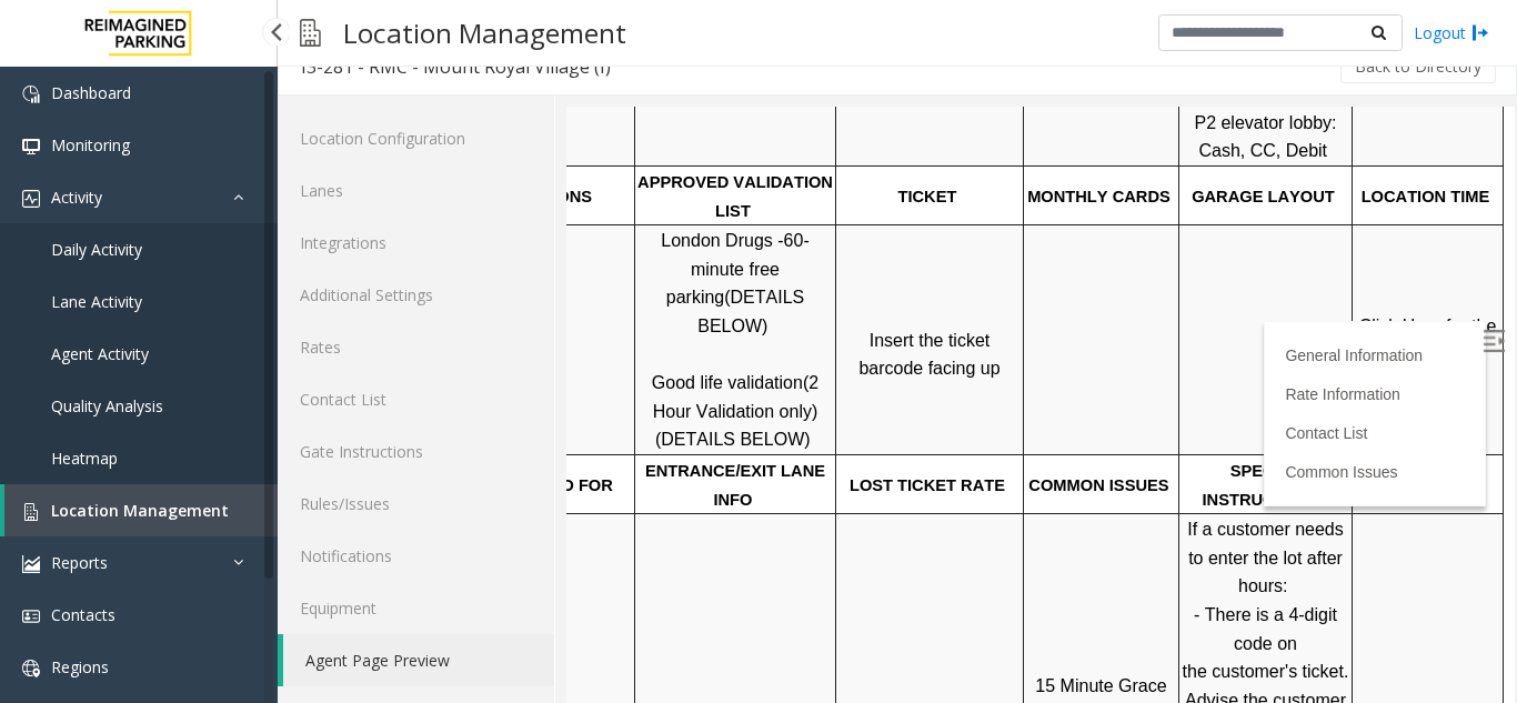 click on "Hang Up" at bounding box center [125, 153] 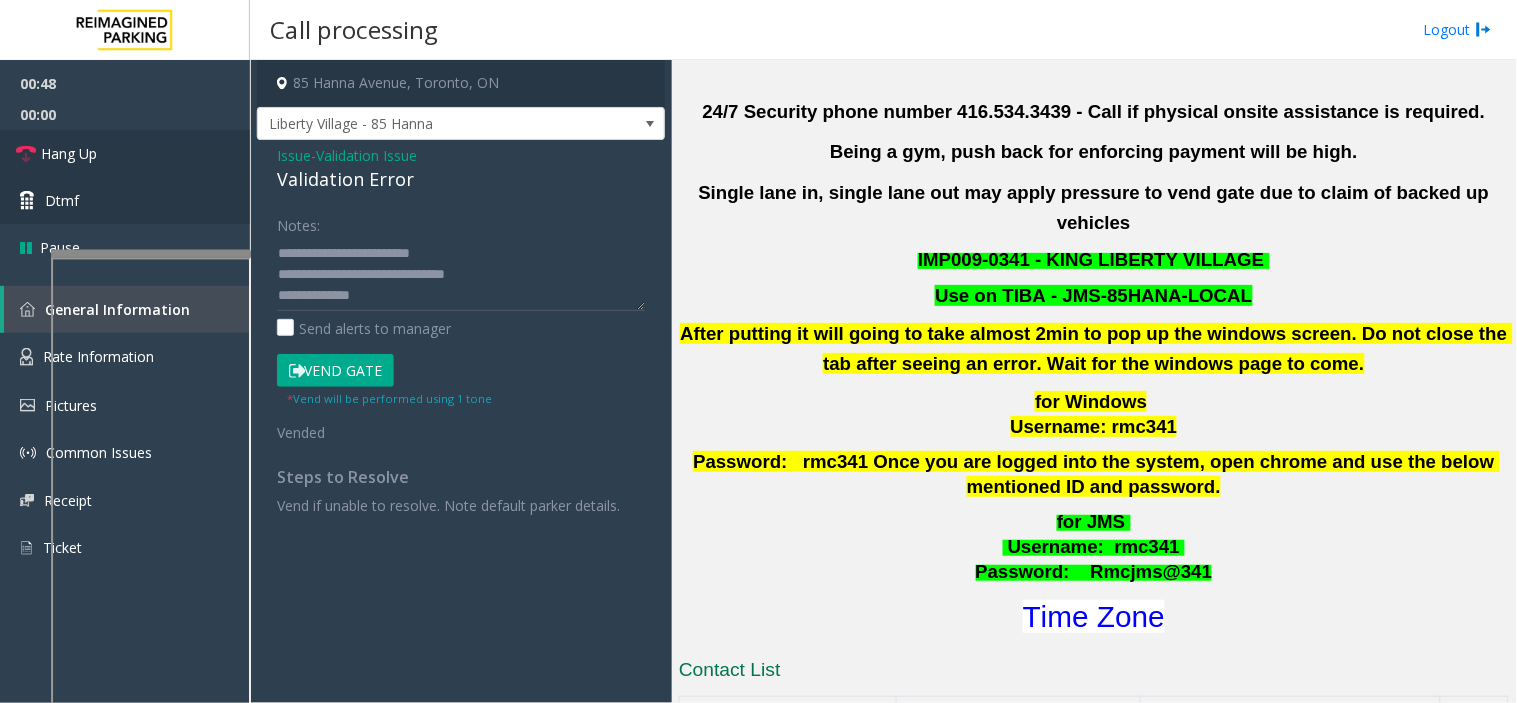 scroll, scrollTop: 0, scrollLeft: 0, axis: both 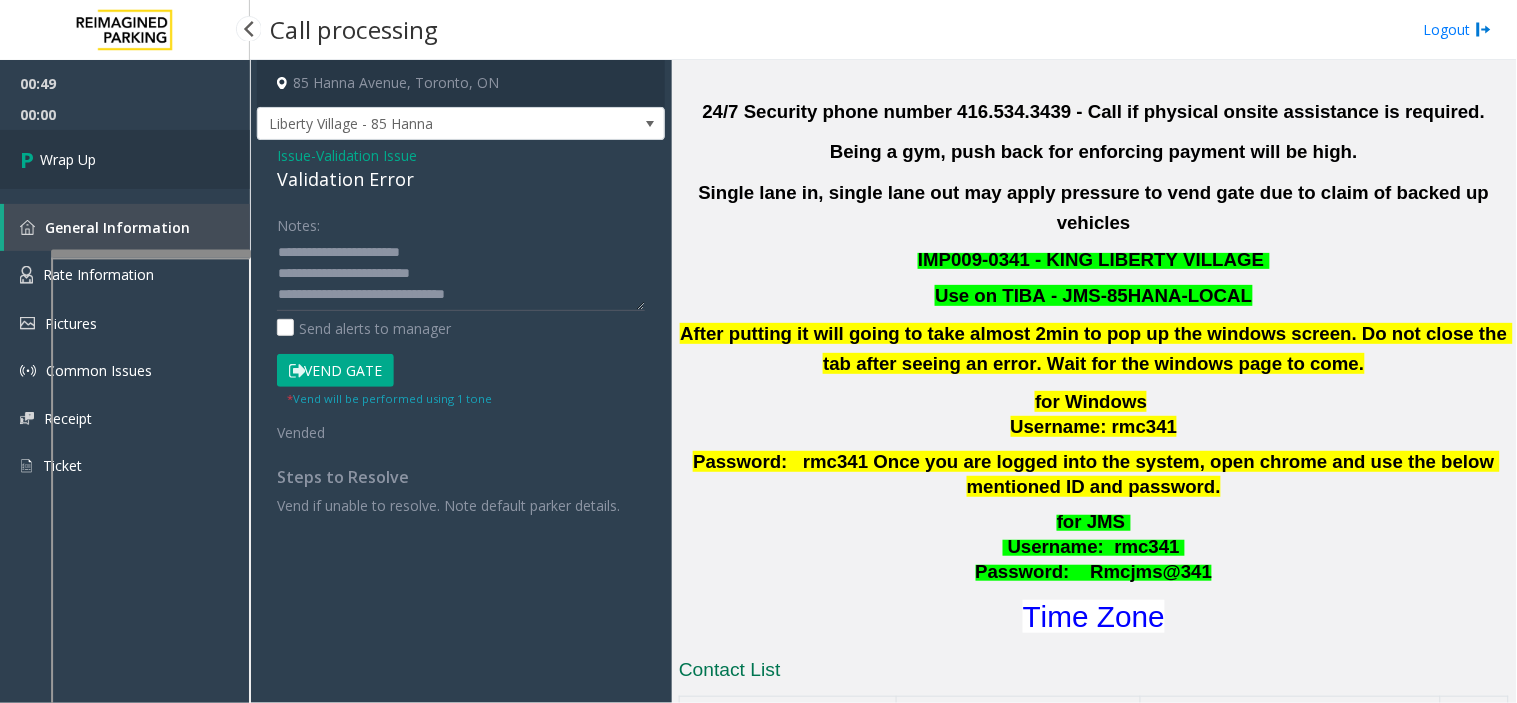 click on "Wrap Up" at bounding box center (125, 159) 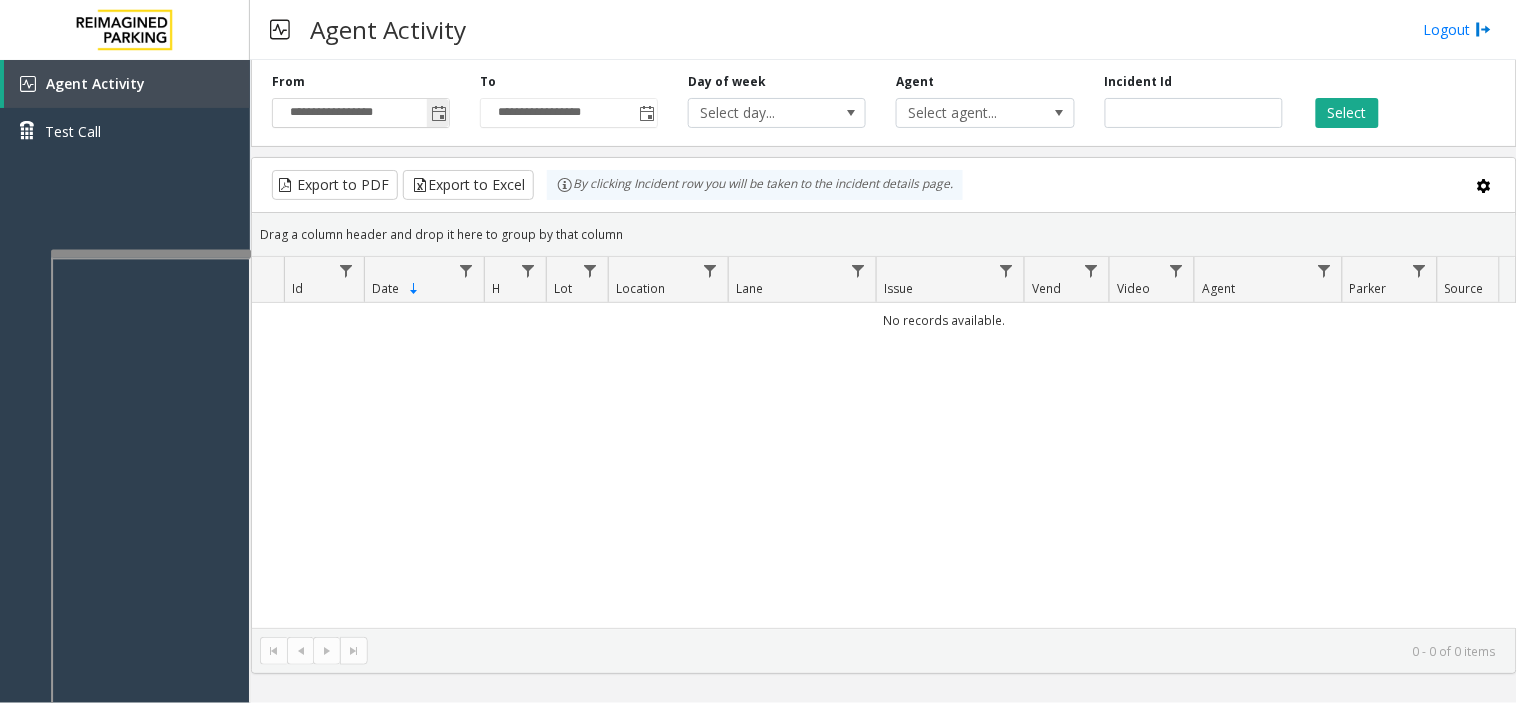 click 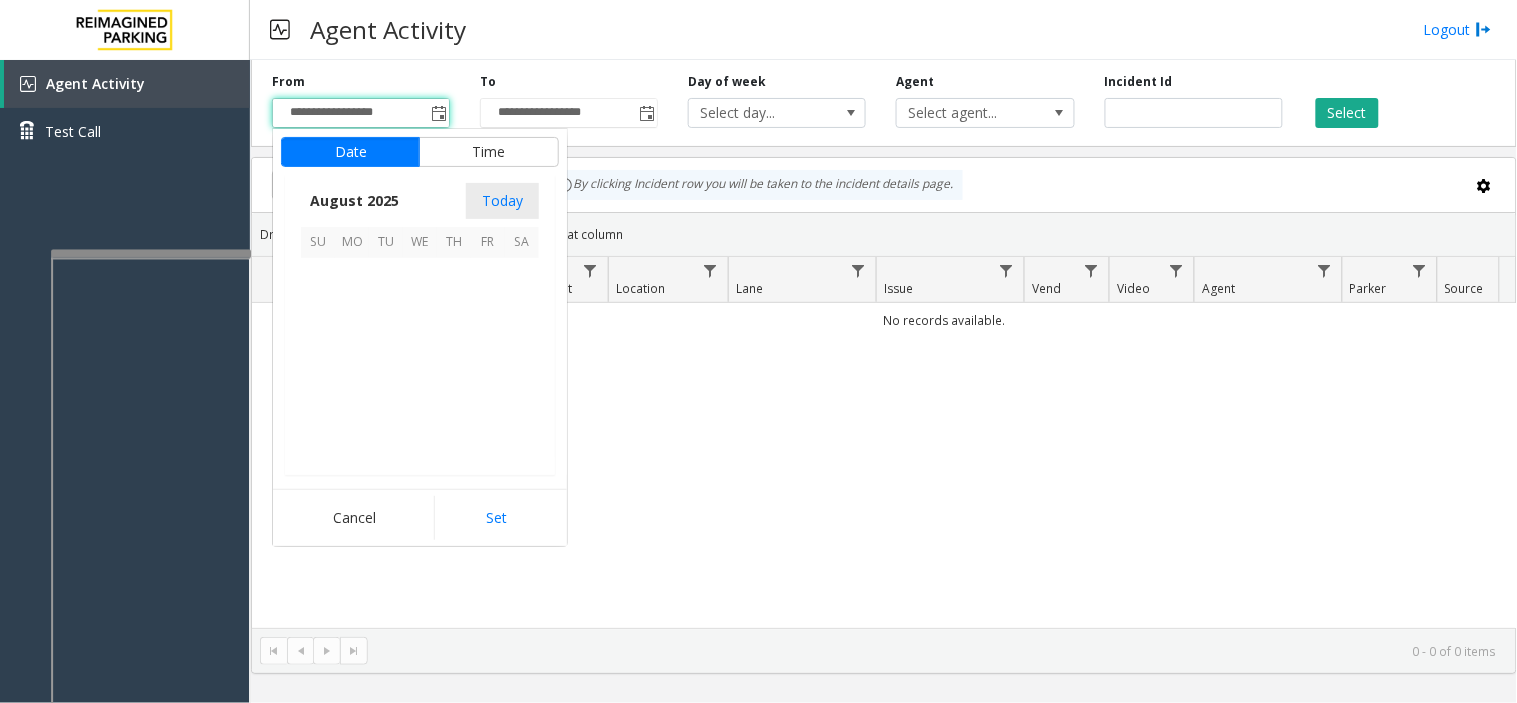 scroll, scrollTop: 358592, scrollLeft: 0, axis: vertical 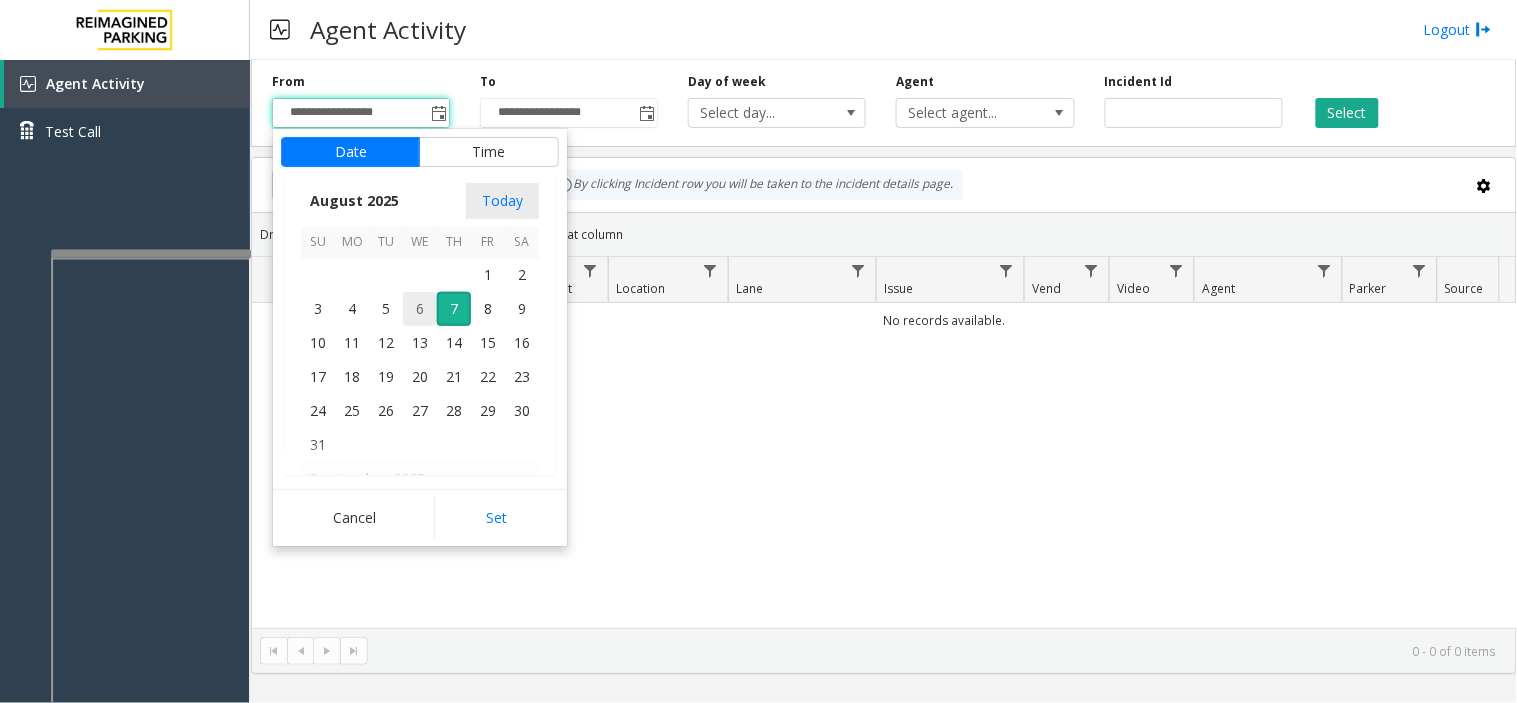 click on "6" at bounding box center (420, 309) 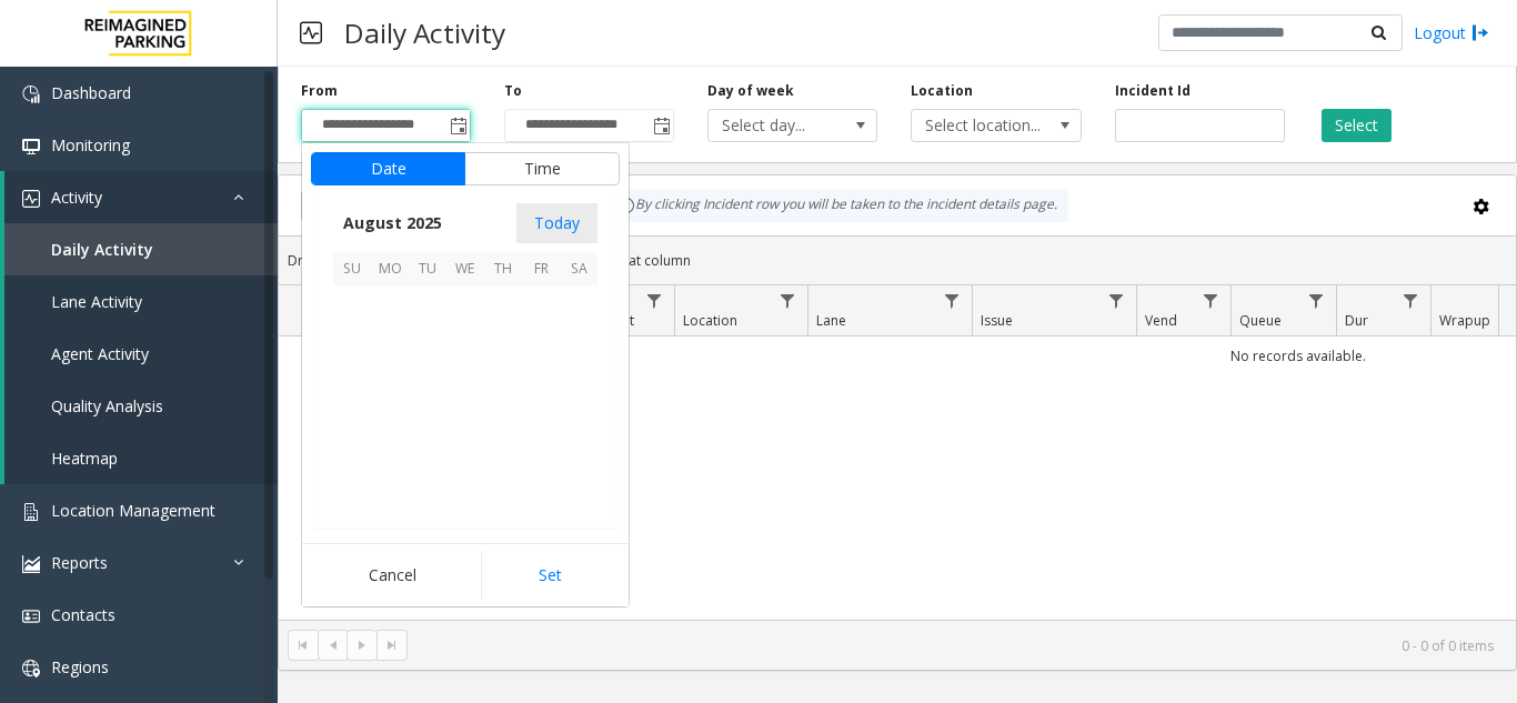 click on "Set" 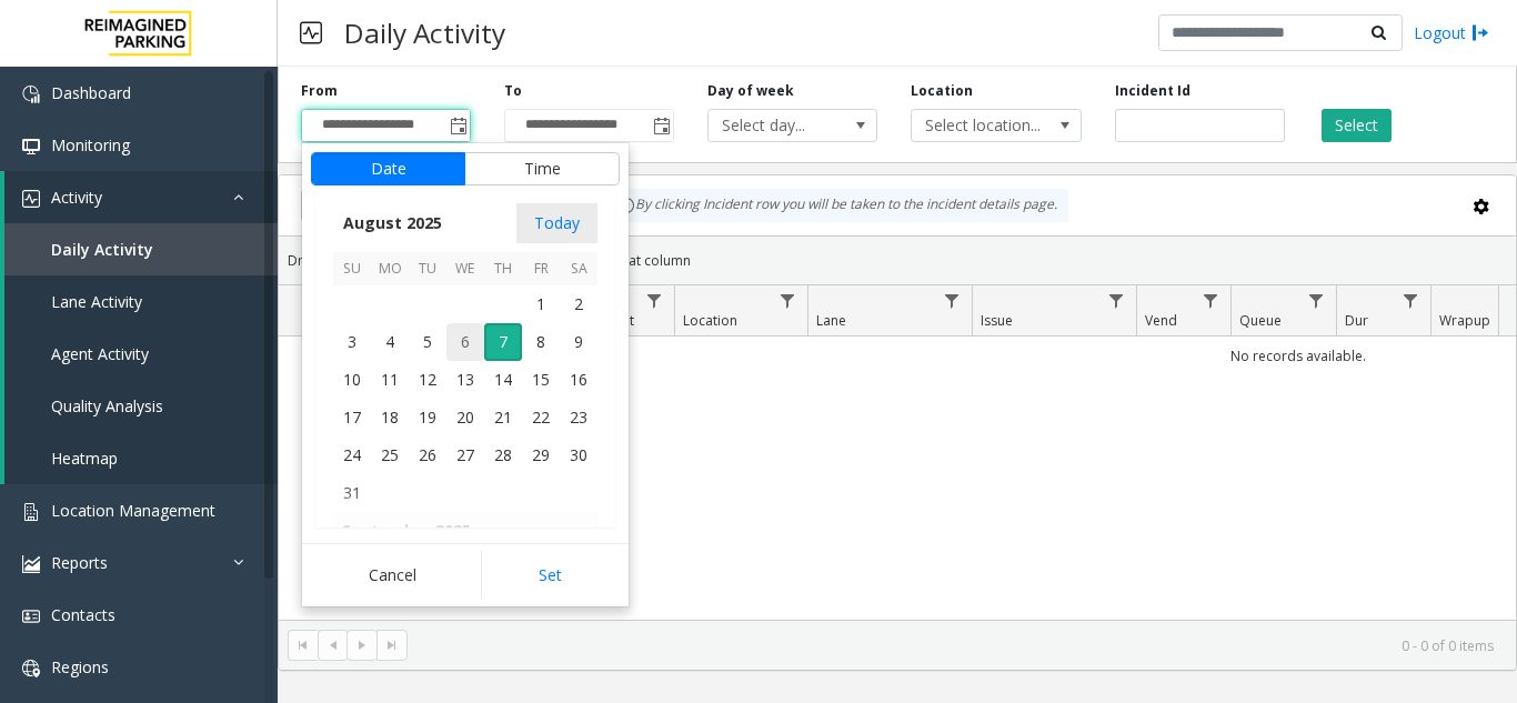 click on "**********" 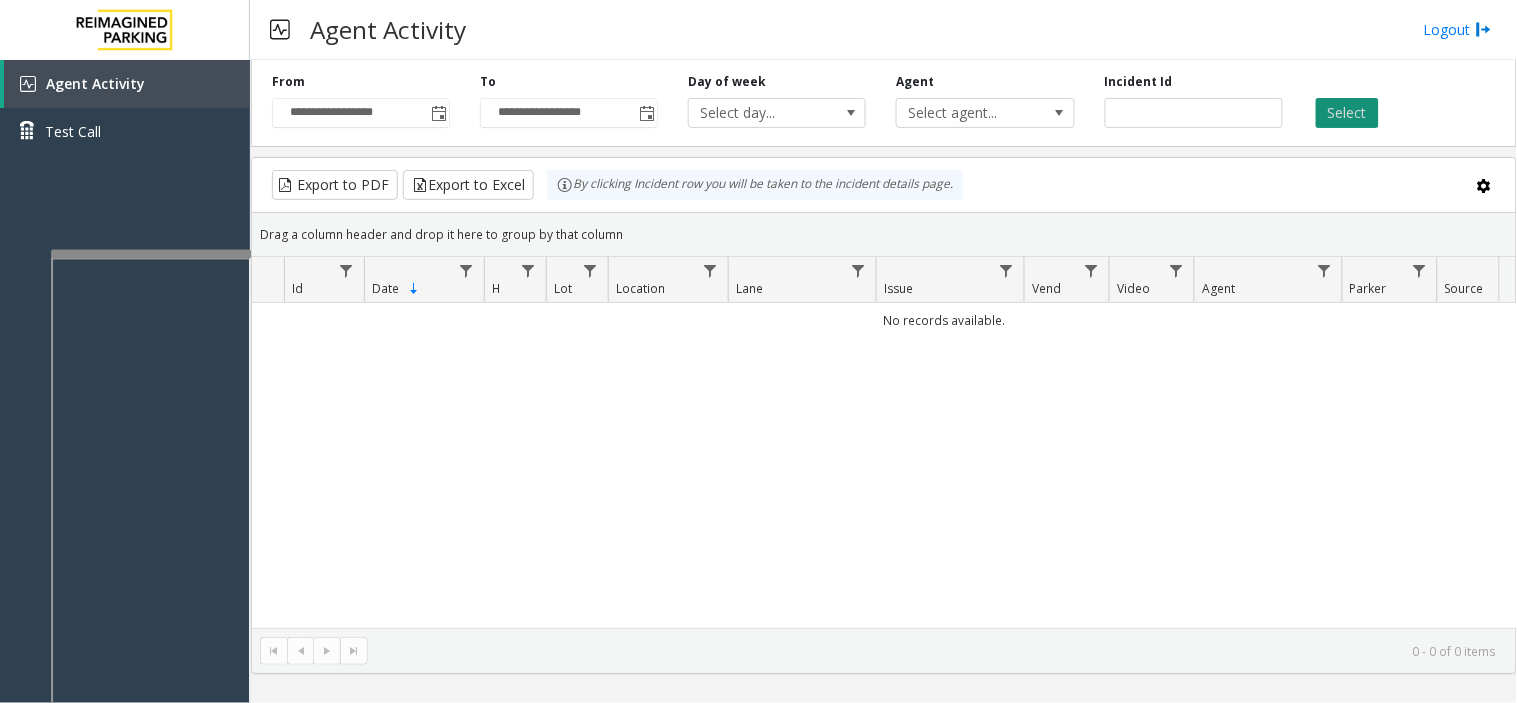 click on "Select" 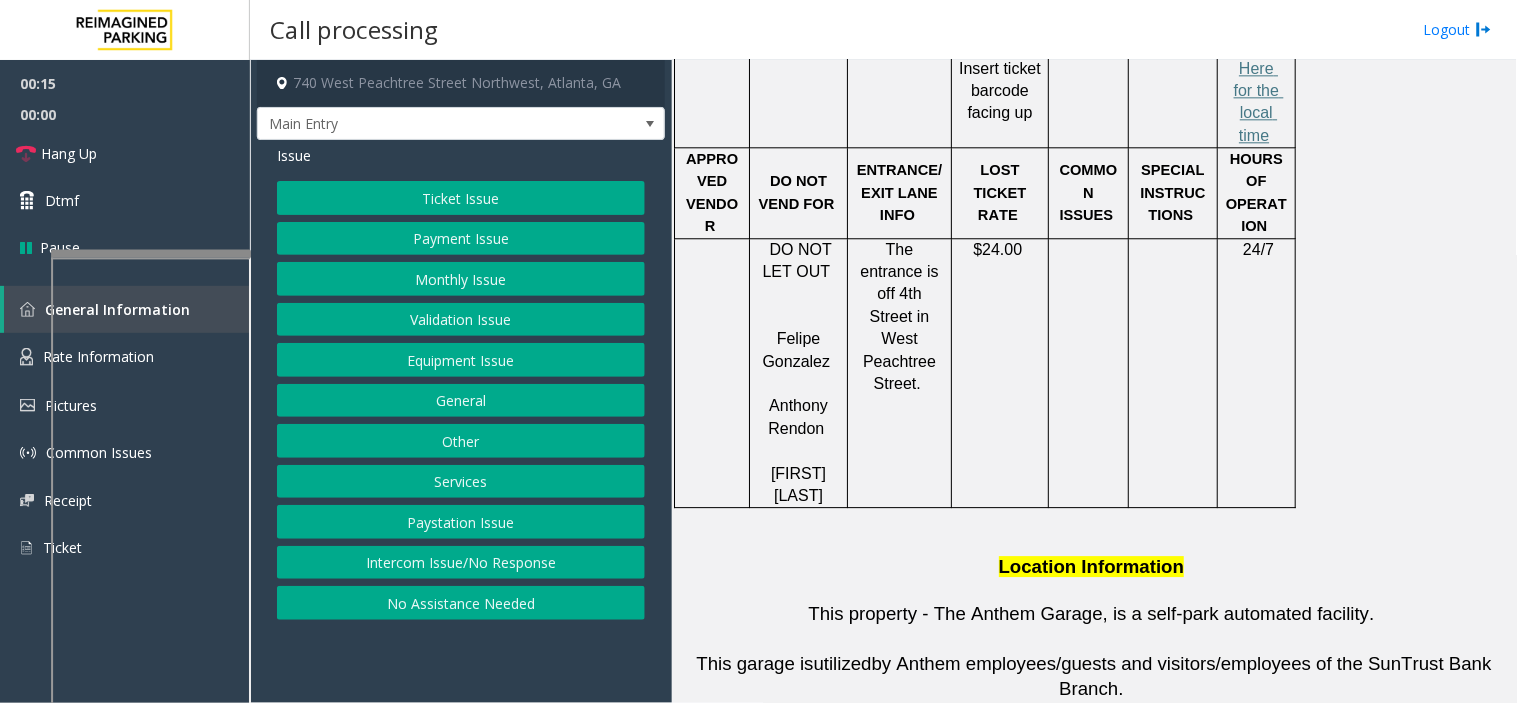 scroll, scrollTop: 1247, scrollLeft: 0, axis: vertical 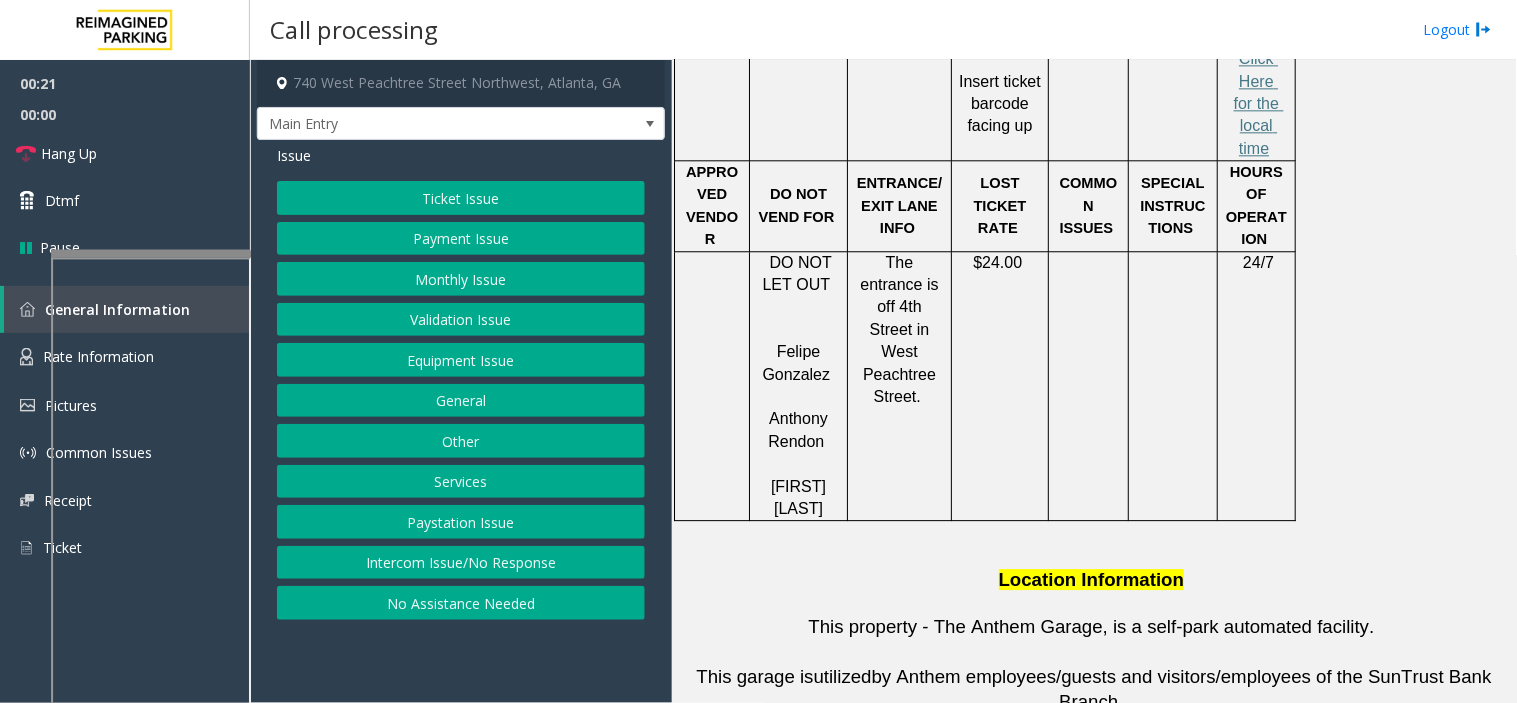 click on "Monthly Issue" 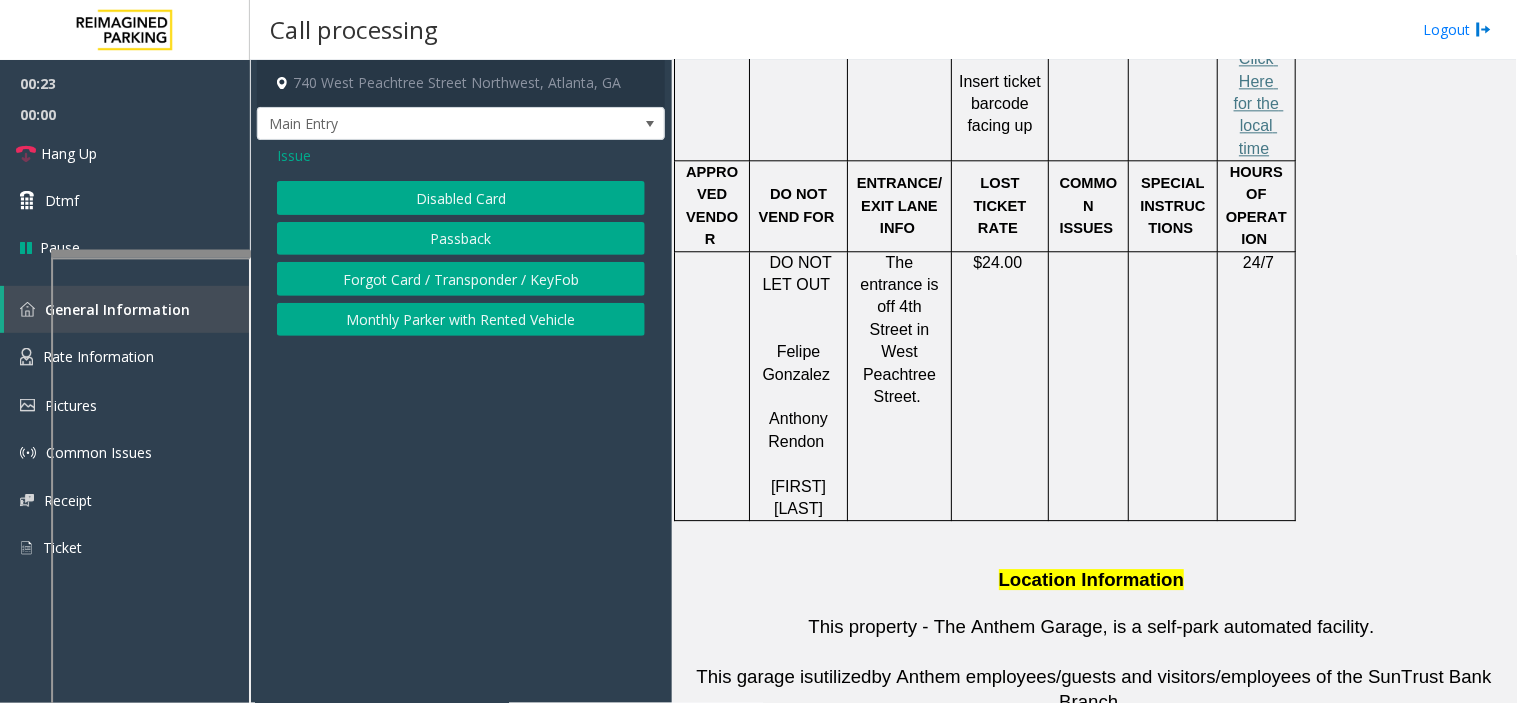 click on "Disabled Card" 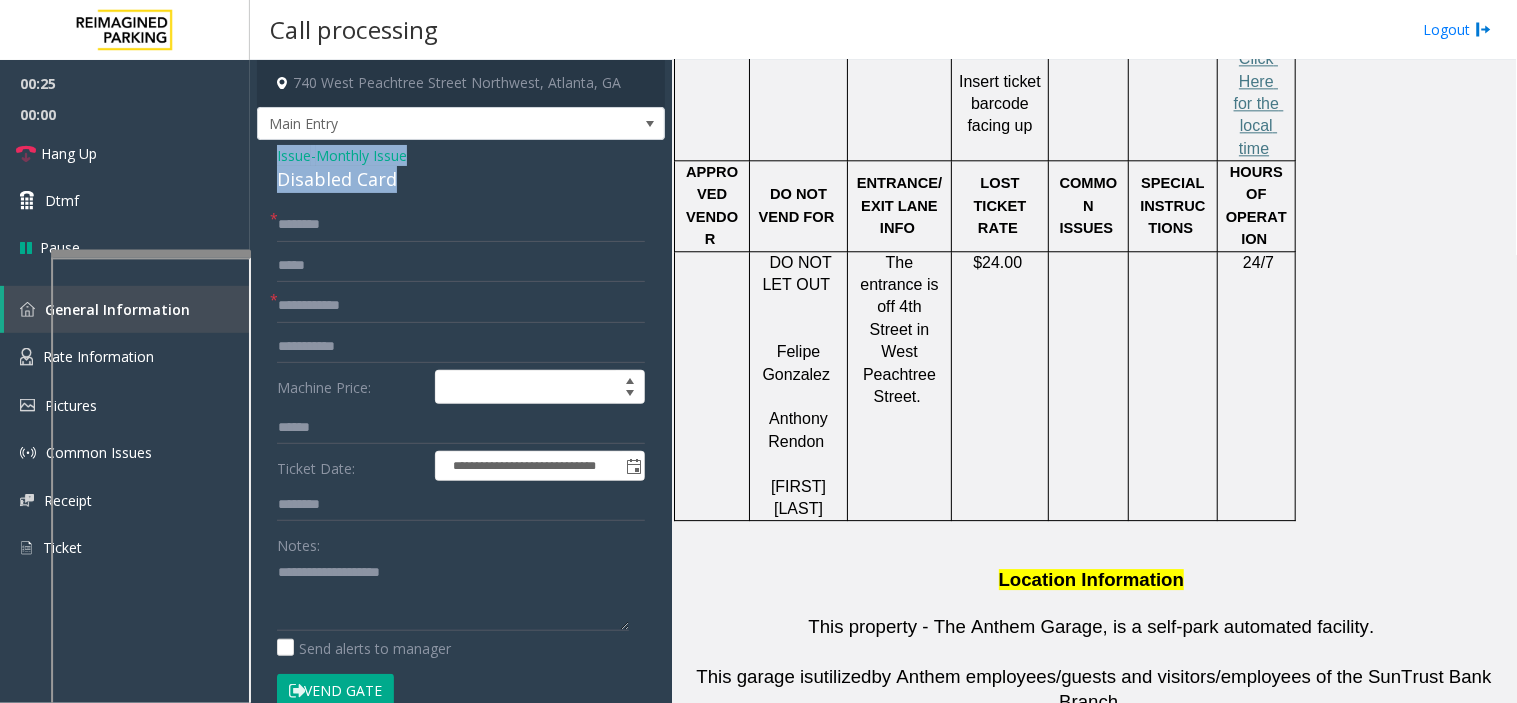 drag, startPoint x: 410, startPoint y: 182, endPoint x: 266, endPoint y: 165, distance: 145 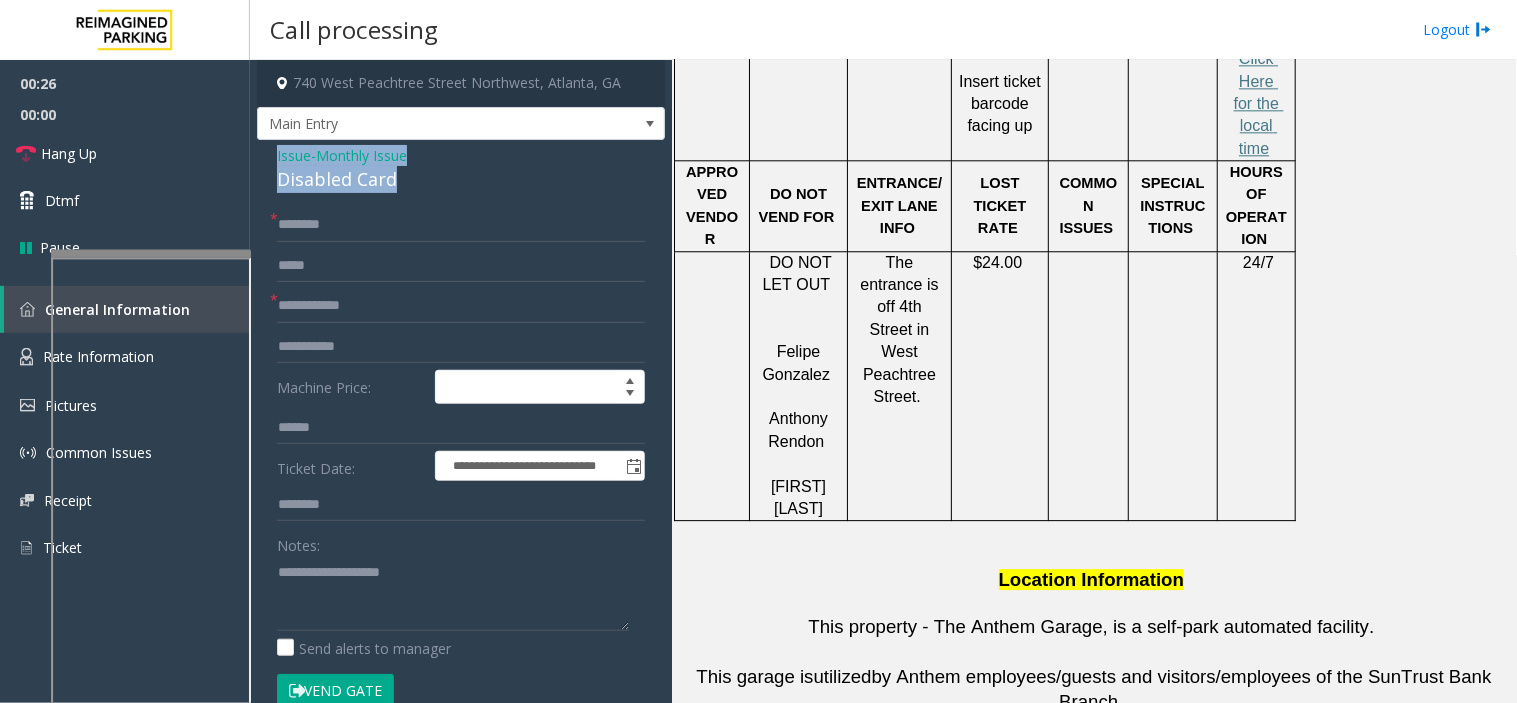 copy on "Issue  -  Monthly Issue Disabled Card" 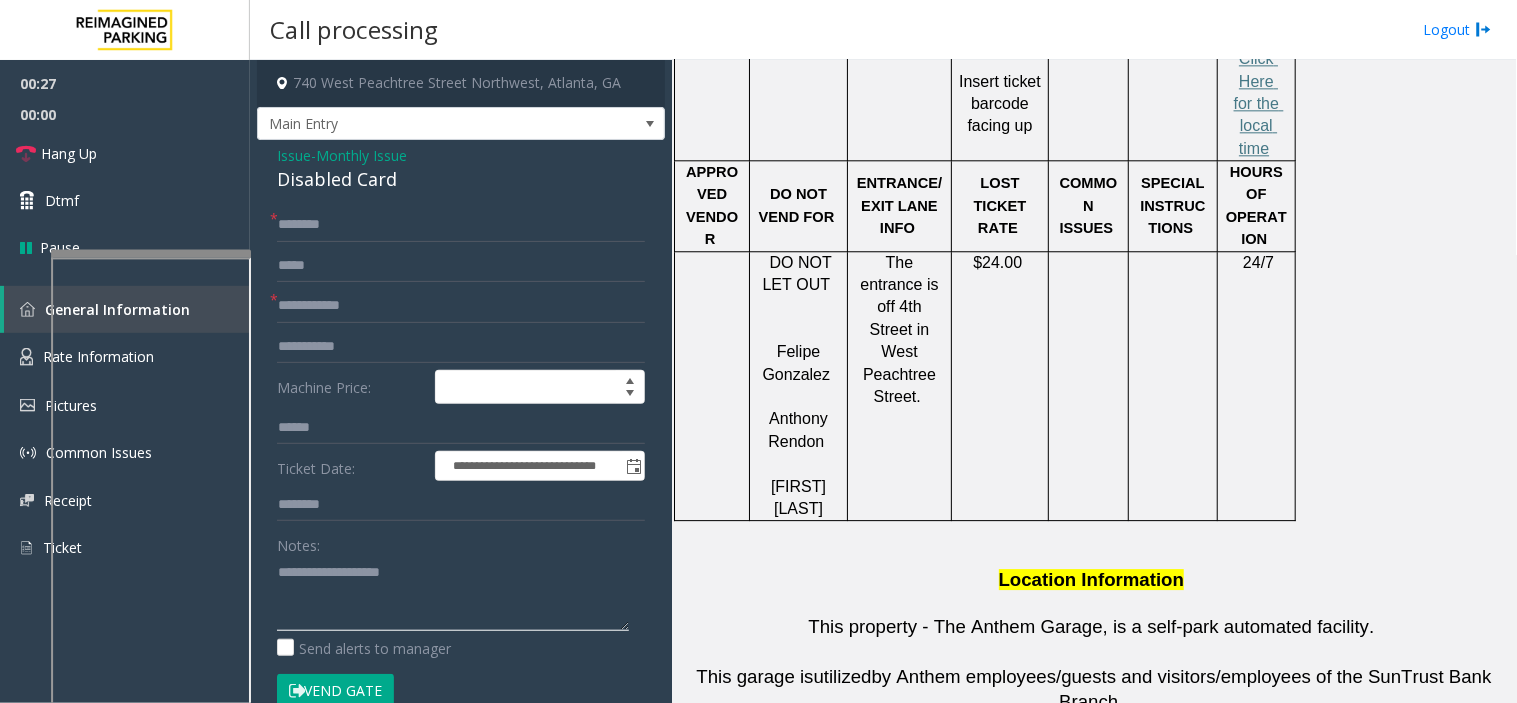click 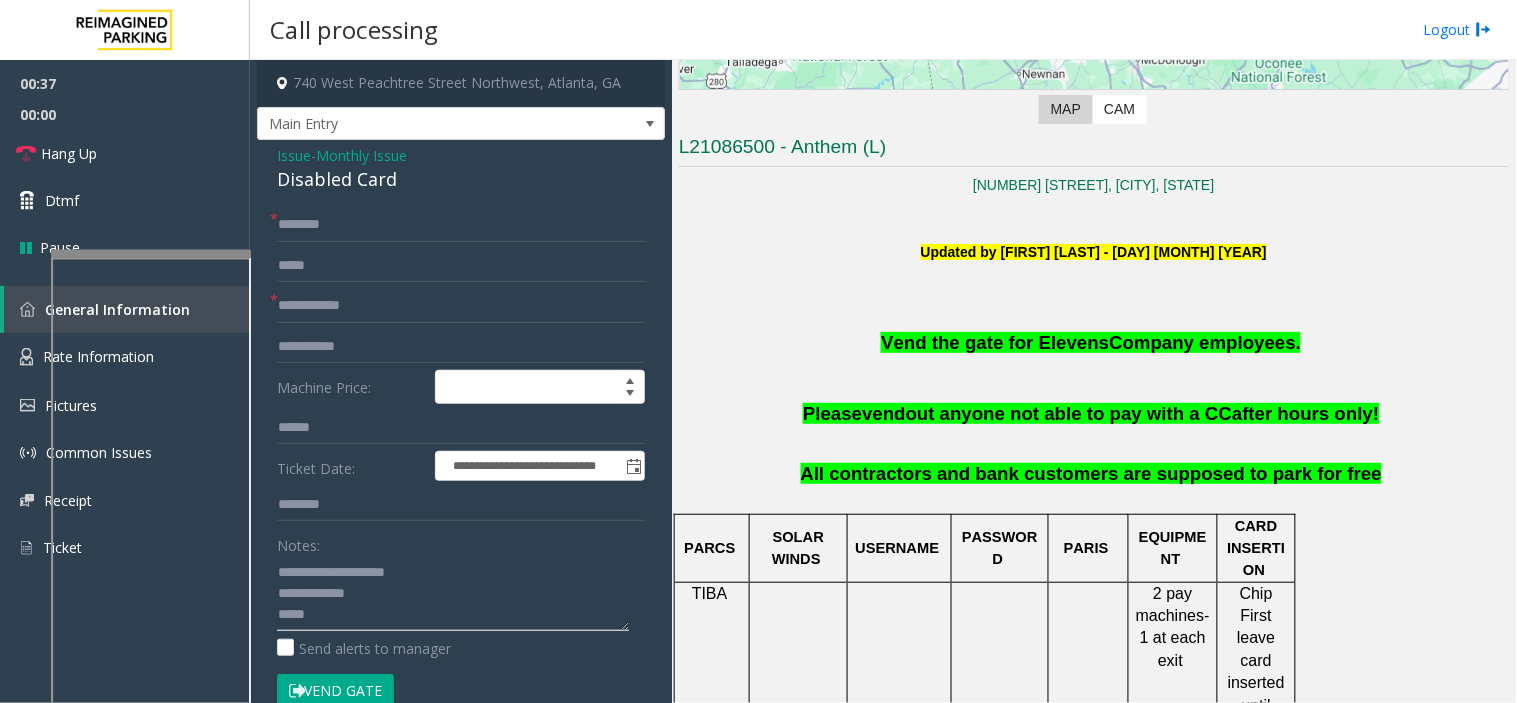 scroll, scrollTop: 358, scrollLeft: 0, axis: vertical 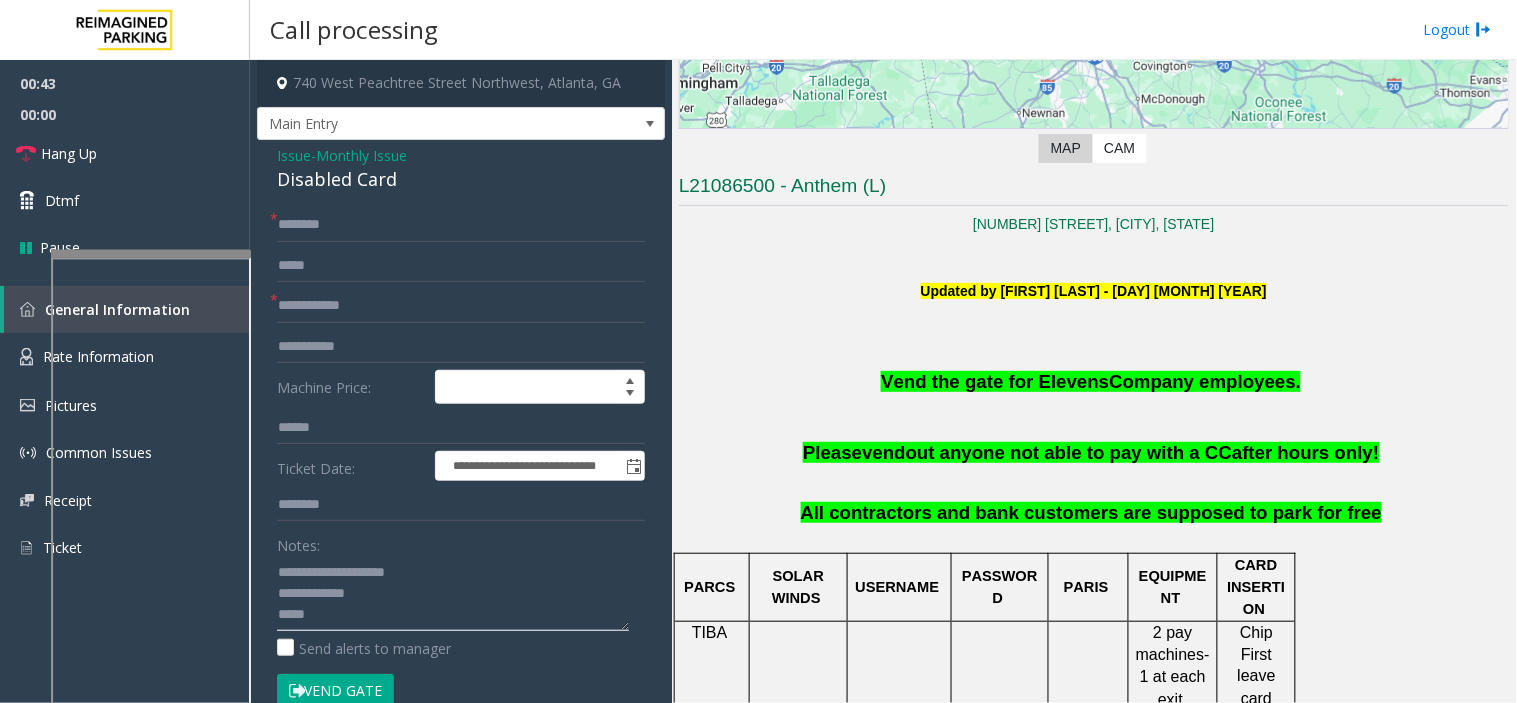 type on "**********" 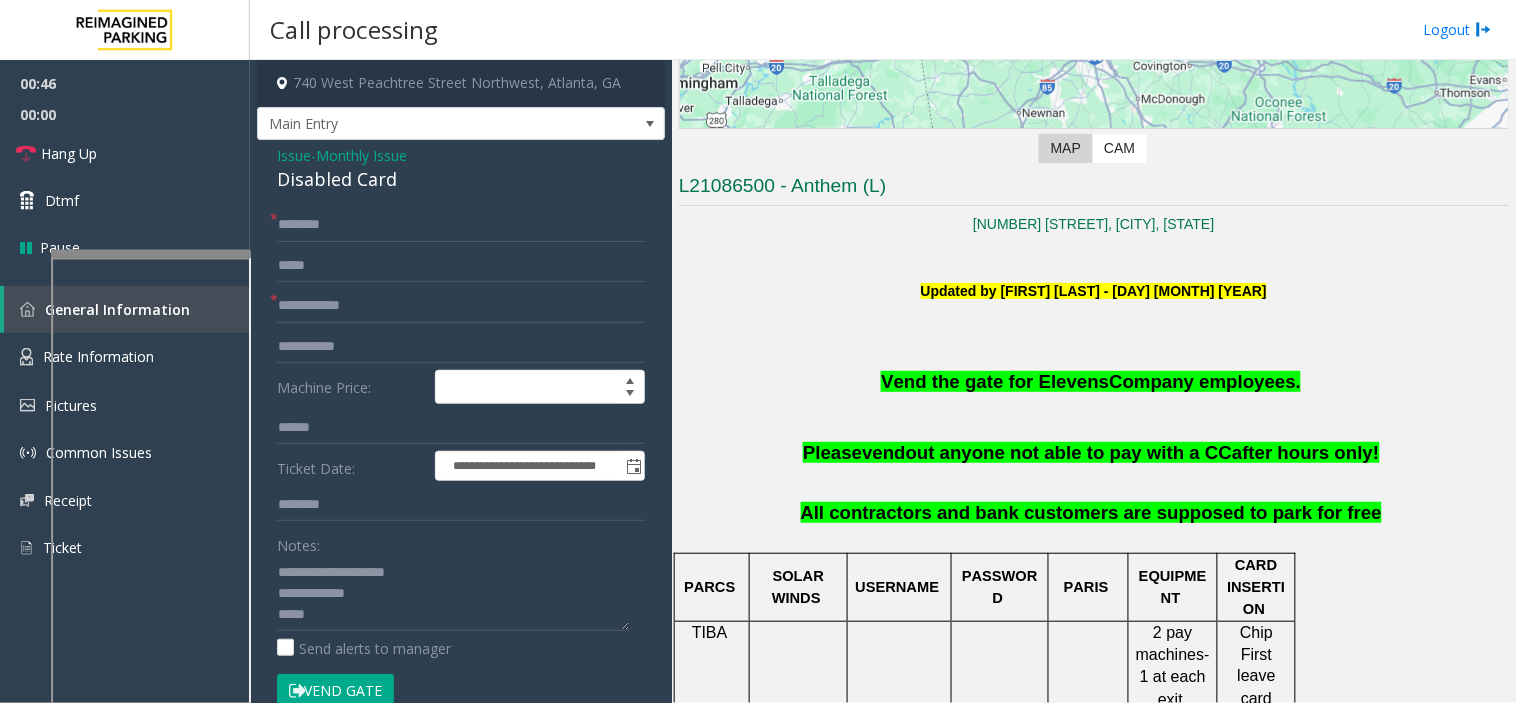 click on "**********" 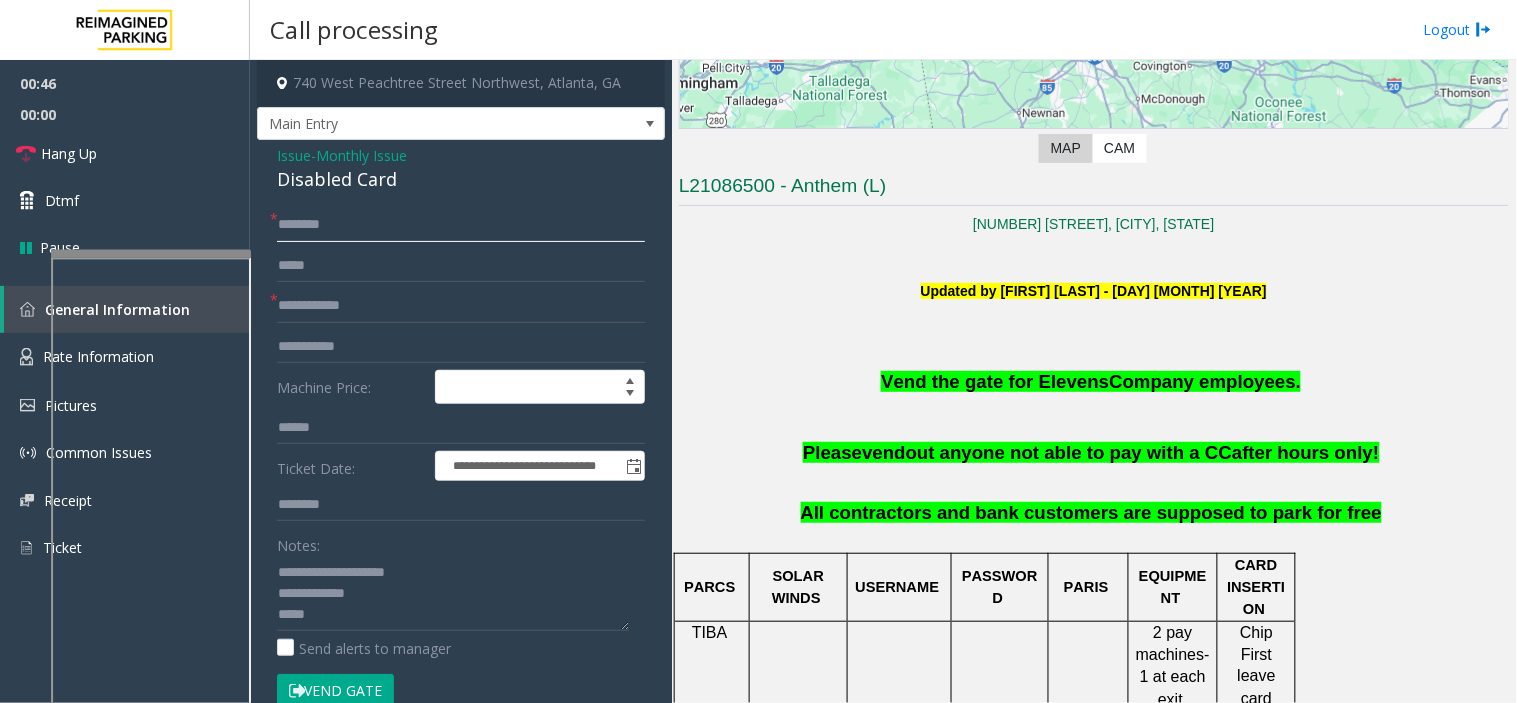 click 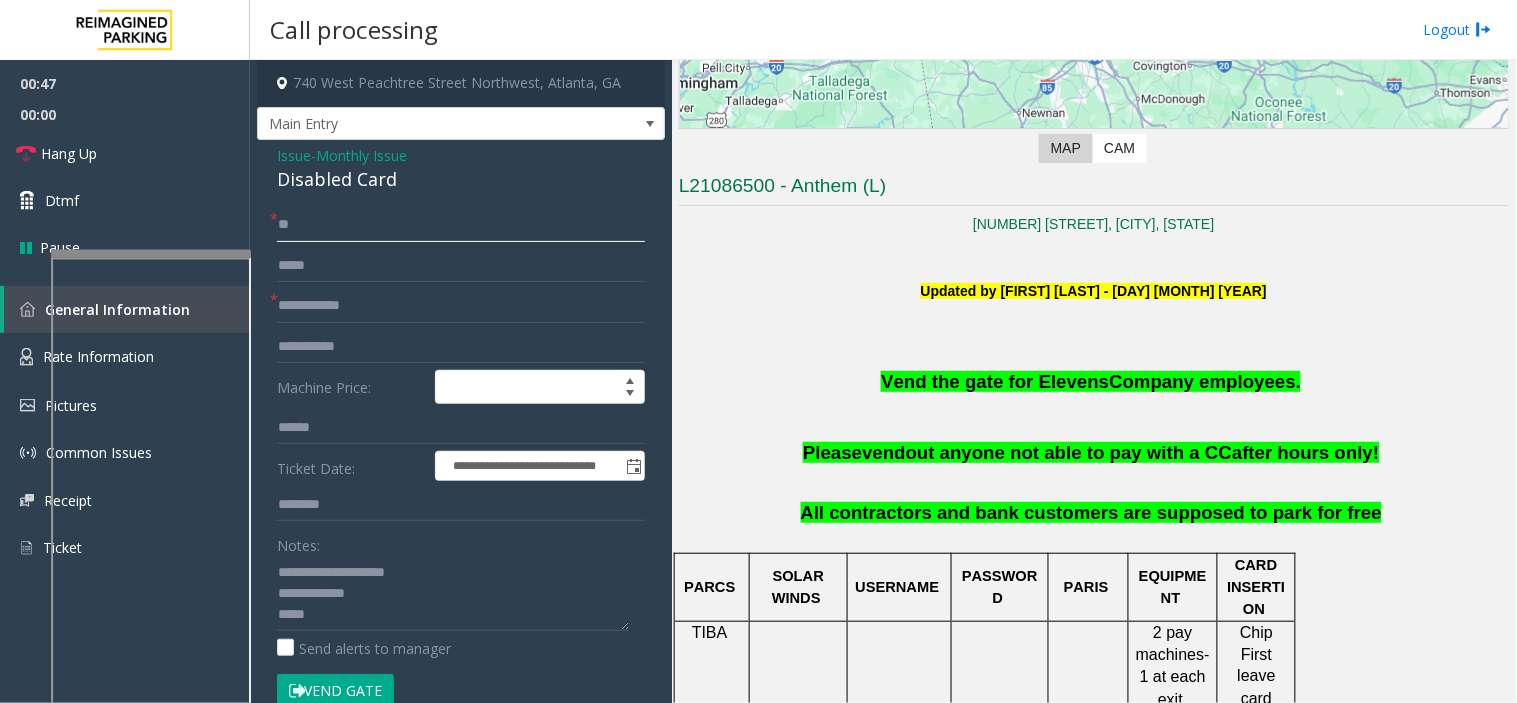 type on "**" 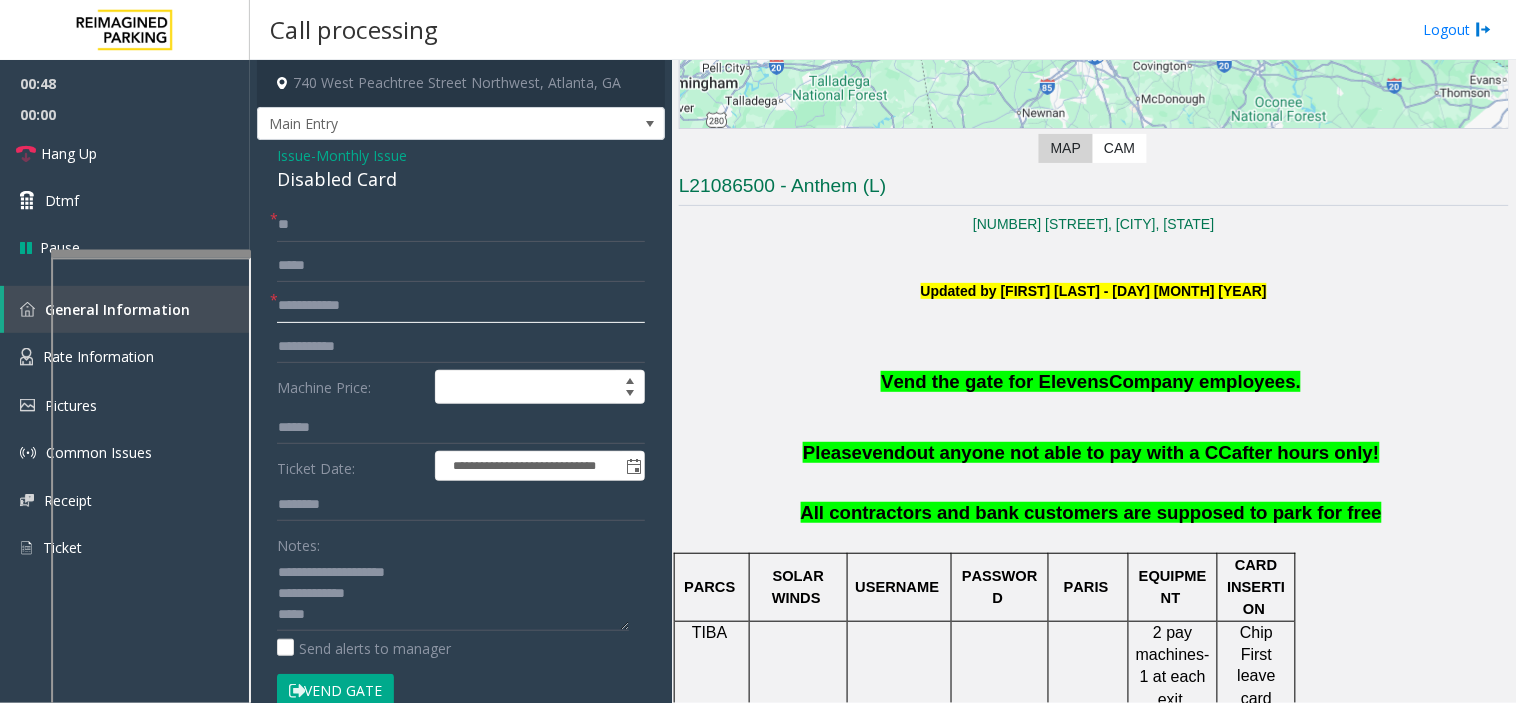 click 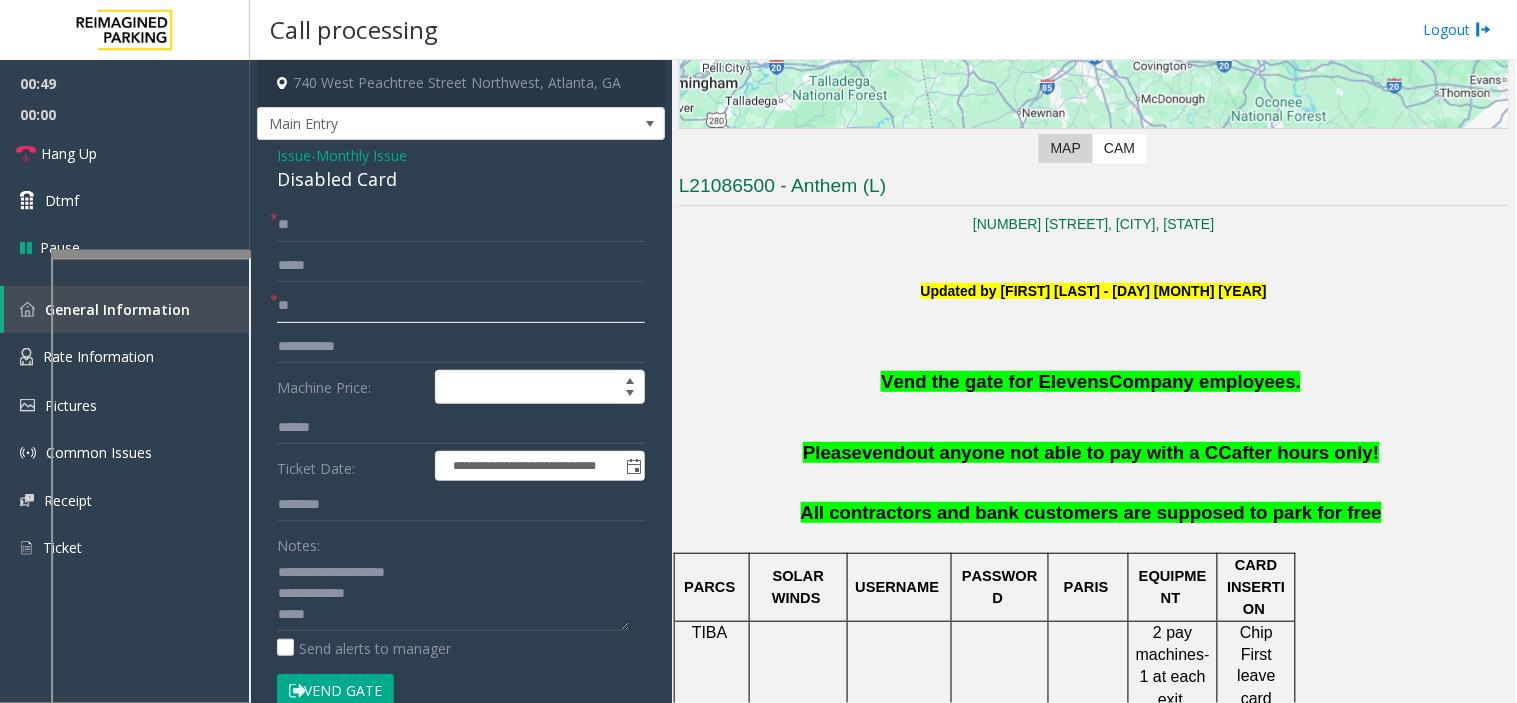 type on "**" 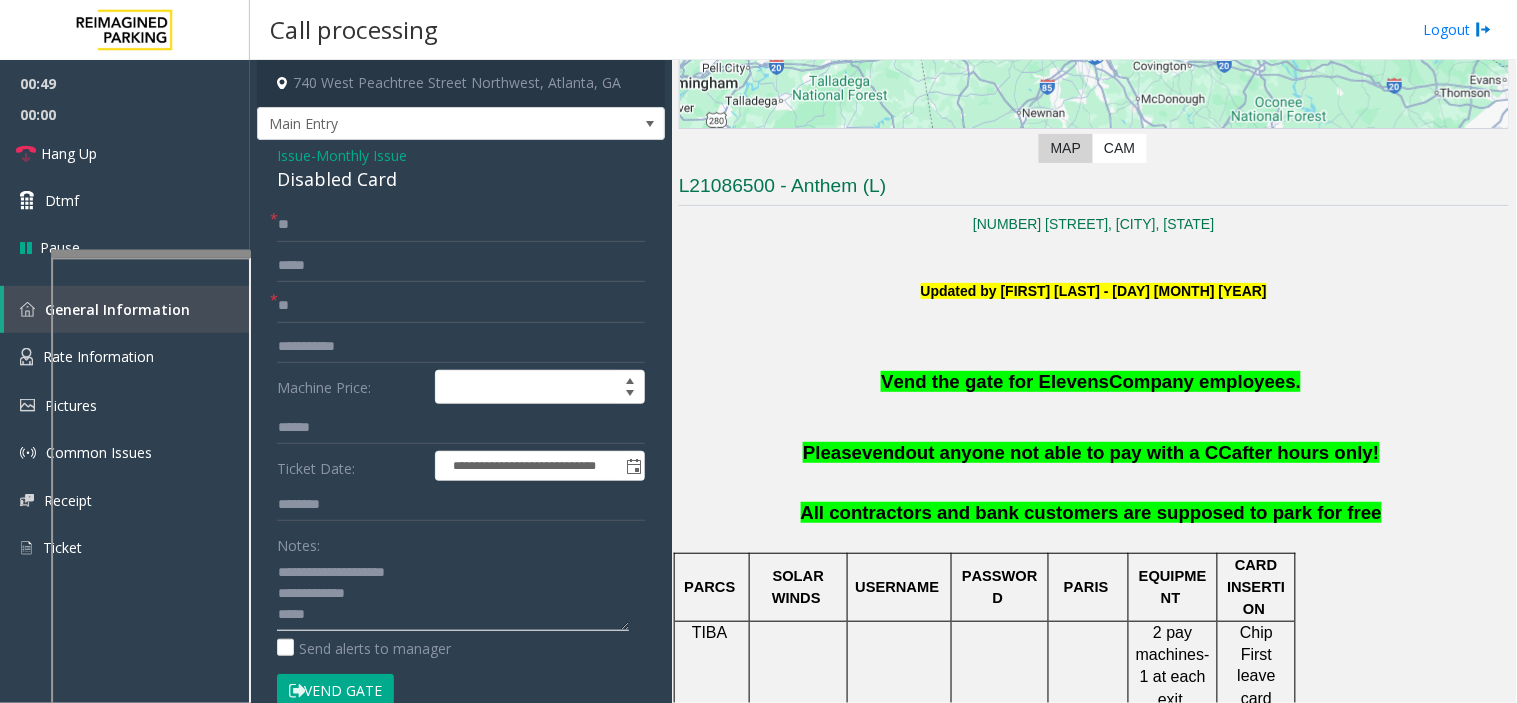 click 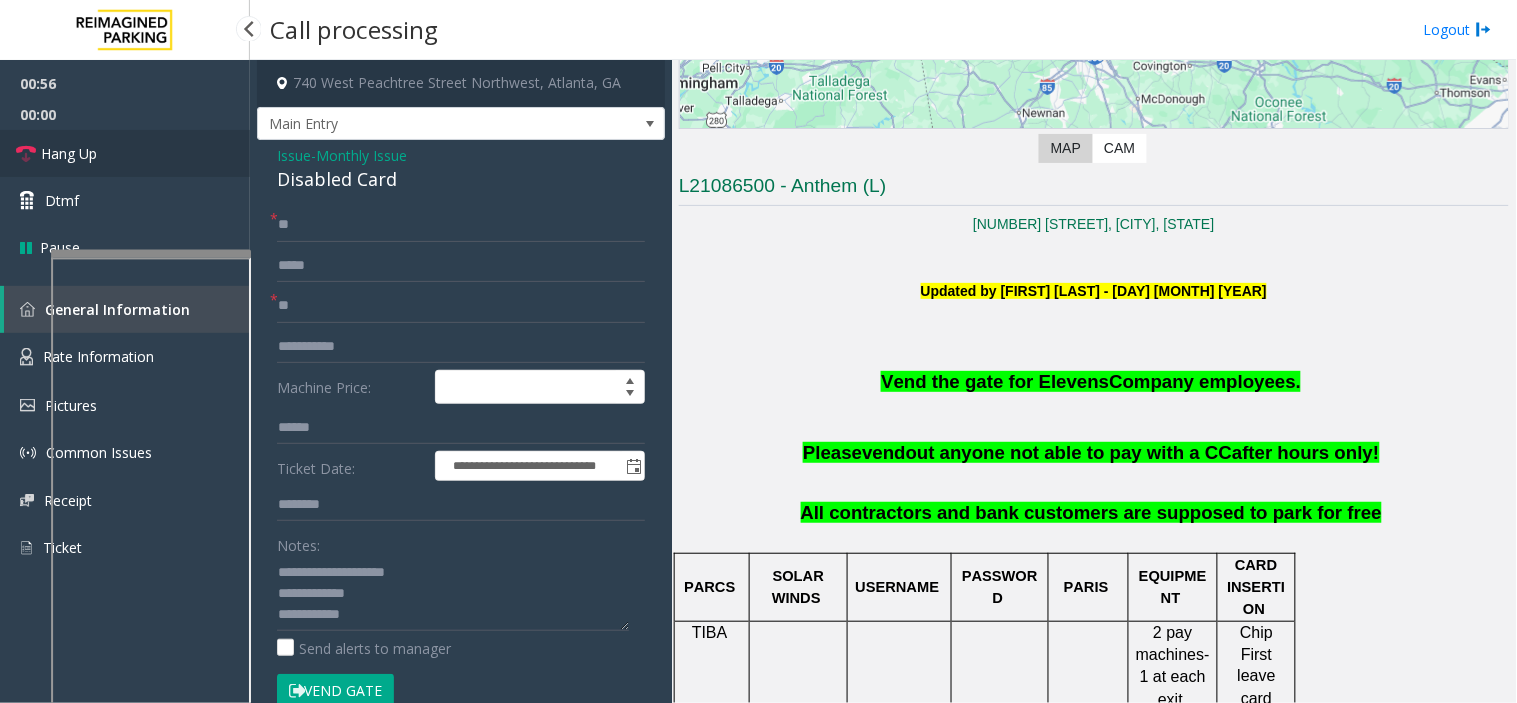 click on "Hang Up" at bounding box center (125, 153) 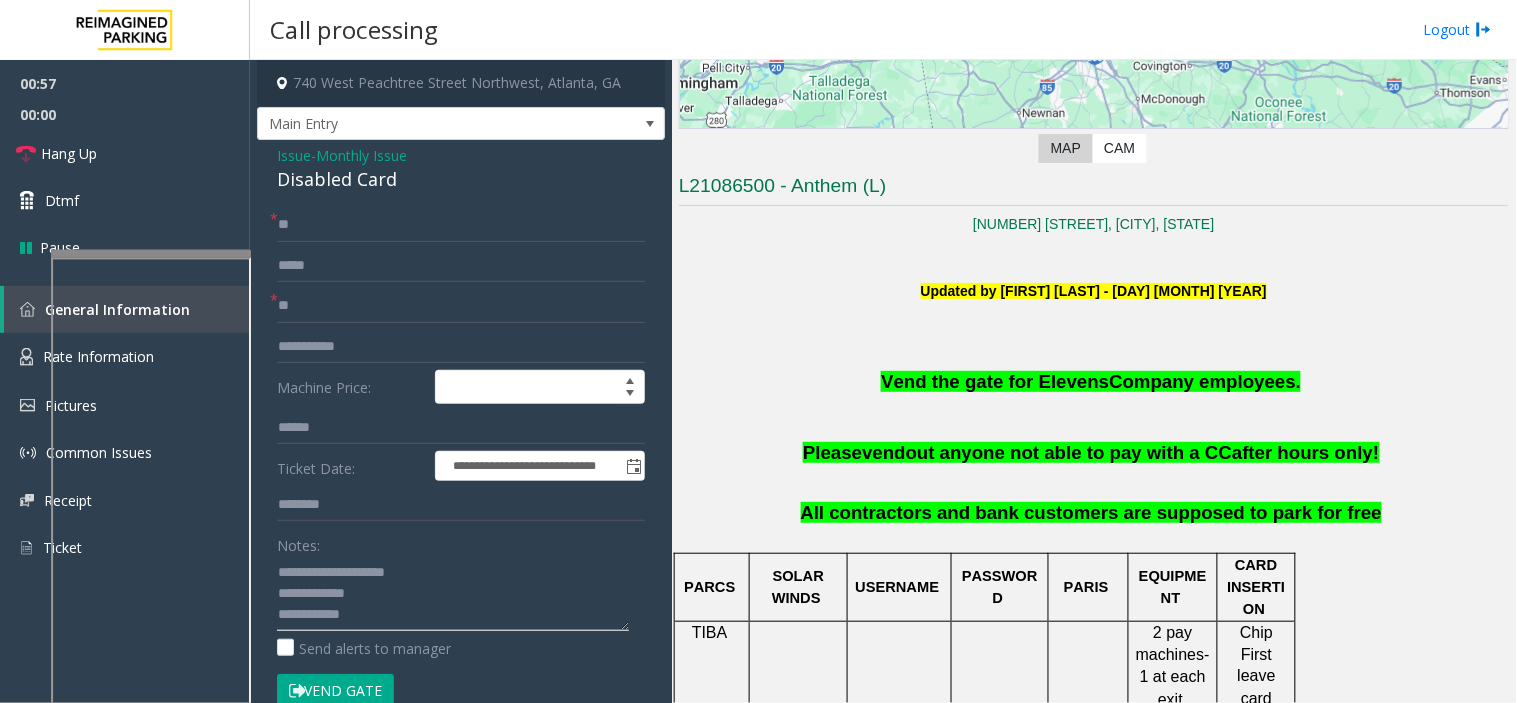 drag, startPoint x: 300, startPoint y: 622, endPoint x: 378, endPoint y: 622, distance: 78 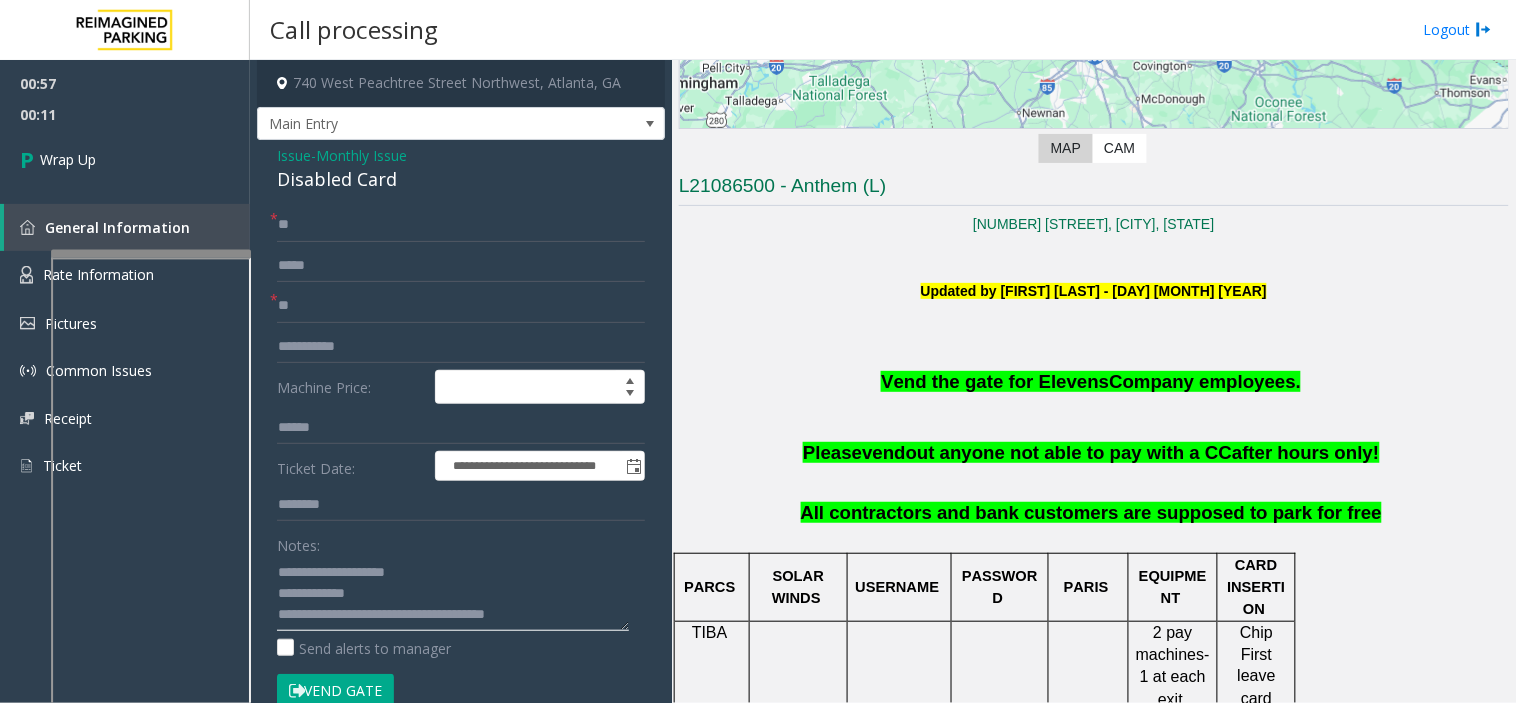 click 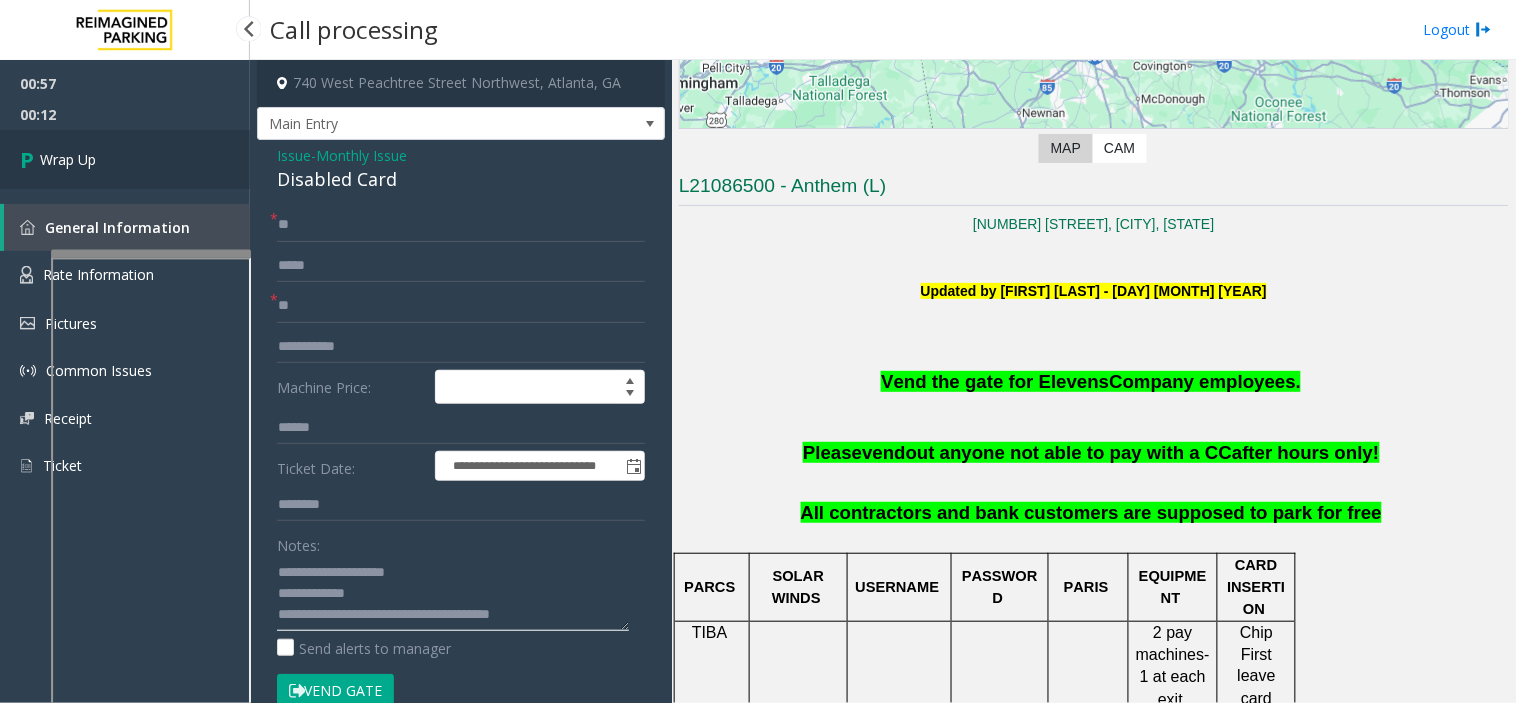 type on "**********" 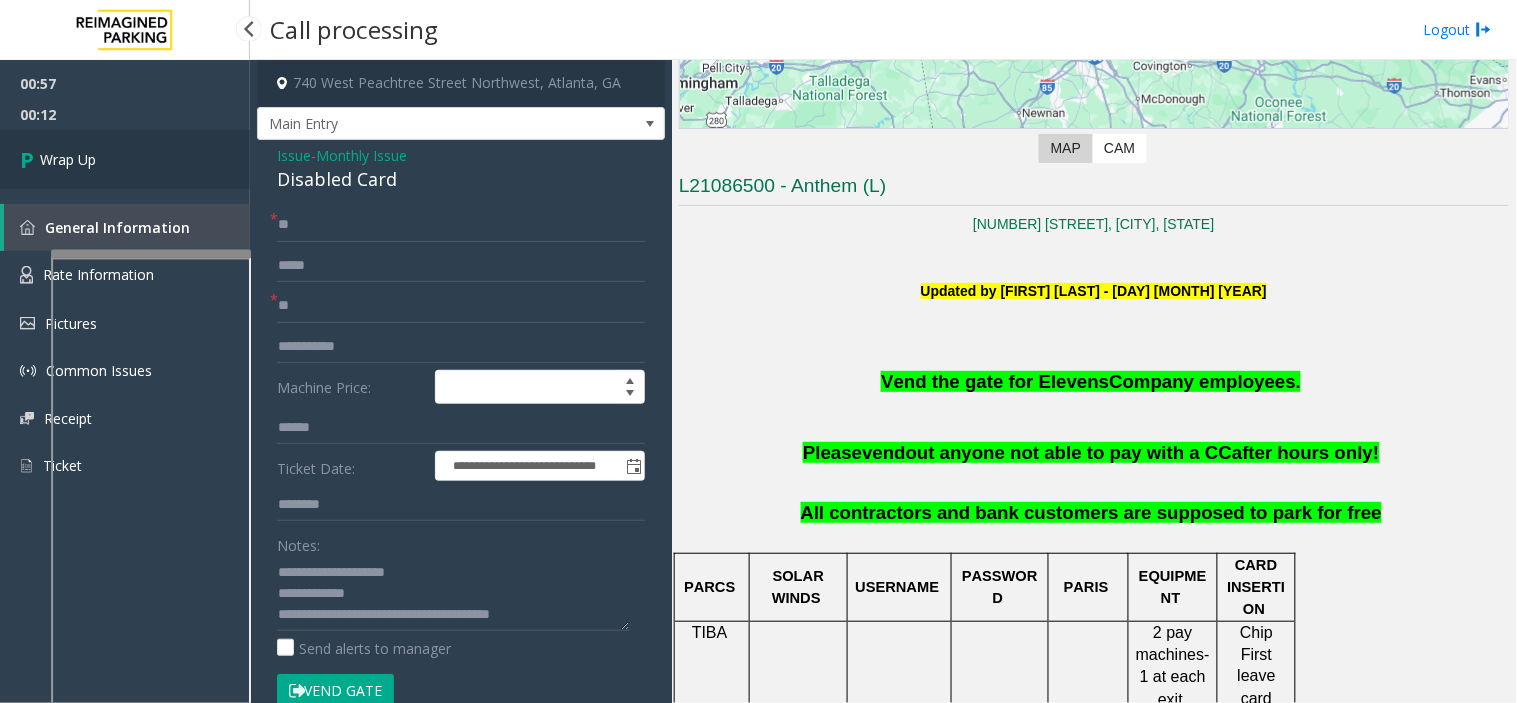 click on "Wrap Up" at bounding box center (125, 159) 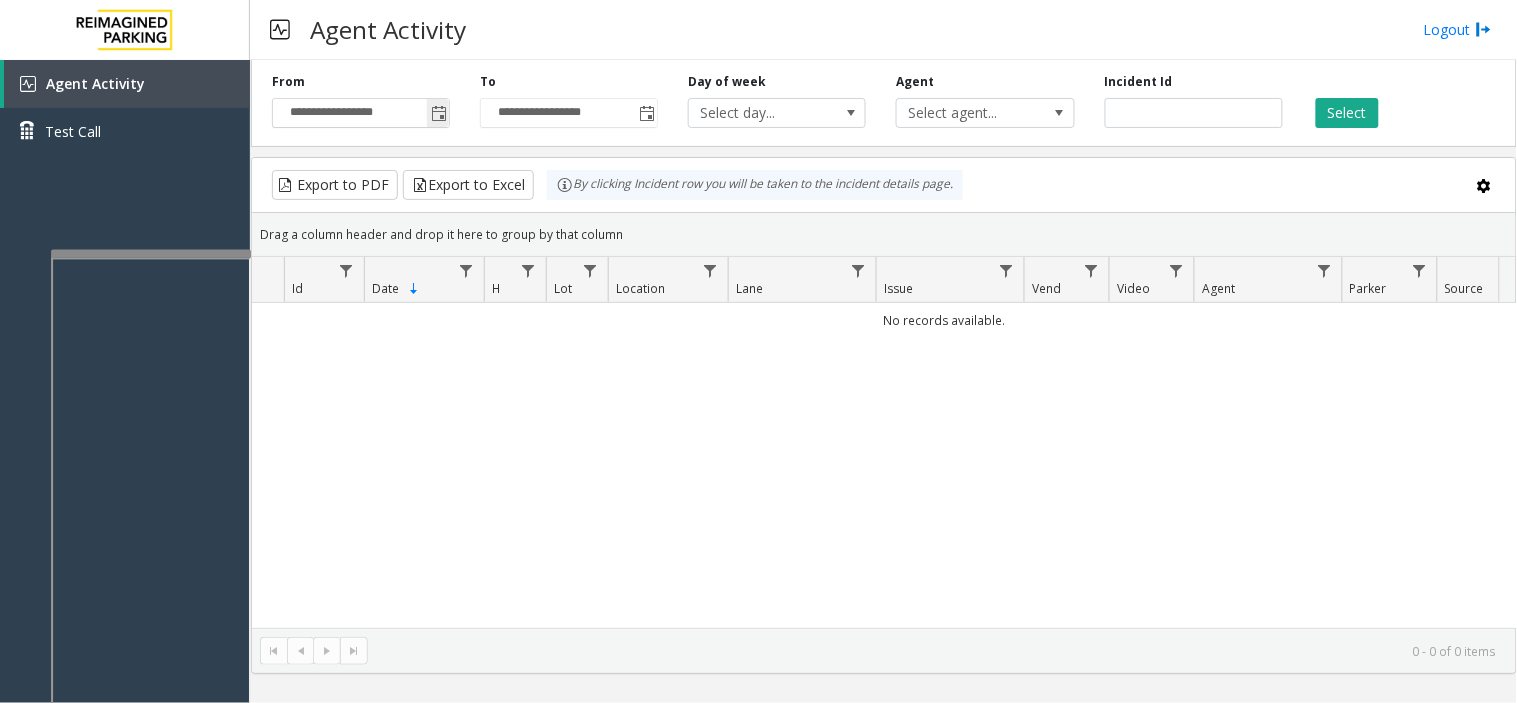 click 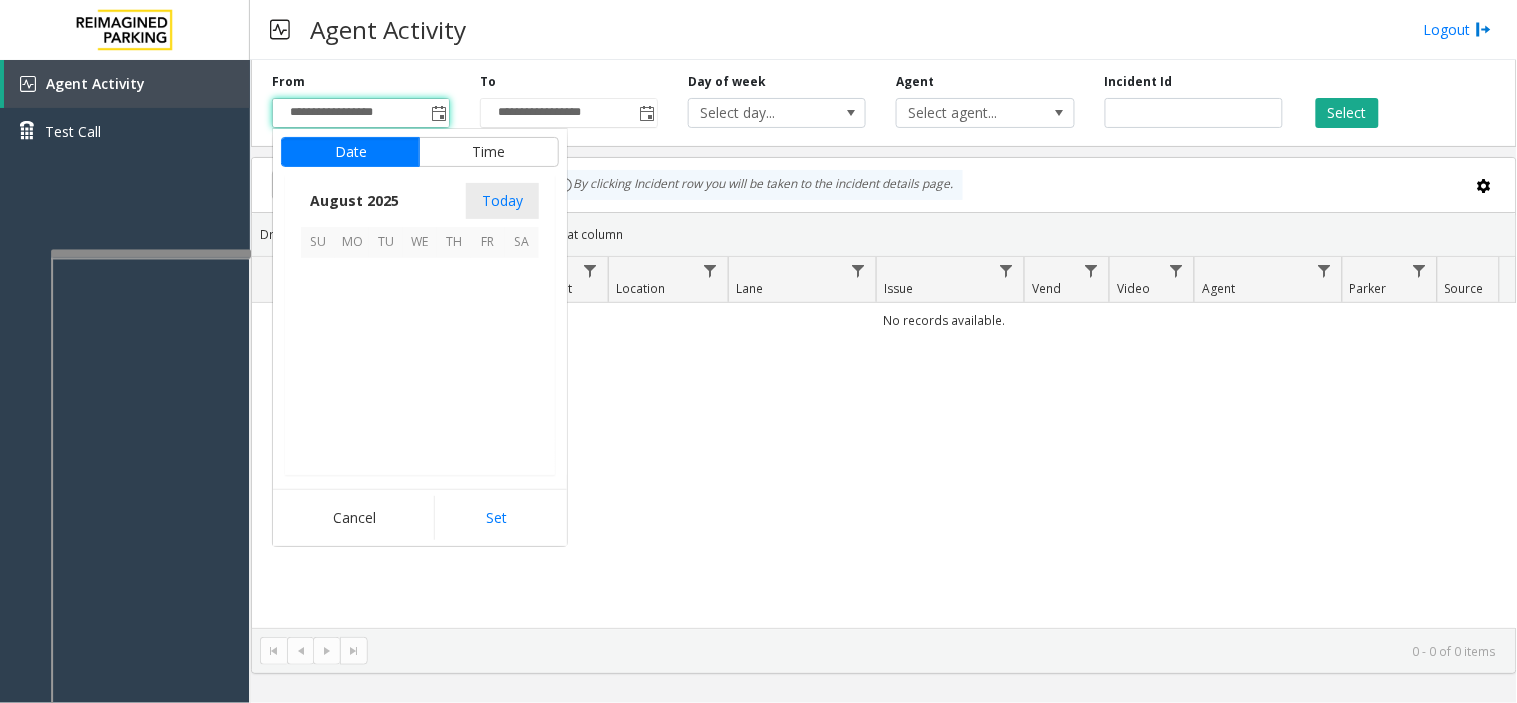 scroll, scrollTop: 358592, scrollLeft: 0, axis: vertical 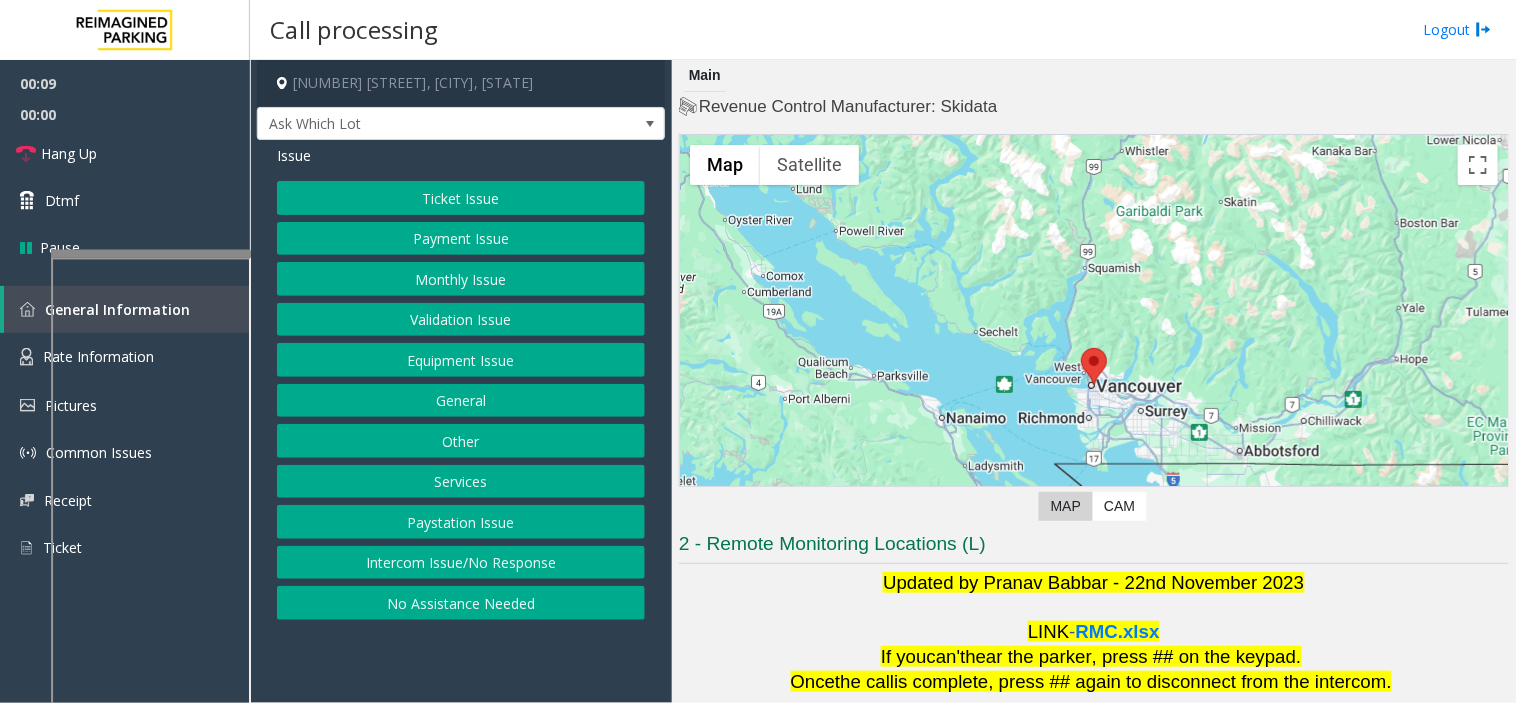 click on "Validation Issue" 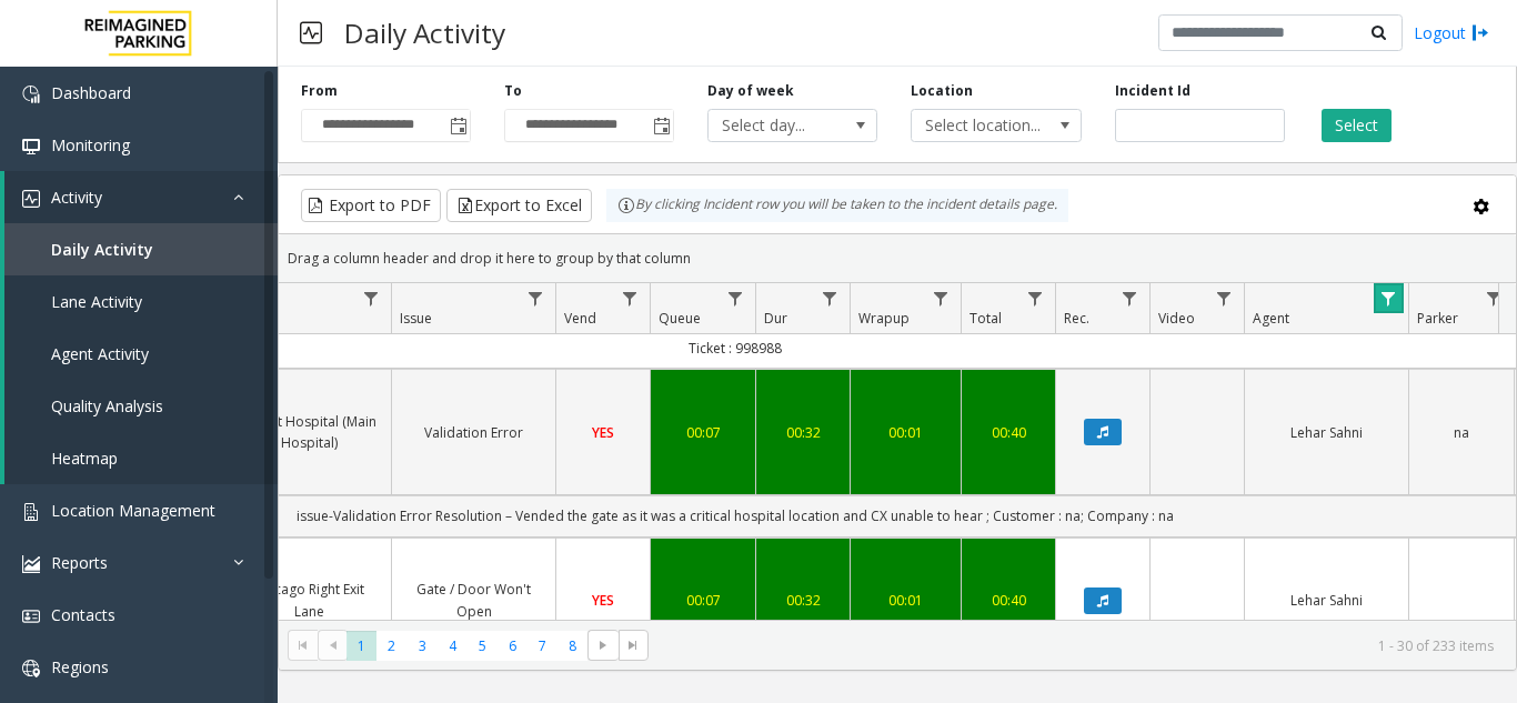 click on "Validation Error" 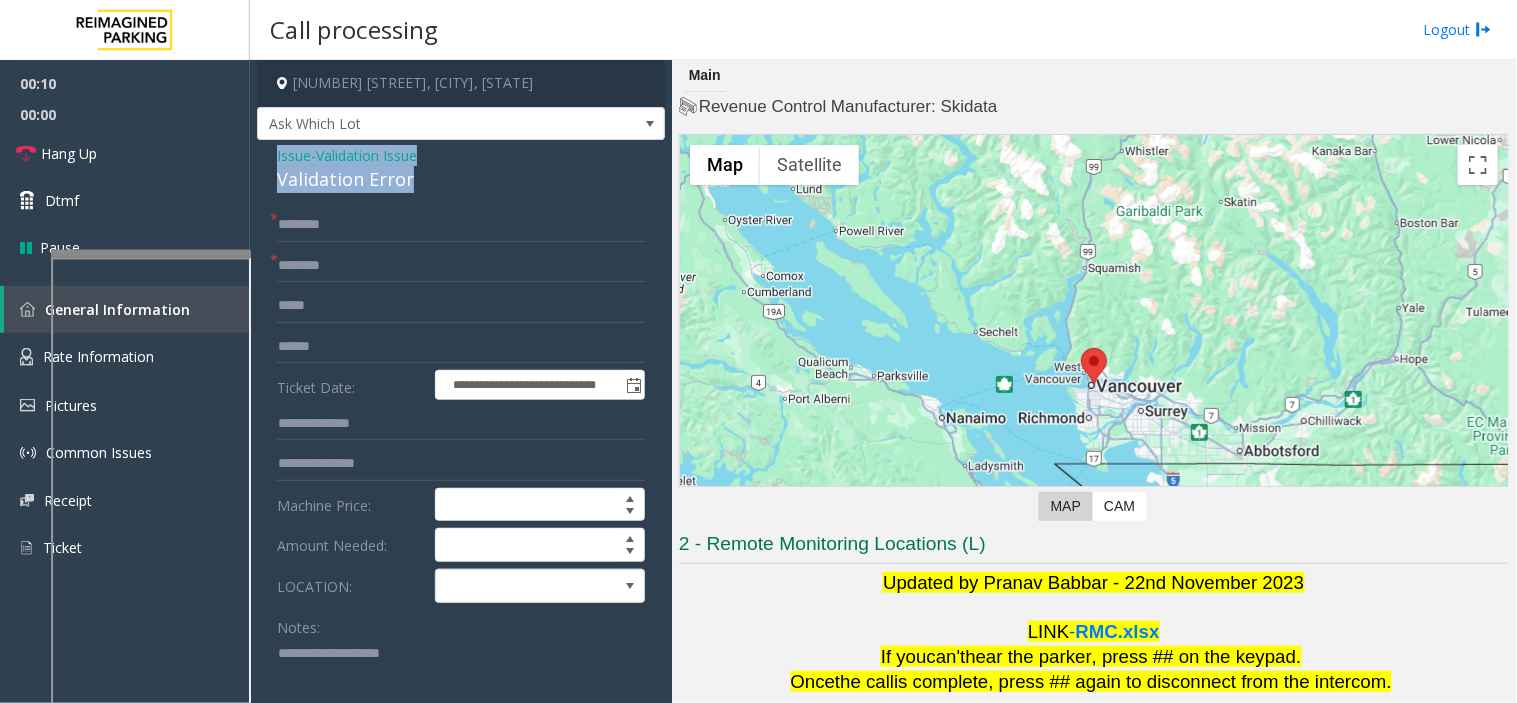 drag, startPoint x: 414, startPoint y: 183, endPoint x: 261, endPoint y: 162, distance: 154.43445 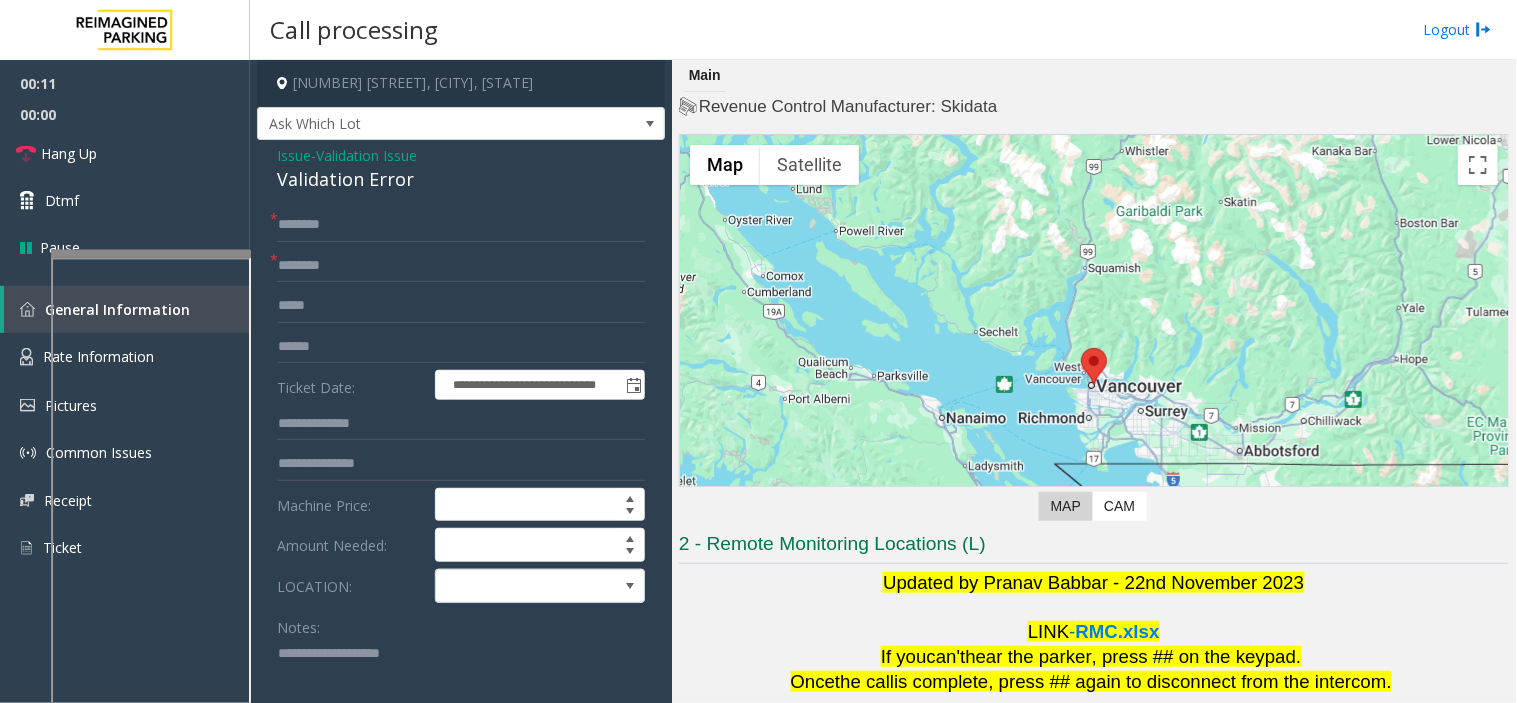 click 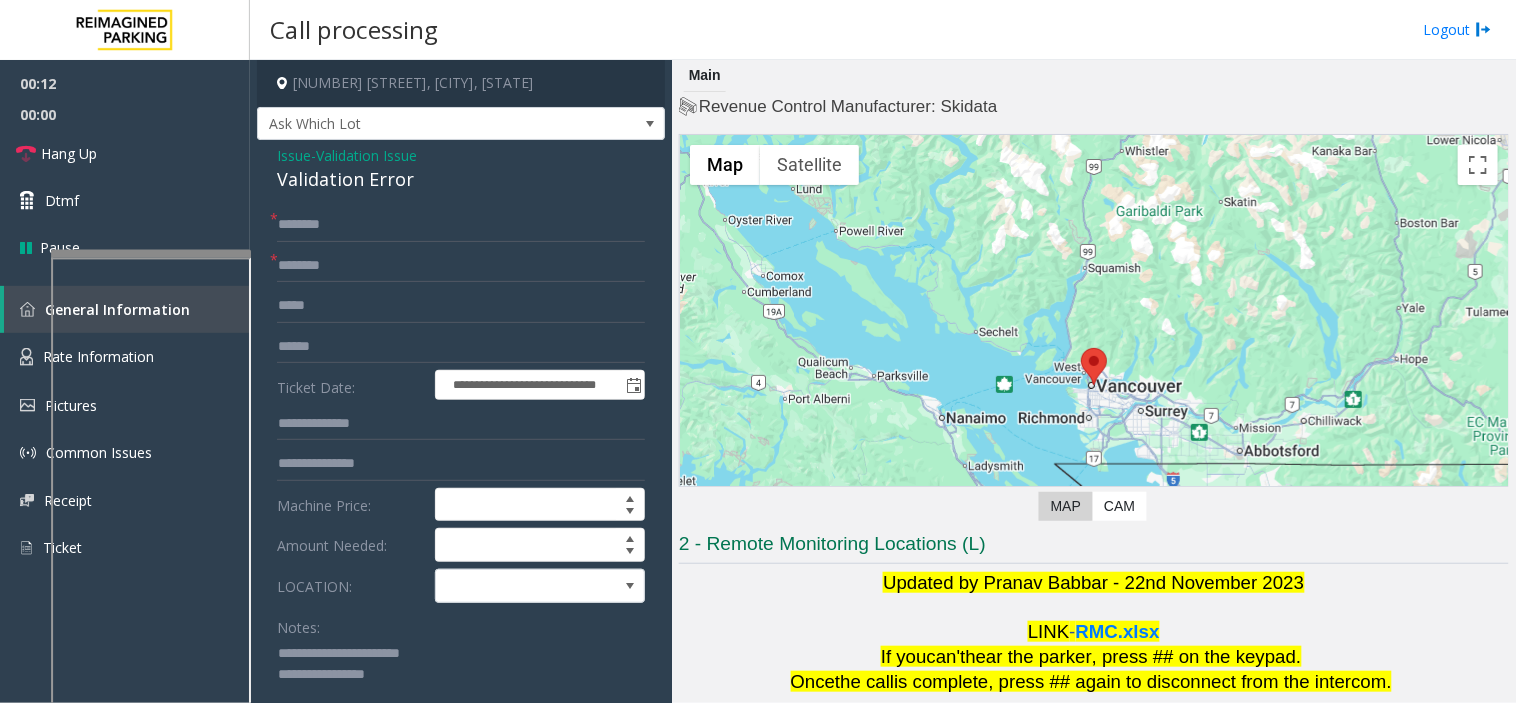 scroll, scrollTop: 2, scrollLeft: 0, axis: vertical 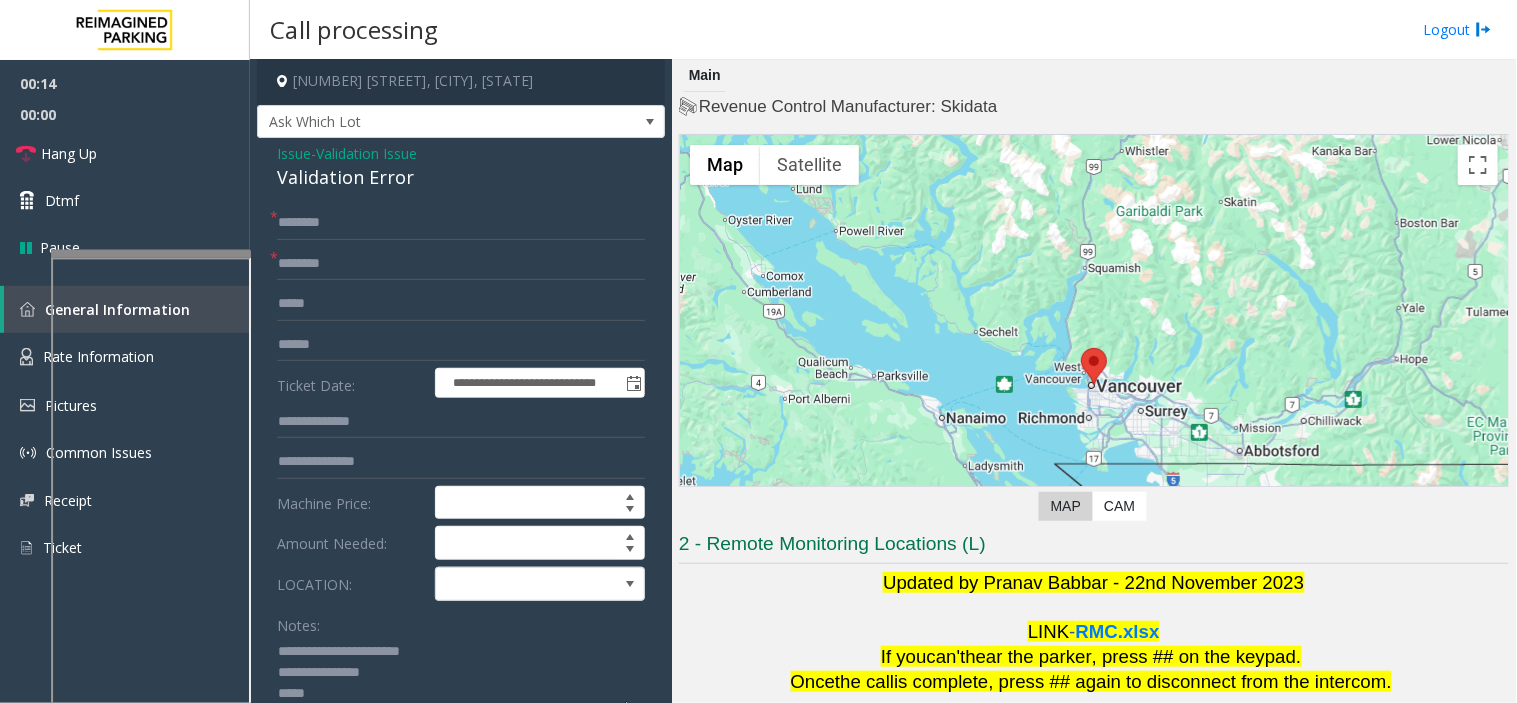 type on "**********" 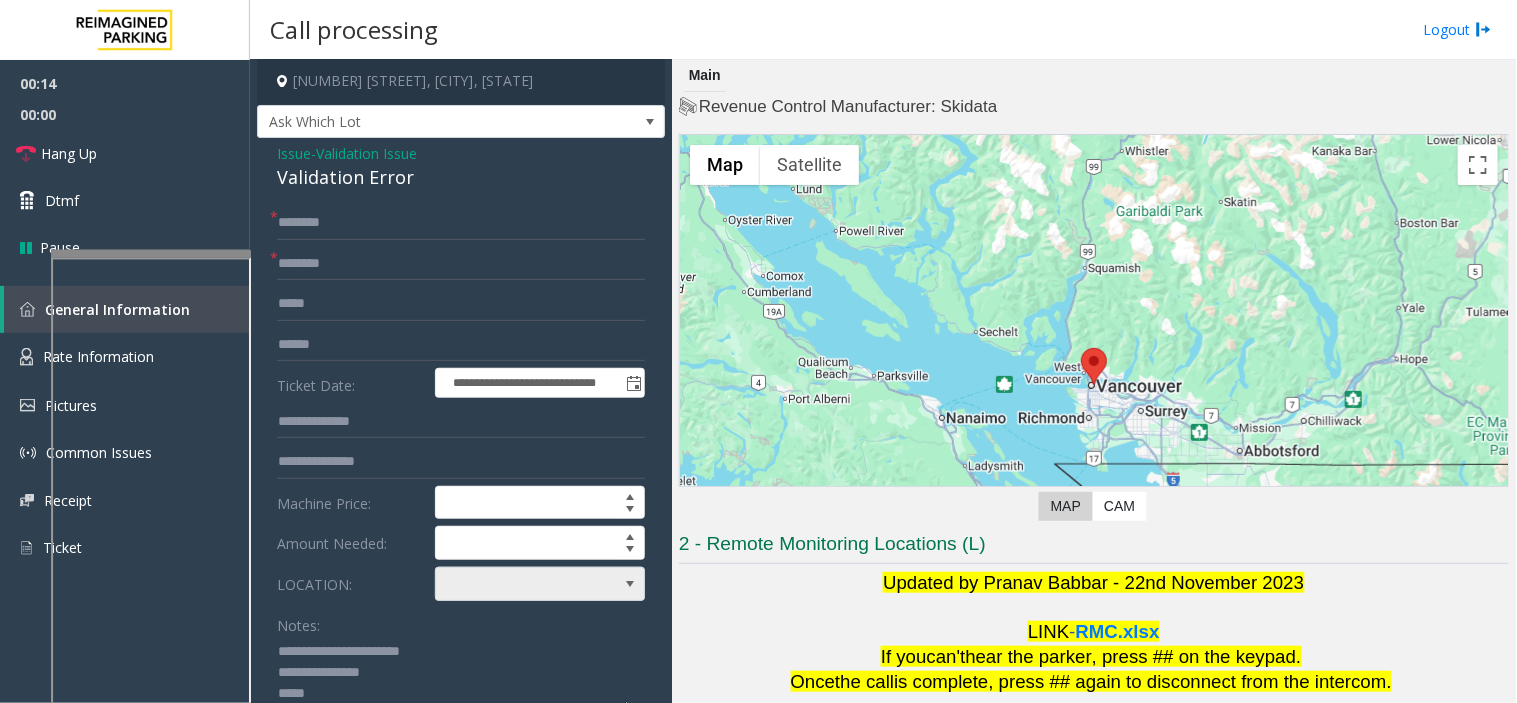 click at bounding box center [519, 584] 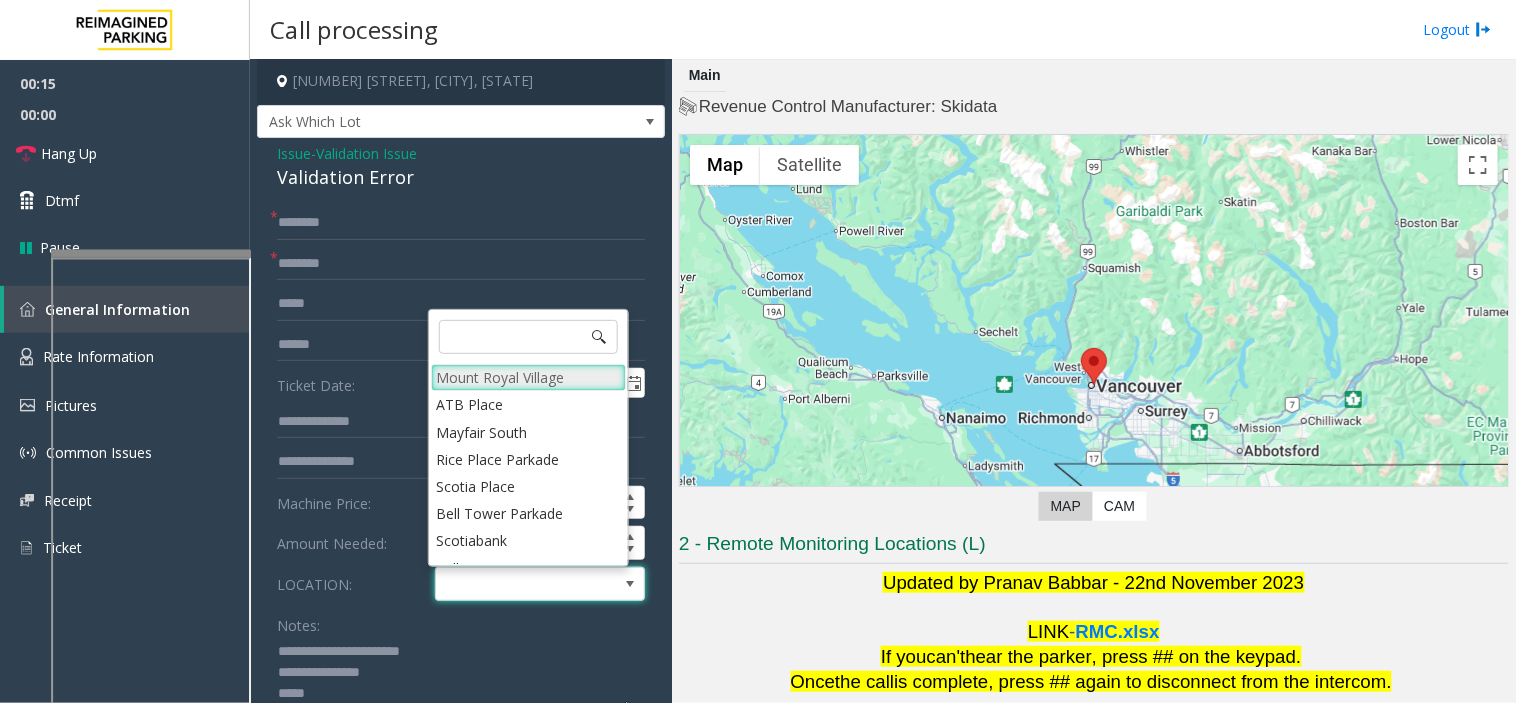 click on "Mount Royal Village" at bounding box center [528, 377] 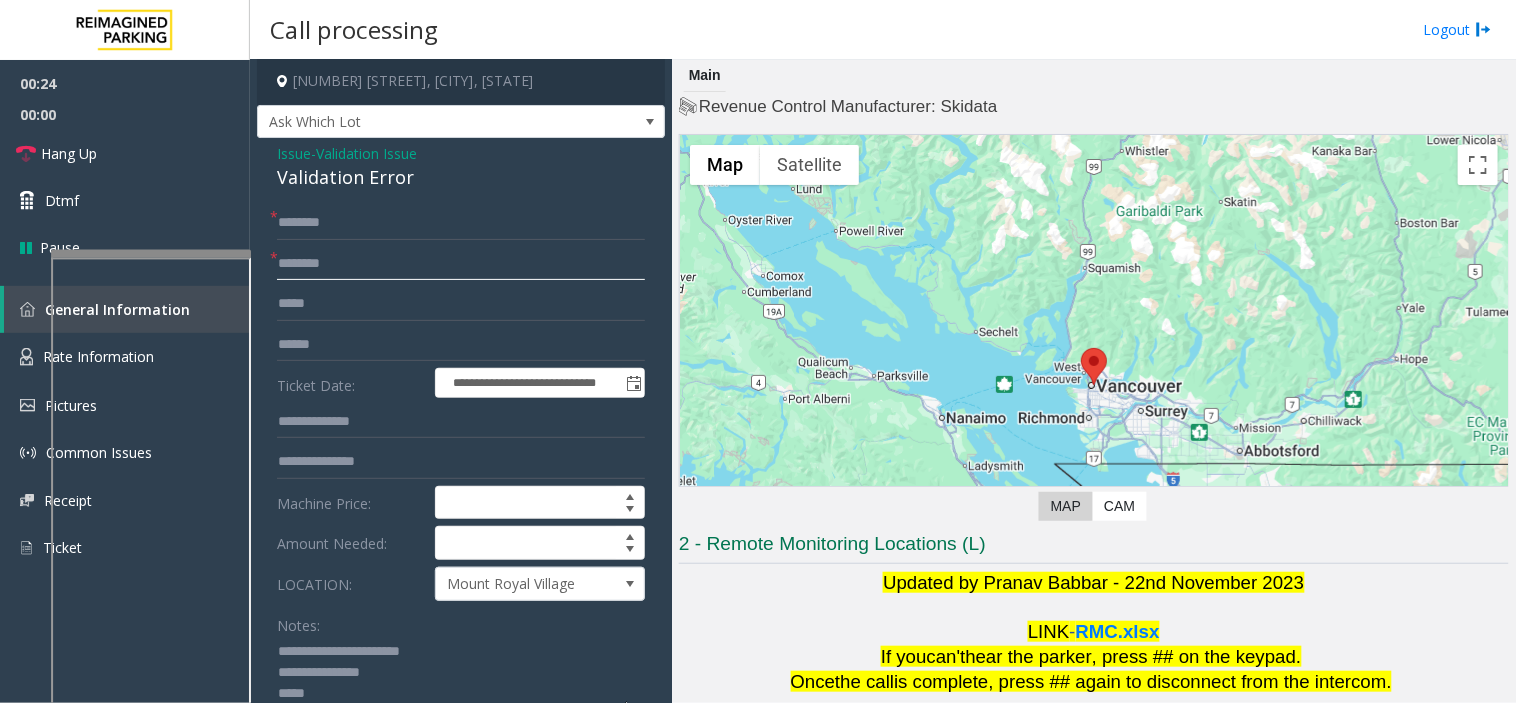 click 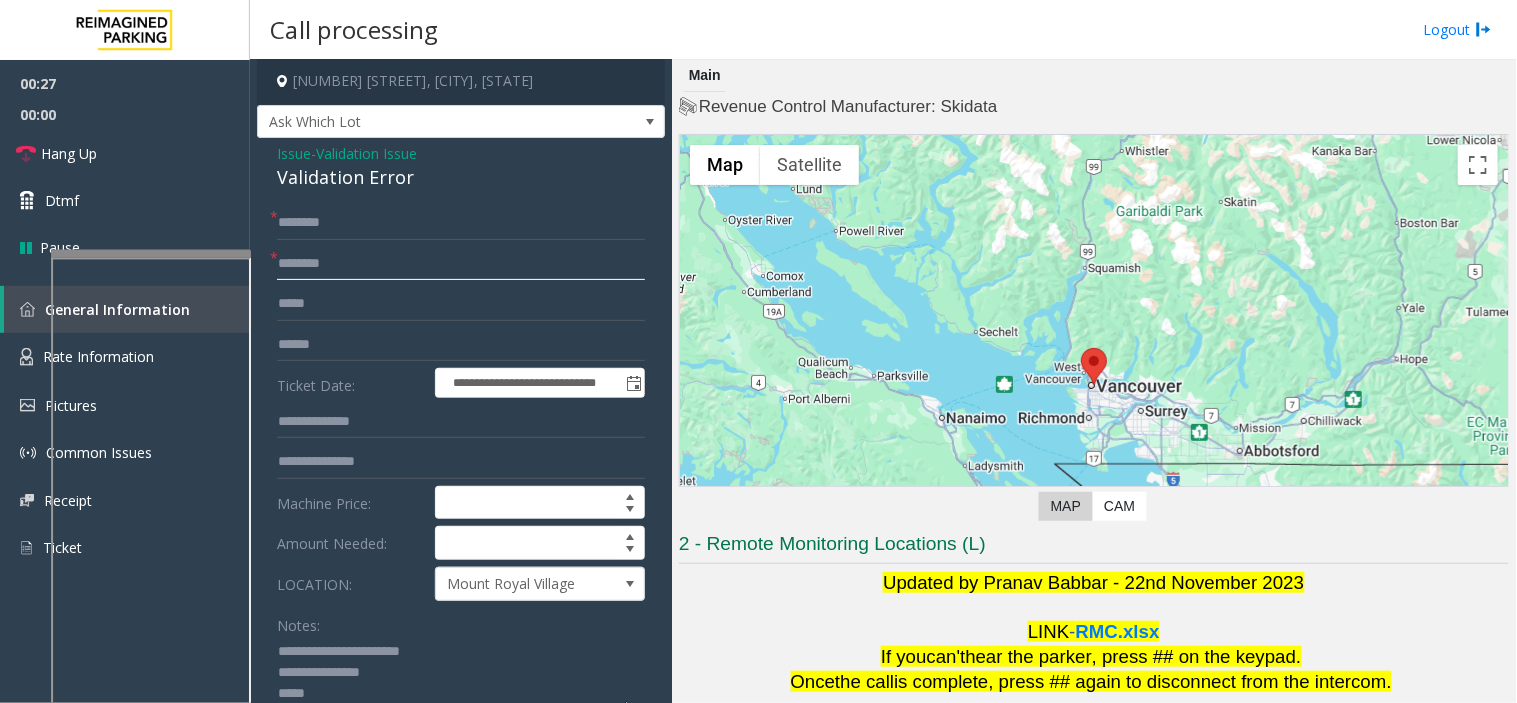 type on "********" 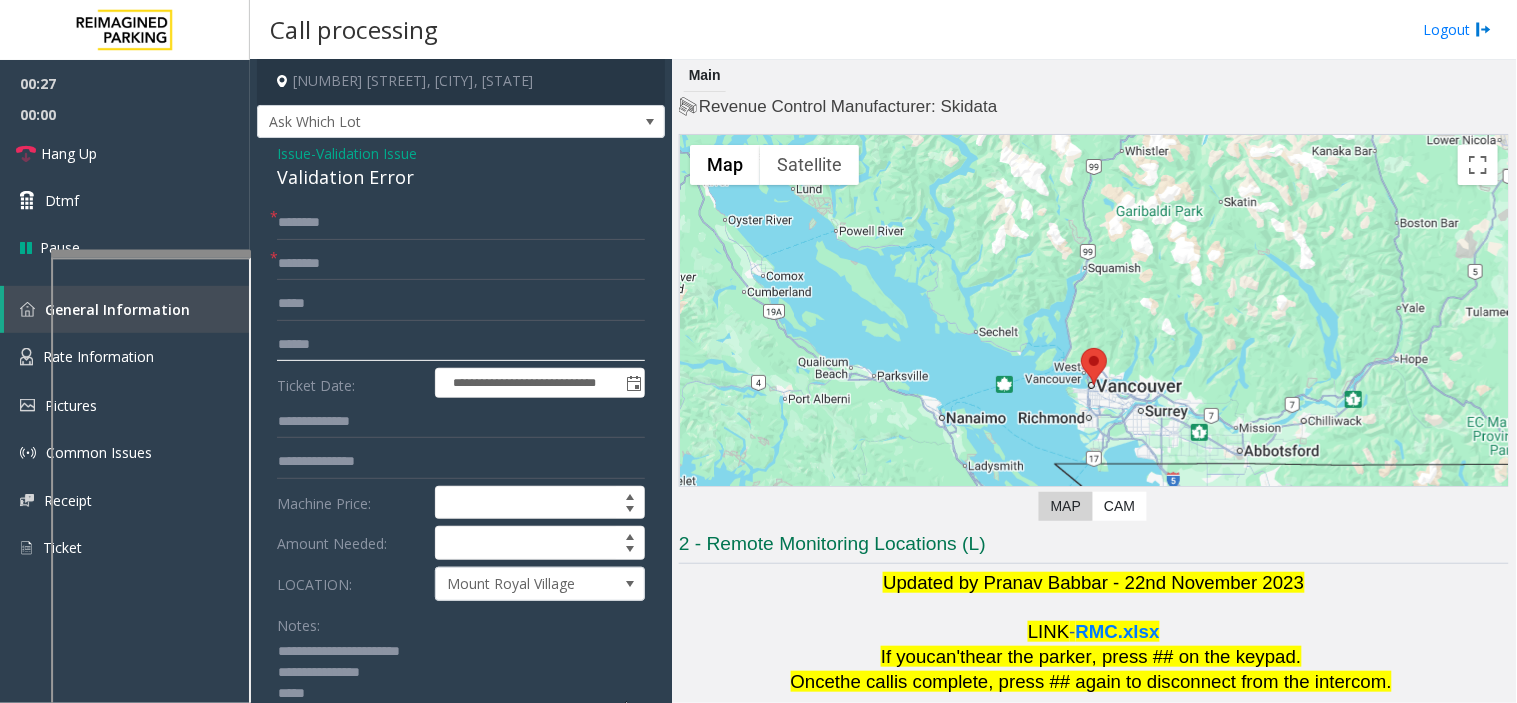 click 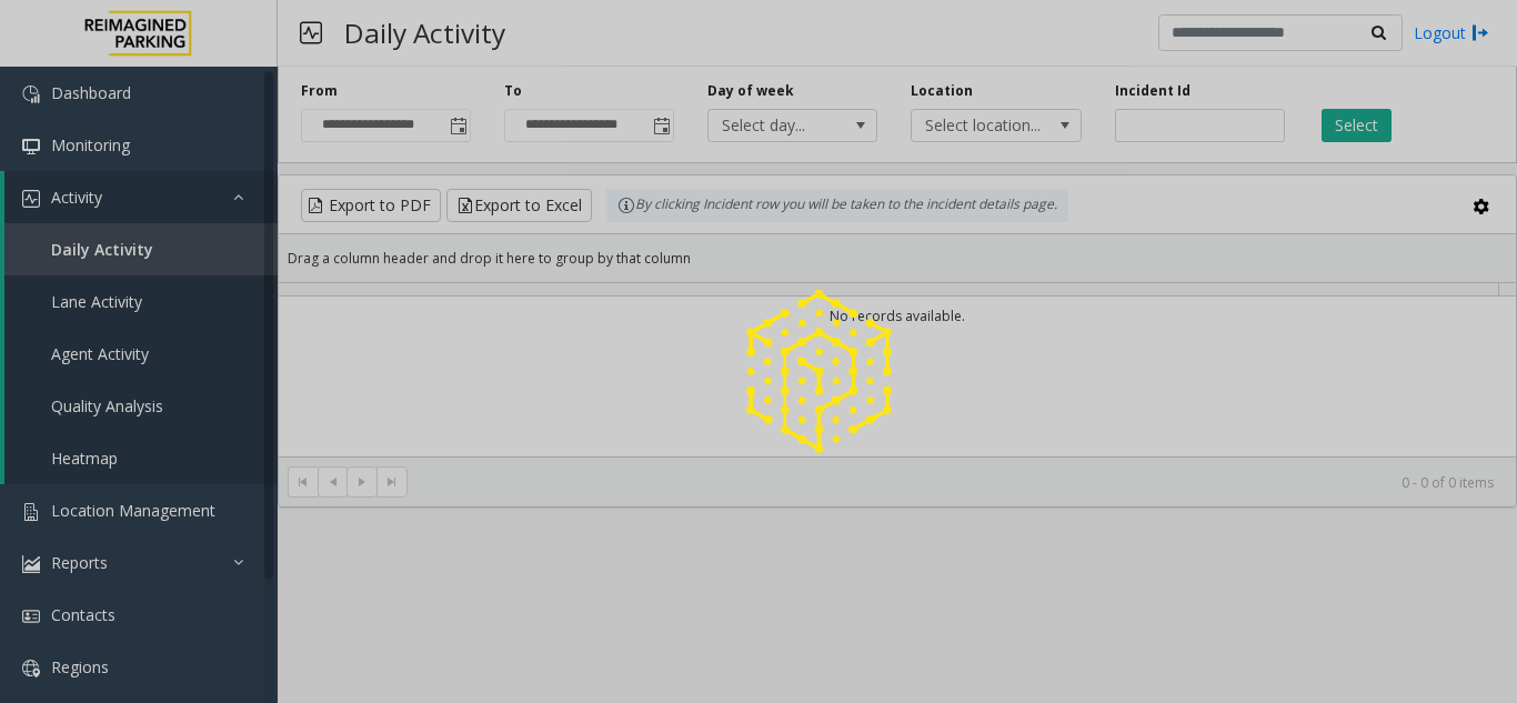 type on "*******" 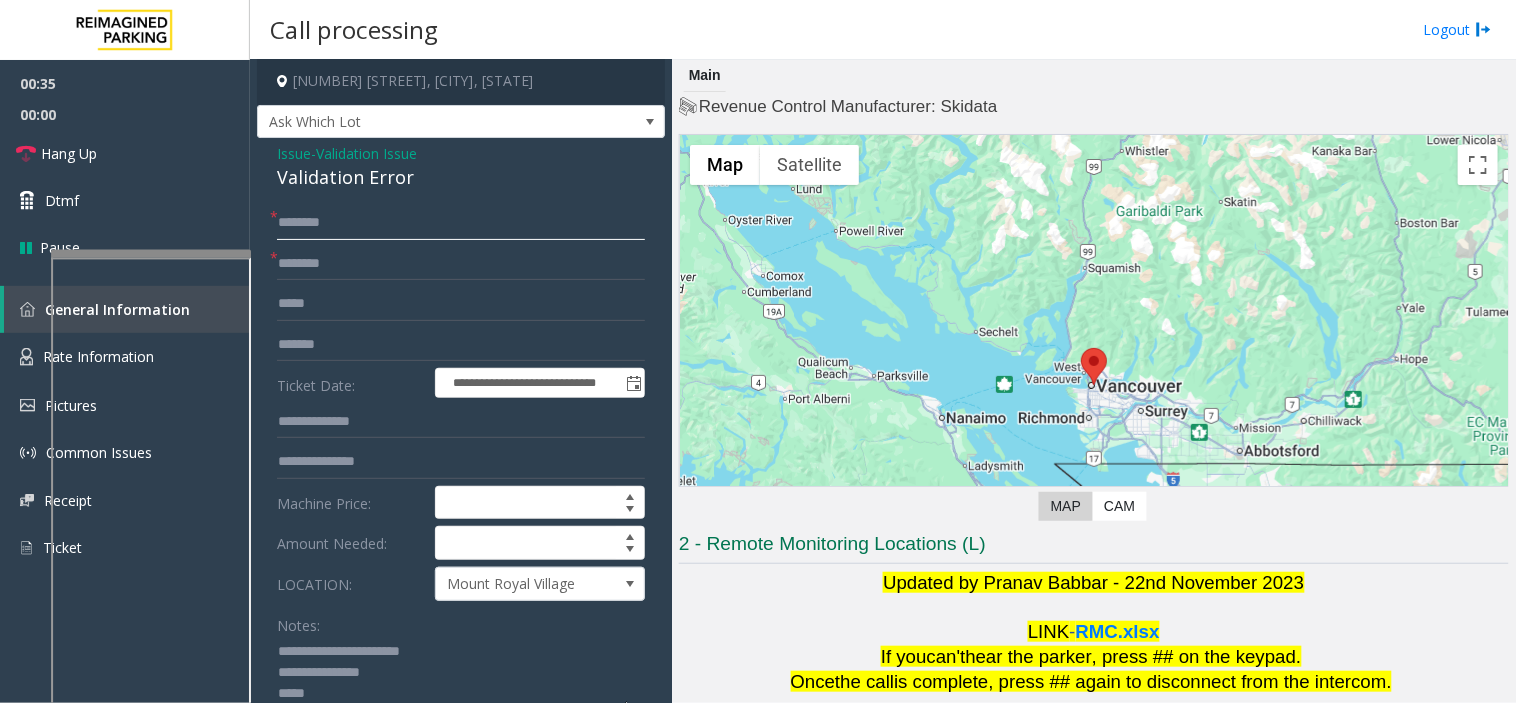 click 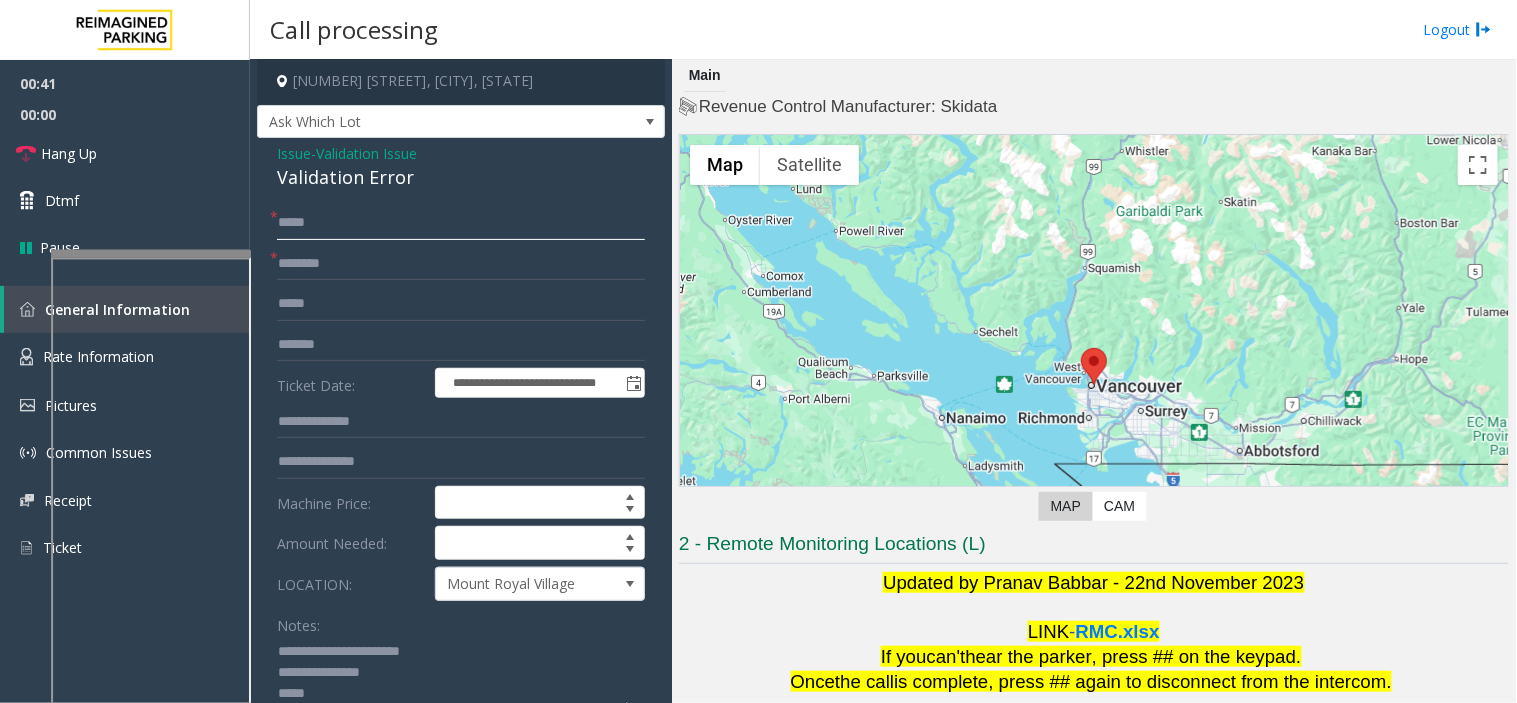 type on "****" 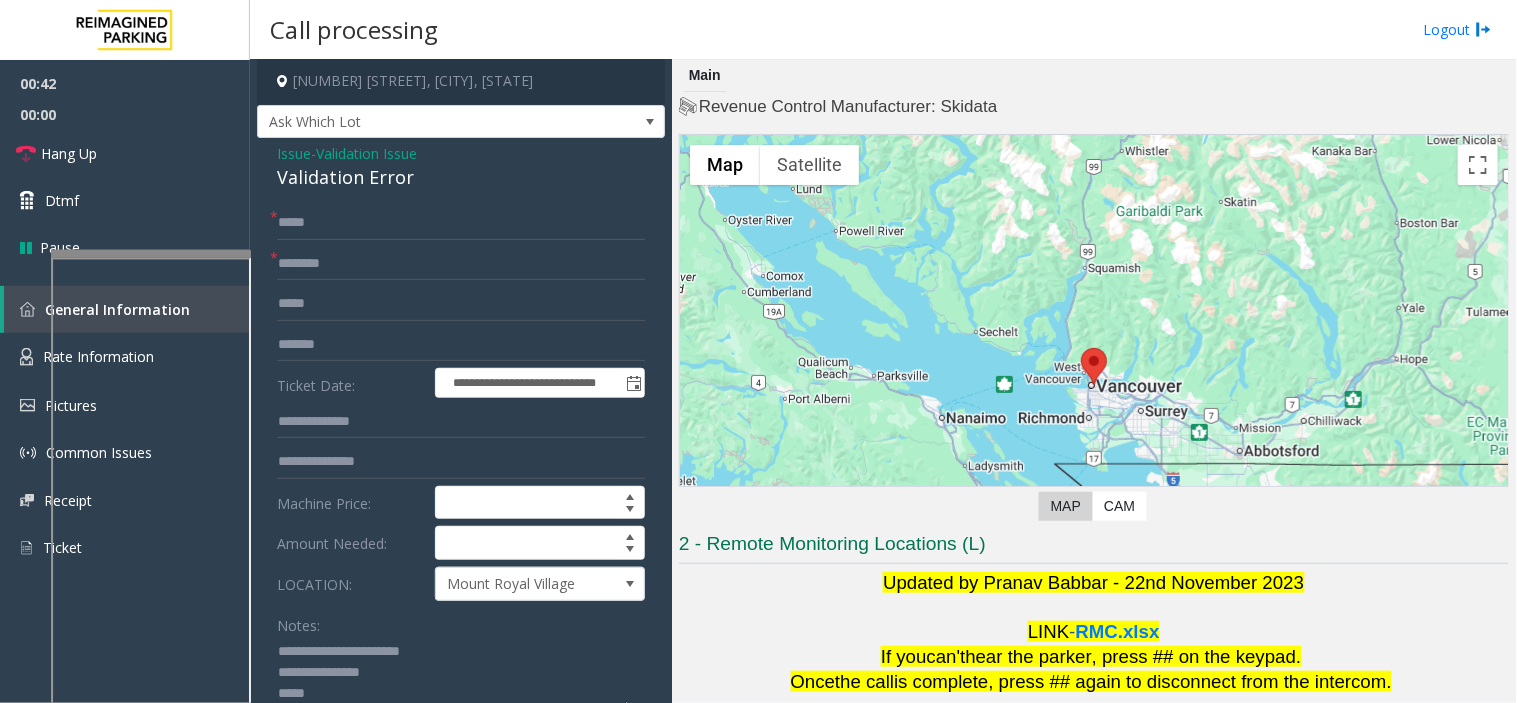 click 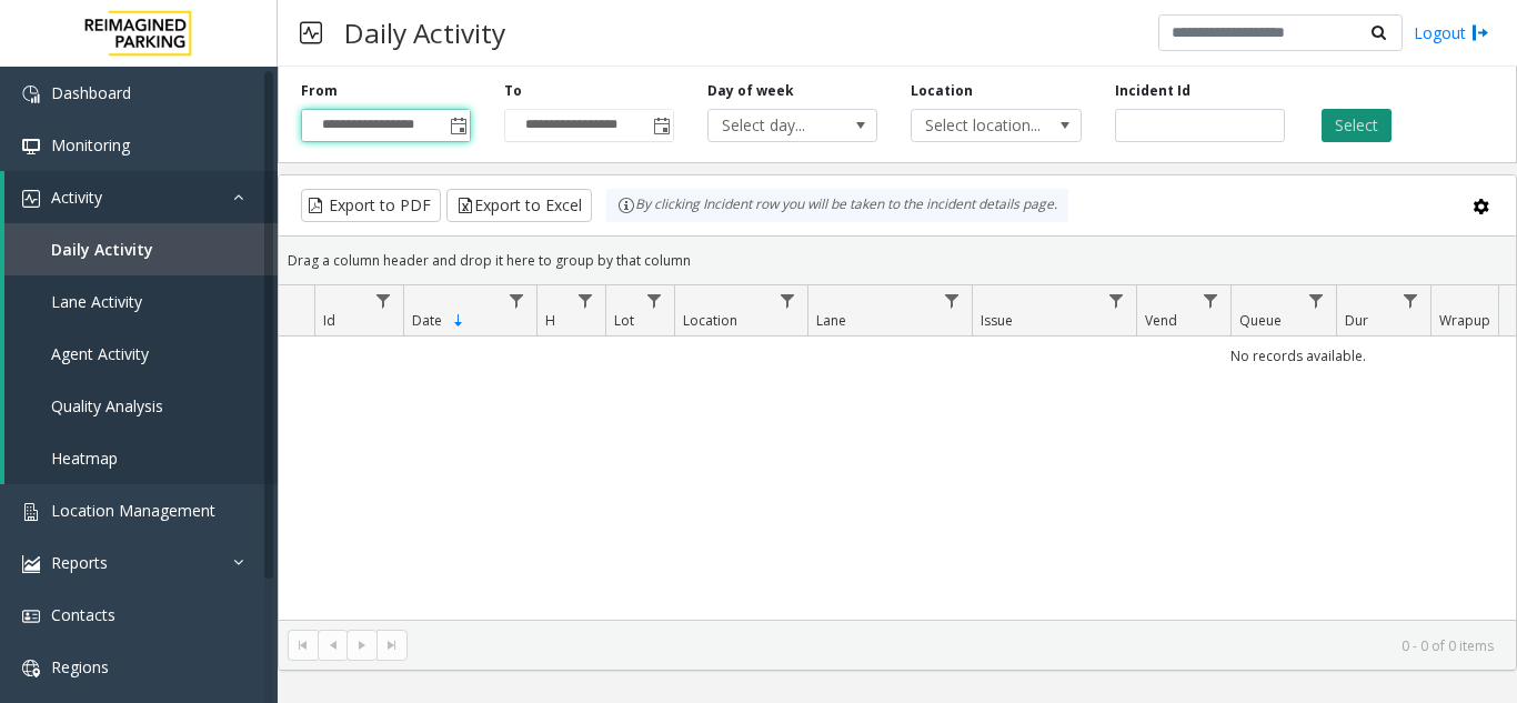 scroll, scrollTop: 113, scrollLeft: 0, axis: vertical 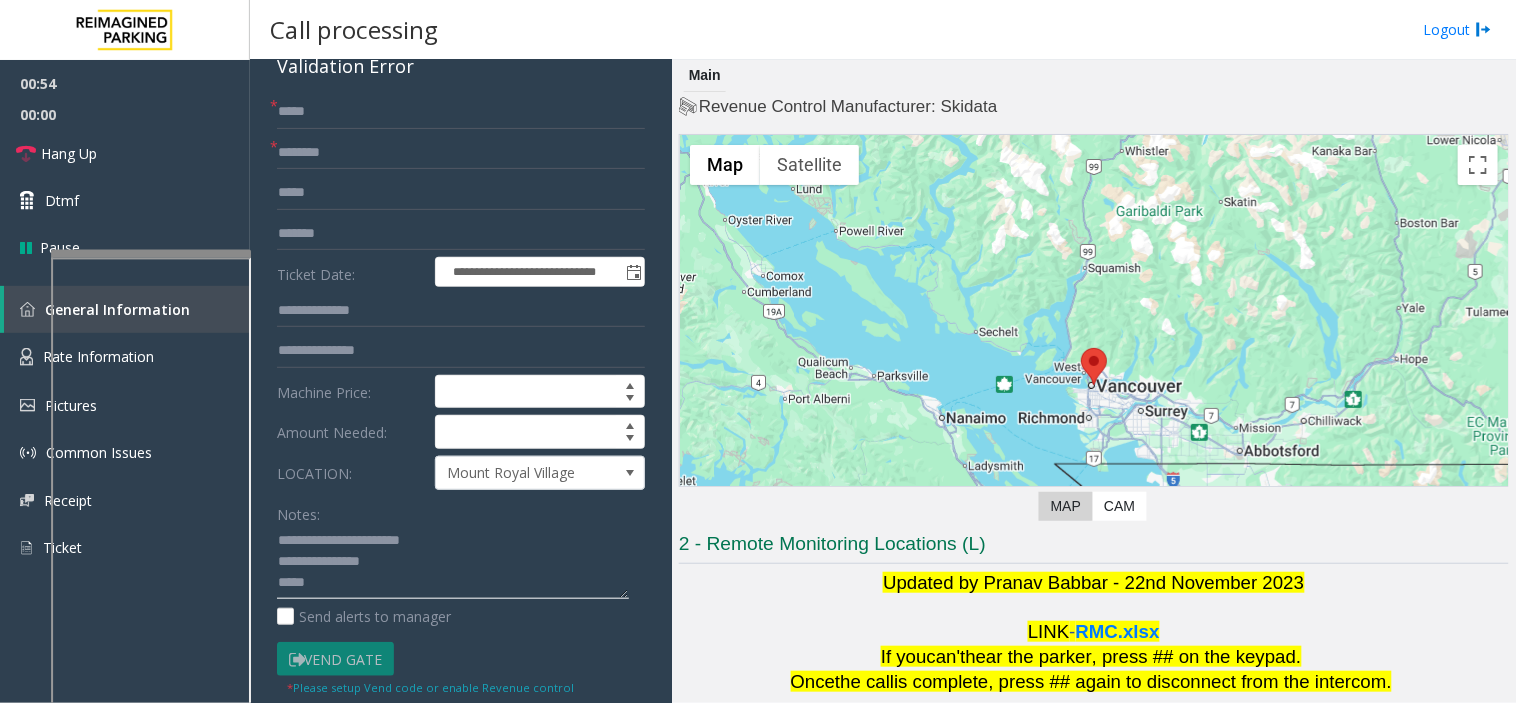 click 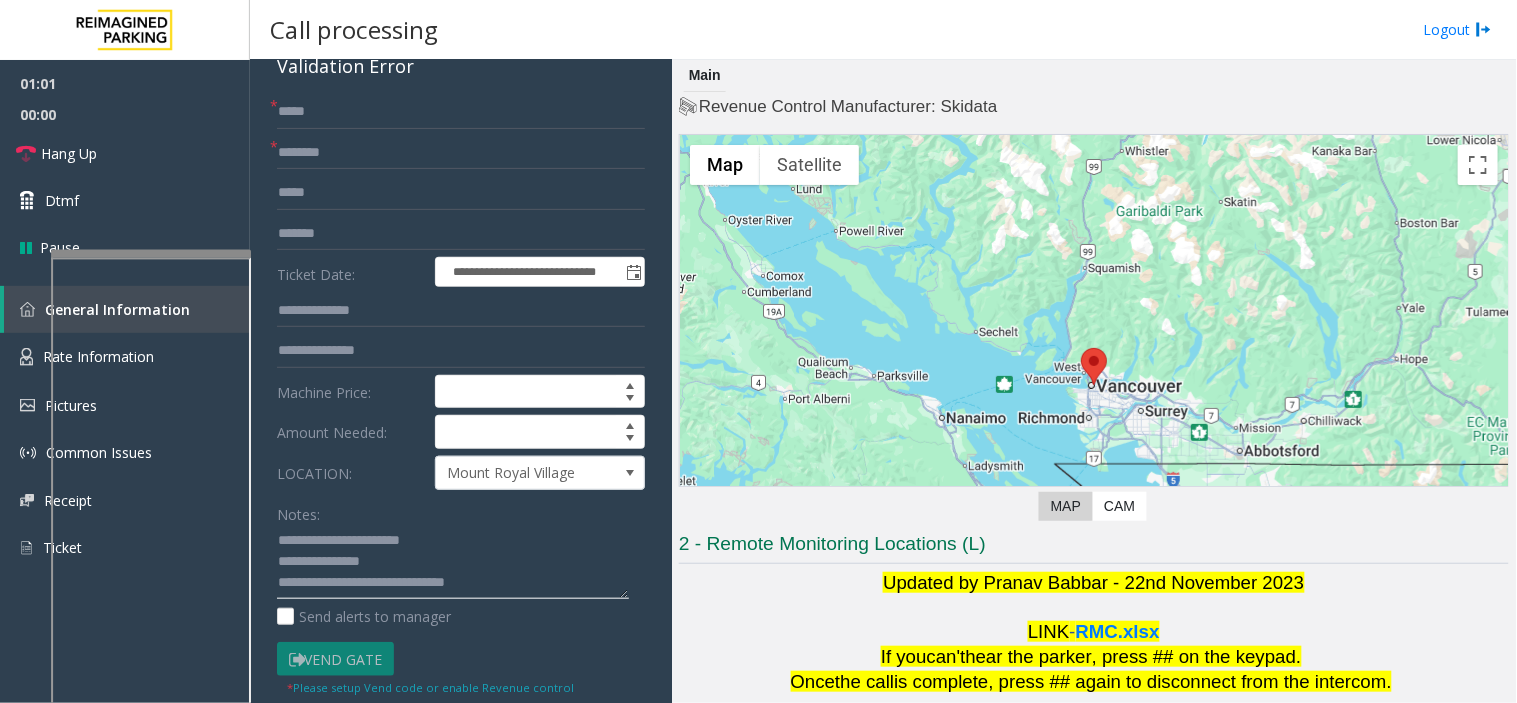 type on "**********" 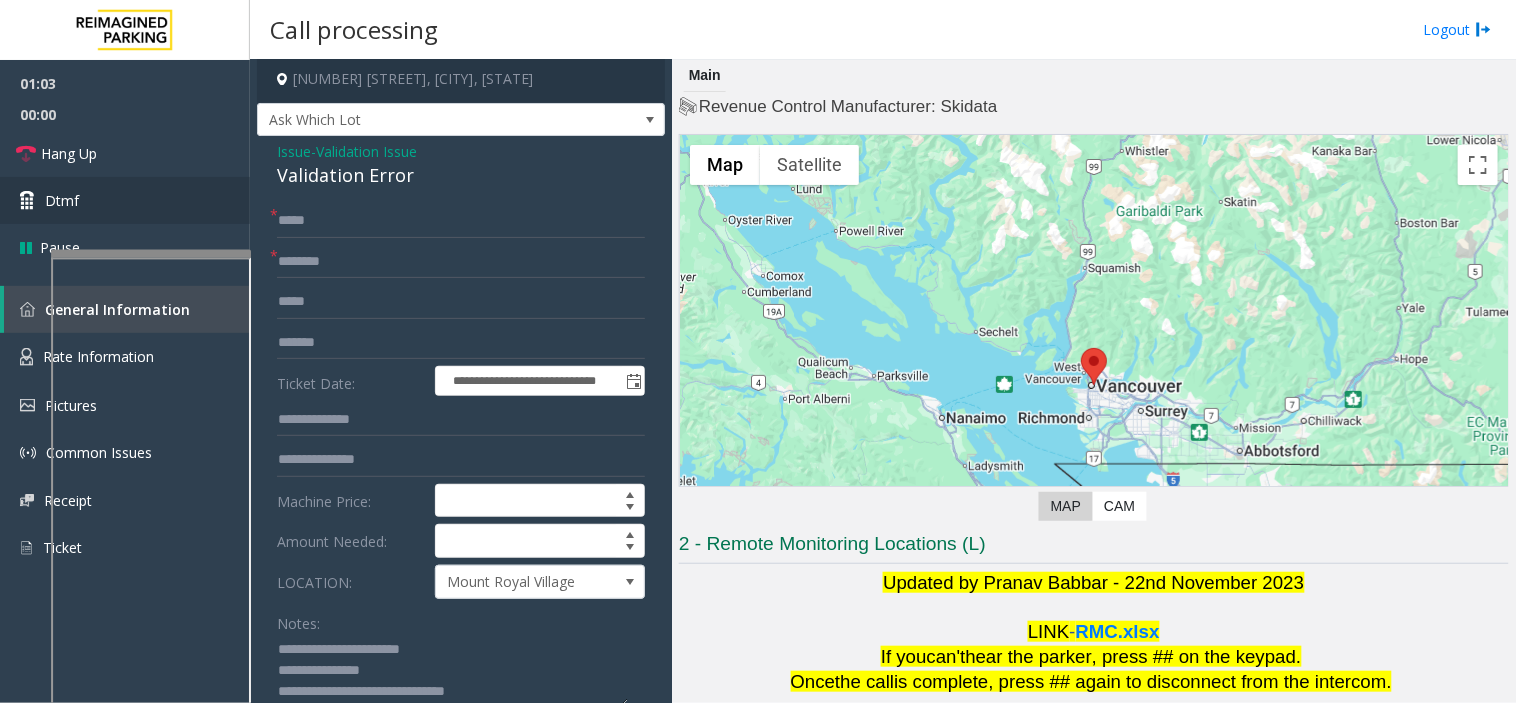 scroll, scrollTop: 0, scrollLeft: 0, axis: both 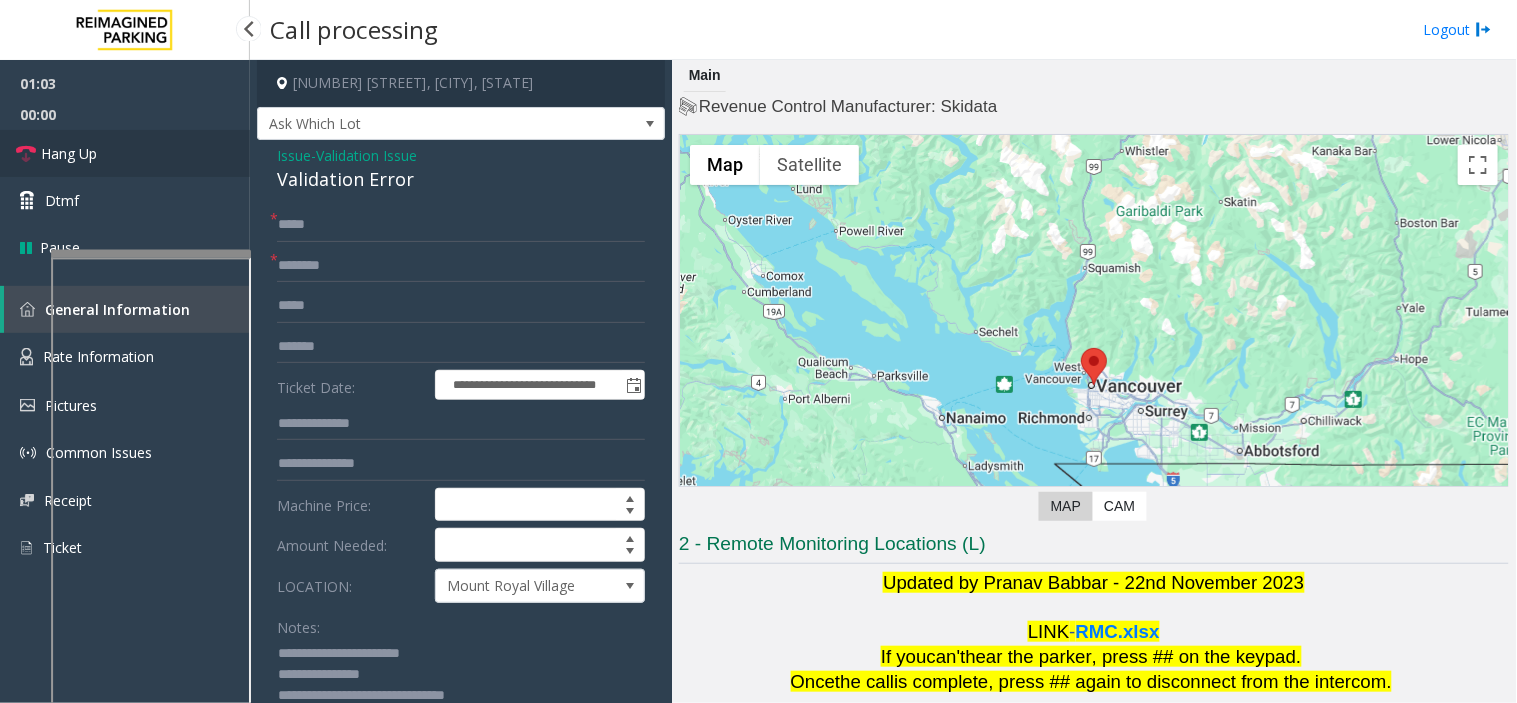 click on "Hang Up" at bounding box center (125, 153) 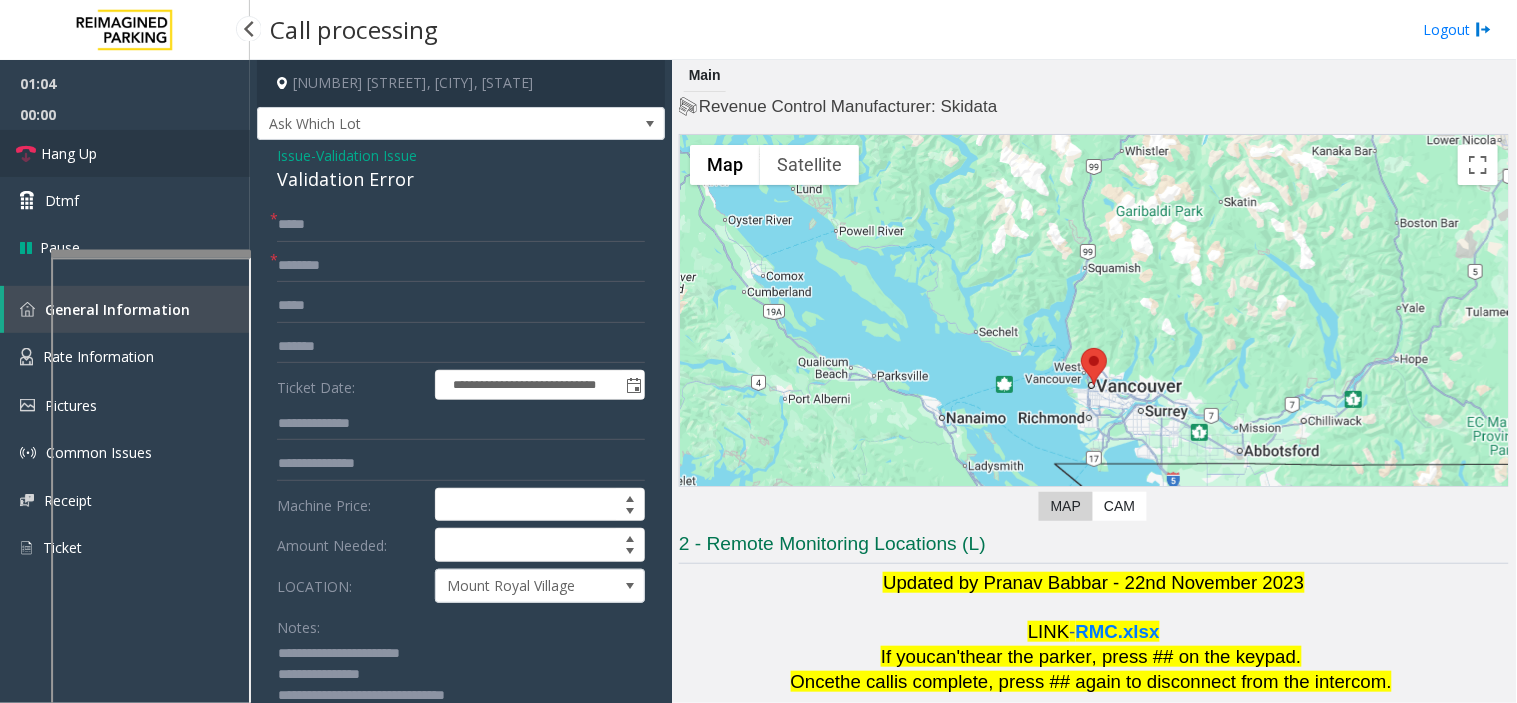 click on "Hang Up" at bounding box center (125, 153) 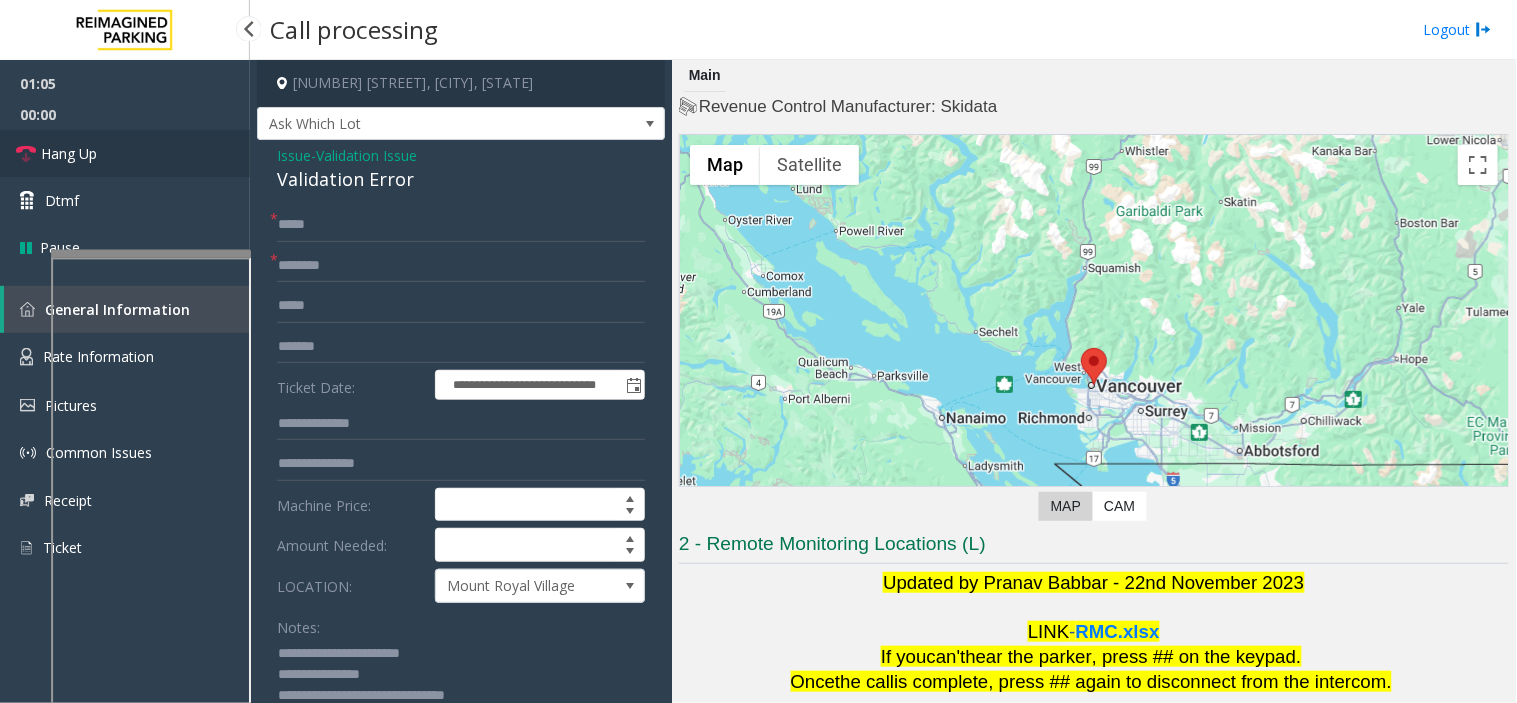 click on "Hang Up" at bounding box center [125, 153] 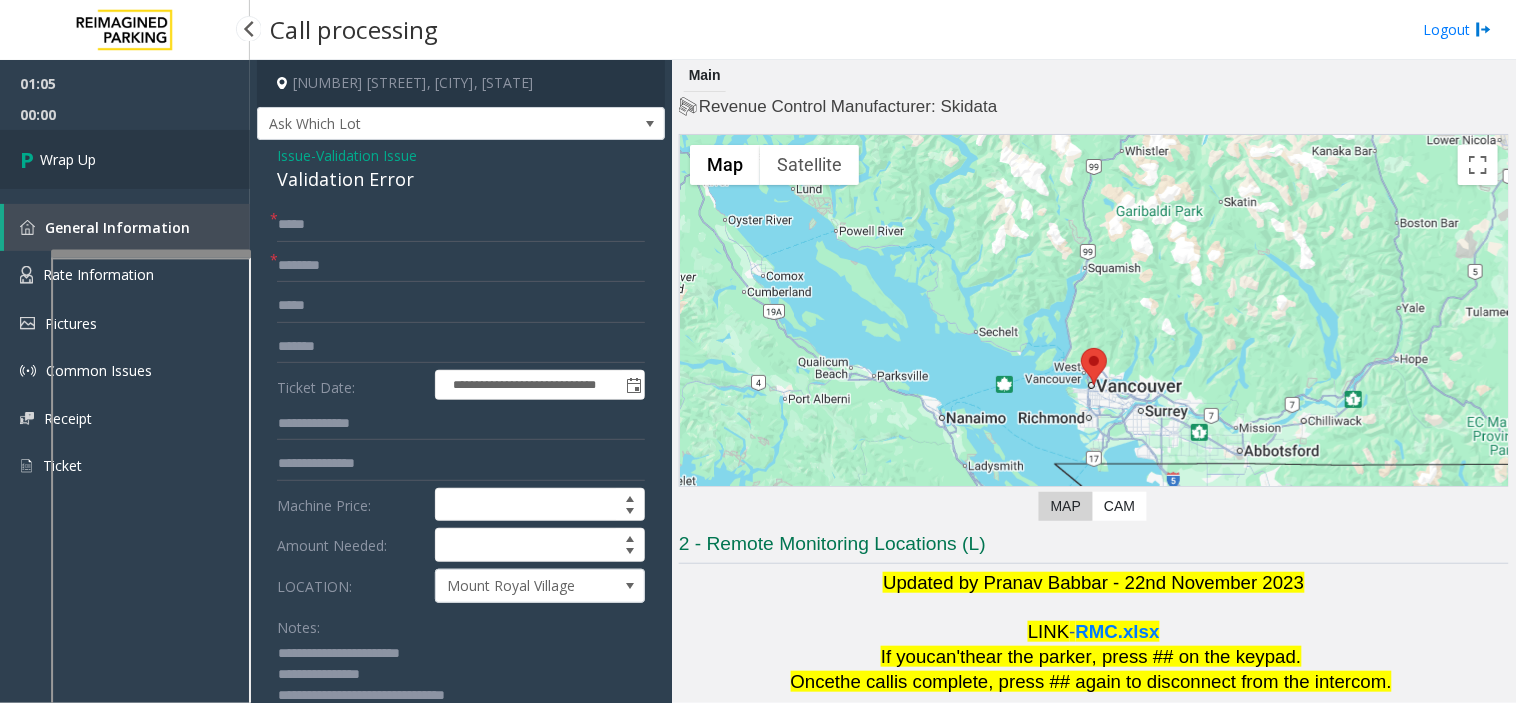 click on "Wrap Up" at bounding box center [125, 159] 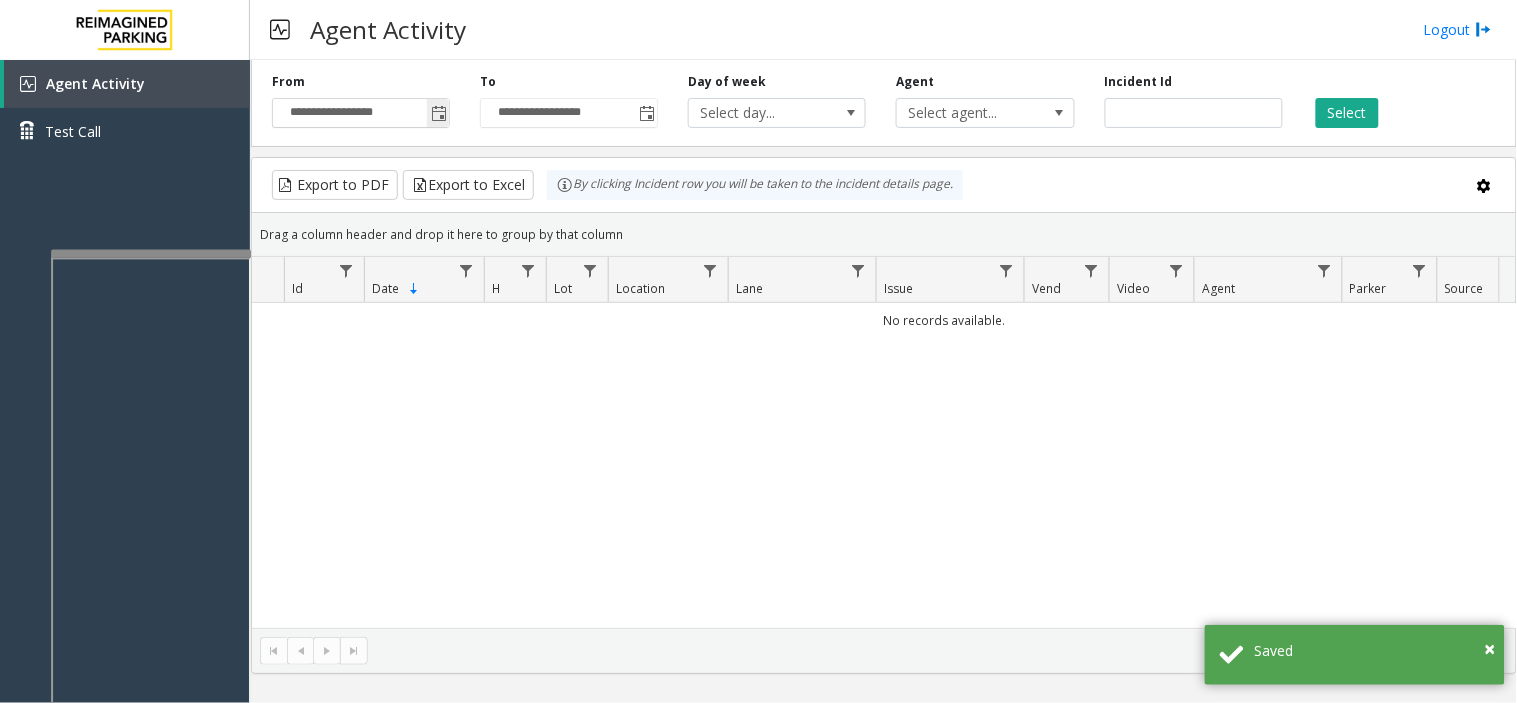 click on "**********" at bounding box center [361, 113] 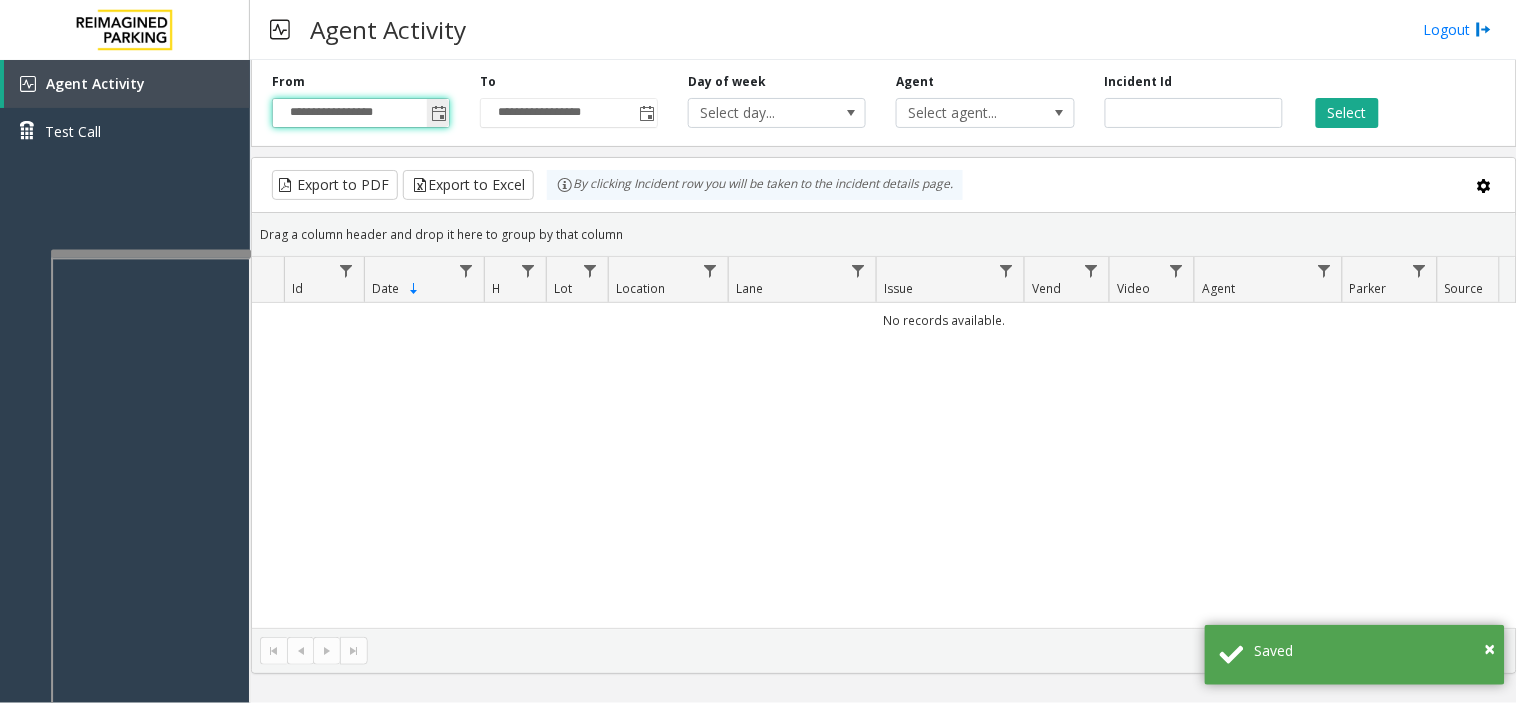 click 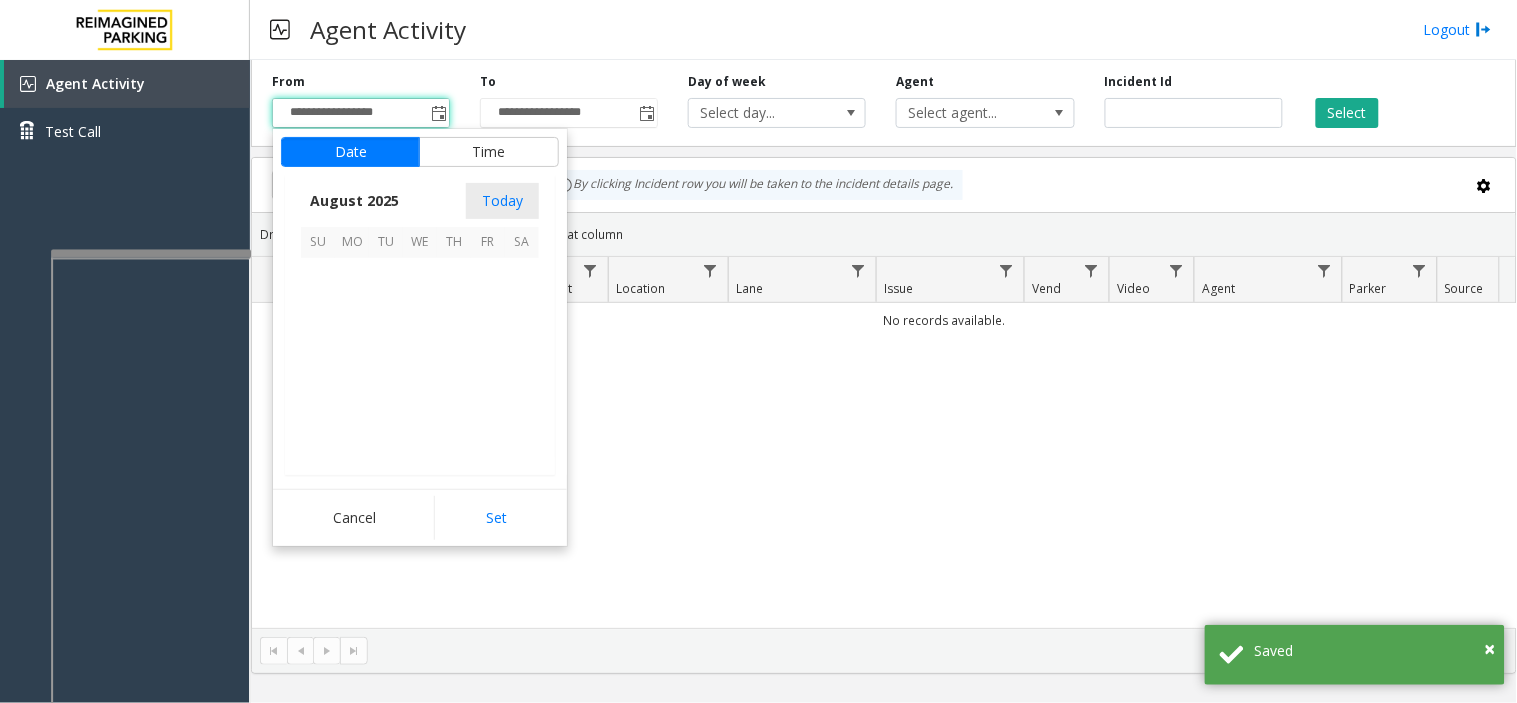 scroll, scrollTop: 358592, scrollLeft: 0, axis: vertical 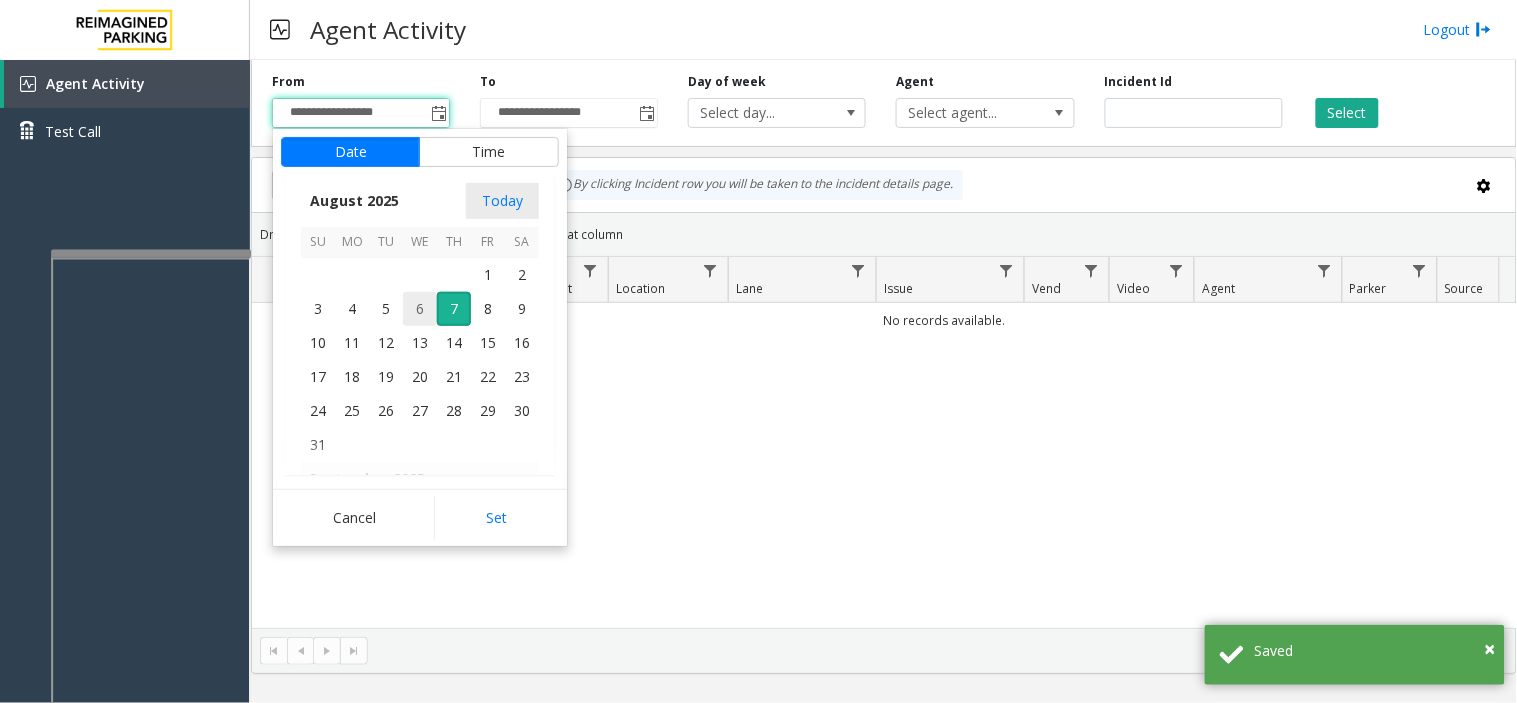 click on "6" at bounding box center (420, 309) 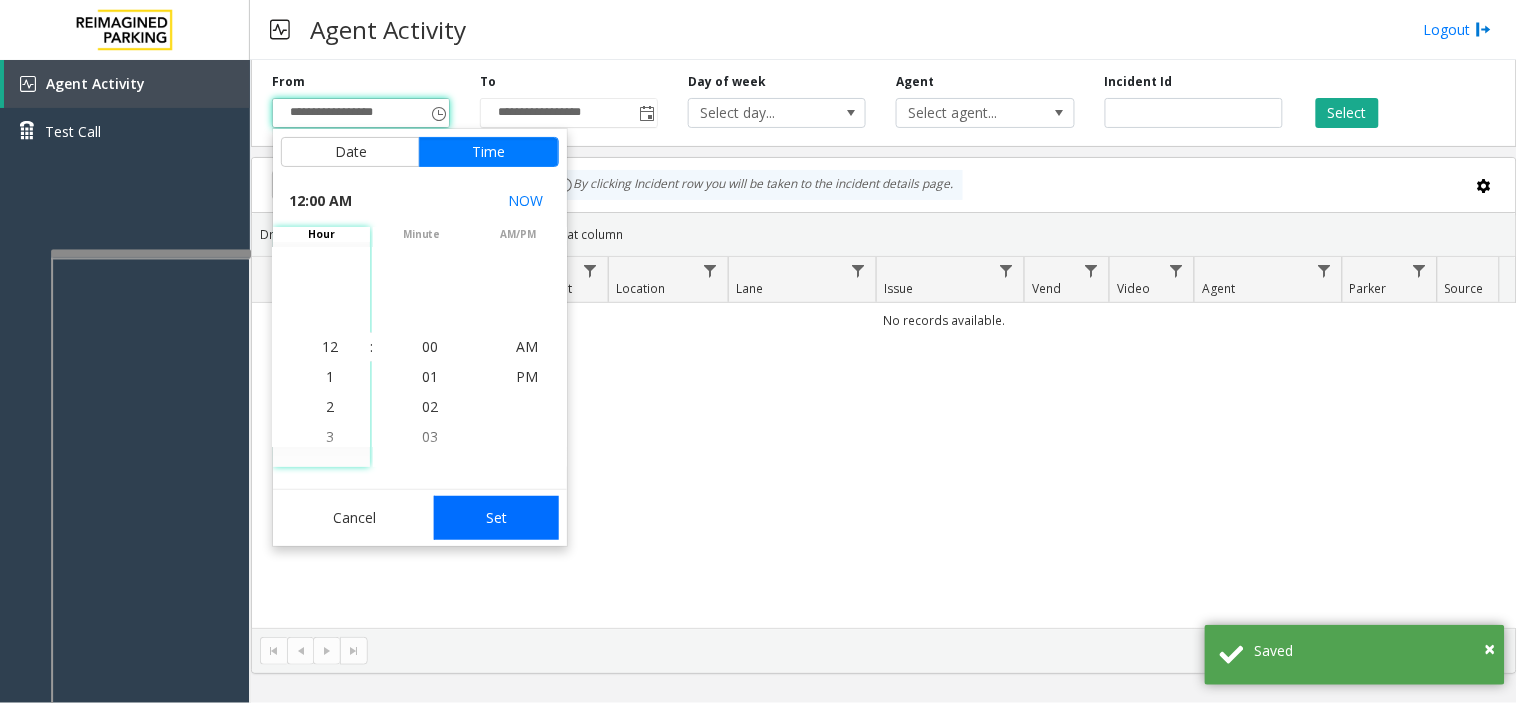 click on "Set" 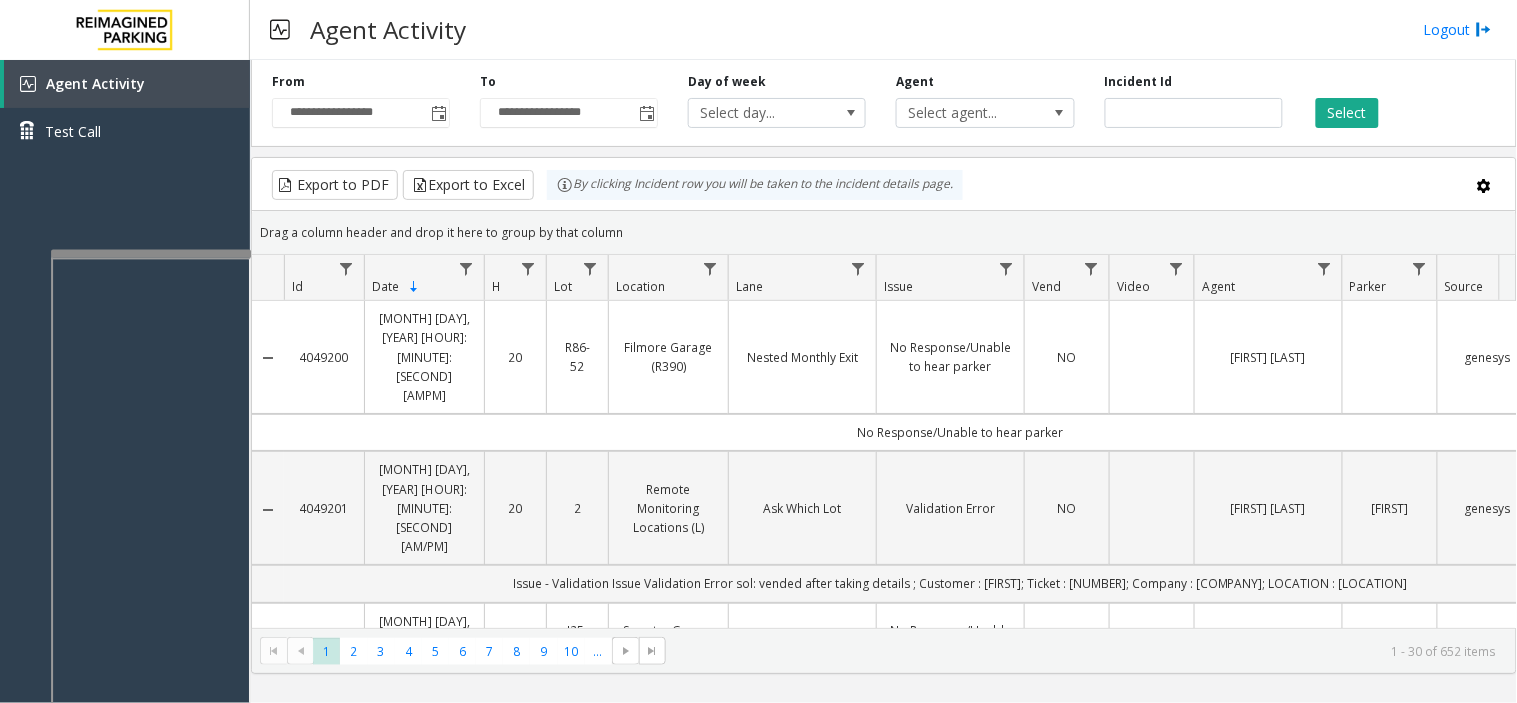 click on "**********" 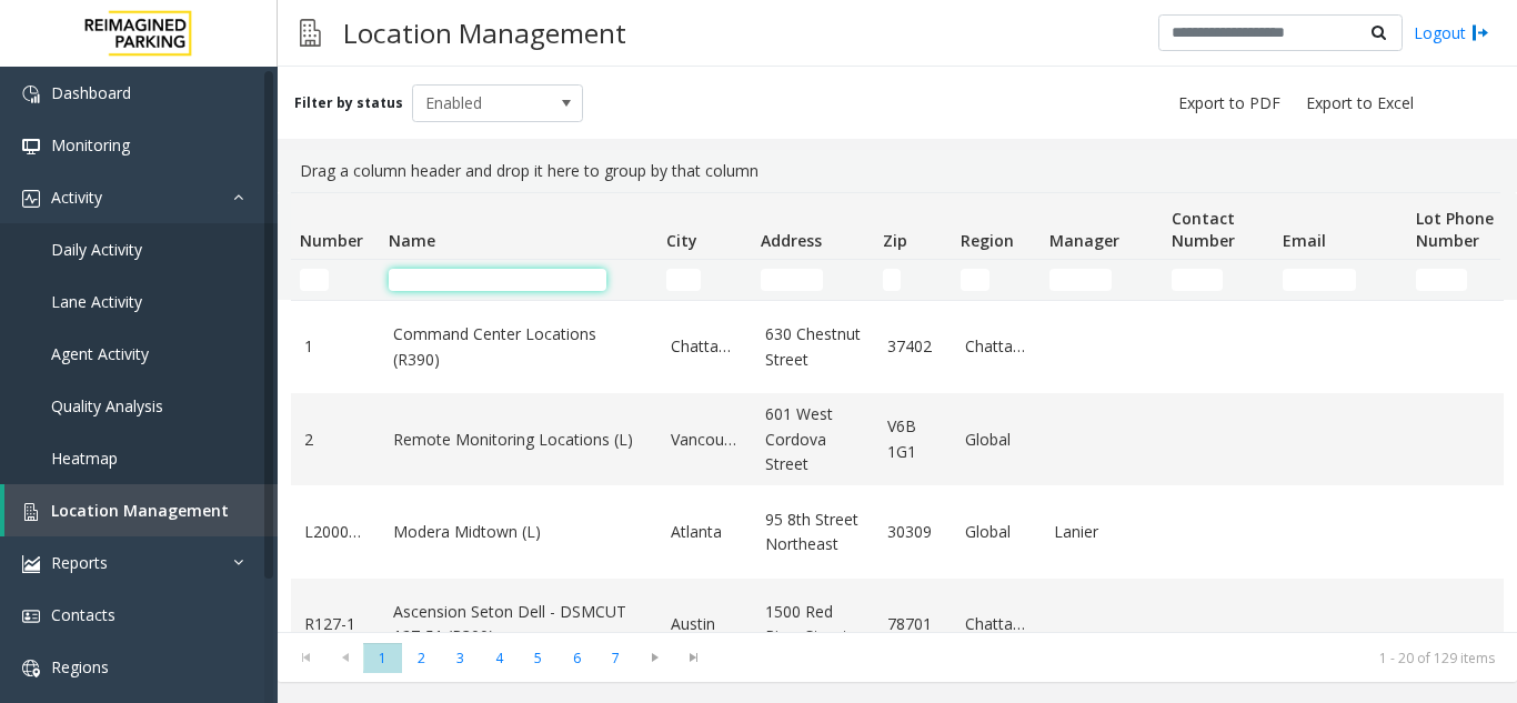 scroll, scrollTop: 111, scrollLeft: 0, axis: vertical 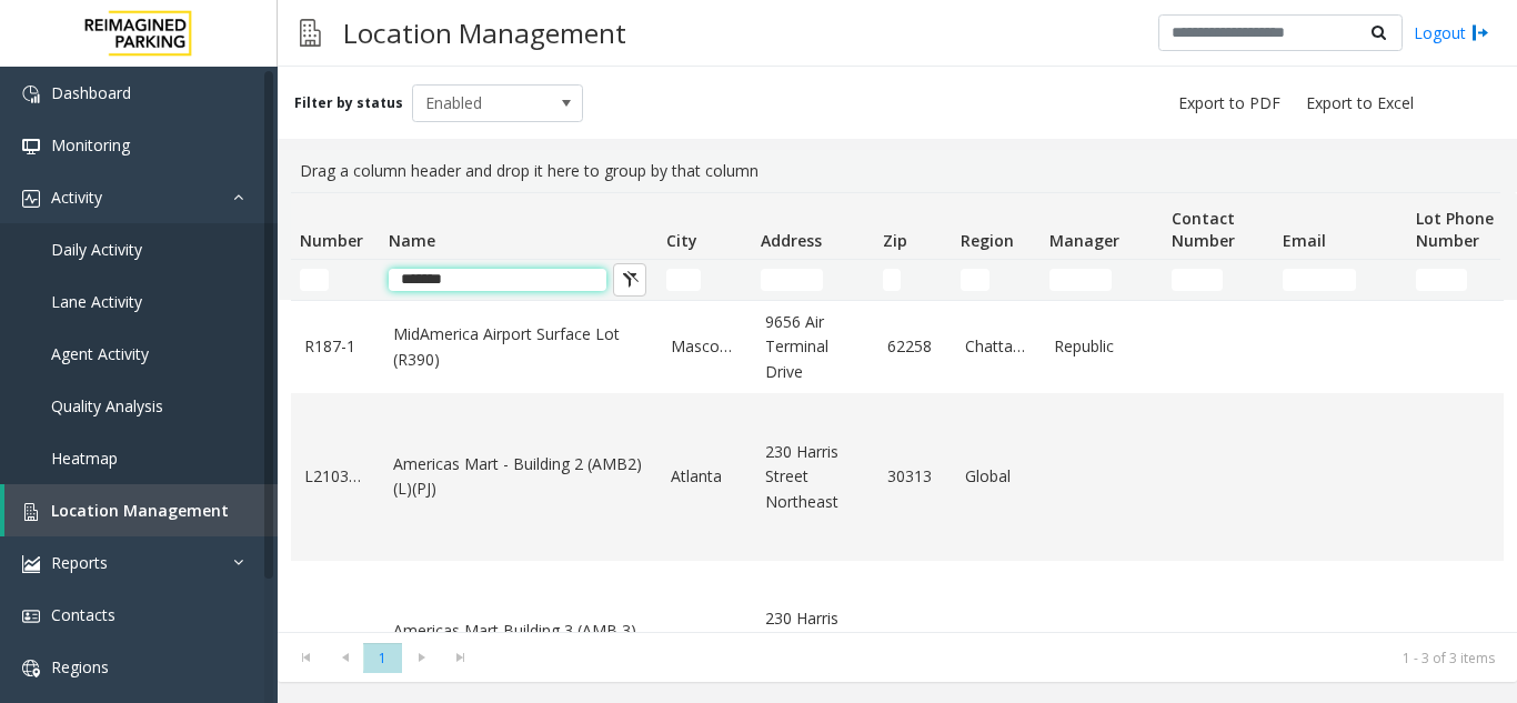 click on "Monthly Issue" 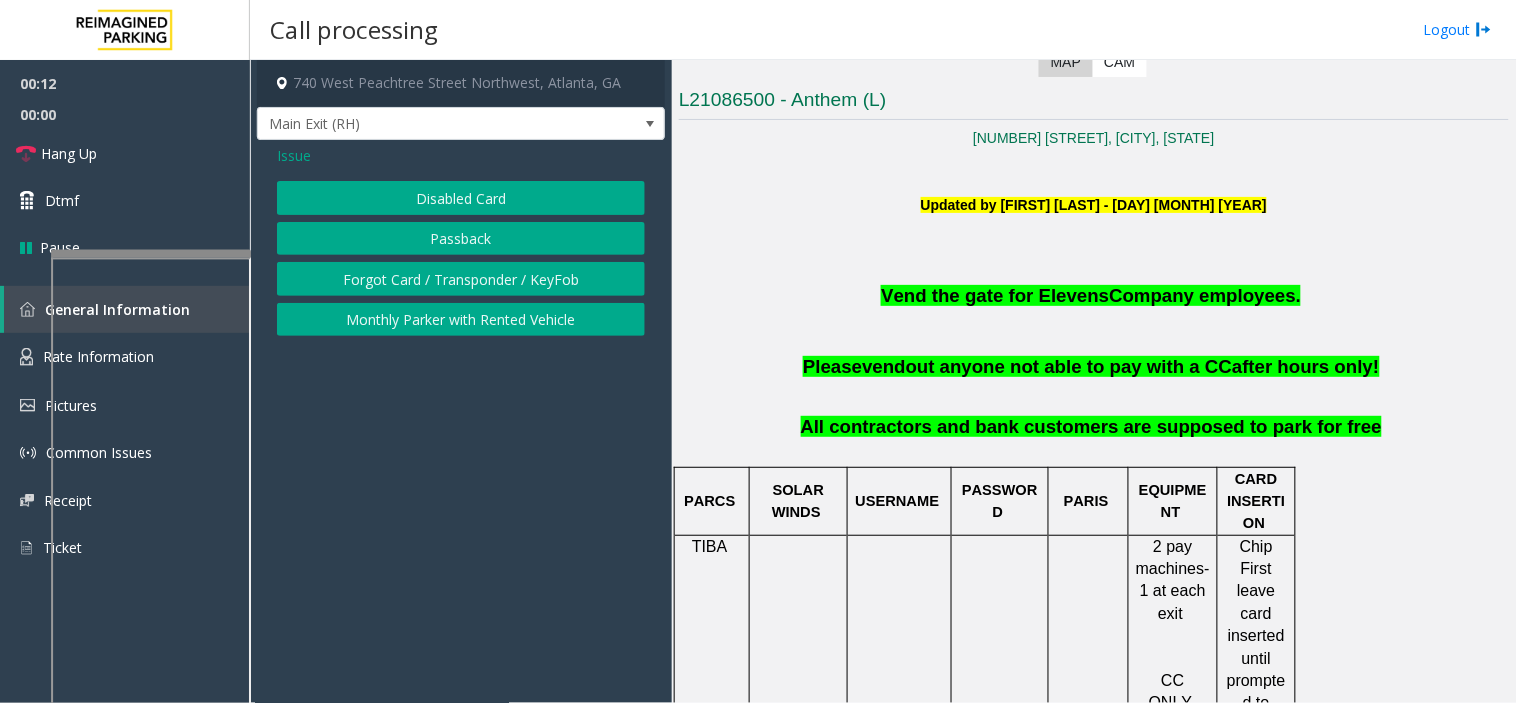 click on "Disabled Card" 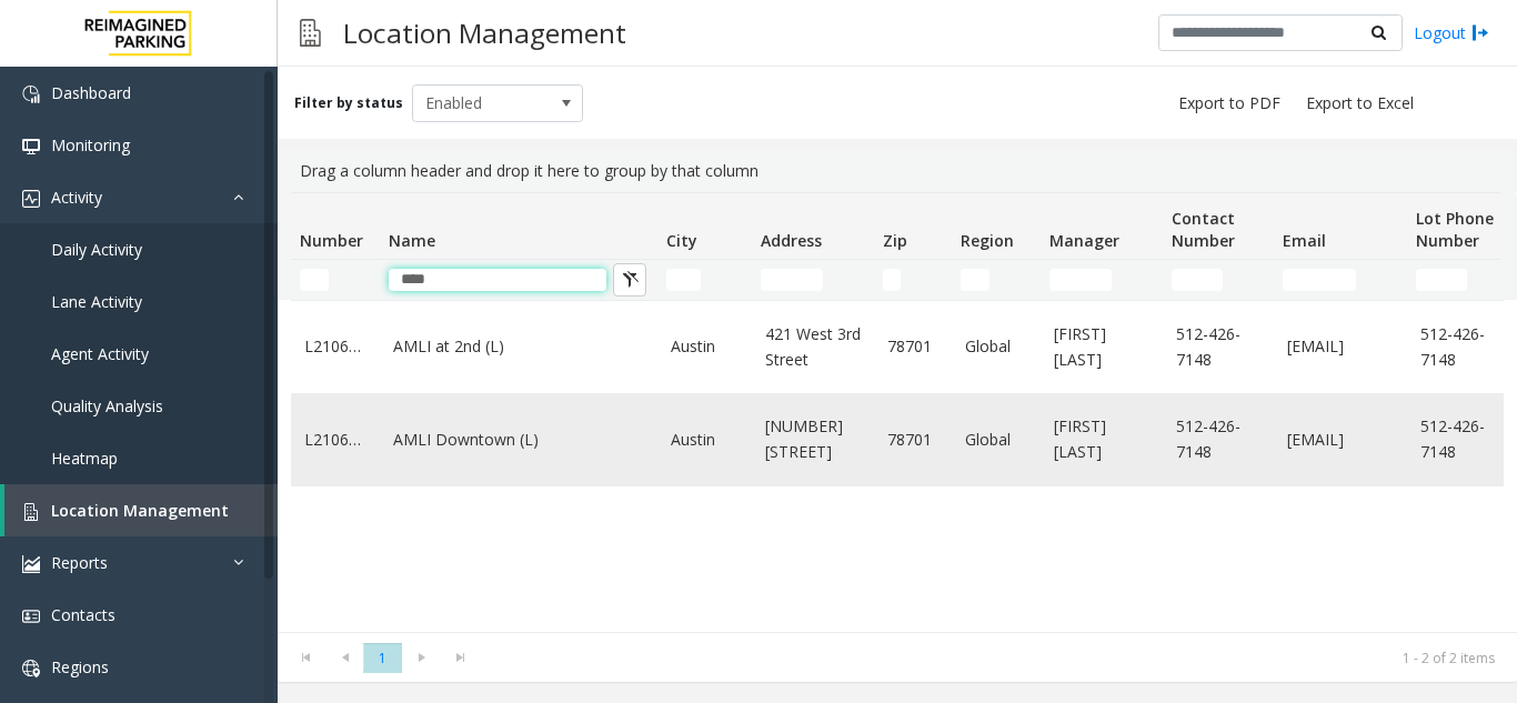 drag, startPoint x: 406, startPoint y: 181, endPoint x: 260, endPoint y: 161, distance: 147.3635 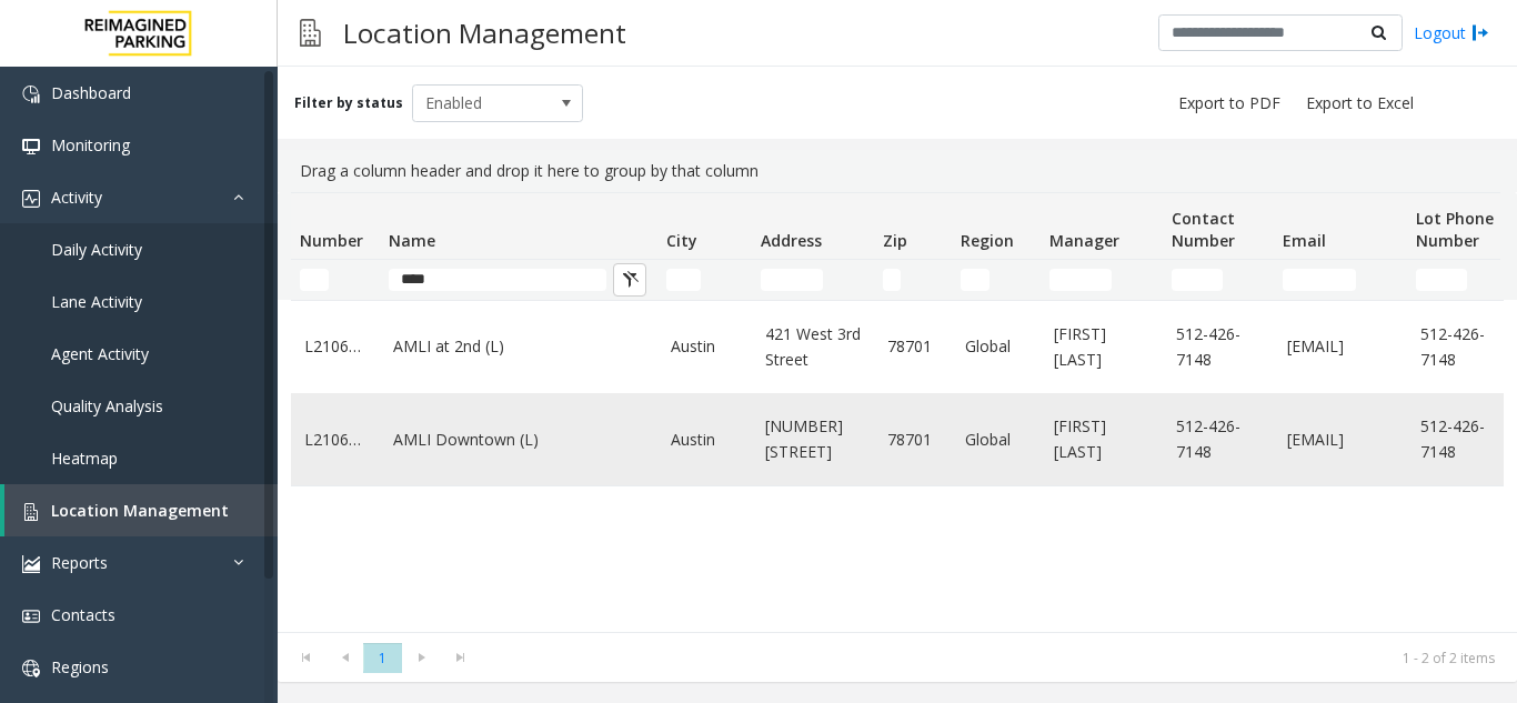 copy on "Issue  -  Monthly Issue Disabled Card" 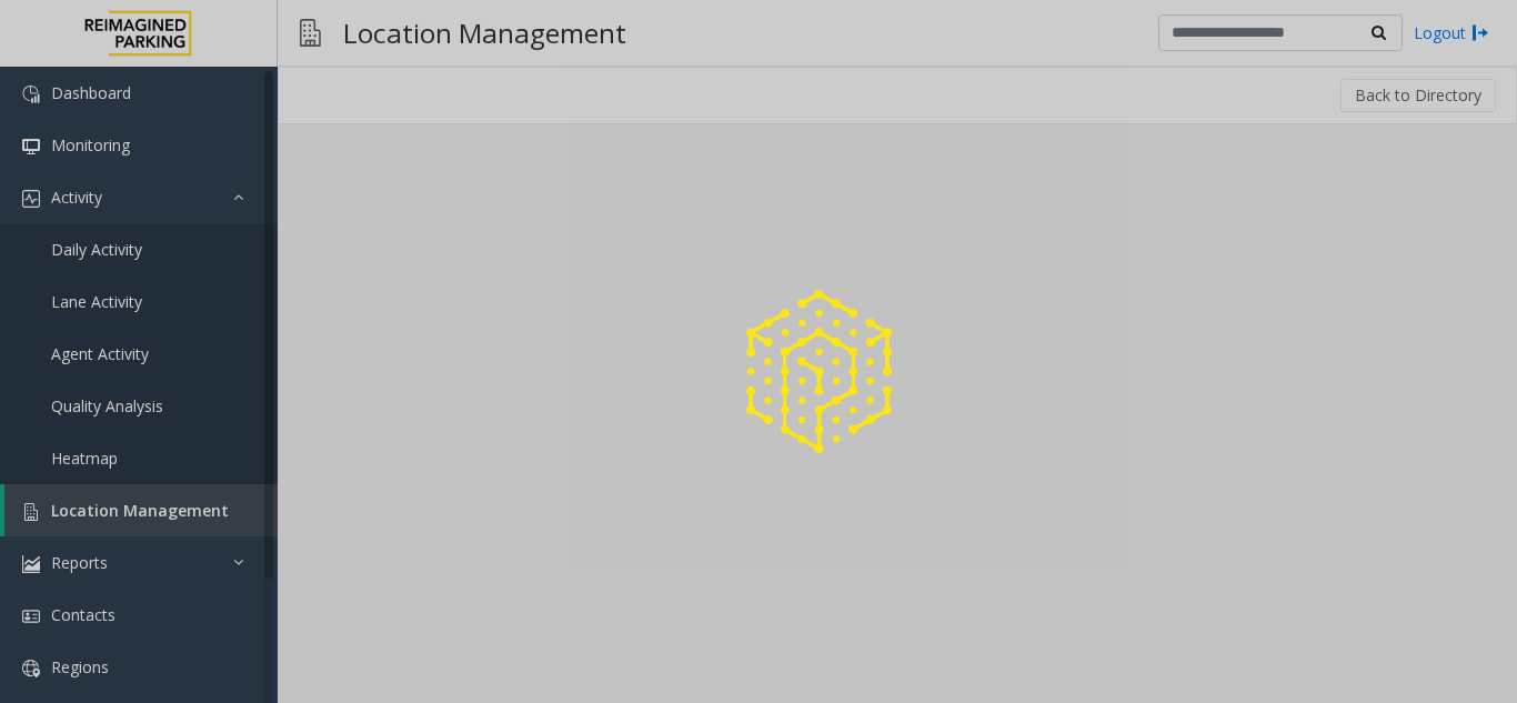 click 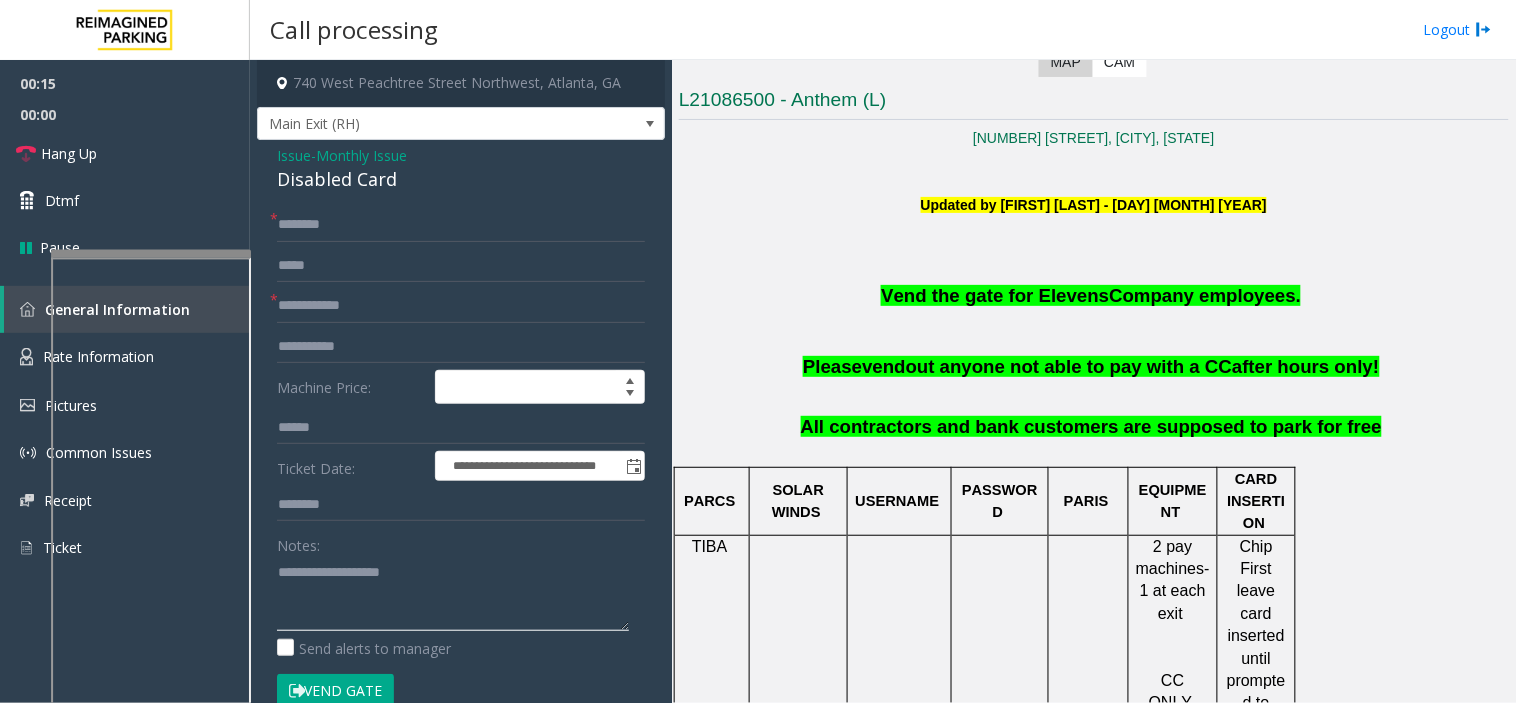 paste on "**********" 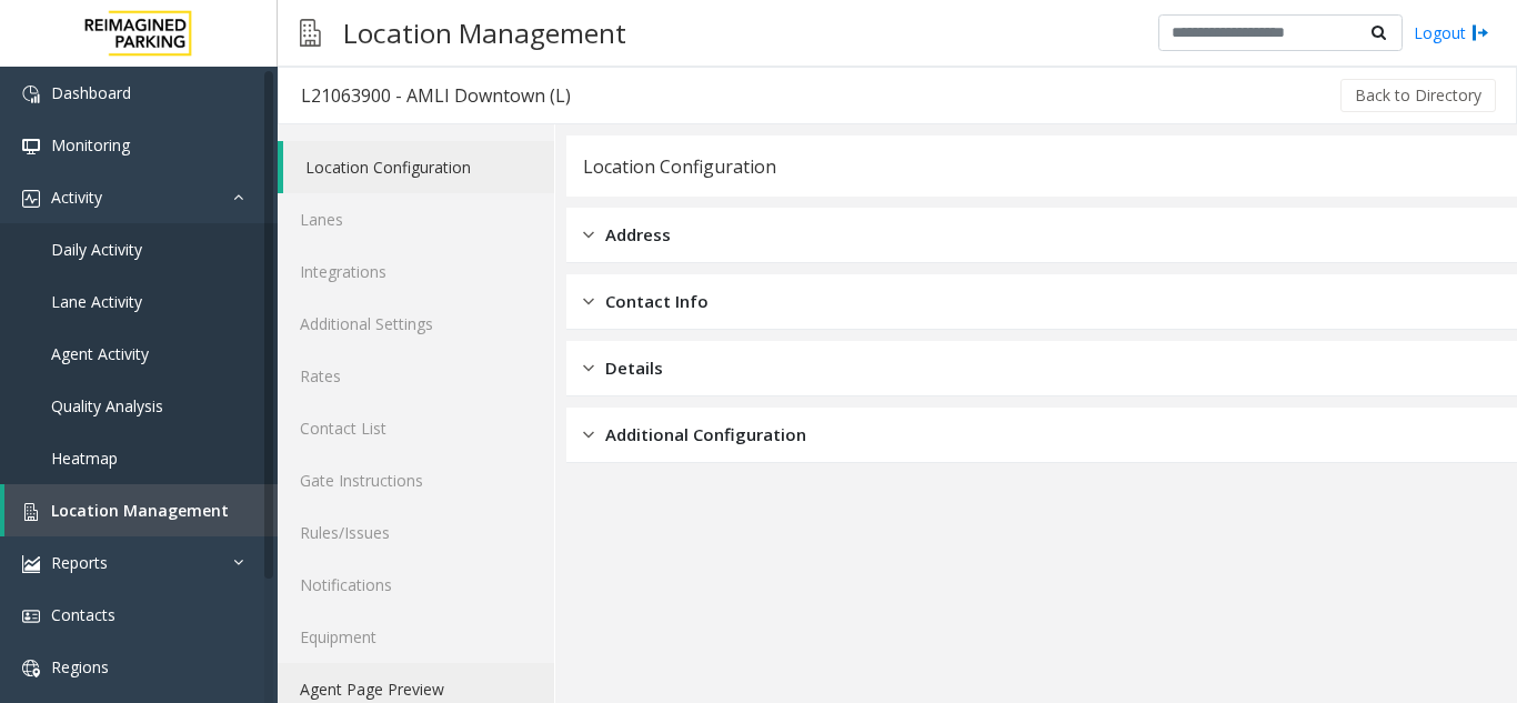 type on "**********" 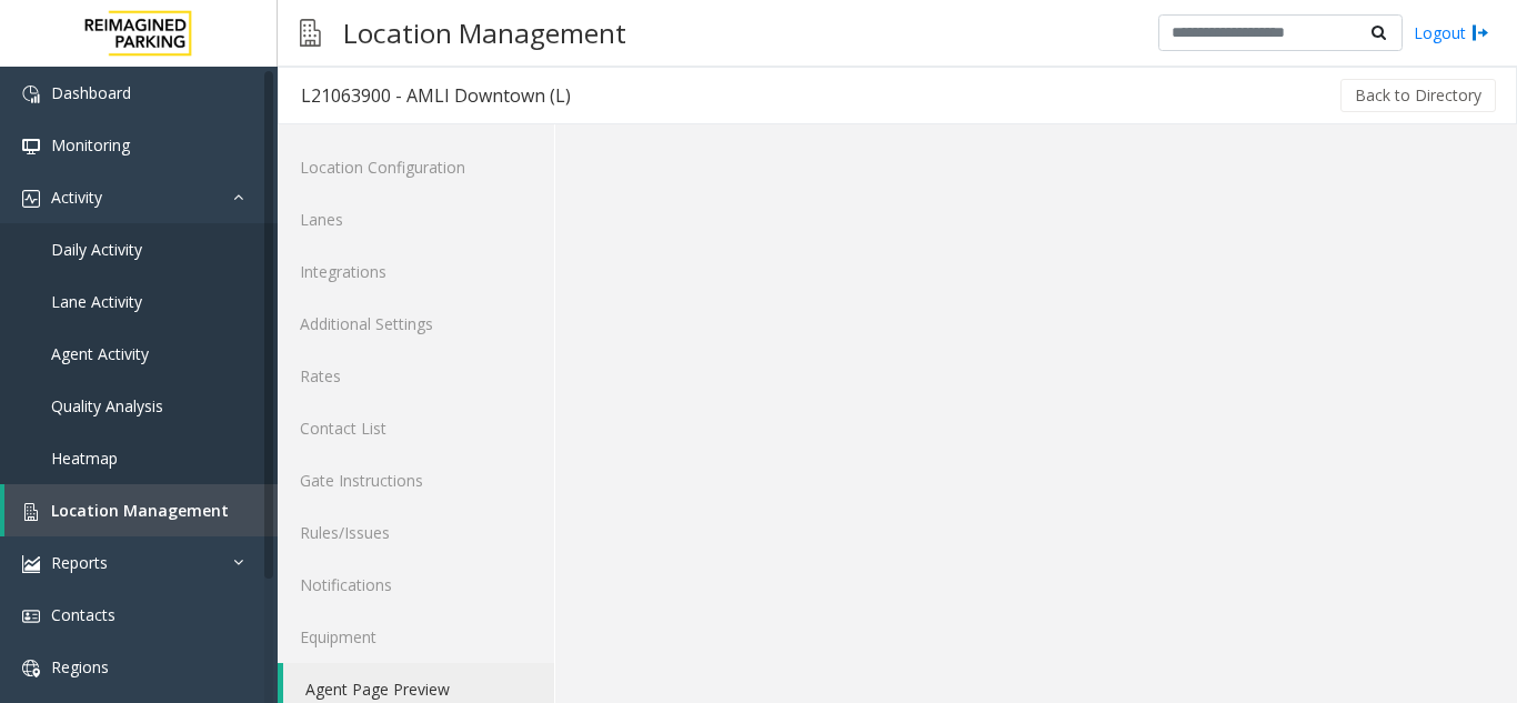 click 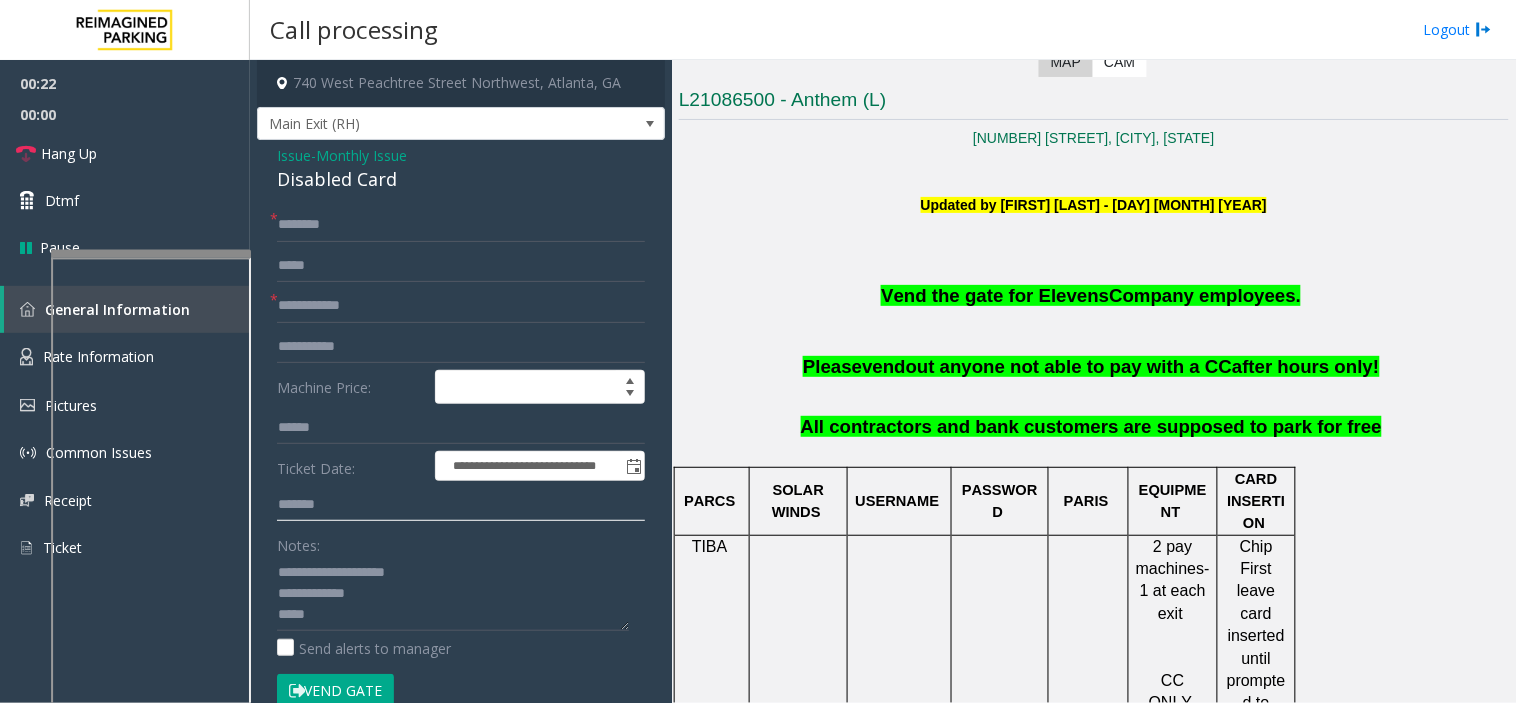 type on "******" 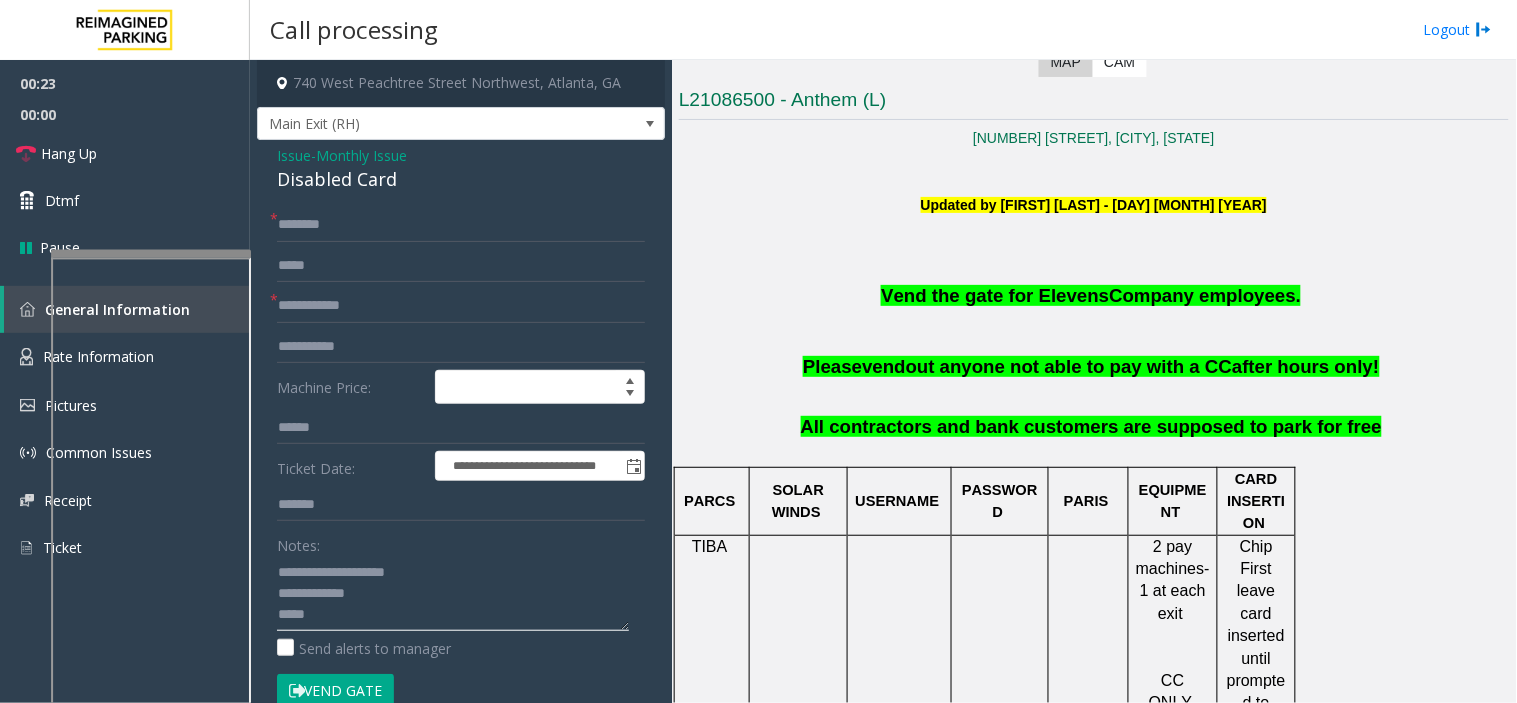 click 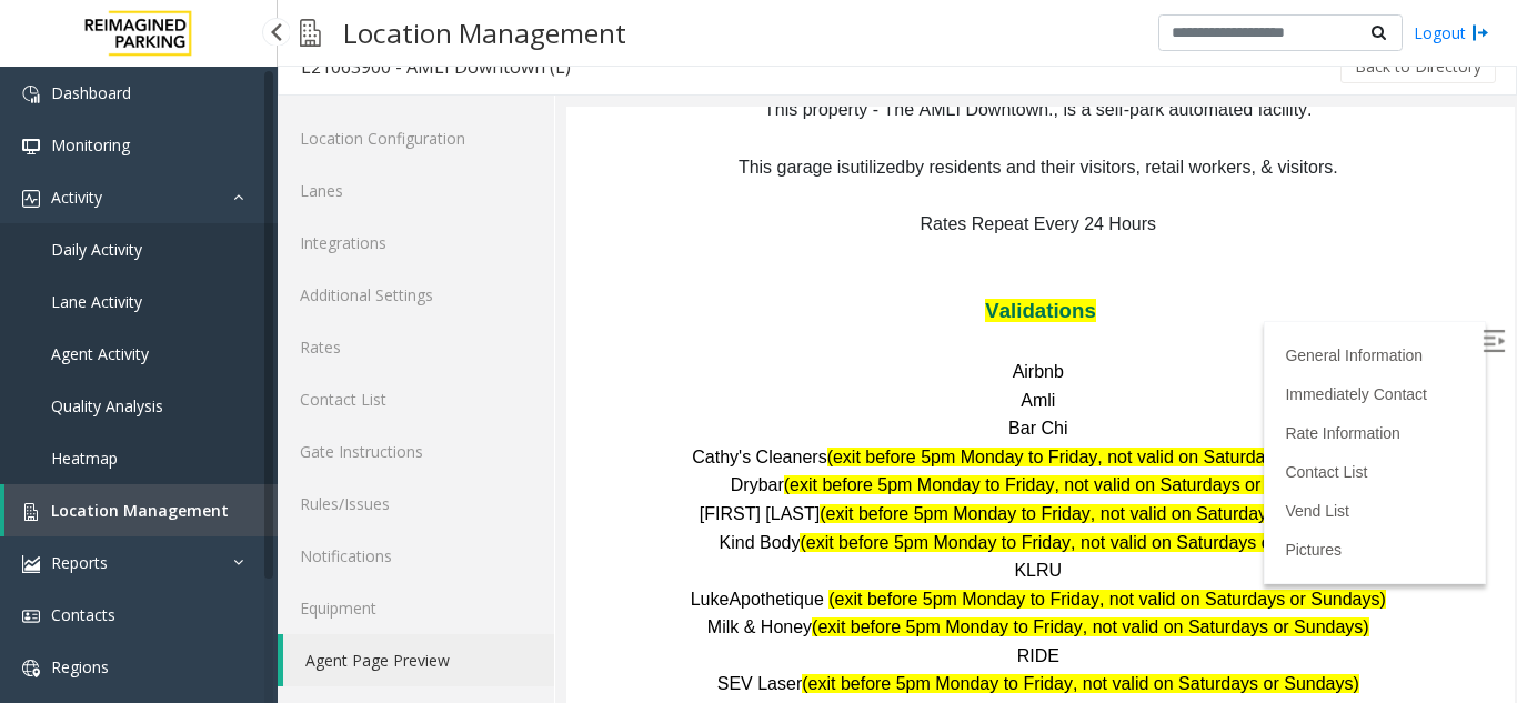 type on "**********" 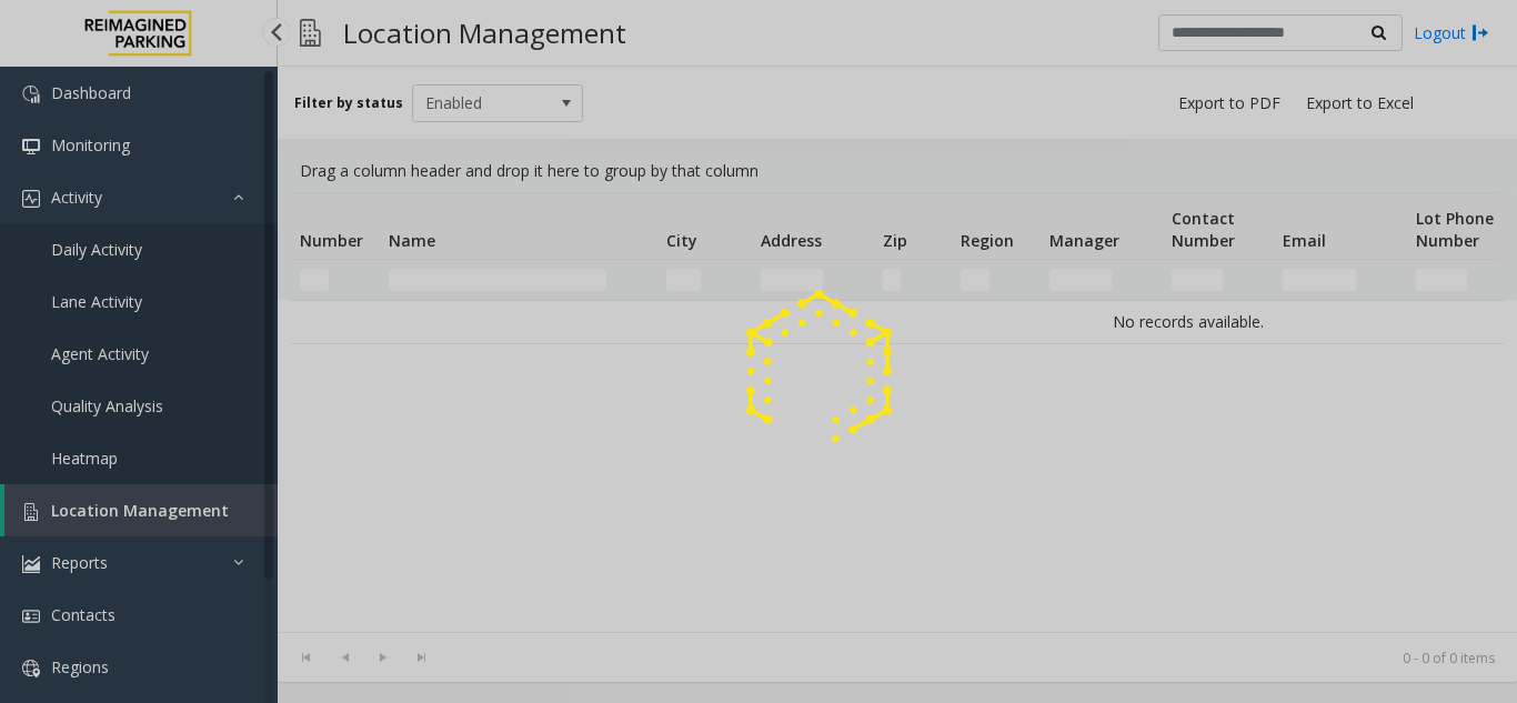 click 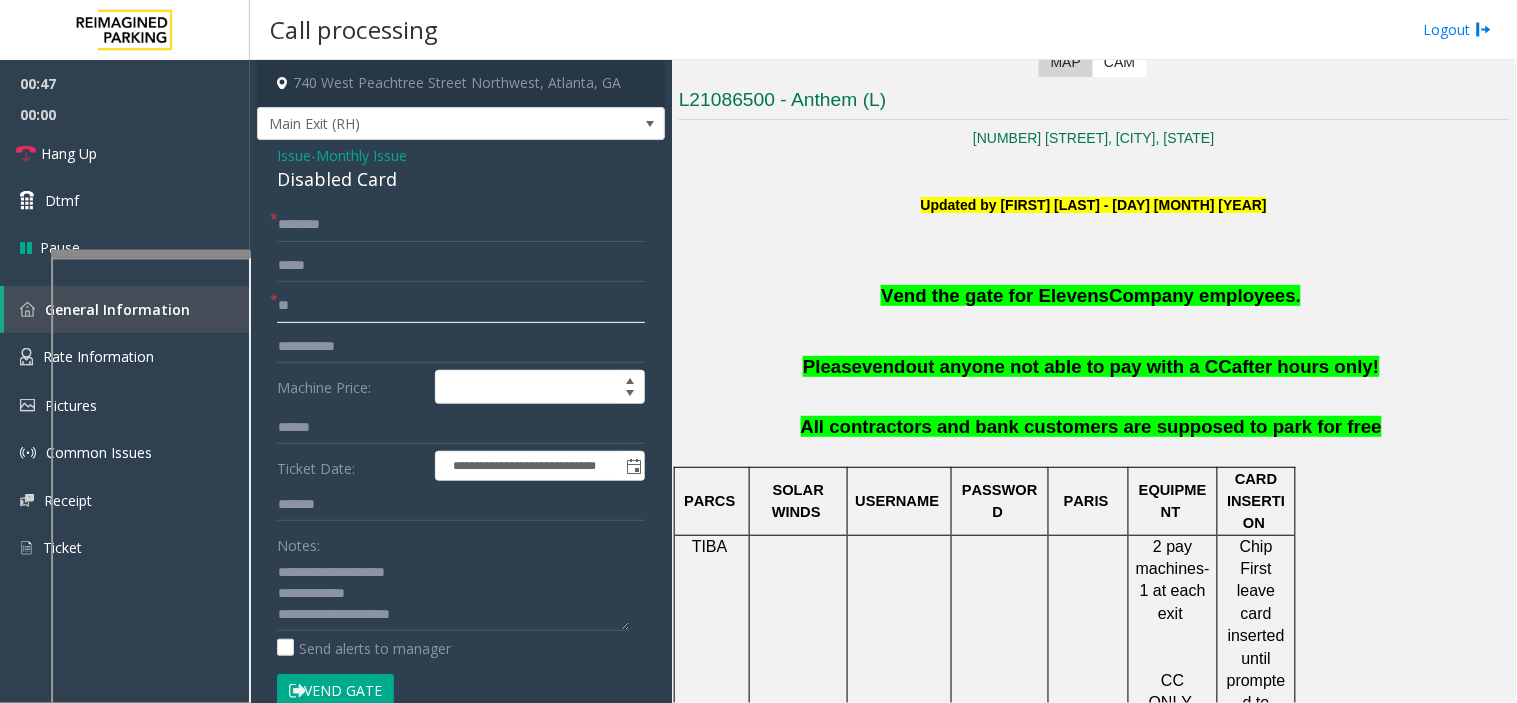 type on "*" 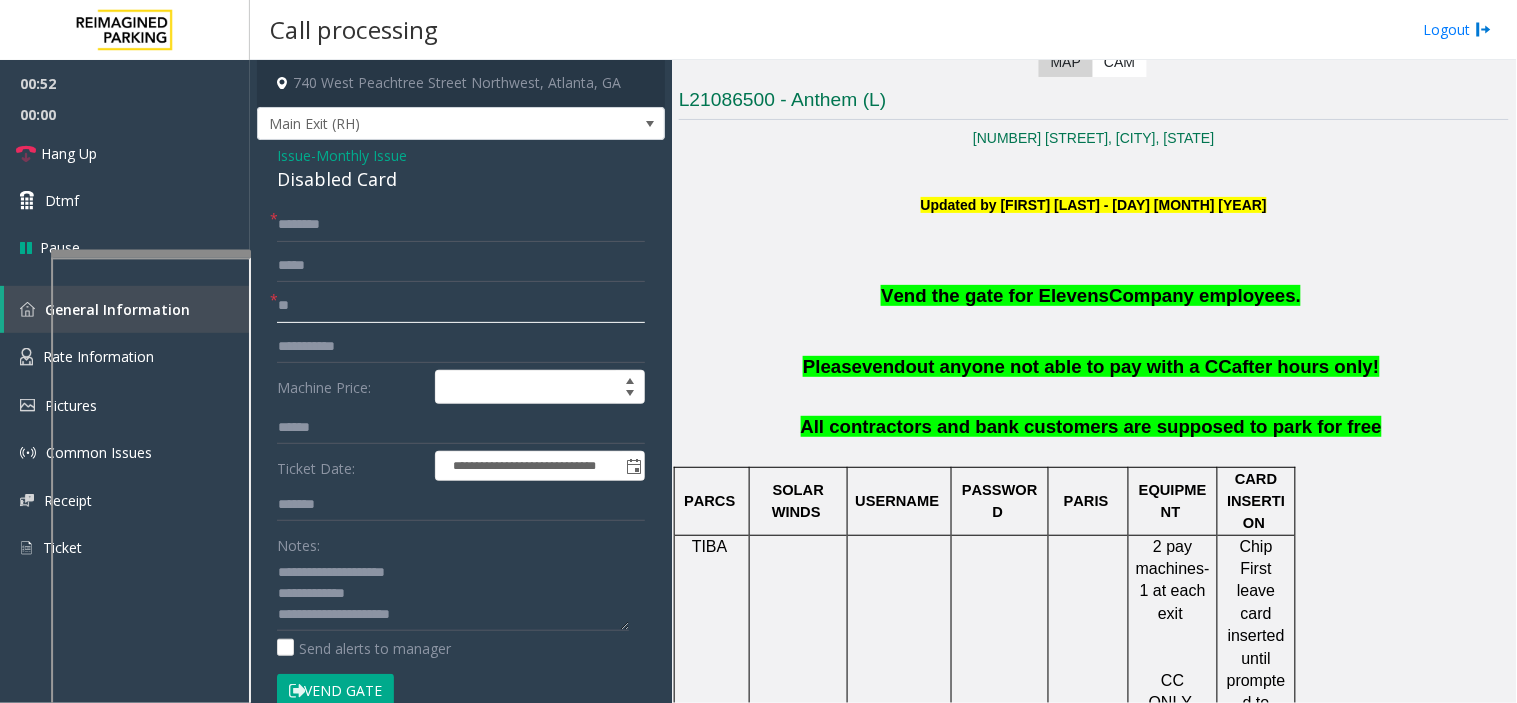 type on "*" 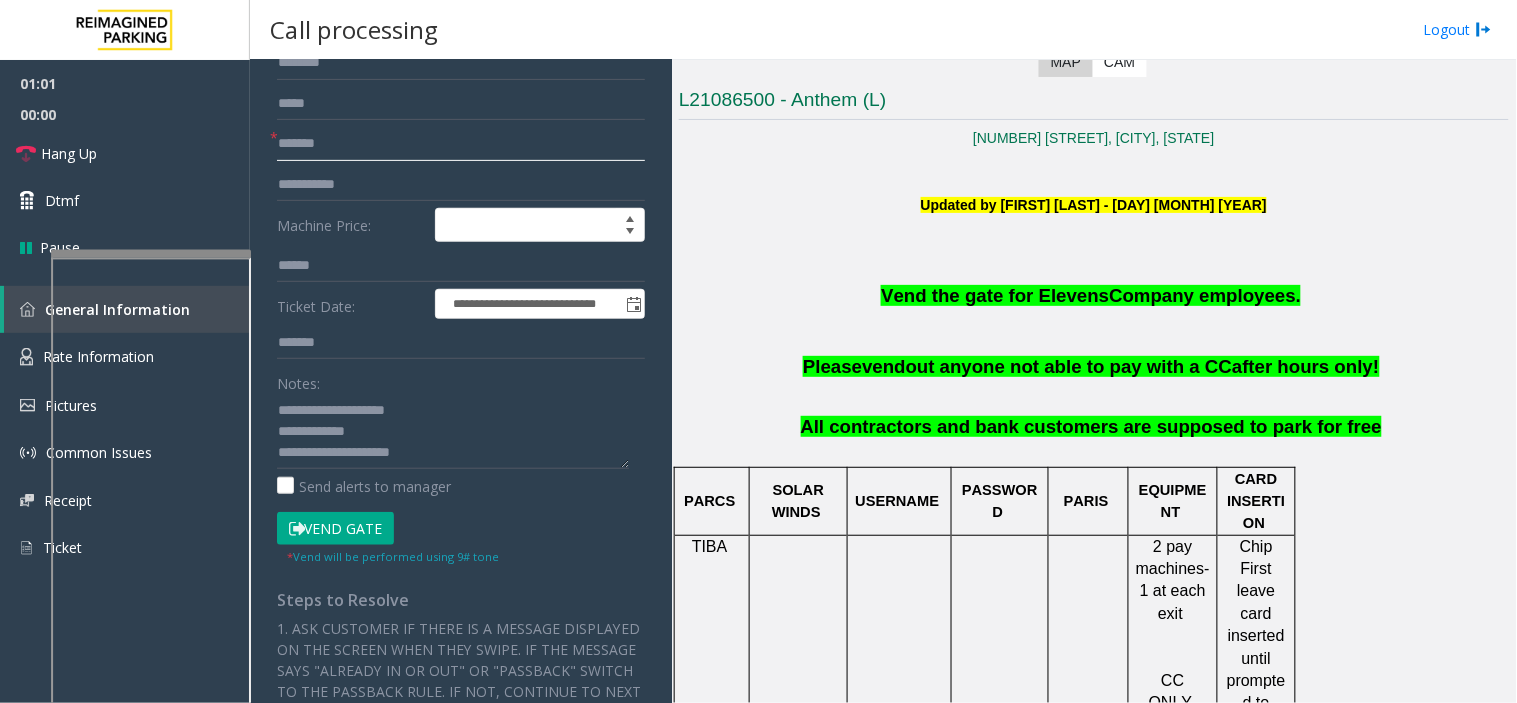 scroll, scrollTop: 222, scrollLeft: 0, axis: vertical 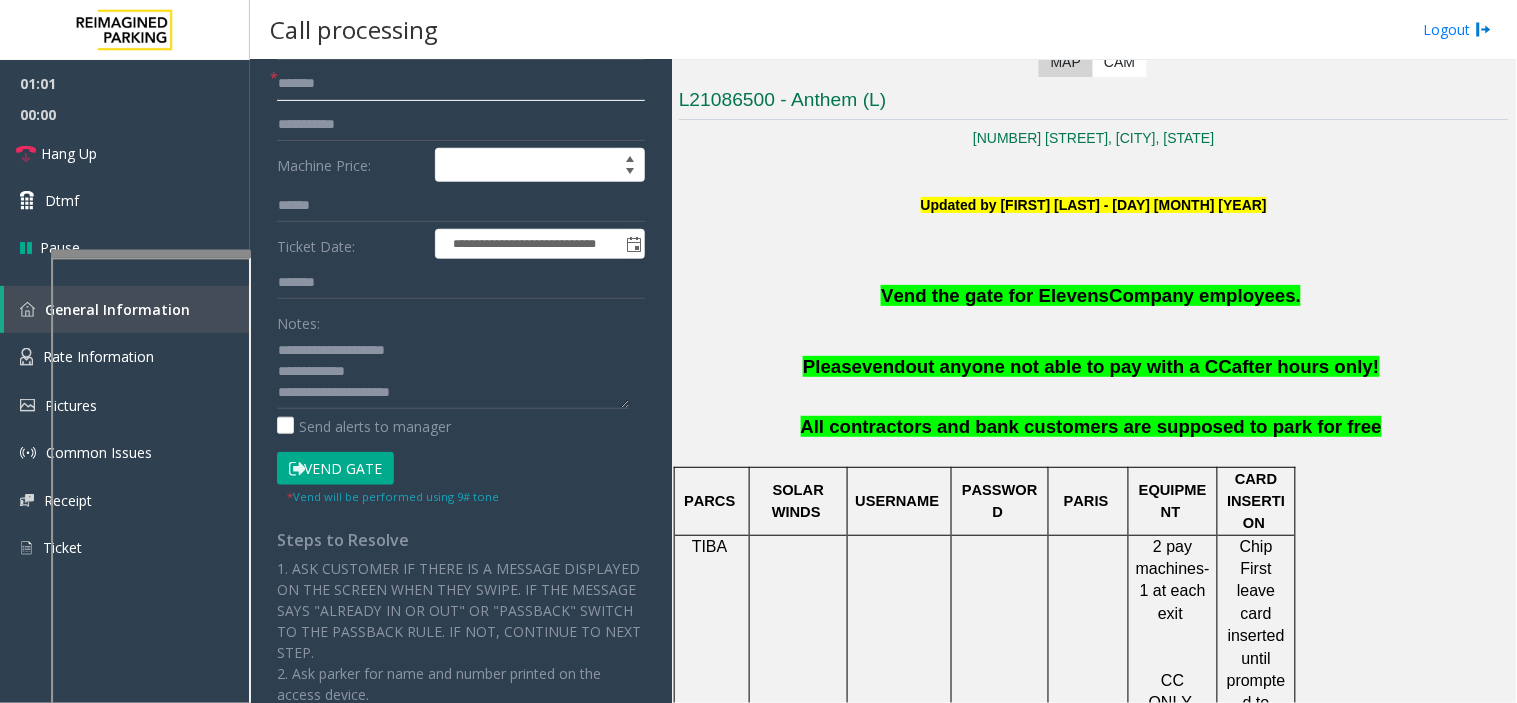 type on "*******" 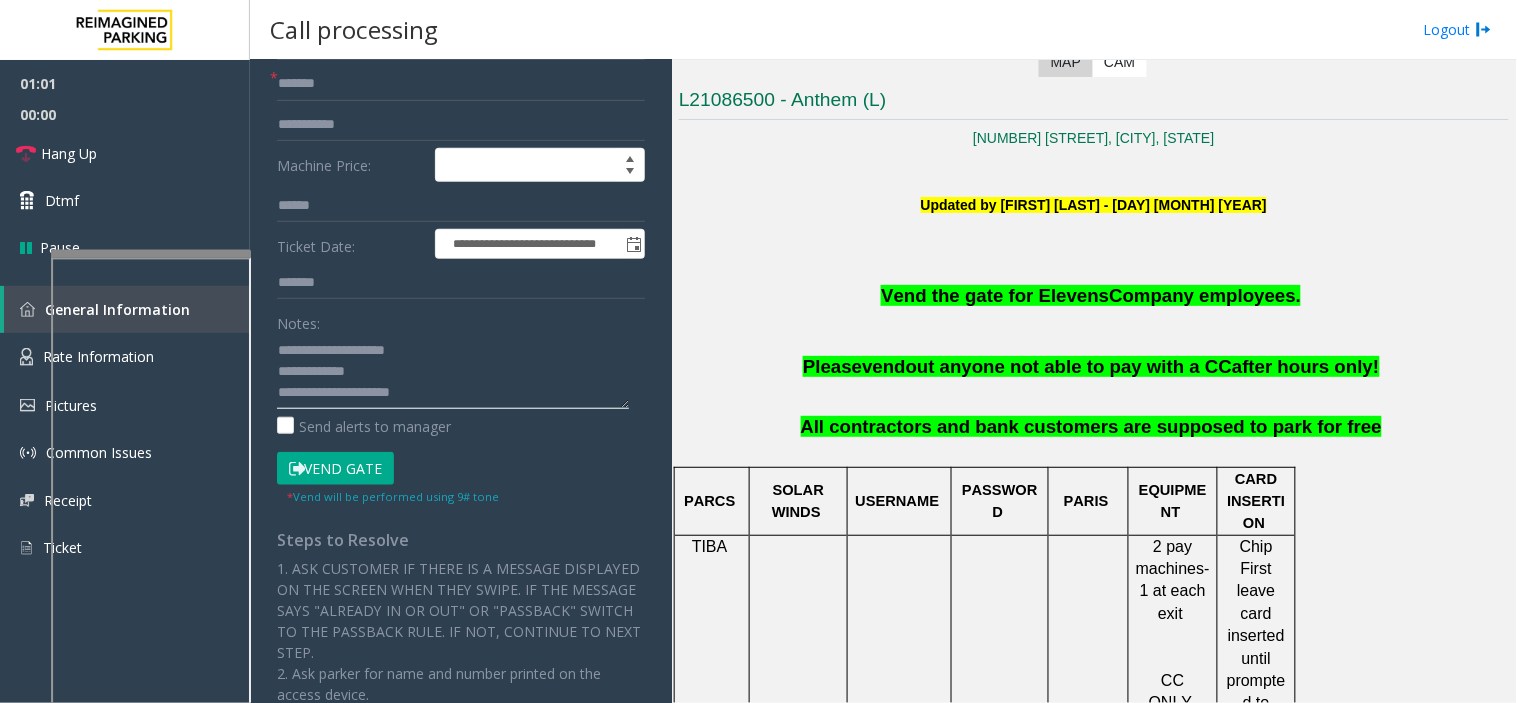 click 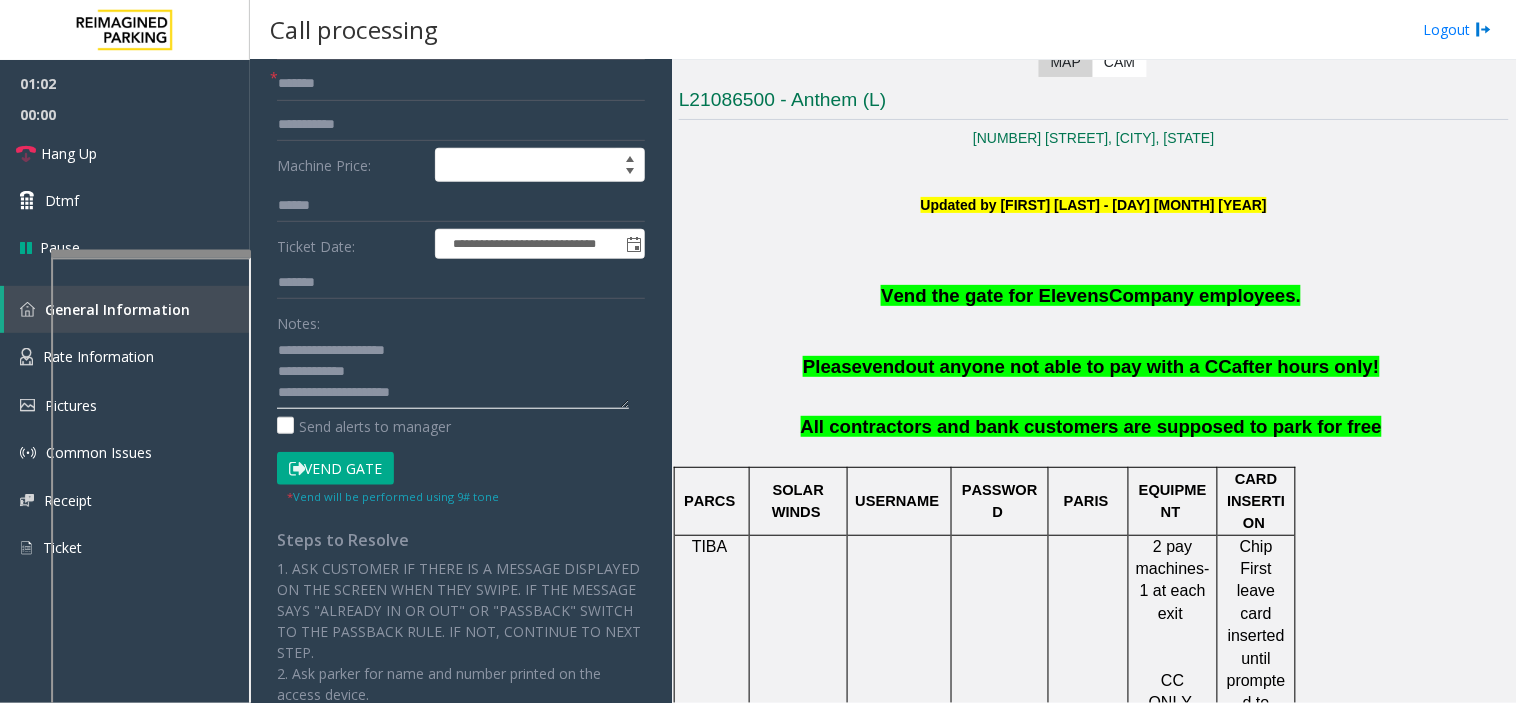 scroll, scrollTop: 0, scrollLeft: 0, axis: both 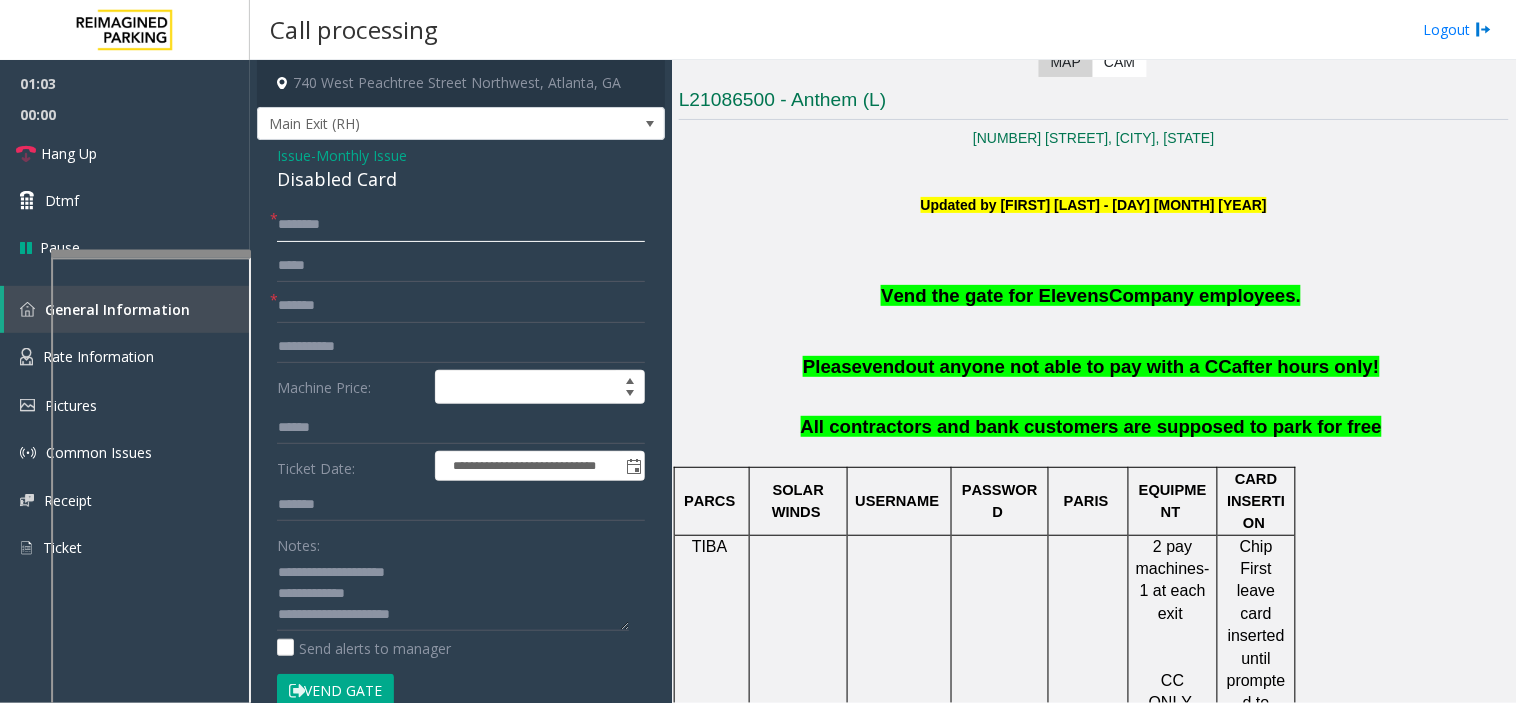 click 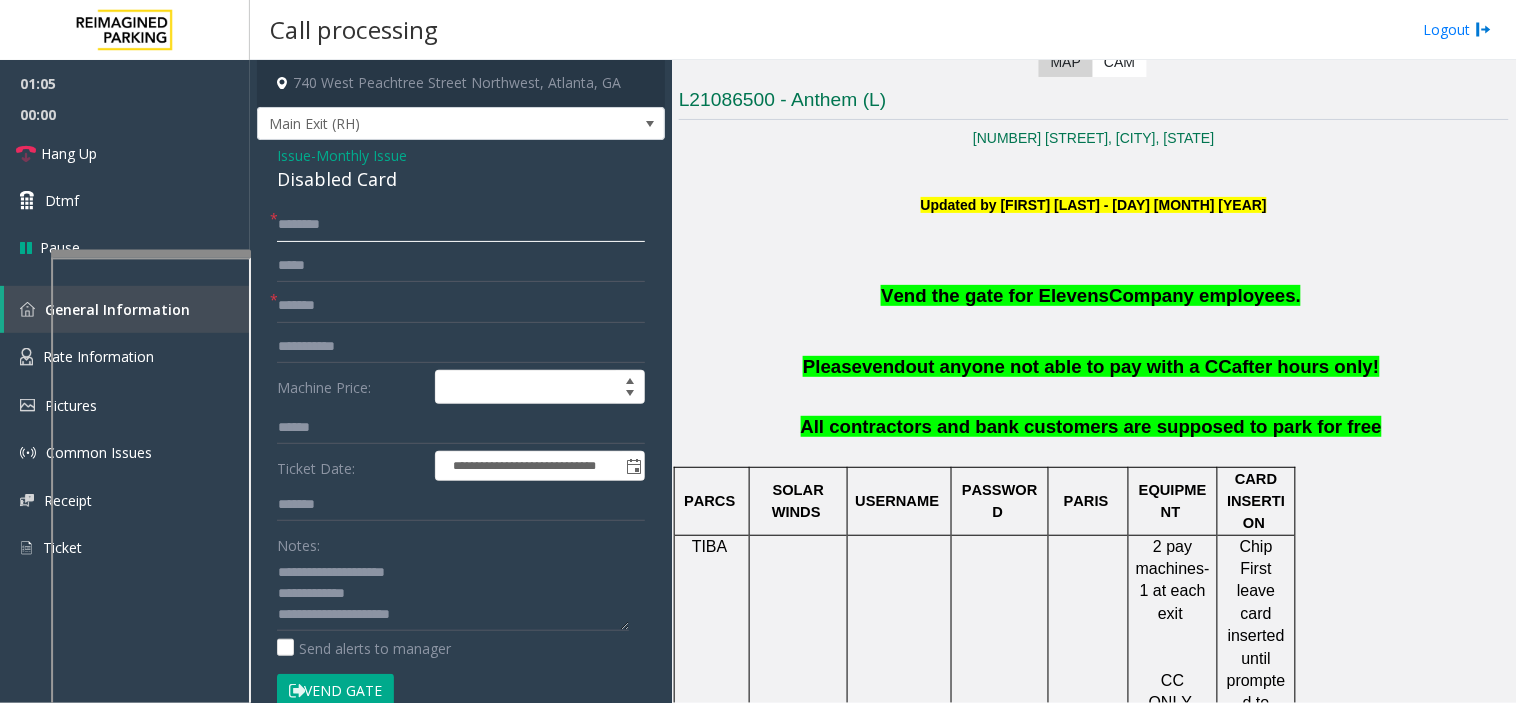 click 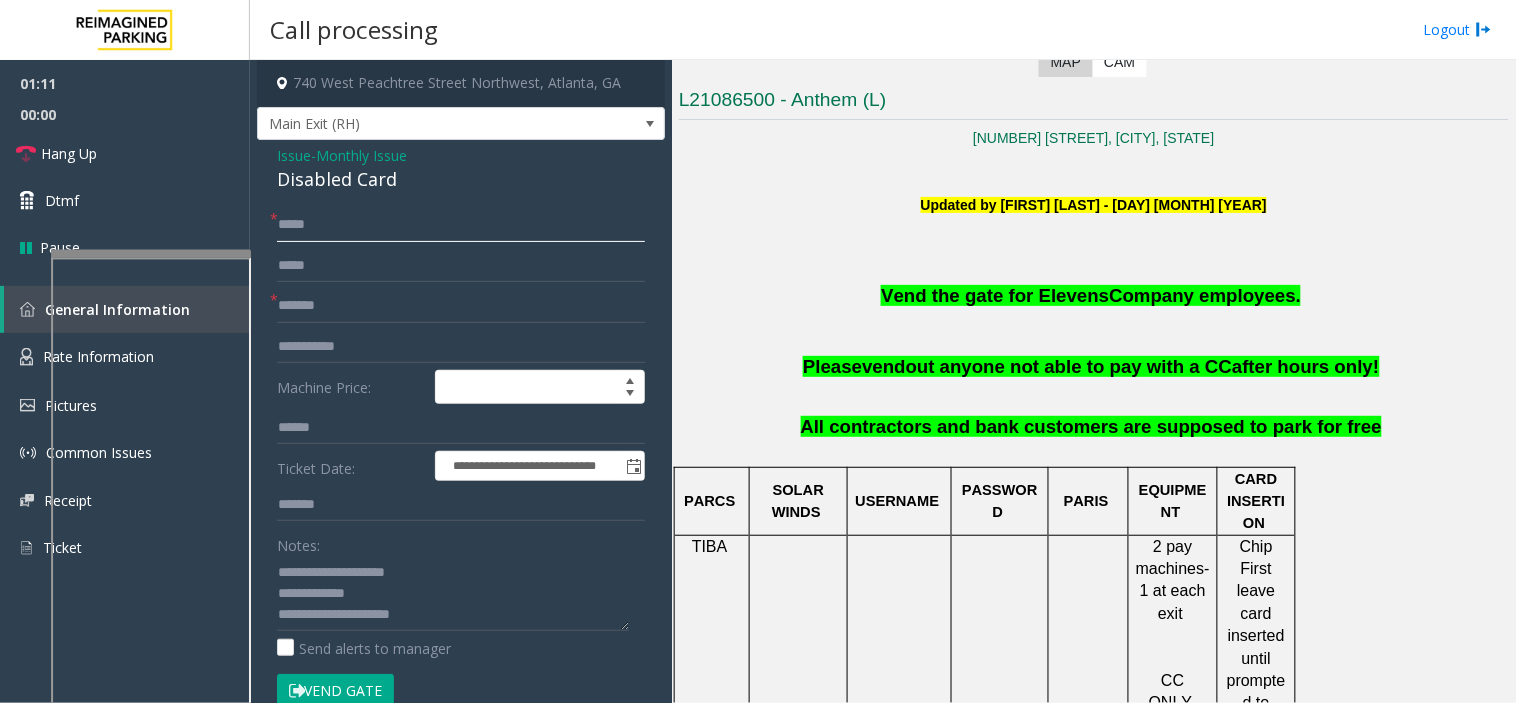 type on "****" 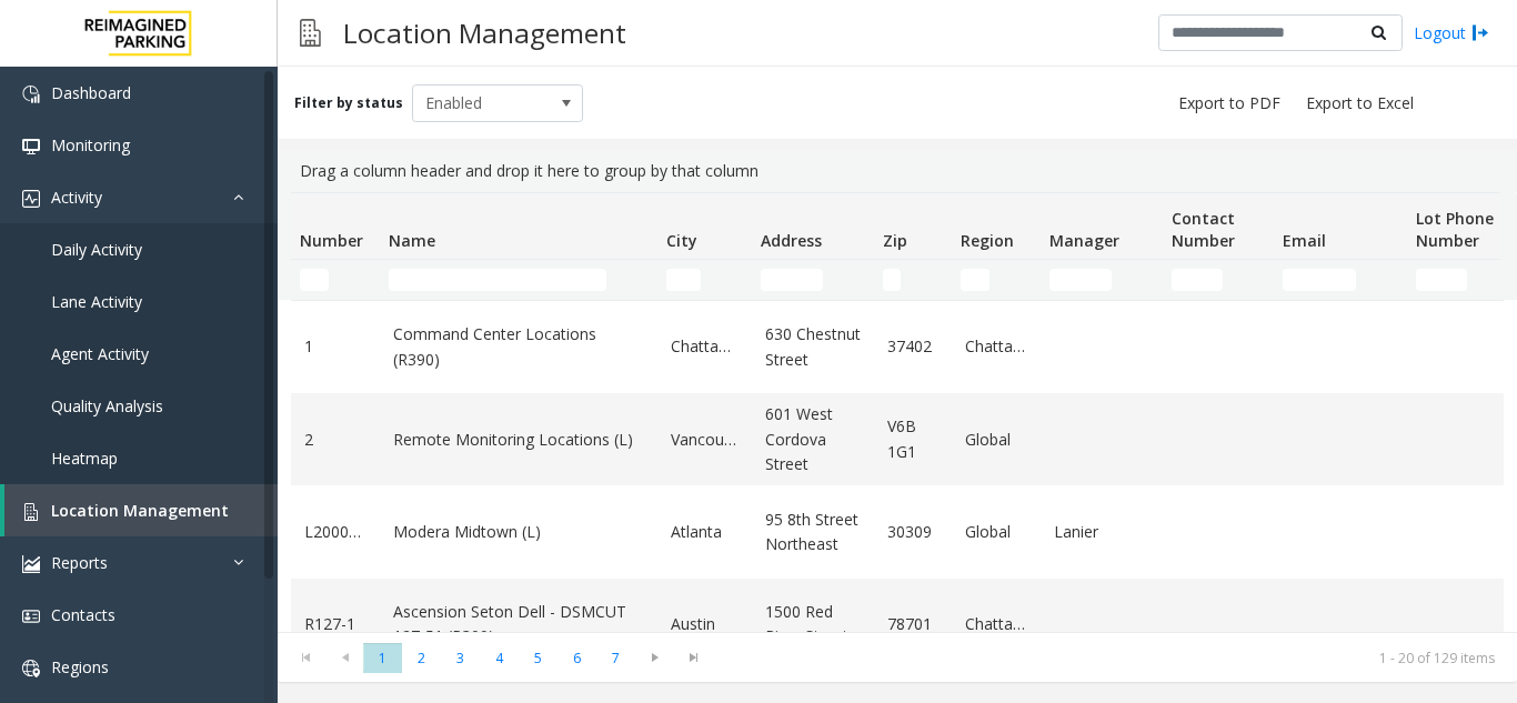 drag, startPoint x: 298, startPoint y: 228, endPoint x: 550, endPoint y: 171, distance: 258.36603 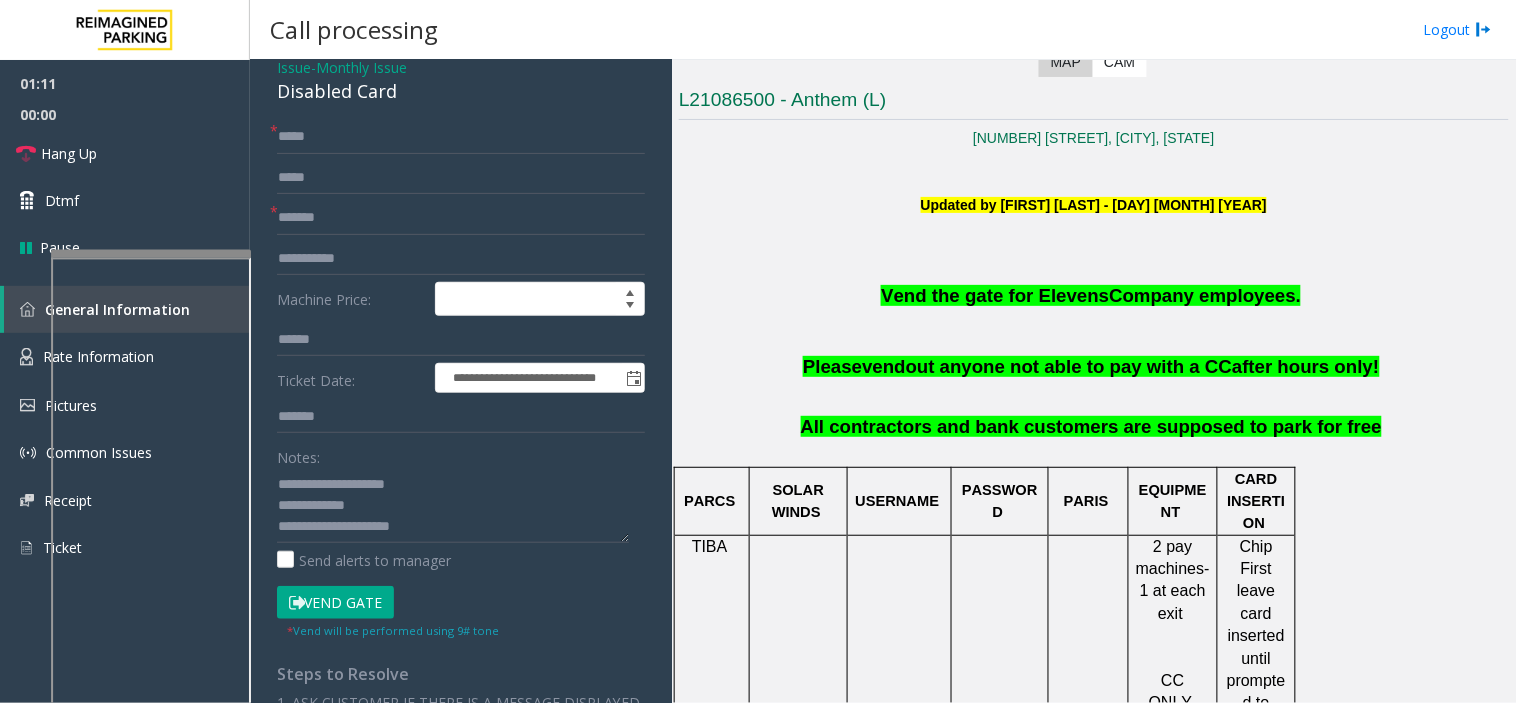 scroll, scrollTop: 222, scrollLeft: 0, axis: vertical 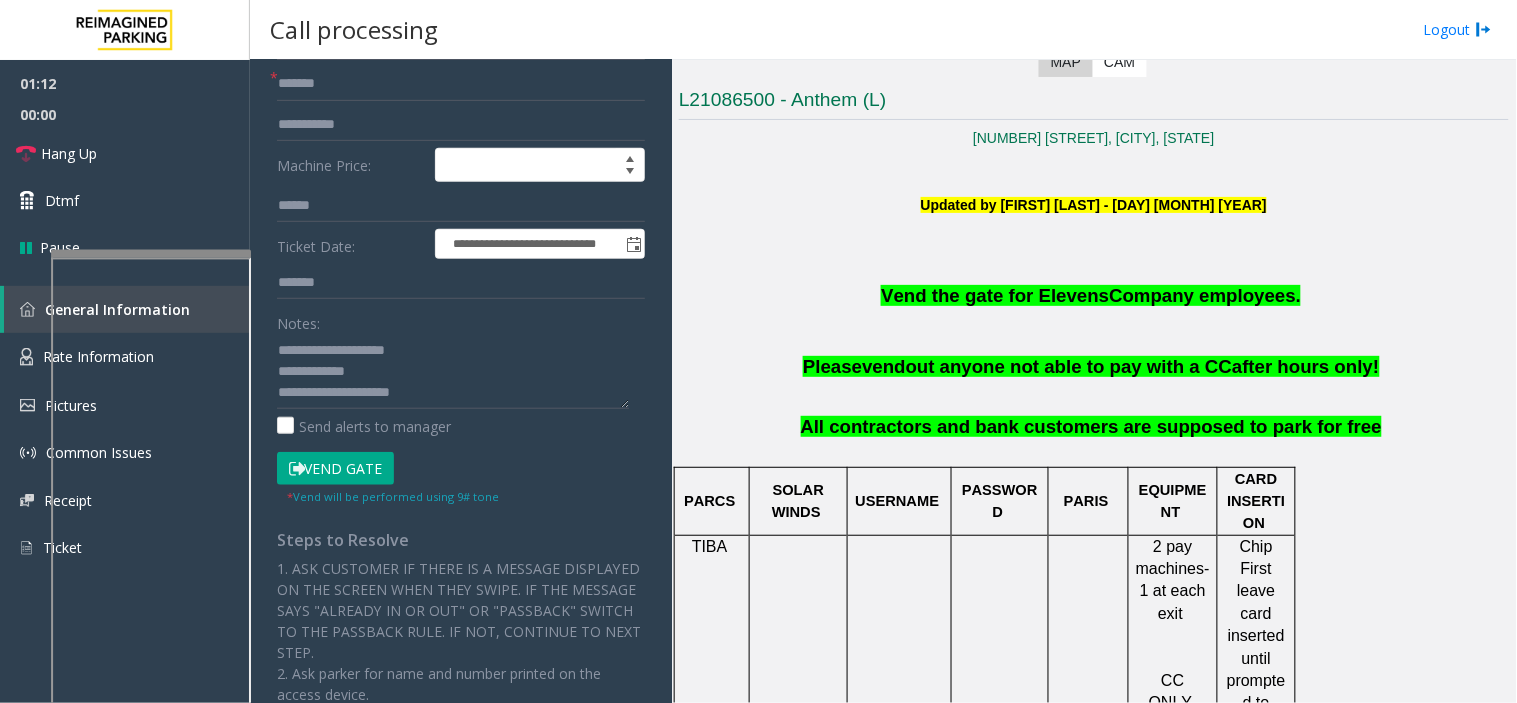 click on "Vend Gate" 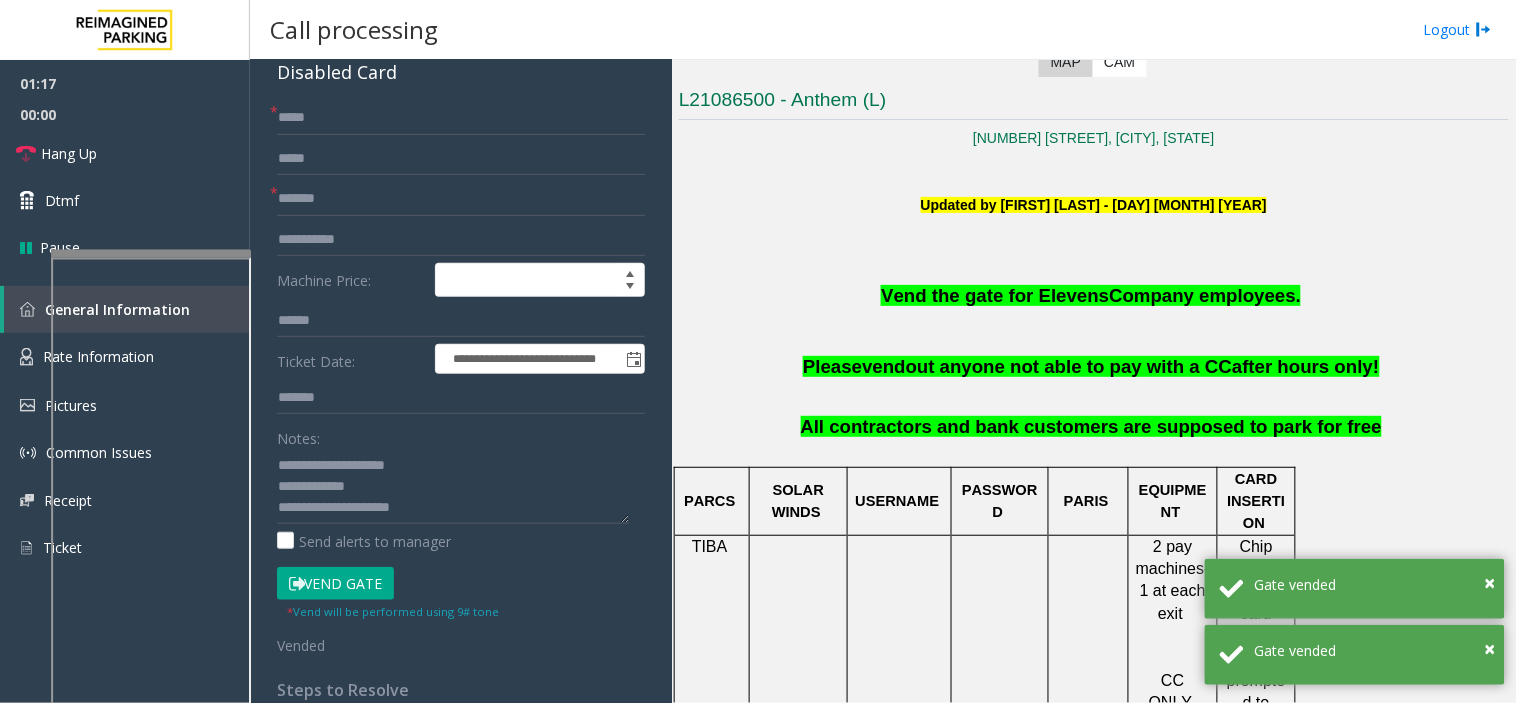 scroll, scrollTop: 0, scrollLeft: 0, axis: both 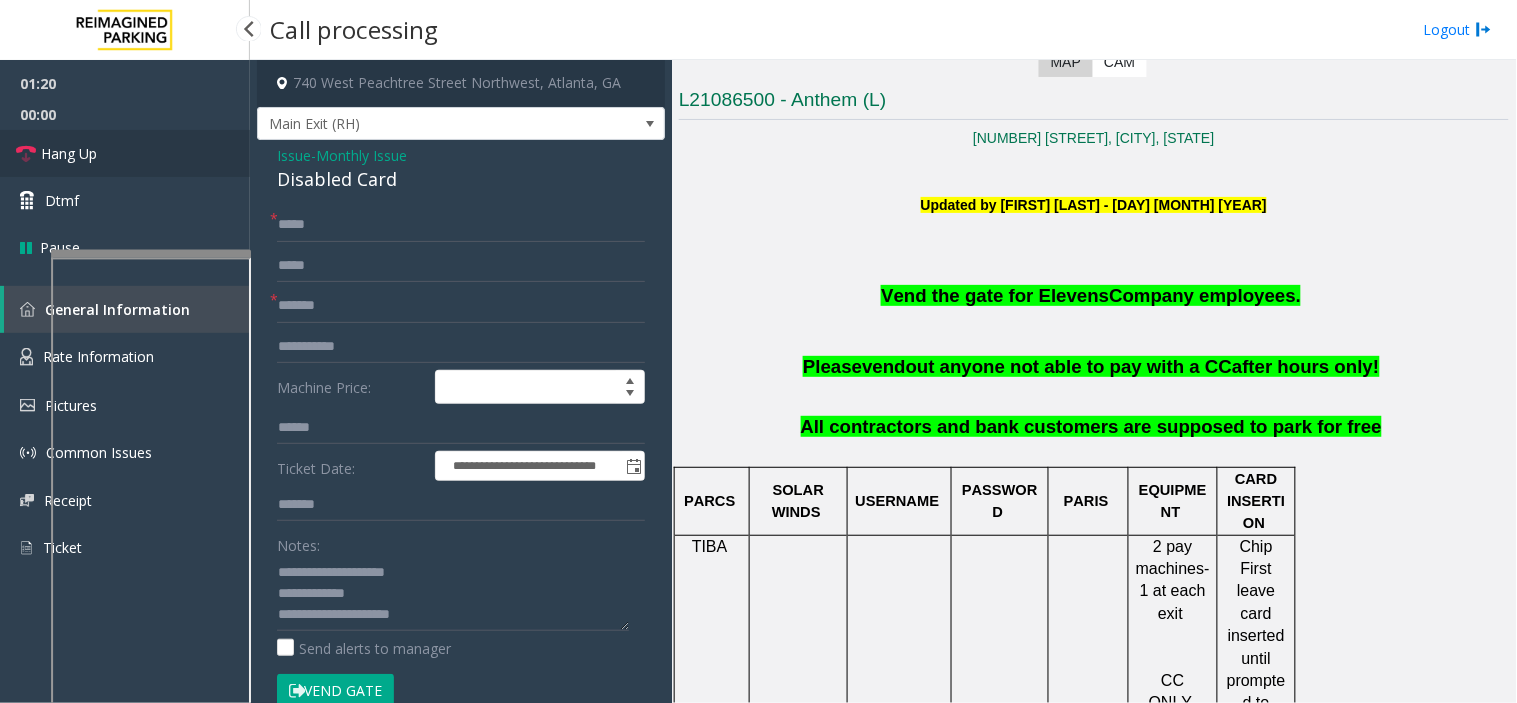 click on "Hang Up" at bounding box center [125, 153] 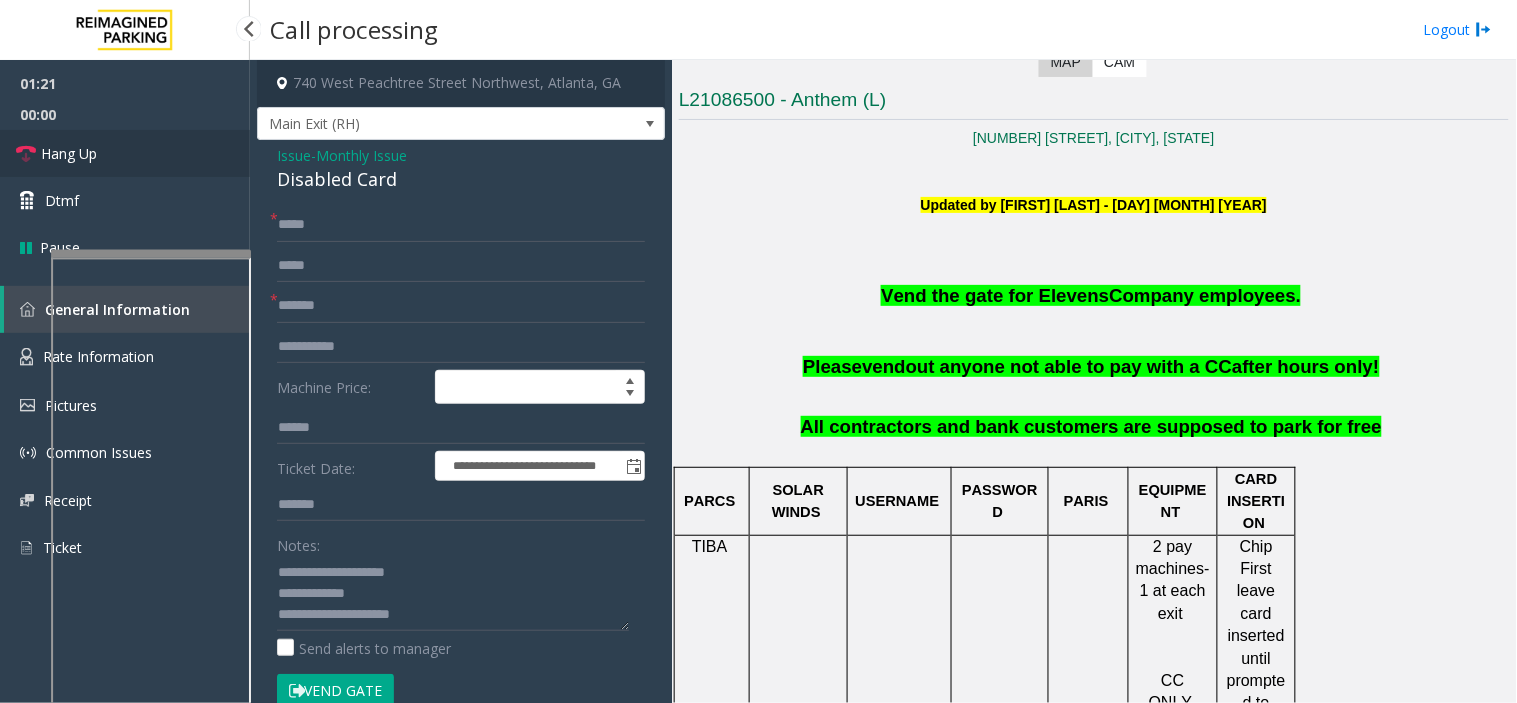 click on "Hang Up" at bounding box center (125, 153) 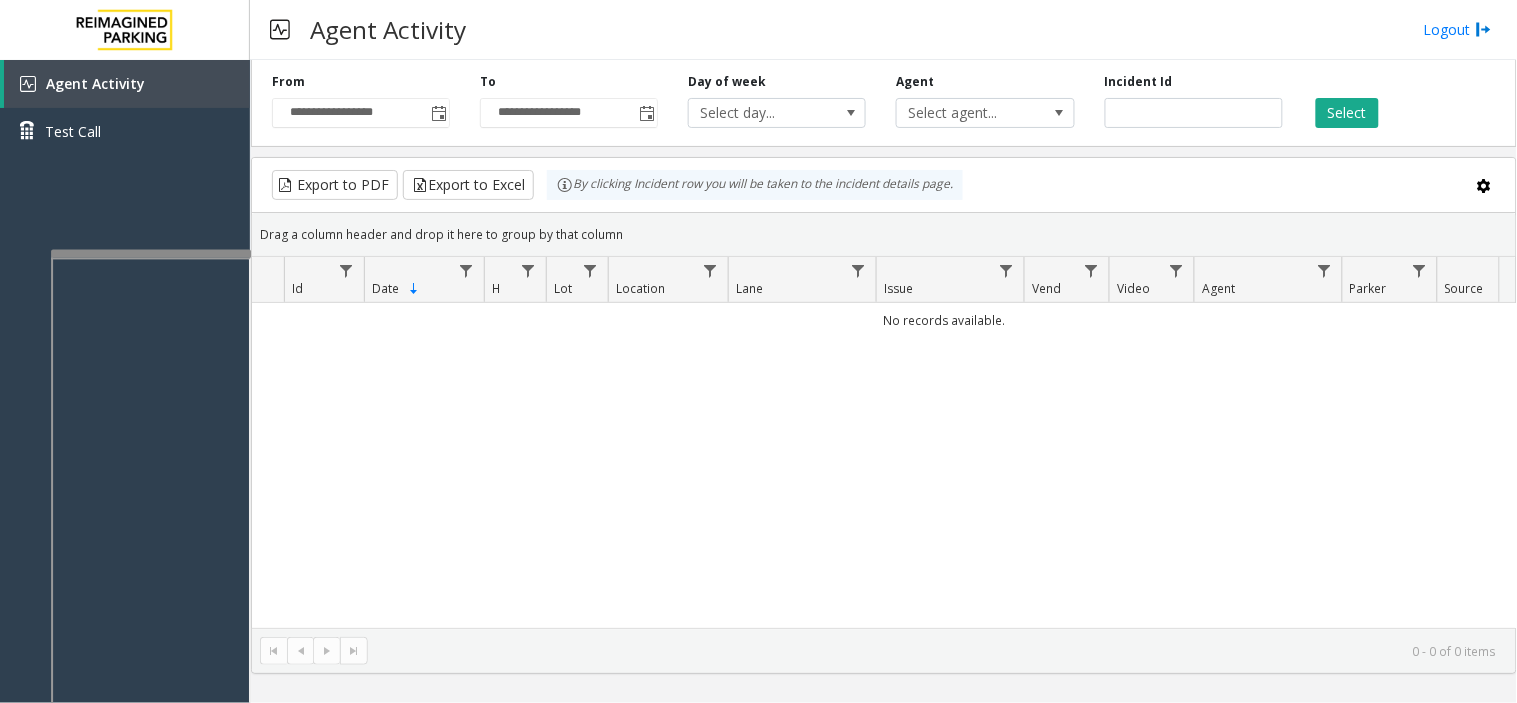 click on "**********" 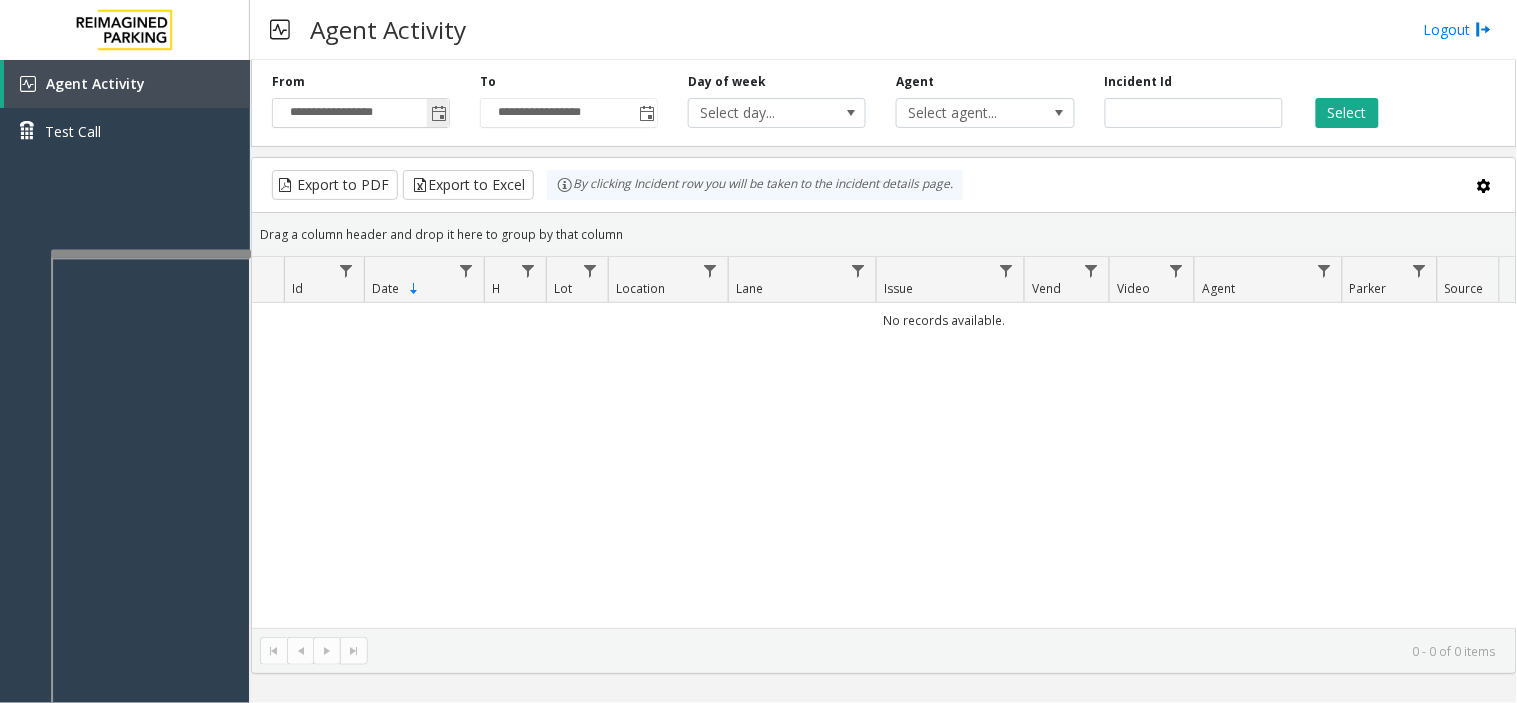 click 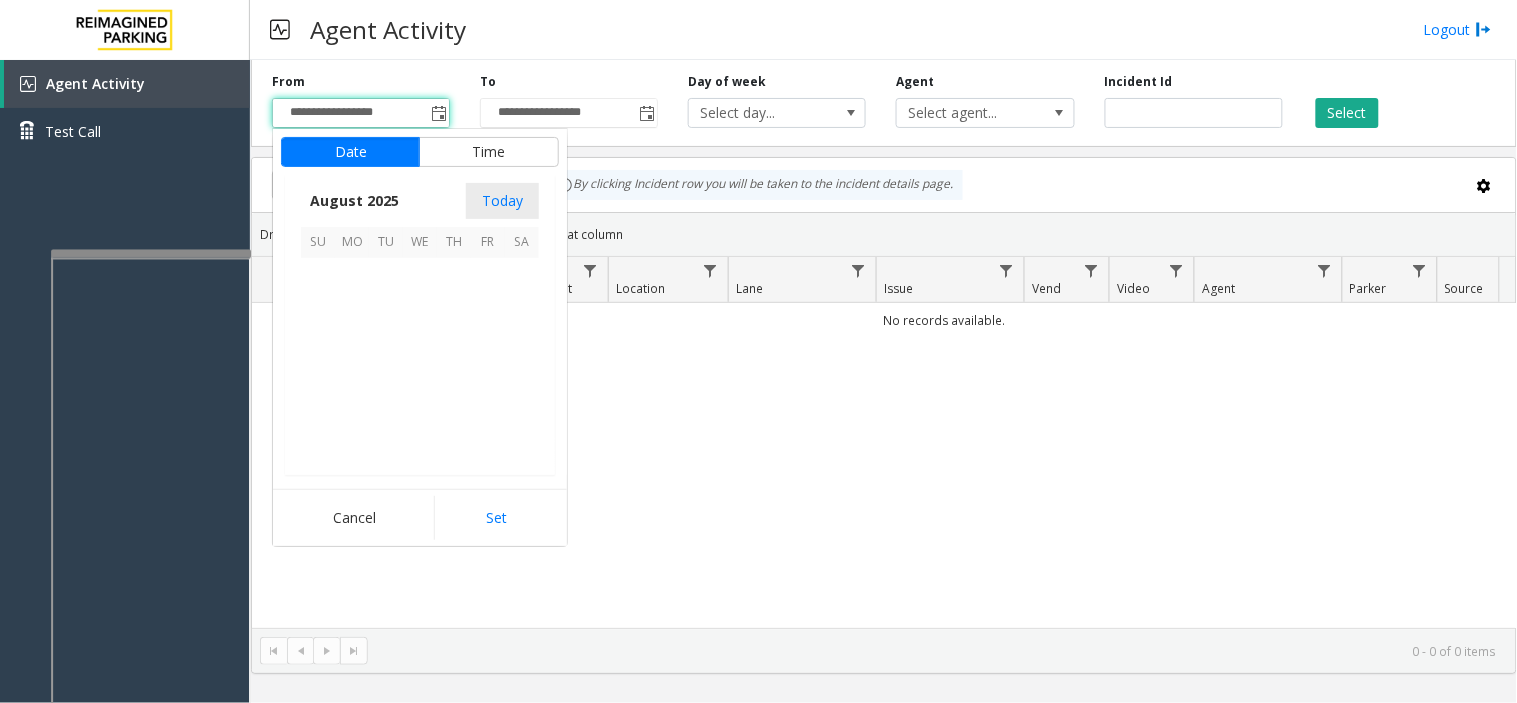 scroll, scrollTop: 358592, scrollLeft: 0, axis: vertical 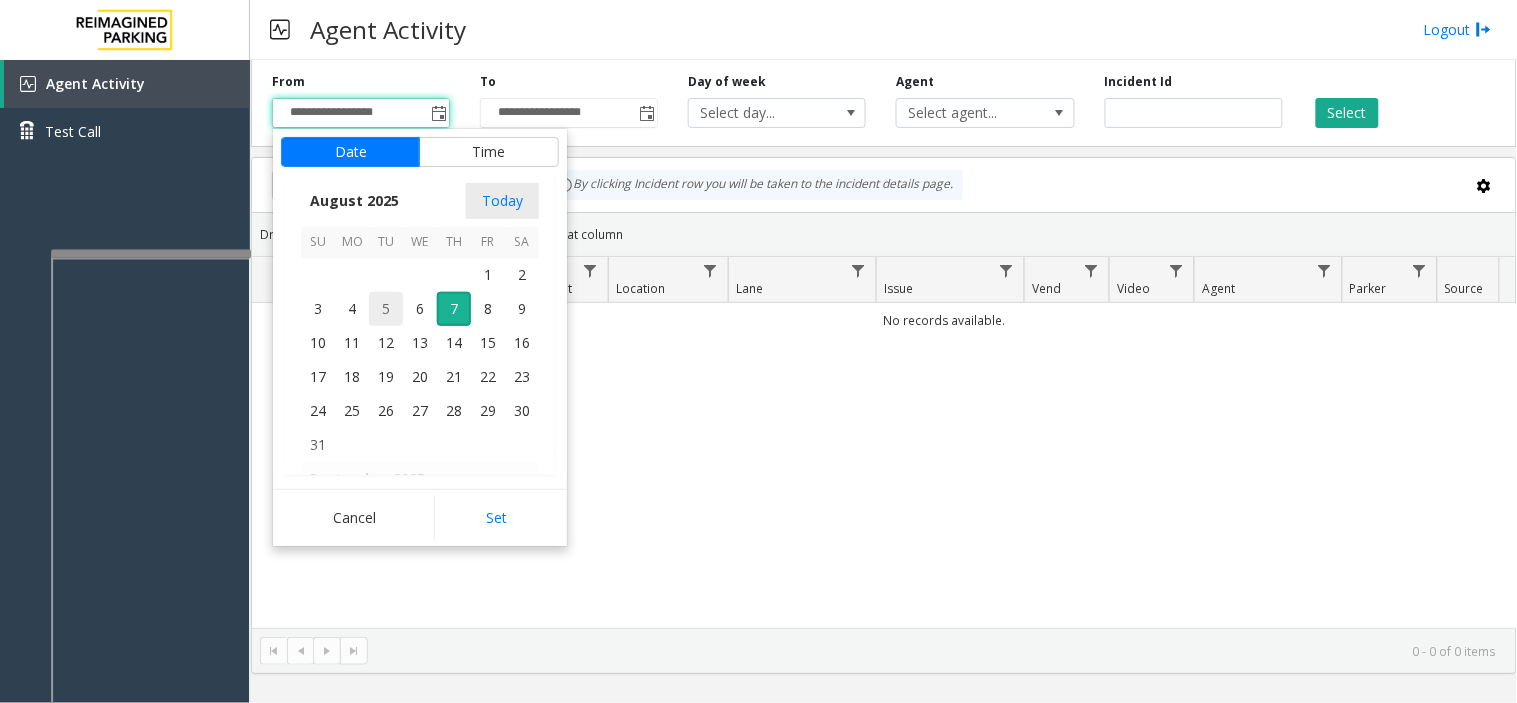 click on "5" at bounding box center (386, 309) 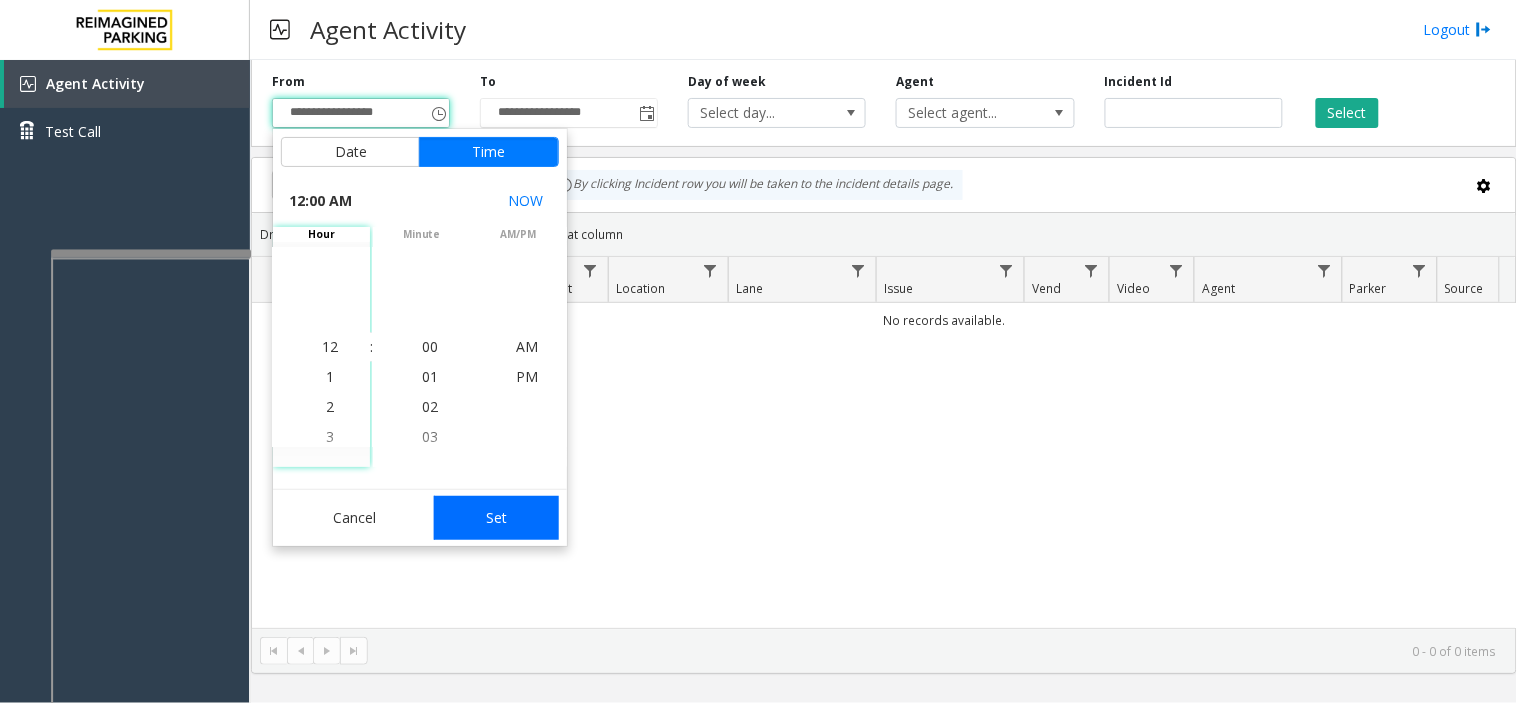 click on "Set" 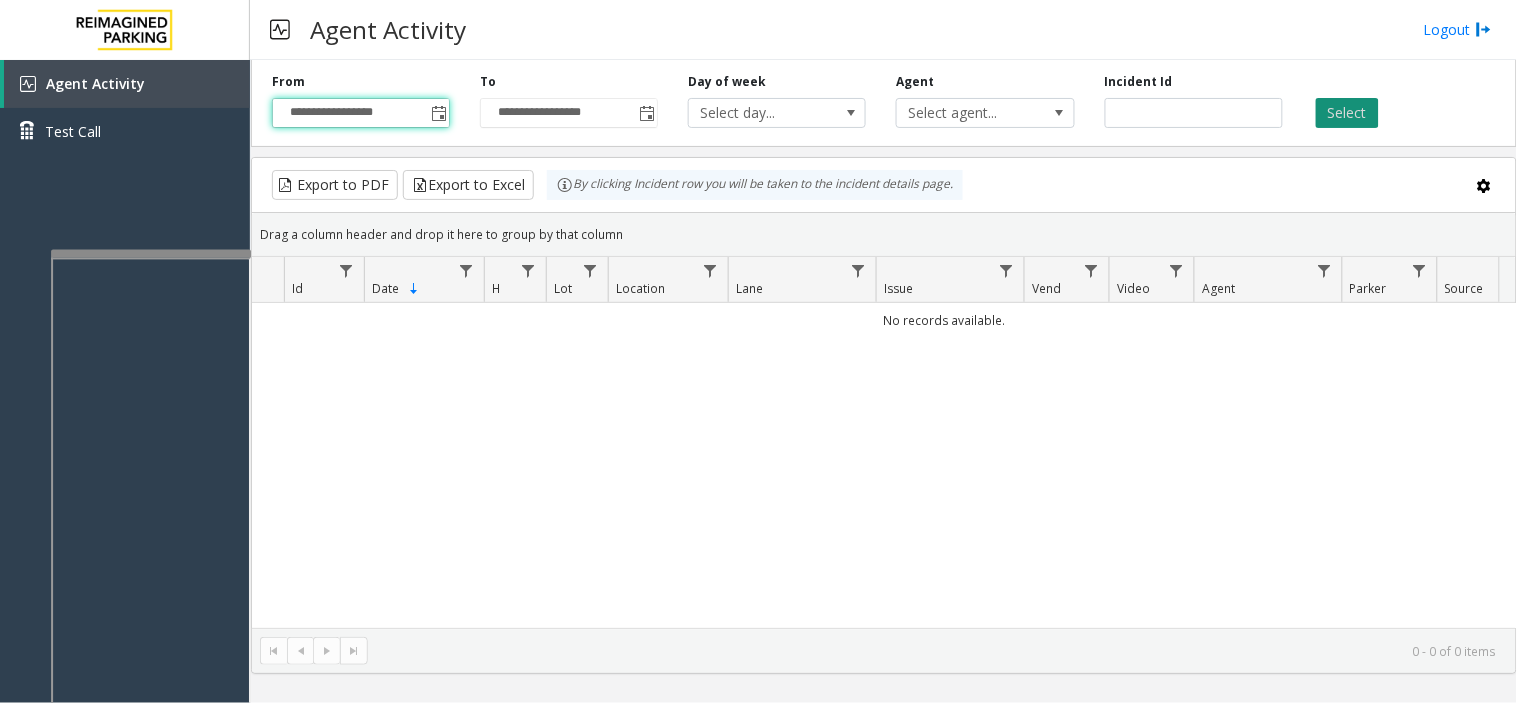 click on "Select" 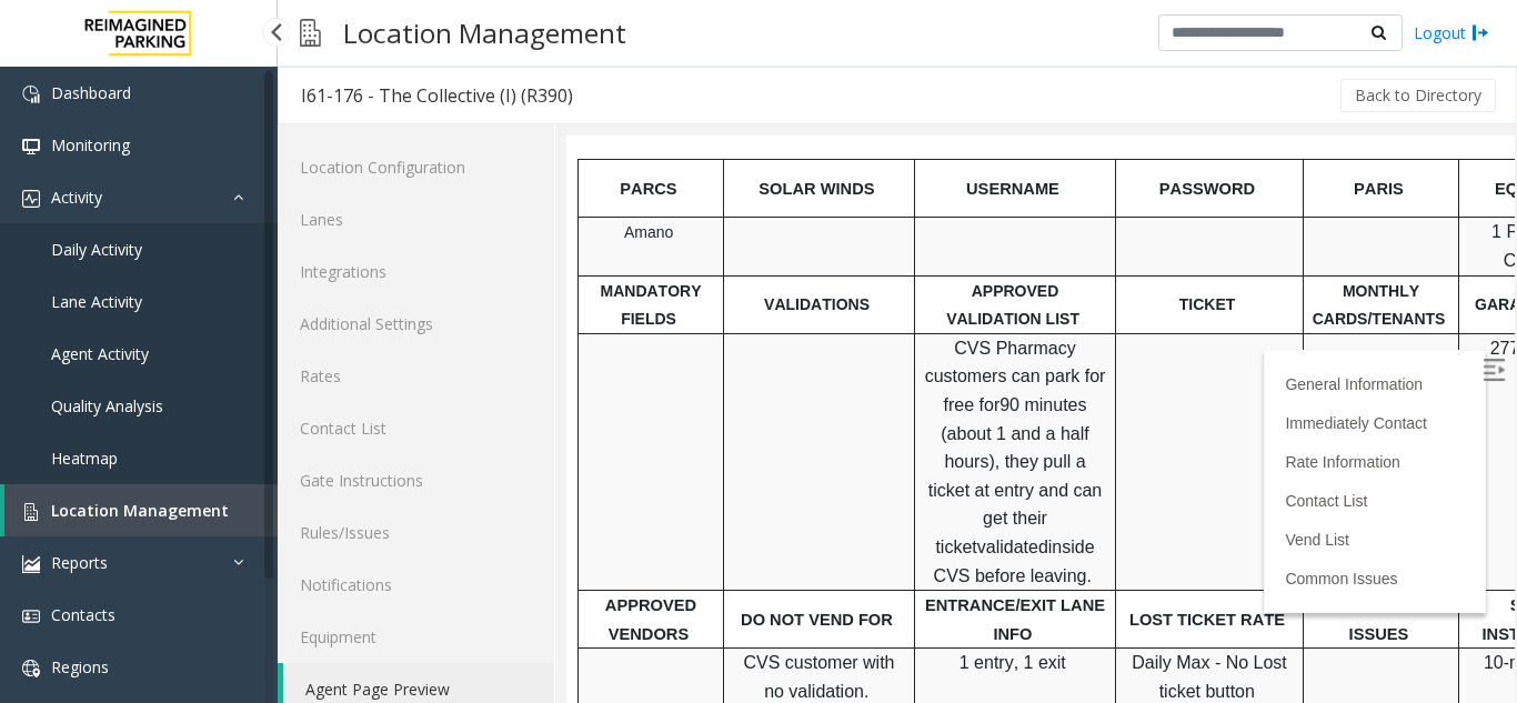 click 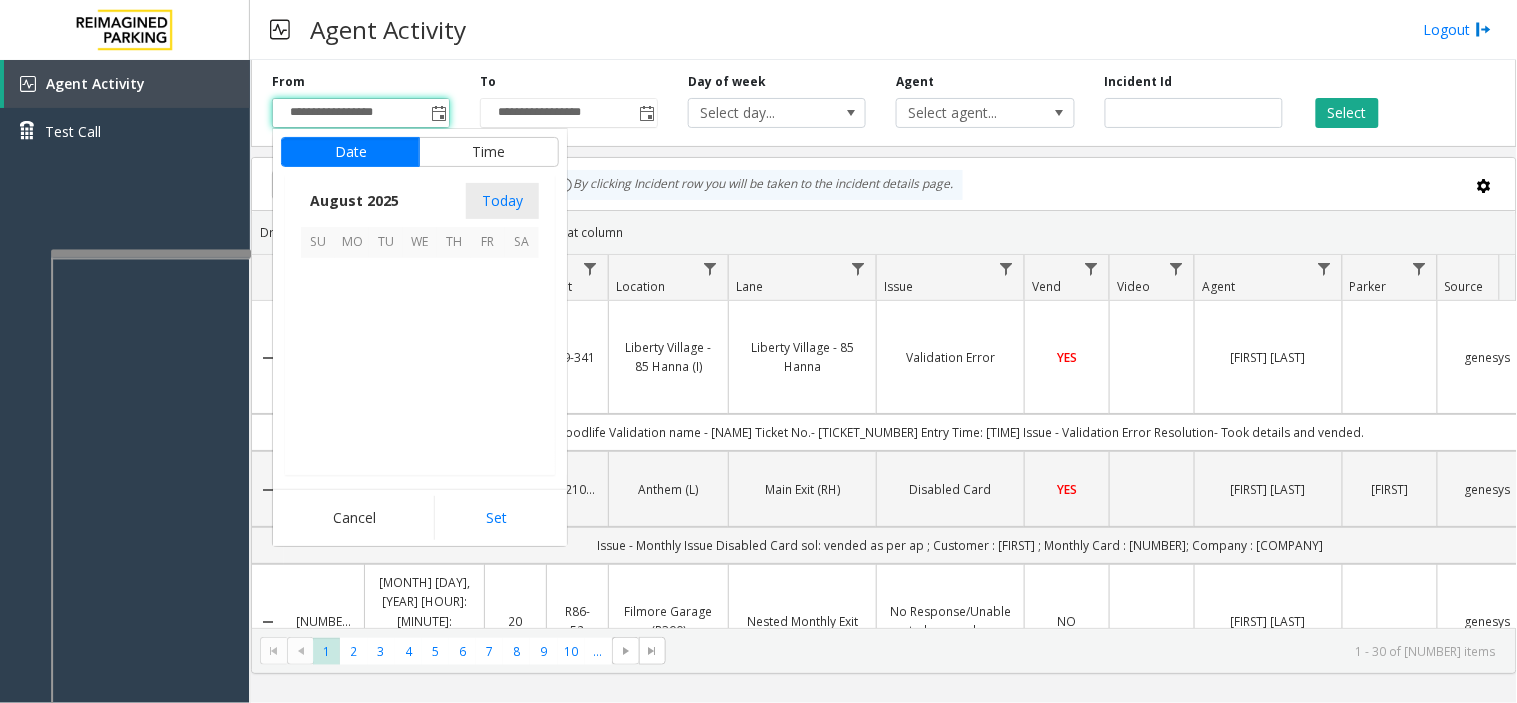 scroll, scrollTop: 358592, scrollLeft: 0, axis: vertical 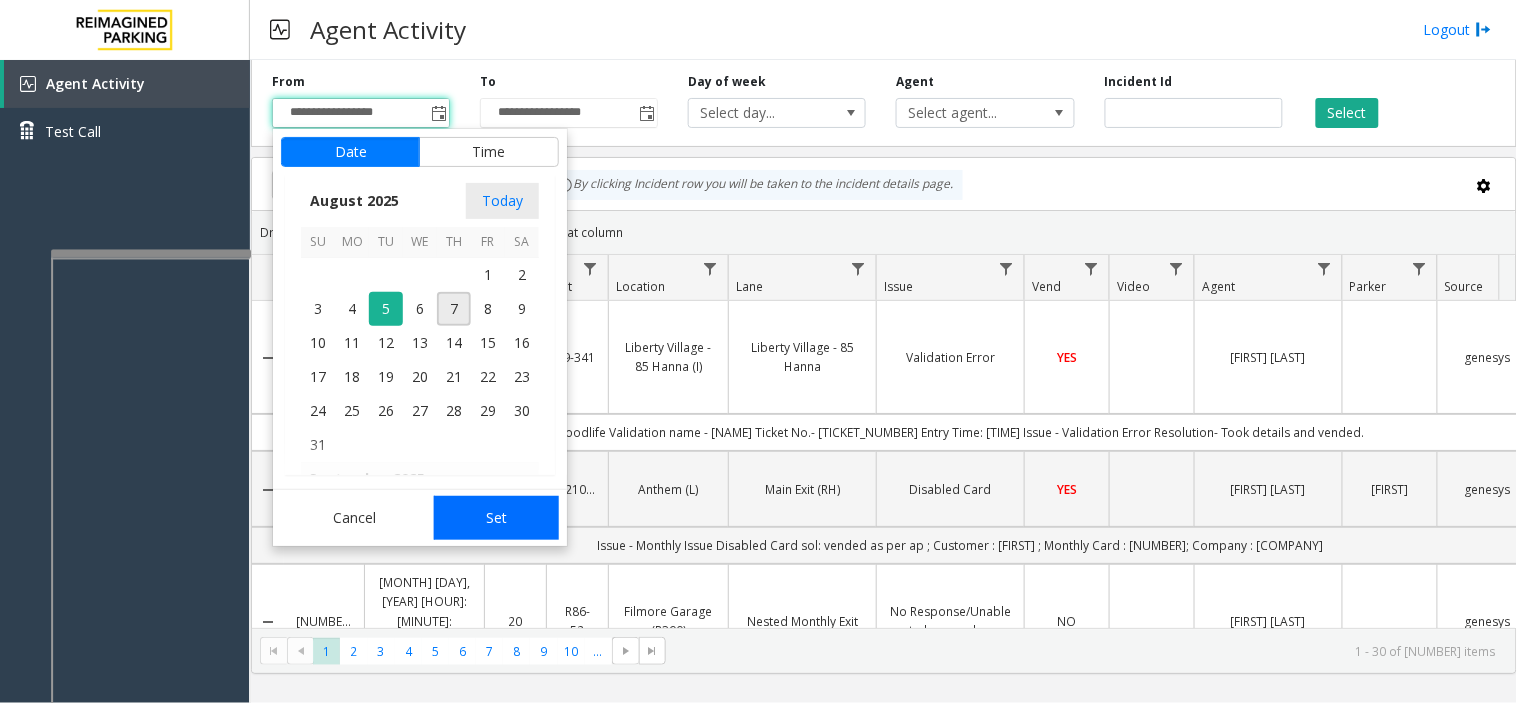 click on "Set" 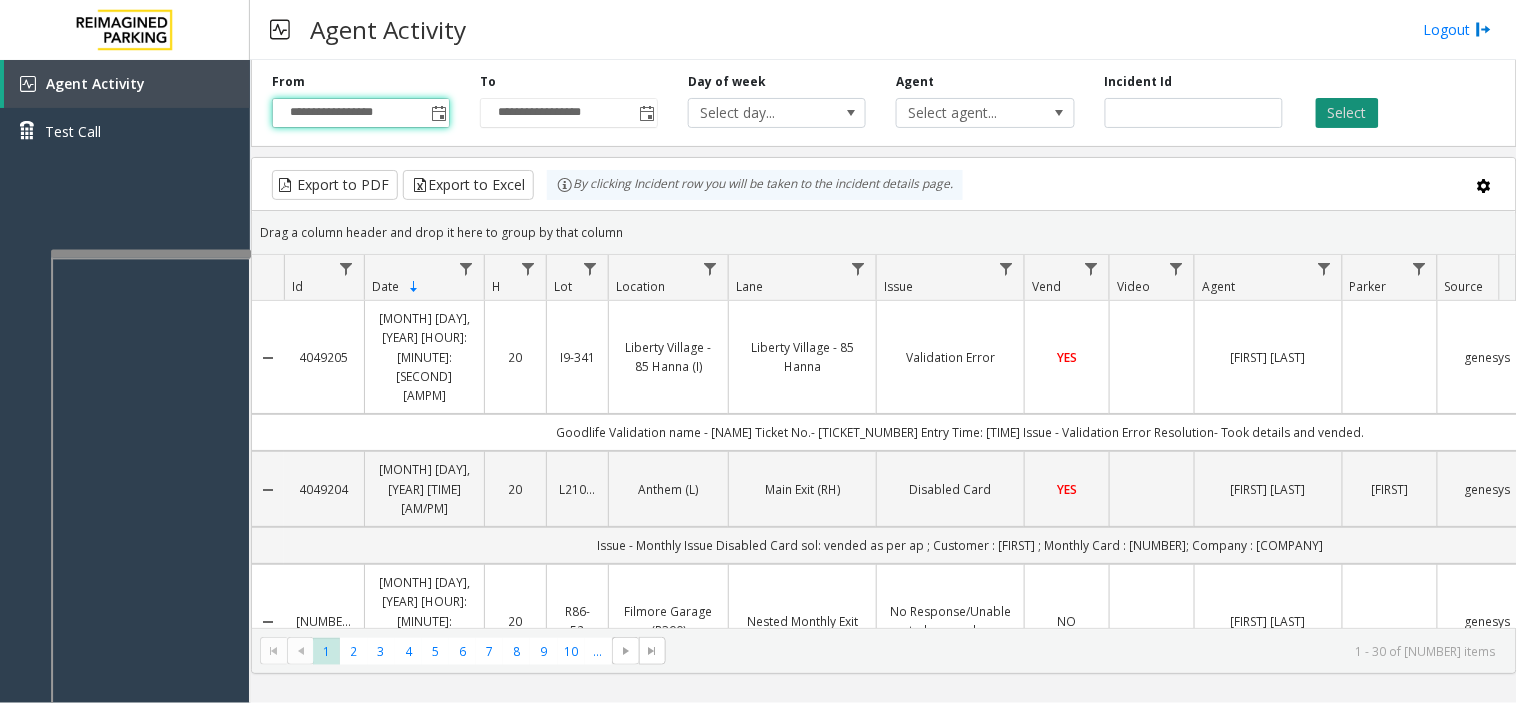 click on "Select" 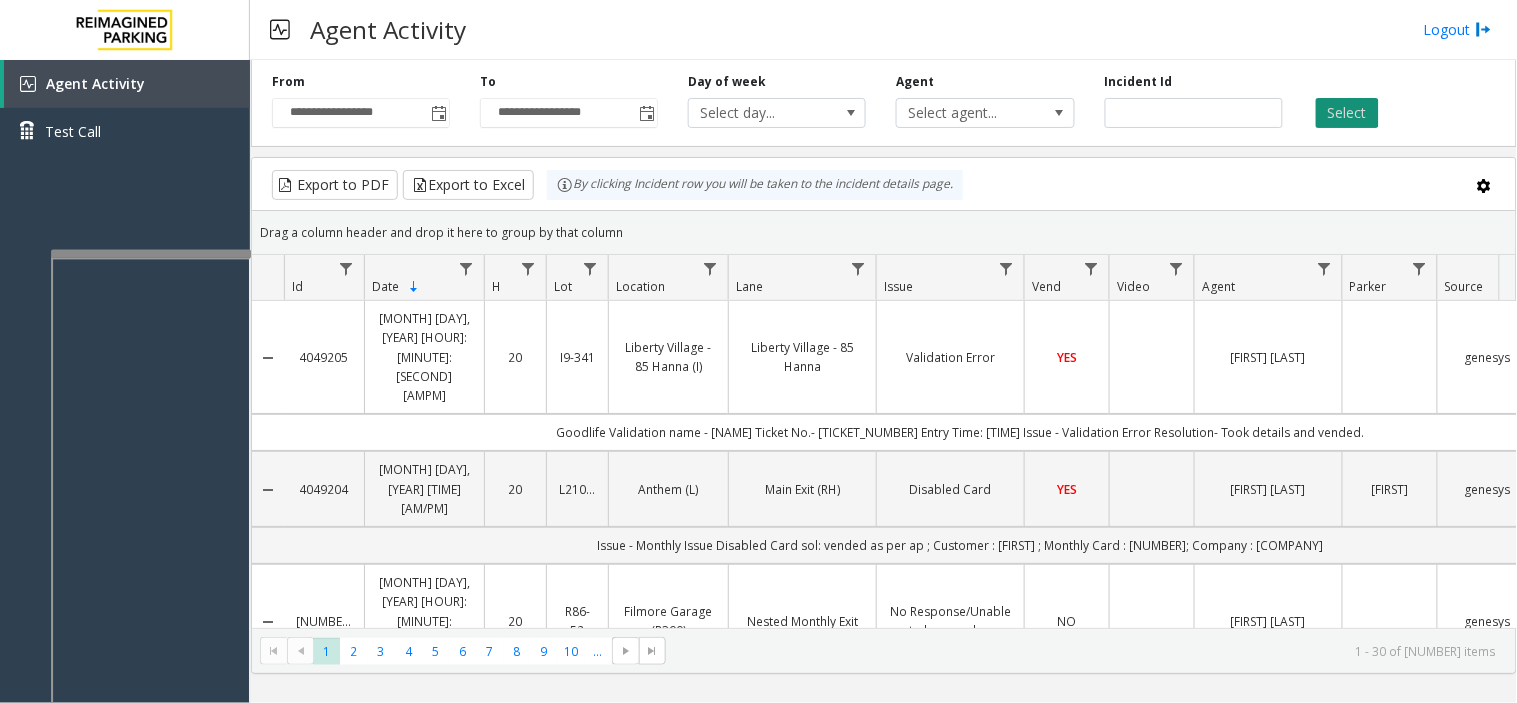 click on "Select" 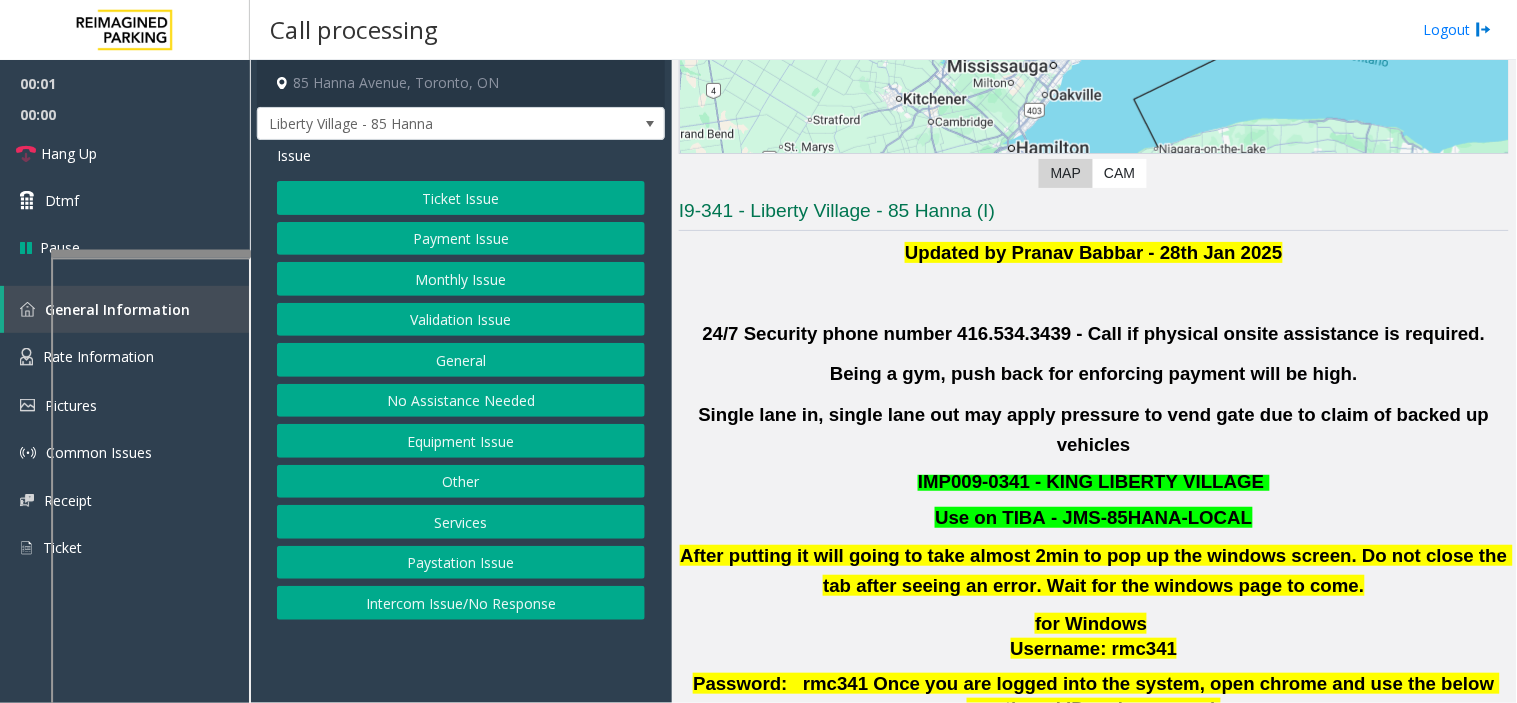 scroll, scrollTop: 555, scrollLeft: 0, axis: vertical 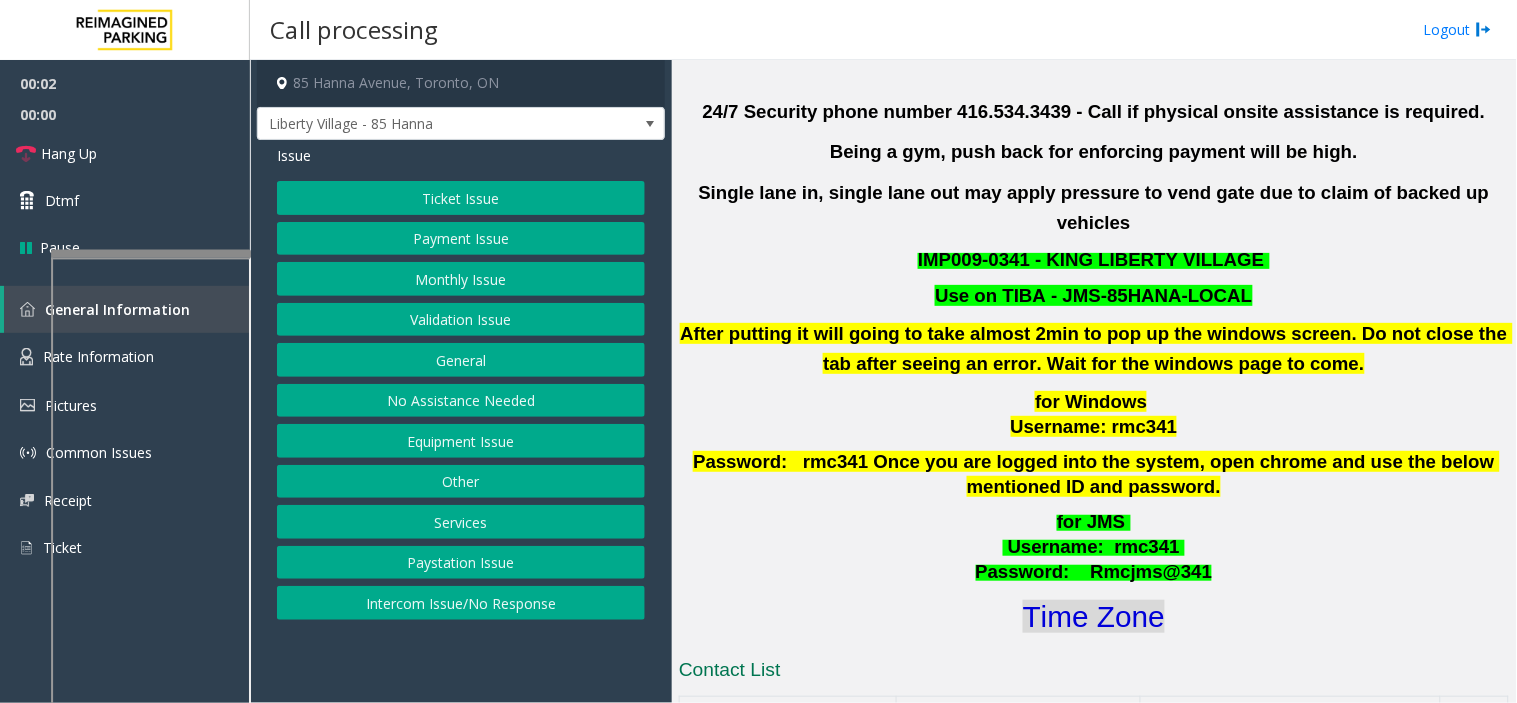 click on "Time Zone" 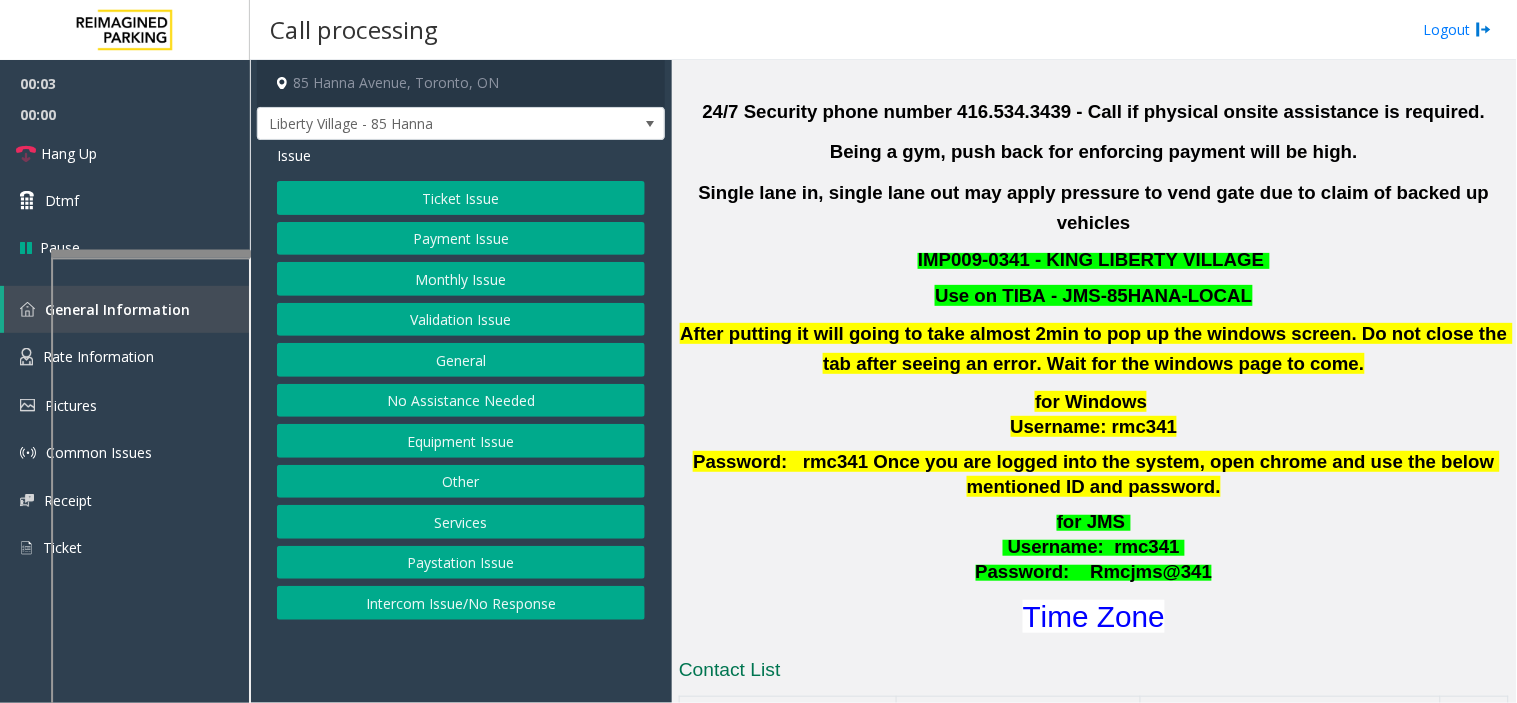 click on "Validation Issue" 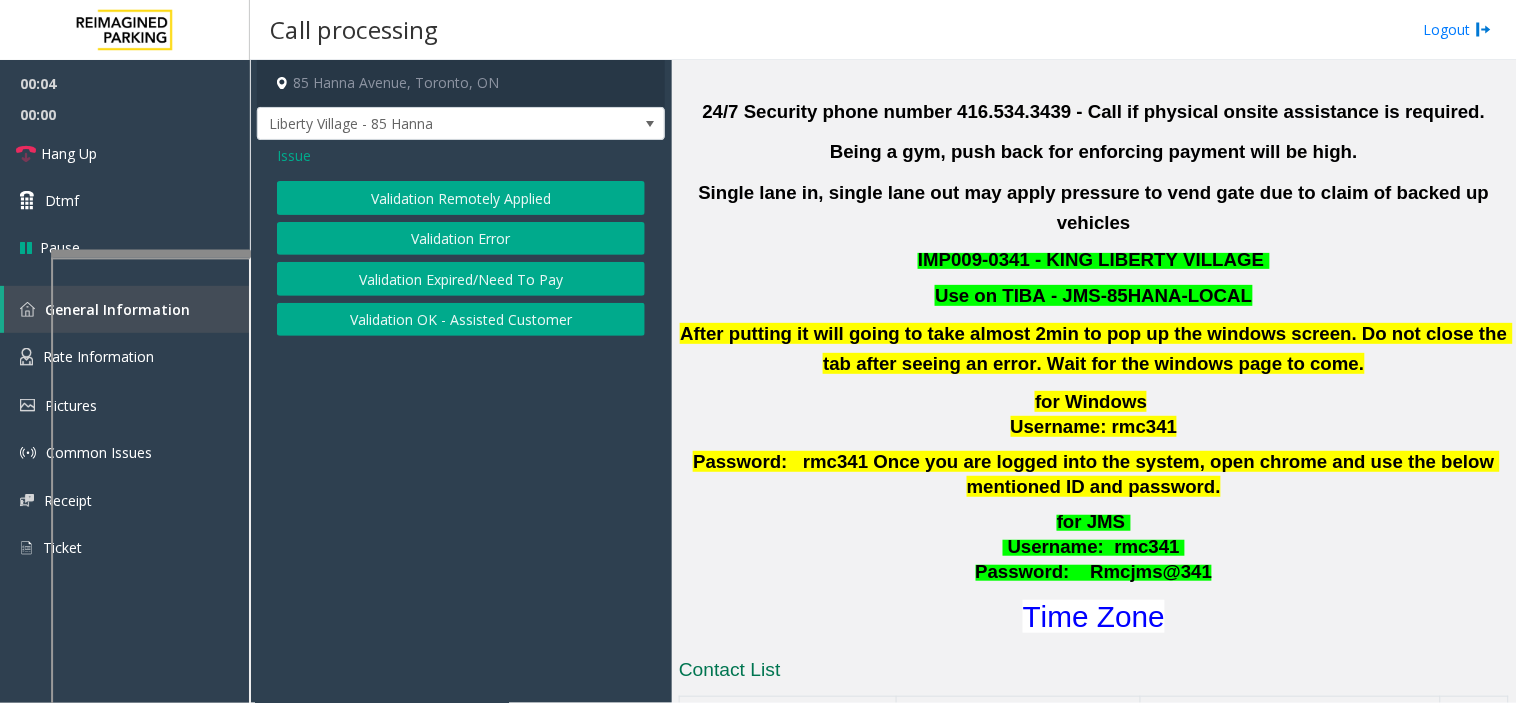 click on "Validation Error" 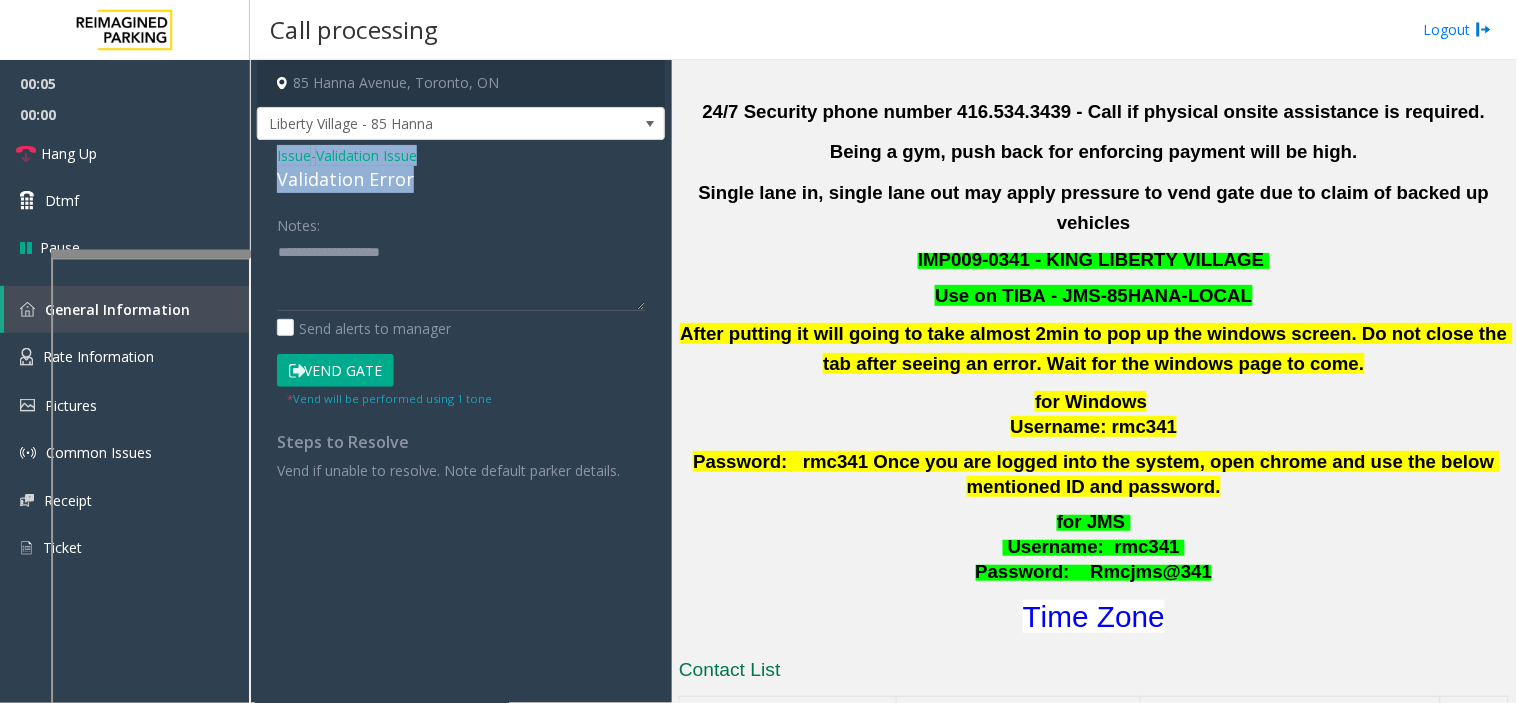 drag, startPoint x: 407, startPoint y: 183, endPoint x: 267, endPoint y: 147, distance: 144.55449 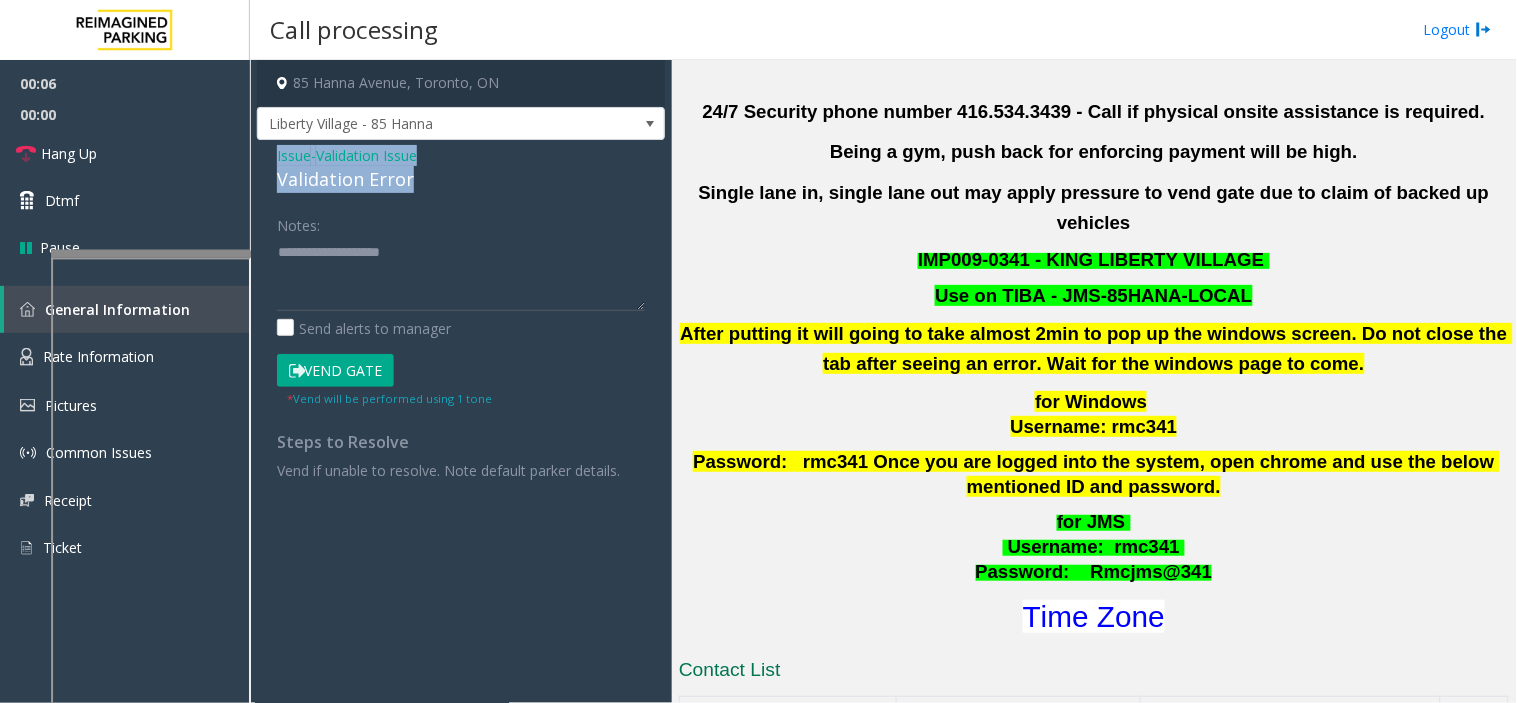 copy on "Issue  -  Validation Issue Validation Error" 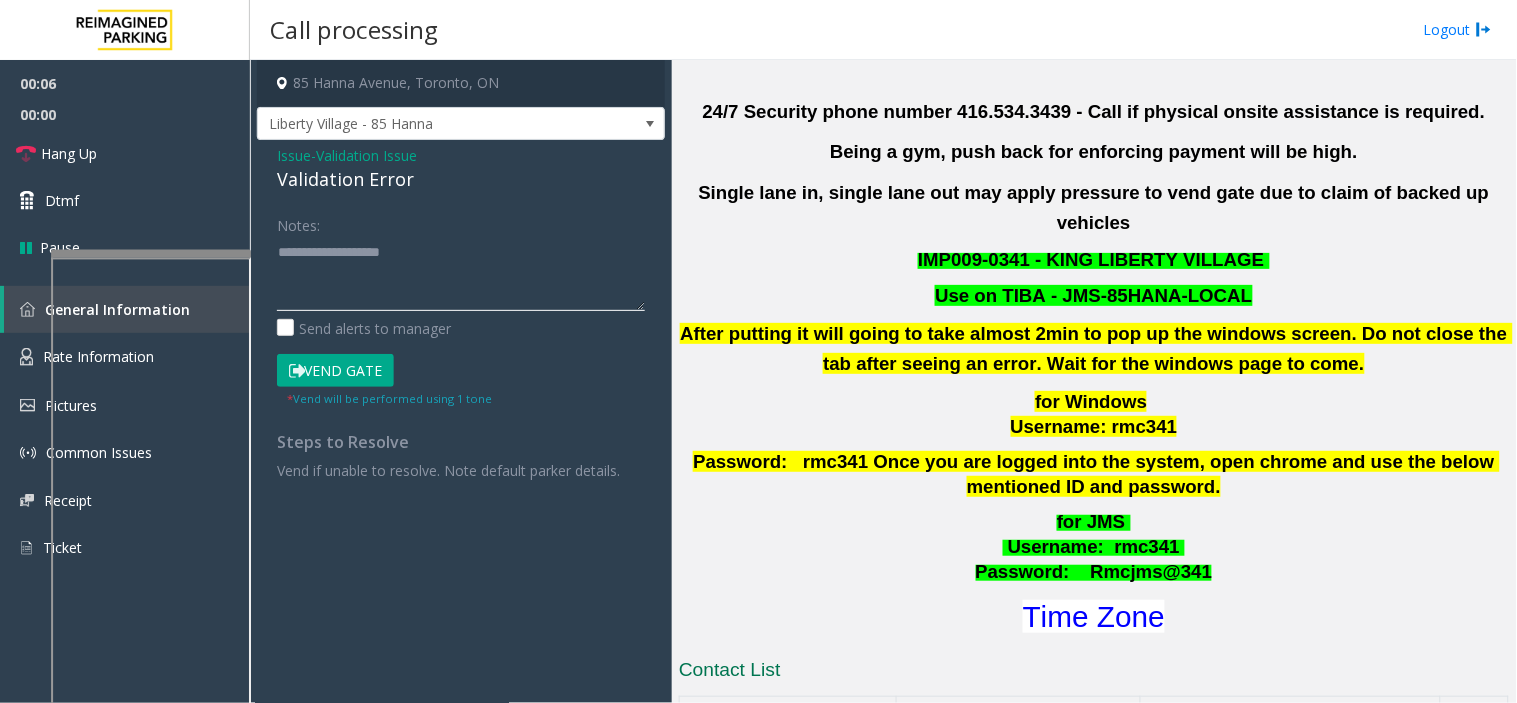 click 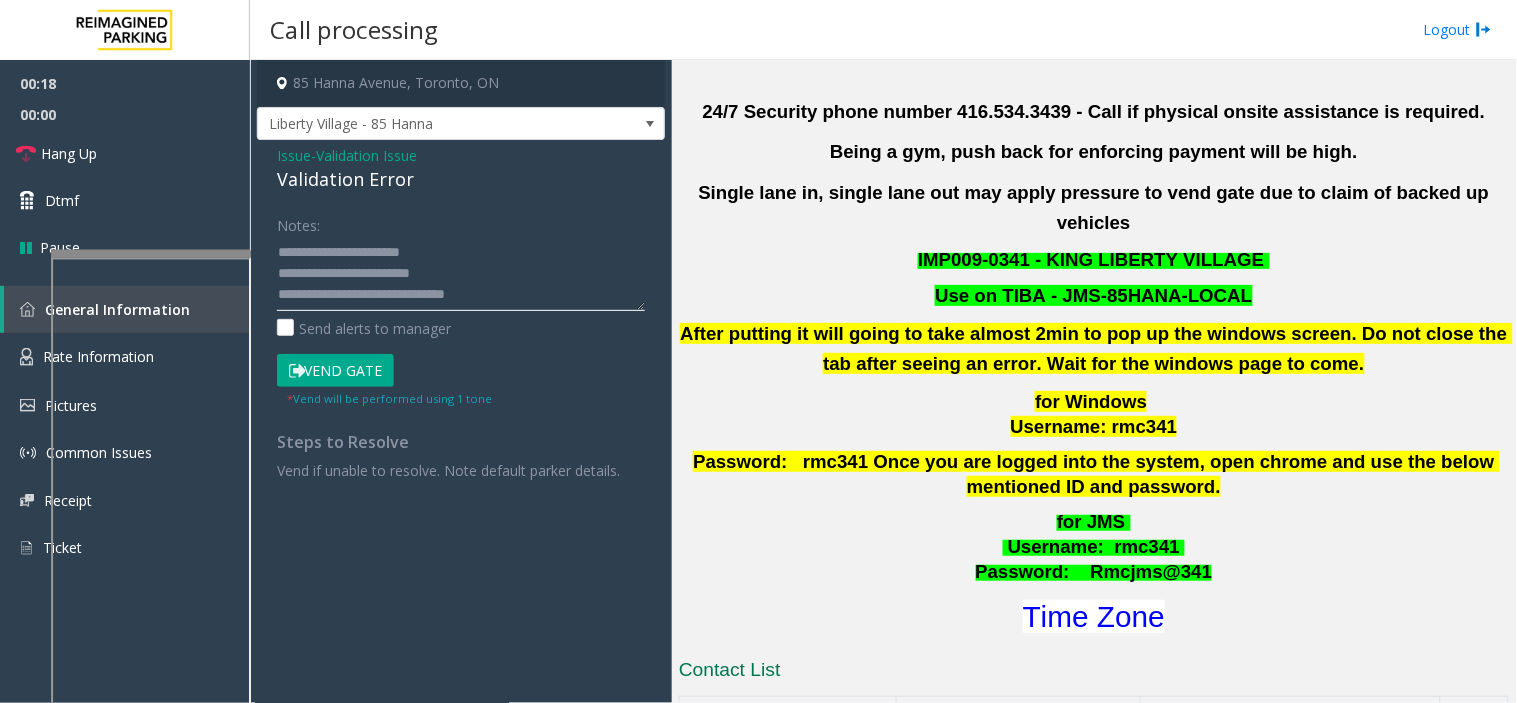 click 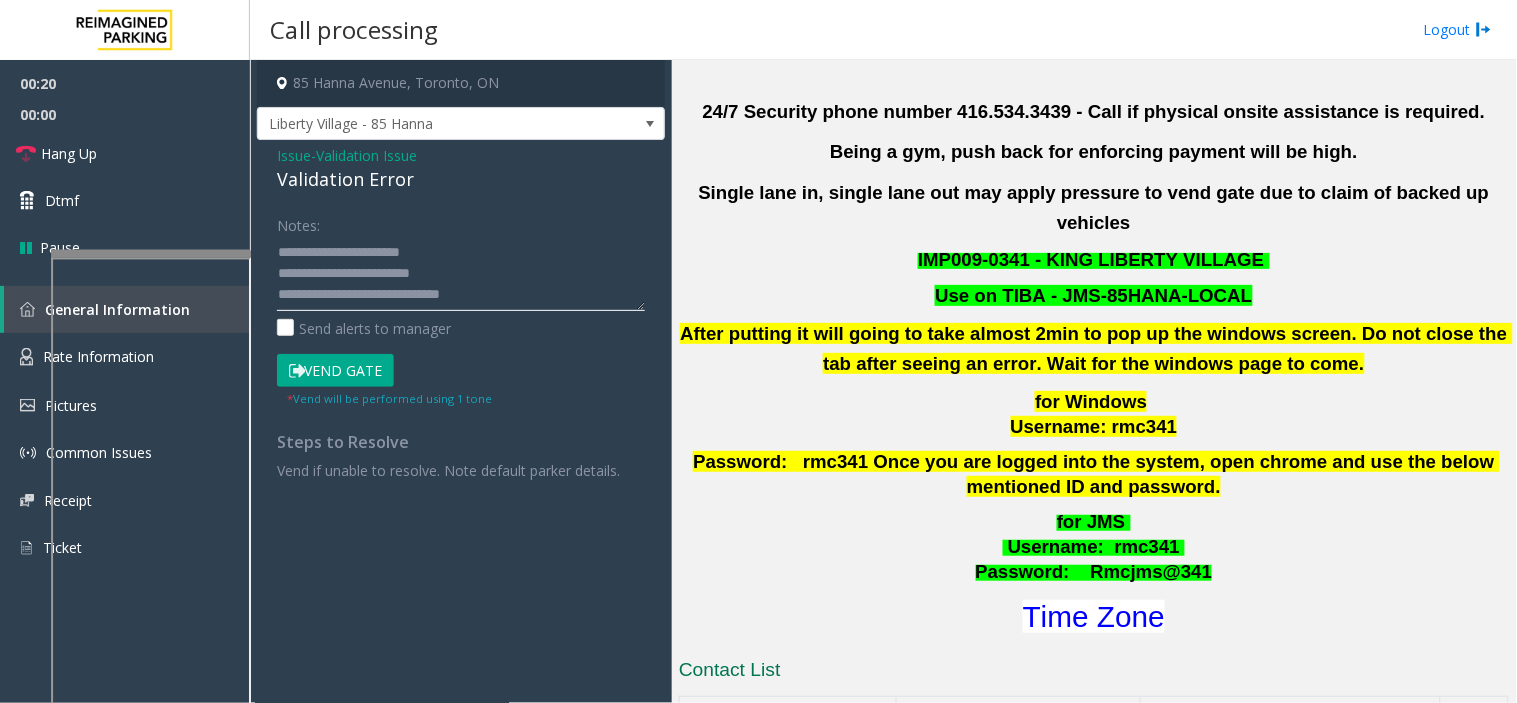 click 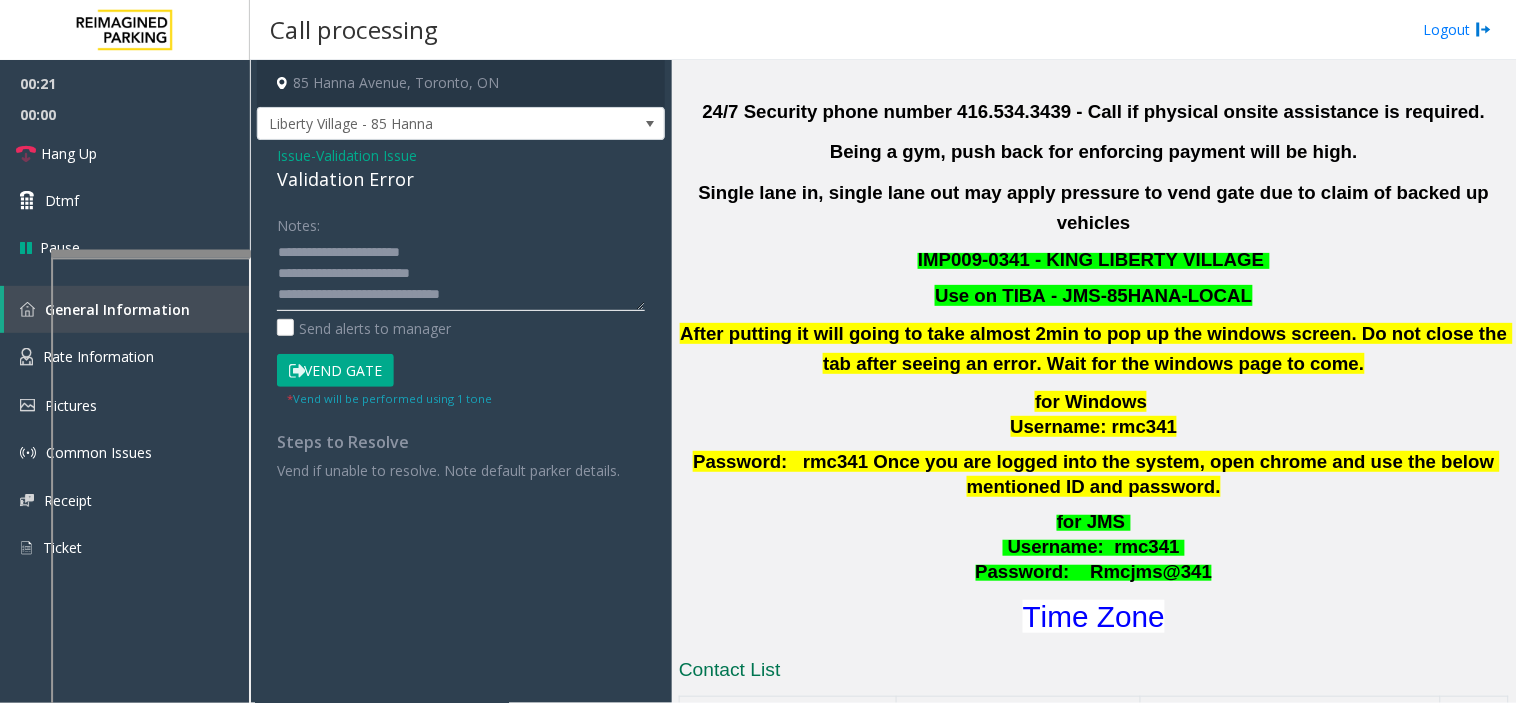 click 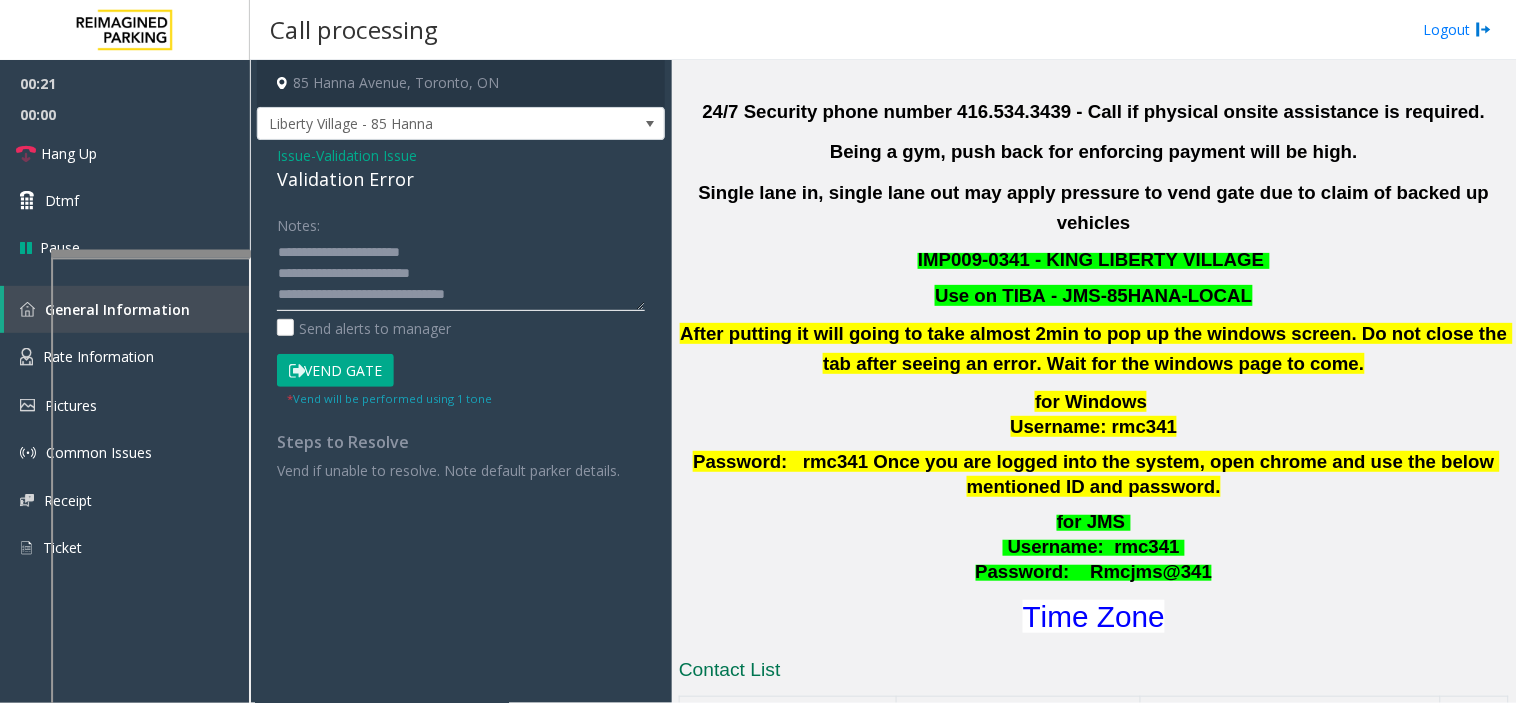 scroll, scrollTop: 14, scrollLeft: 0, axis: vertical 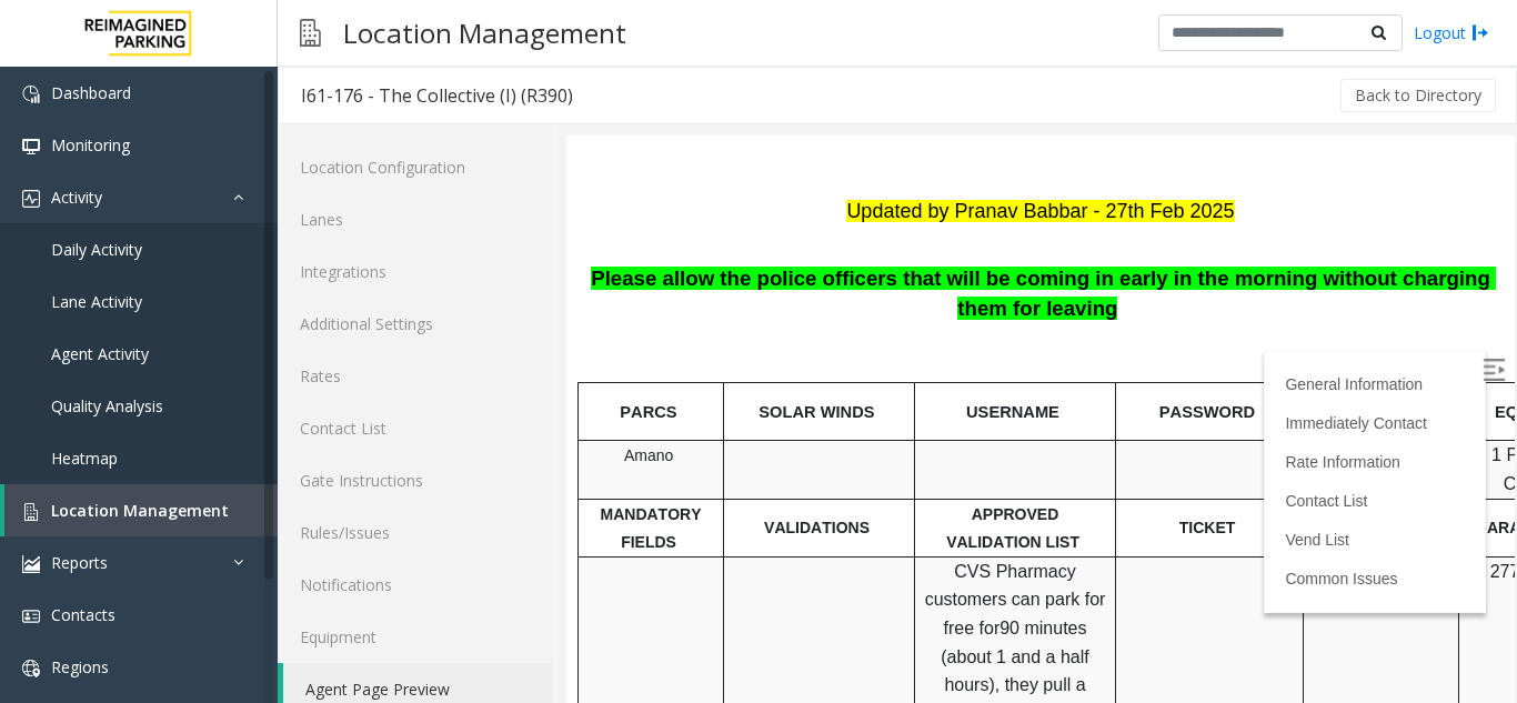 click on "Time Zone" 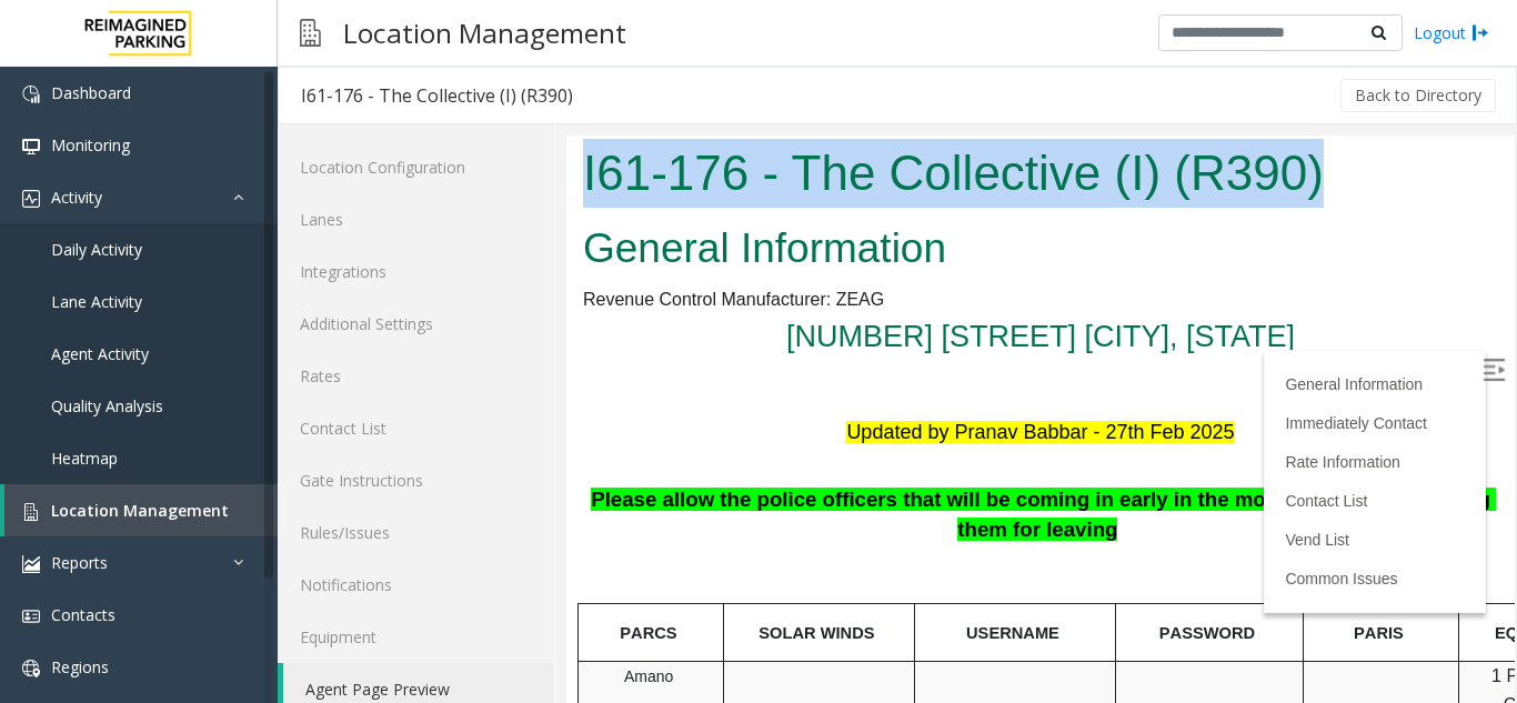 scroll, scrollTop: 42, scrollLeft: 0, axis: vertical 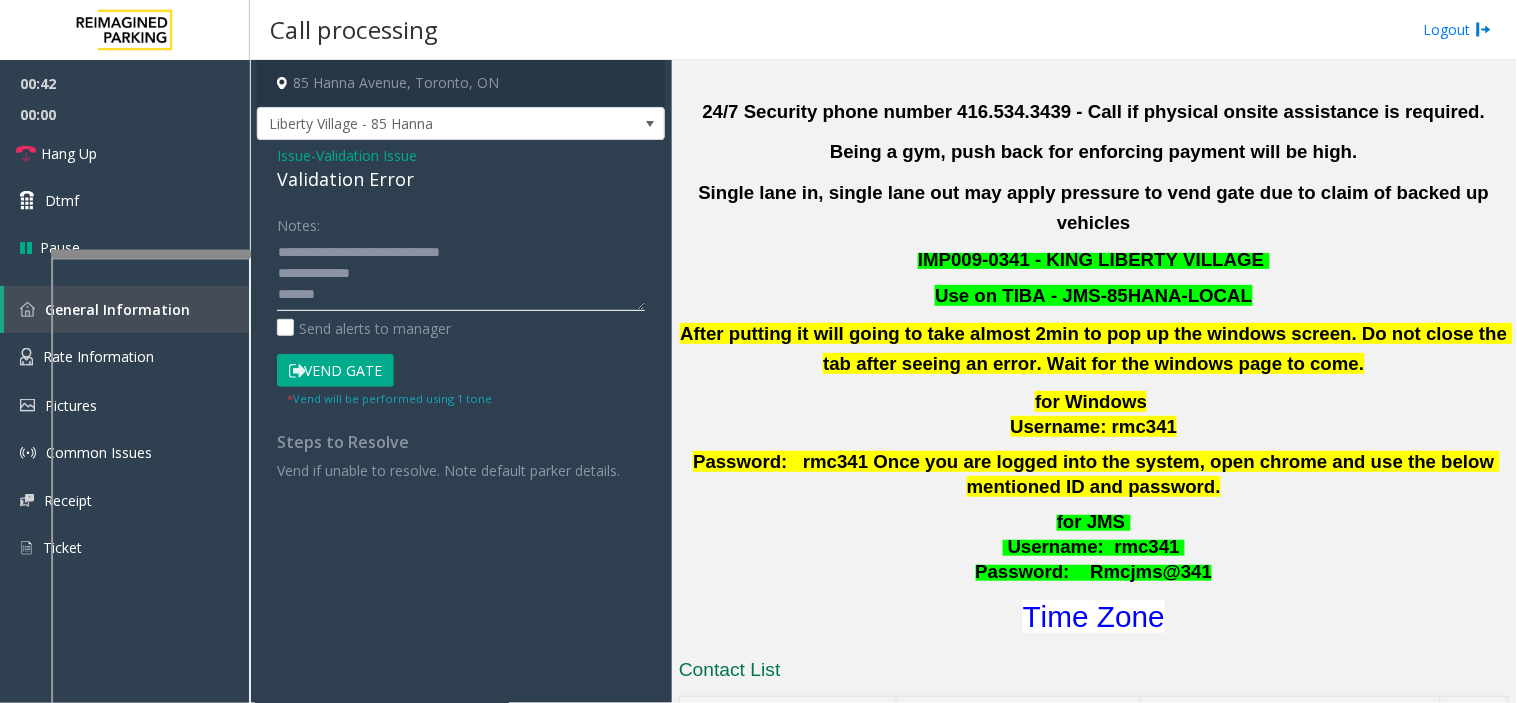 click 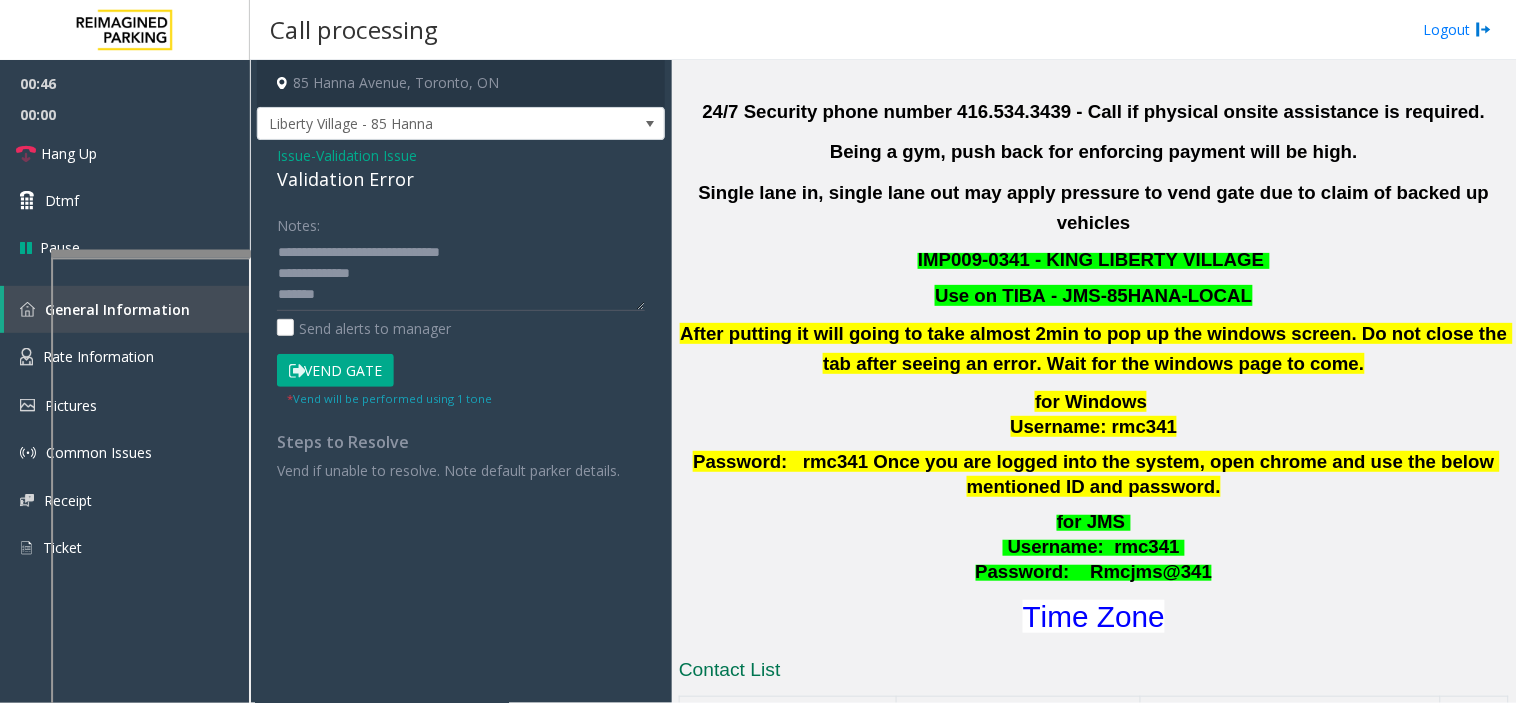 click on "Vend Gate" 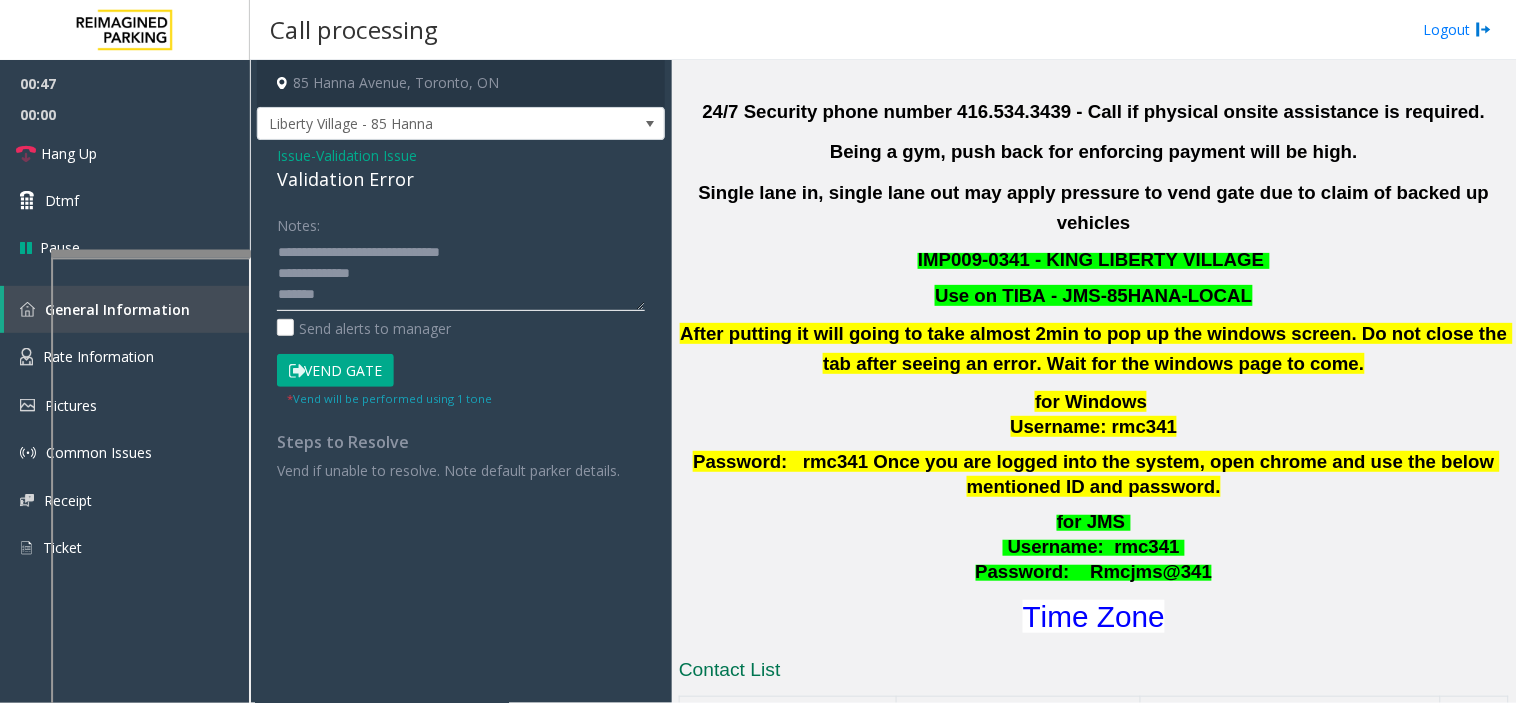 click 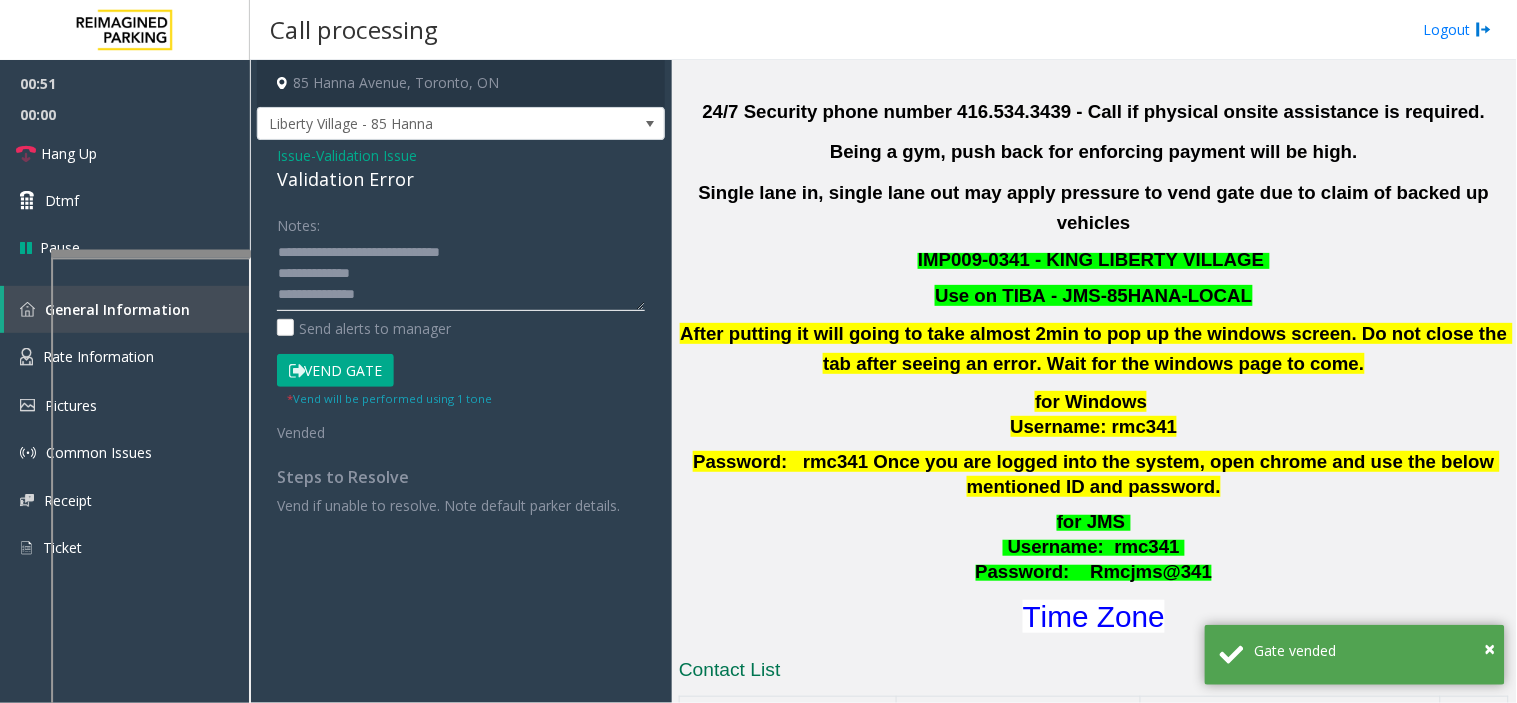 type on "**********" 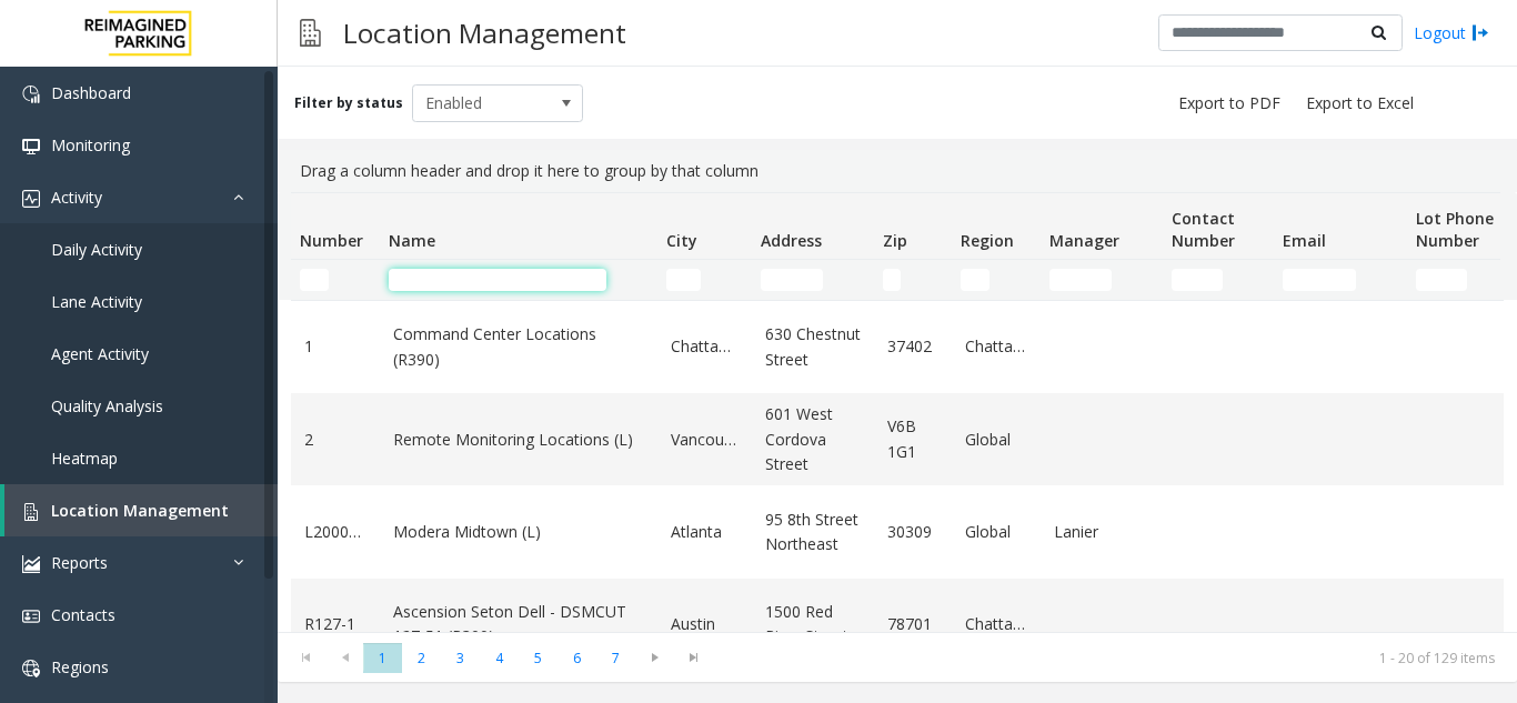 click on "Hang Up" at bounding box center (125, 153) 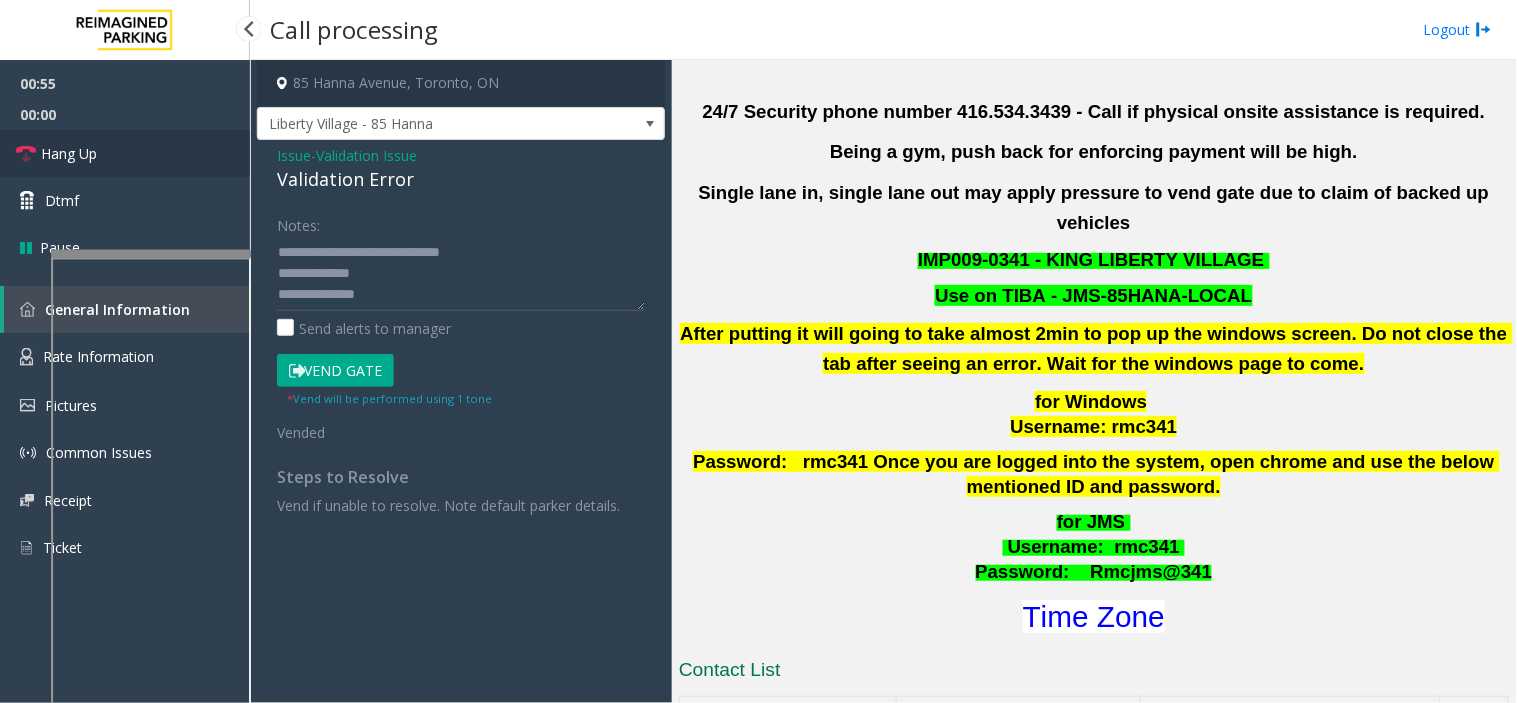 click on "Hang Up" at bounding box center (125, 153) 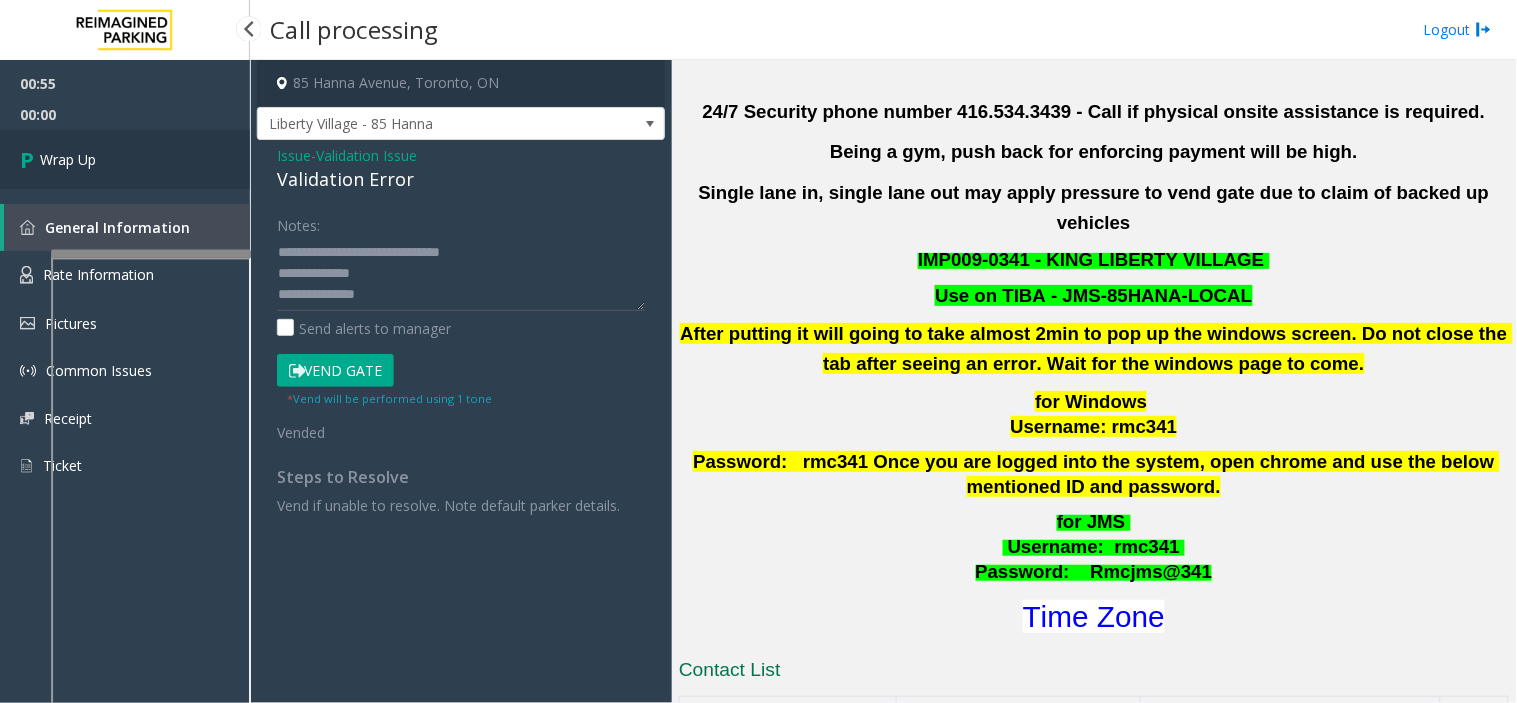 click on "Wrap Up" at bounding box center (125, 159) 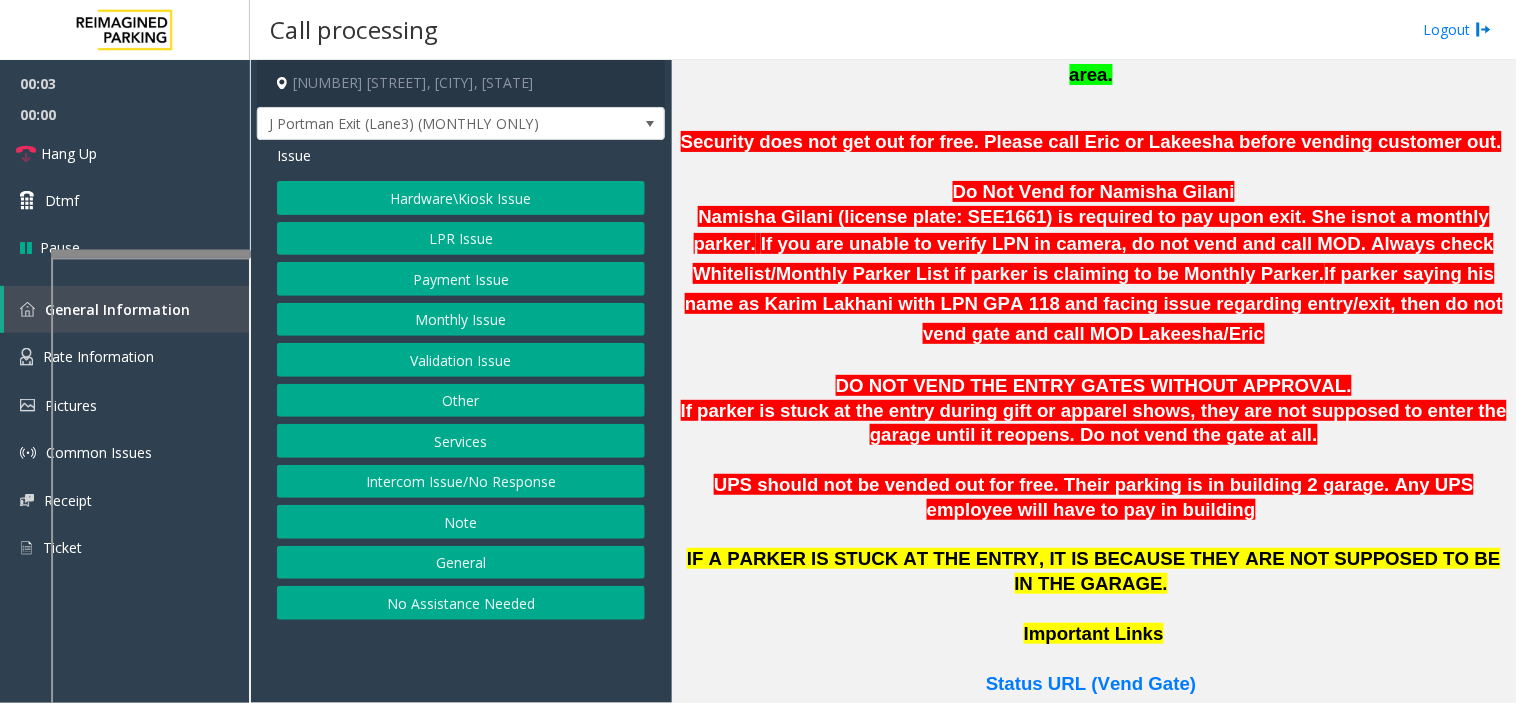scroll, scrollTop: 1333, scrollLeft: 0, axis: vertical 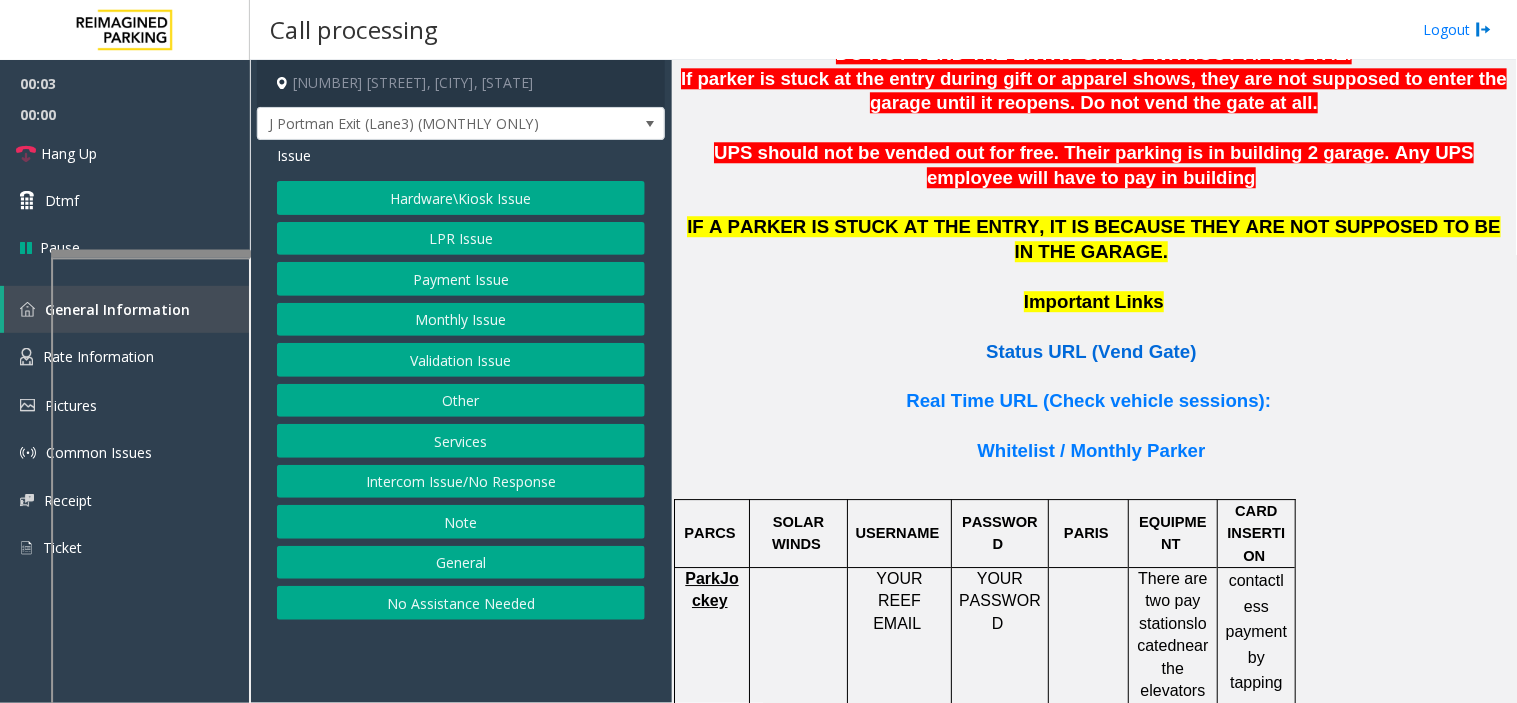 click on "Status URL (Vend Gate)" 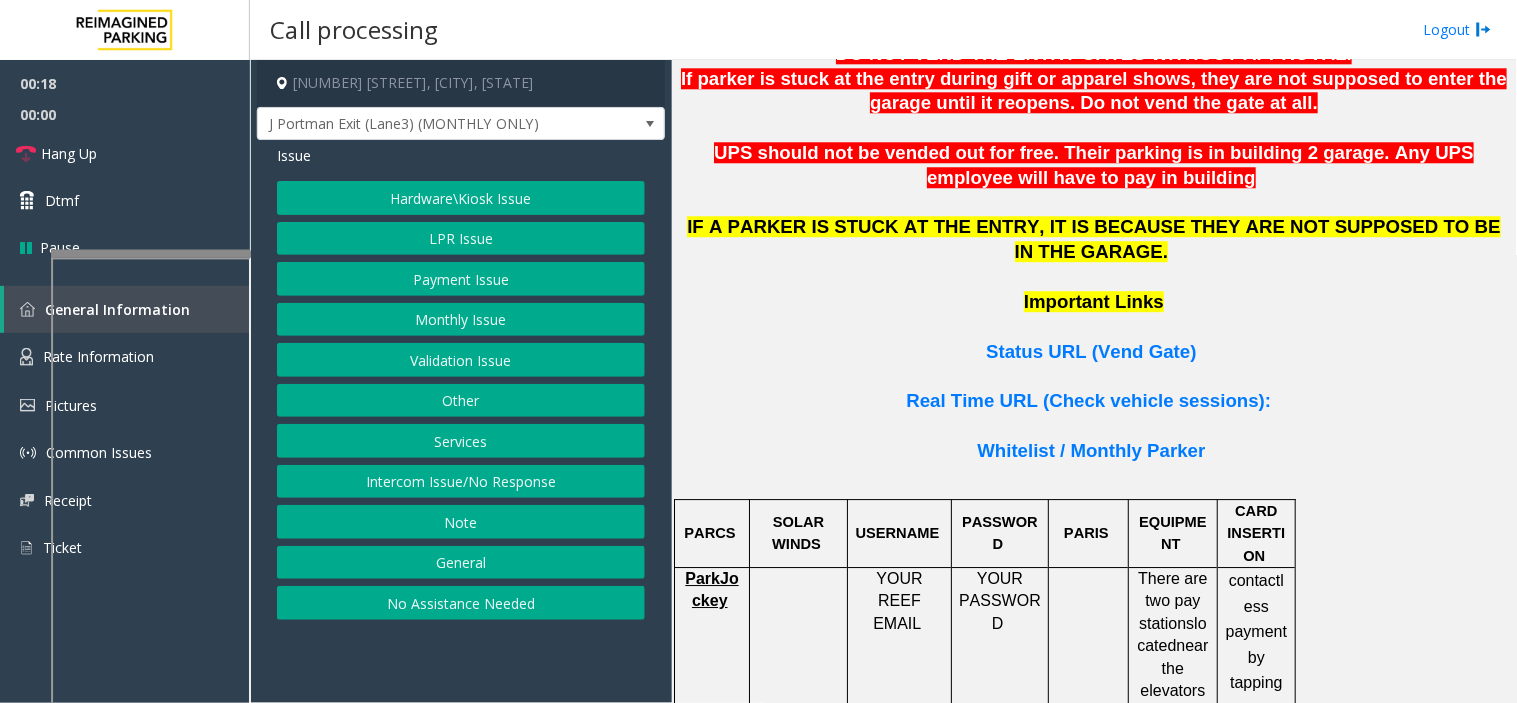 click on "Services" 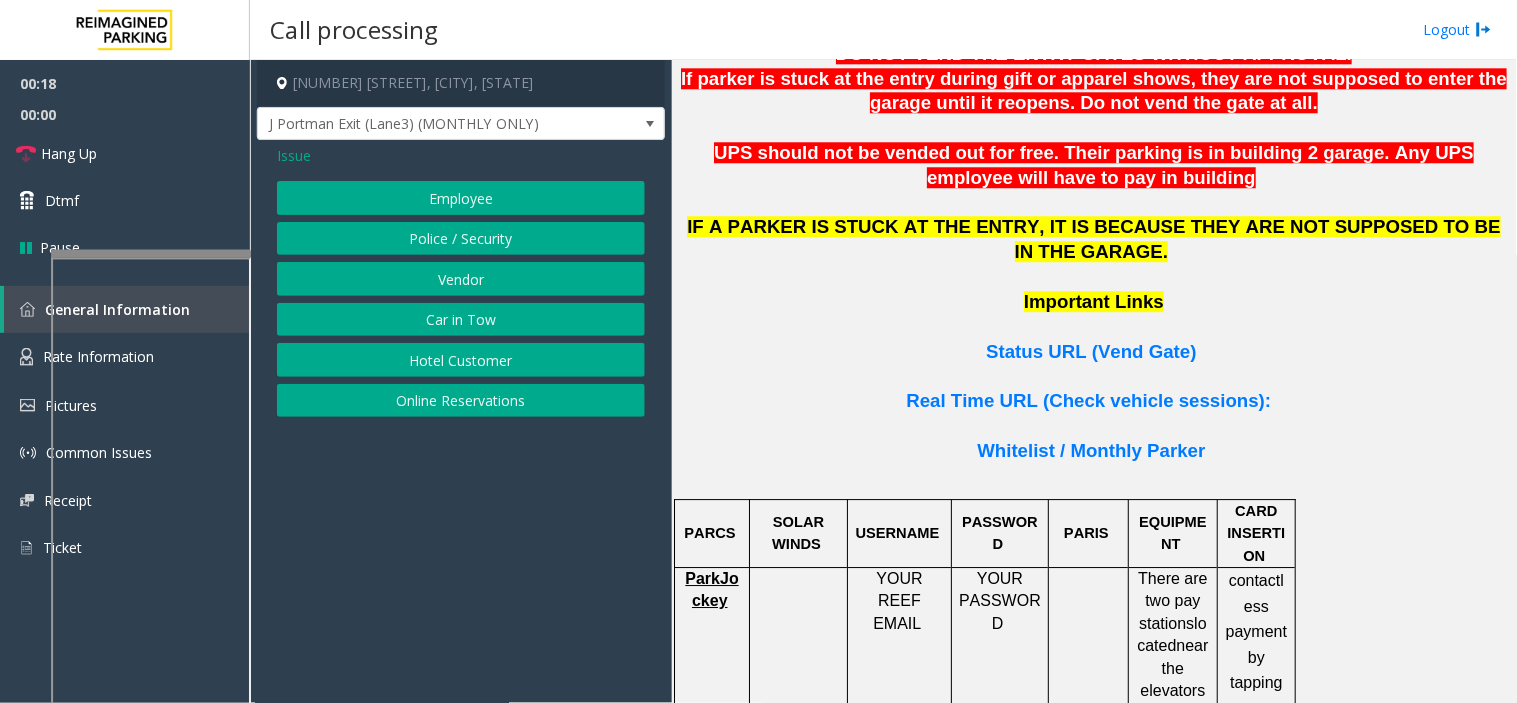 click on "Online Reservations" 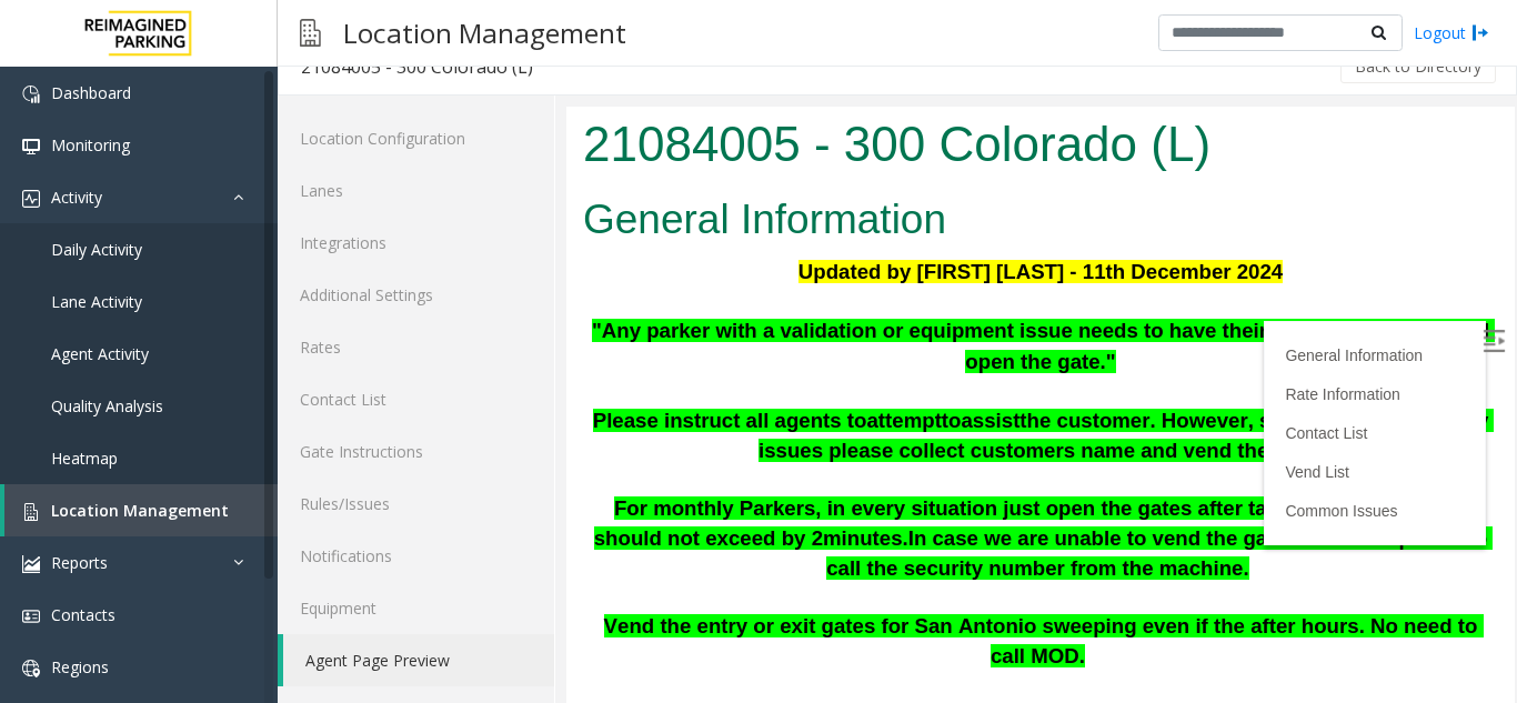 scroll, scrollTop: 2222, scrollLeft: 0, axis: vertical 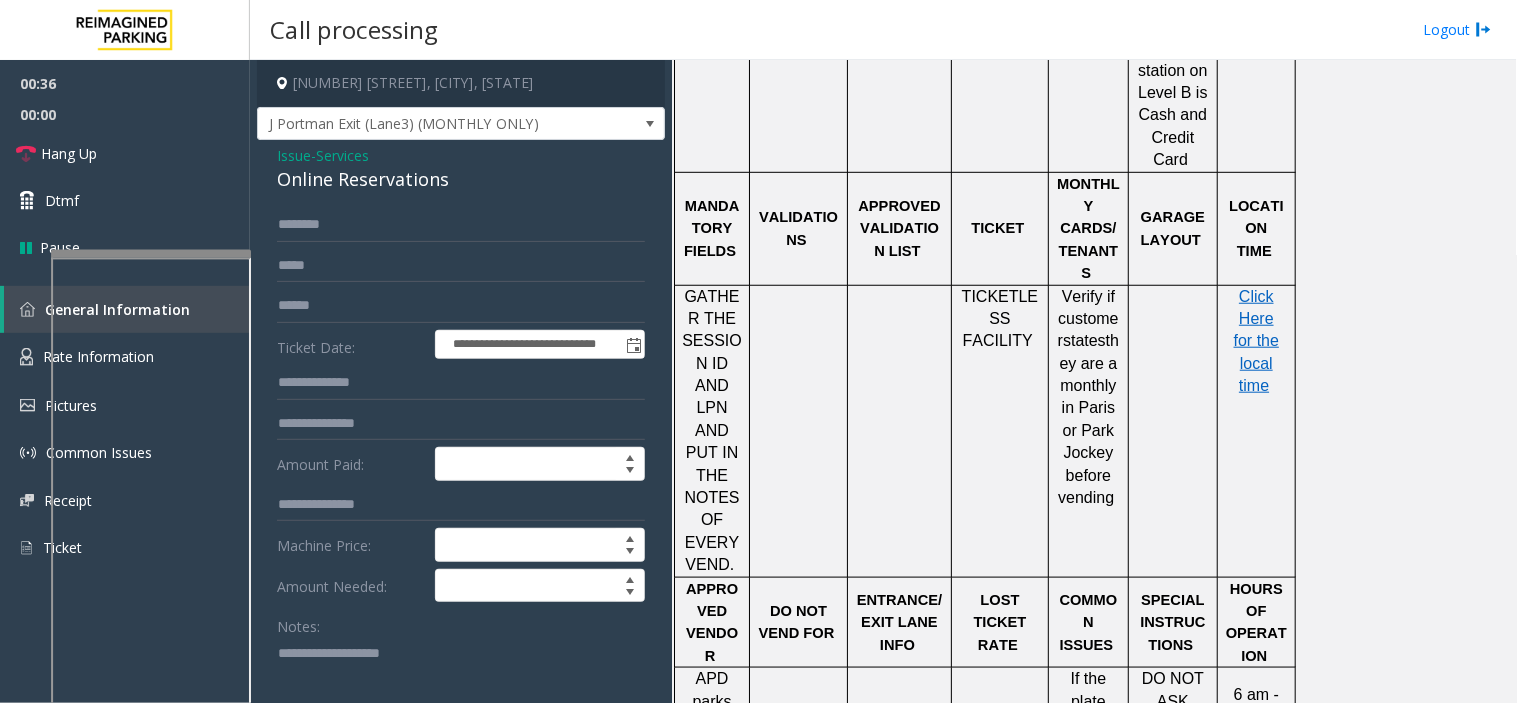 click on "Issue" 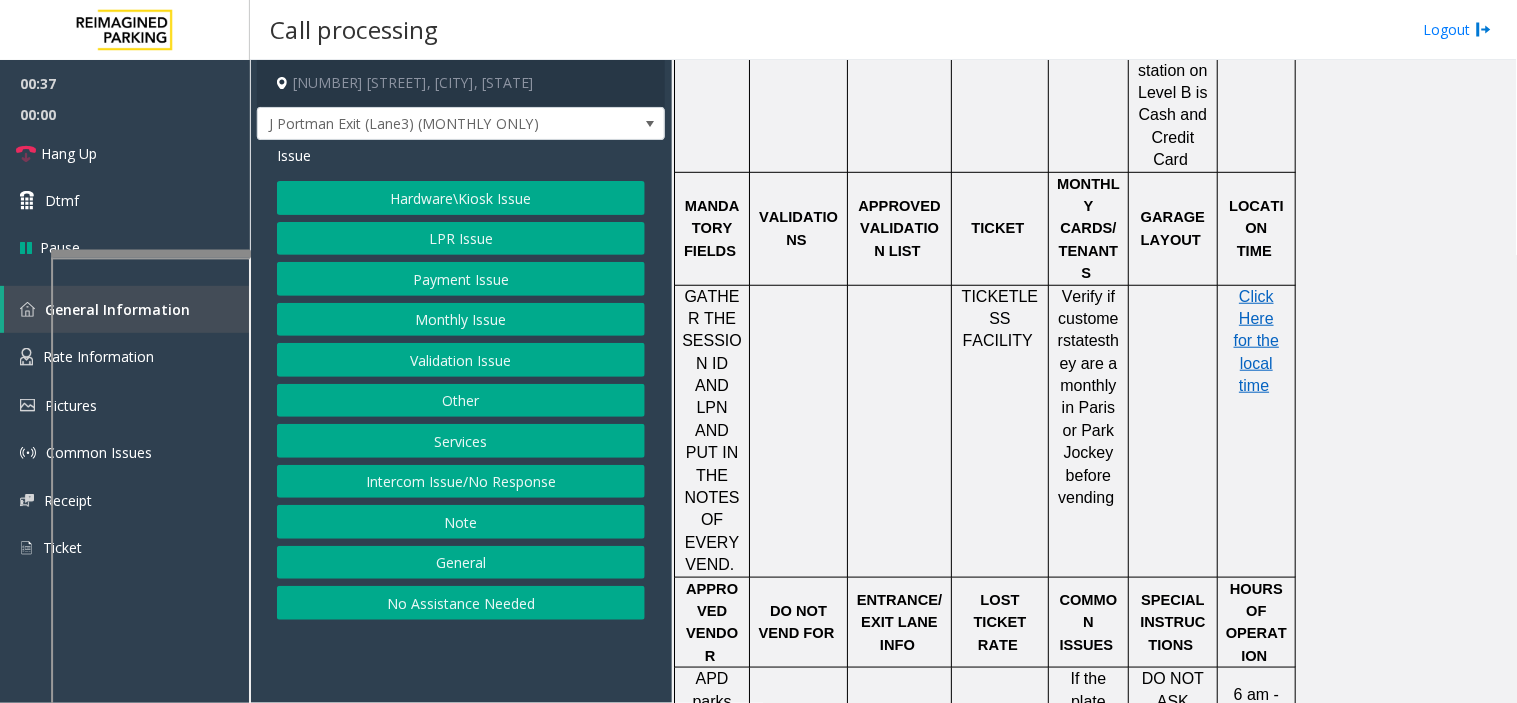 click on "Validation Issue" 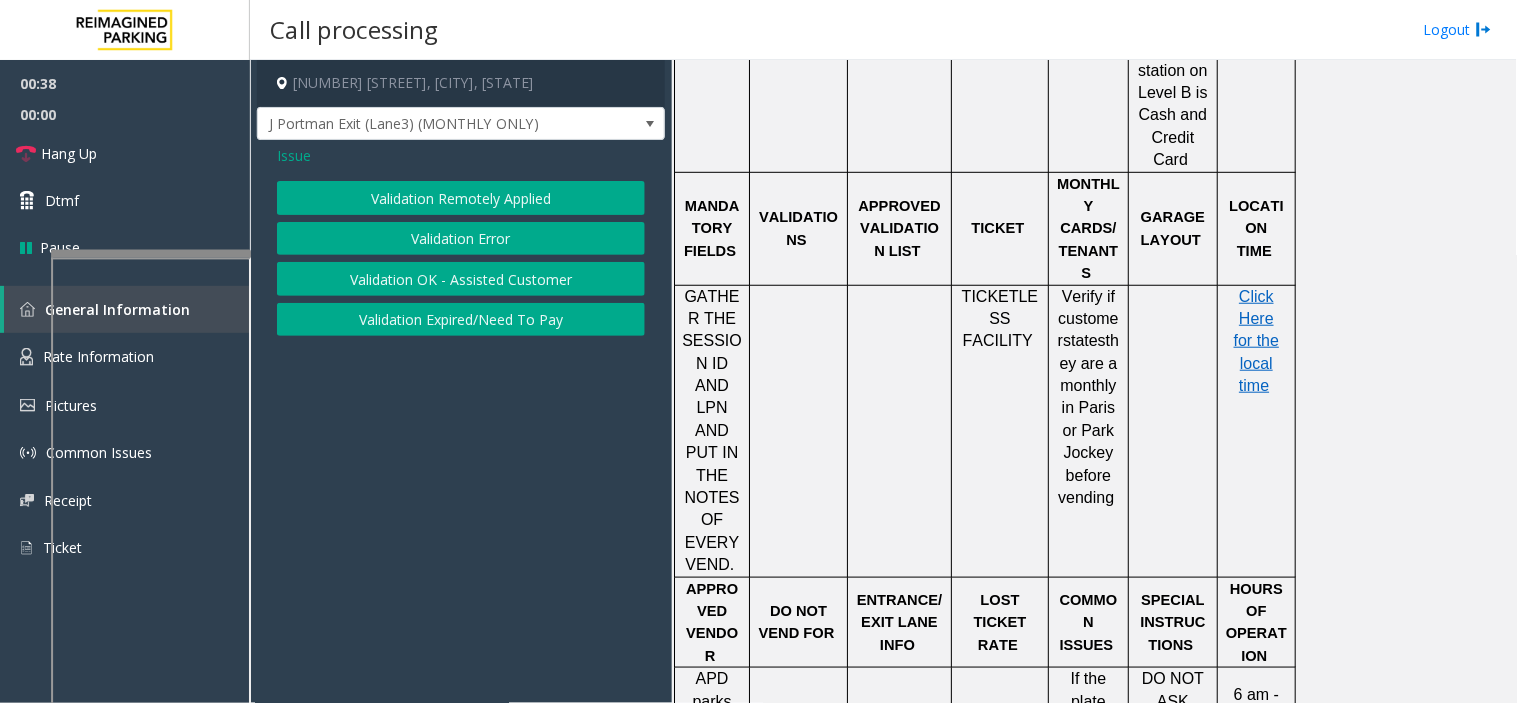 click on "Validation Error" 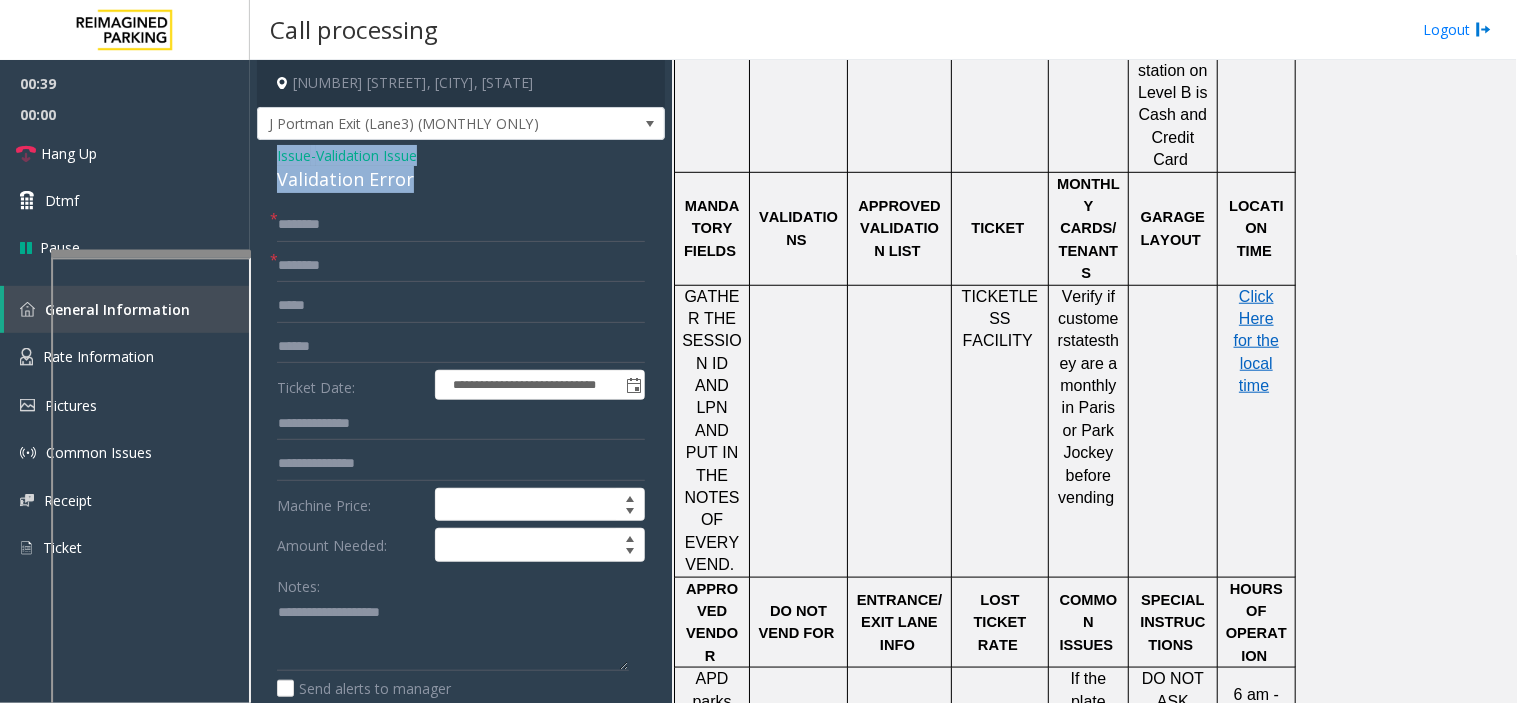 drag, startPoint x: 421, startPoint y: 173, endPoint x: 254, endPoint y: 162, distance: 167.36188 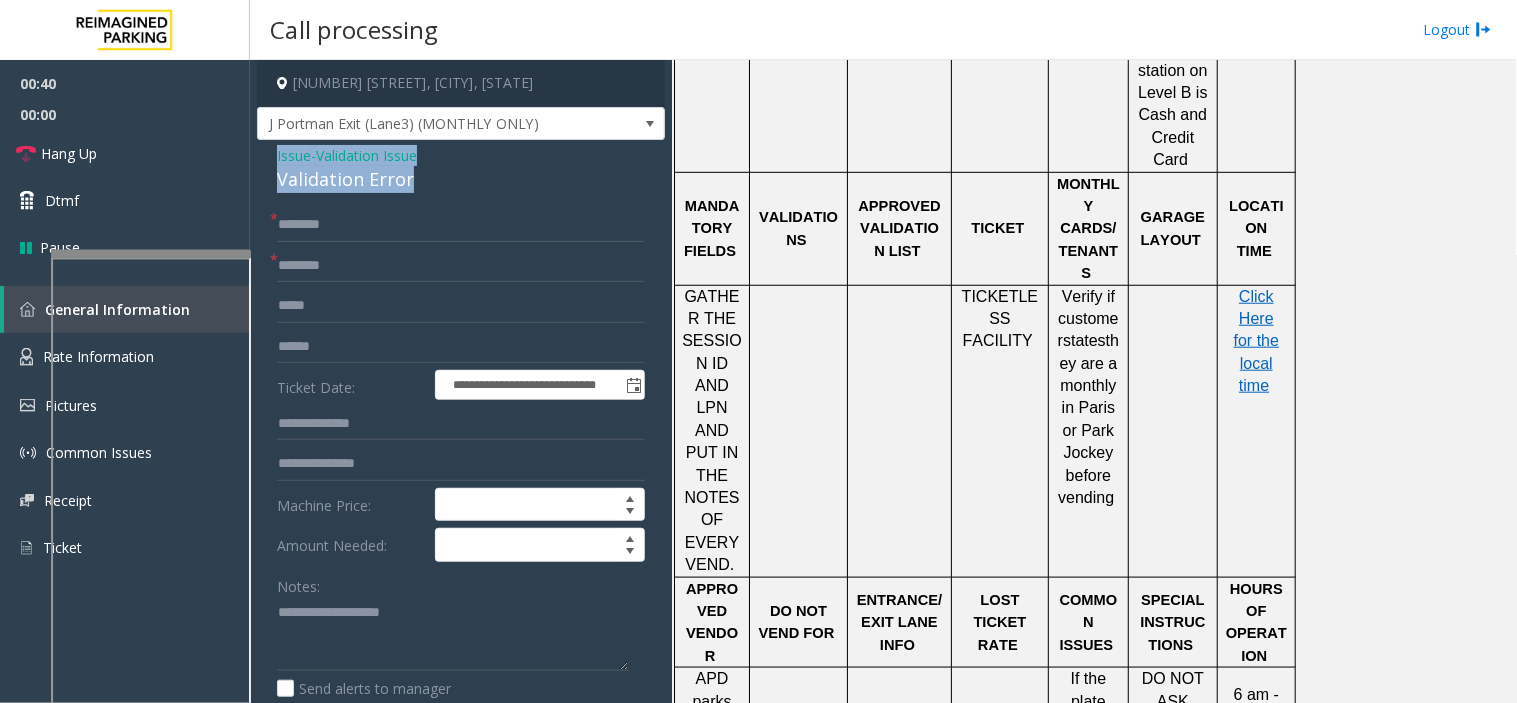 copy on "Issue  -  Validation Issue Validation Error" 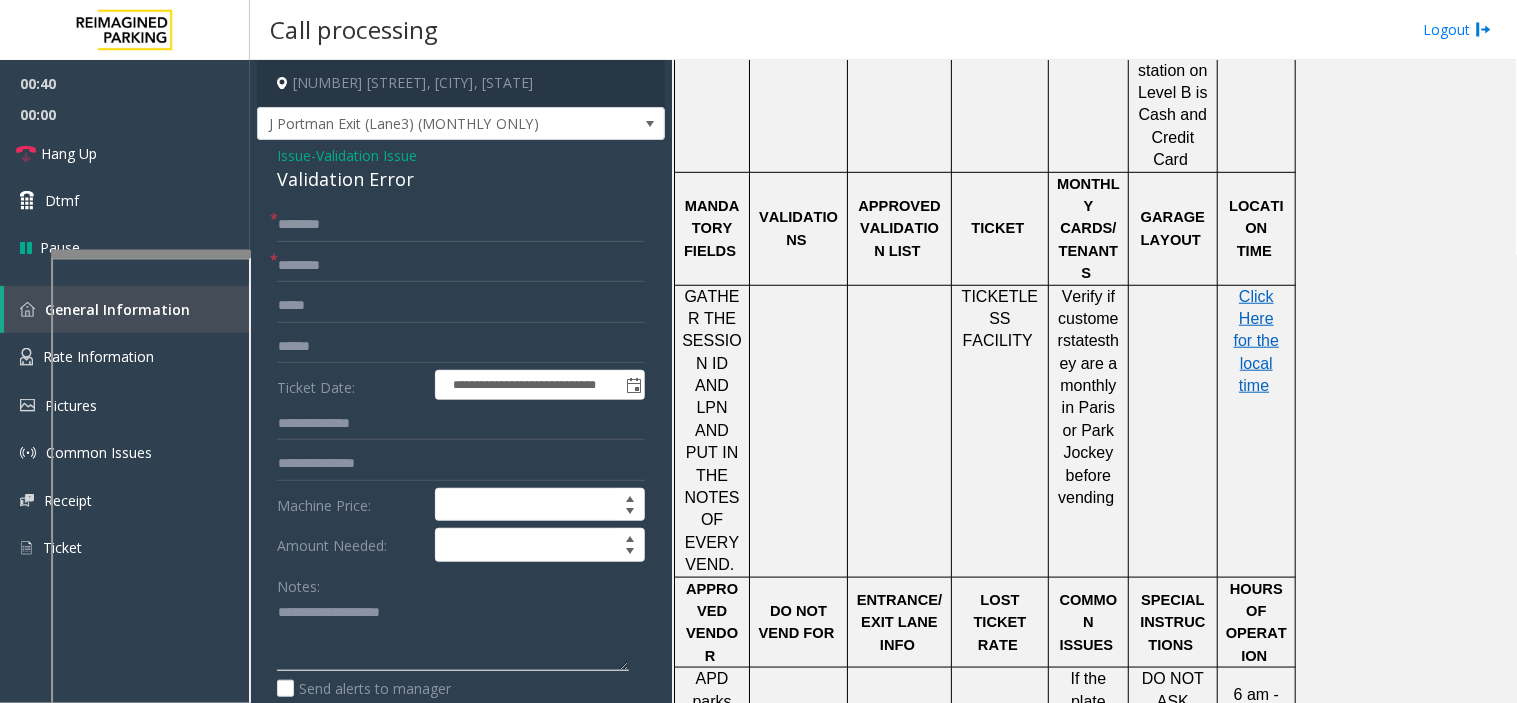 click 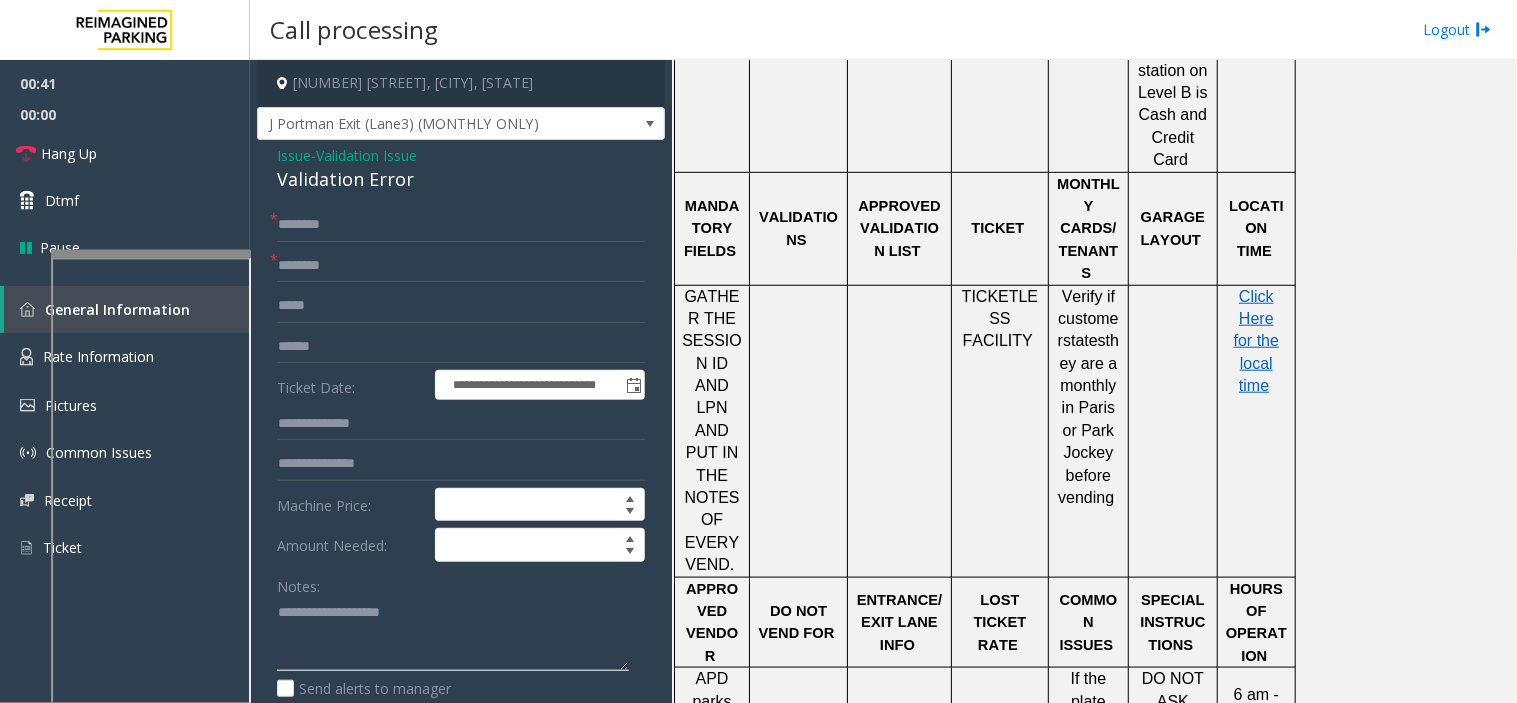 paste on "**********" 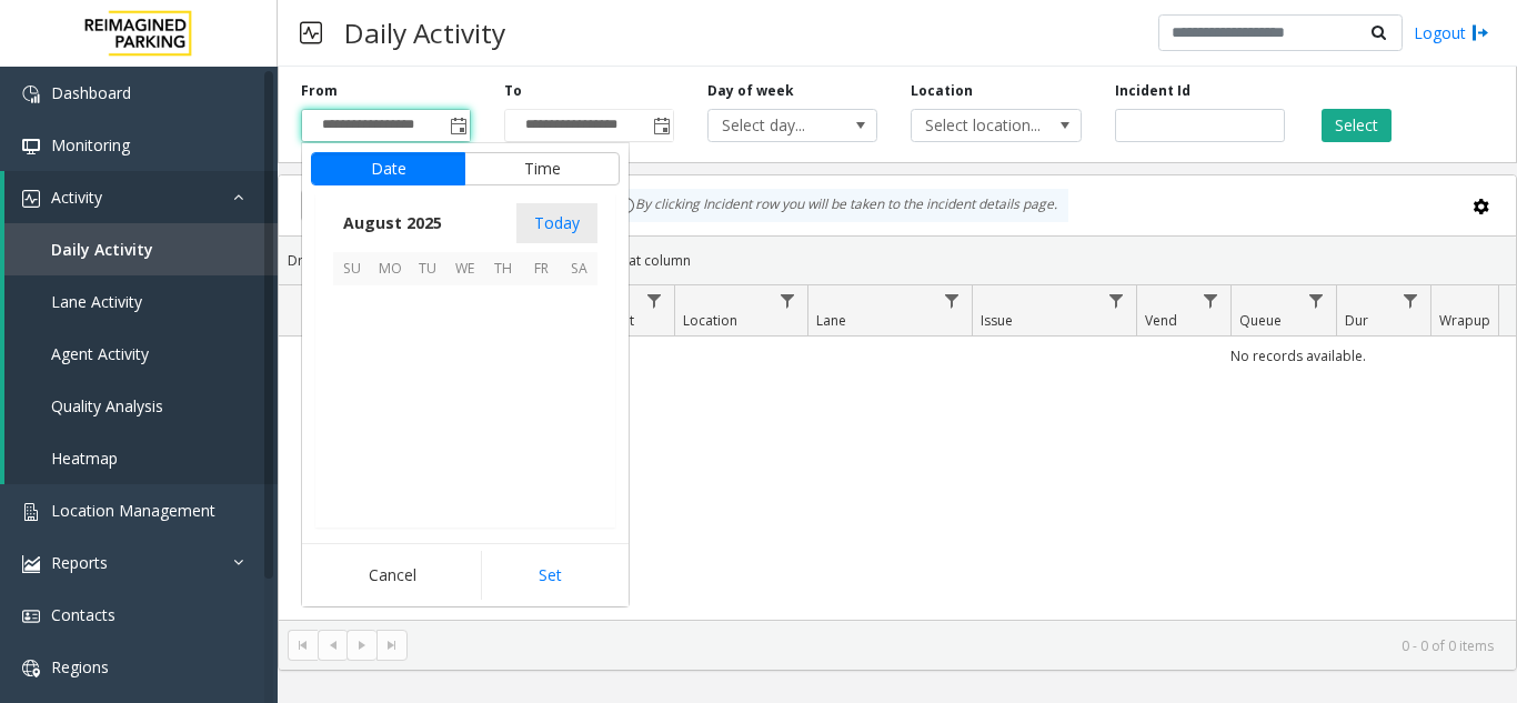 scroll, scrollTop: 1222, scrollLeft: 0, axis: vertical 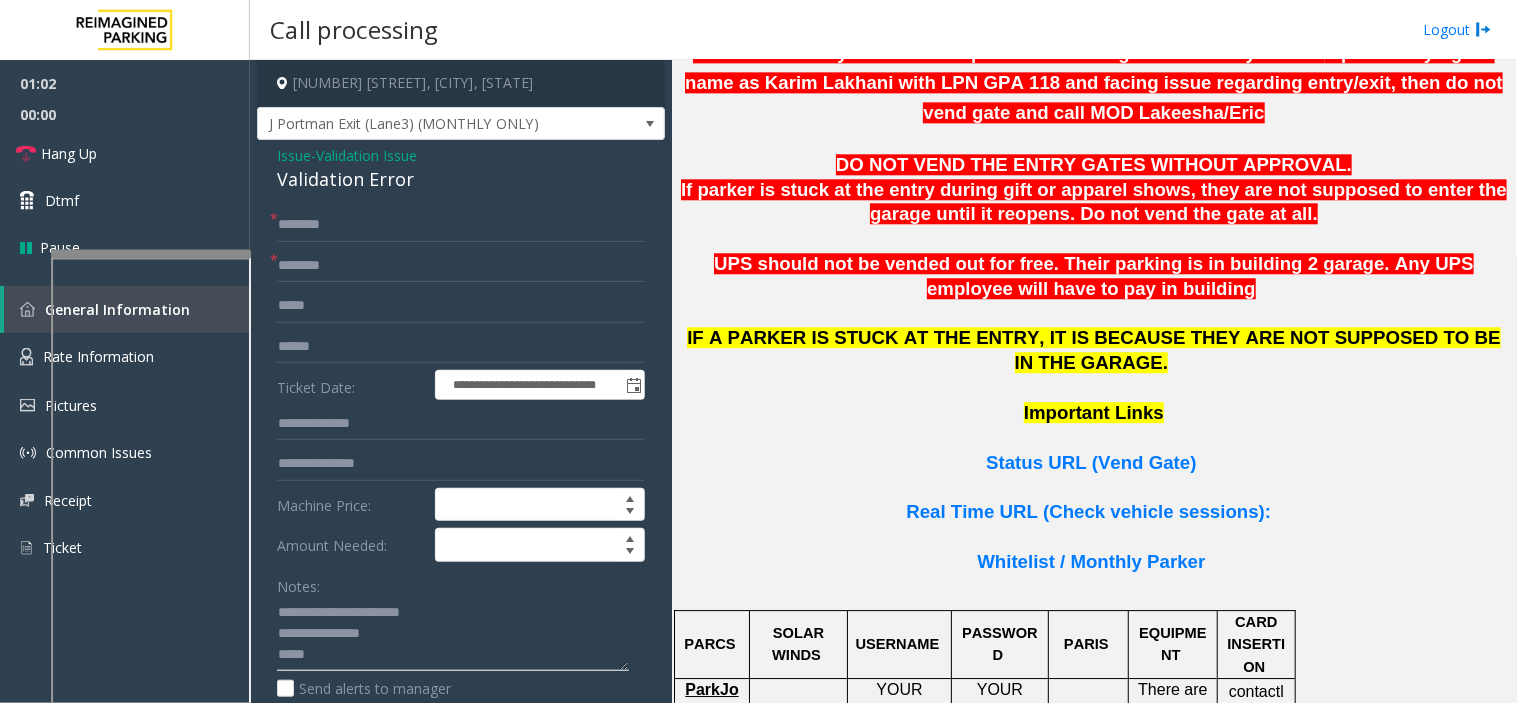 type on "**********" 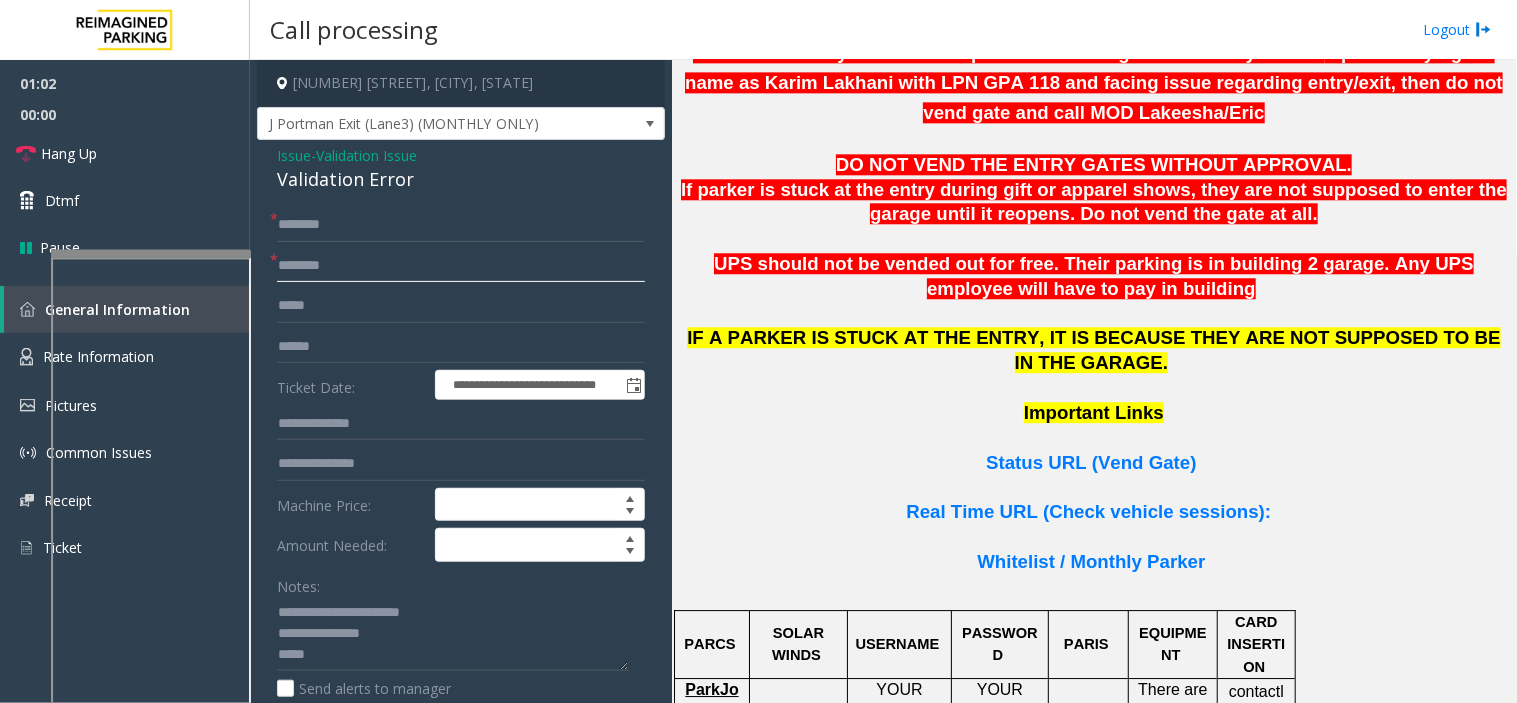 click 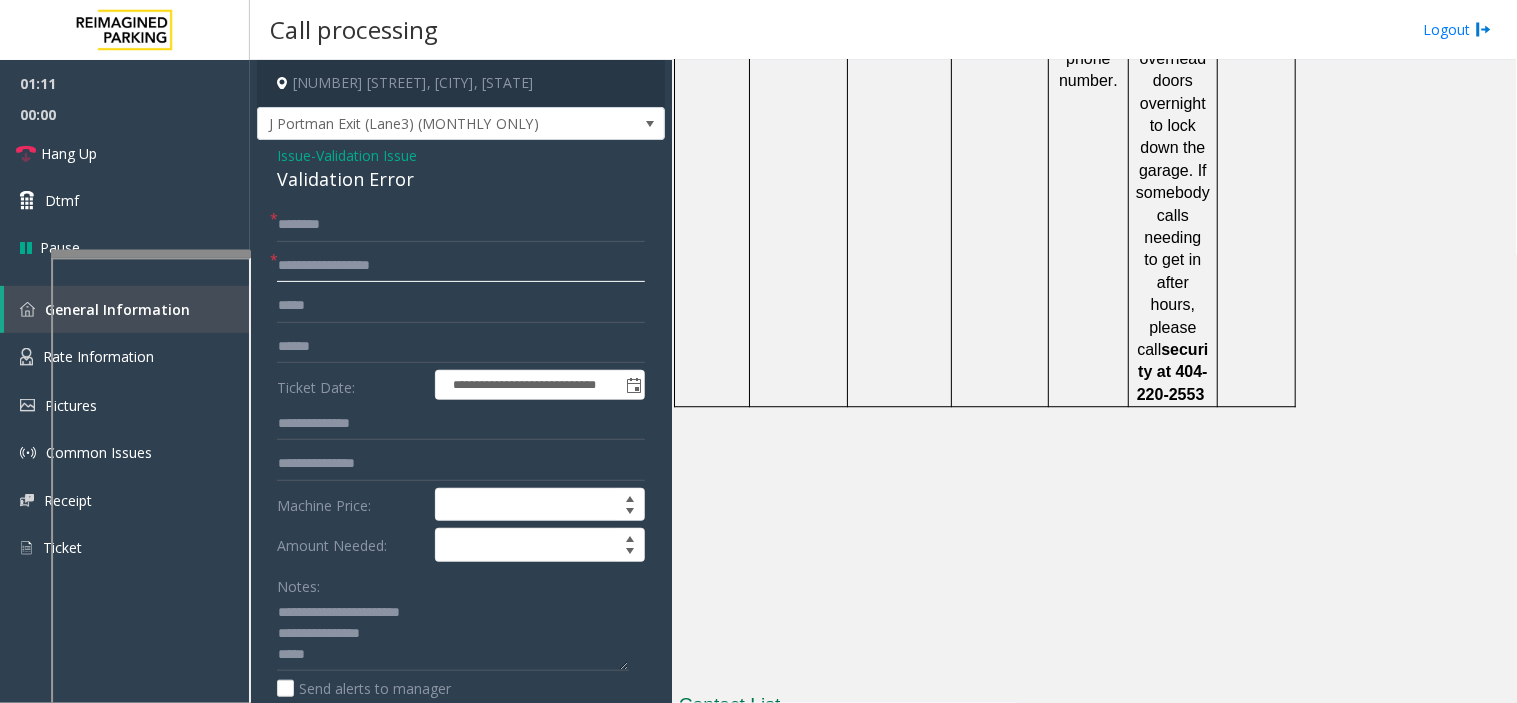 scroll, scrollTop: 3356, scrollLeft: 0, axis: vertical 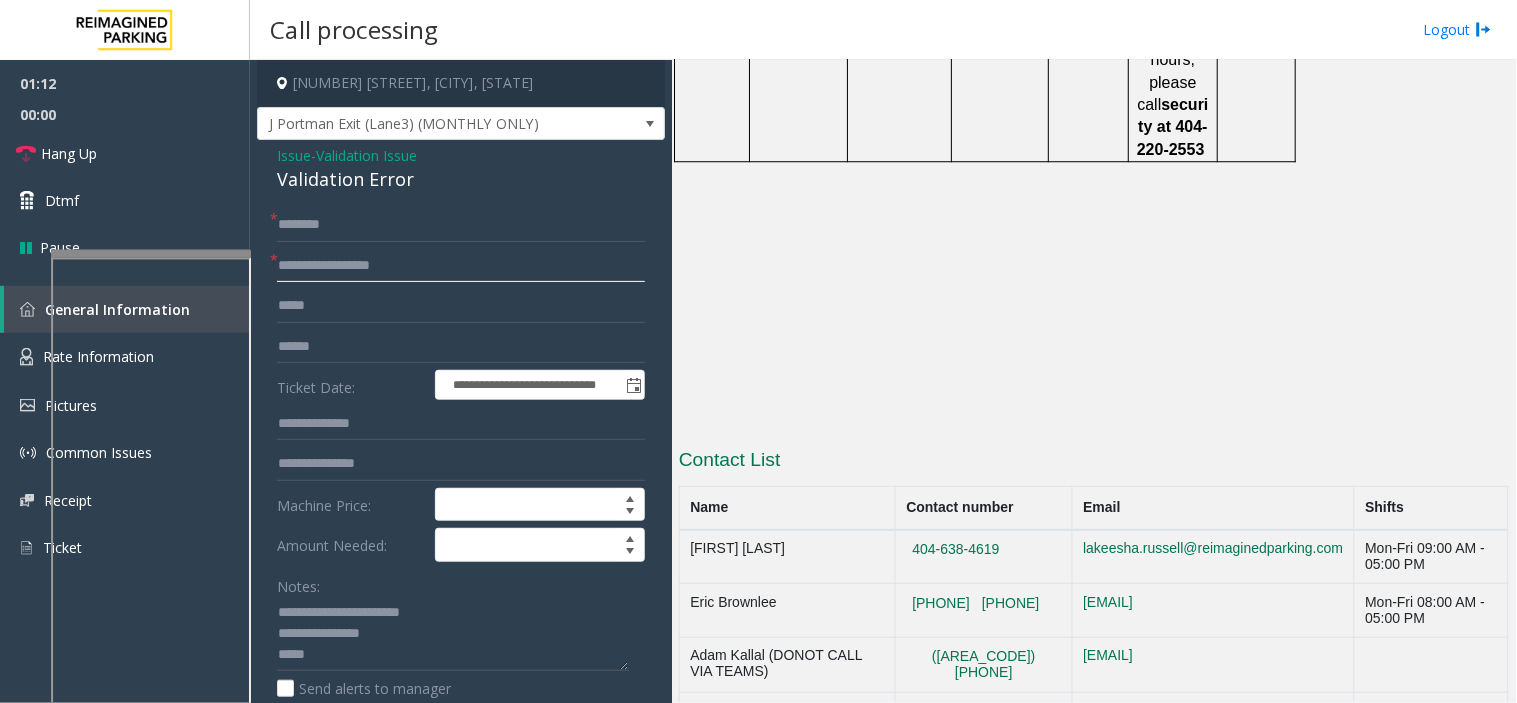 type on "**********" 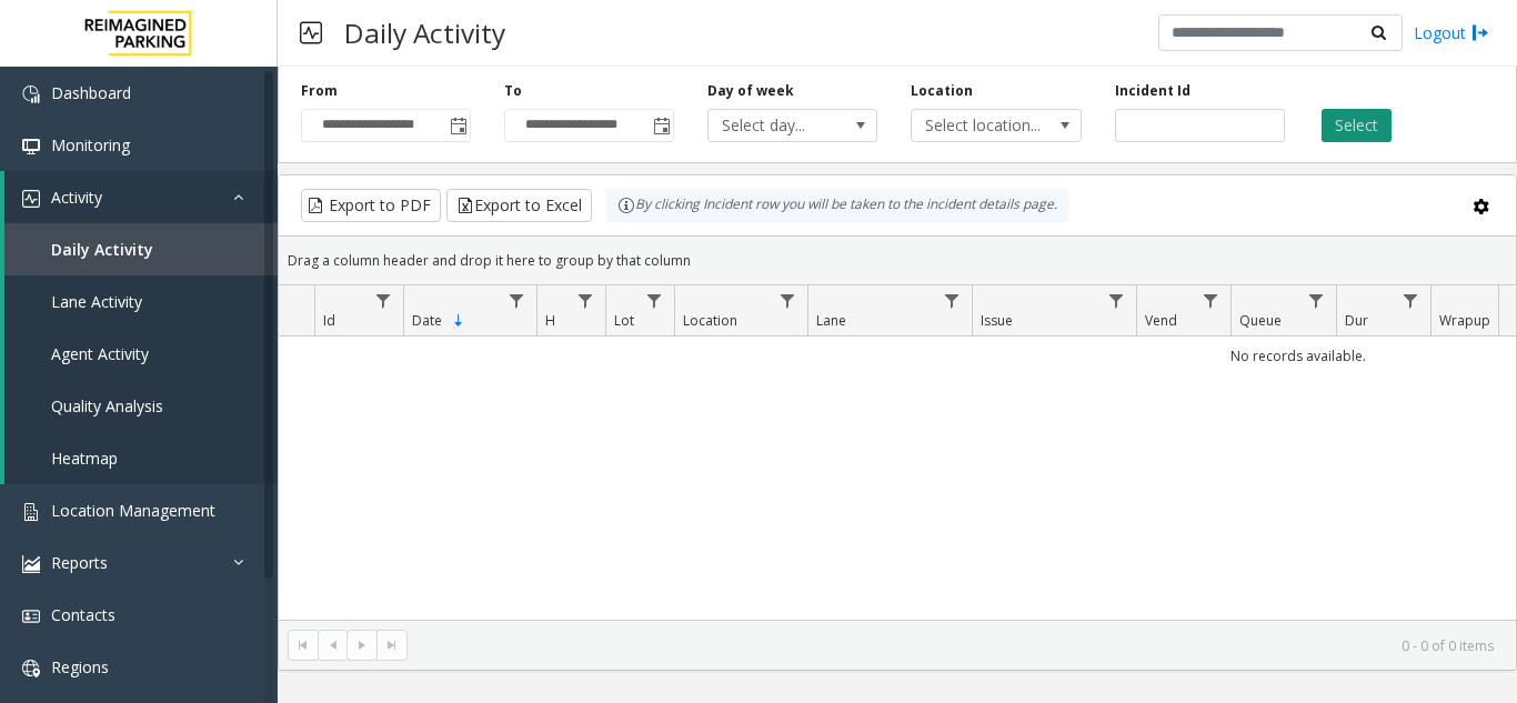 drag, startPoint x: 1014, startPoint y: 304, endPoint x: 907, endPoint y: 294, distance: 107.46627 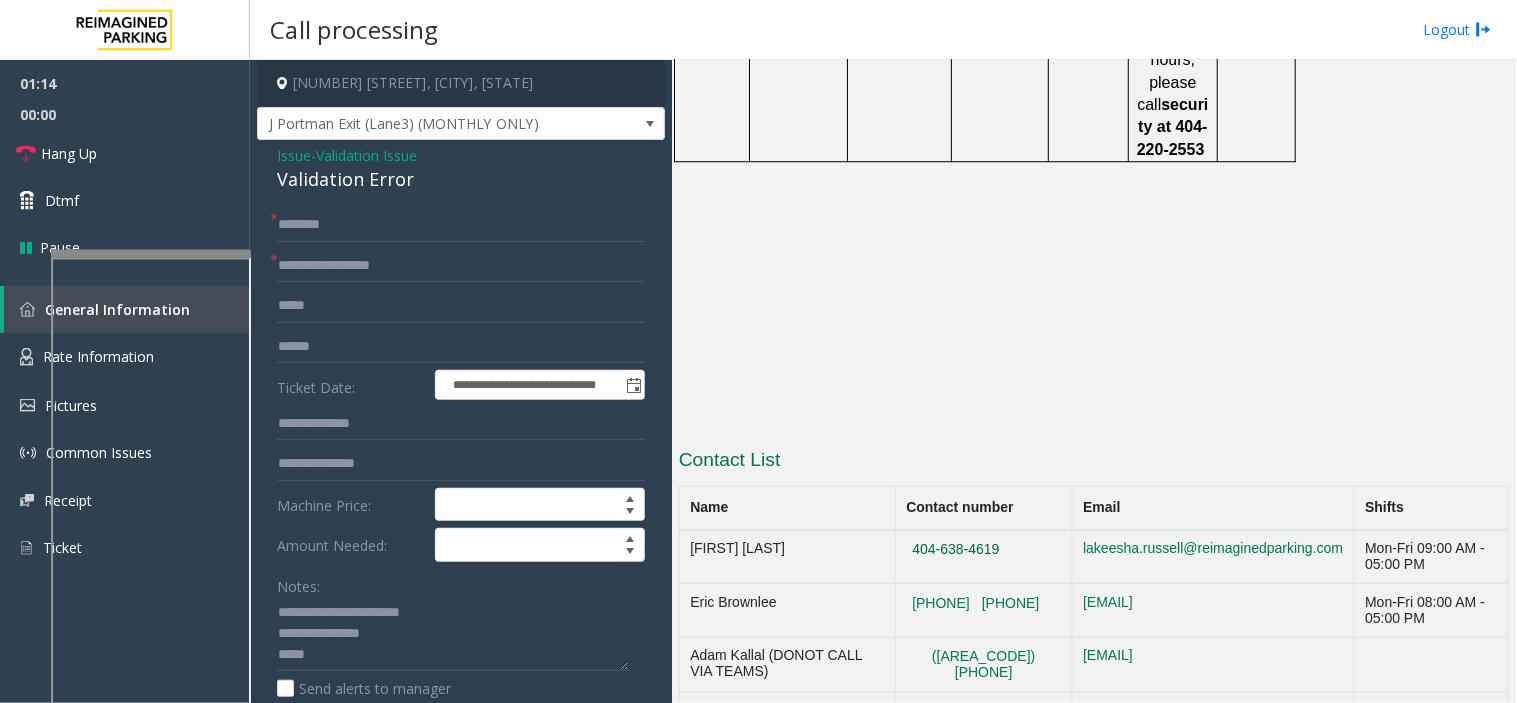 copy on "404-638-4619" 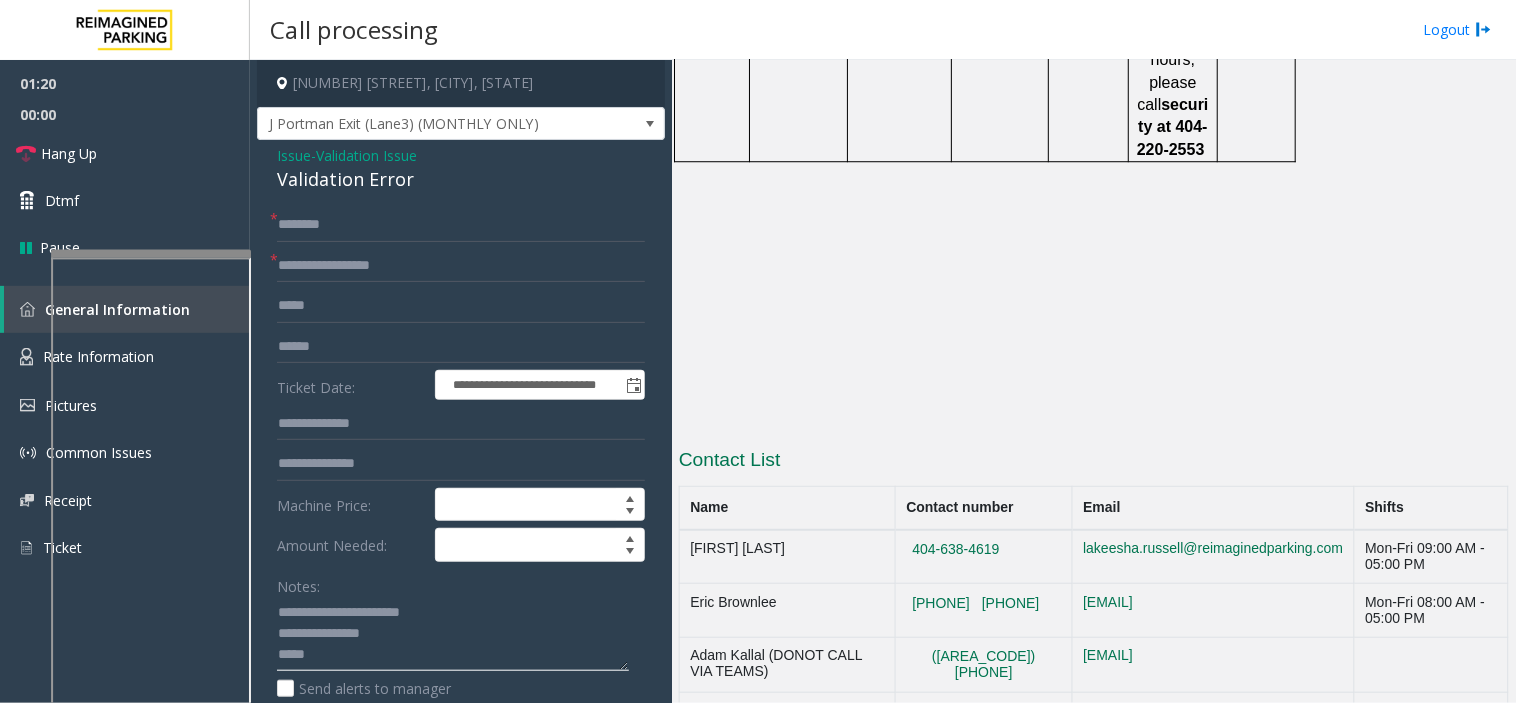 click 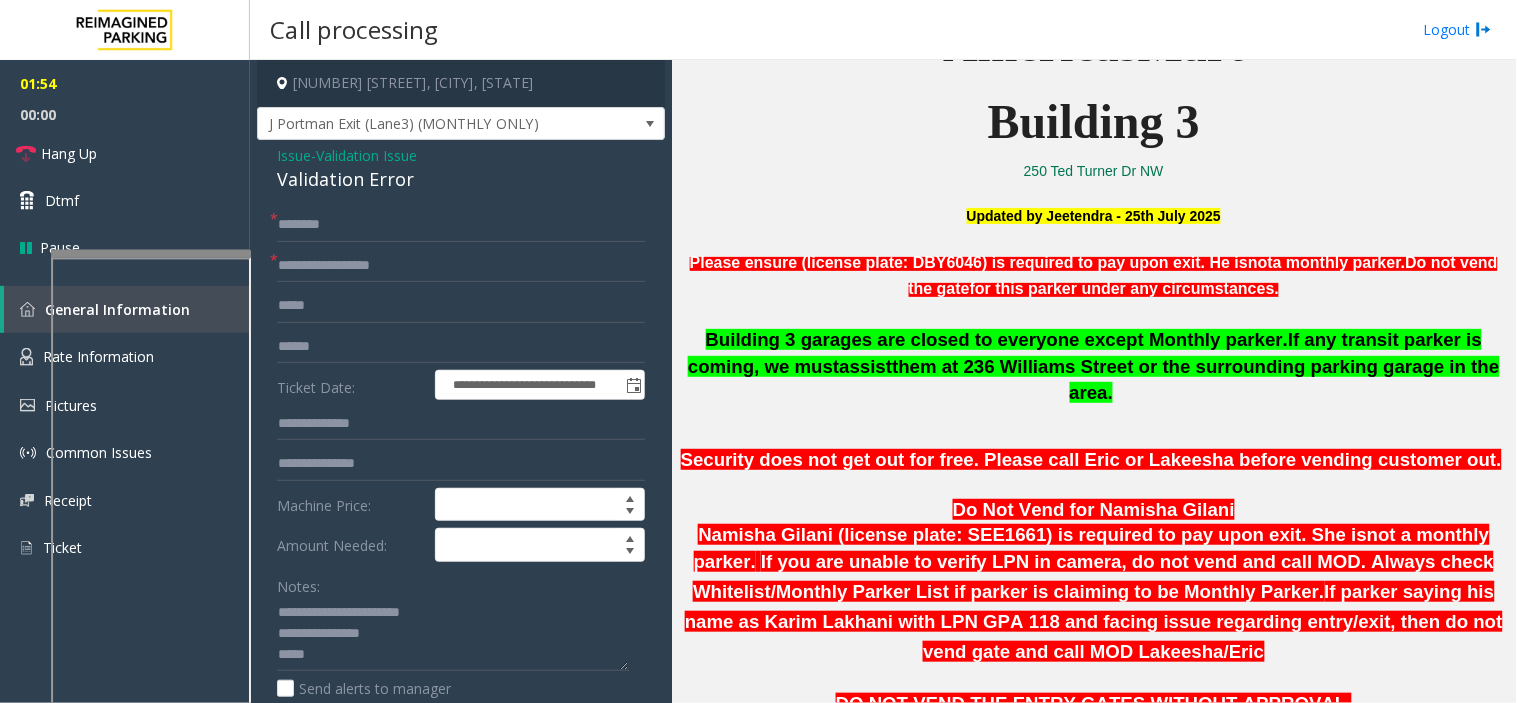 scroll, scrollTop: 690, scrollLeft: 0, axis: vertical 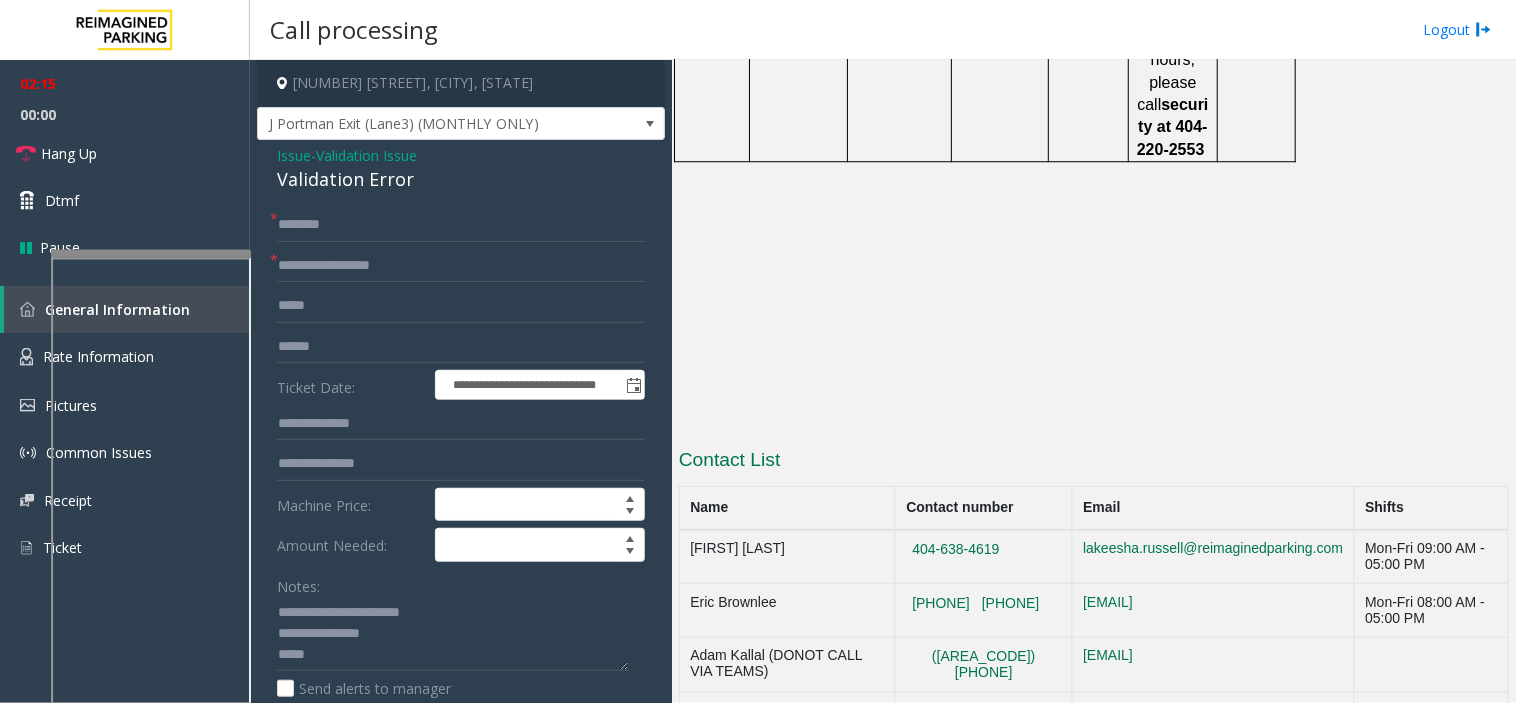 drag, startPoint x: 1006, startPoint y: 300, endPoint x: 892, endPoint y: 293, distance: 114.21471 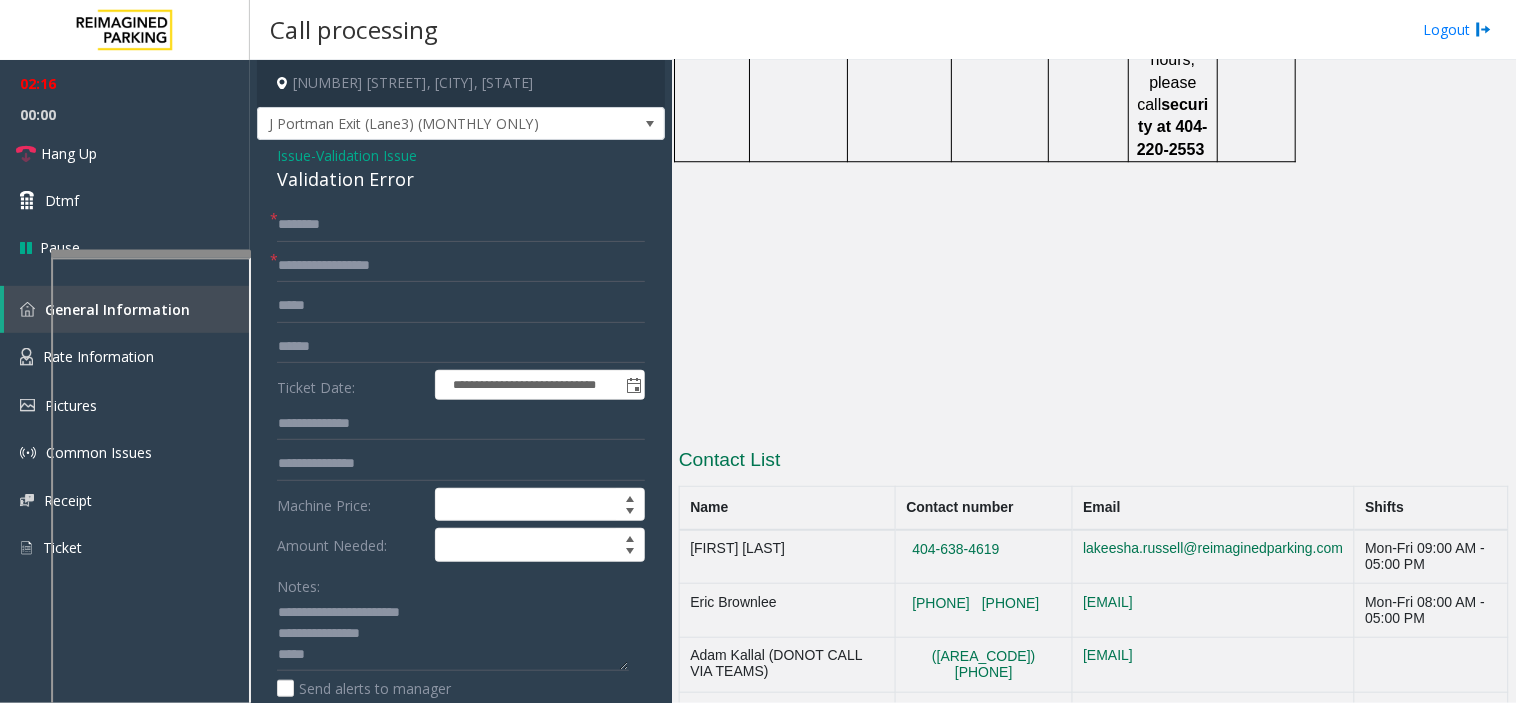copy on "404-638-4619" 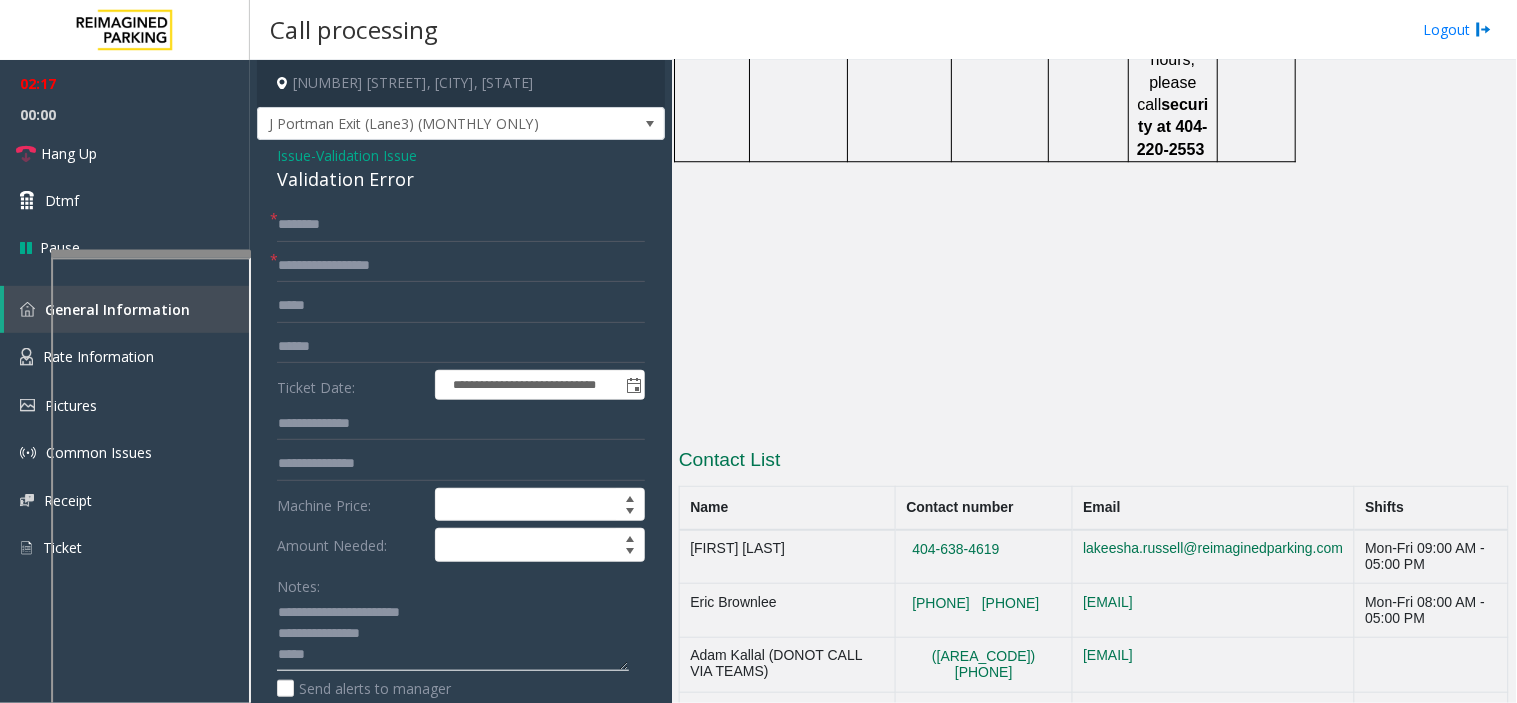 click 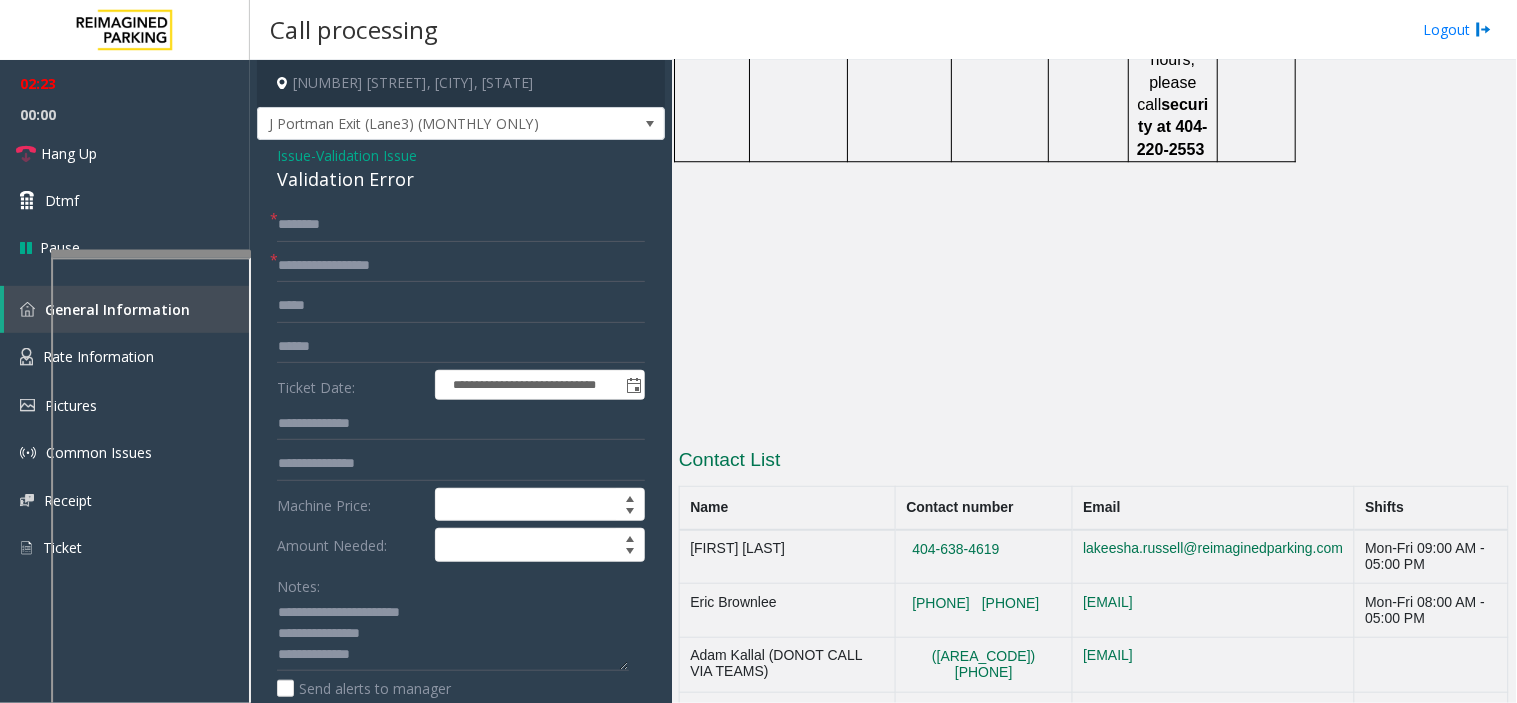 drag, startPoint x: 811, startPoint y: 292, endPoint x: 683, endPoint y: 307, distance: 128.87592 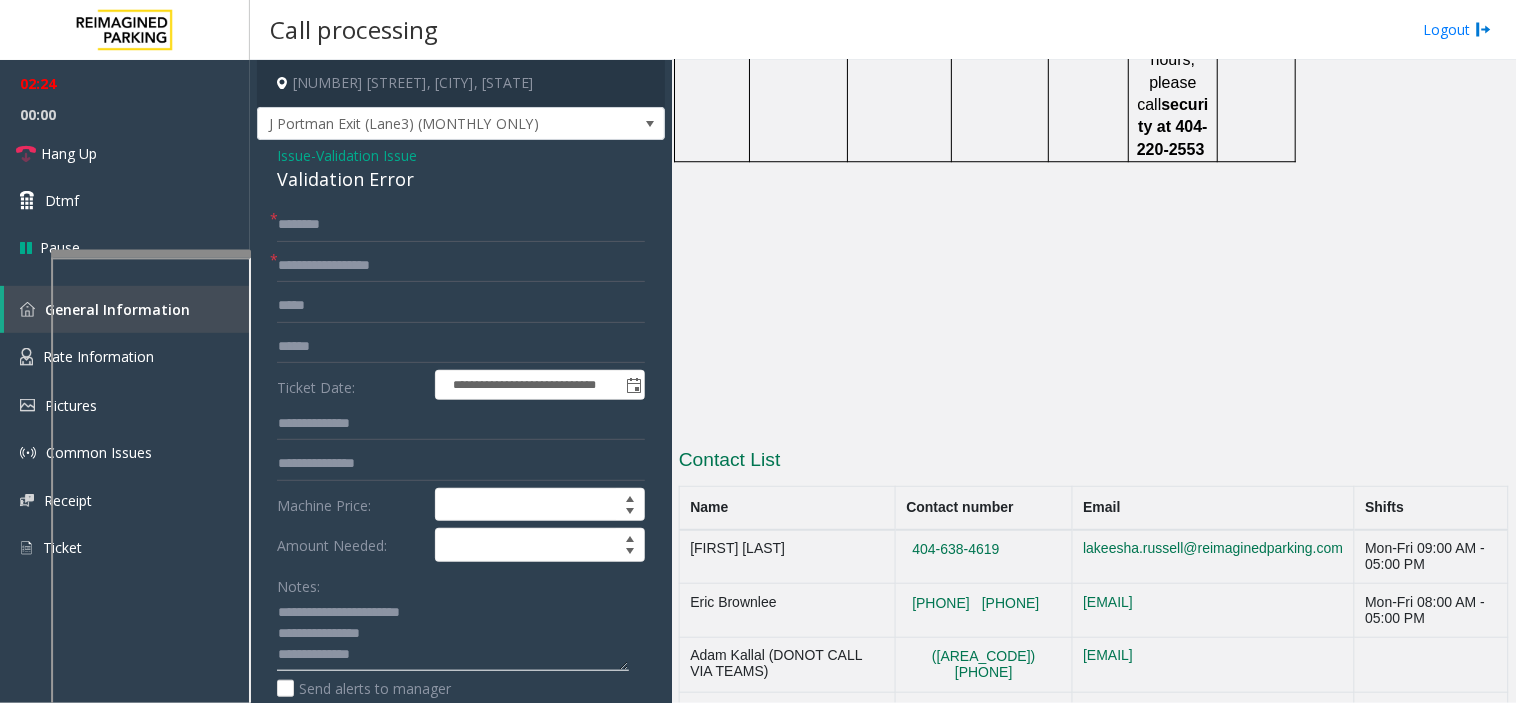click 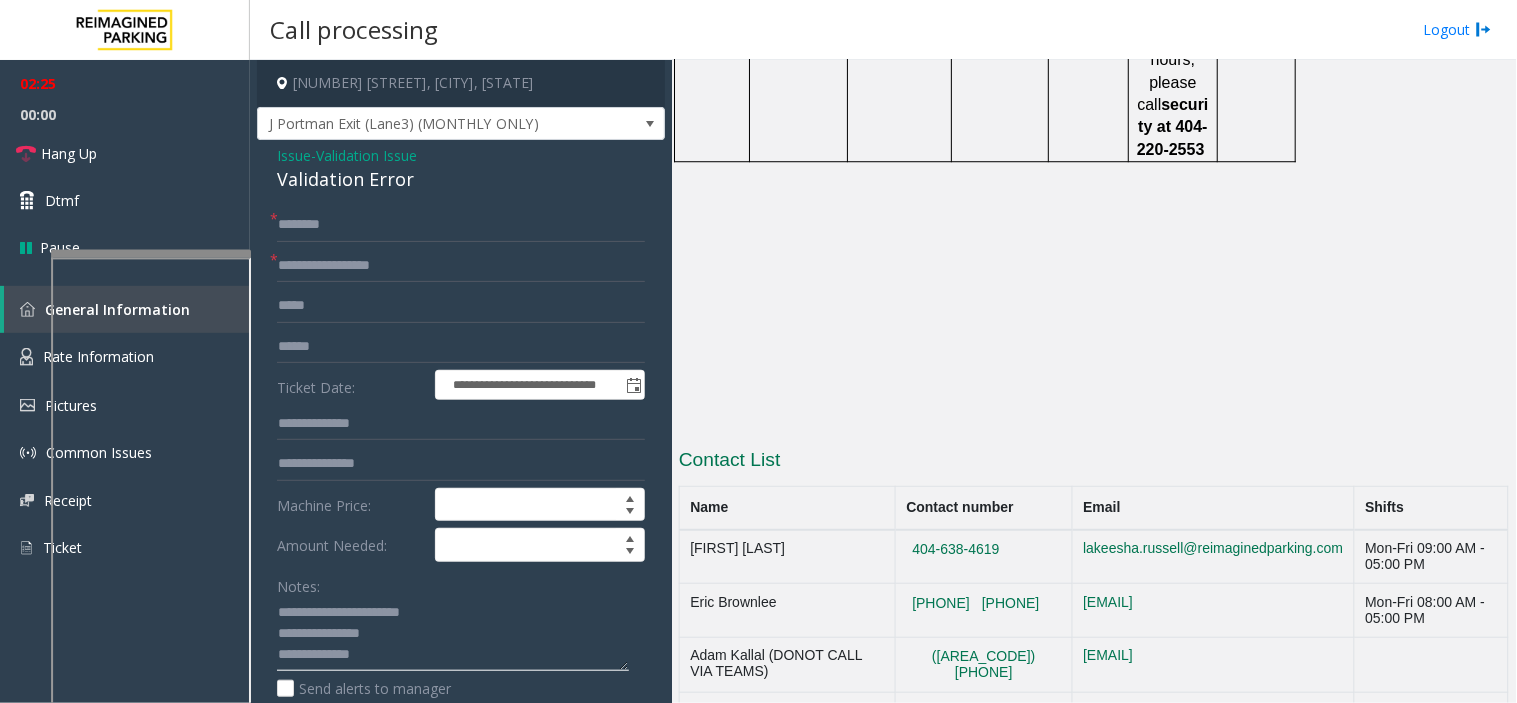 paste on "**********" 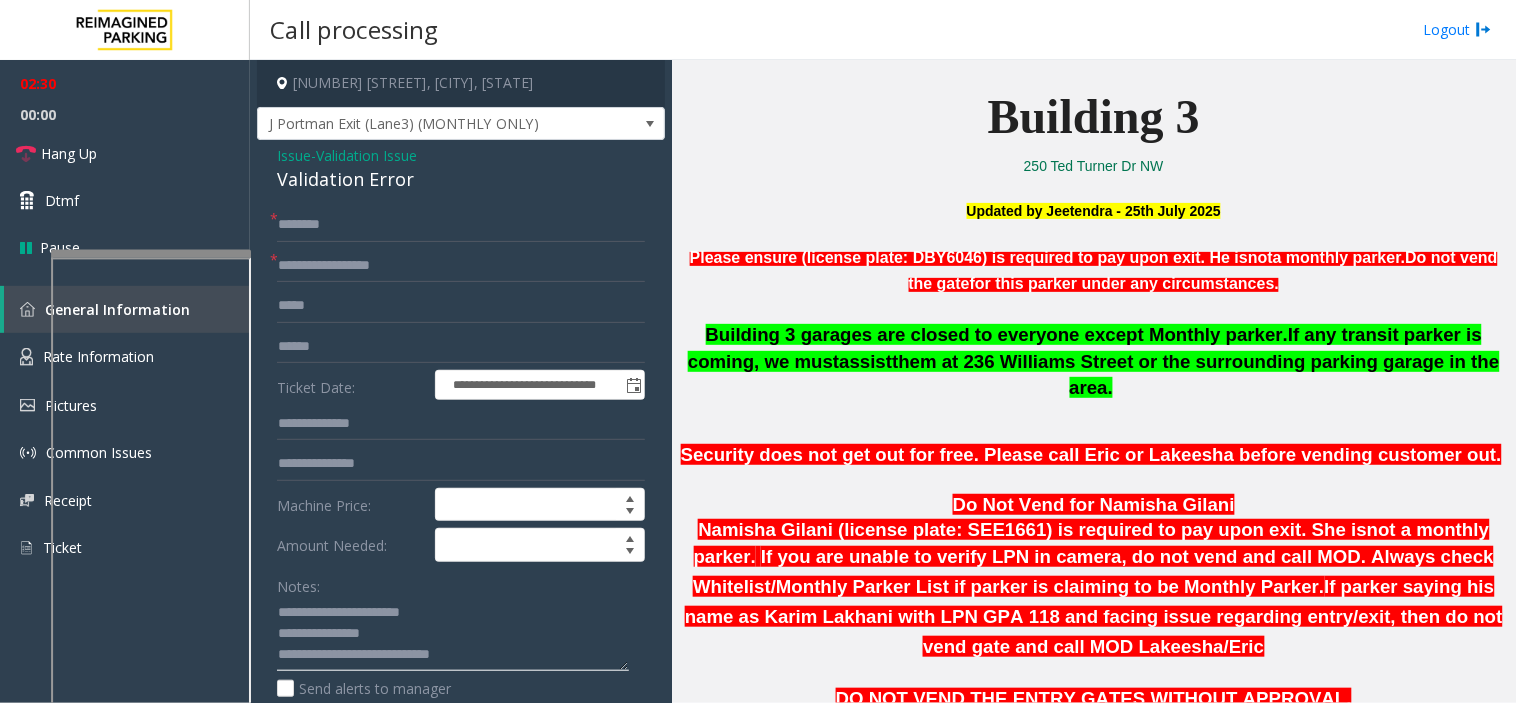 scroll, scrollTop: 690, scrollLeft: 0, axis: vertical 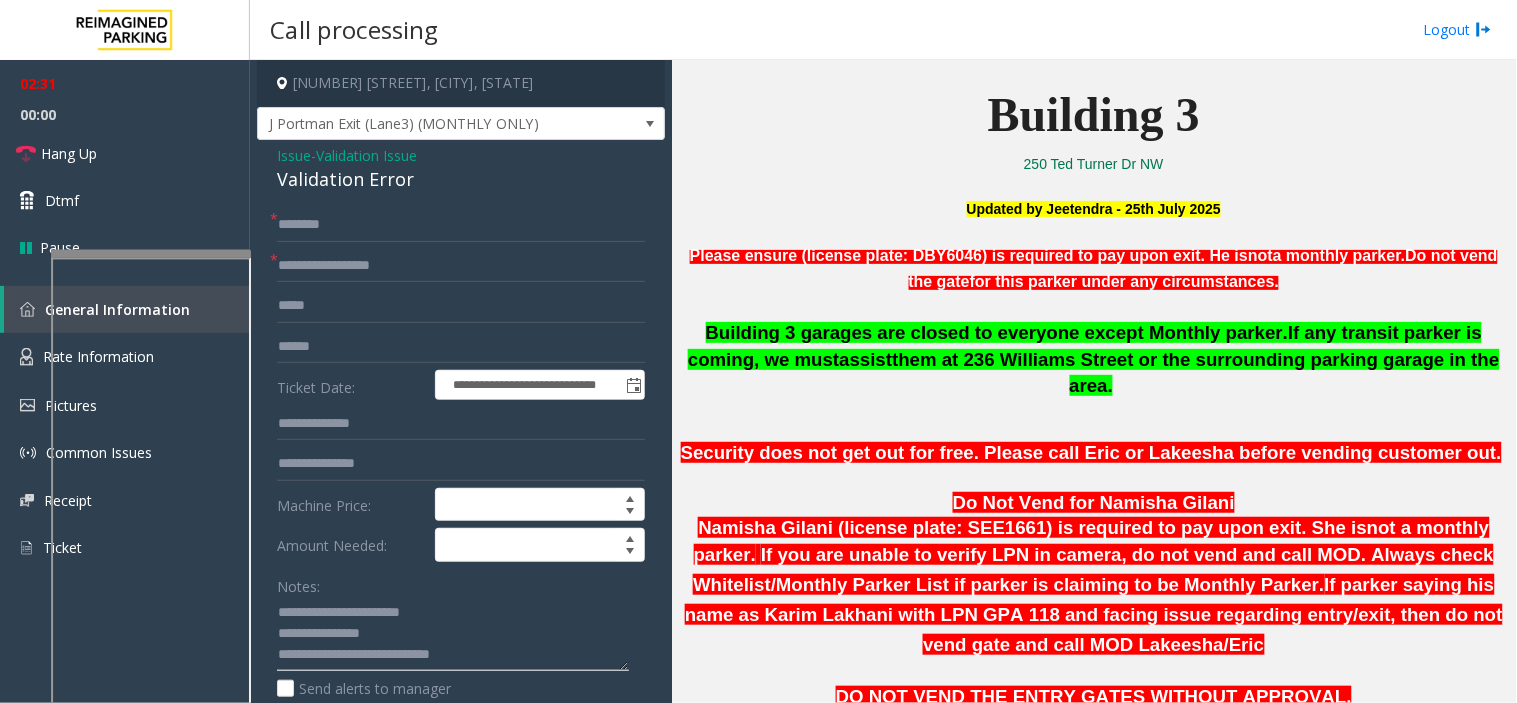 click 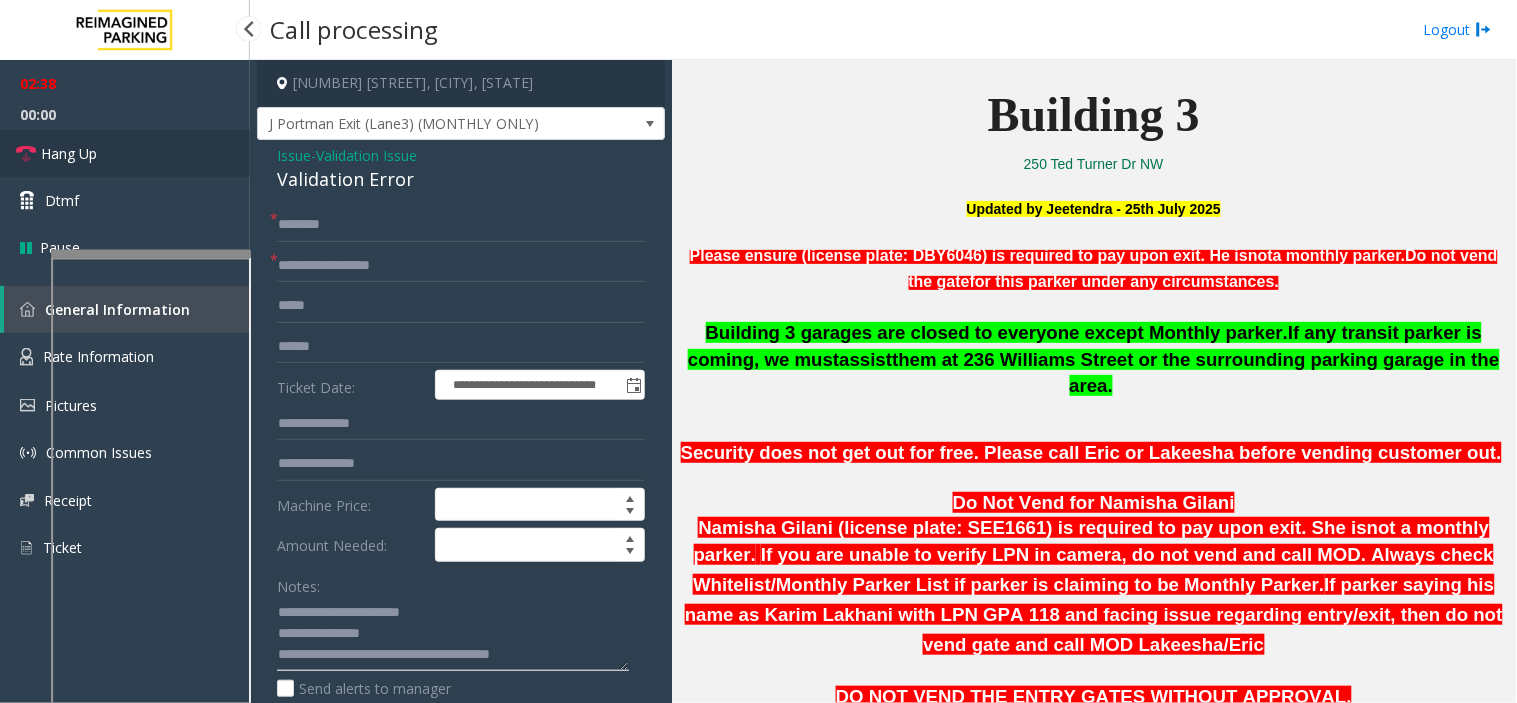 type on "**********" 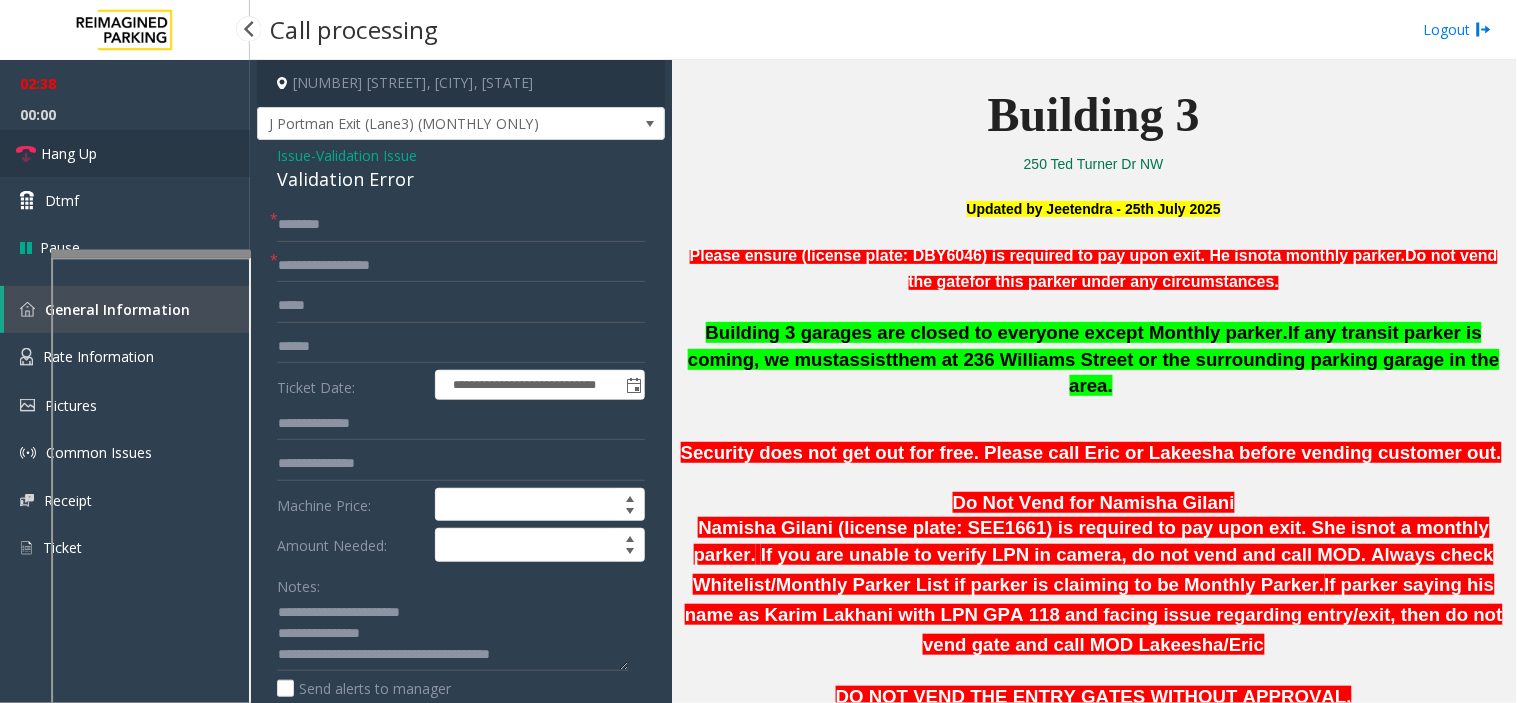 click on "Hang Up" at bounding box center (125, 153) 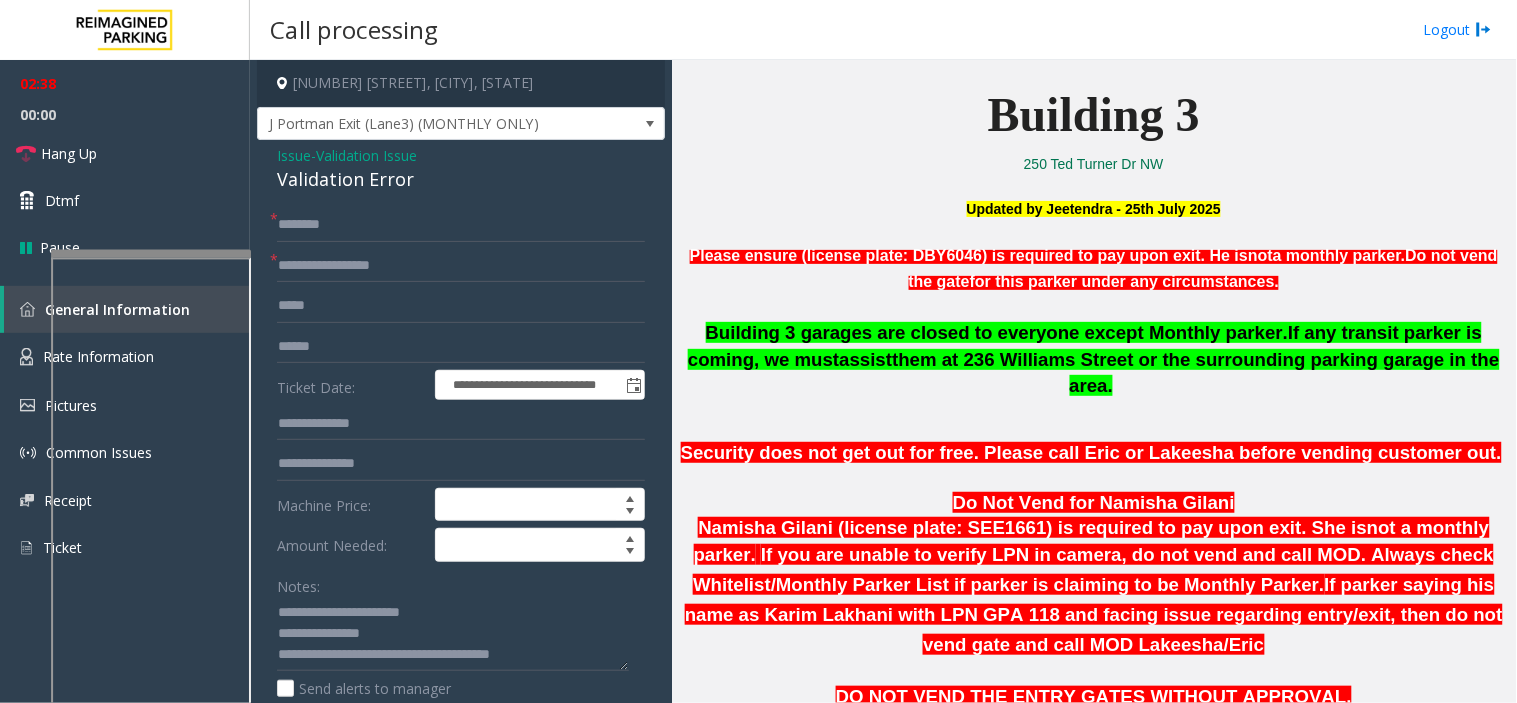 click on "**********" 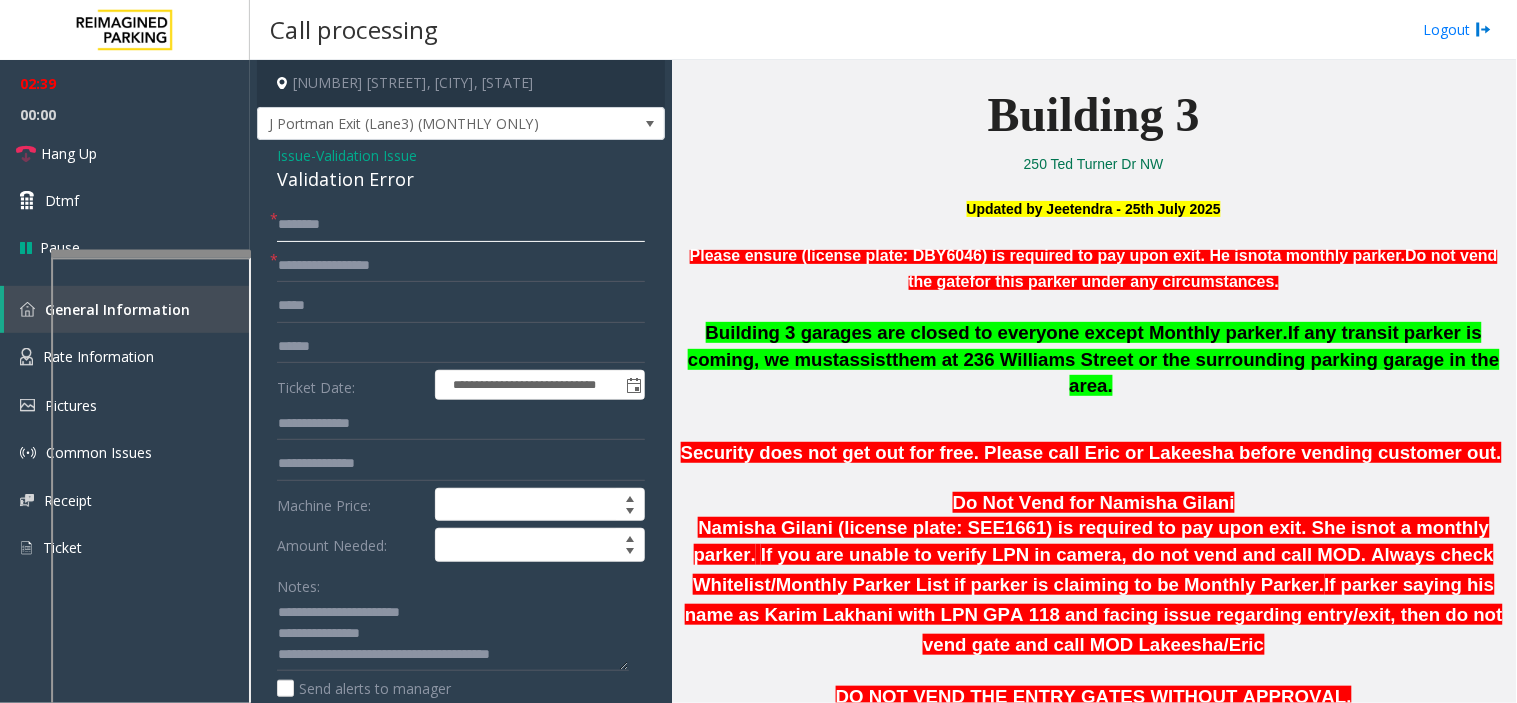 click 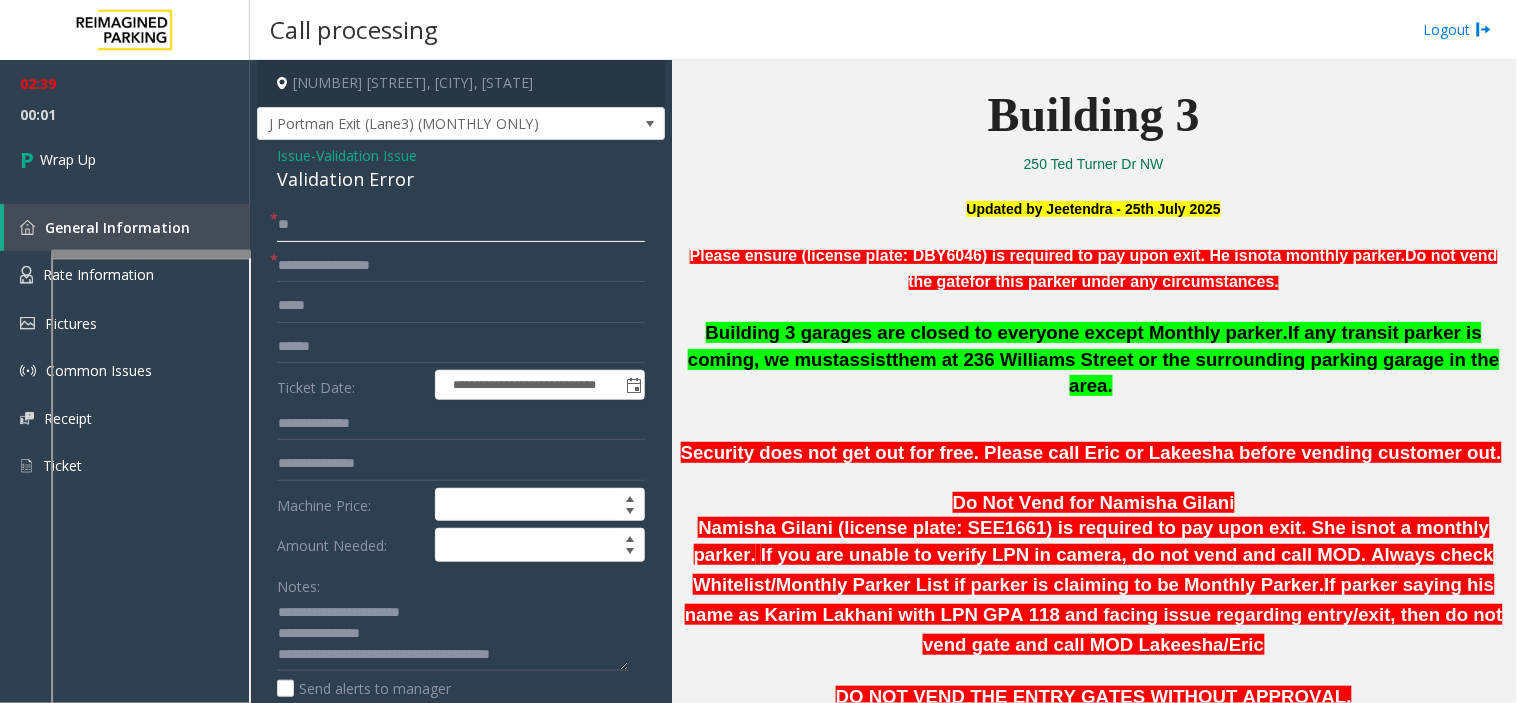 click 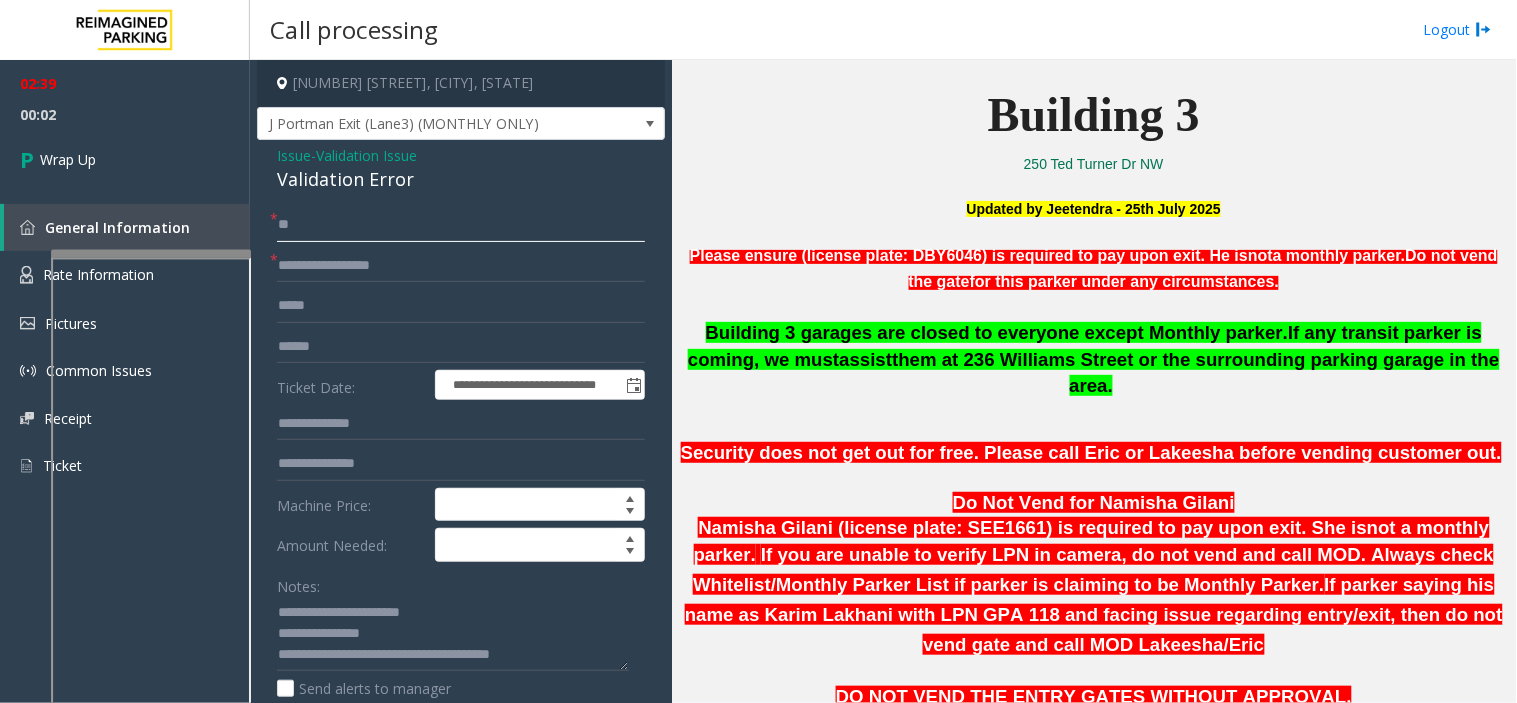 type on "**" 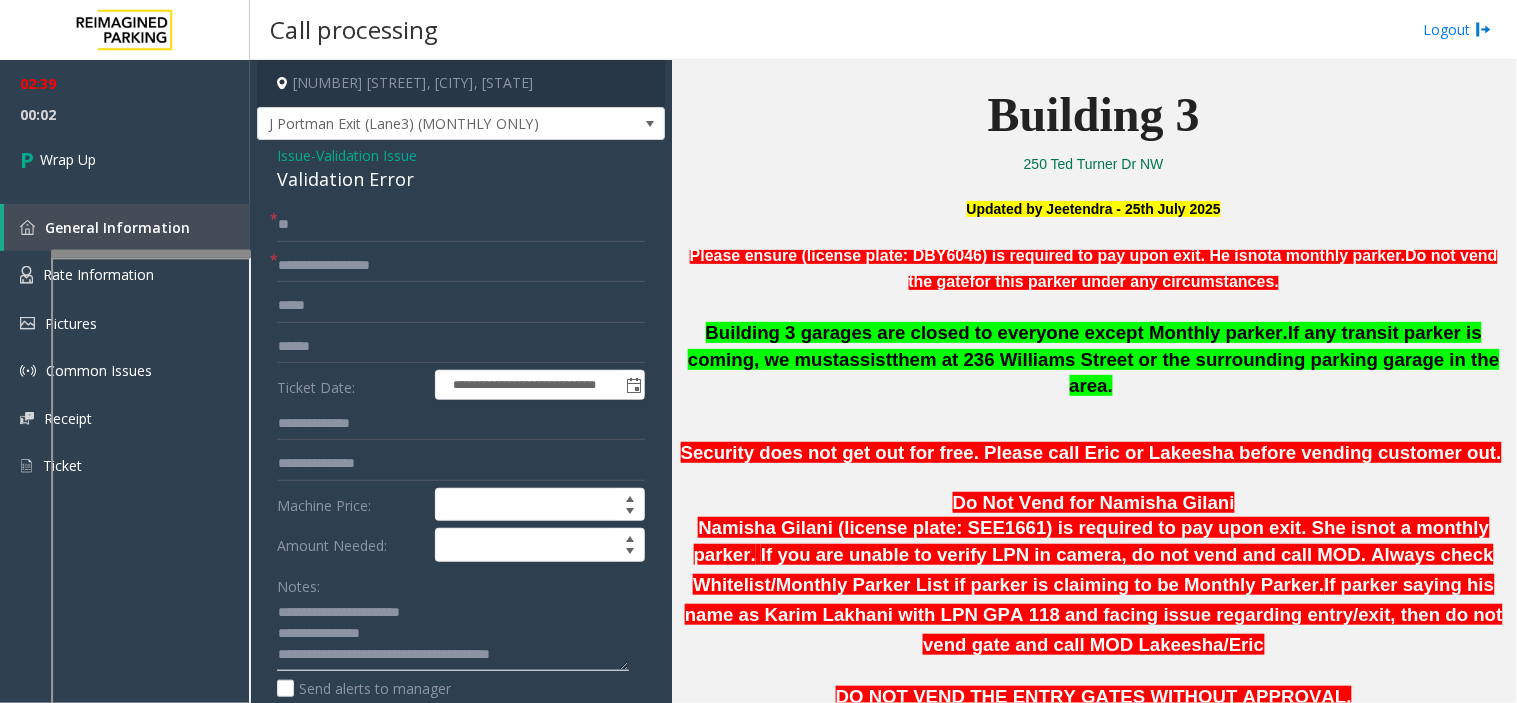 click 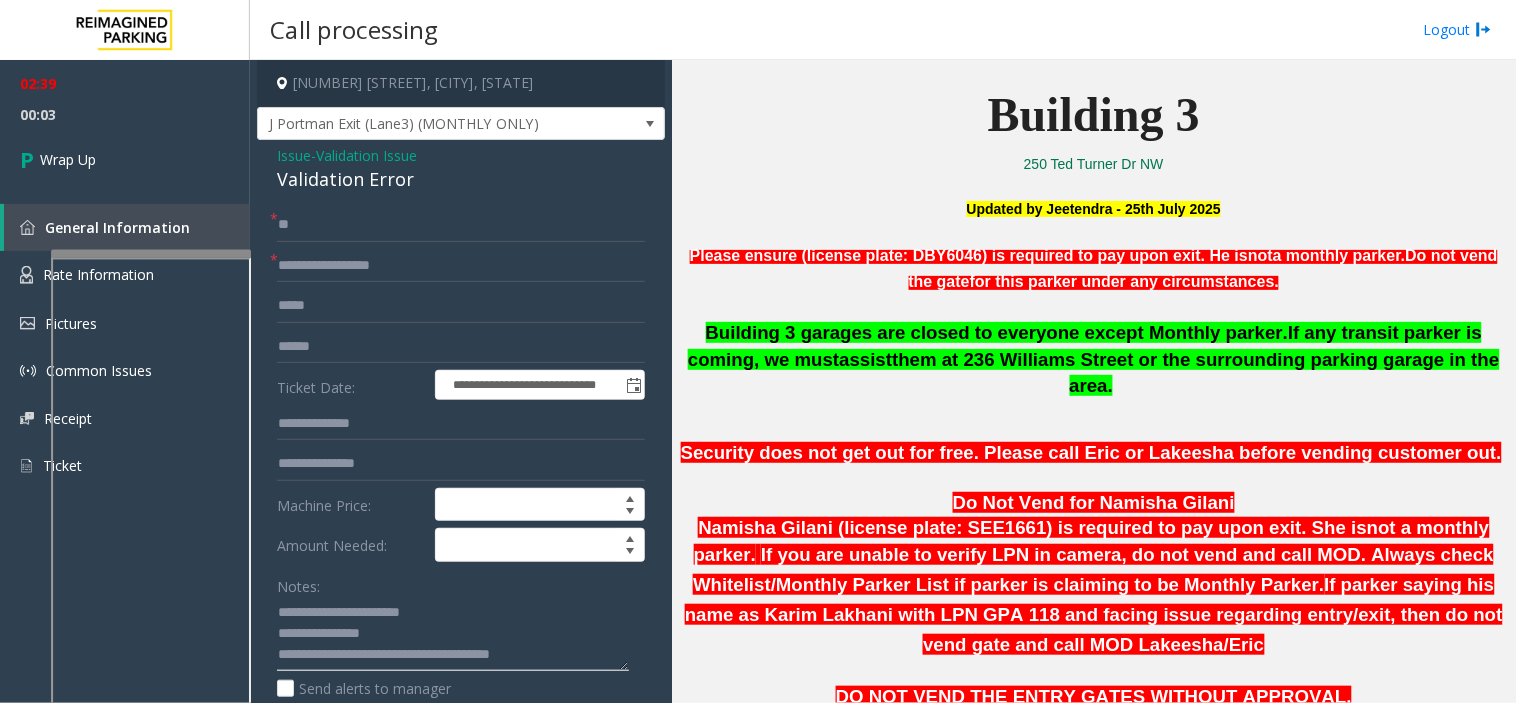 click 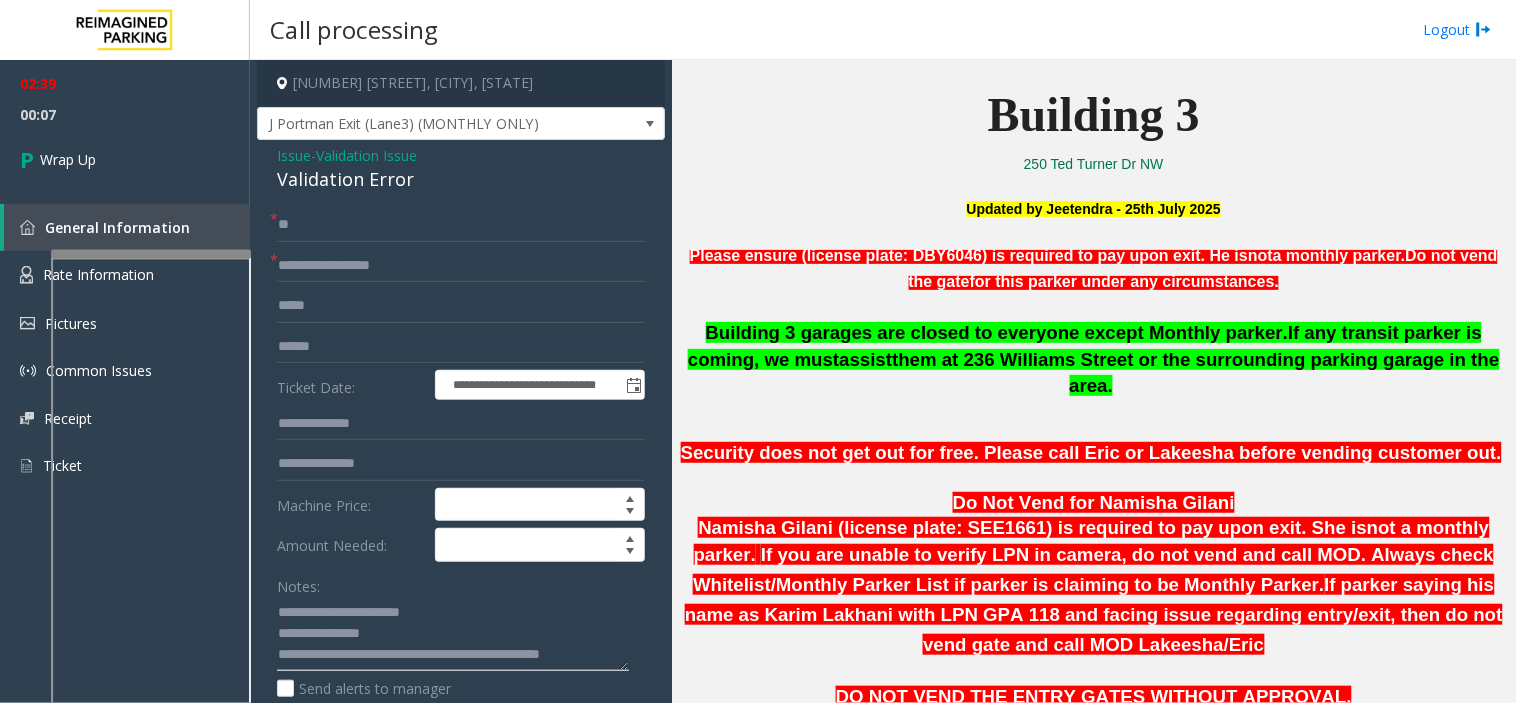 scroll, scrollTop: 14, scrollLeft: 0, axis: vertical 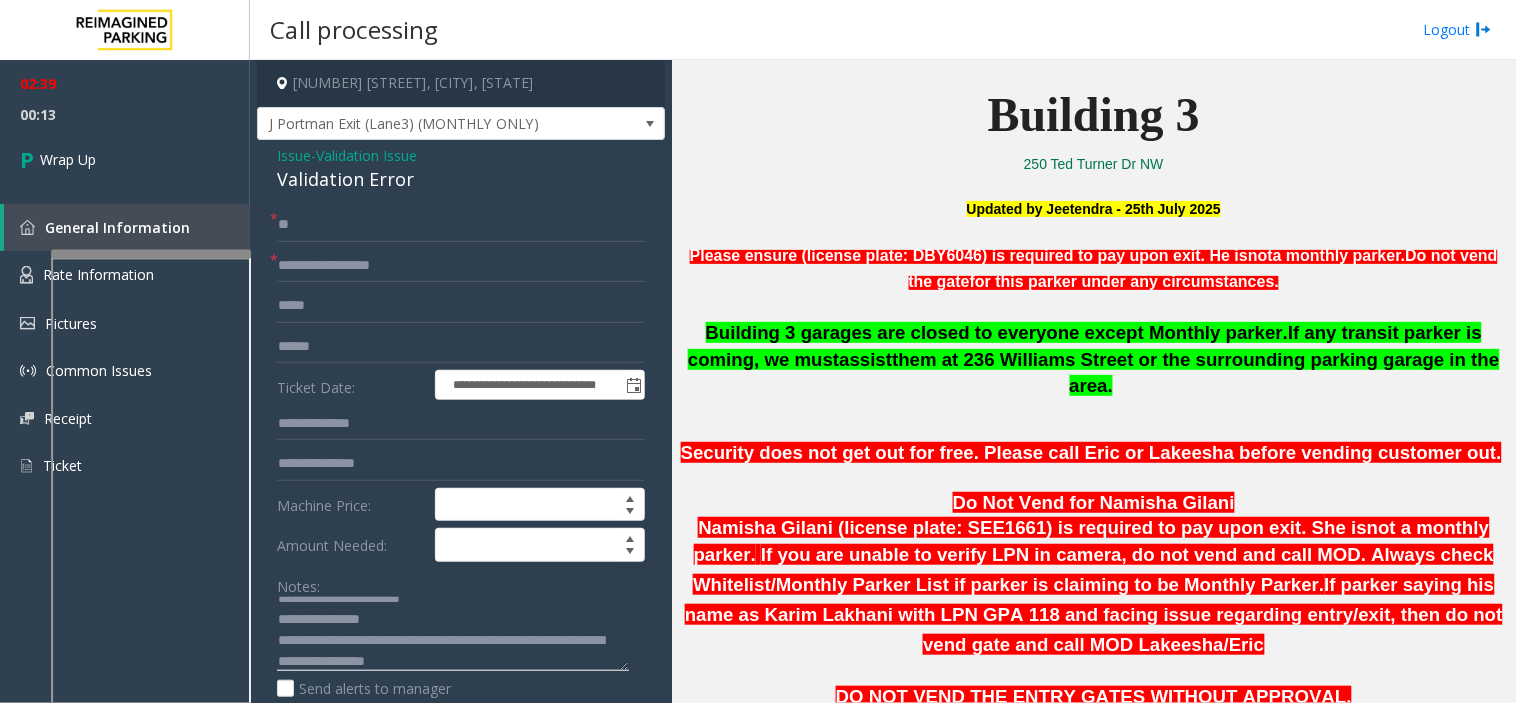 type on "**********" 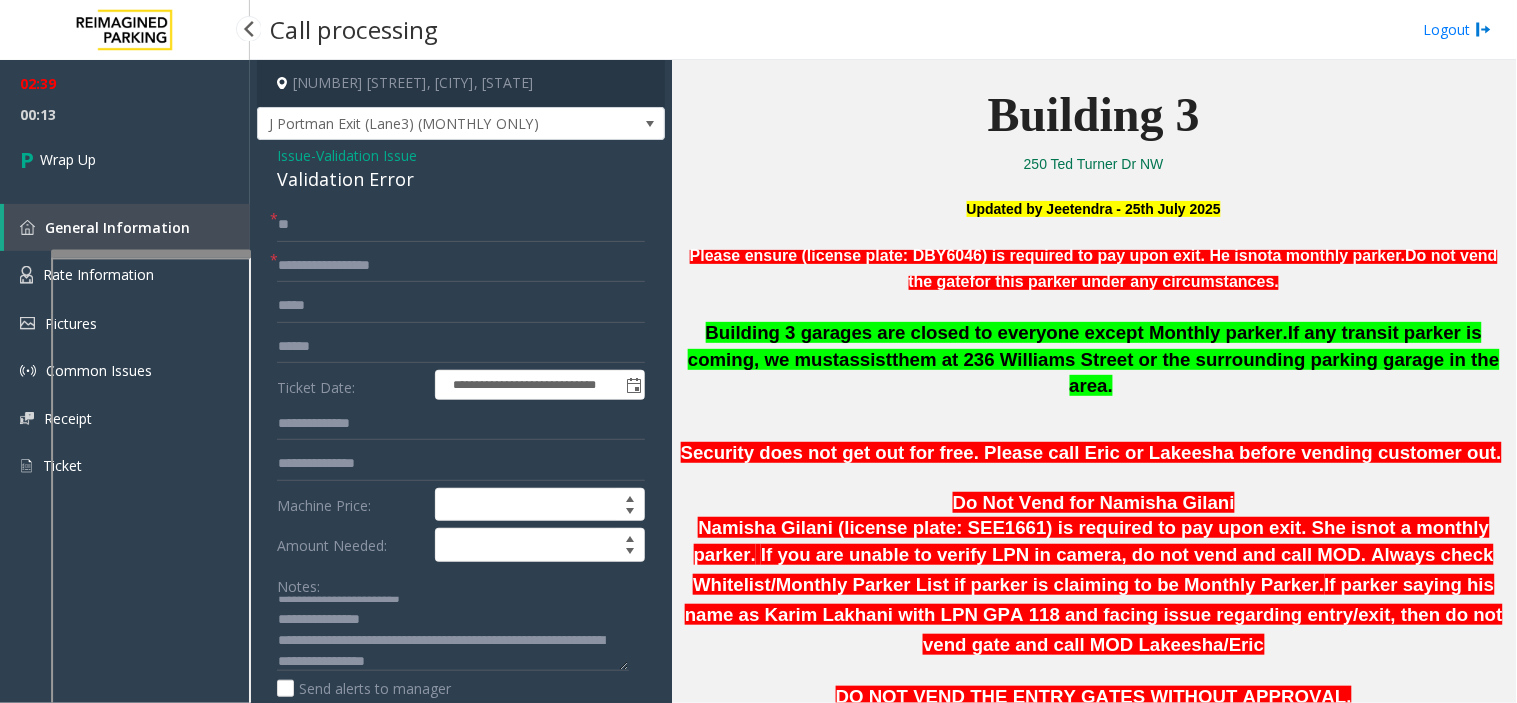 click on "00:13" at bounding box center [125, 114] 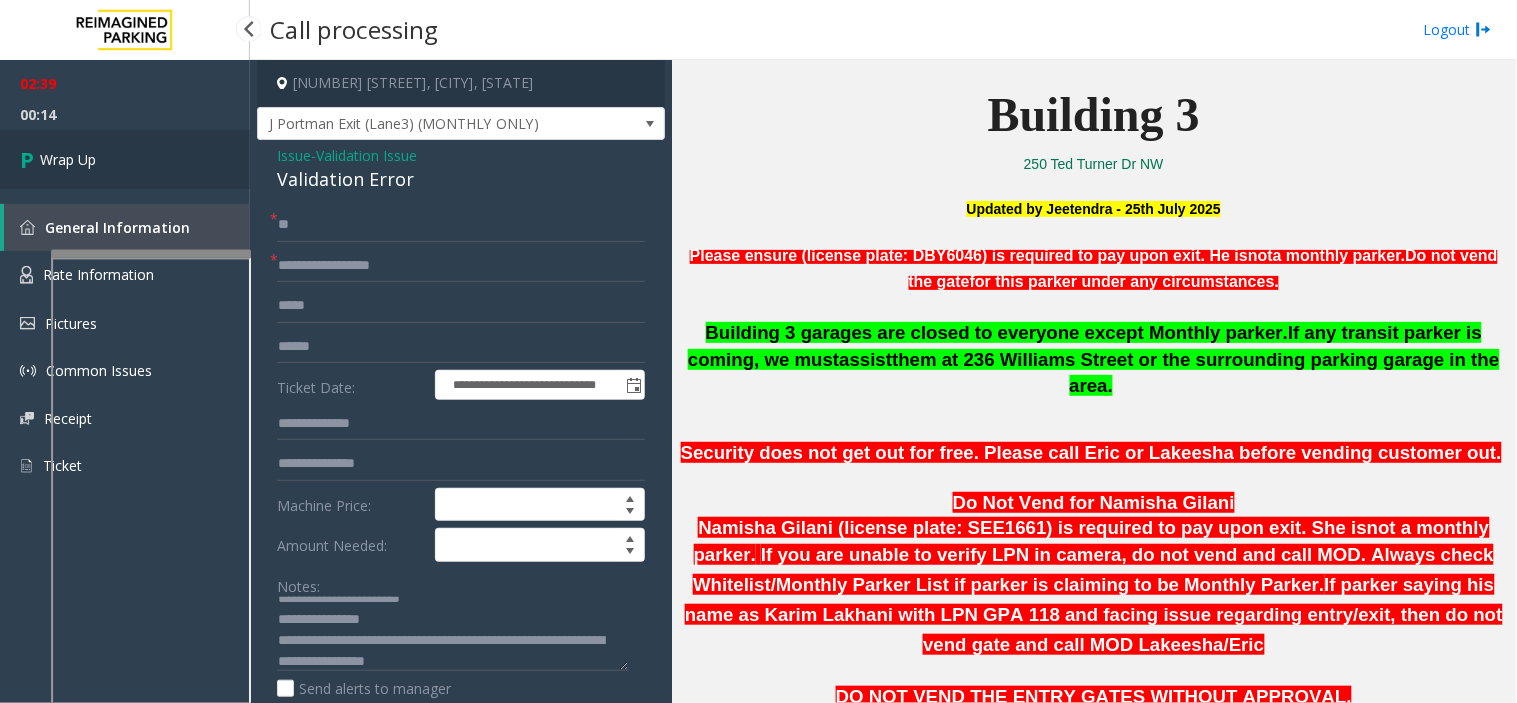 click on "Wrap Up" at bounding box center (125, 159) 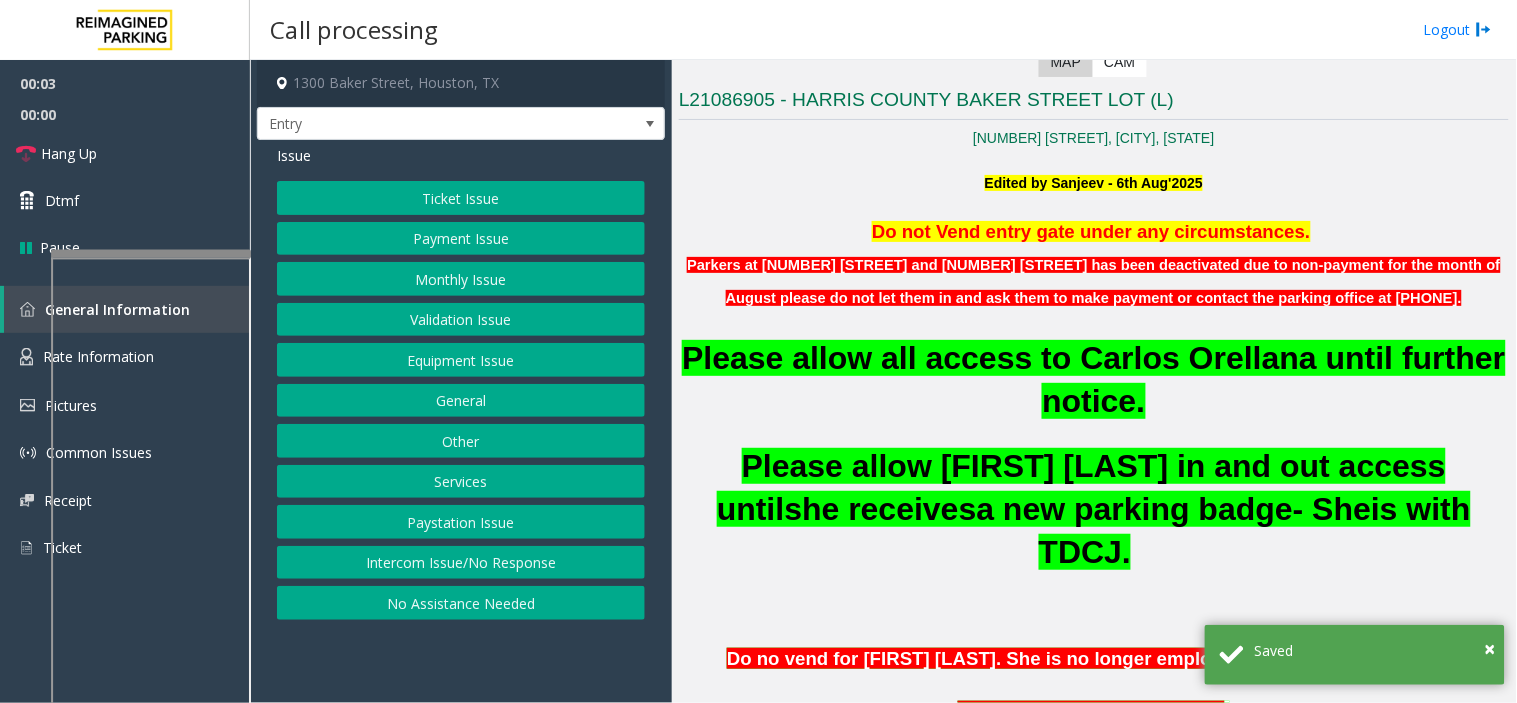scroll, scrollTop: 666, scrollLeft: 0, axis: vertical 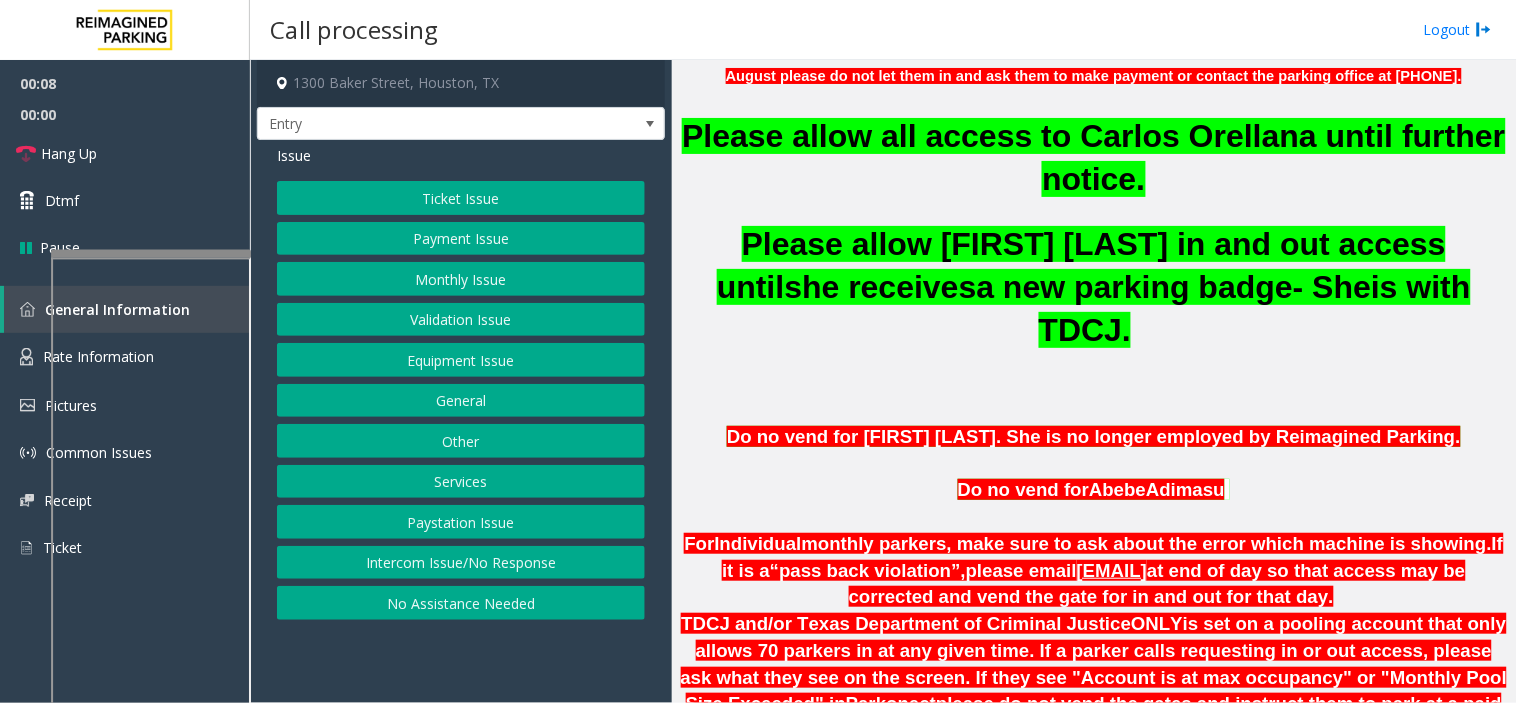 click on "Intercom Issue/No Response" 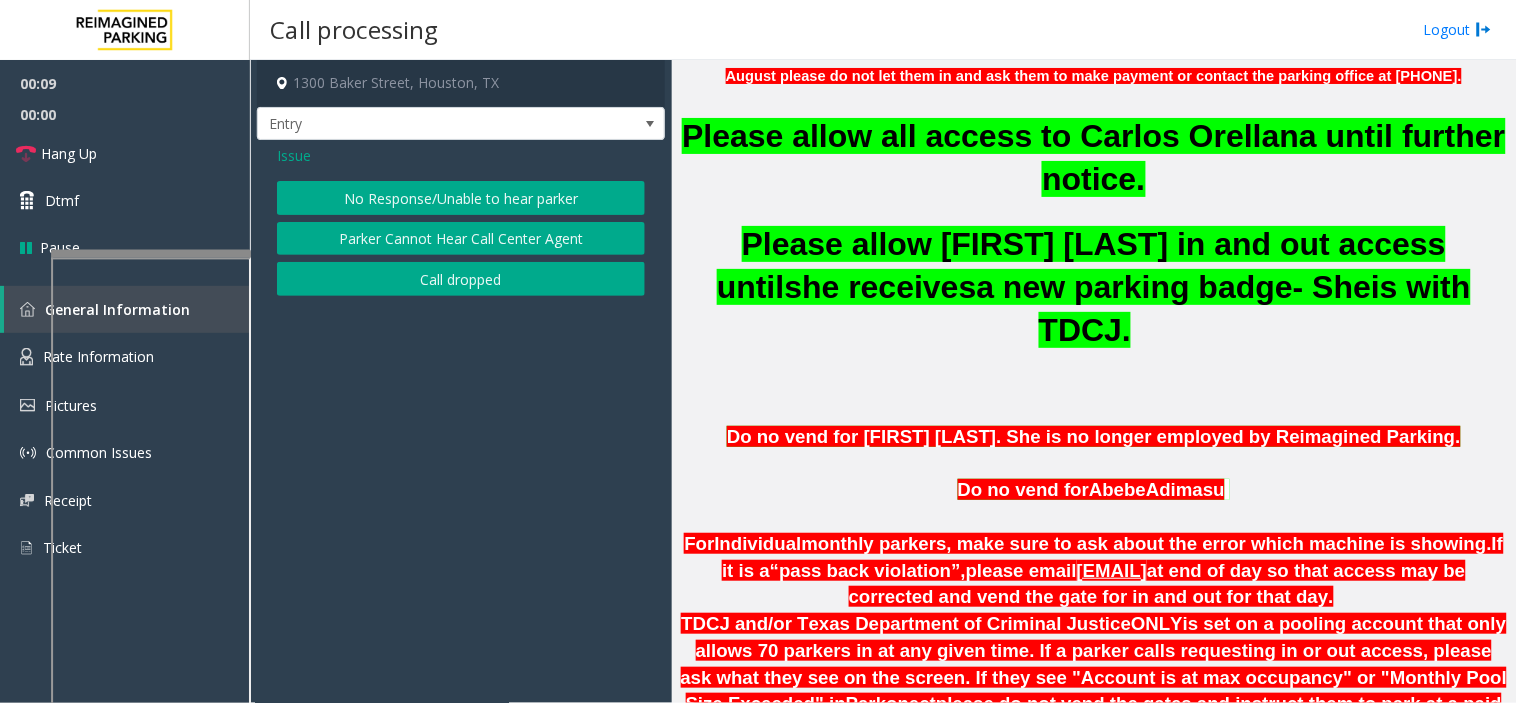 click on "No Response/Unable to hear parker" 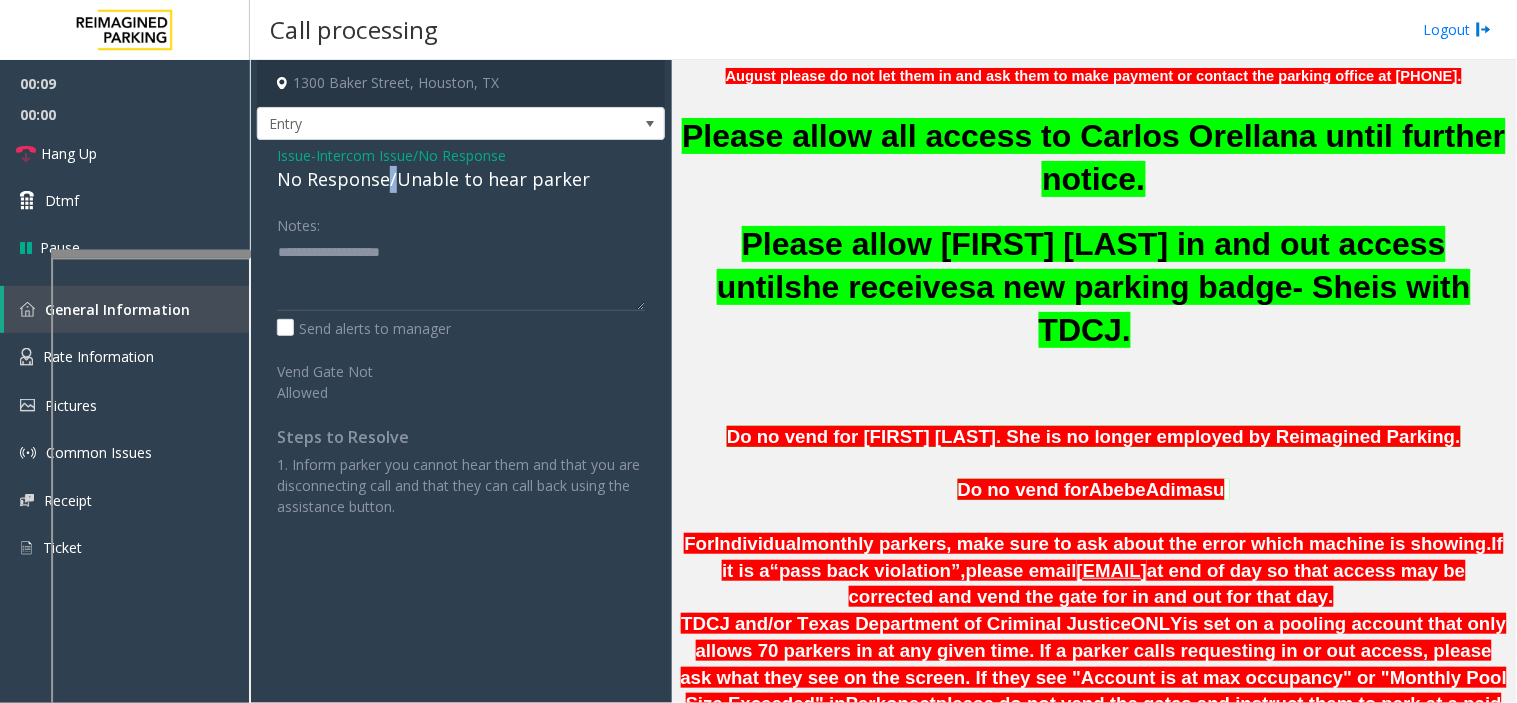 click on "No Response/Unable to hear parker" 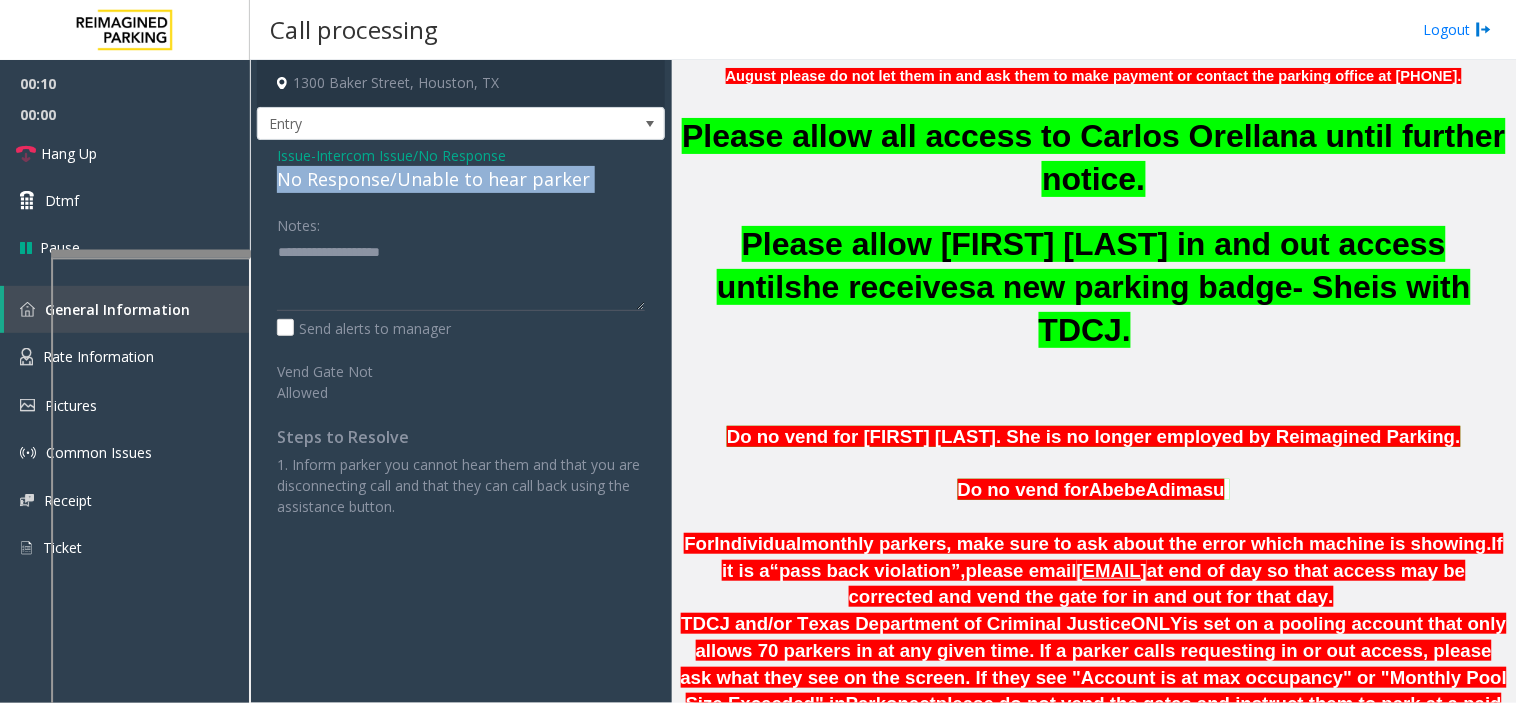 click on "No Response/Unable to hear parker" 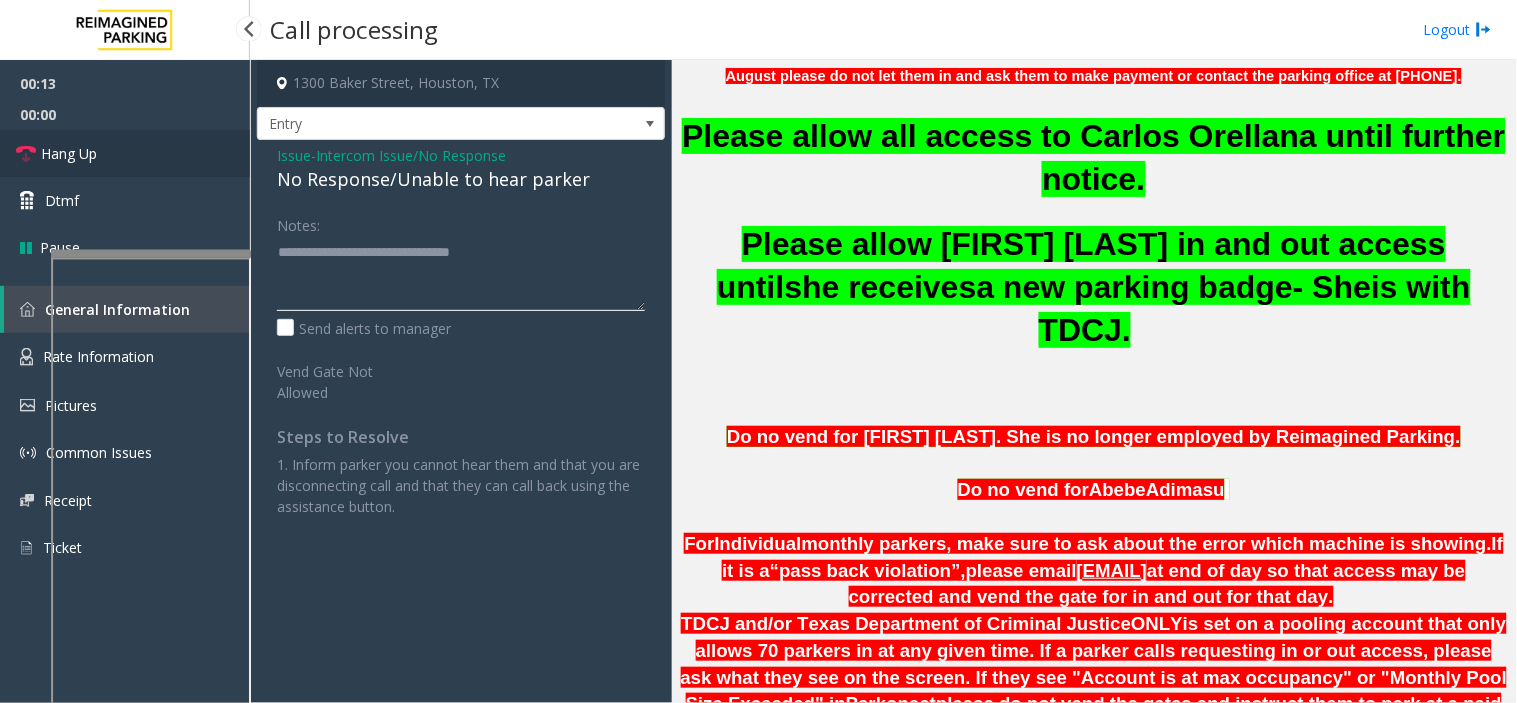 type on "**********" 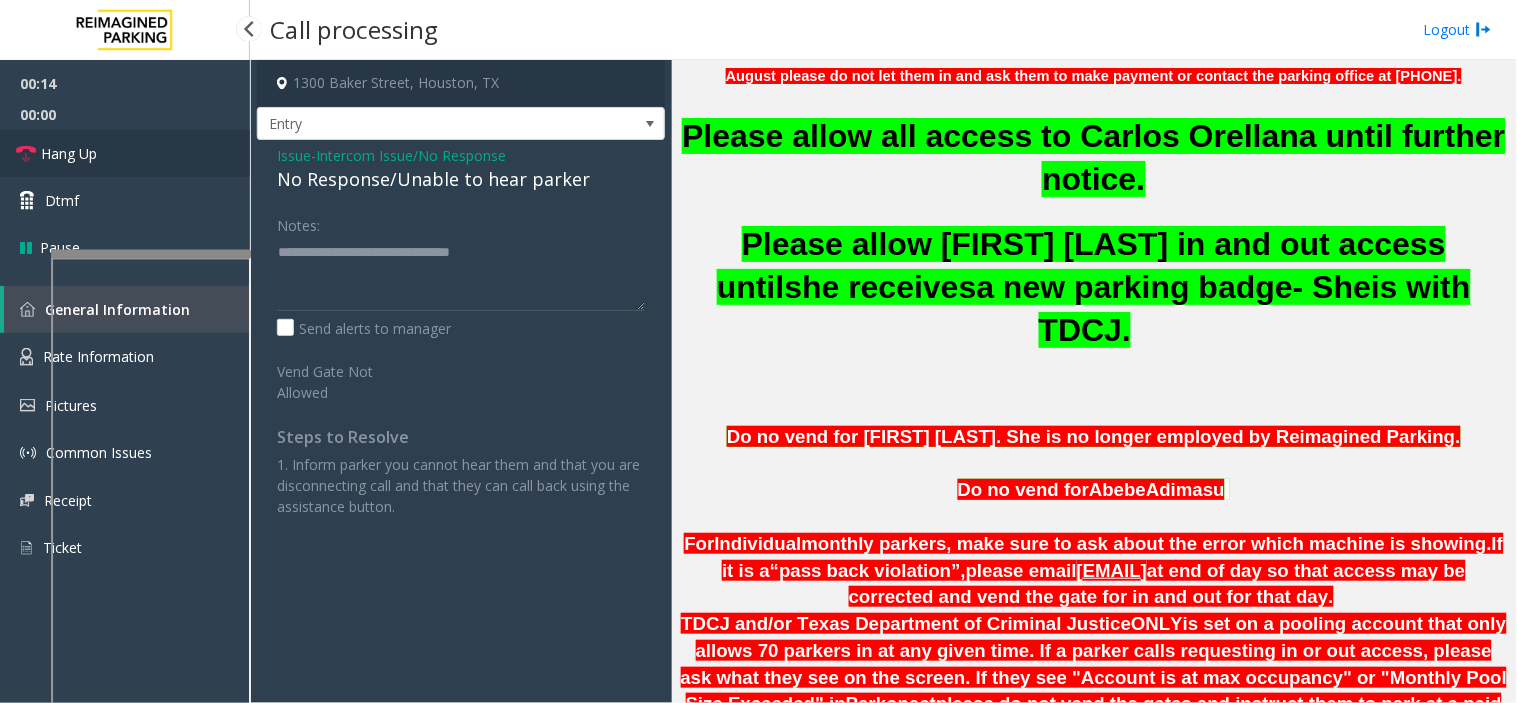 click on "Hang Up" at bounding box center (125, 153) 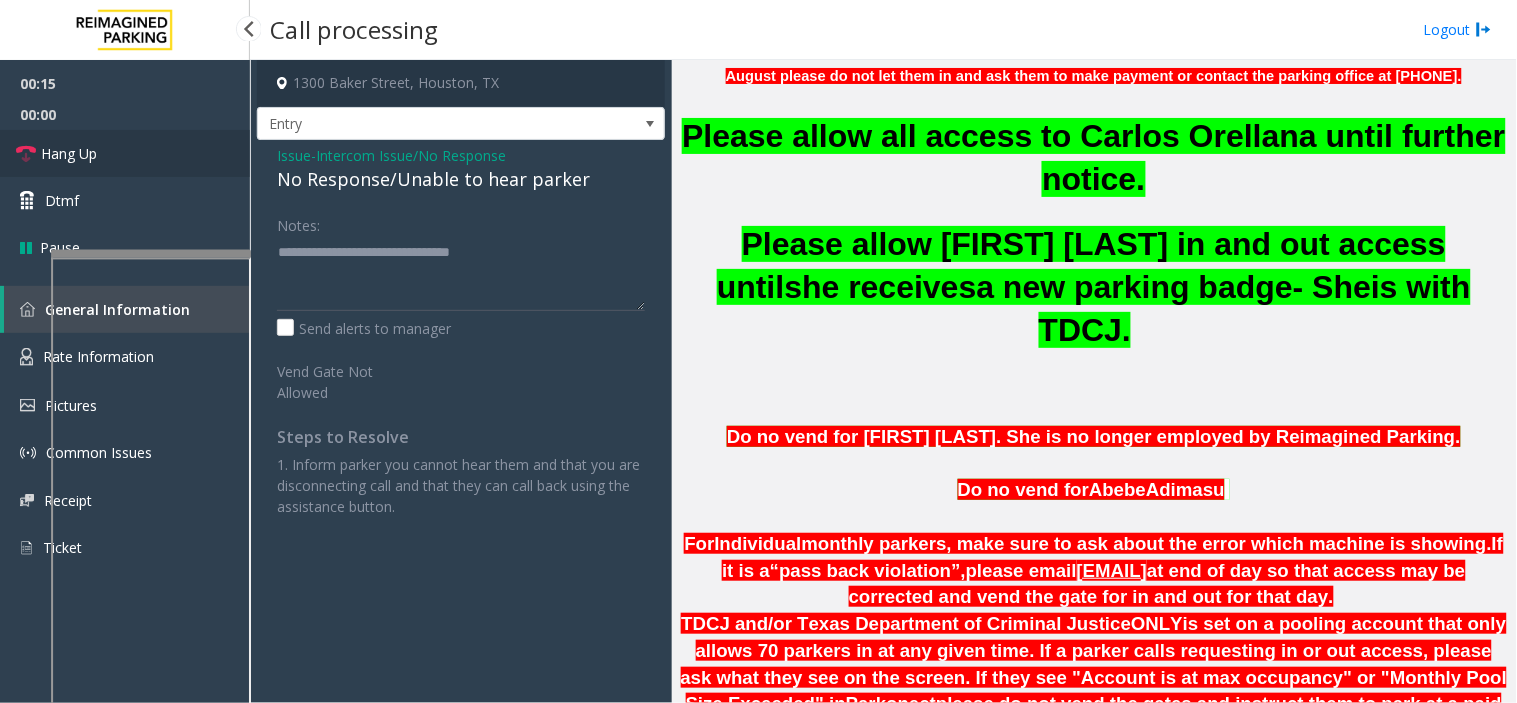 click on "Hang Up" at bounding box center (125, 153) 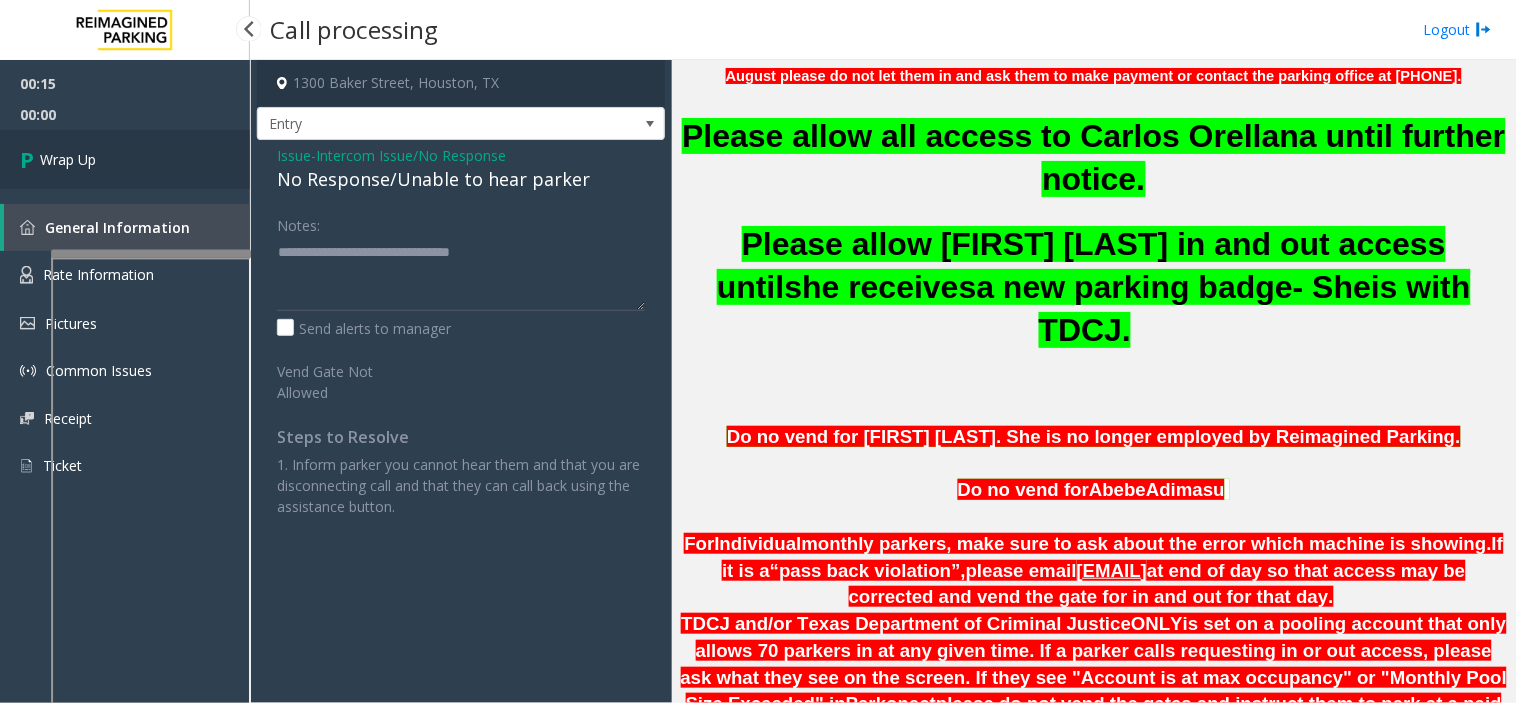 click on "Wrap Up" at bounding box center [125, 159] 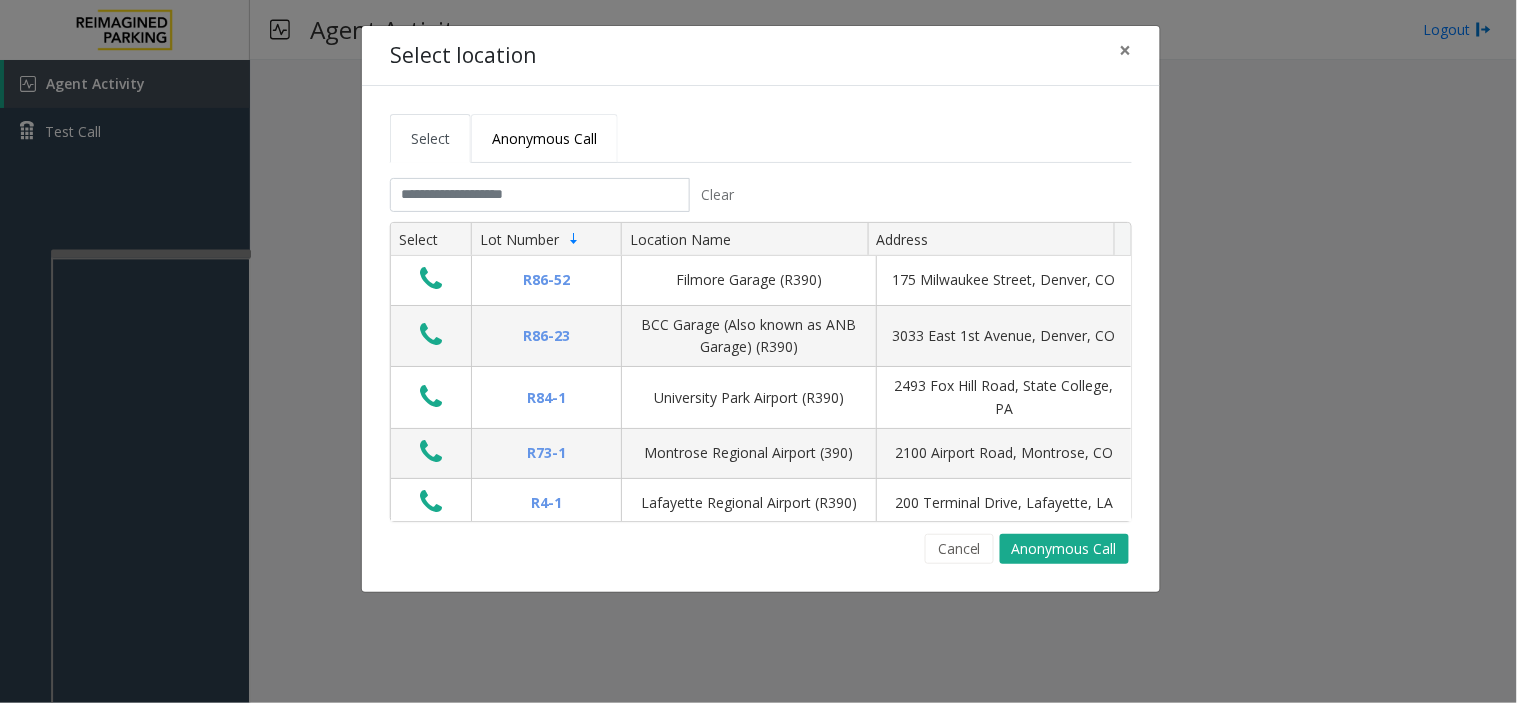 click on "Anonymous Call" 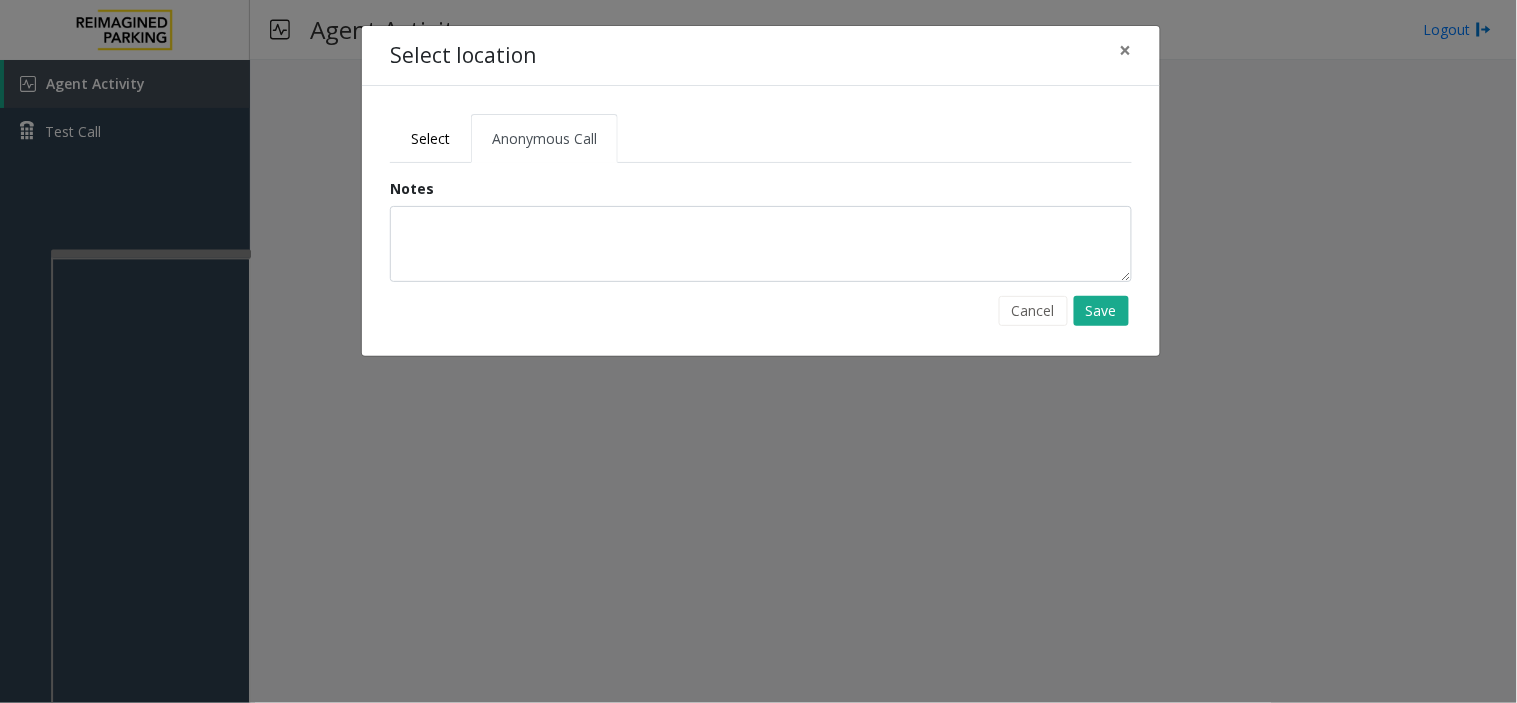 click on "Notes" 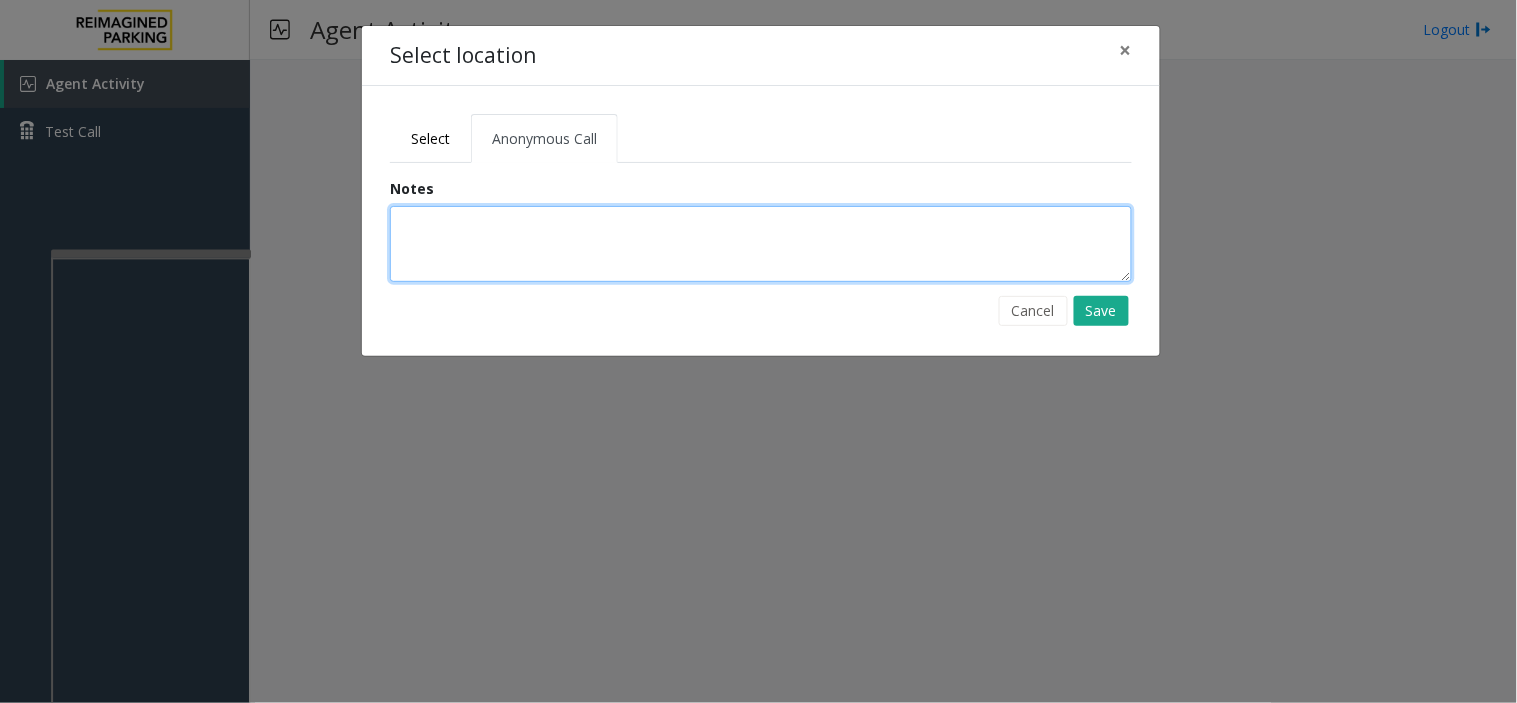 click 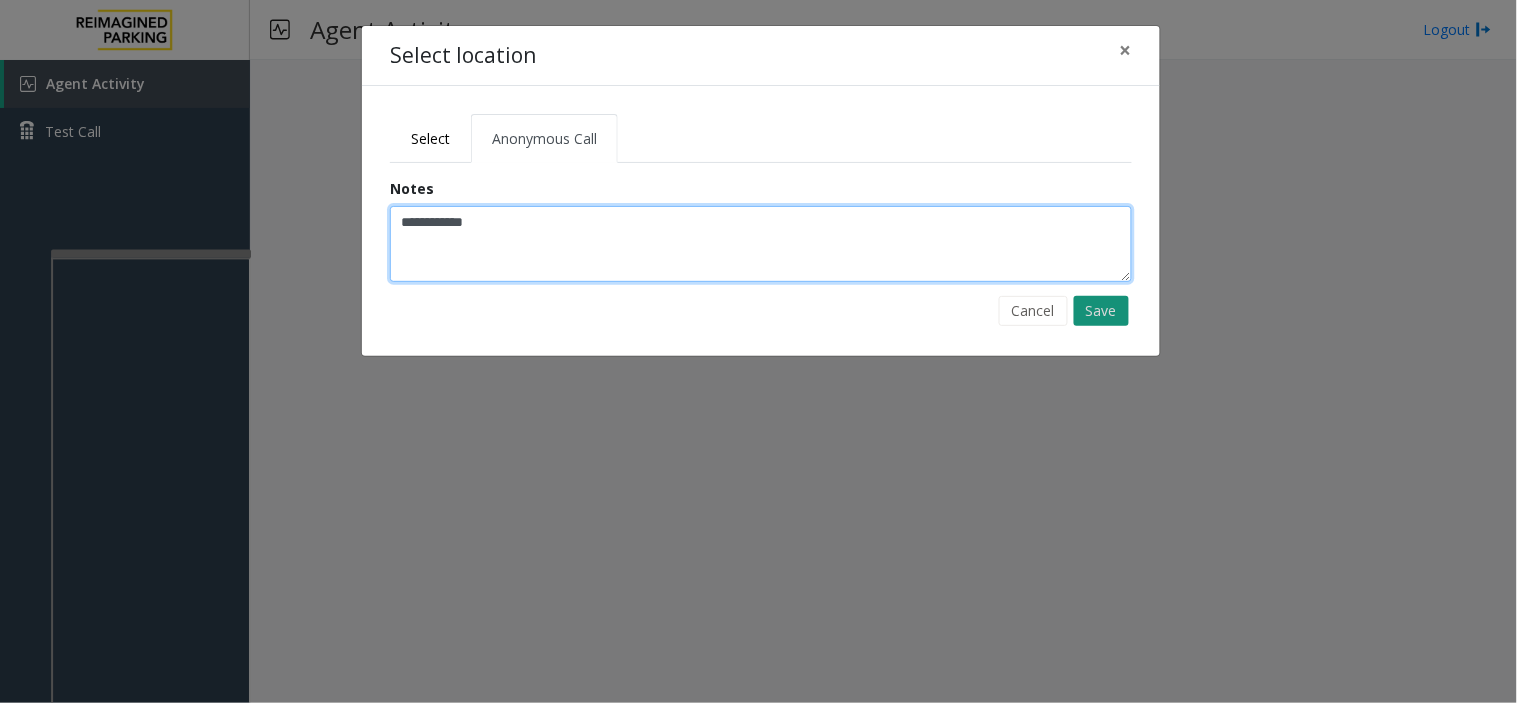 type on "**********" 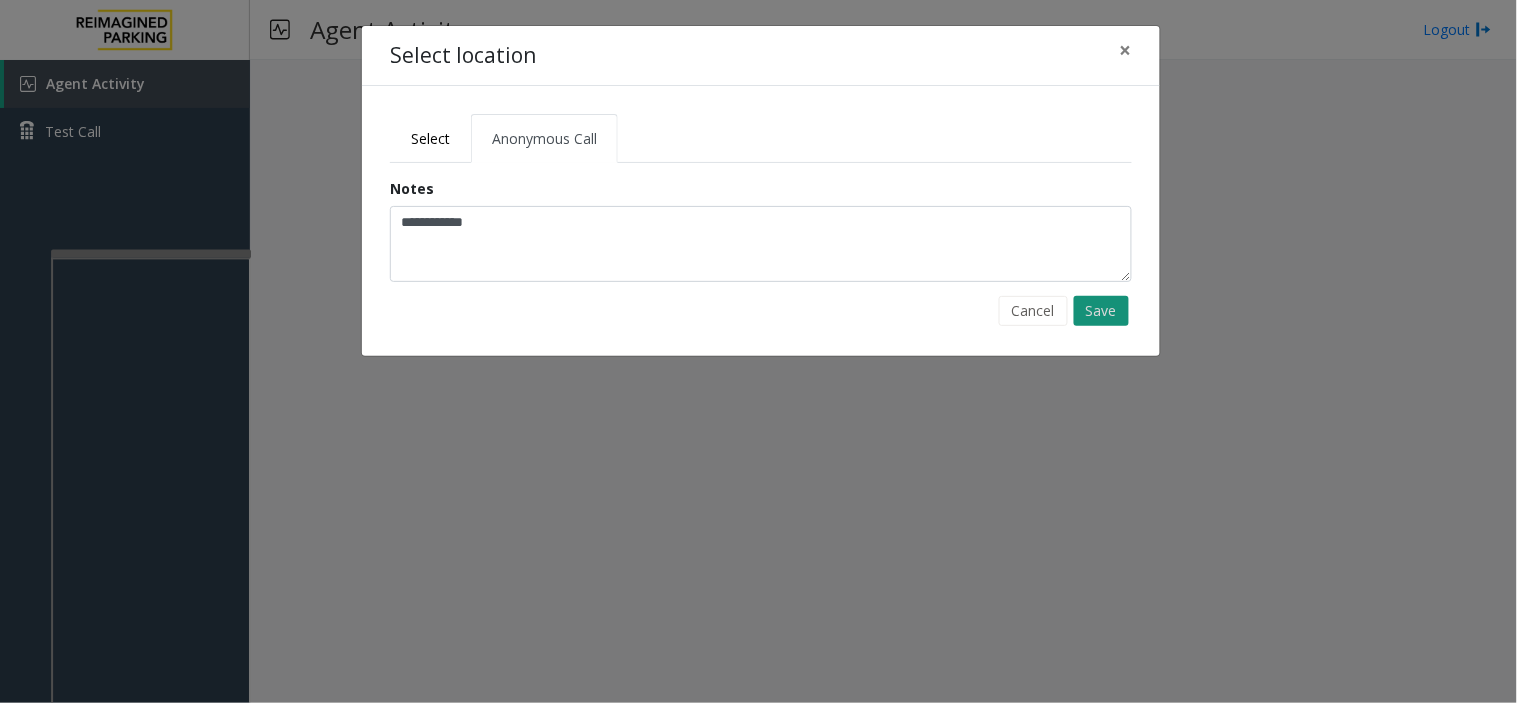 click on "Save" 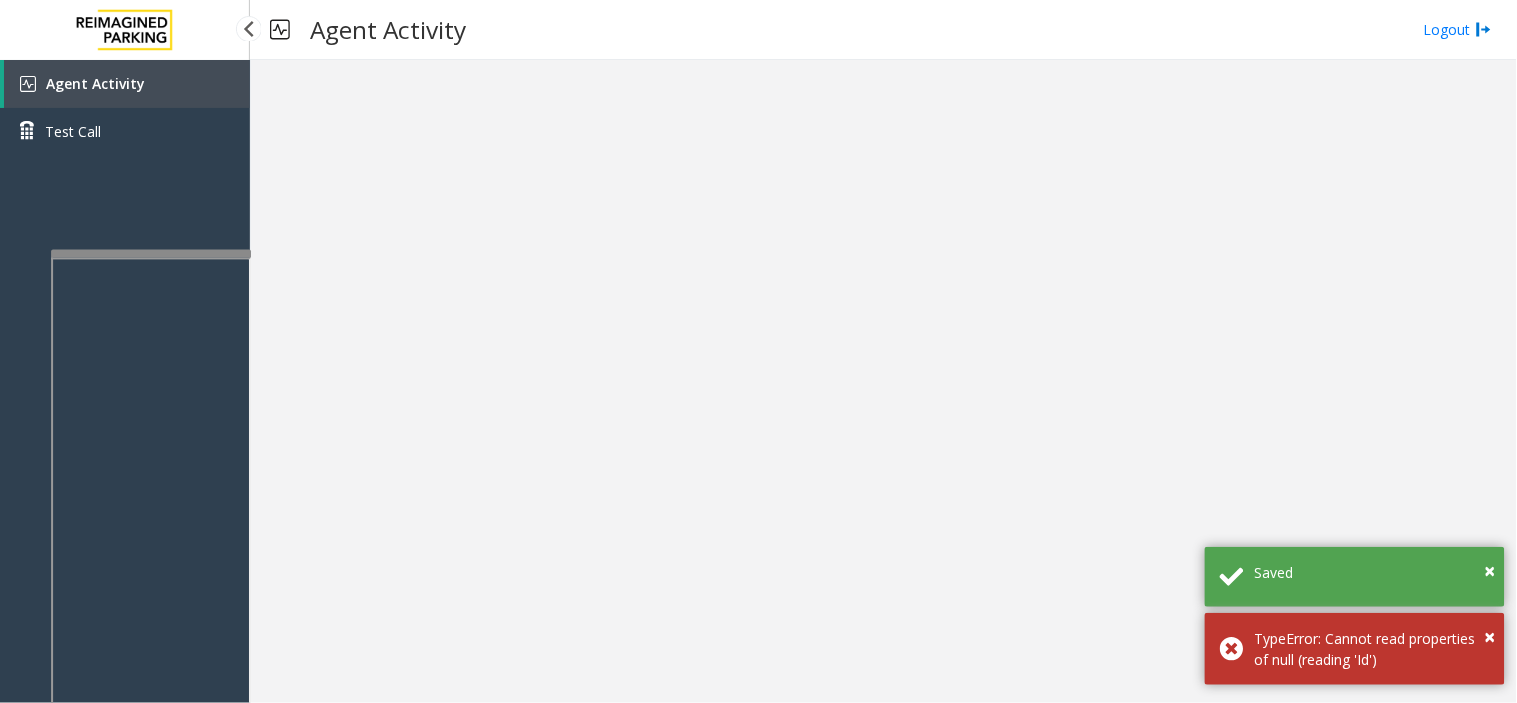 click on "Agent Activity" at bounding box center (95, 83) 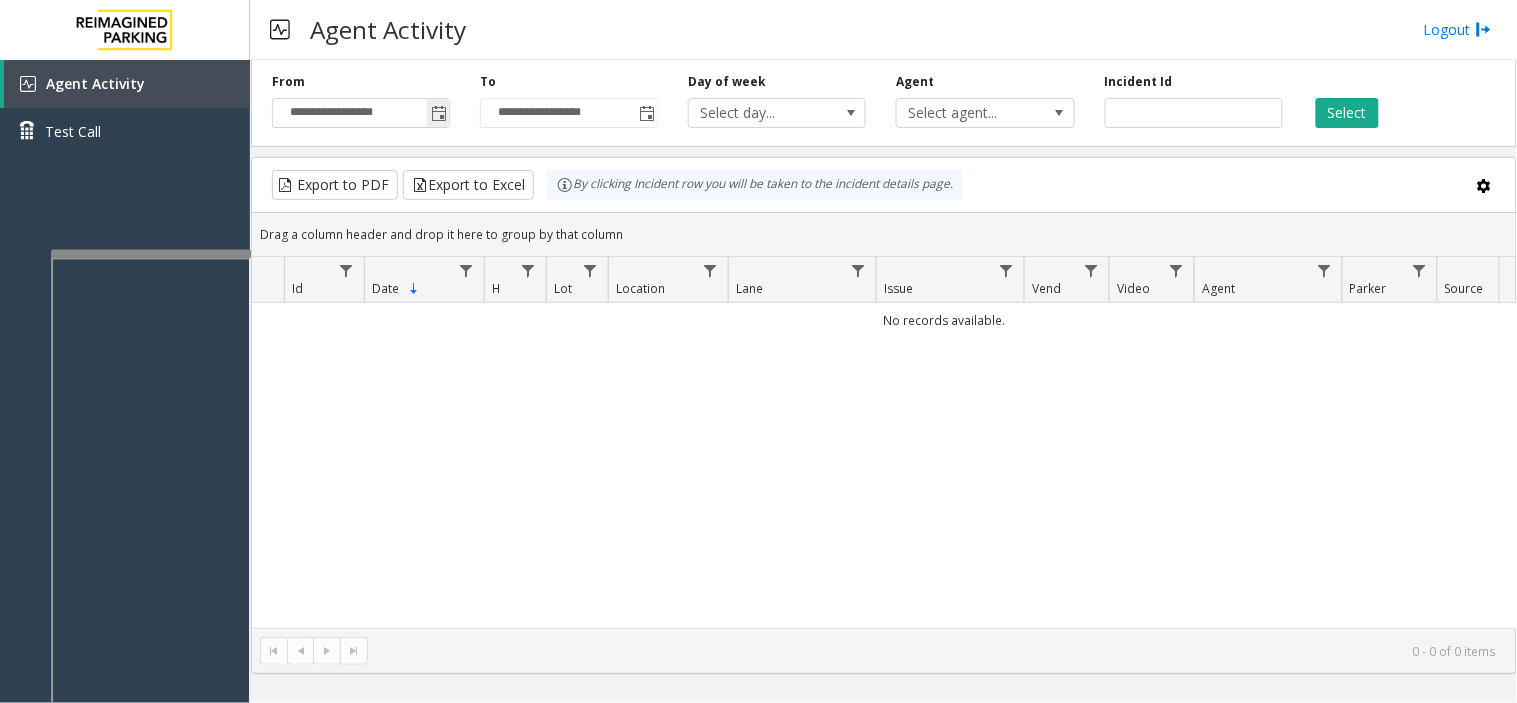 click 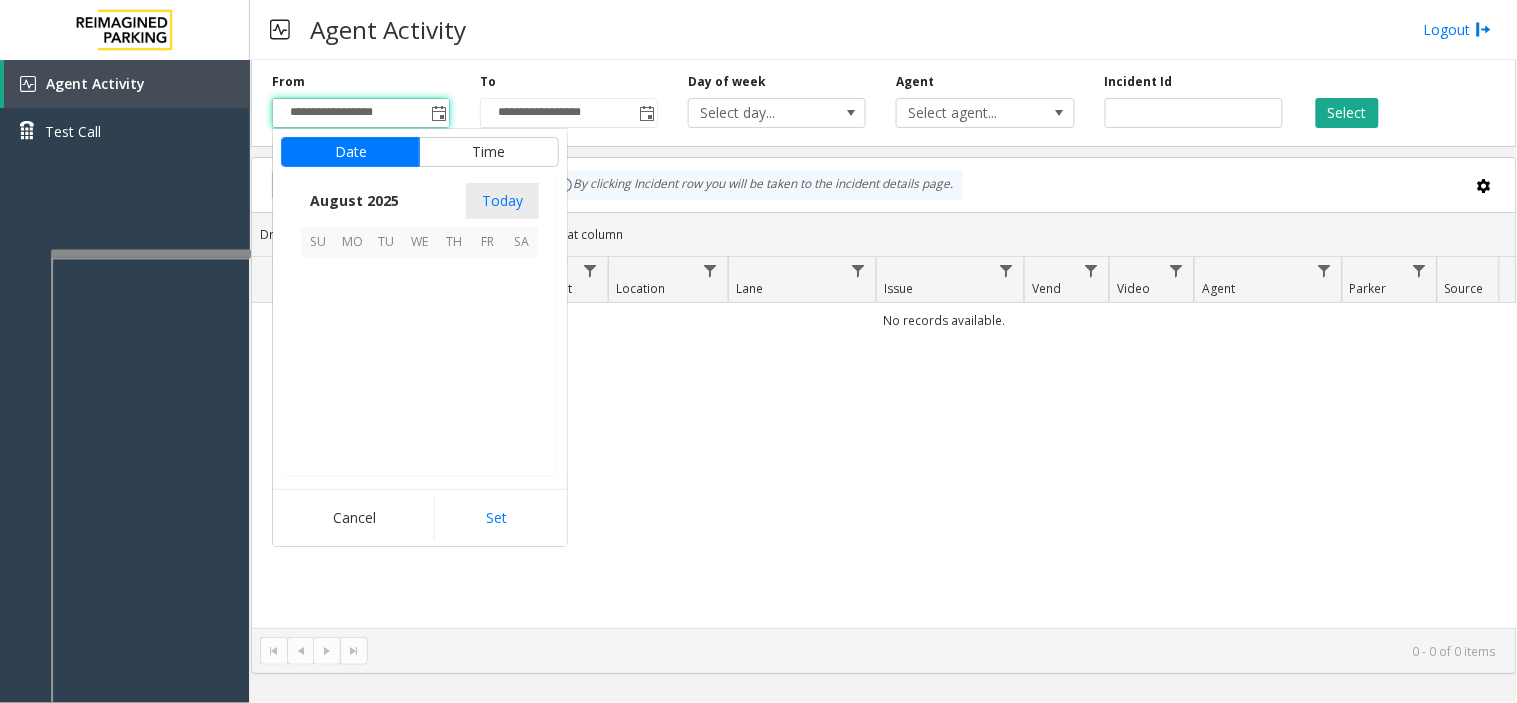 scroll, scrollTop: 358592, scrollLeft: 0, axis: vertical 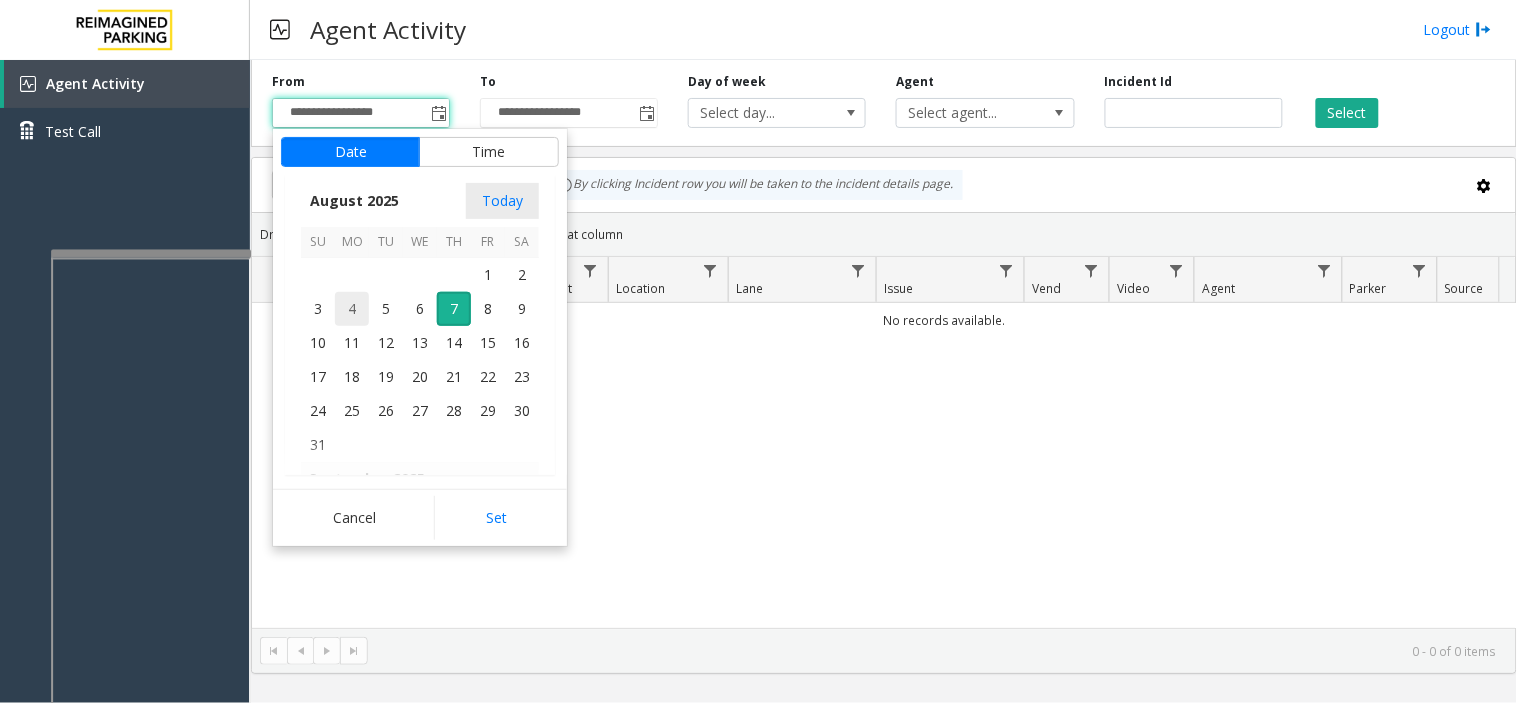 click on "4" at bounding box center [352, 309] 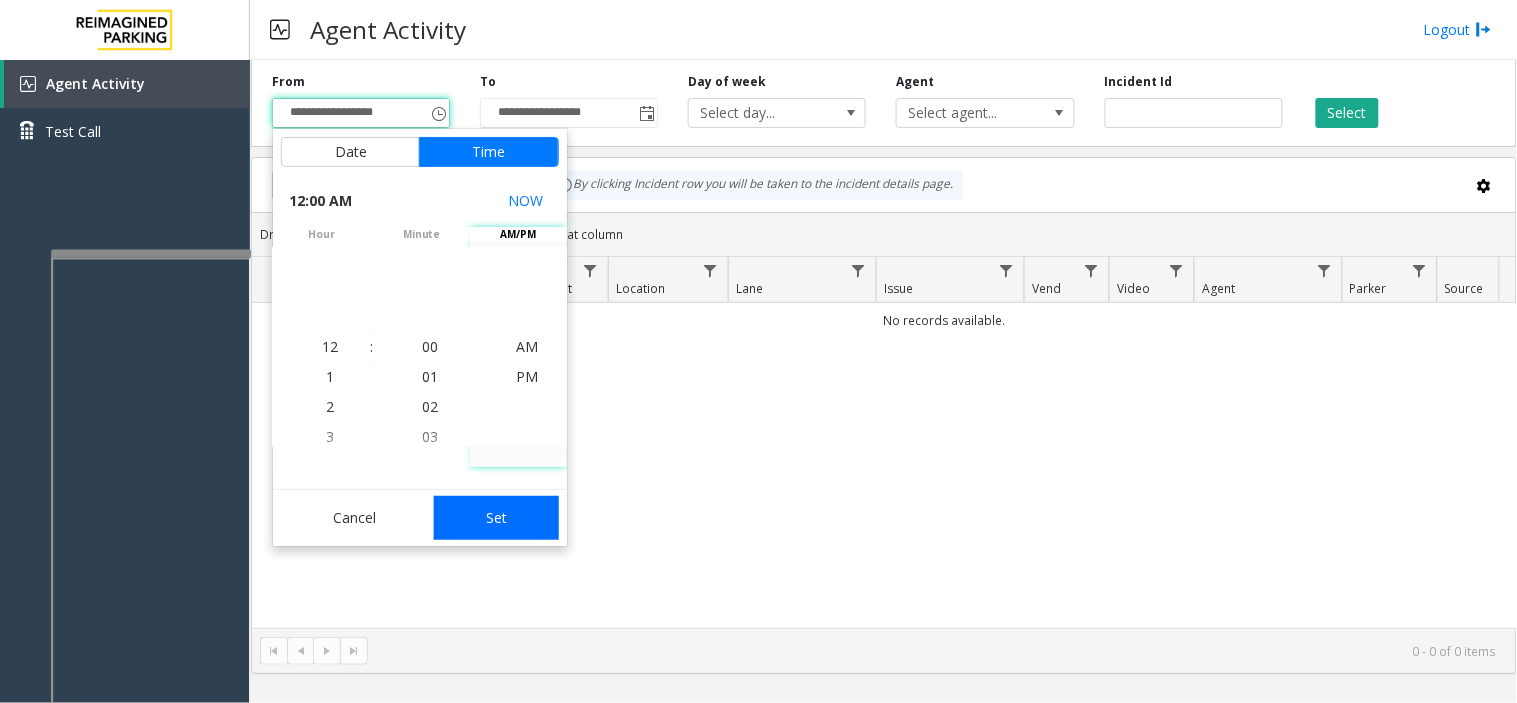click on "Set" 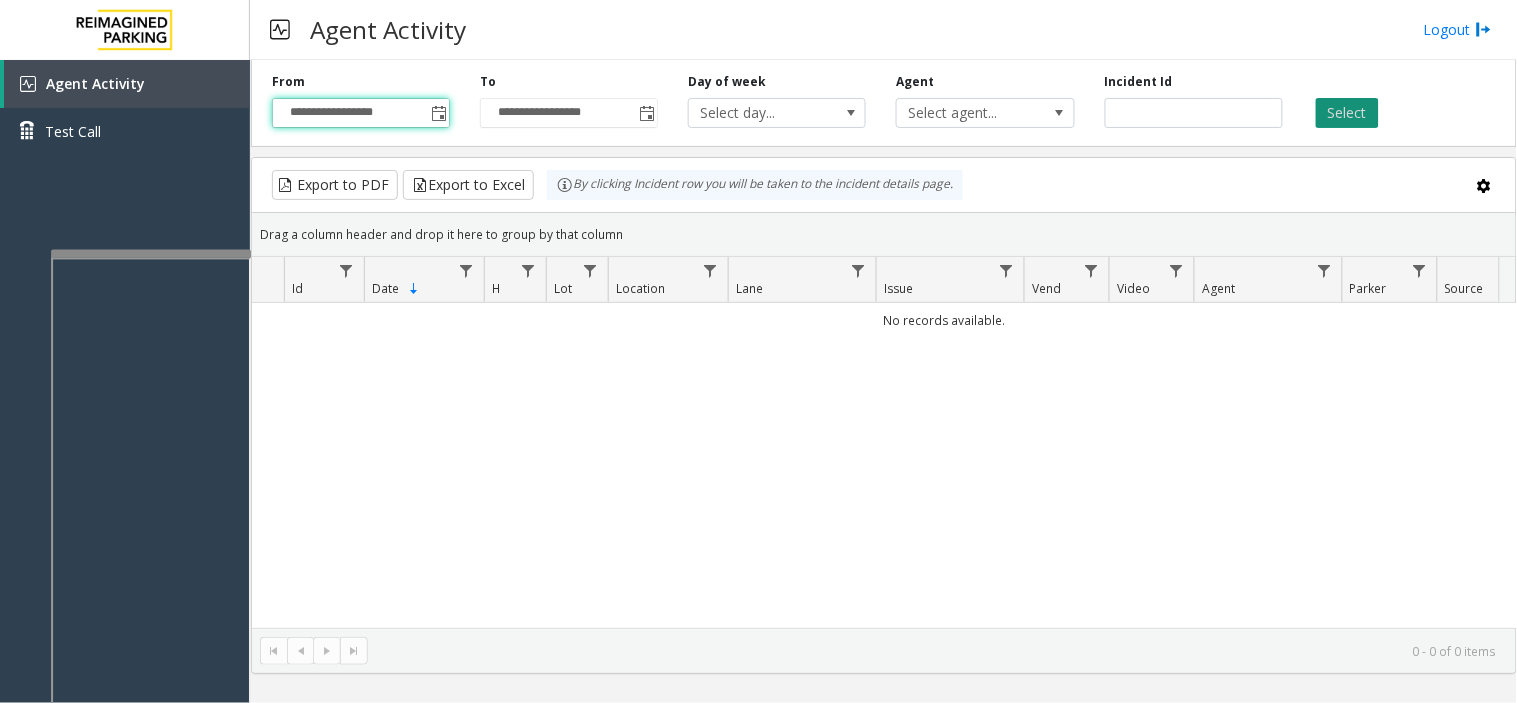 click on "Select" 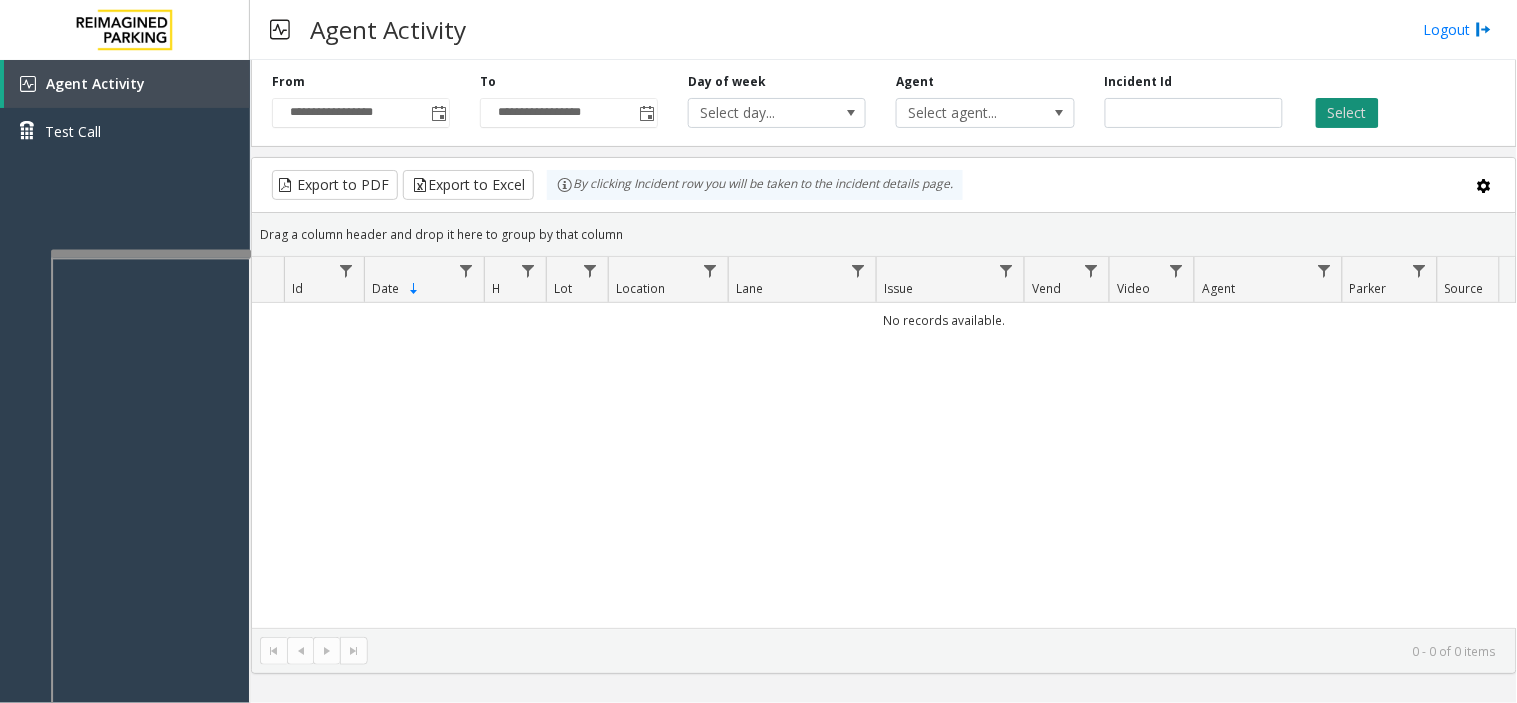 click on "Select" 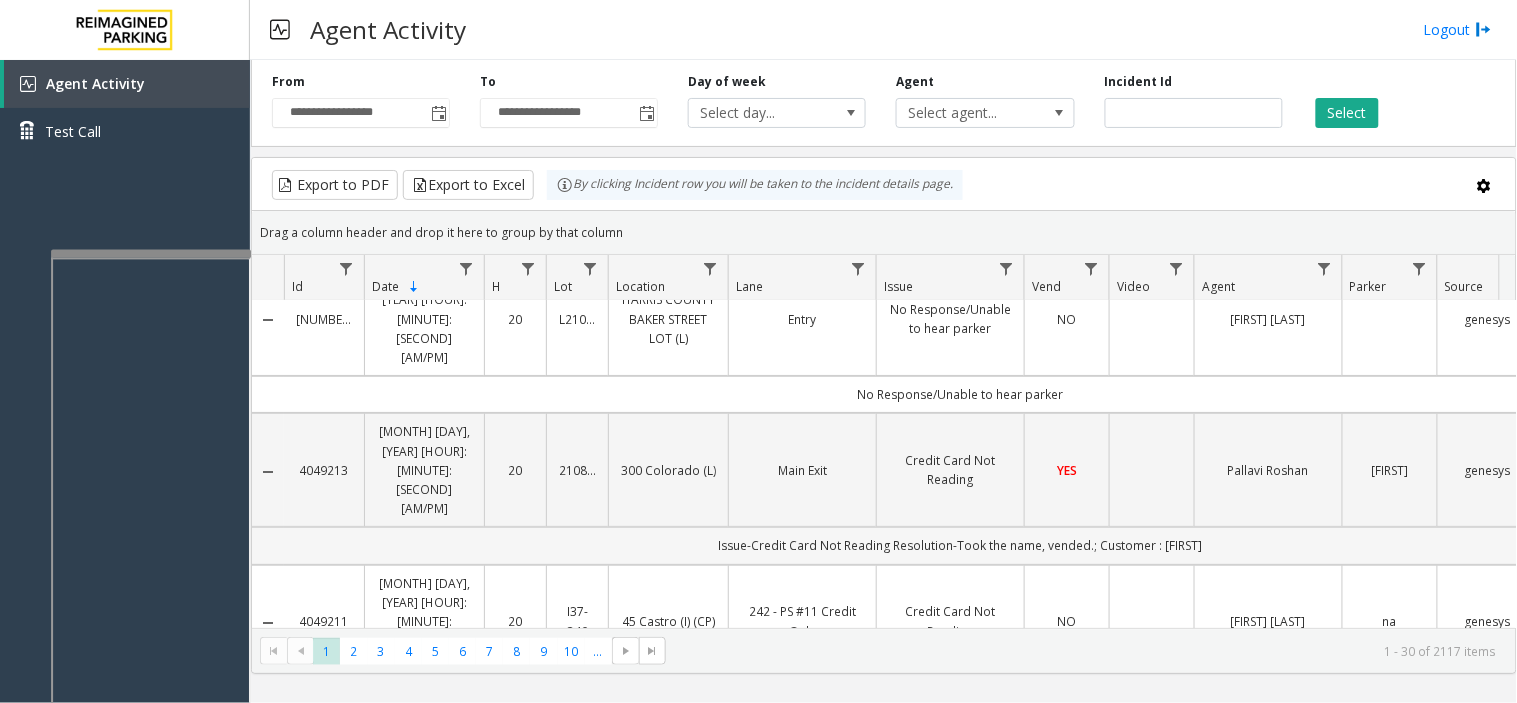 scroll, scrollTop: 0, scrollLeft: 0, axis: both 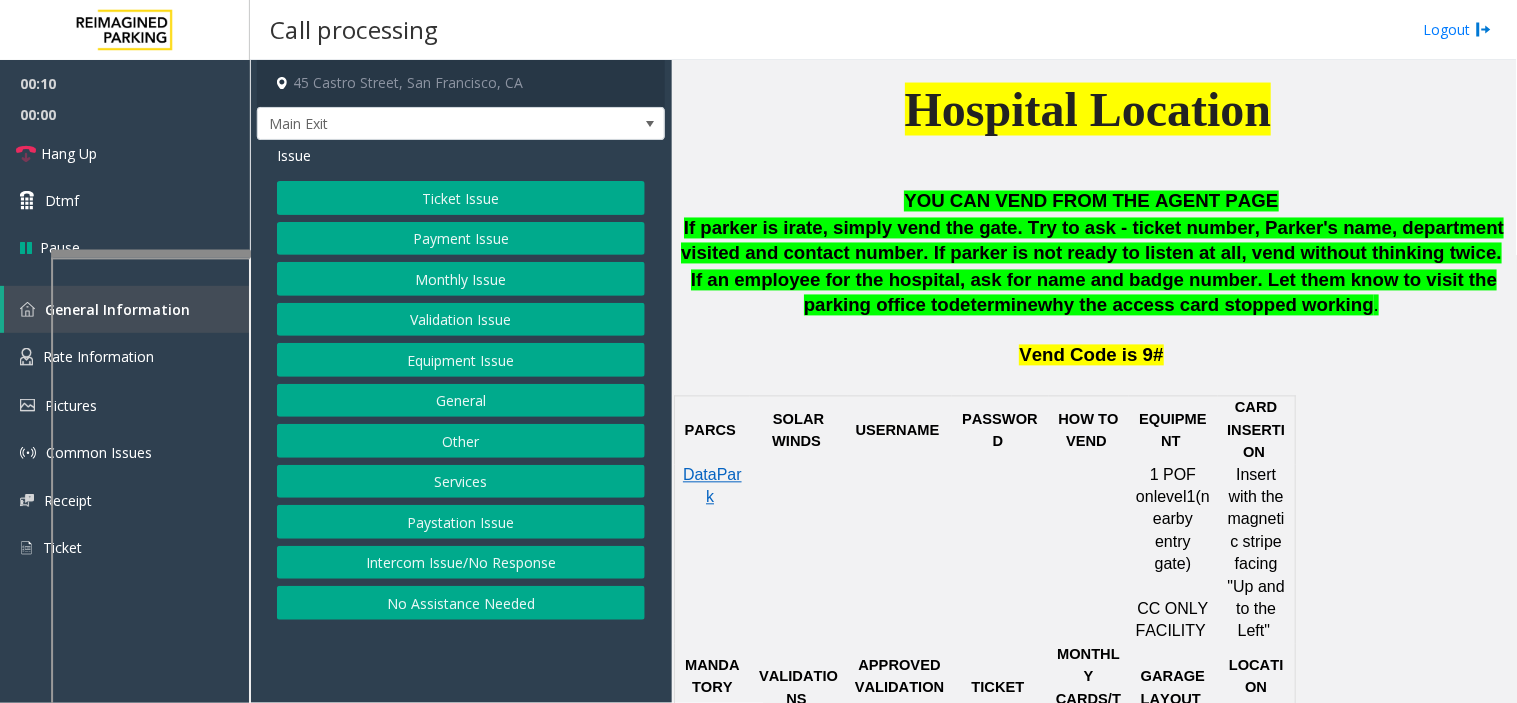 click on "Ticket Issue" 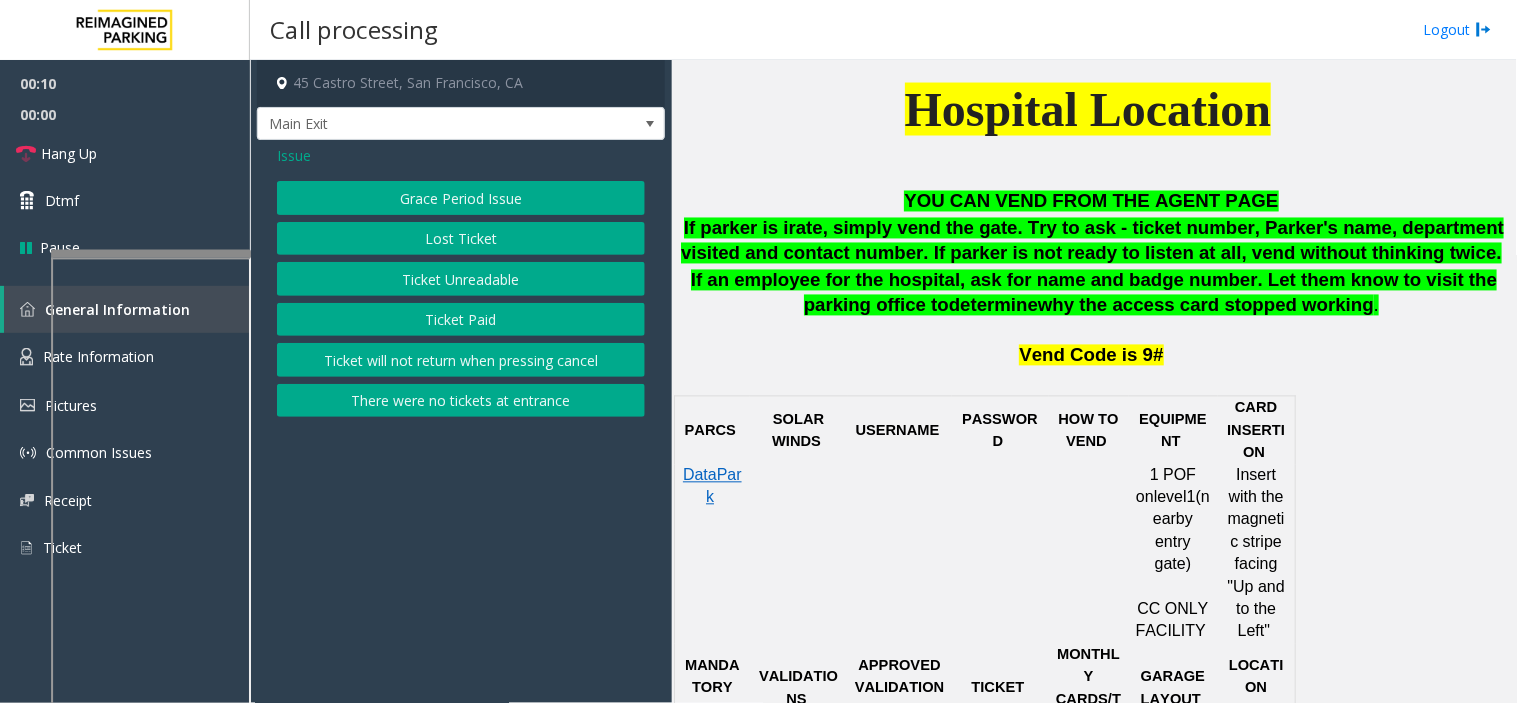 click on "Ticket Unreadable" 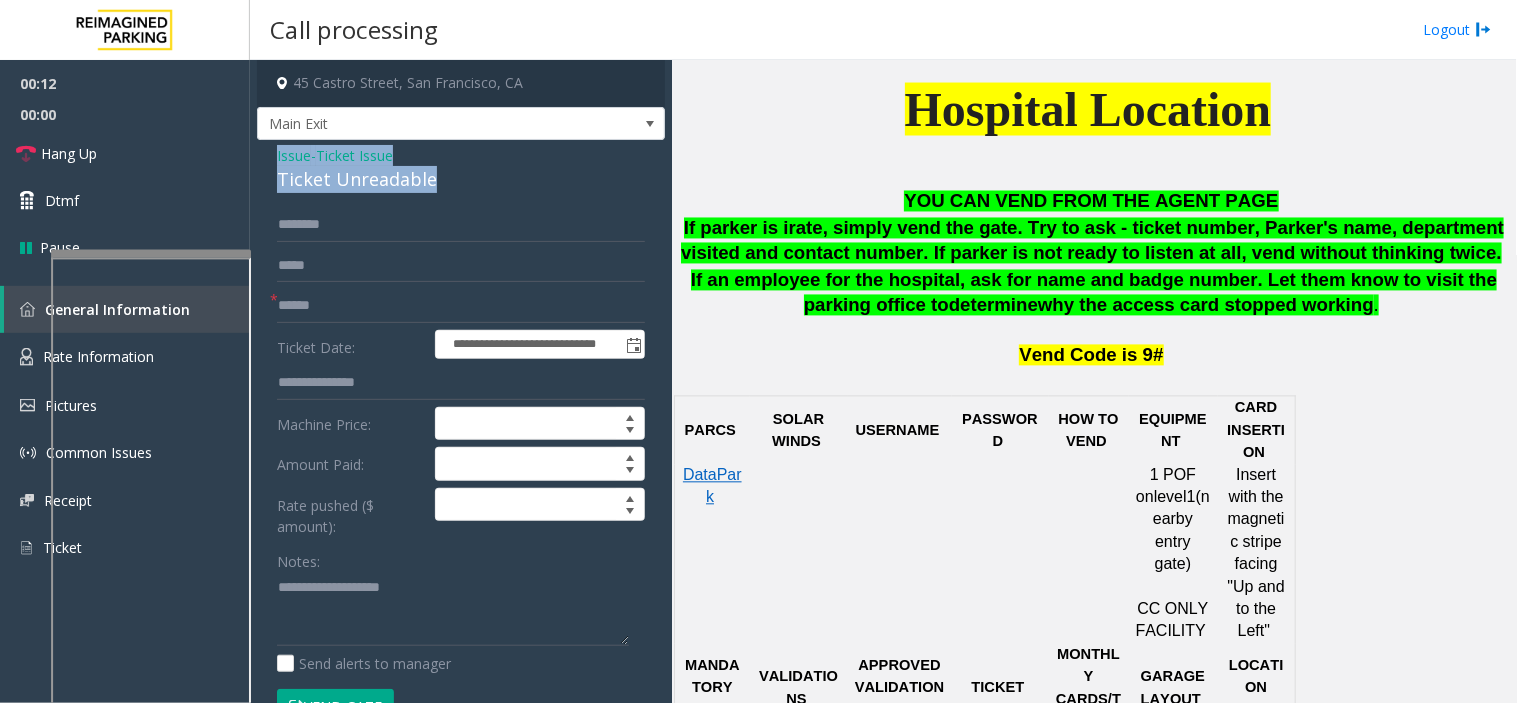 drag, startPoint x: 430, startPoint y: 174, endPoint x: 262, endPoint y: 163, distance: 168.35974 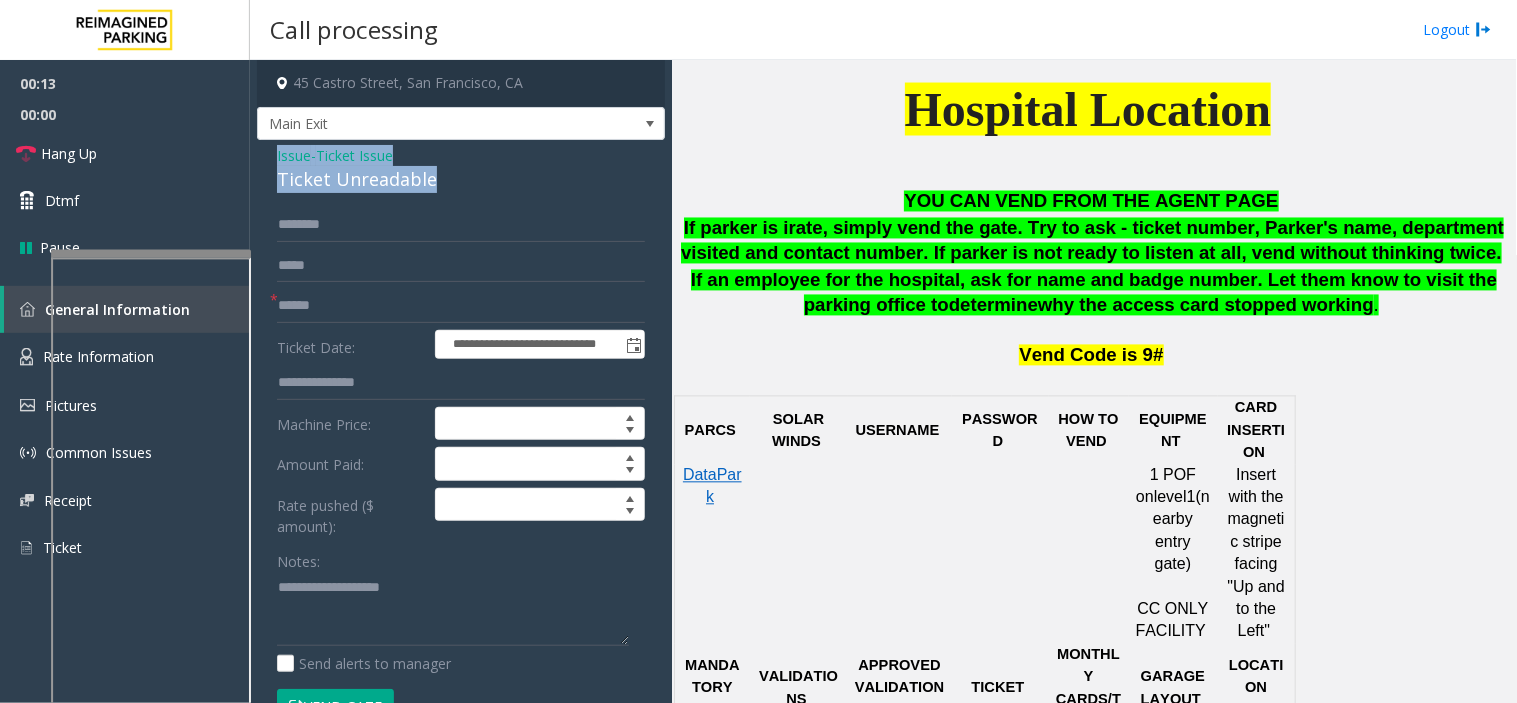 copy on "Issue  -  Ticket Issue Ticket Unreadable" 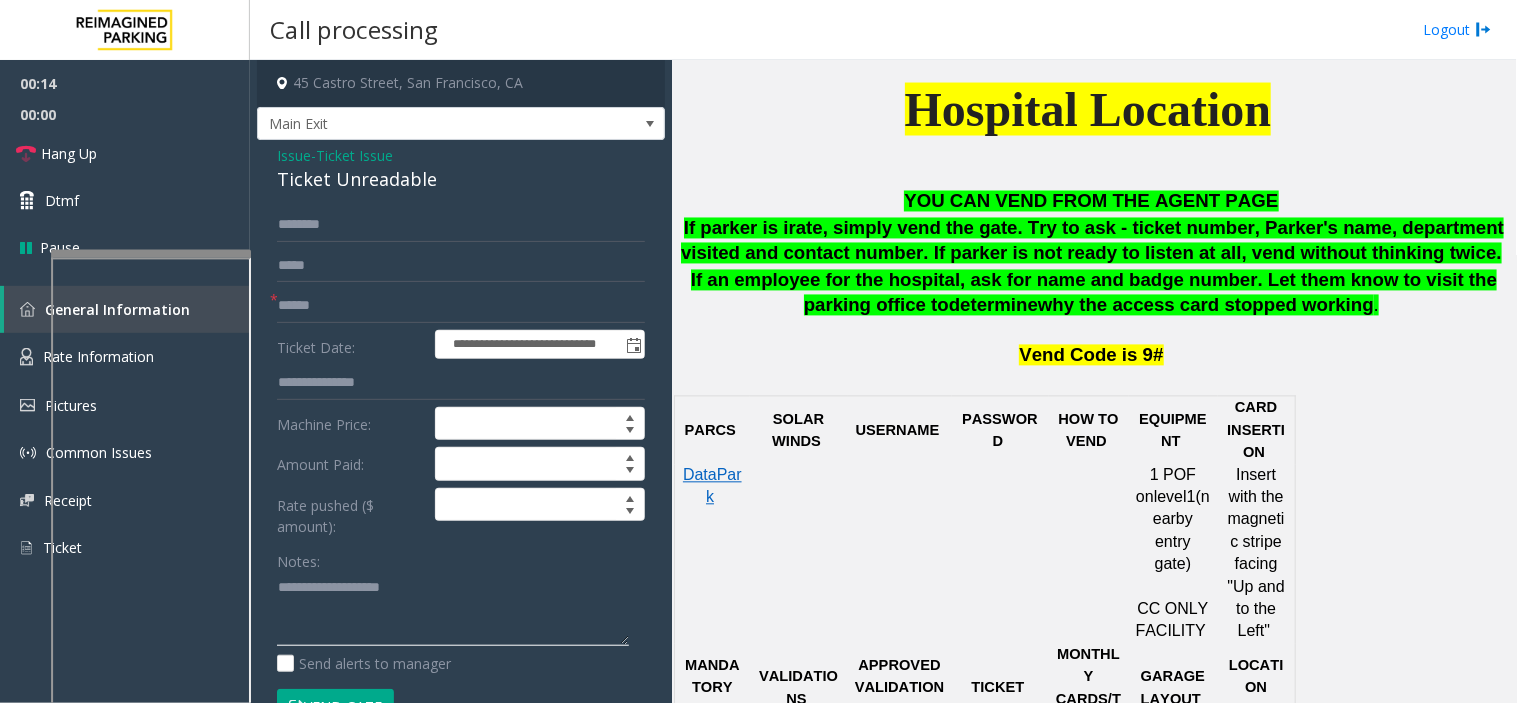 click 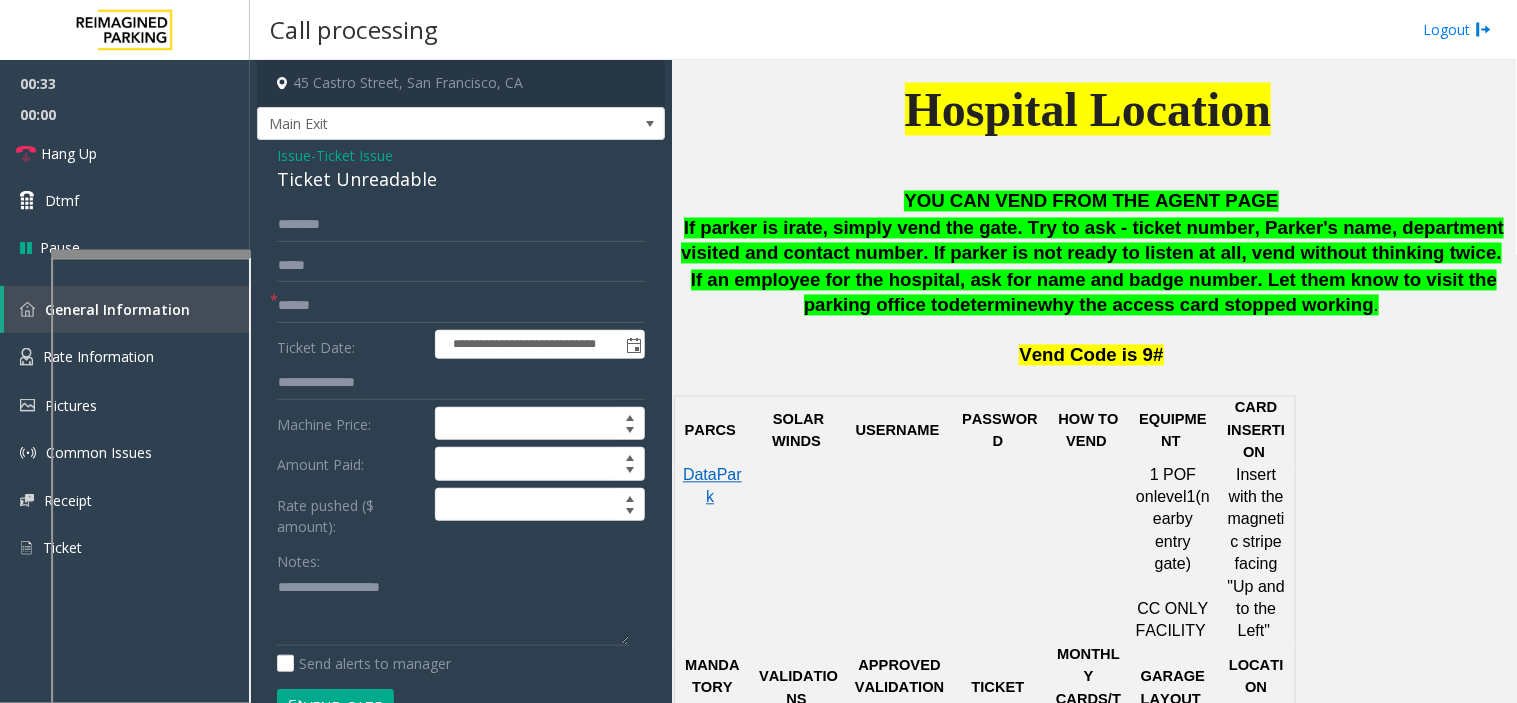 click on "Issue" 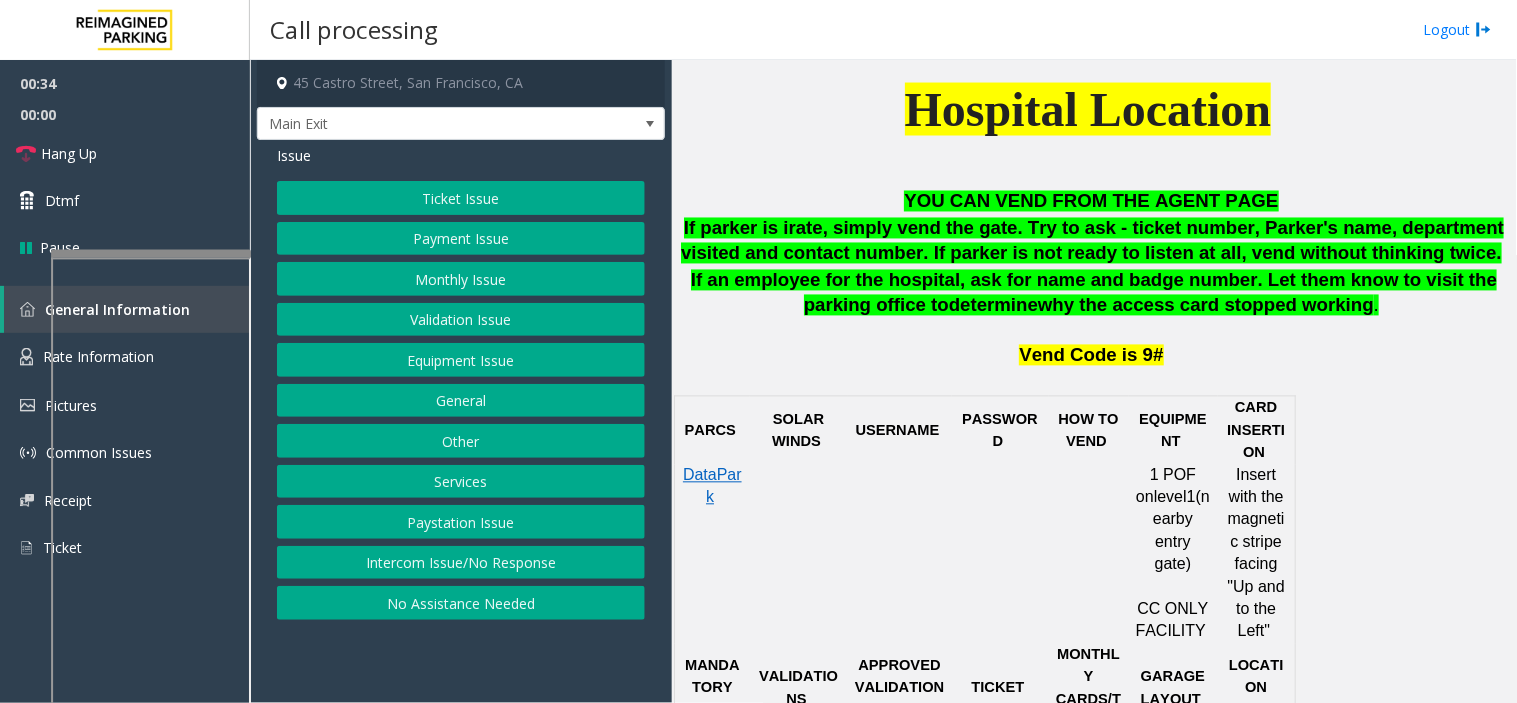 click on "Payment Issue" 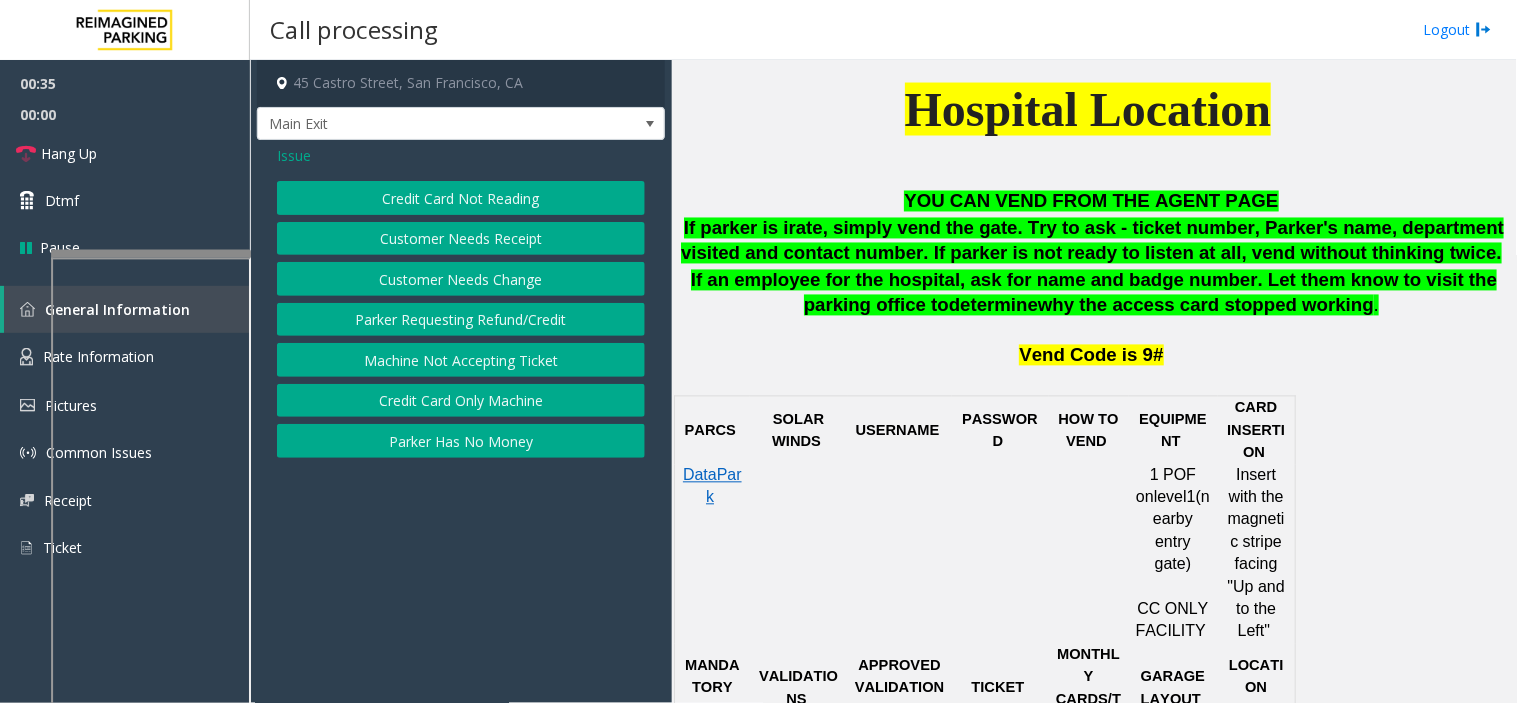 click on "Credit Card Not Reading" 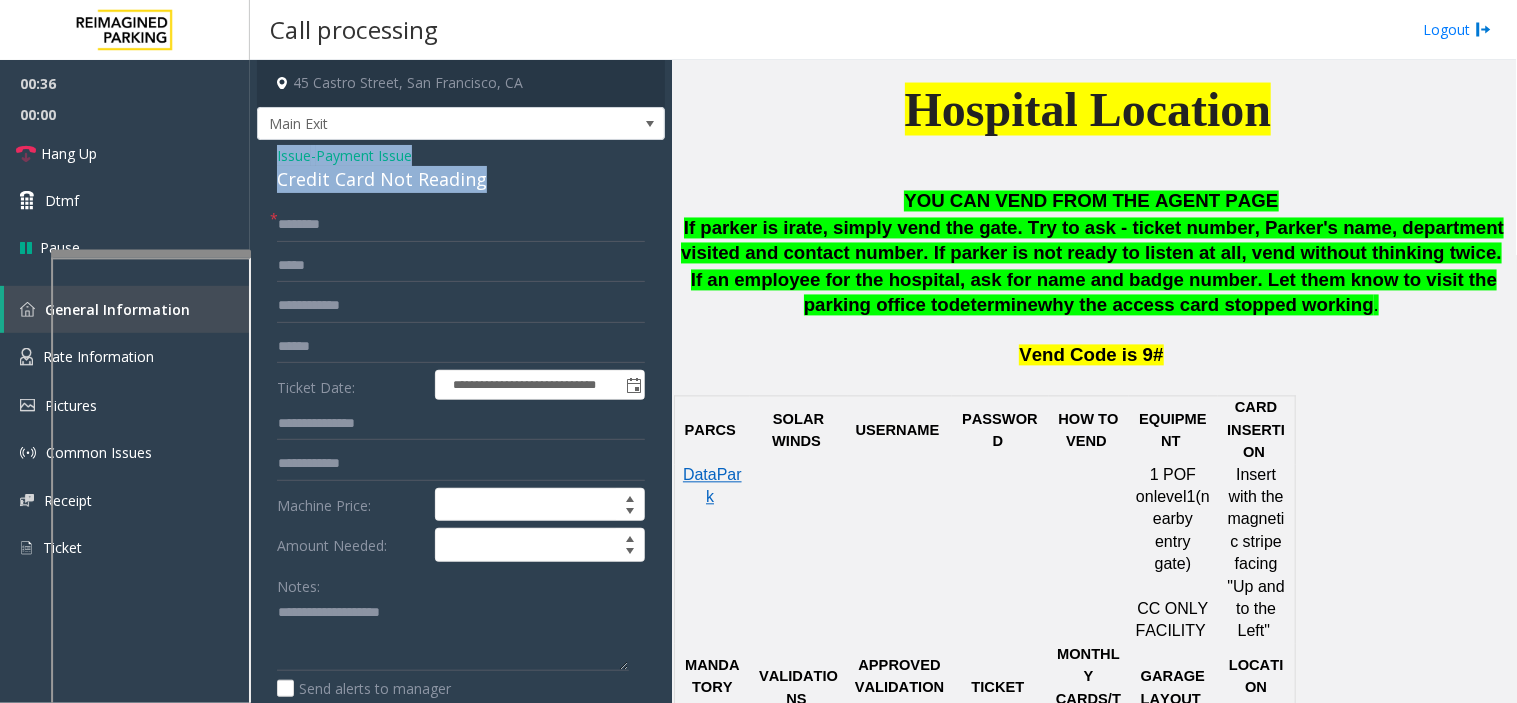 drag, startPoint x: 493, startPoint y: 182, endPoint x: 263, endPoint y: 143, distance: 233.2831 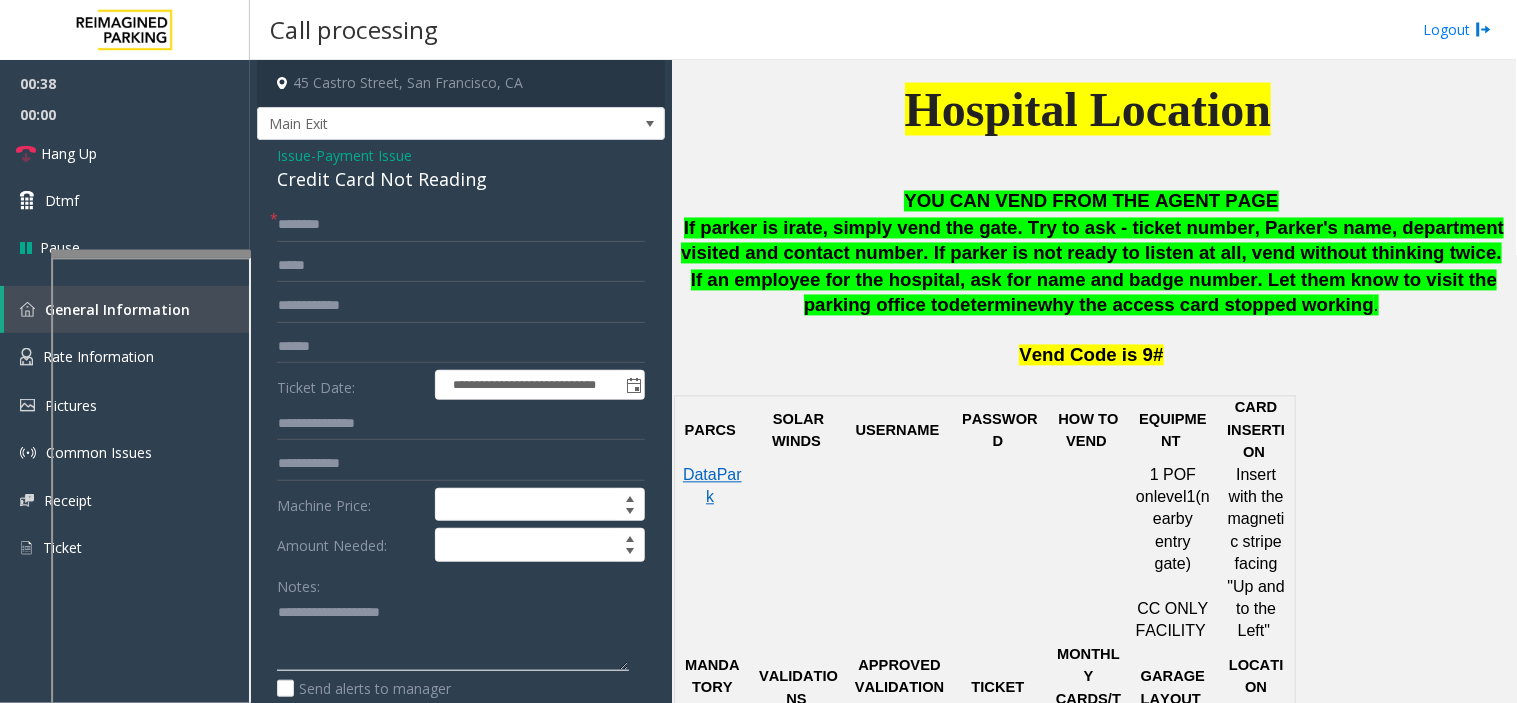 click 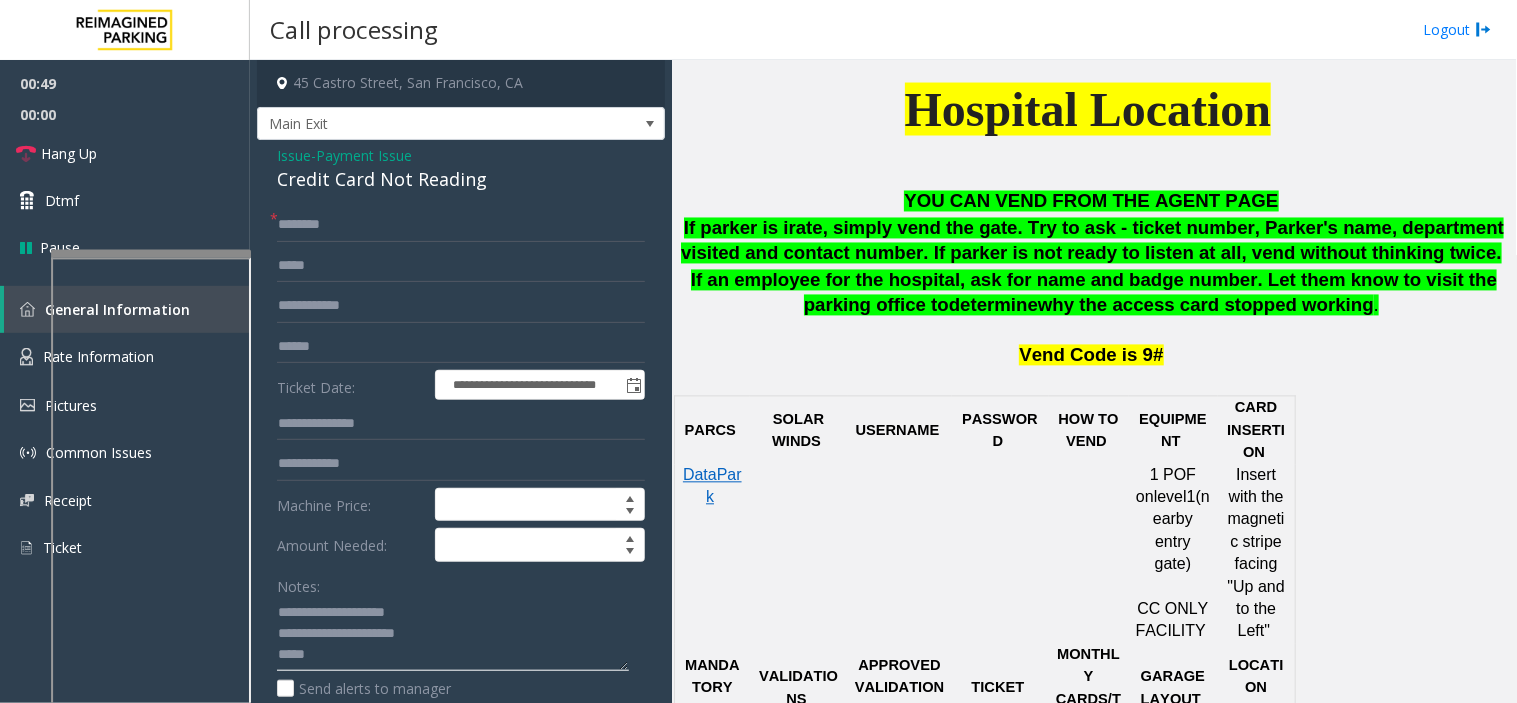 type on "**********" 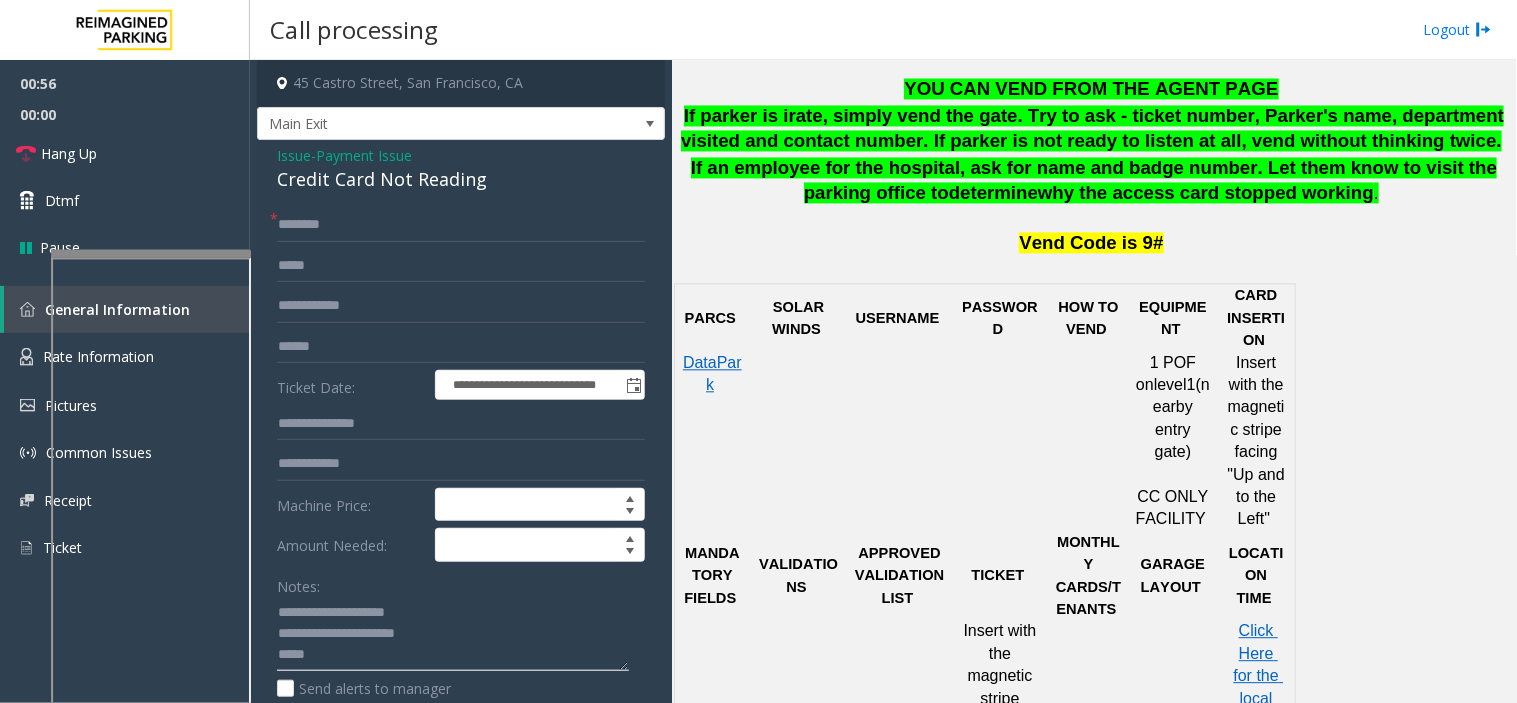 scroll, scrollTop: 1111, scrollLeft: 0, axis: vertical 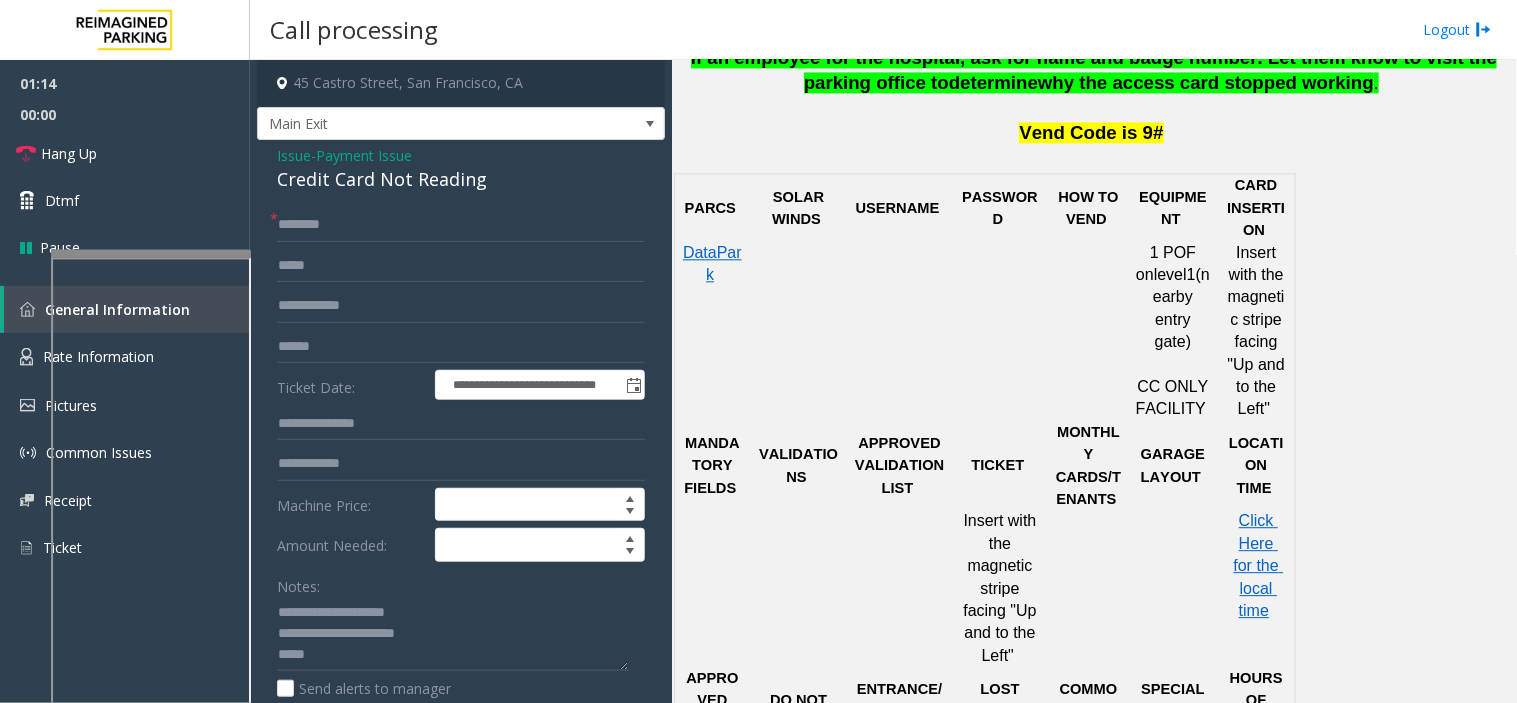 click on "Issue" 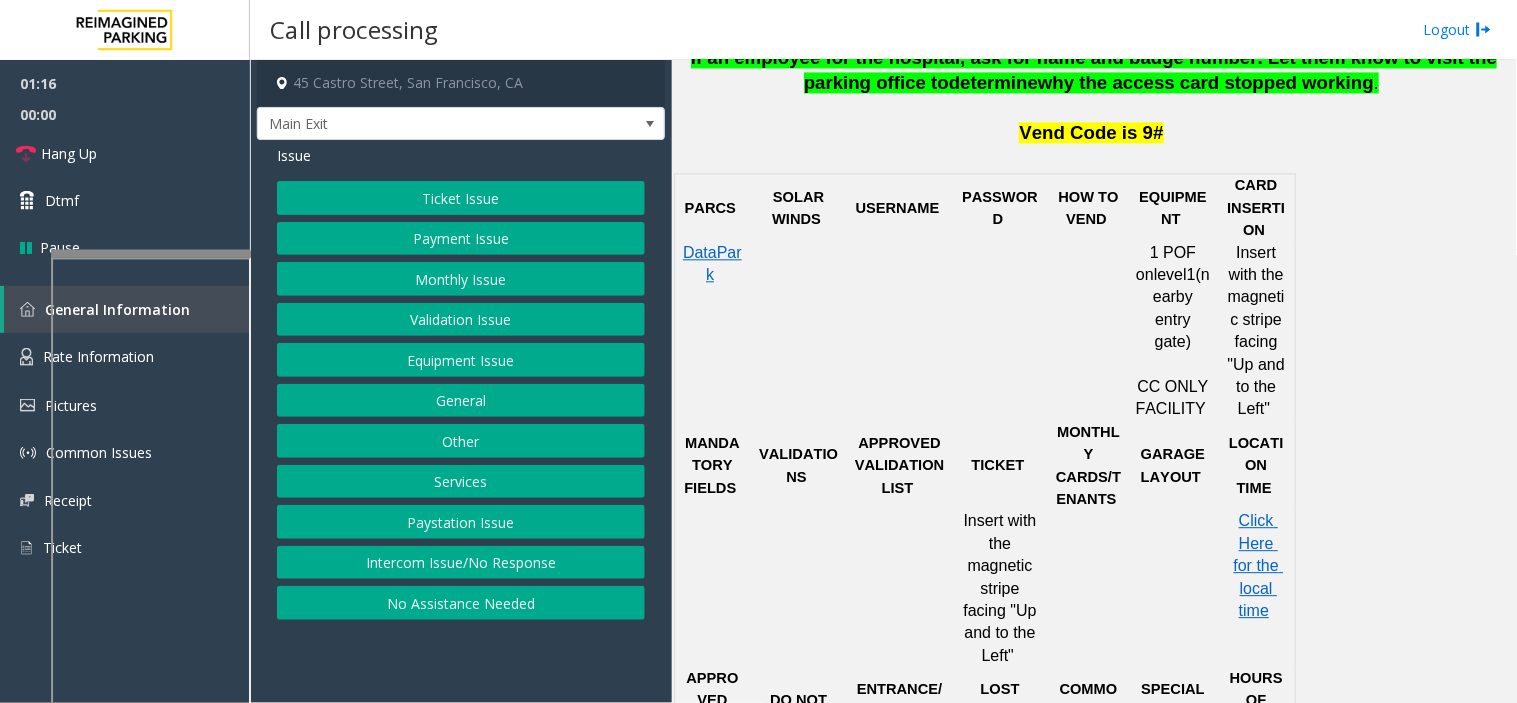 click on "Payment Issue" 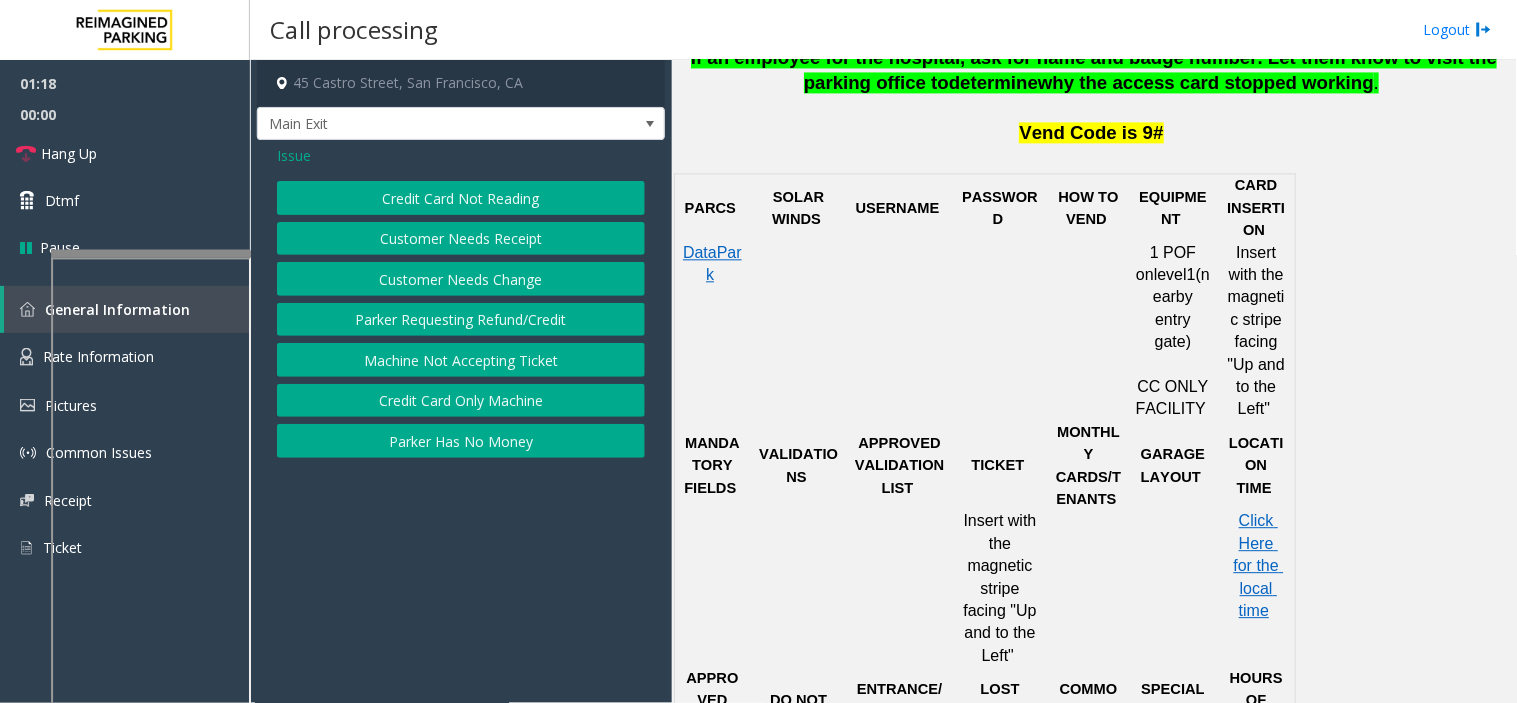click on "Parker Has No Money" 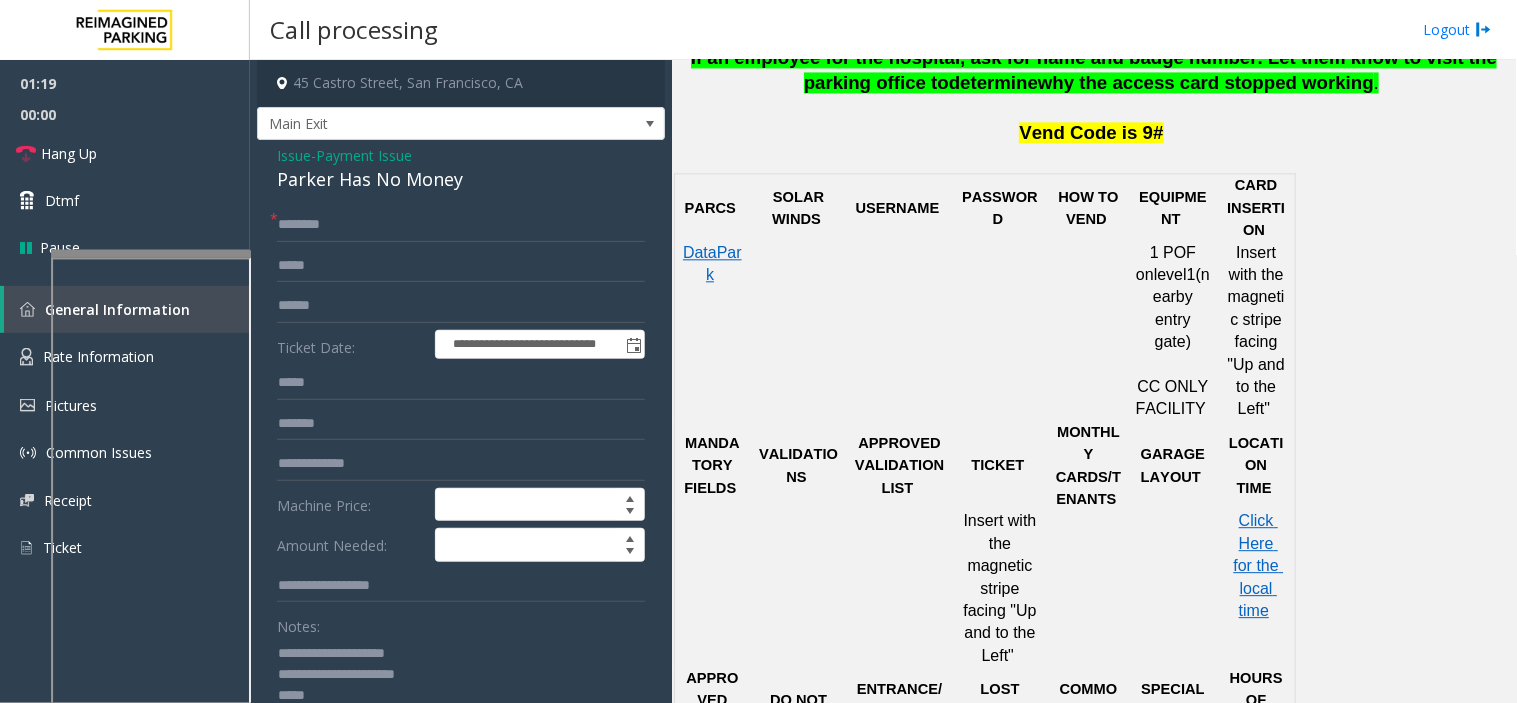 click on "Issue" 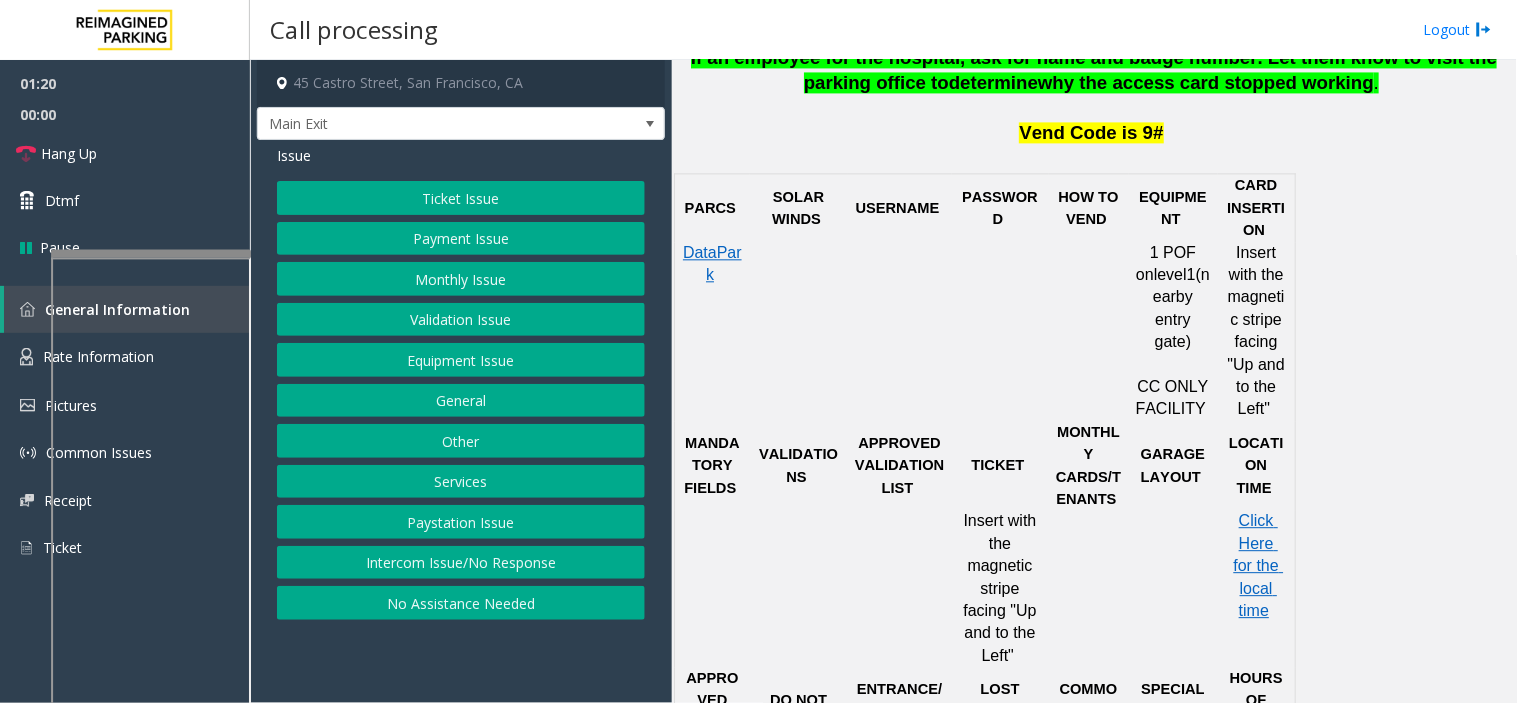 click on "Ticket Issue   Payment Issue   Monthly Issue   Validation Issue   Equipment Issue   General   Other   Services   Paystation Issue   Intercom Issue/No Response   No Assistance Needed" 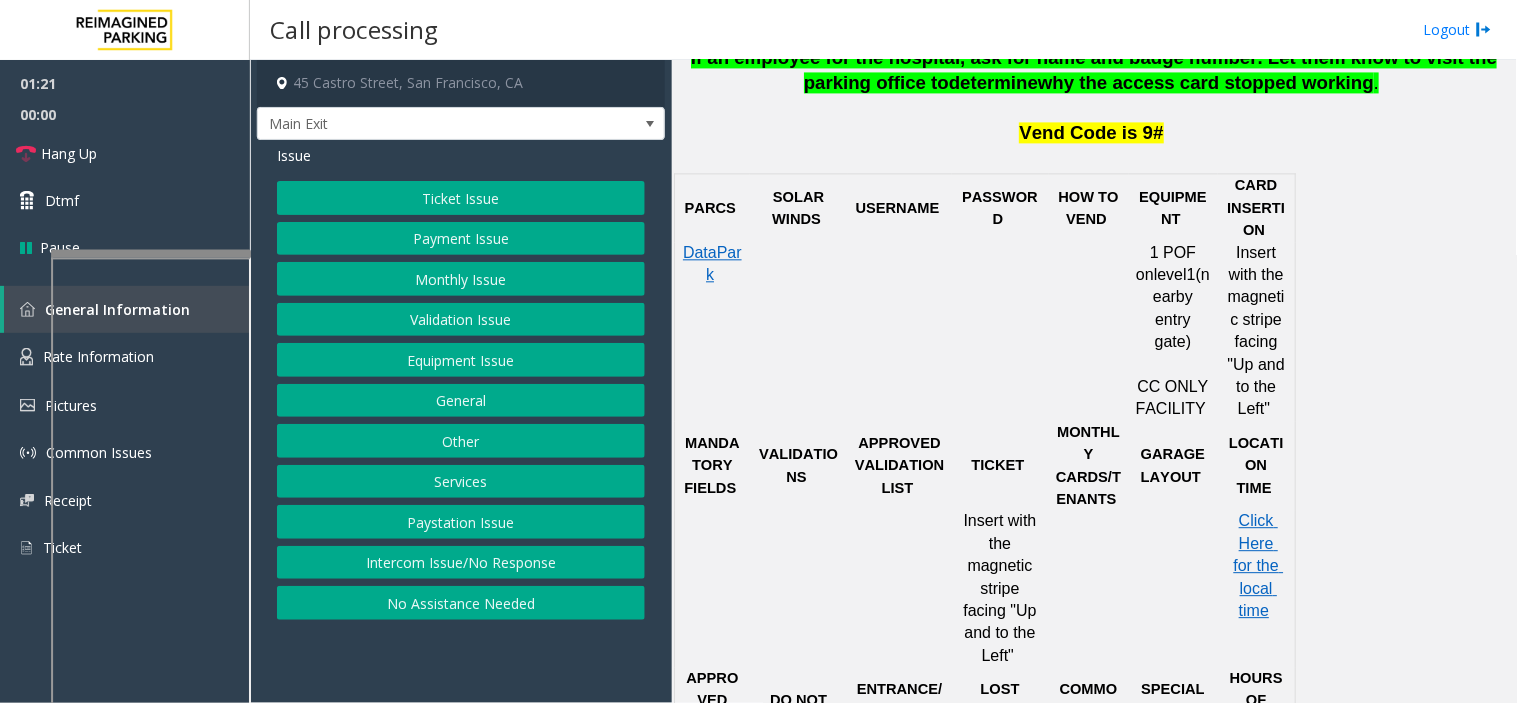 click on "Payment Issue" 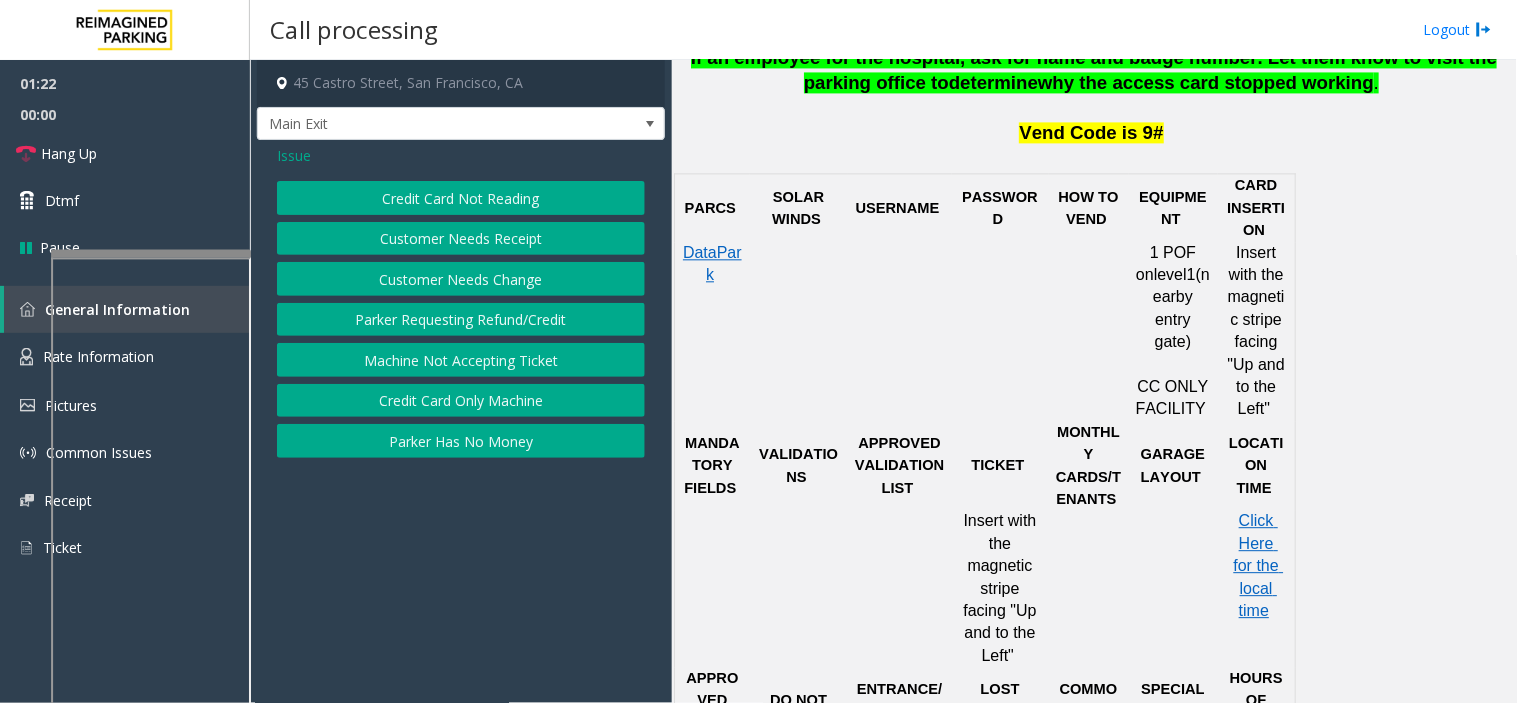 click on "Credit Card Only Machine" 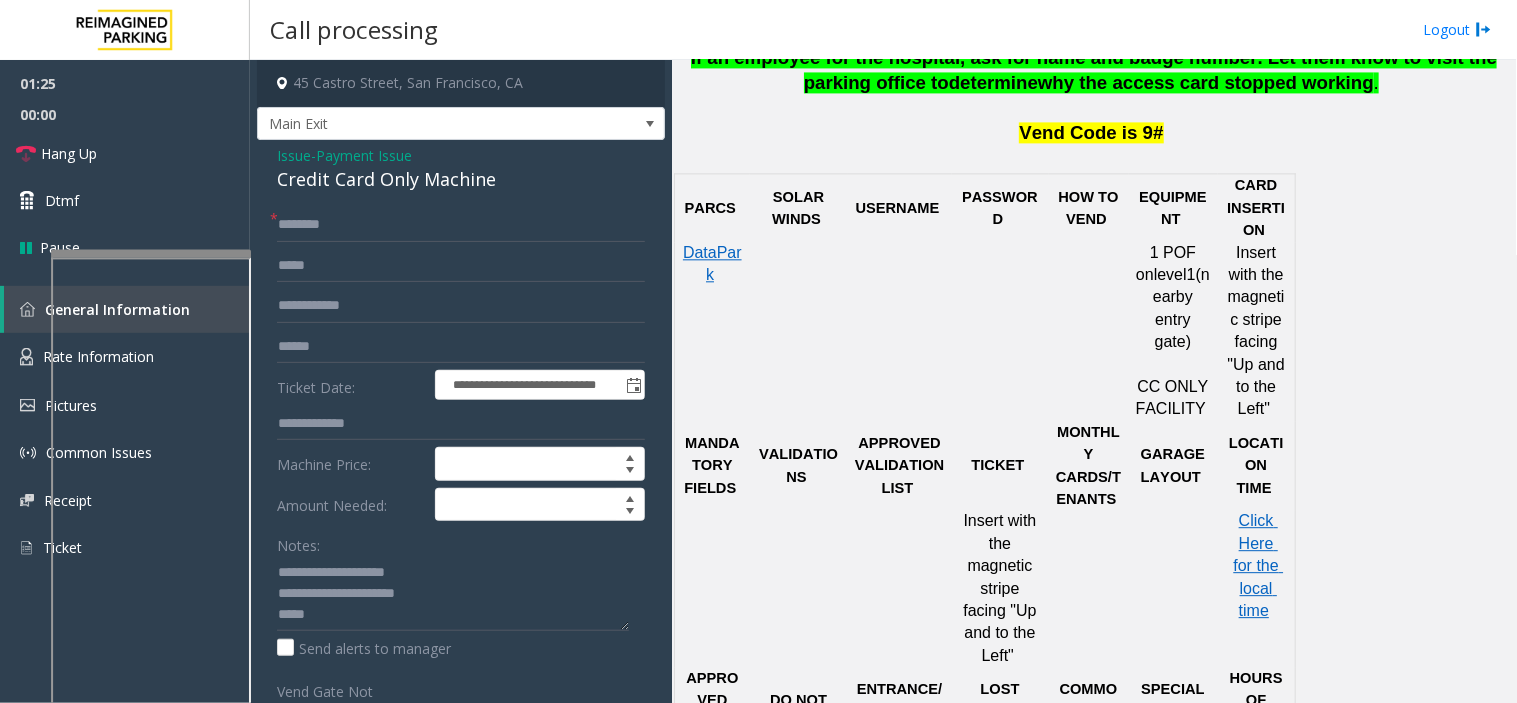 drag, startPoint x: 268, startPoint y: 595, endPoint x: 352, endPoint y: 586, distance: 84.48077 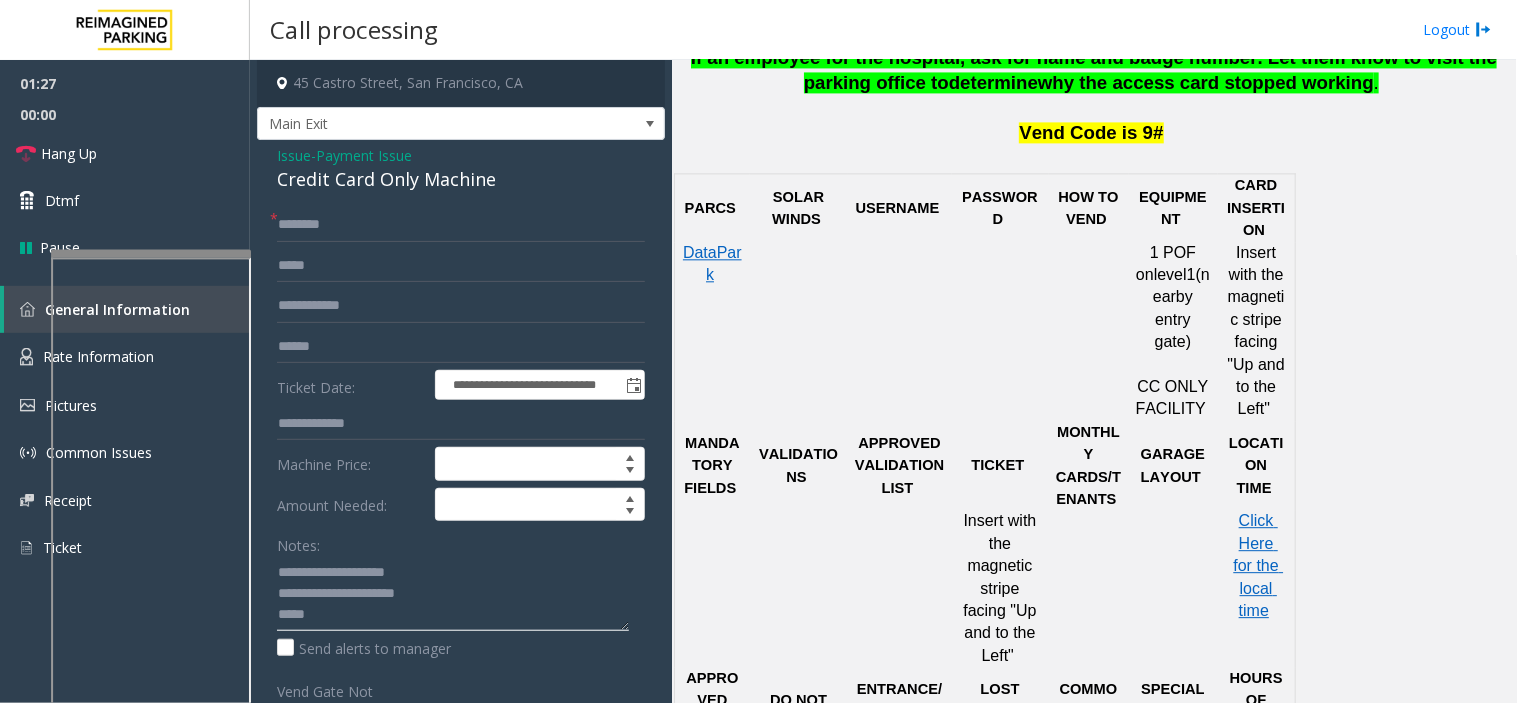 drag, startPoint x: 450, startPoint y: 595, endPoint x: 272, endPoint y: 595, distance: 178 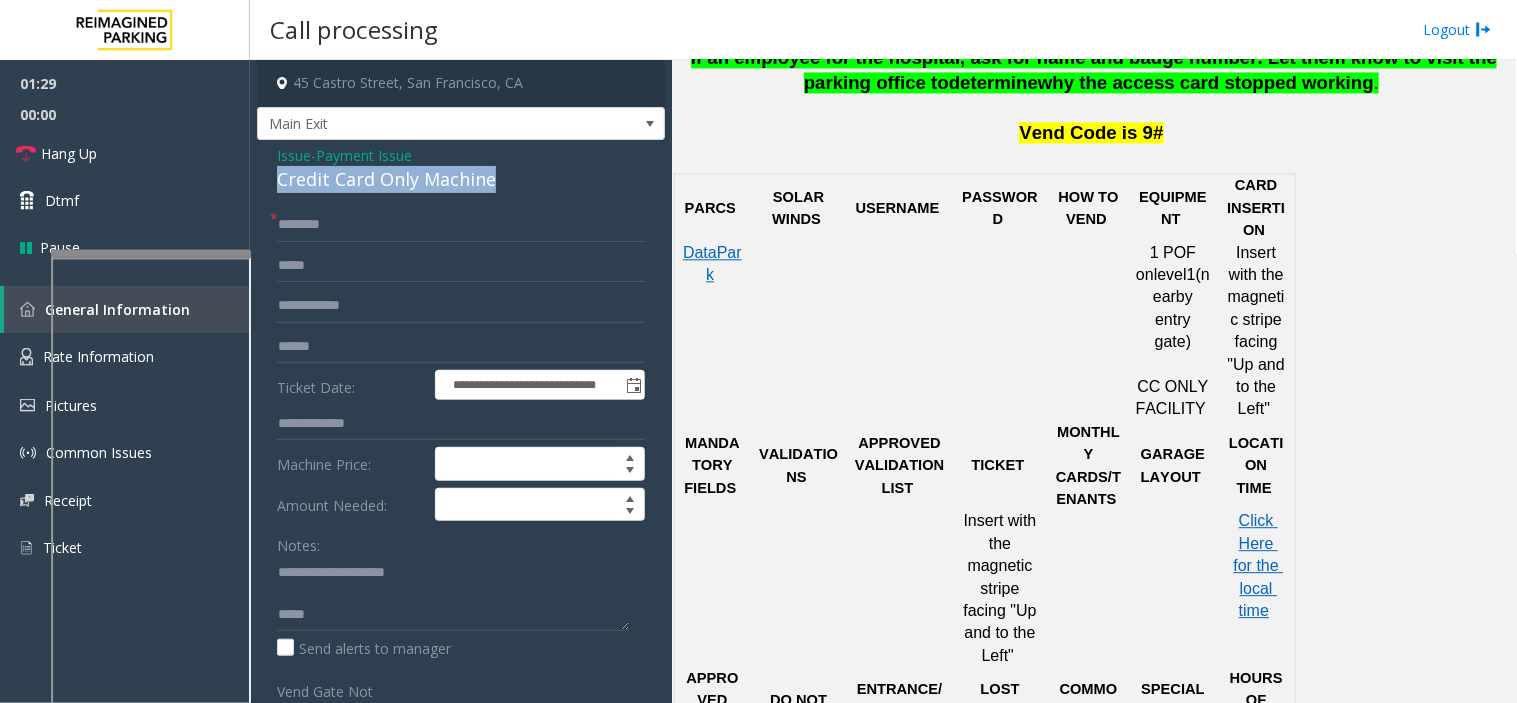 drag, startPoint x: 266, startPoint y: 175, endPoint x: 517, endPoint y: 180, distance: 251.04979 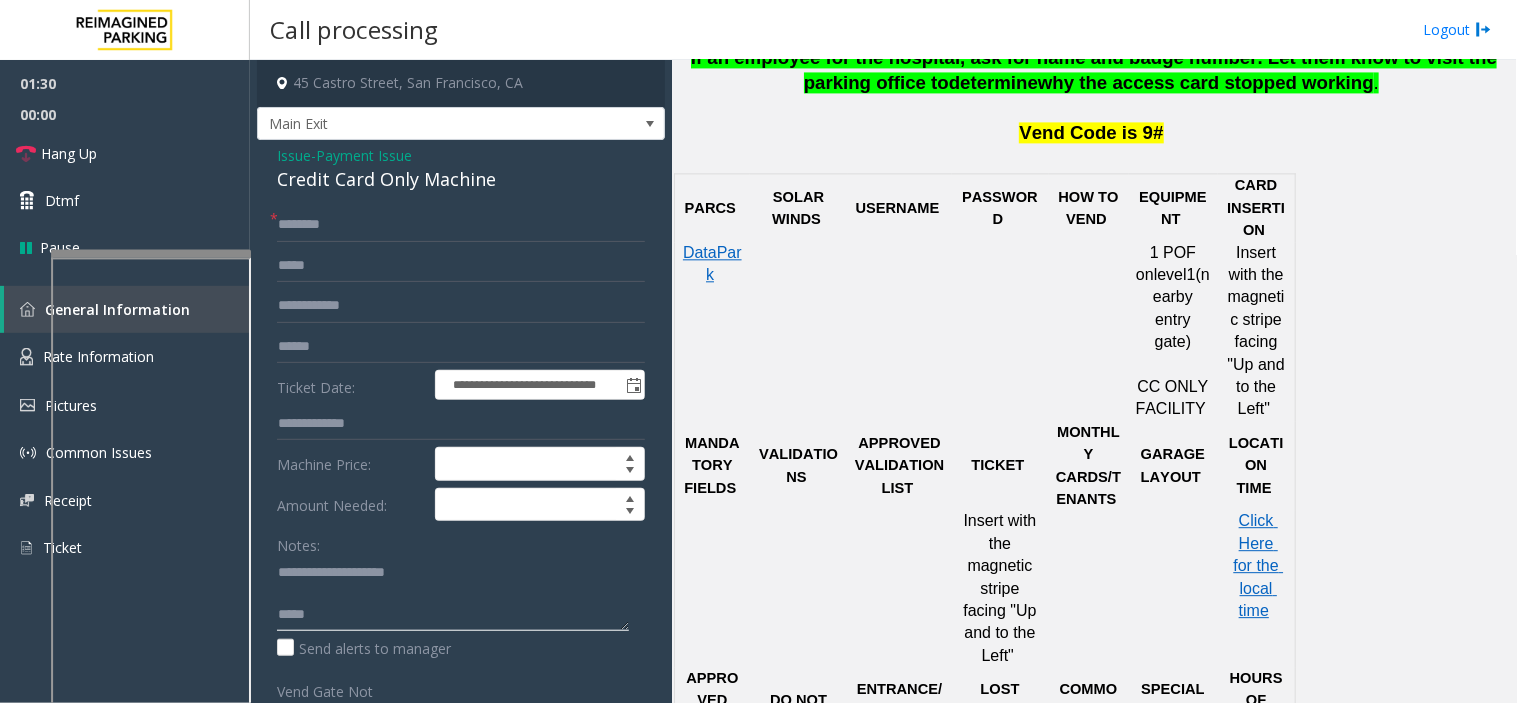 click 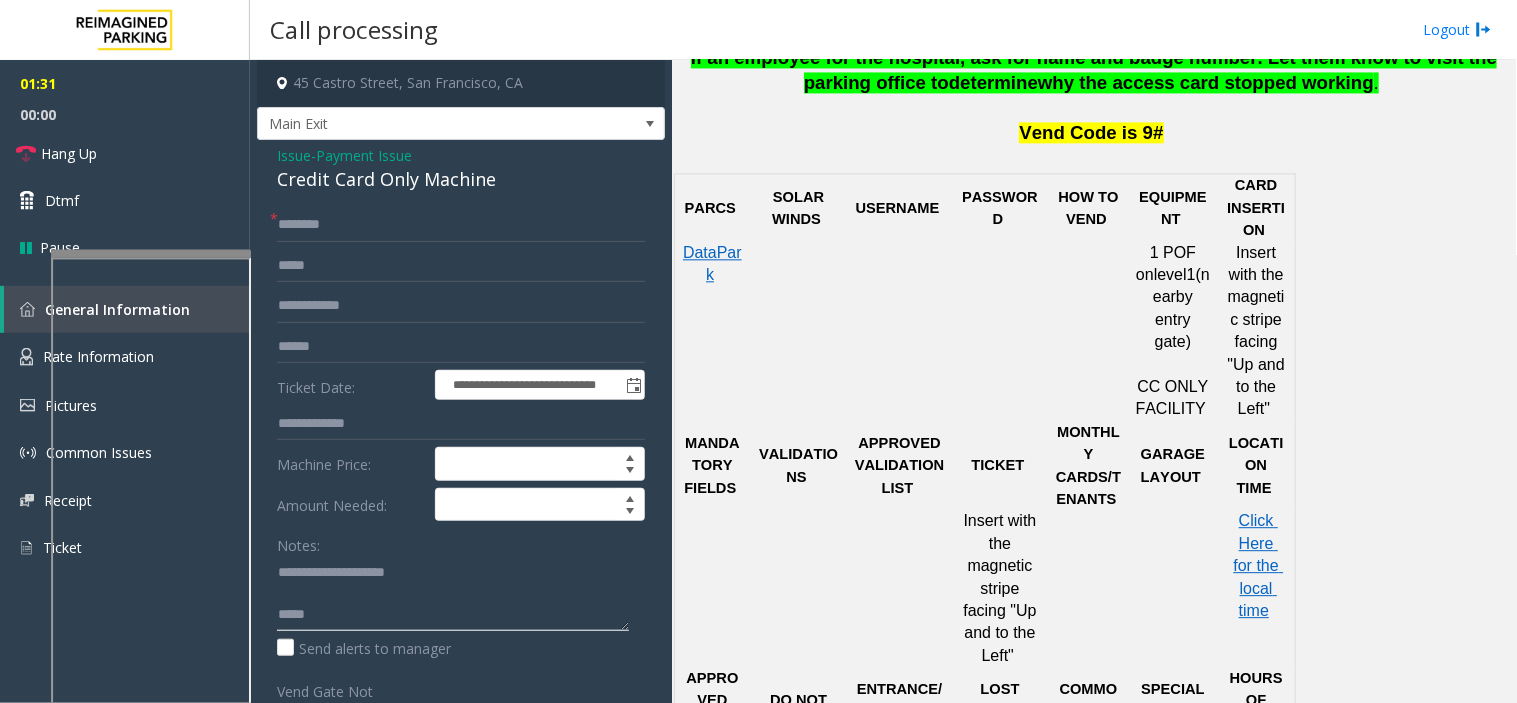 paste on "**********" 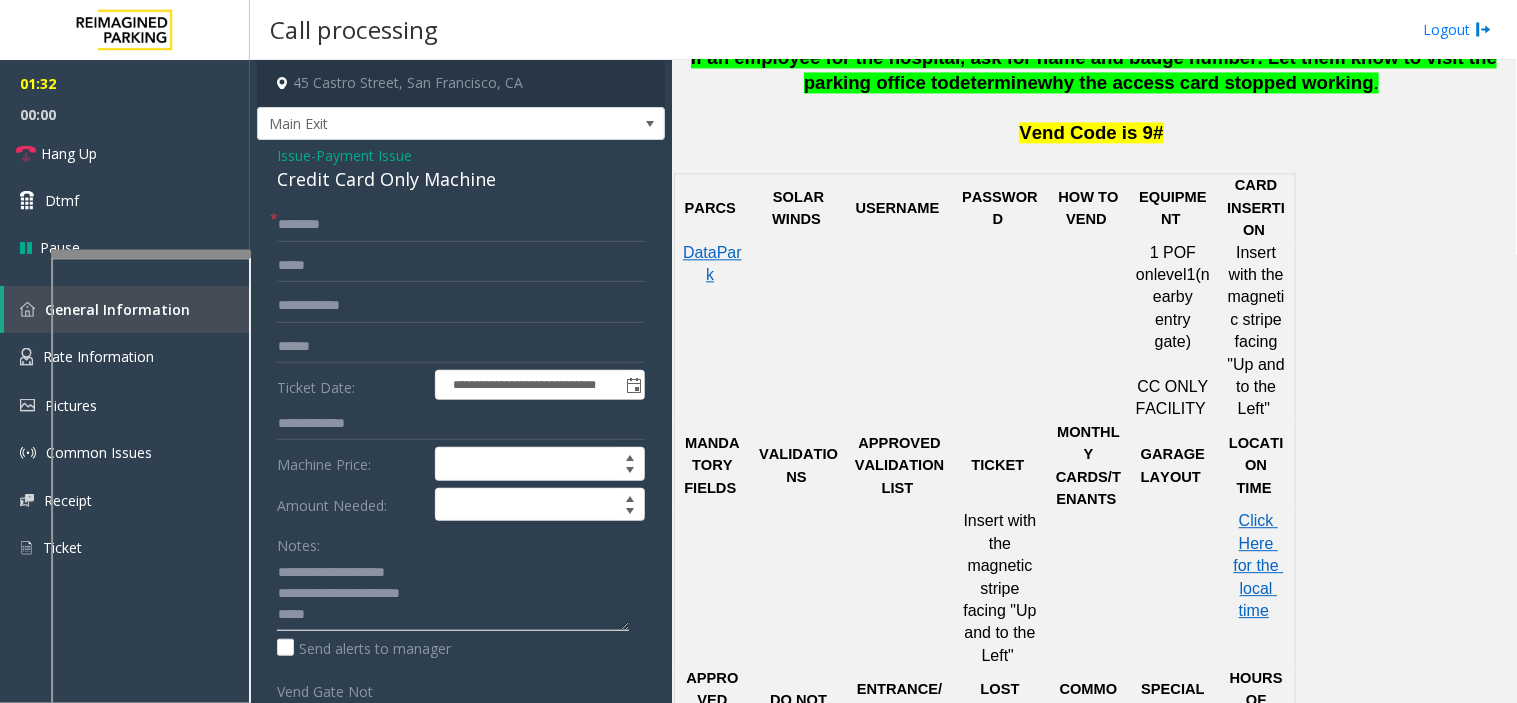 type on "**********" 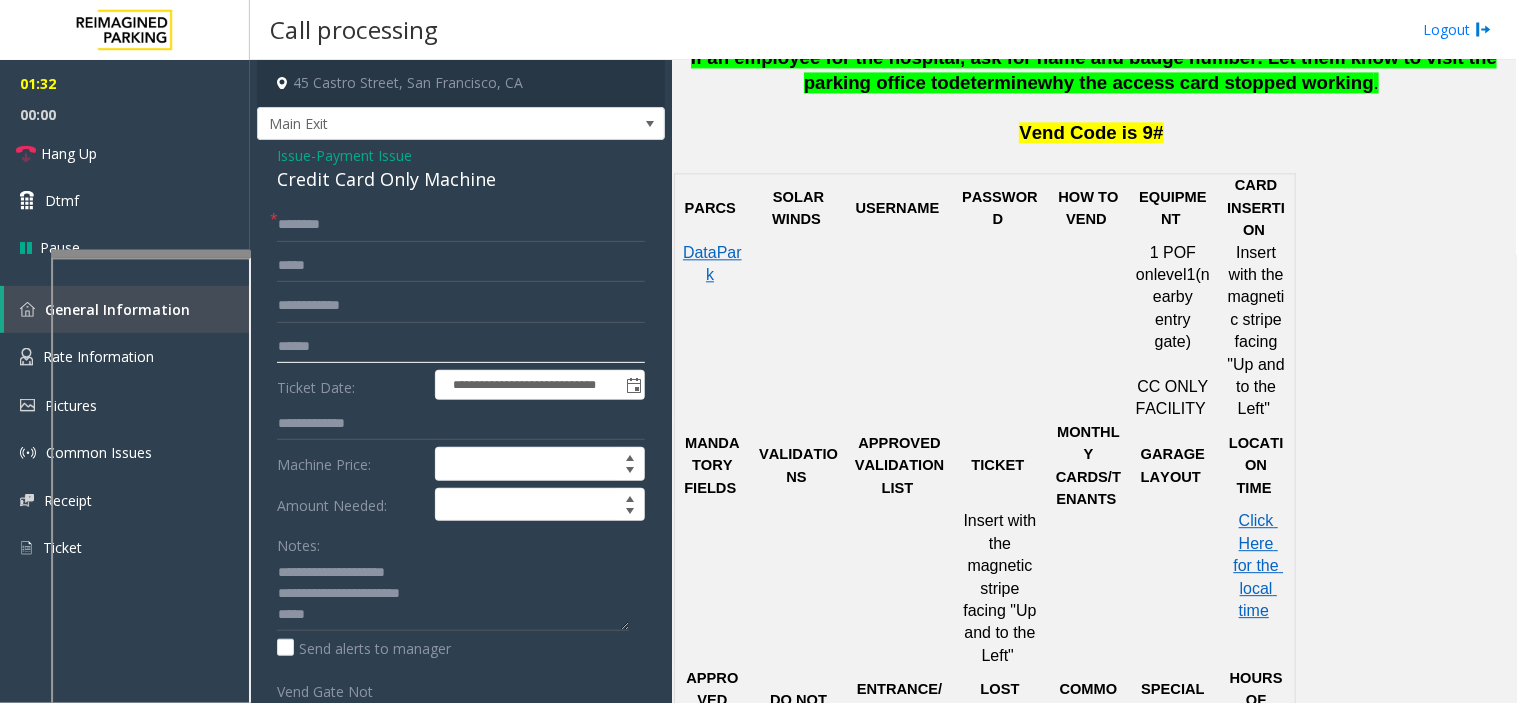 click 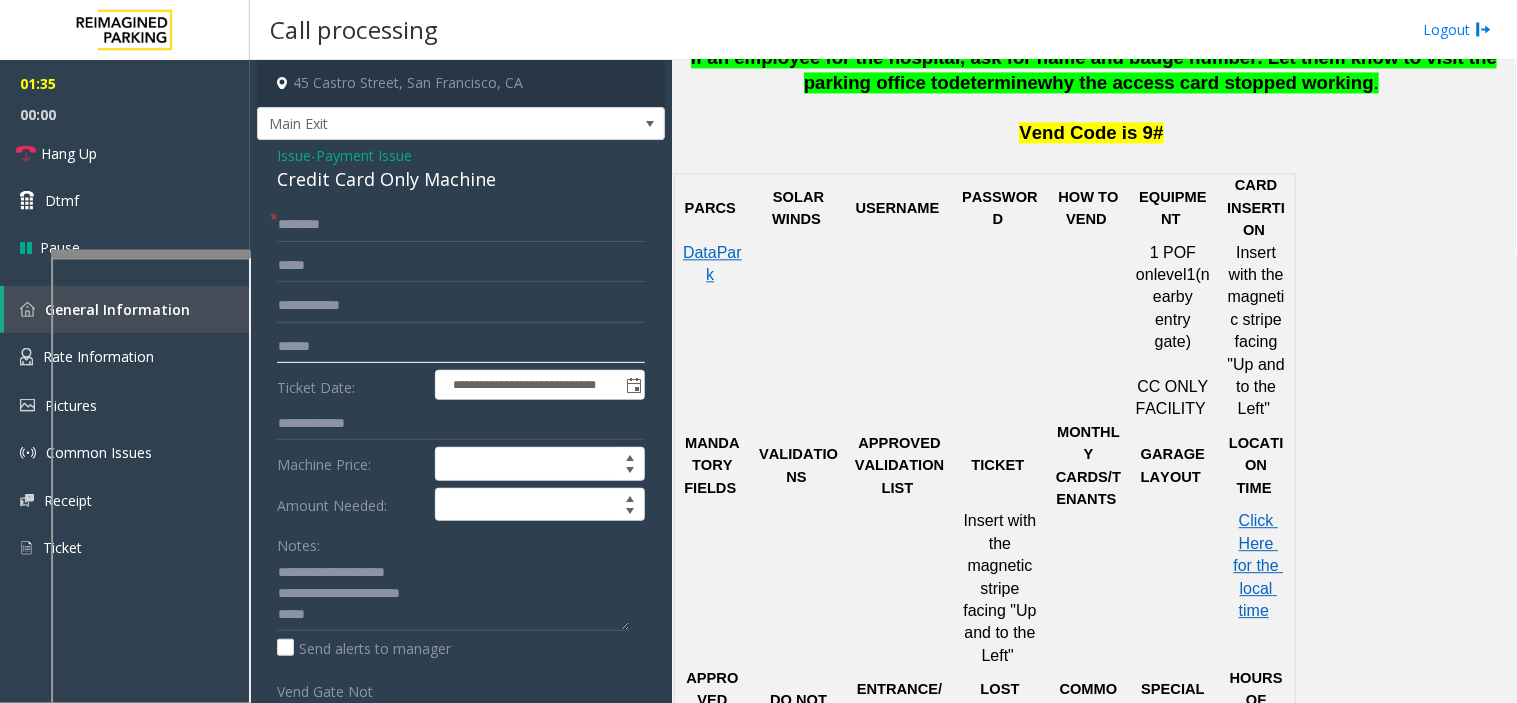 type on "******" 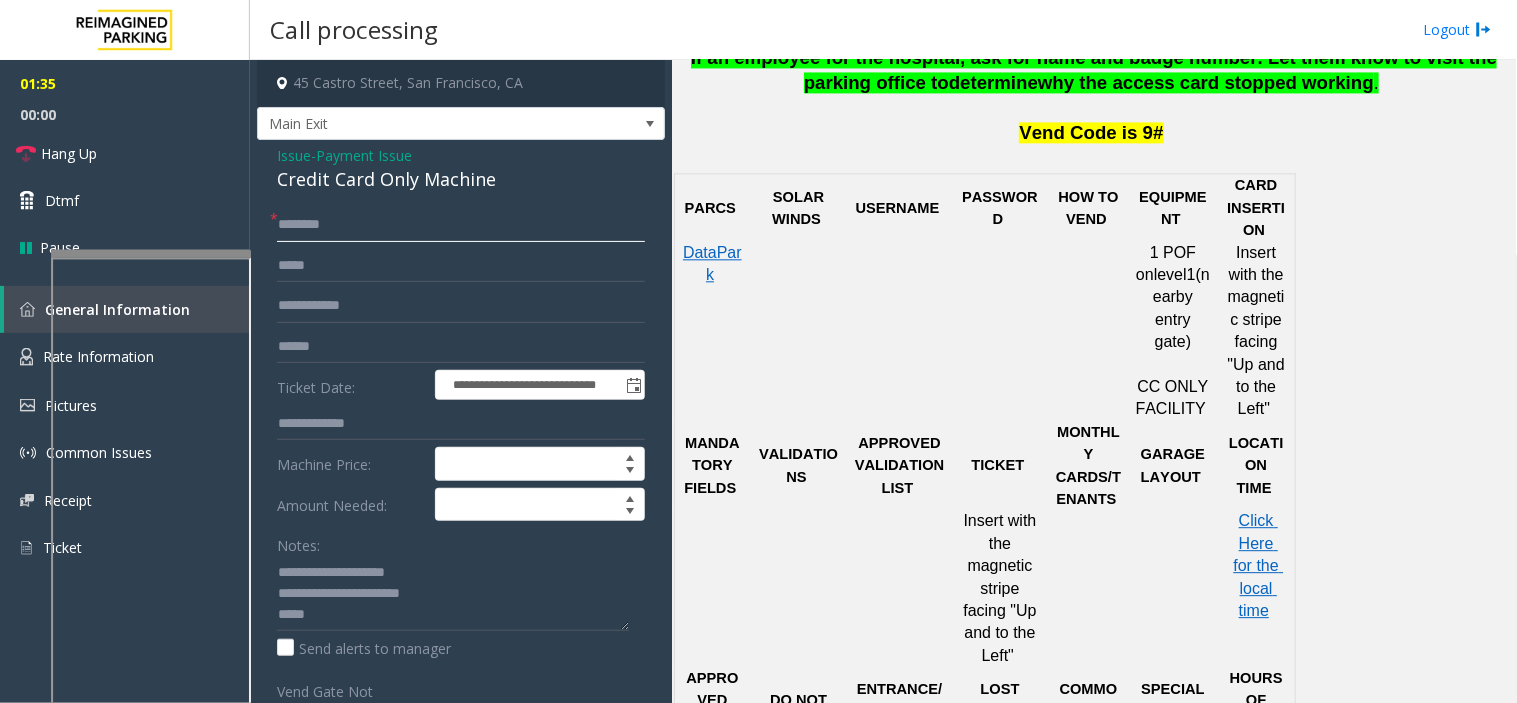 click 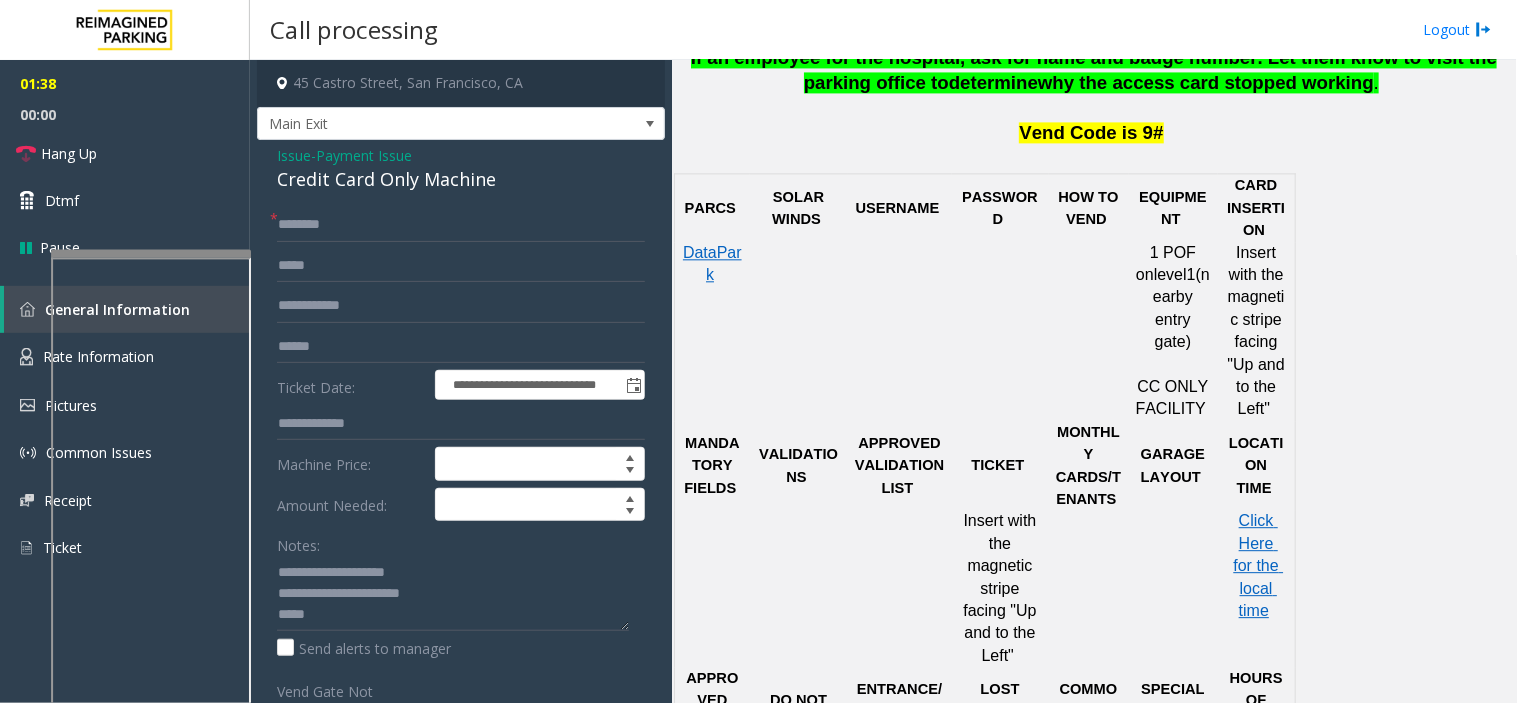 click on "**********" 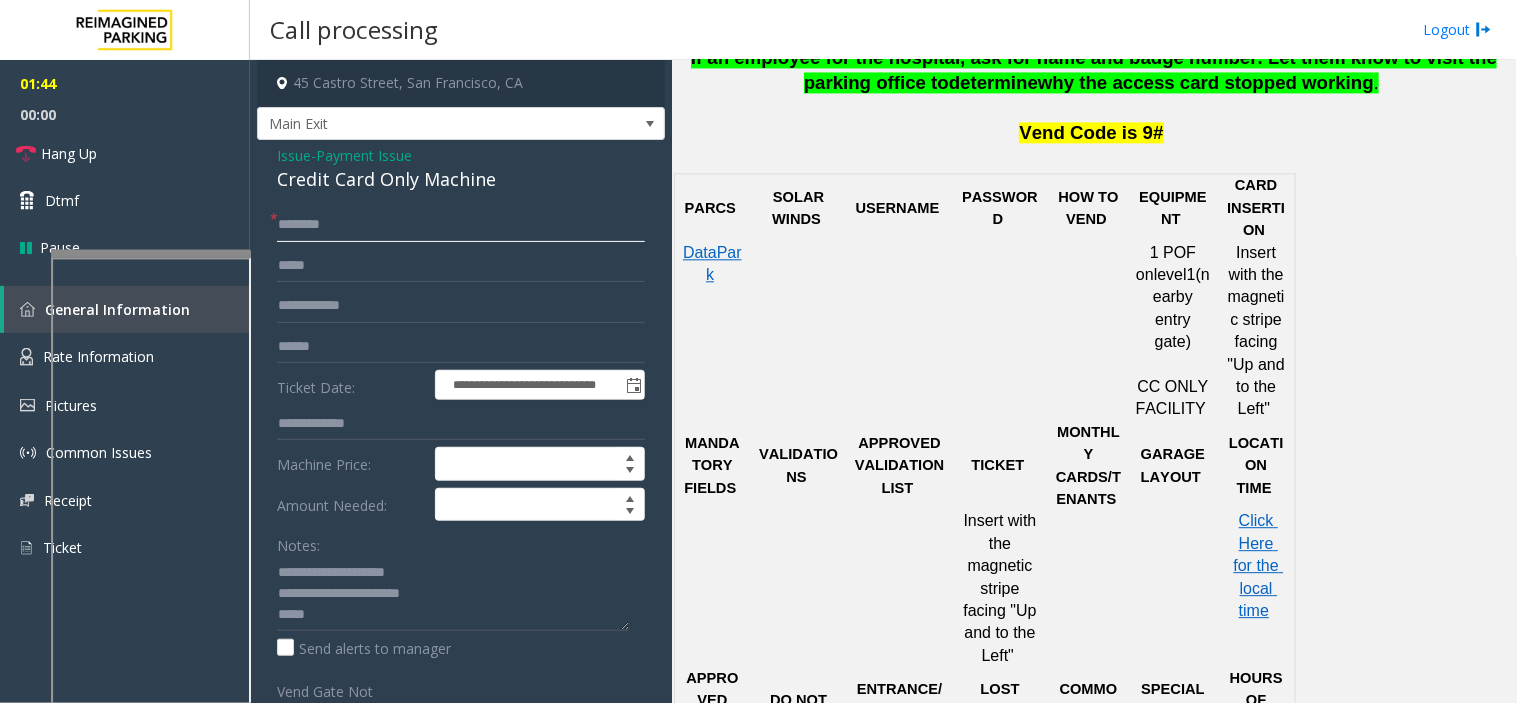 click 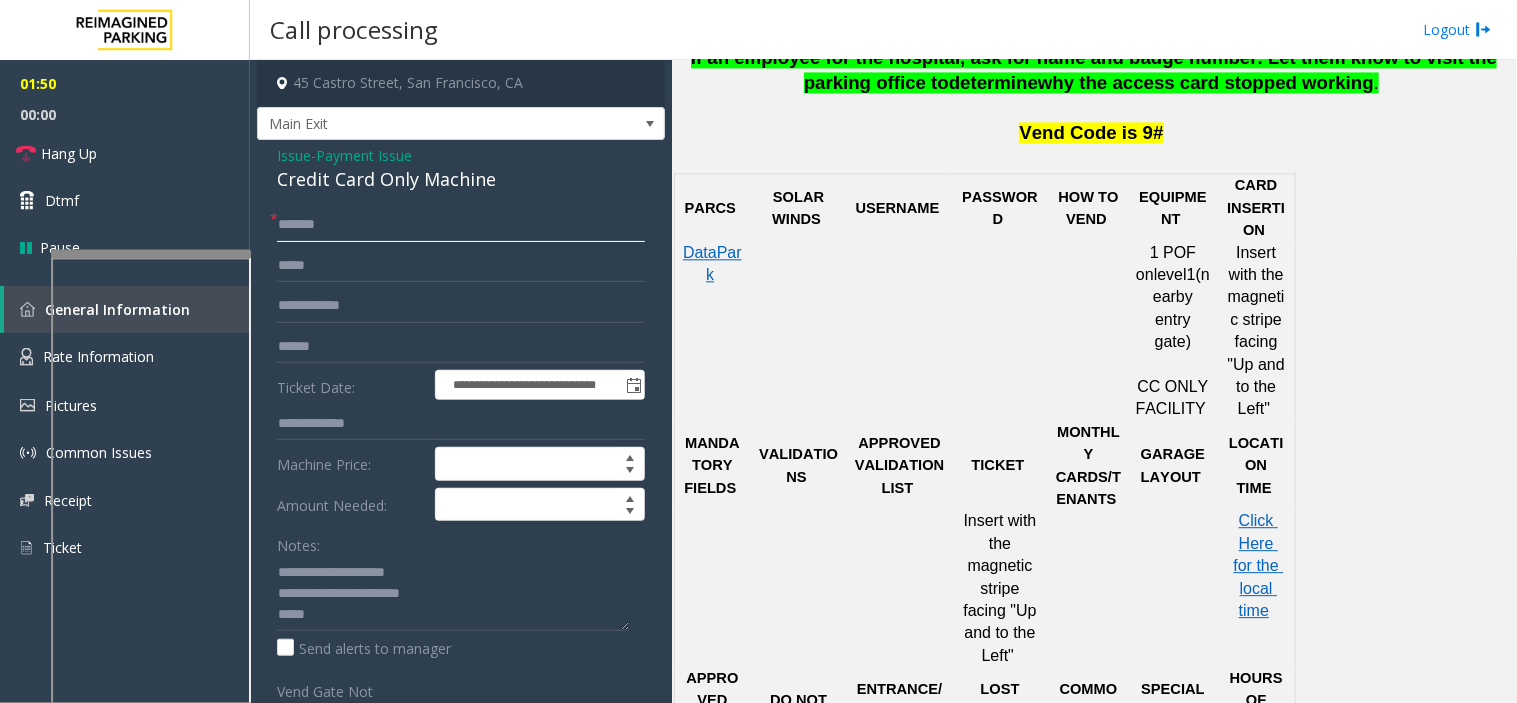scroll, scrollTop: 111, scrollLeft: 0, axis: vertical 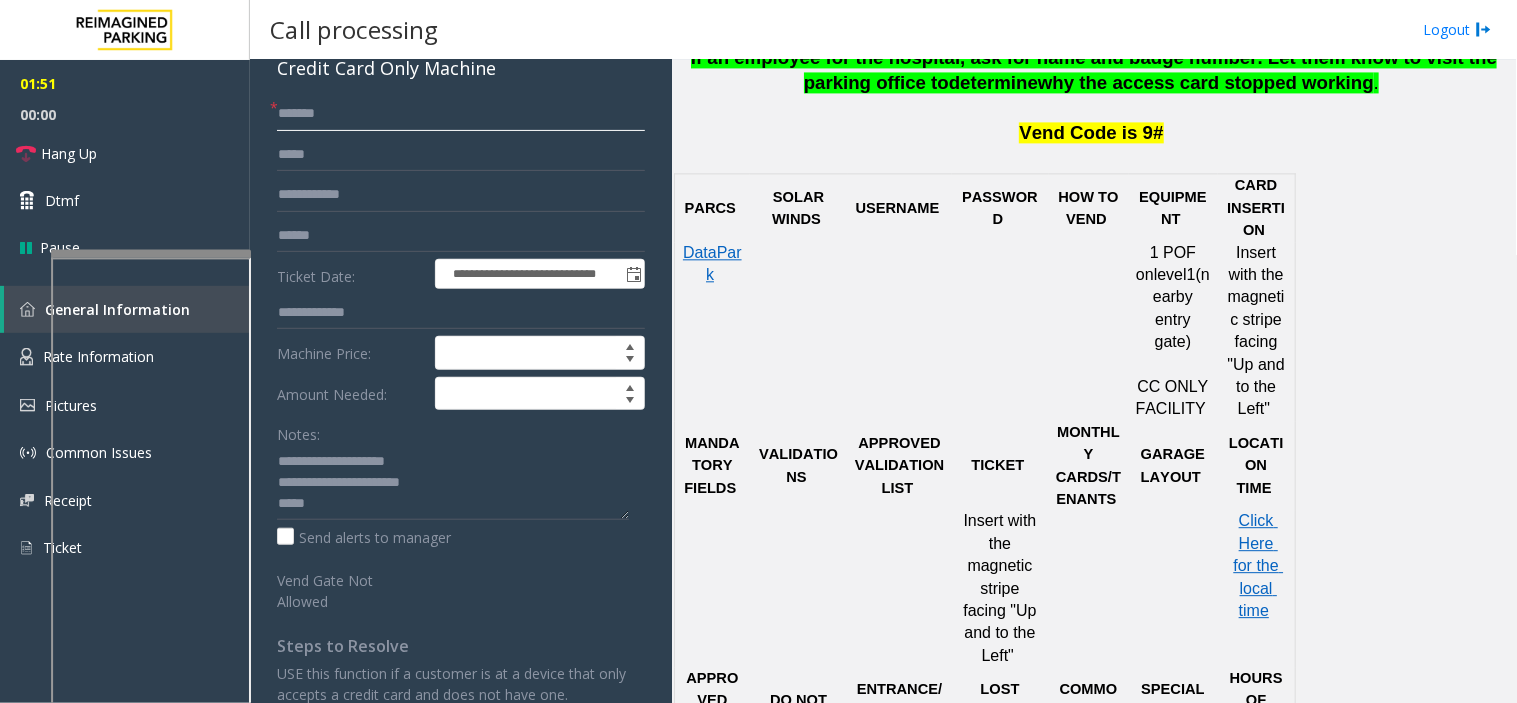 type on "*******" 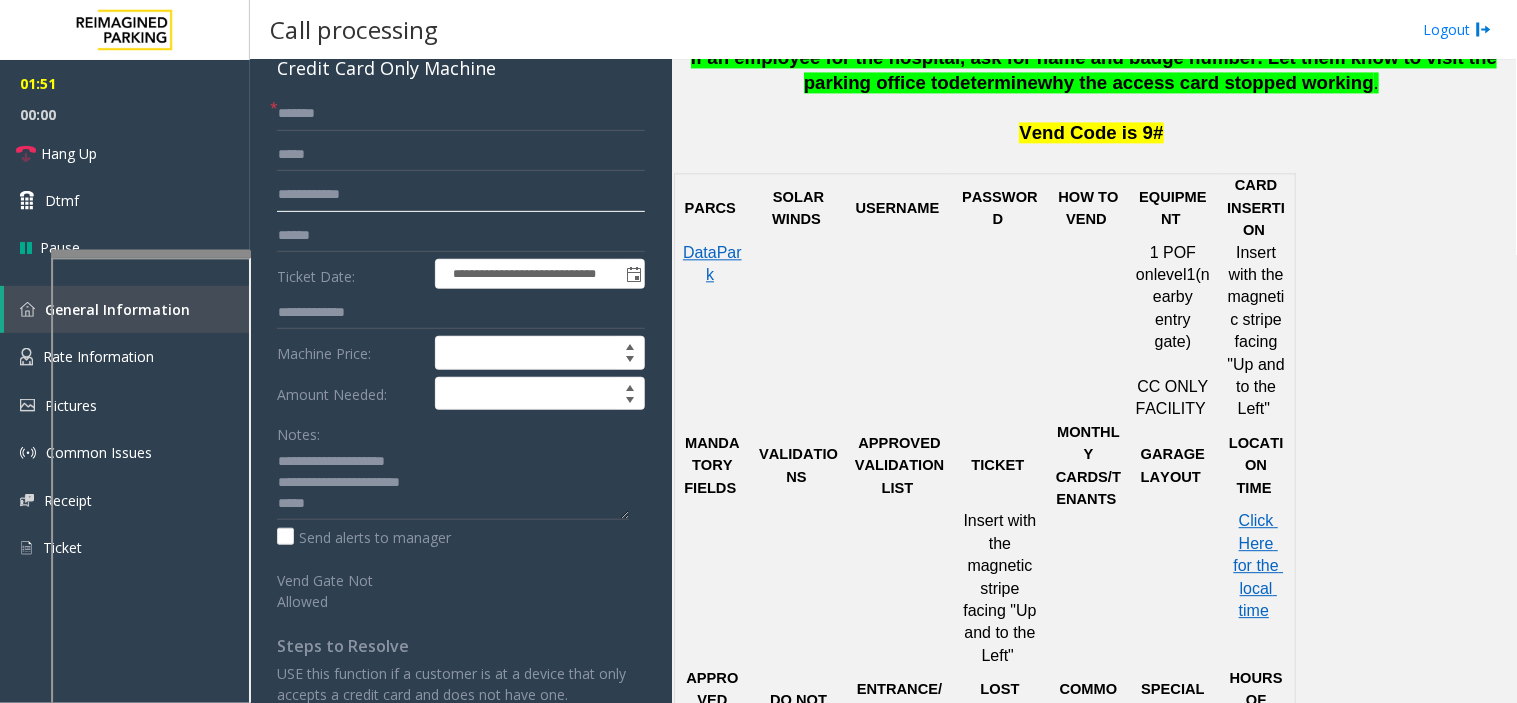 click 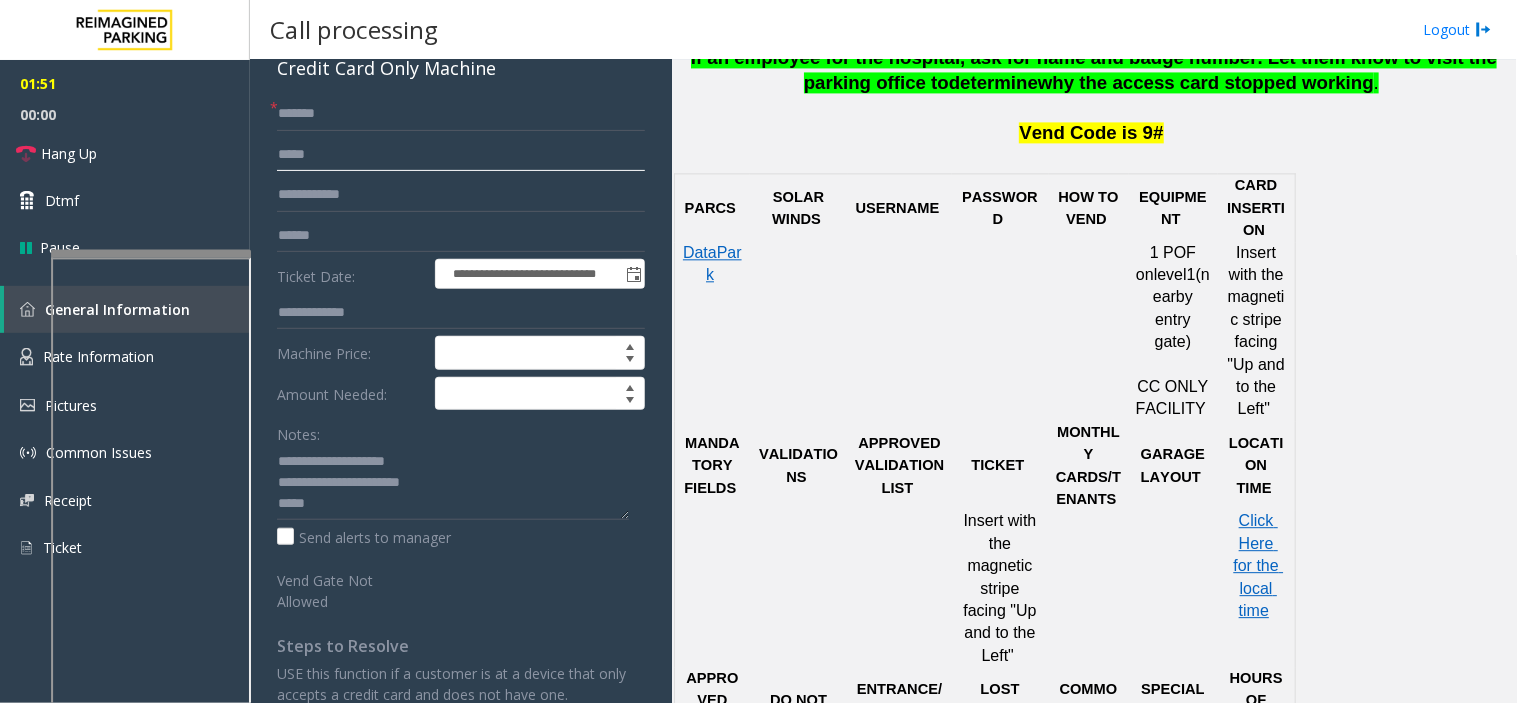 click 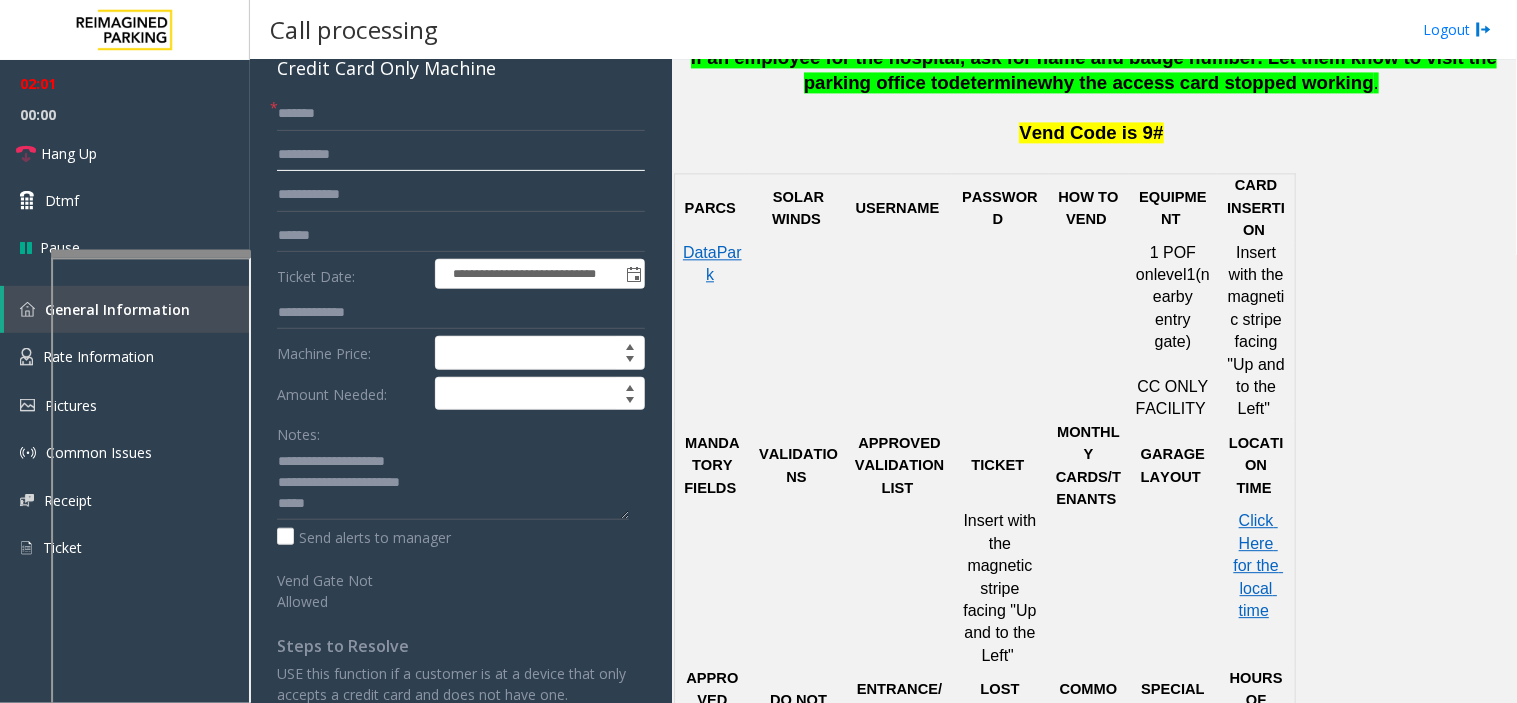 type on "**********" 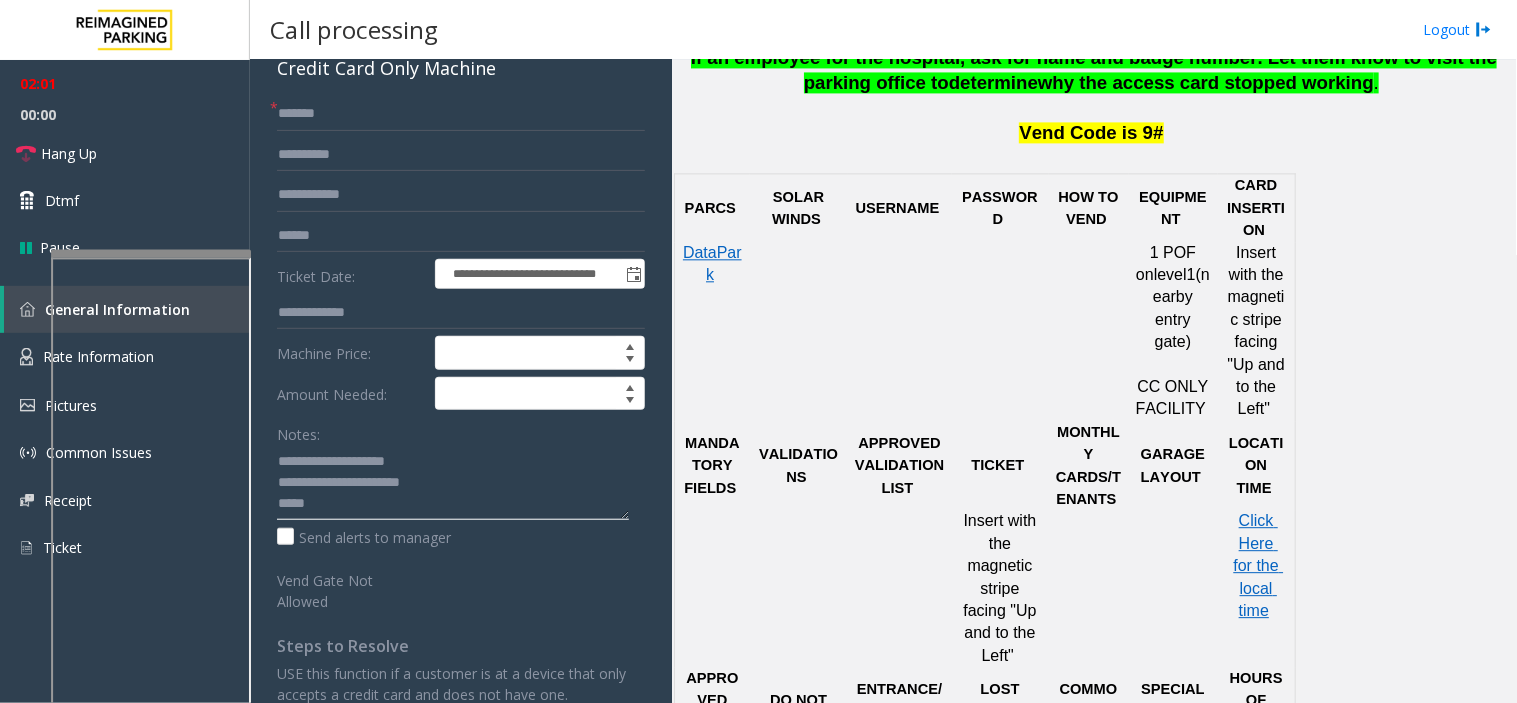 click 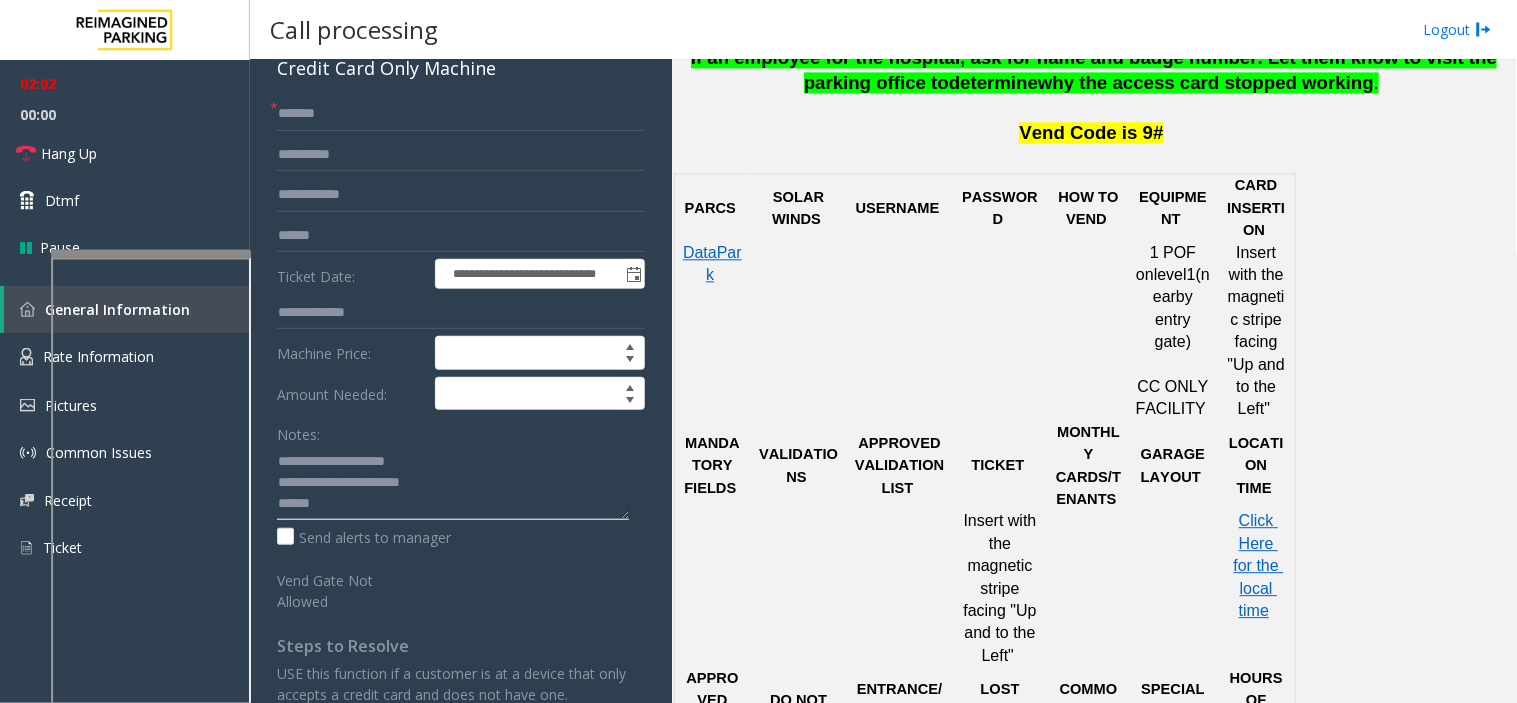 scroll, scrollTop: 13, scrollLeft: 0, axis: vertical 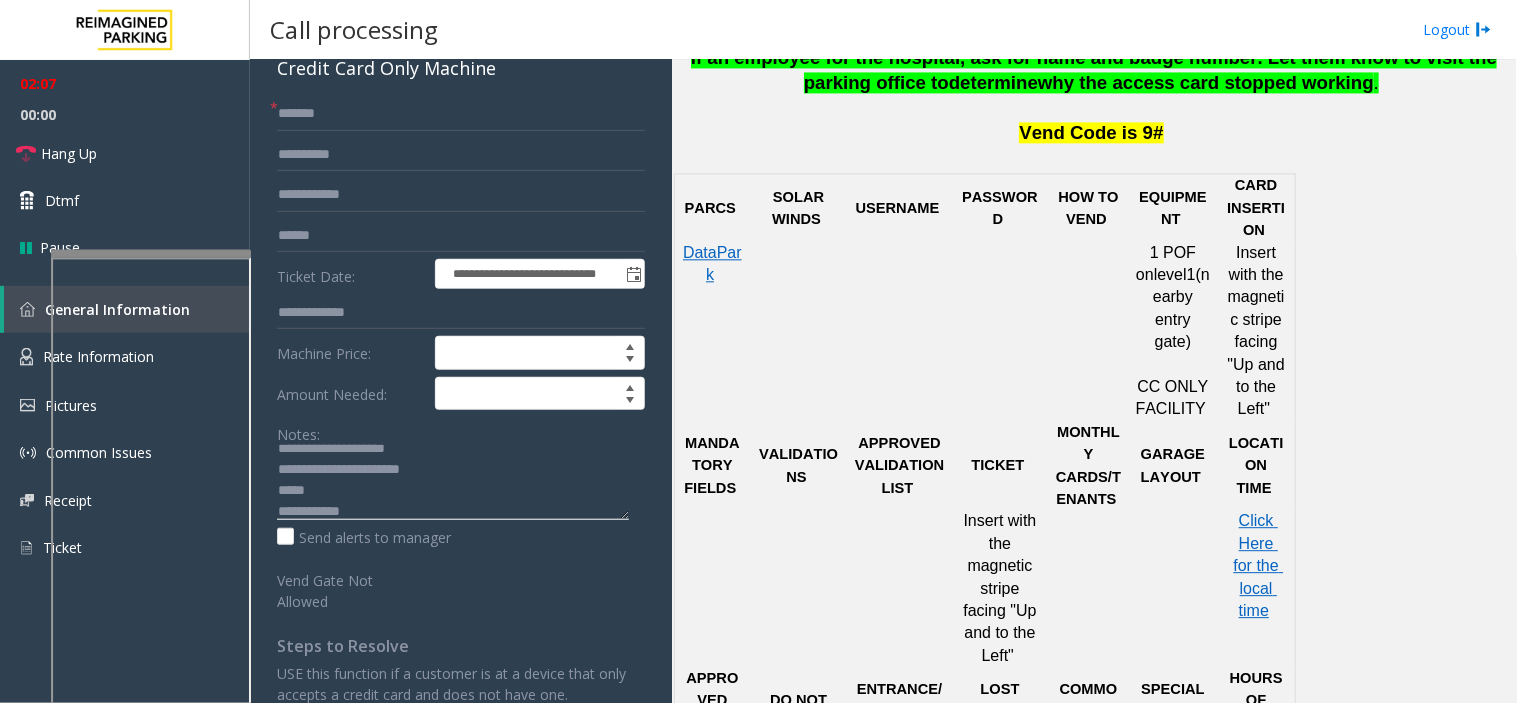 click 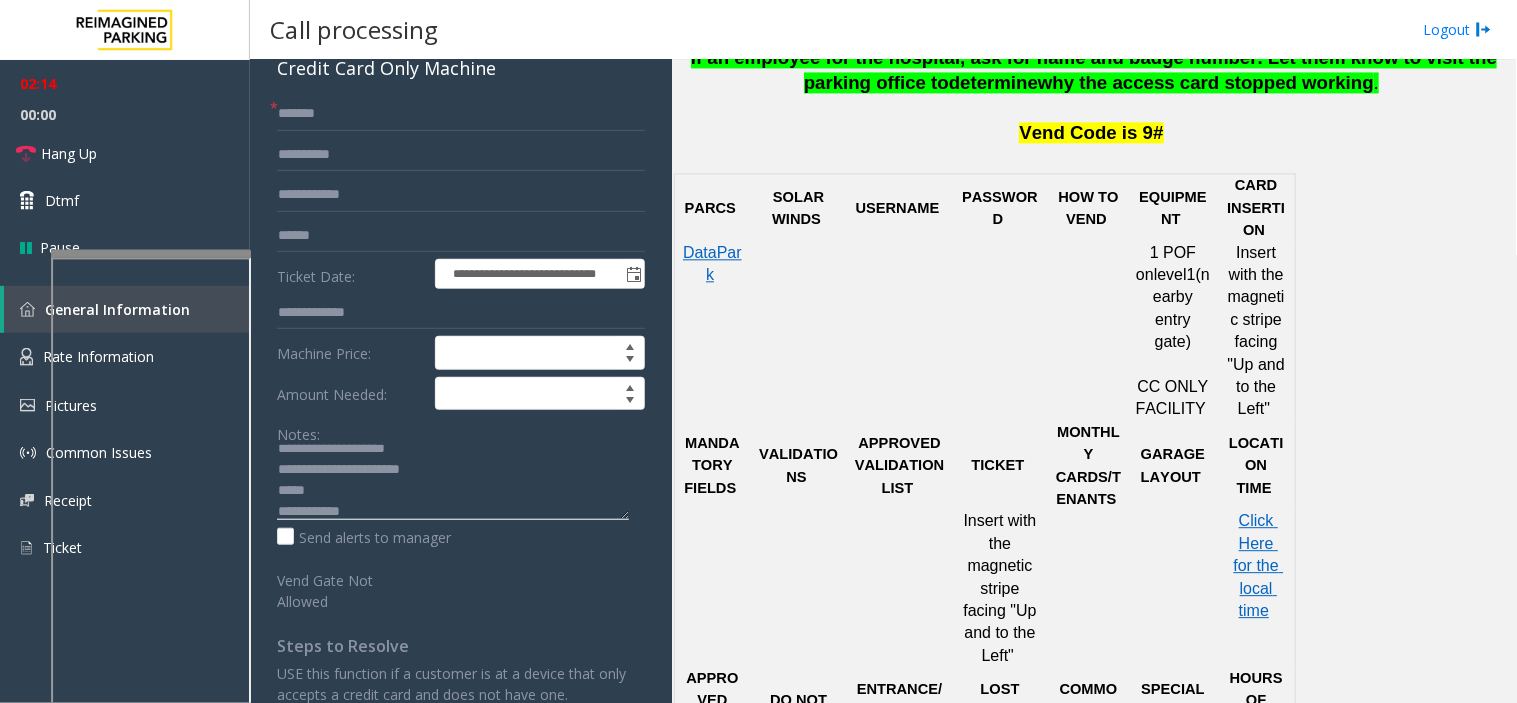 click 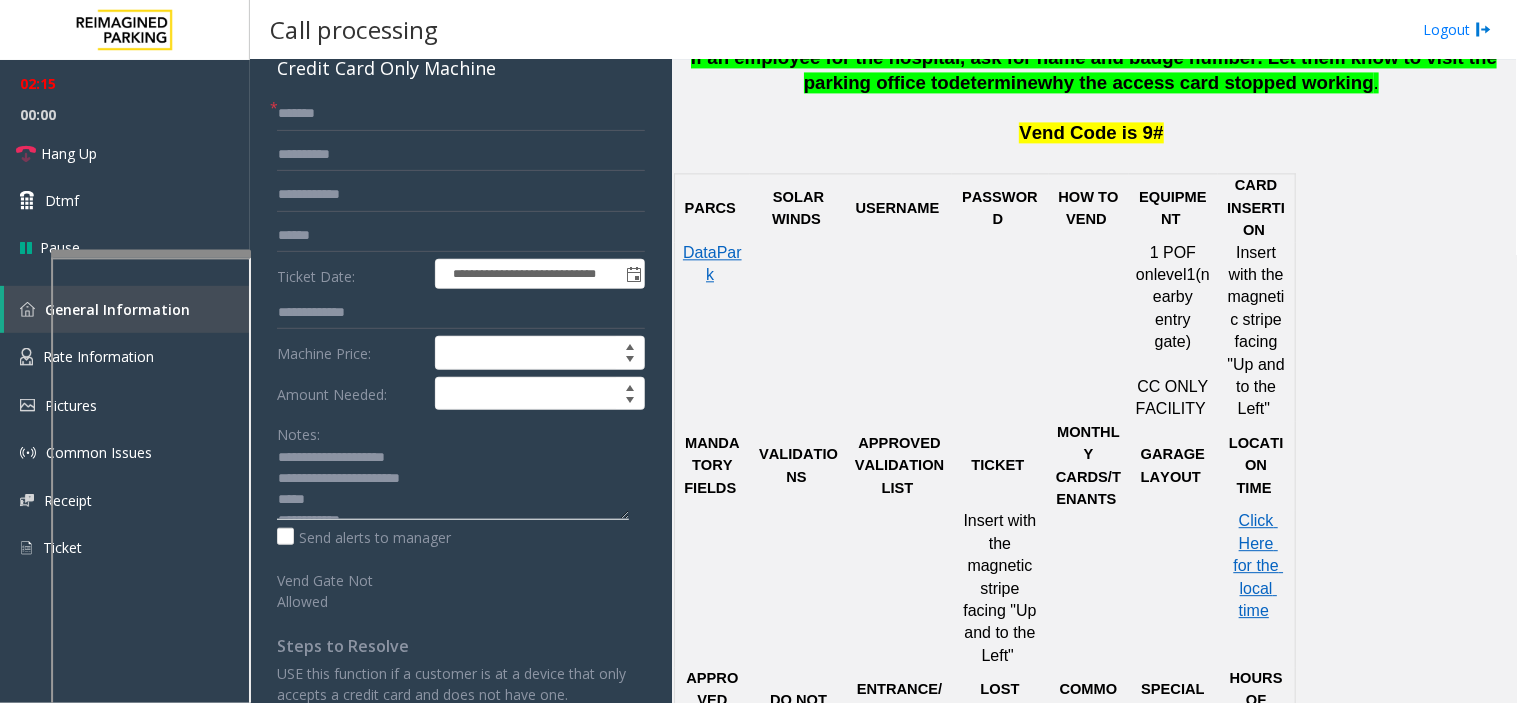 scroll, scrollTop: 0, scrollLeft: 0, axis: both 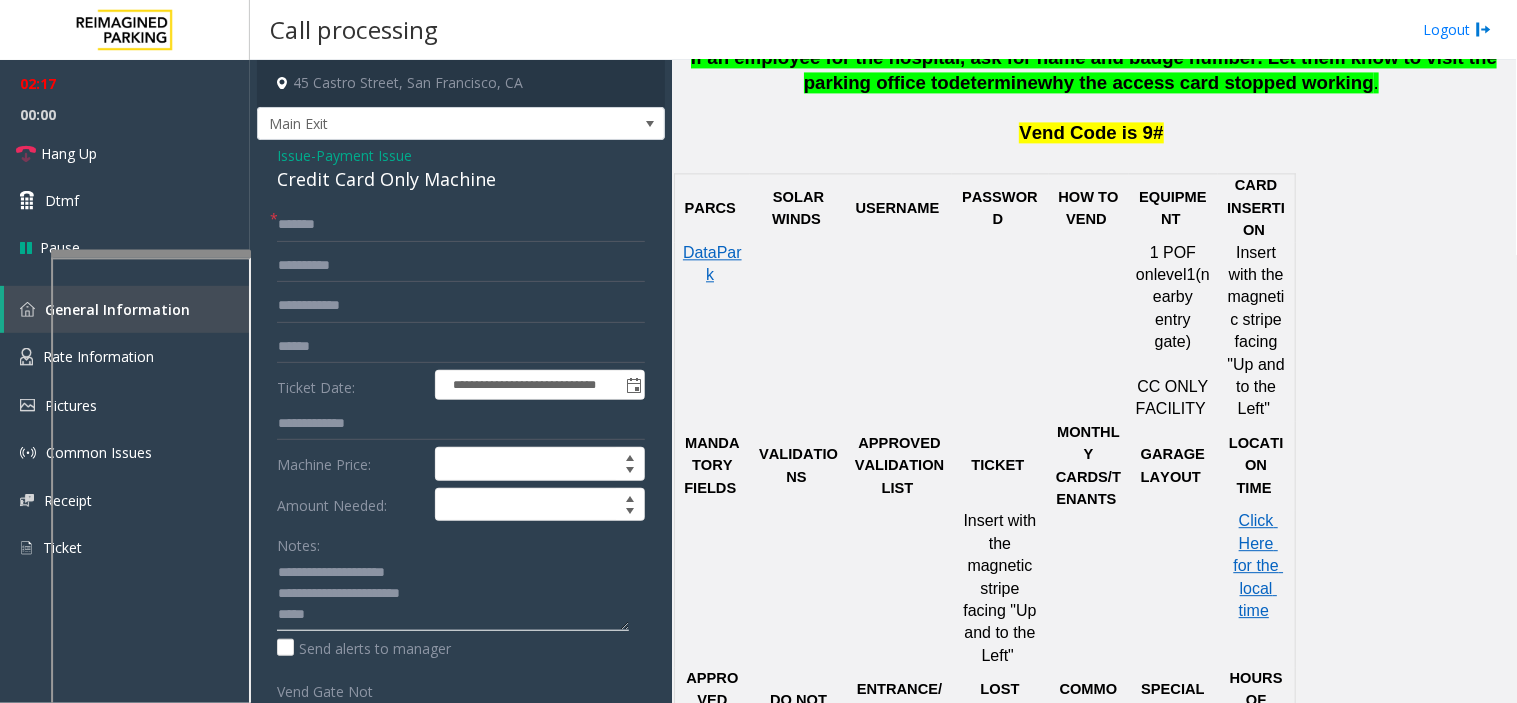 type on "**********" 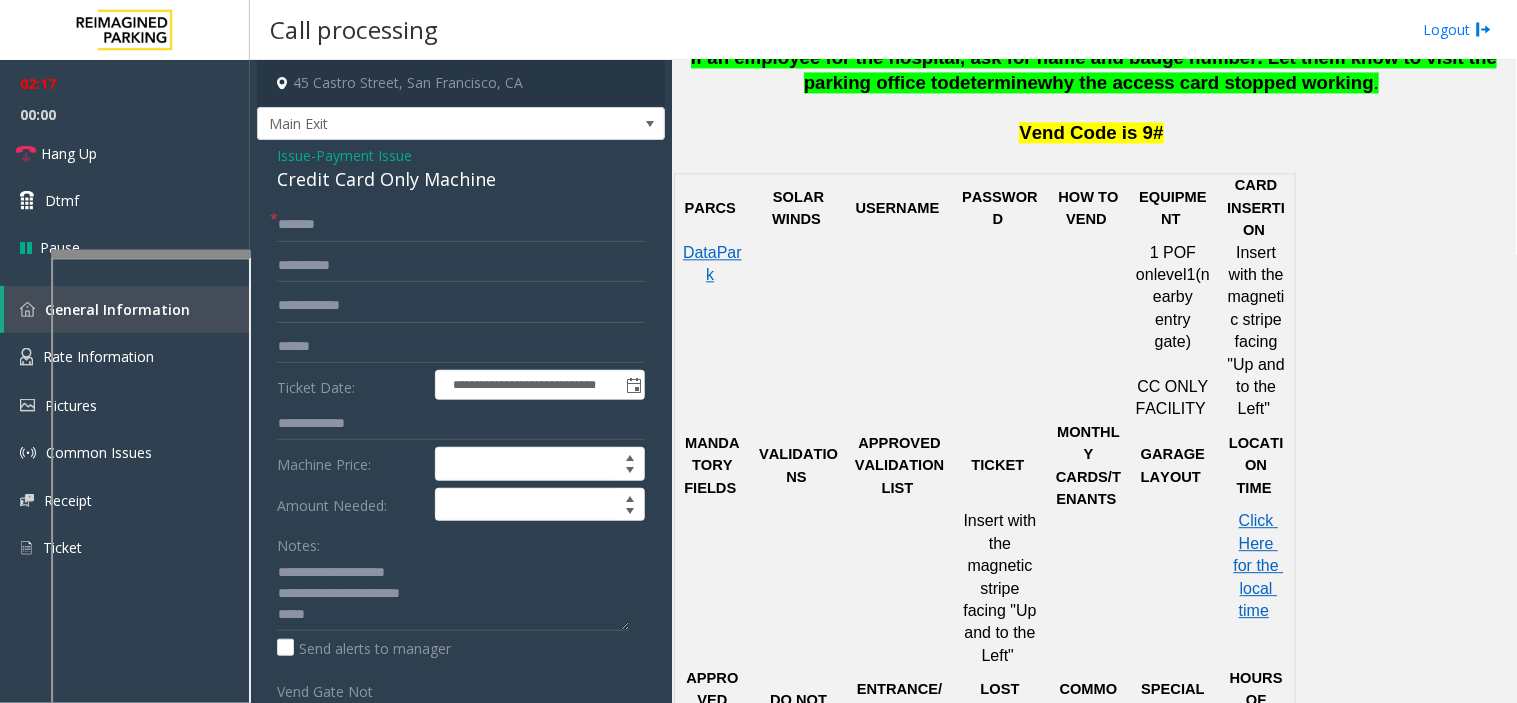 click on "Credit Card Only Machine" 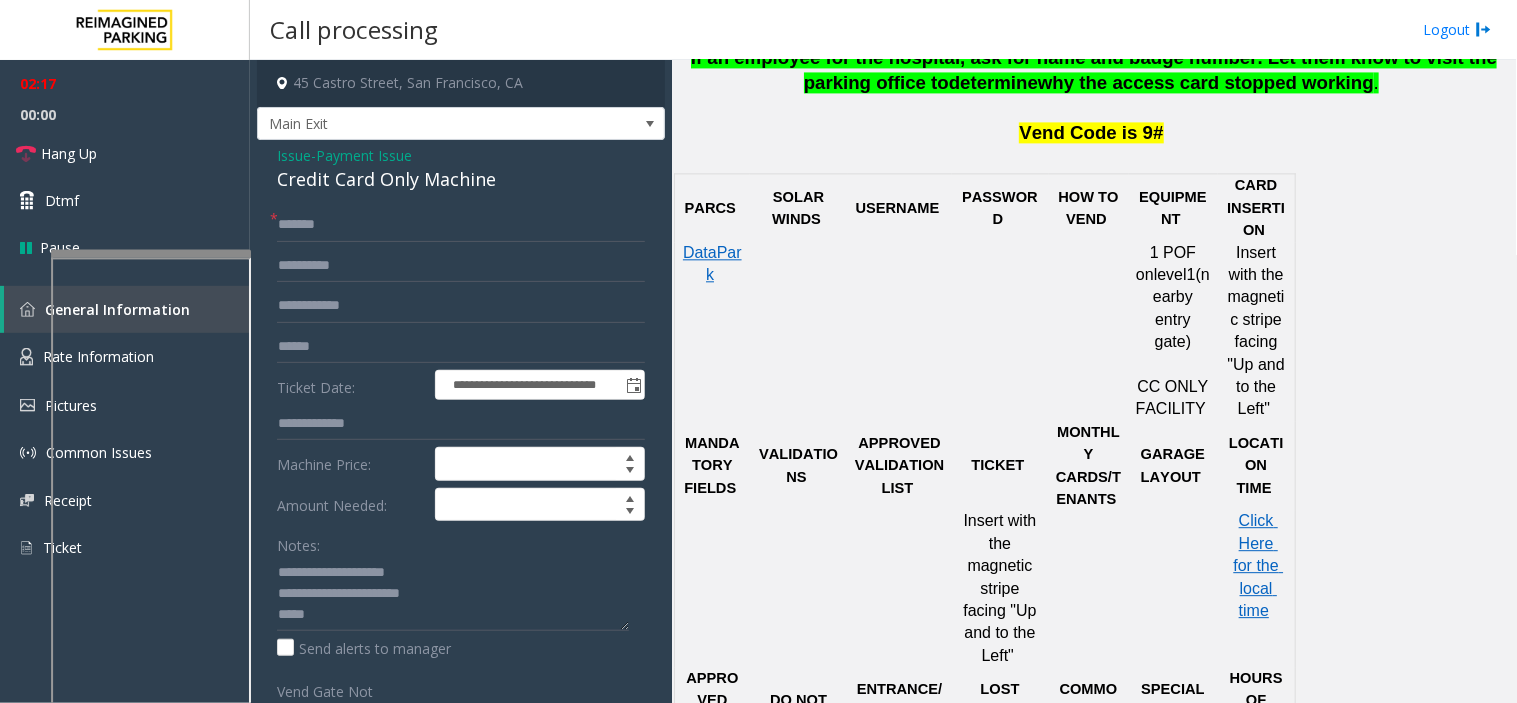 click on "Issue" 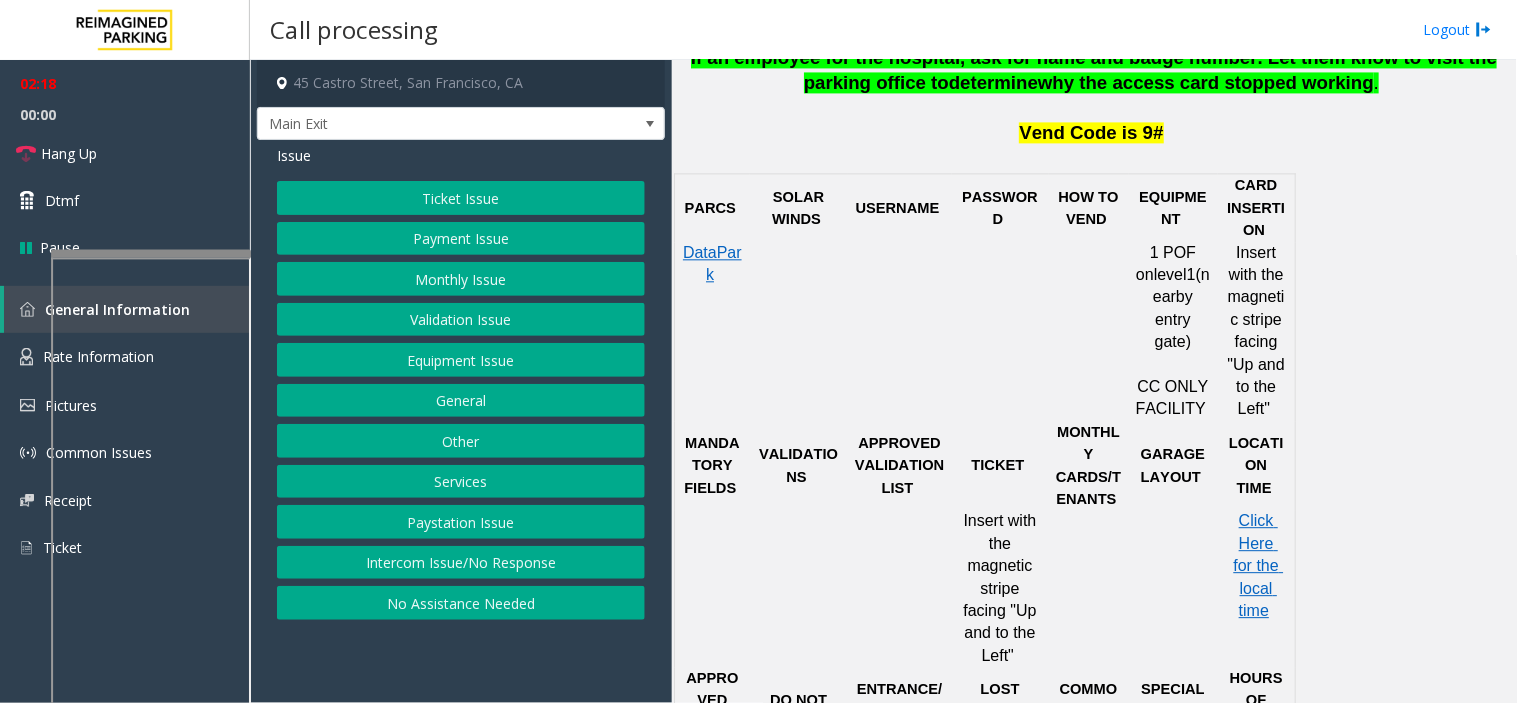 click on "Ticket Issue" 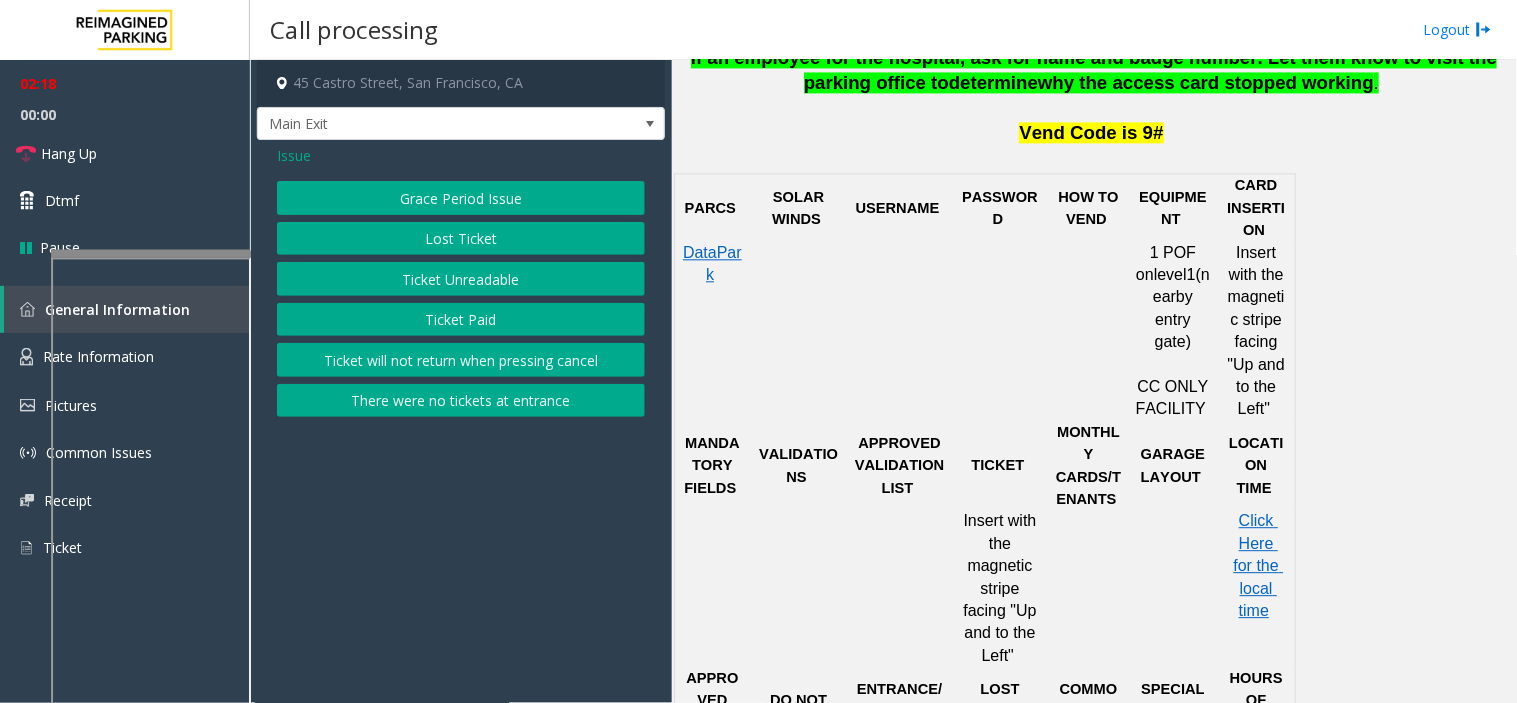 click on "Ticket Unreadable" 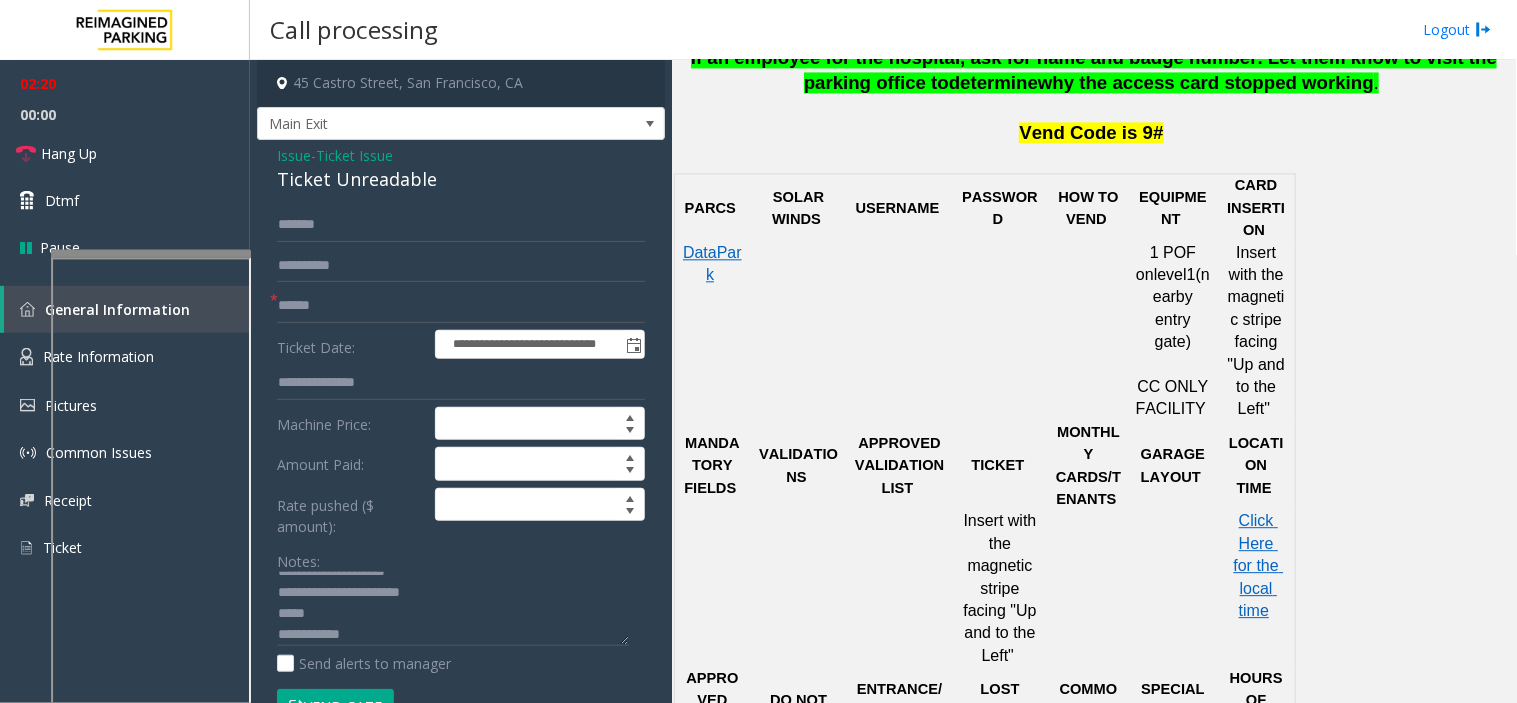 scroll, scrollTop: 21, scrollLeft: 0, axis: vertical 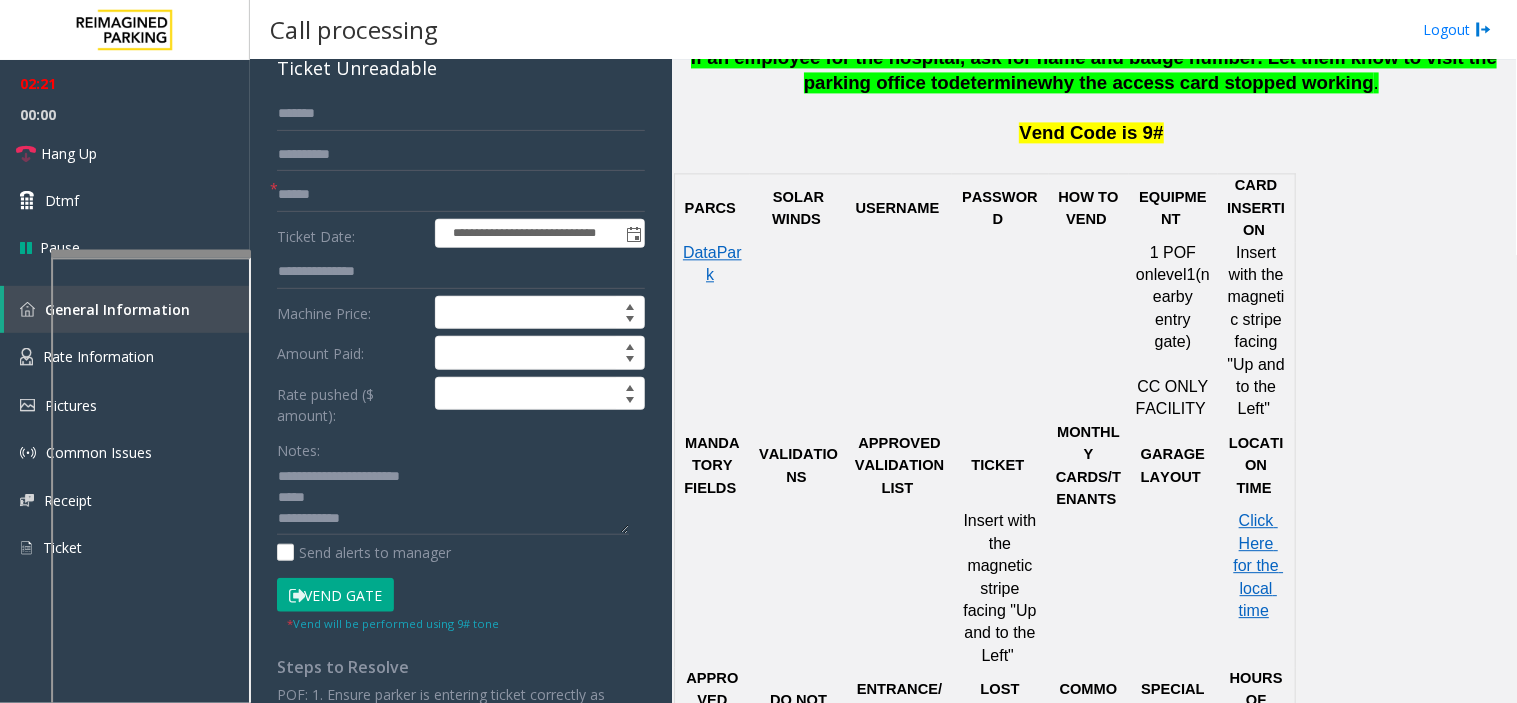click on "Vend Gate" 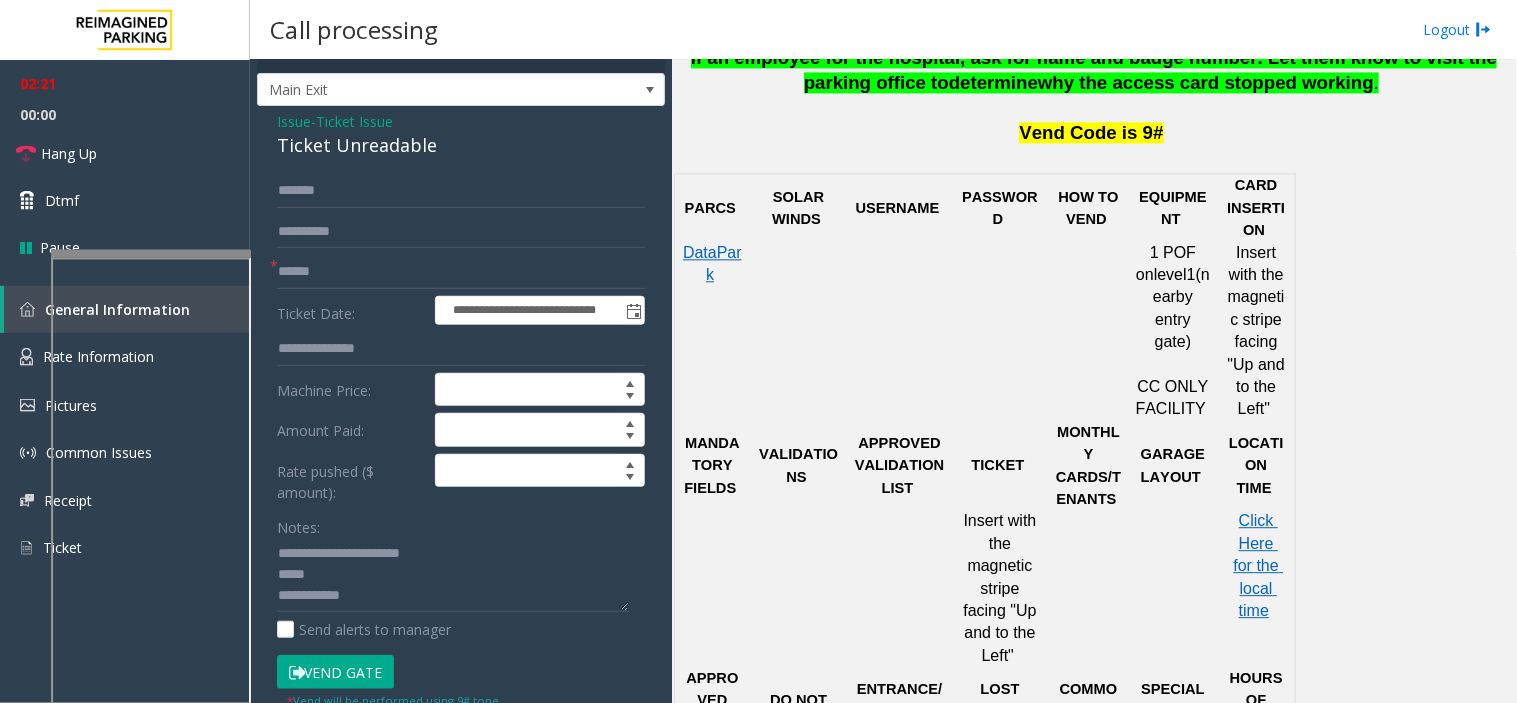 scroll, scrollTop: 0, scrollLeft: 0, axis: both 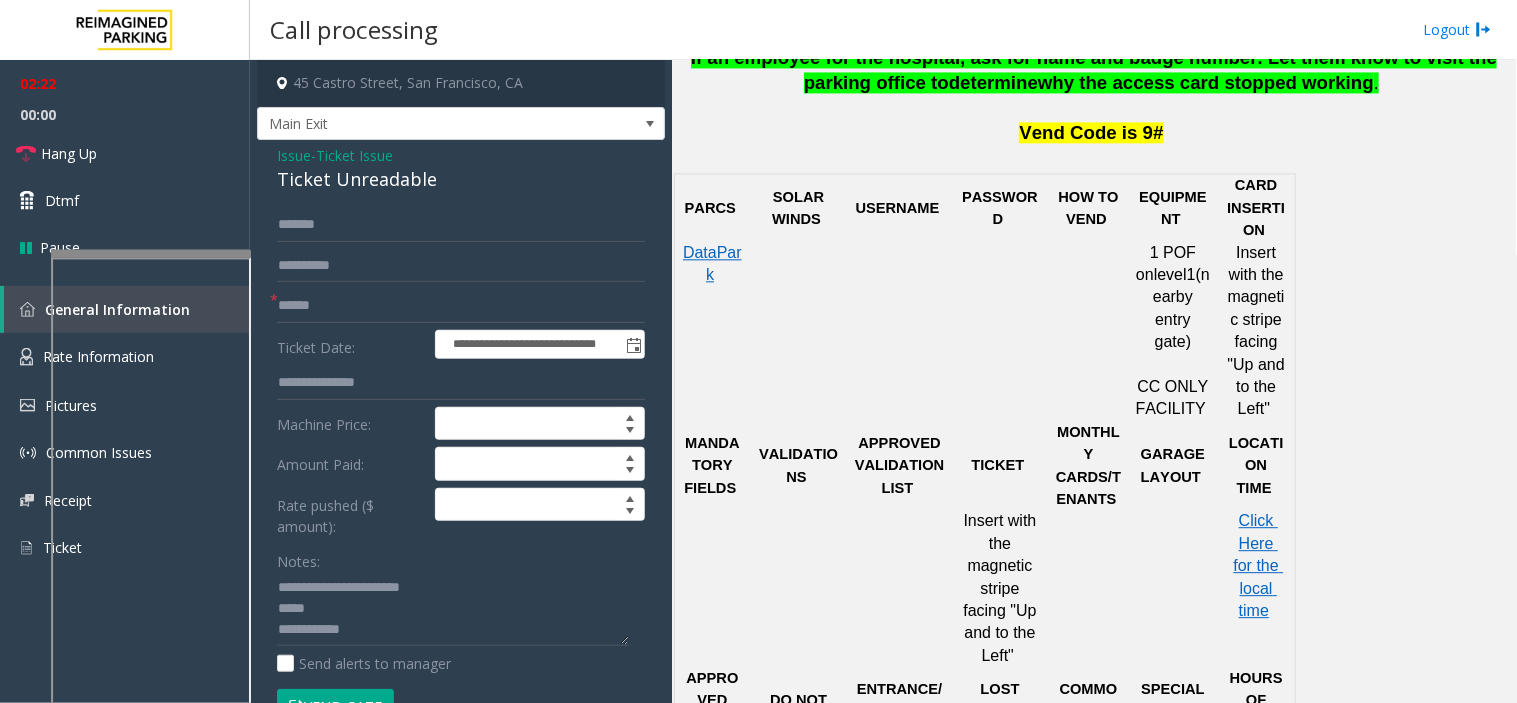 click on "Issue" 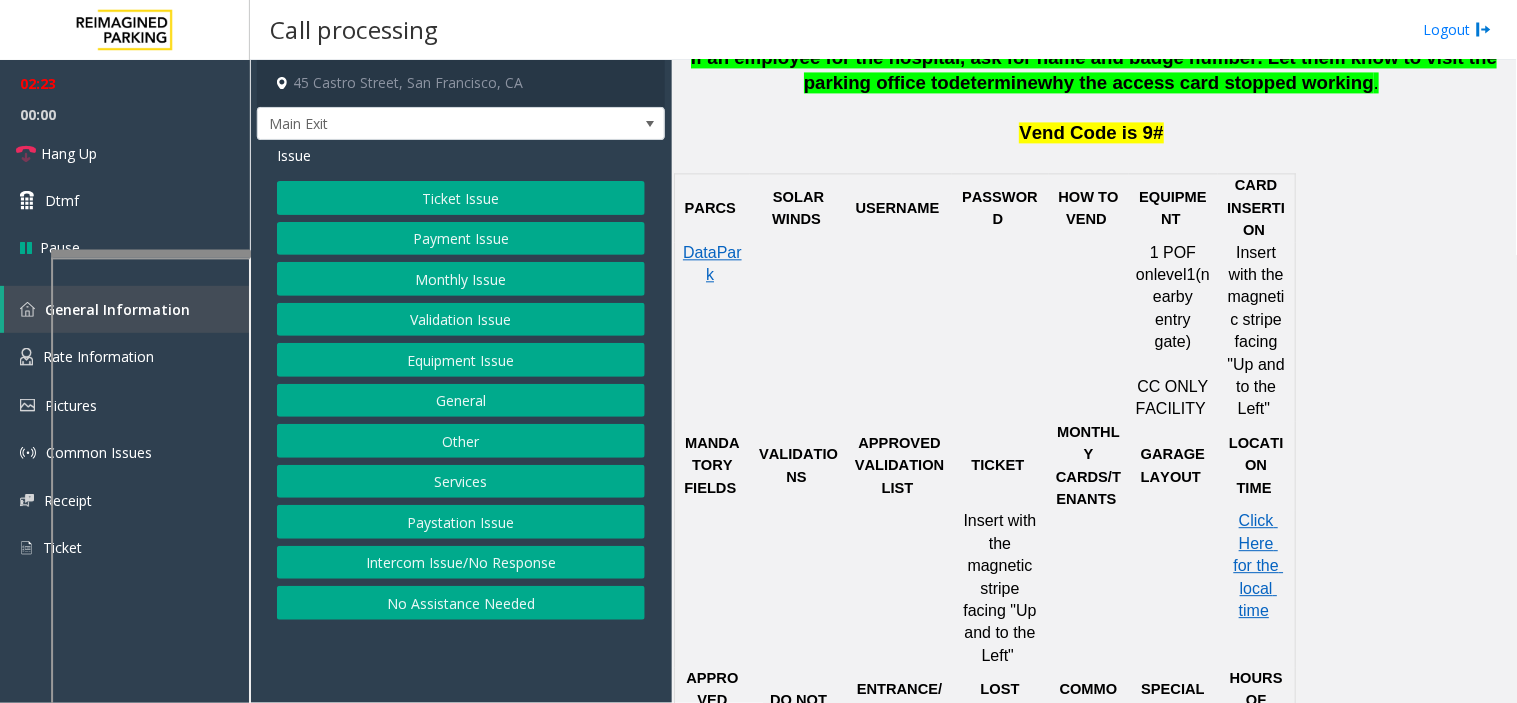 click on "Payment Issue" 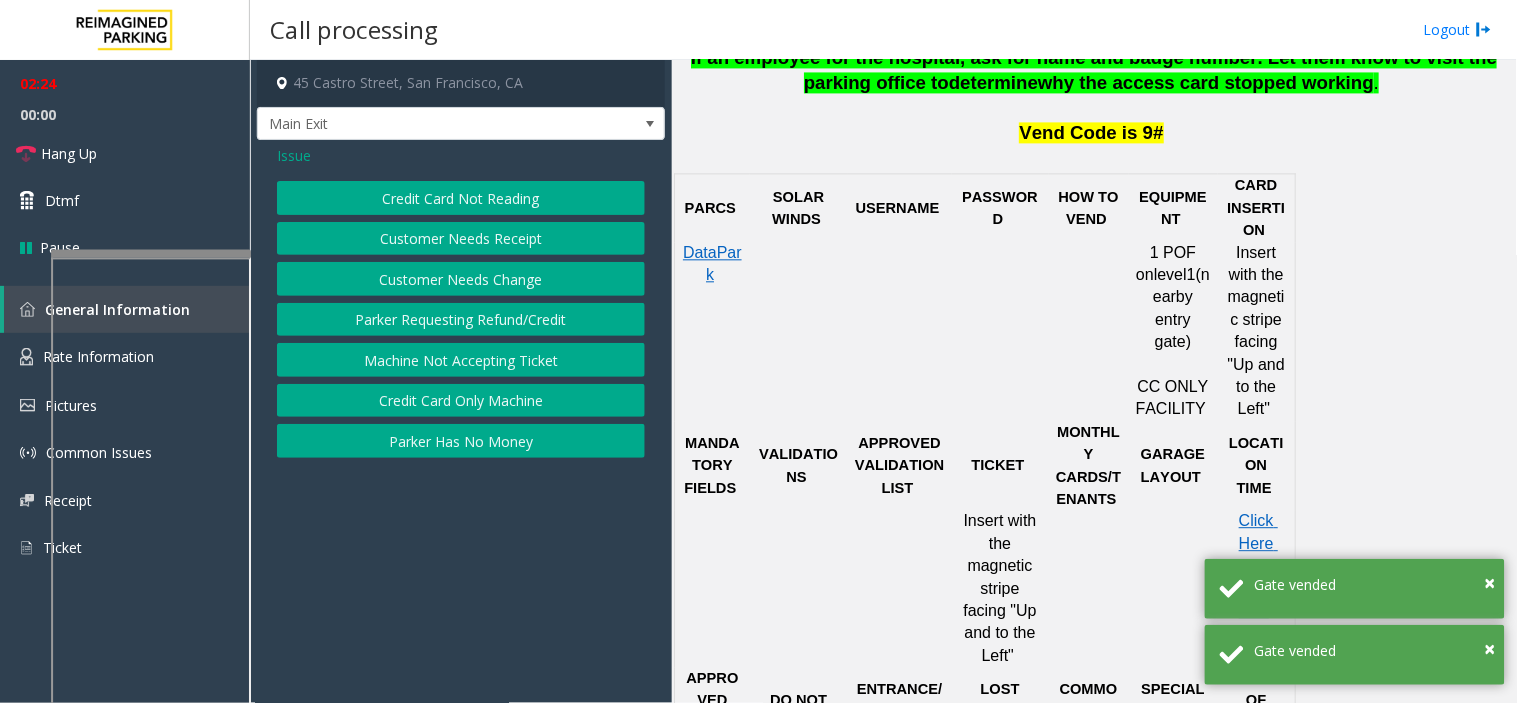 click on "Credit Card Only Machine" 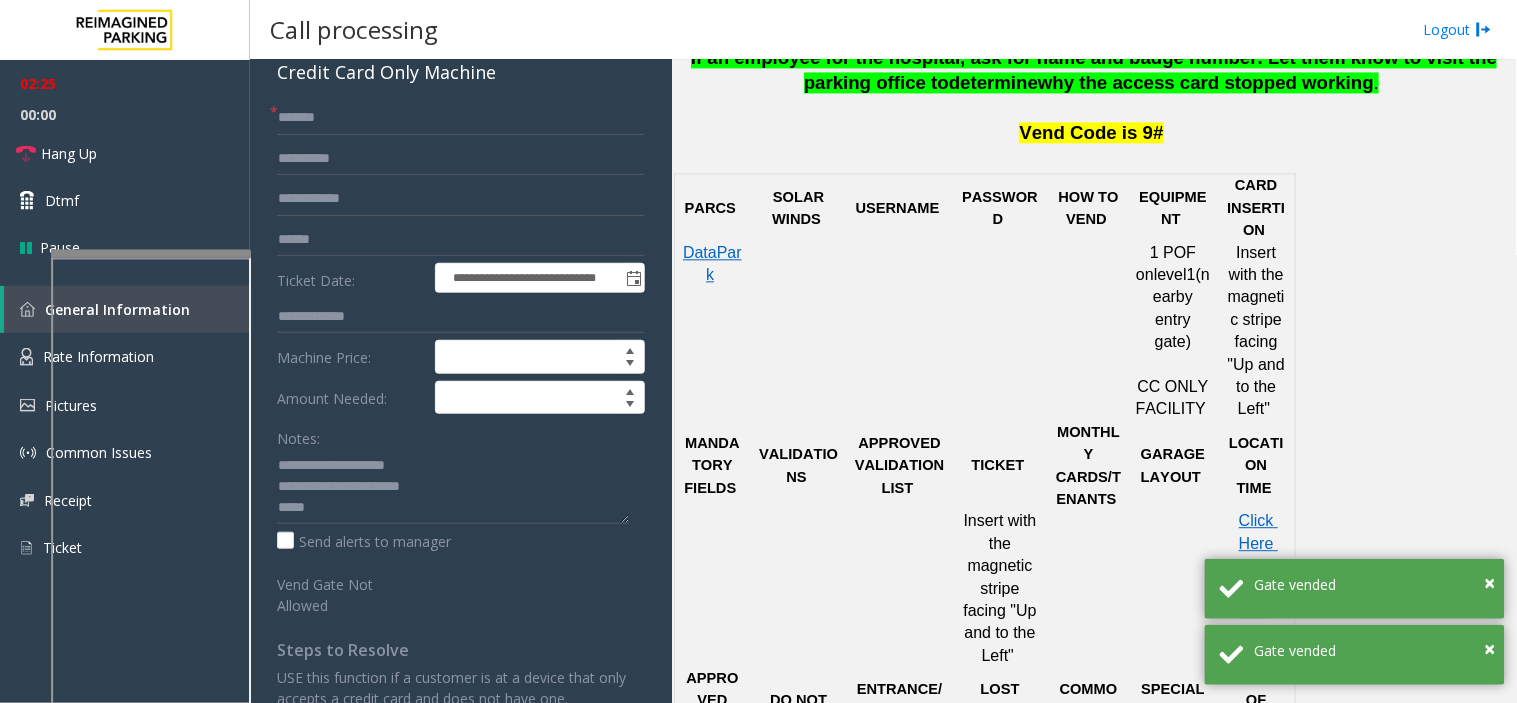 scroll, scrollTop: 111, scrollLeft: 0, axis: vertical 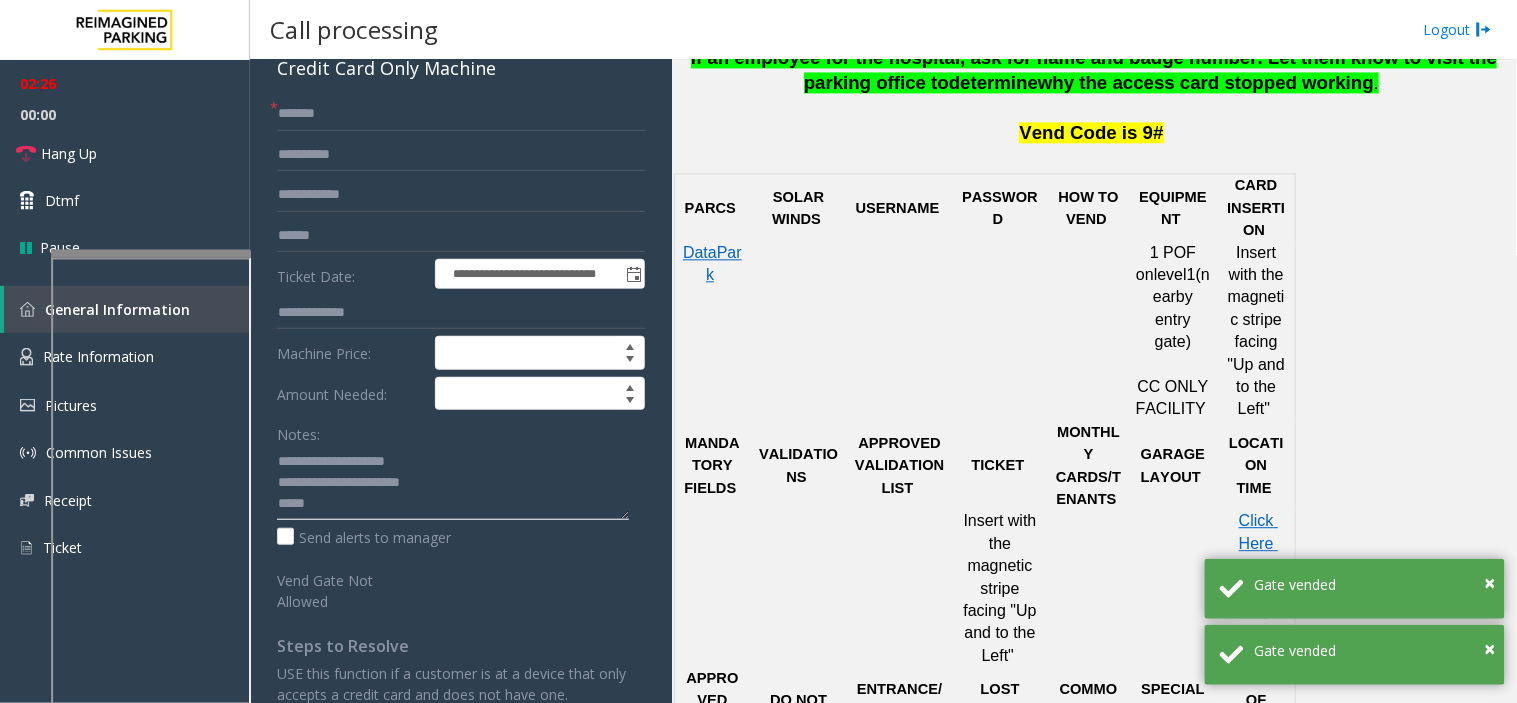 click 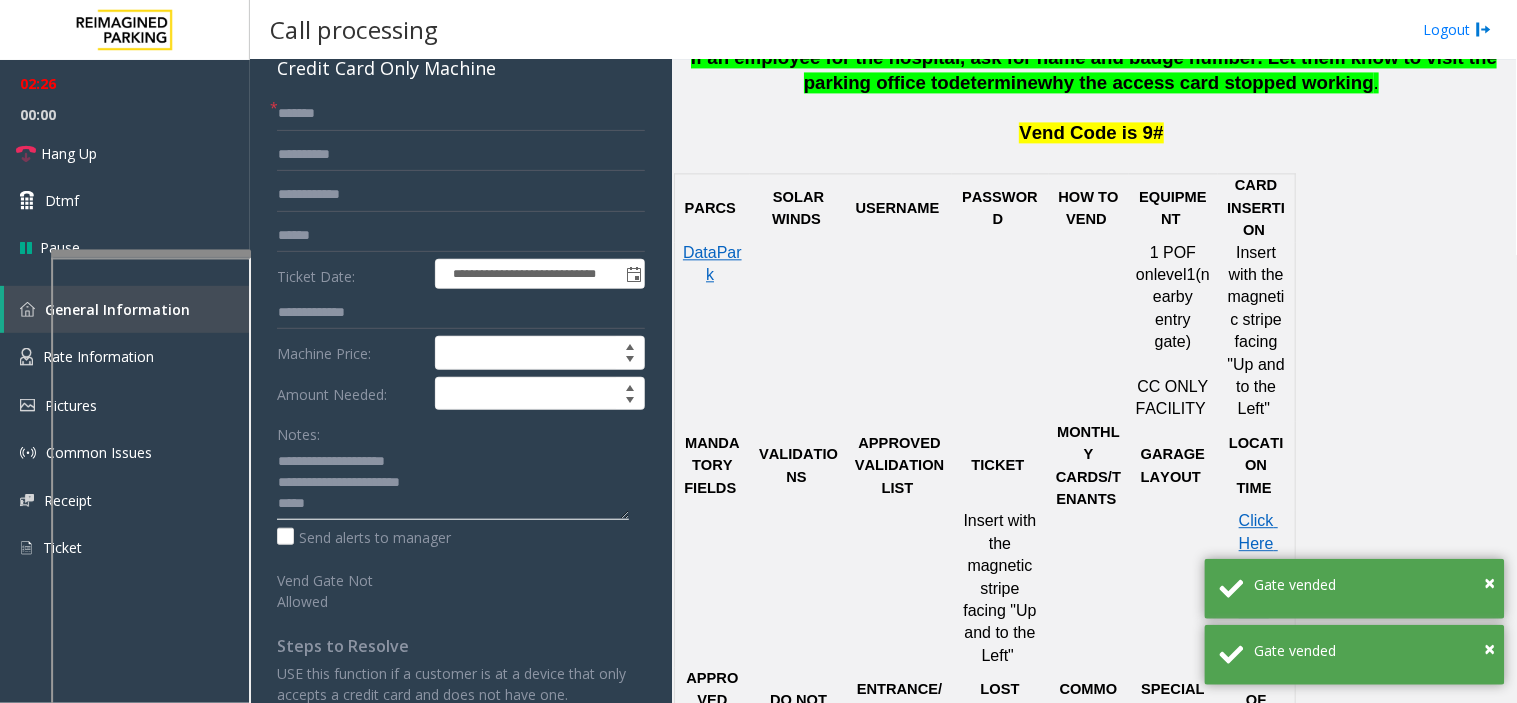 click 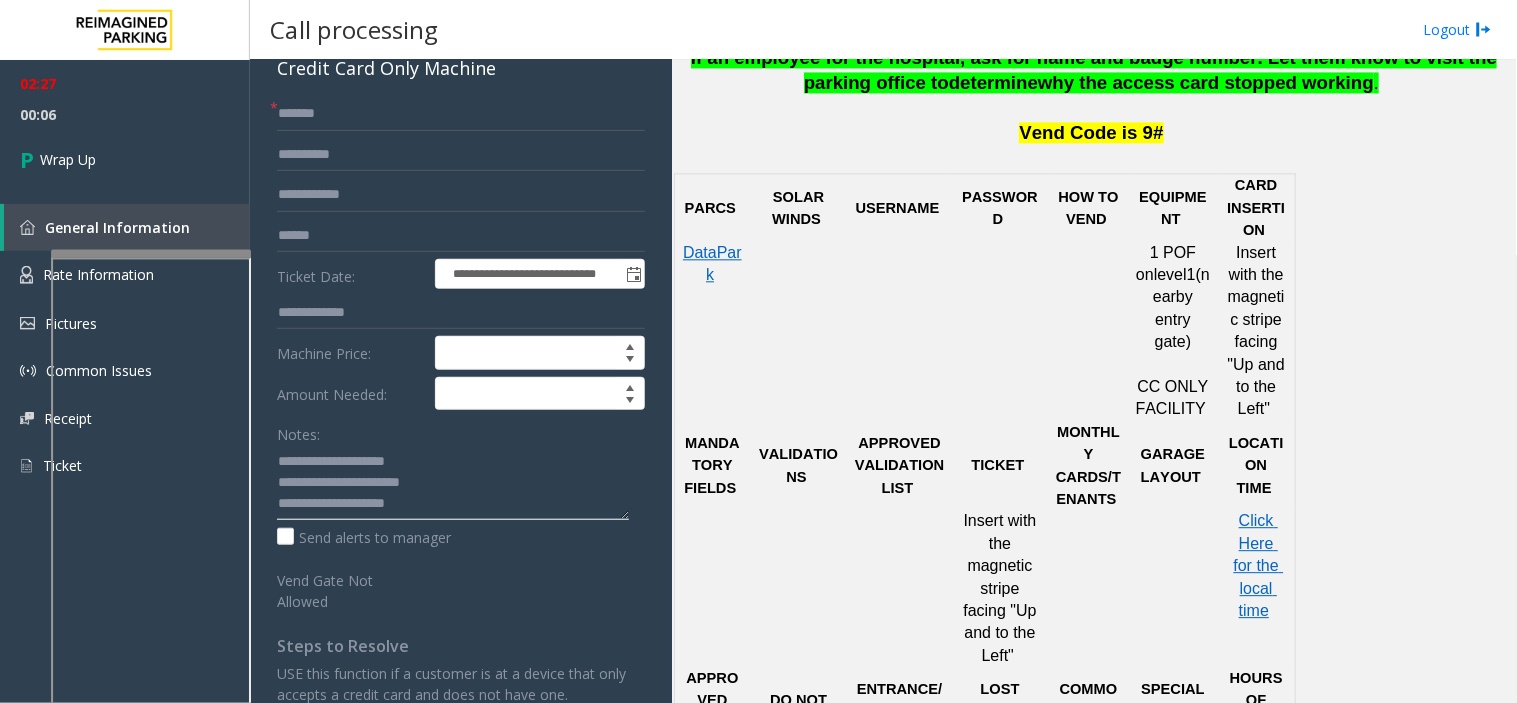 scroll, scrollTop: 20, scrollLeft: 0, axis: vertical 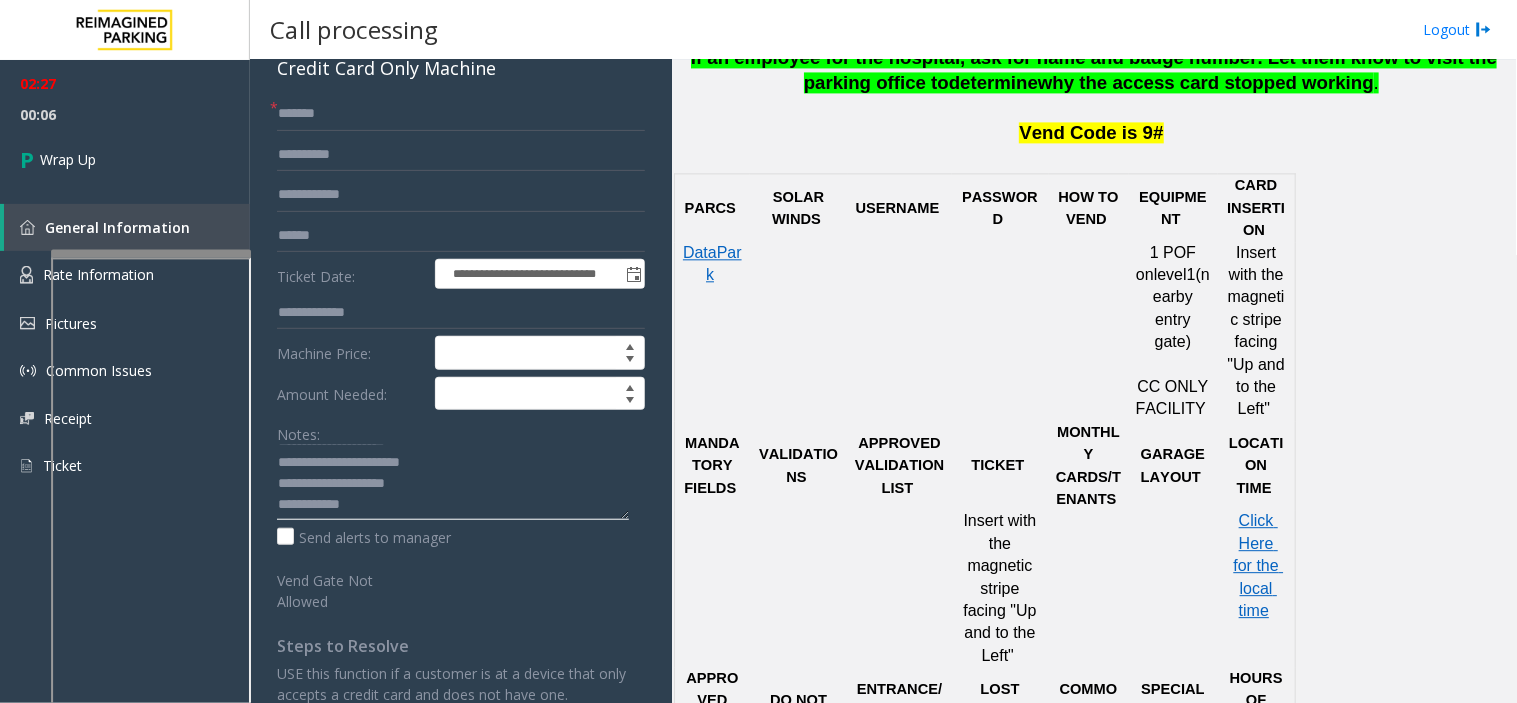 click 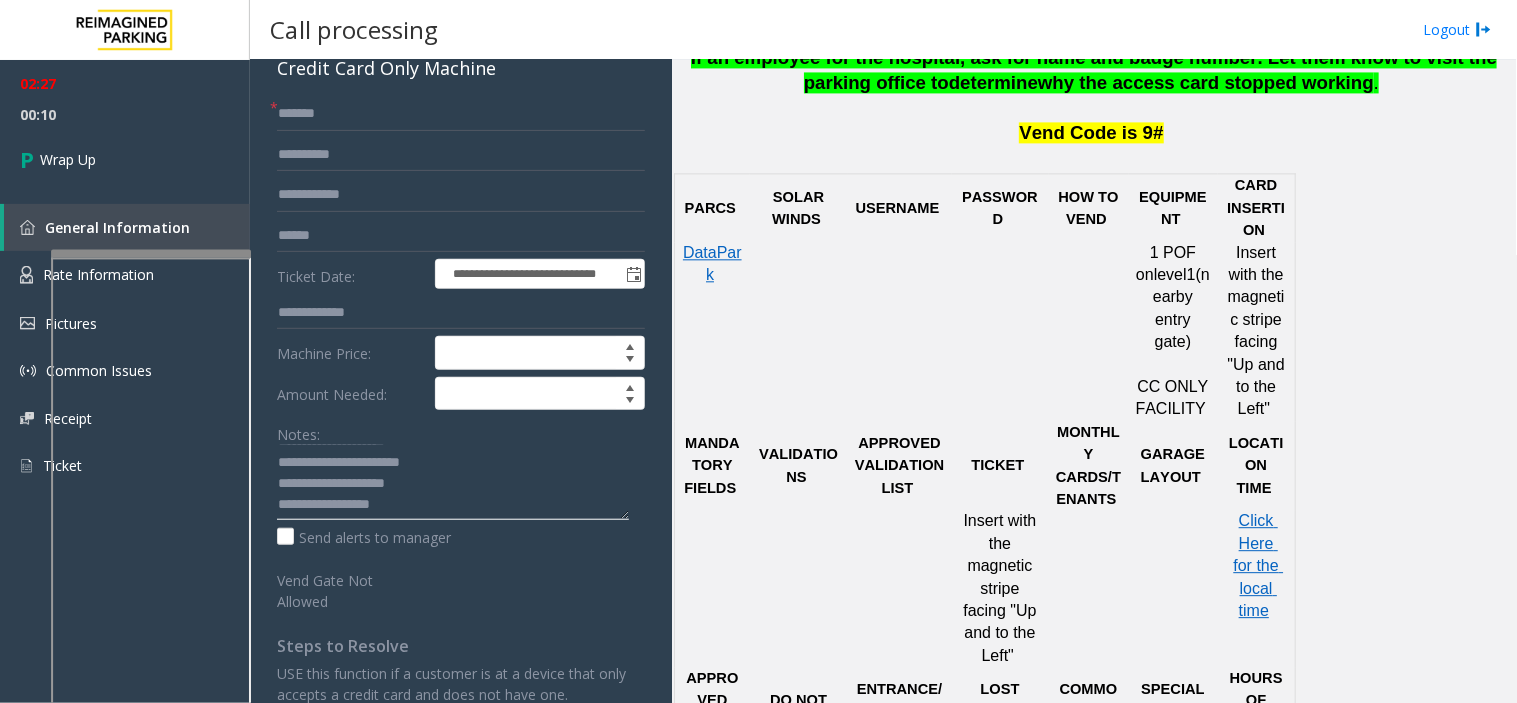click 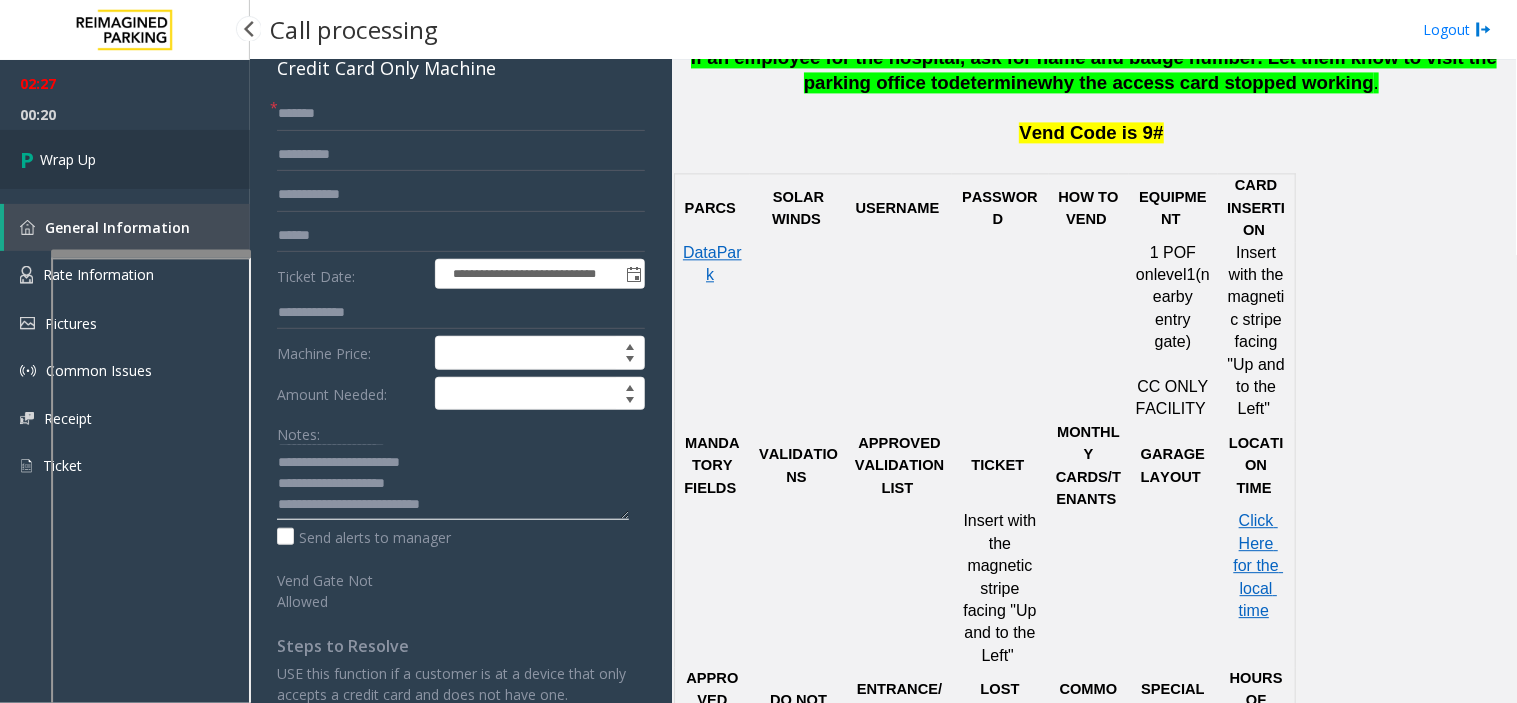 type on "**********" 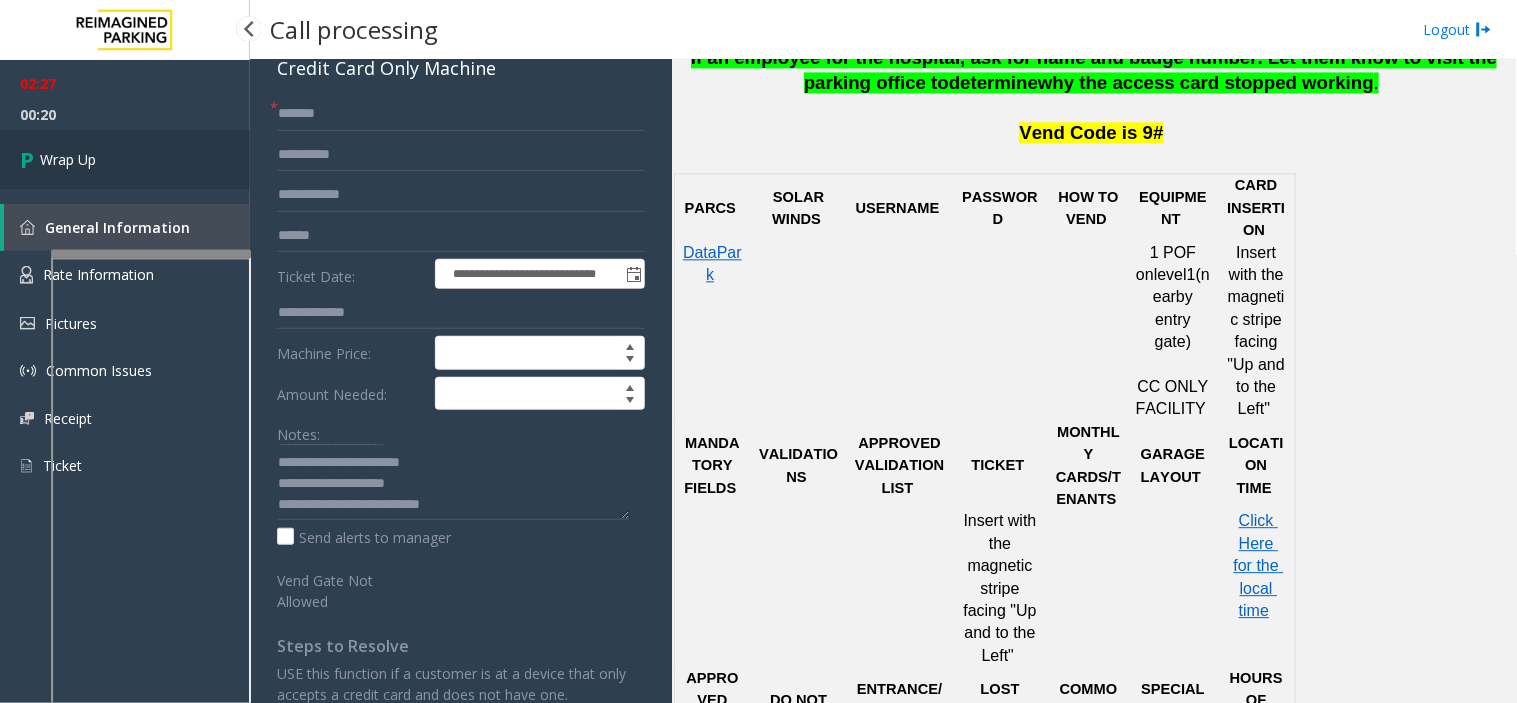 click on "Wrap Up" at bounding box center [125, 159] 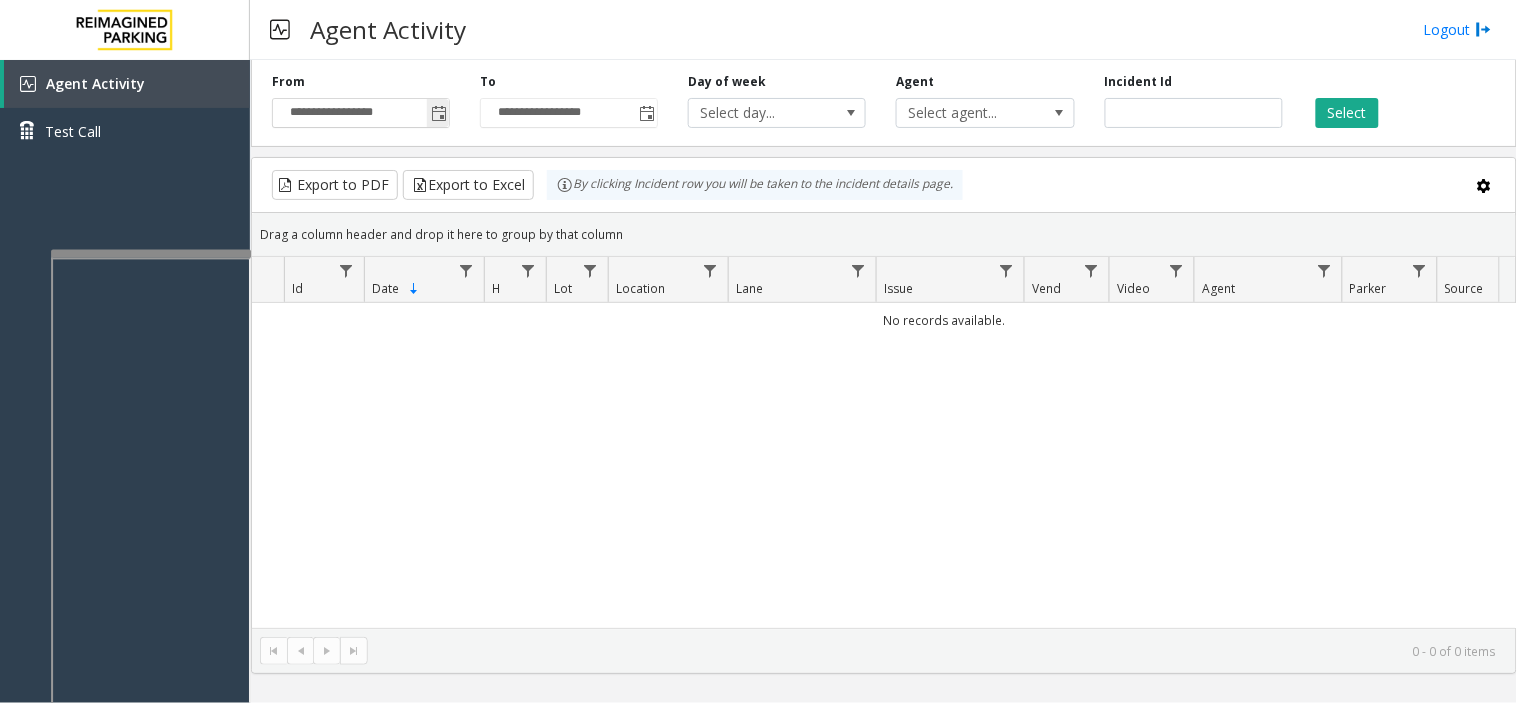 click 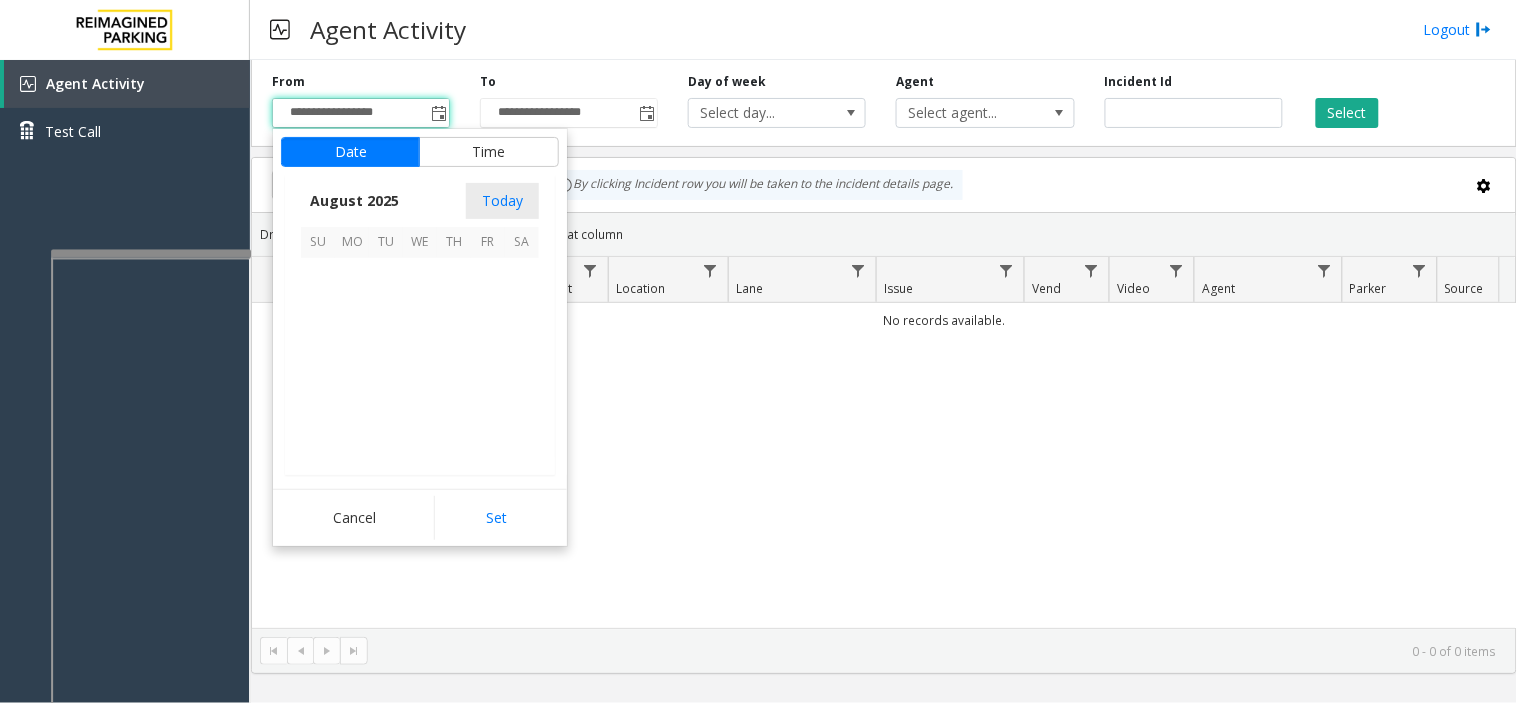 scroll, scrollTop: 358592, scrollLeft: 0, axis: vertical 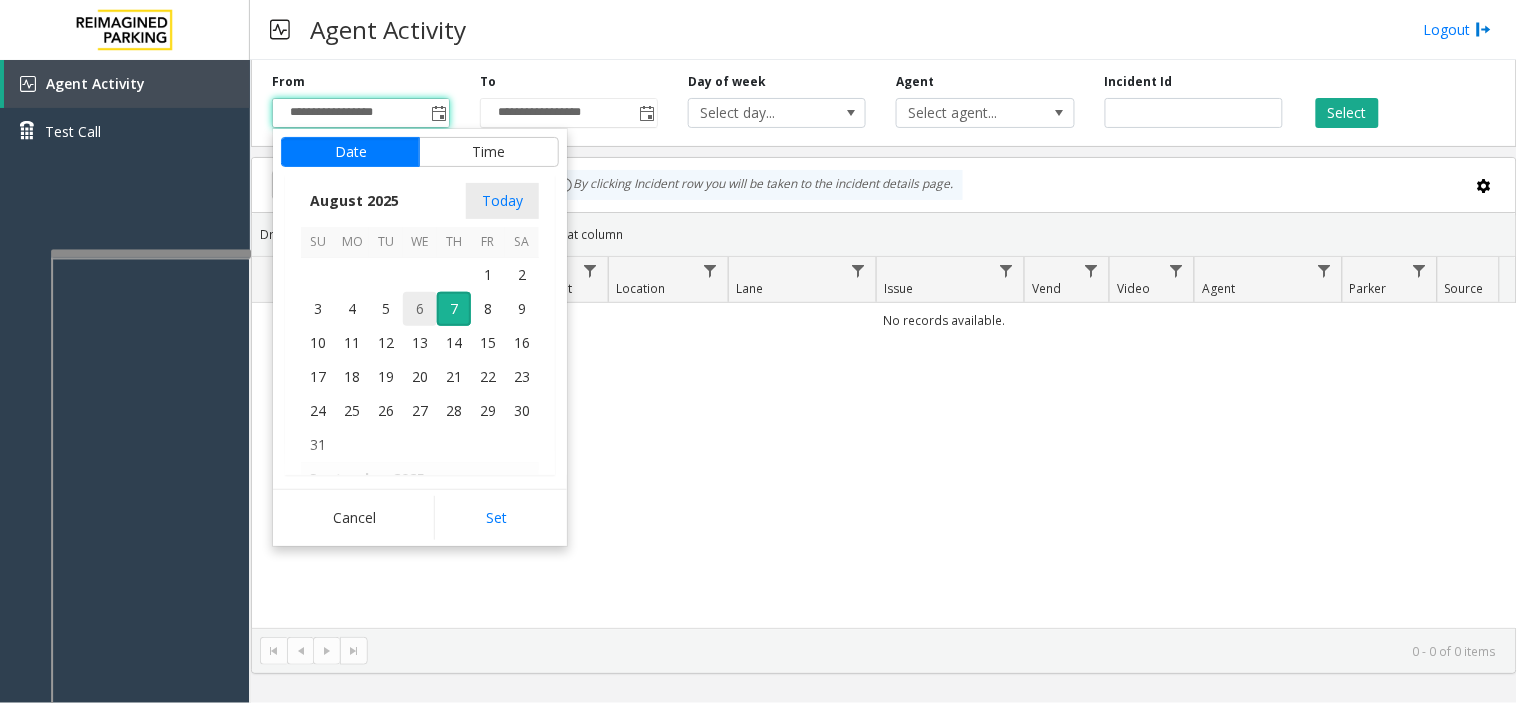 click on "6" at bounding box center (420, 309) 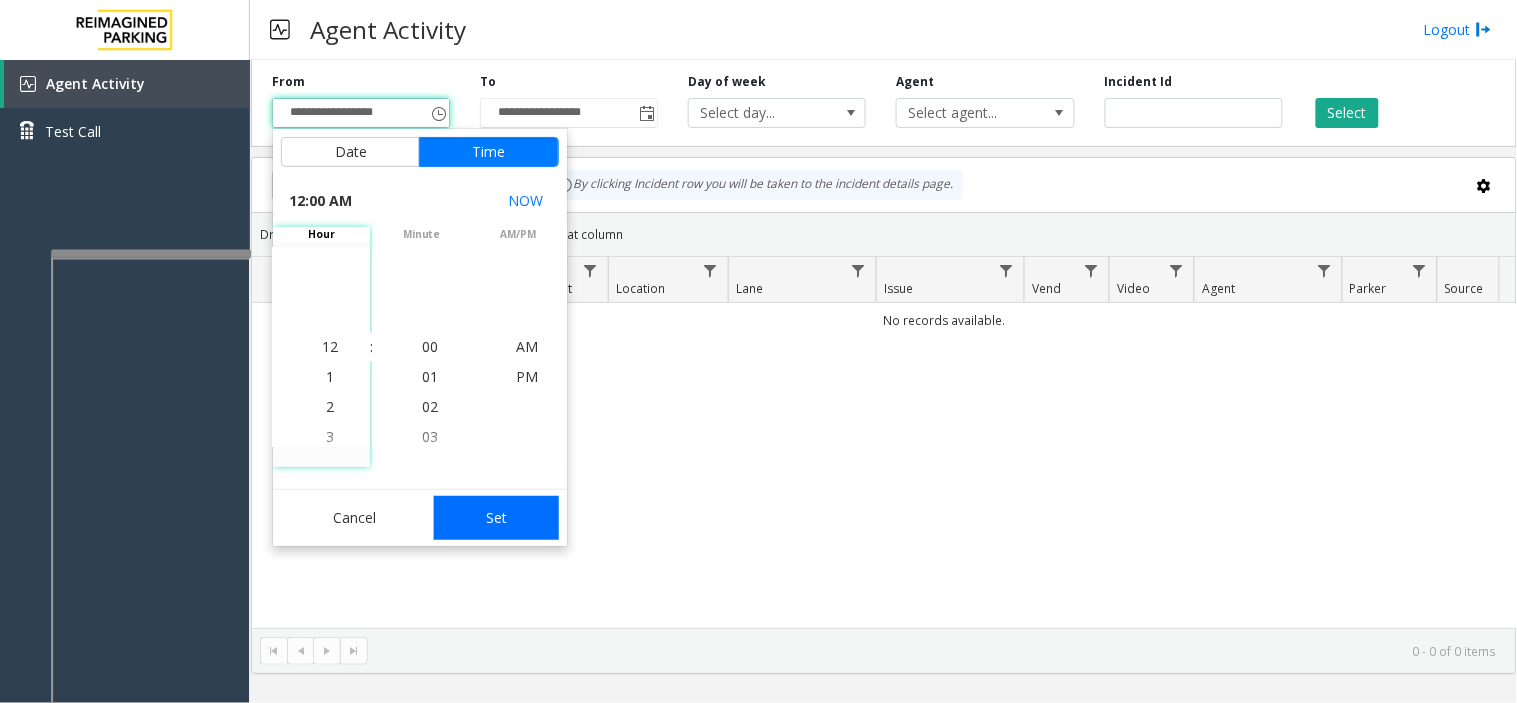 click on "Set" 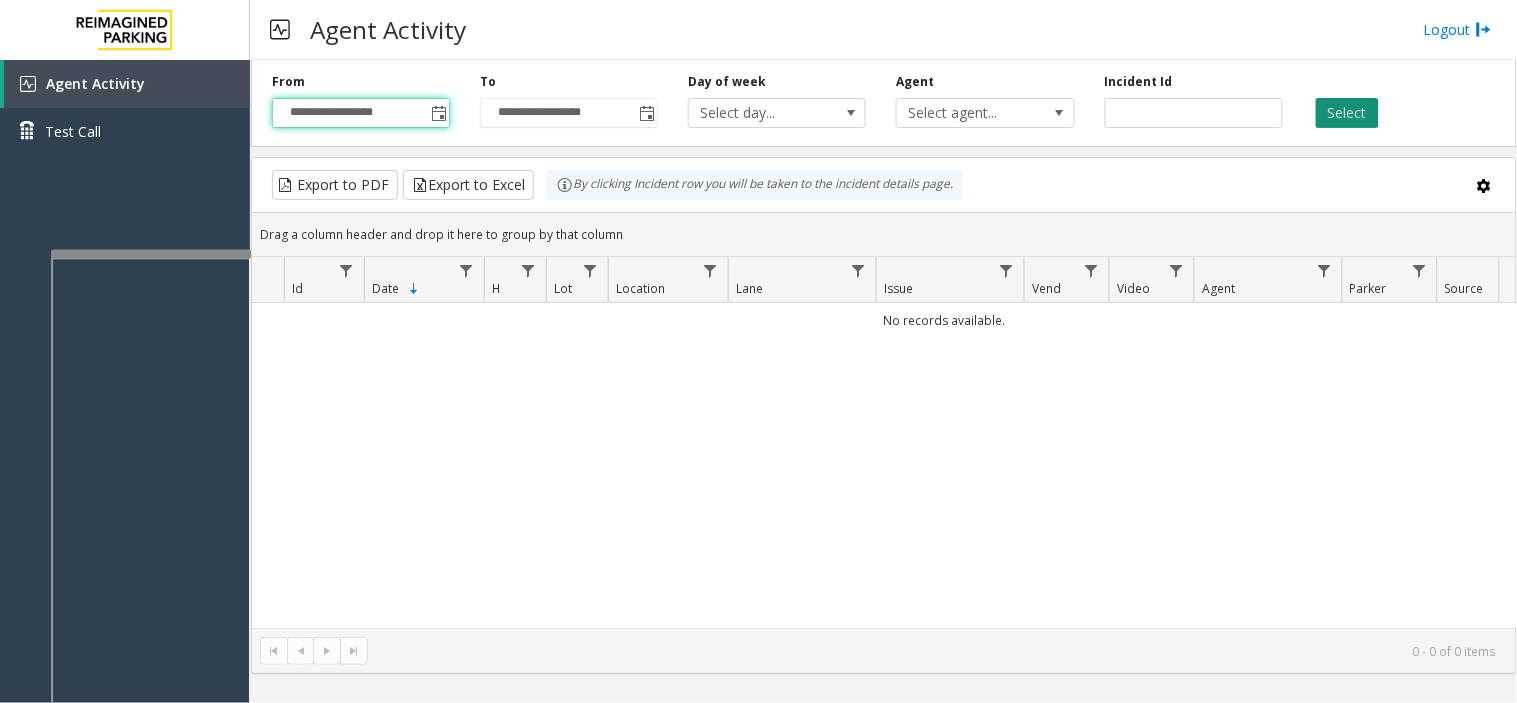 click on "Select" 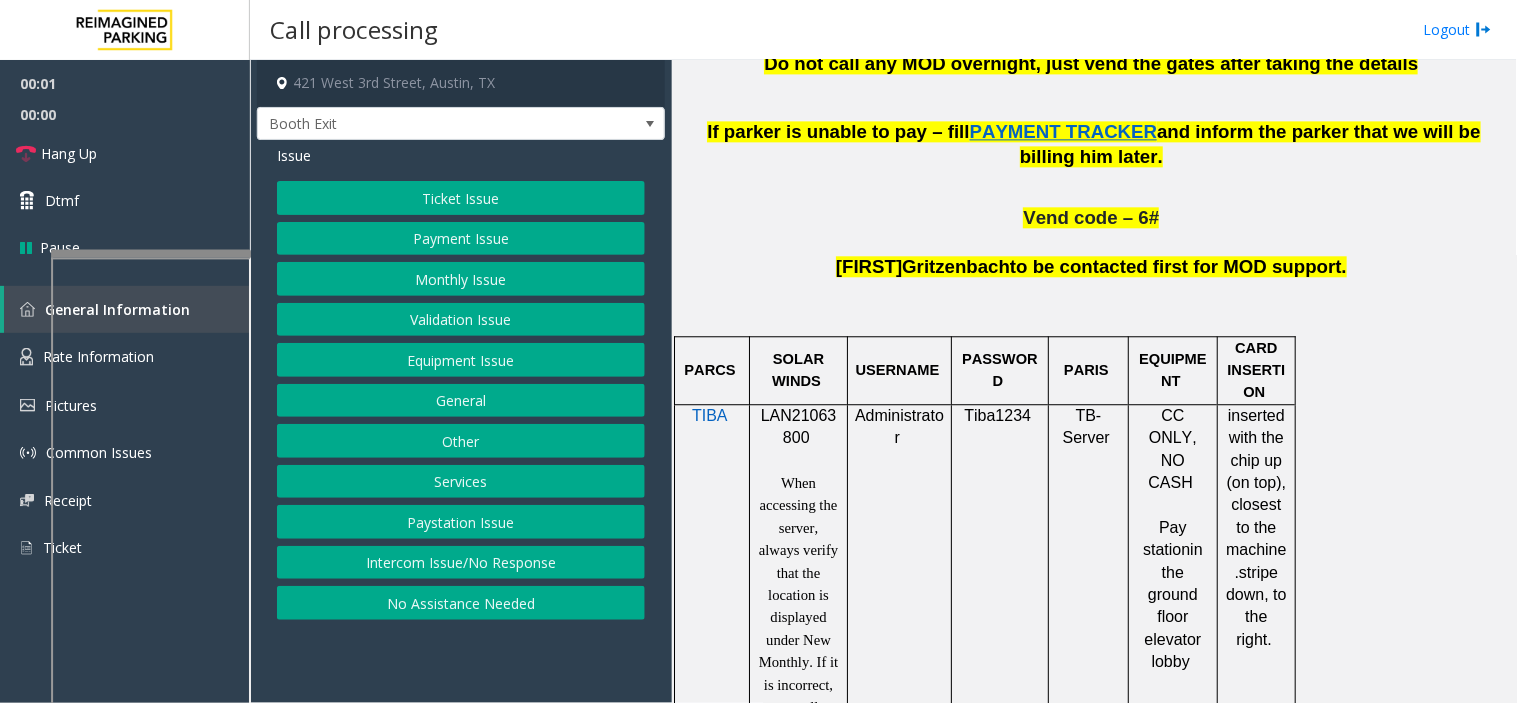scroll, scrollTop: 1333, scrollLeft: 0, axis: vertical 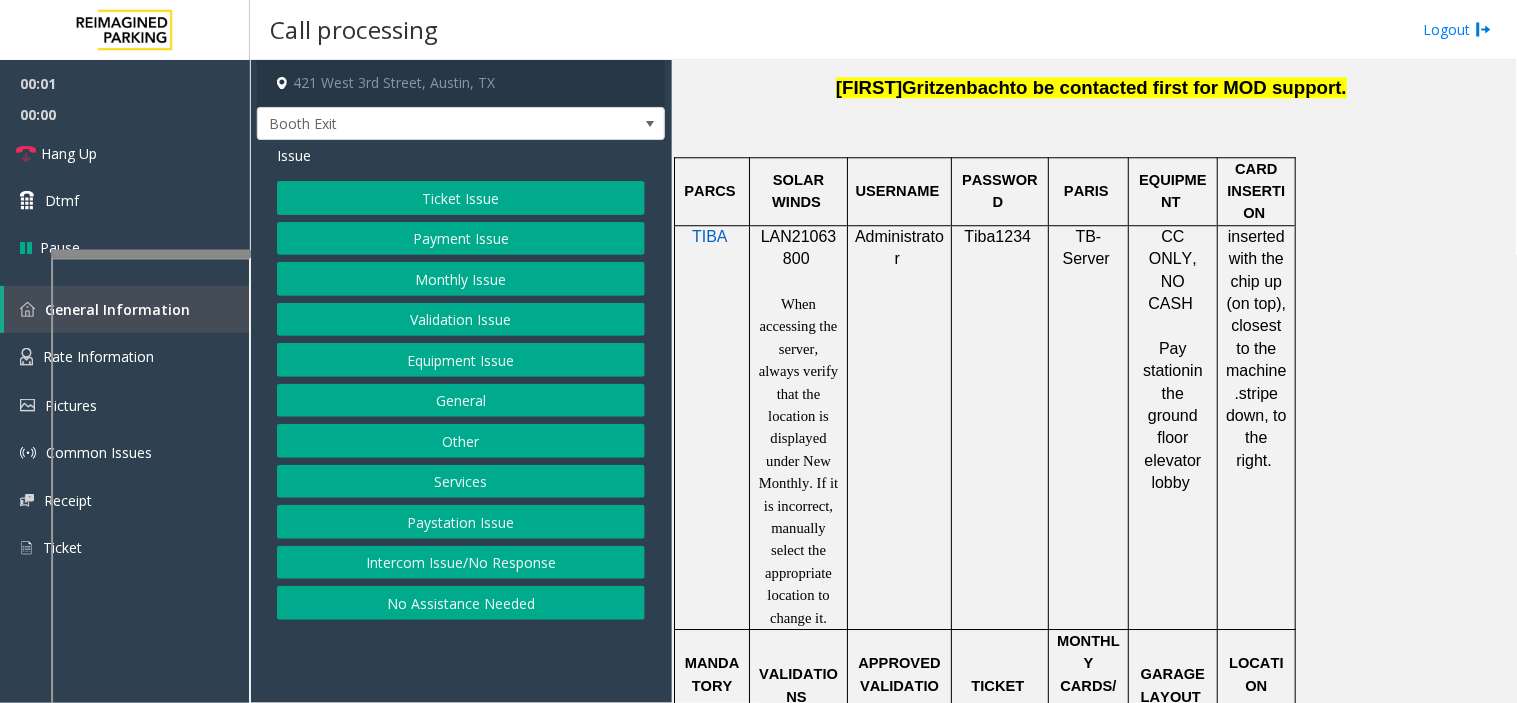 click on "LAN21063800" 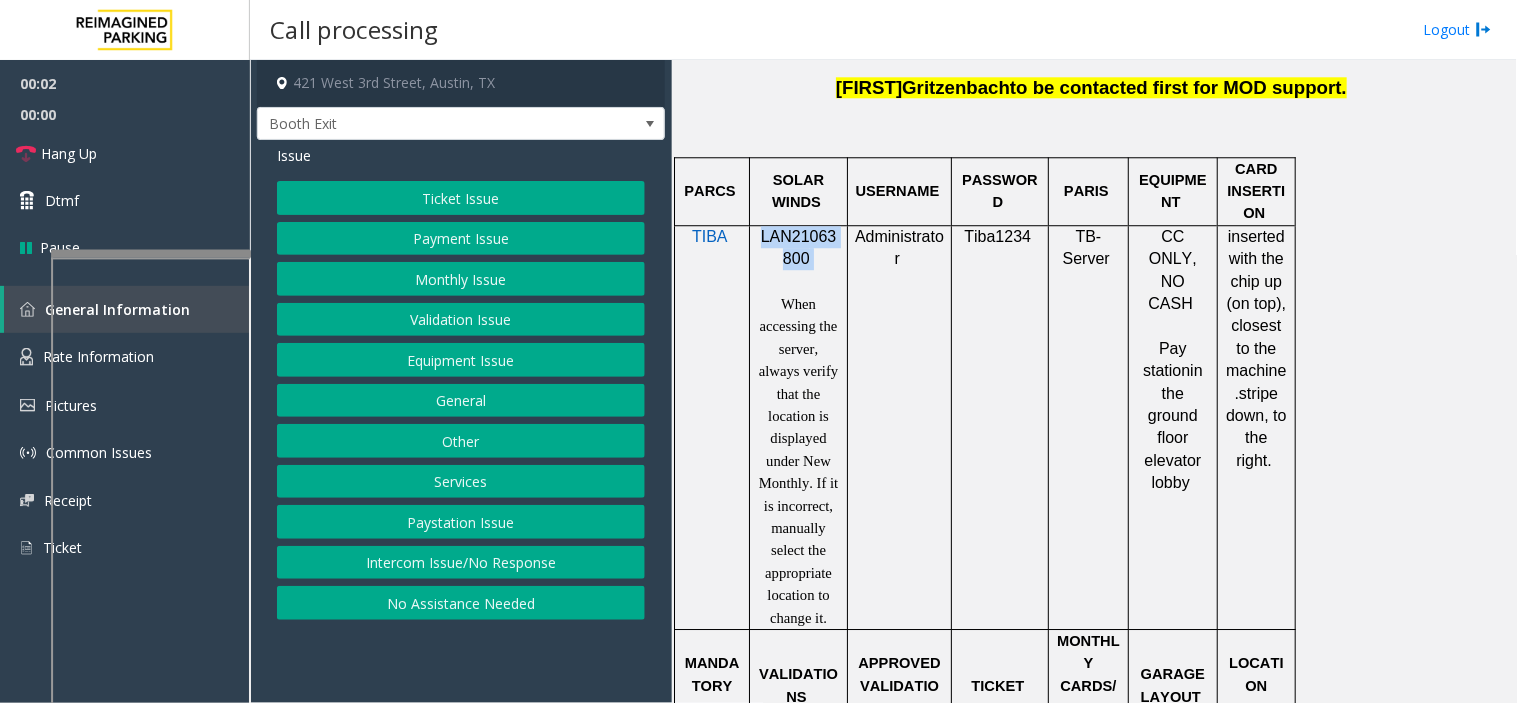 click on "LAN21063800" 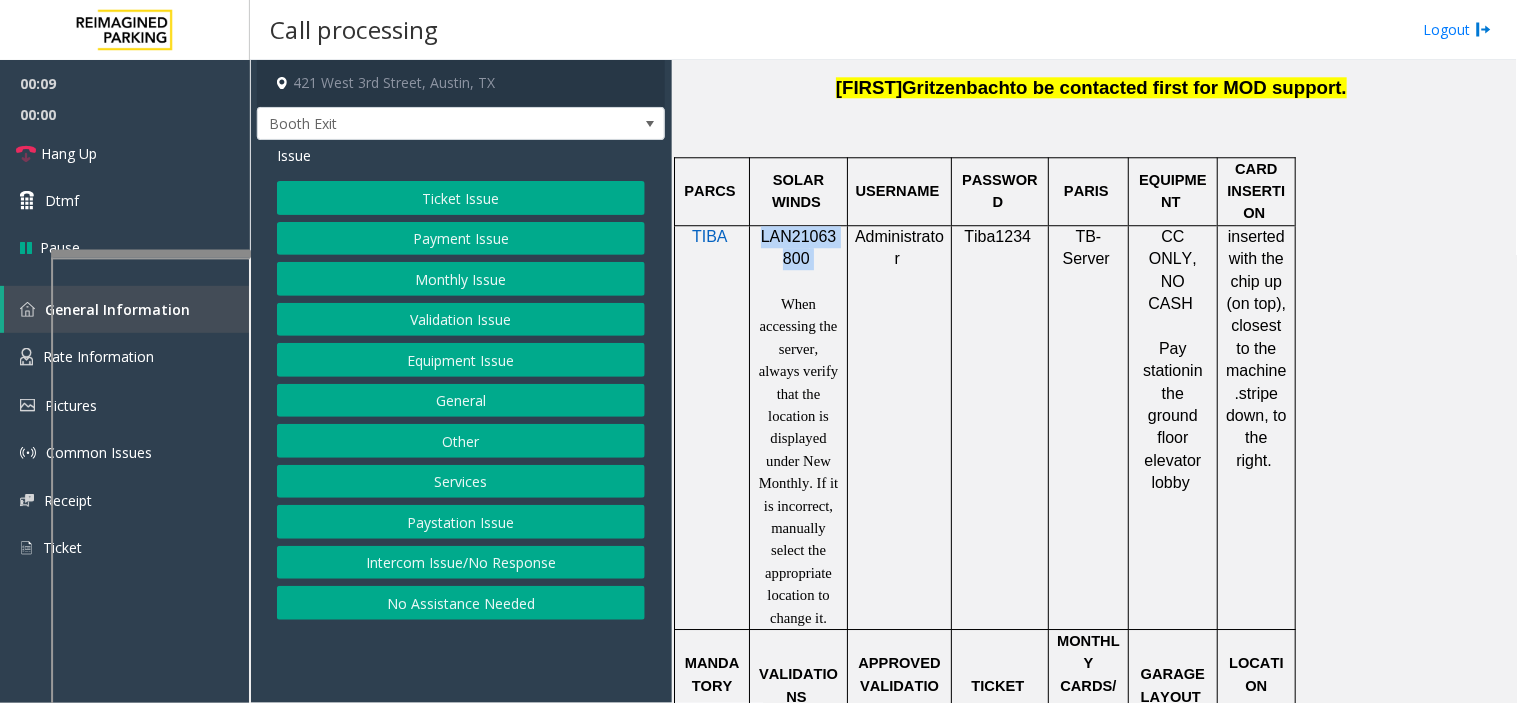 click on "Validation Issue" 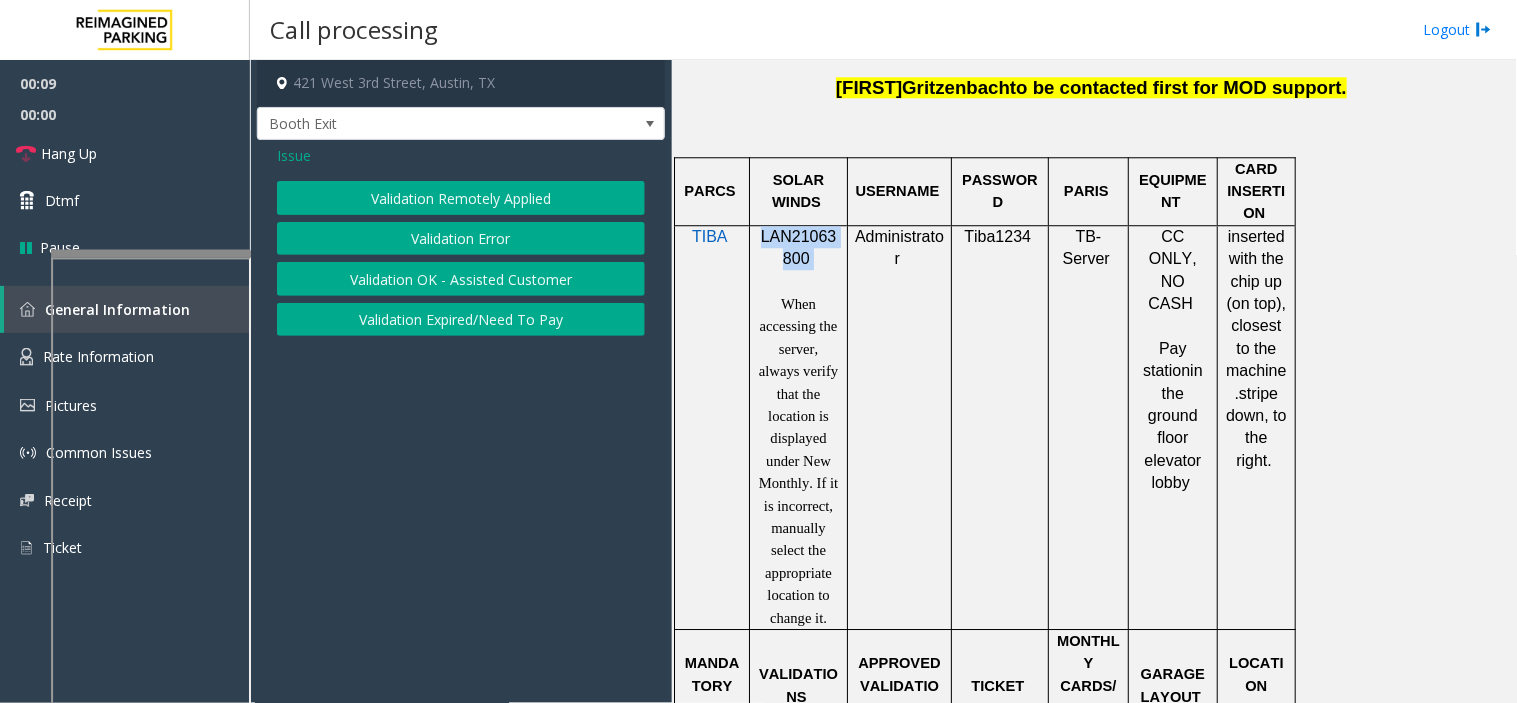 click on "Validation Error" 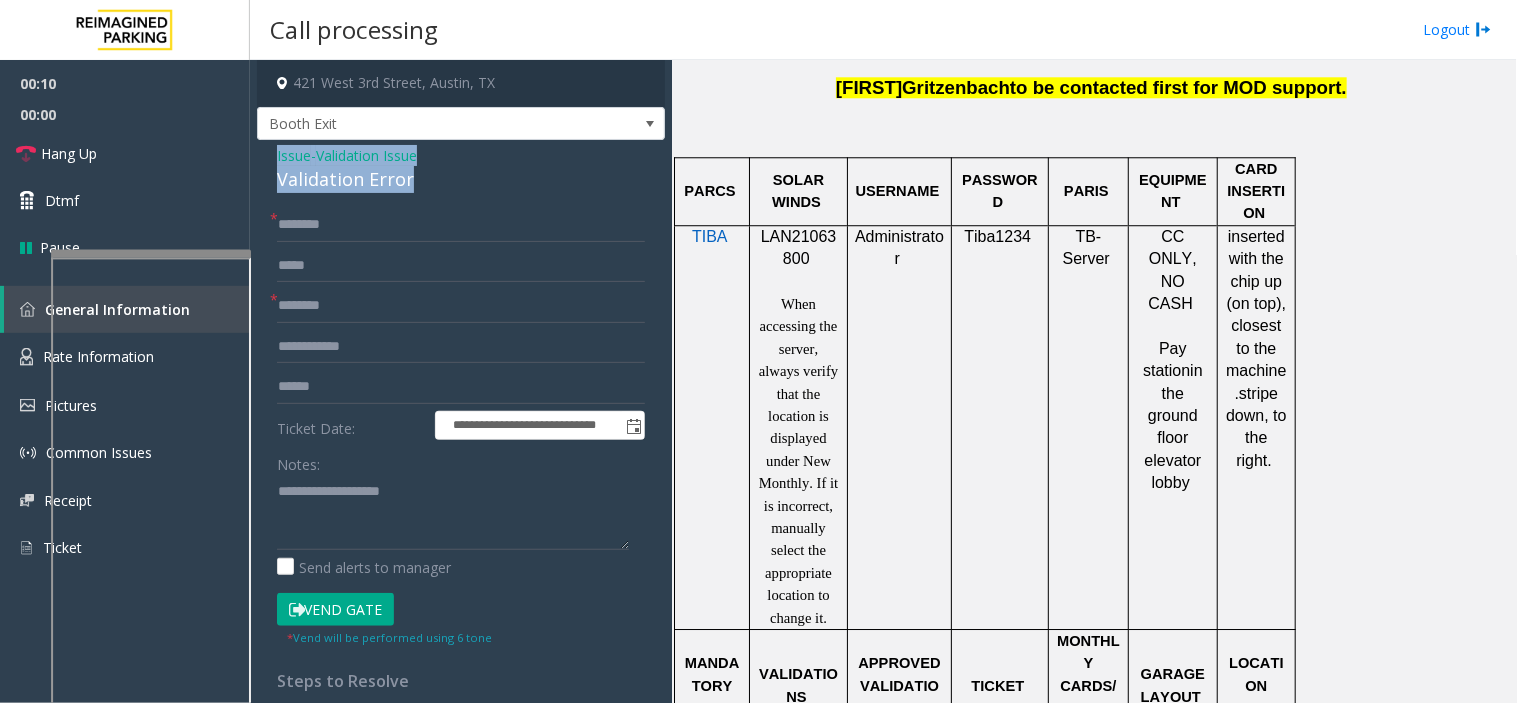 drag, startPoint x: 413, startPoint y: 178, endPoint x: 263, endPoint y: 151, distance: 152.41063 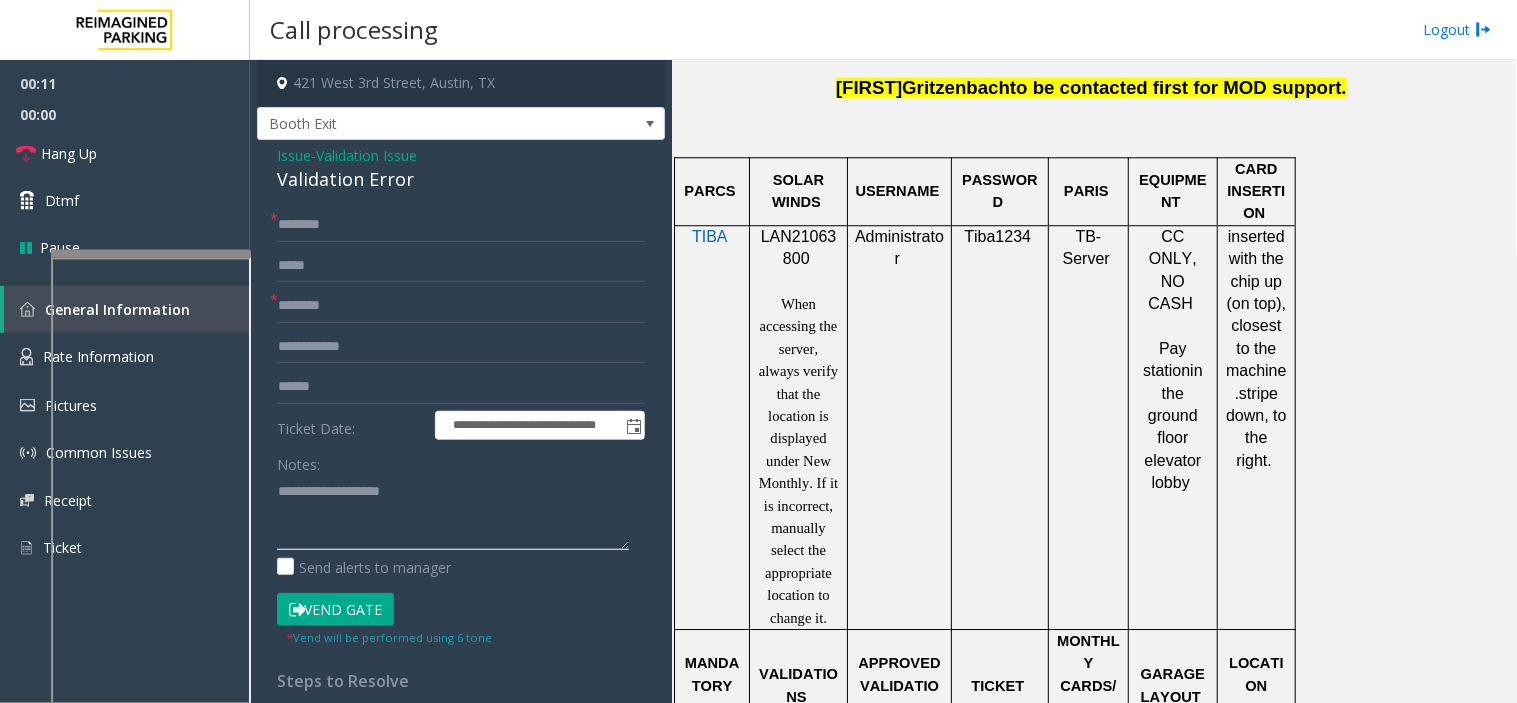 click 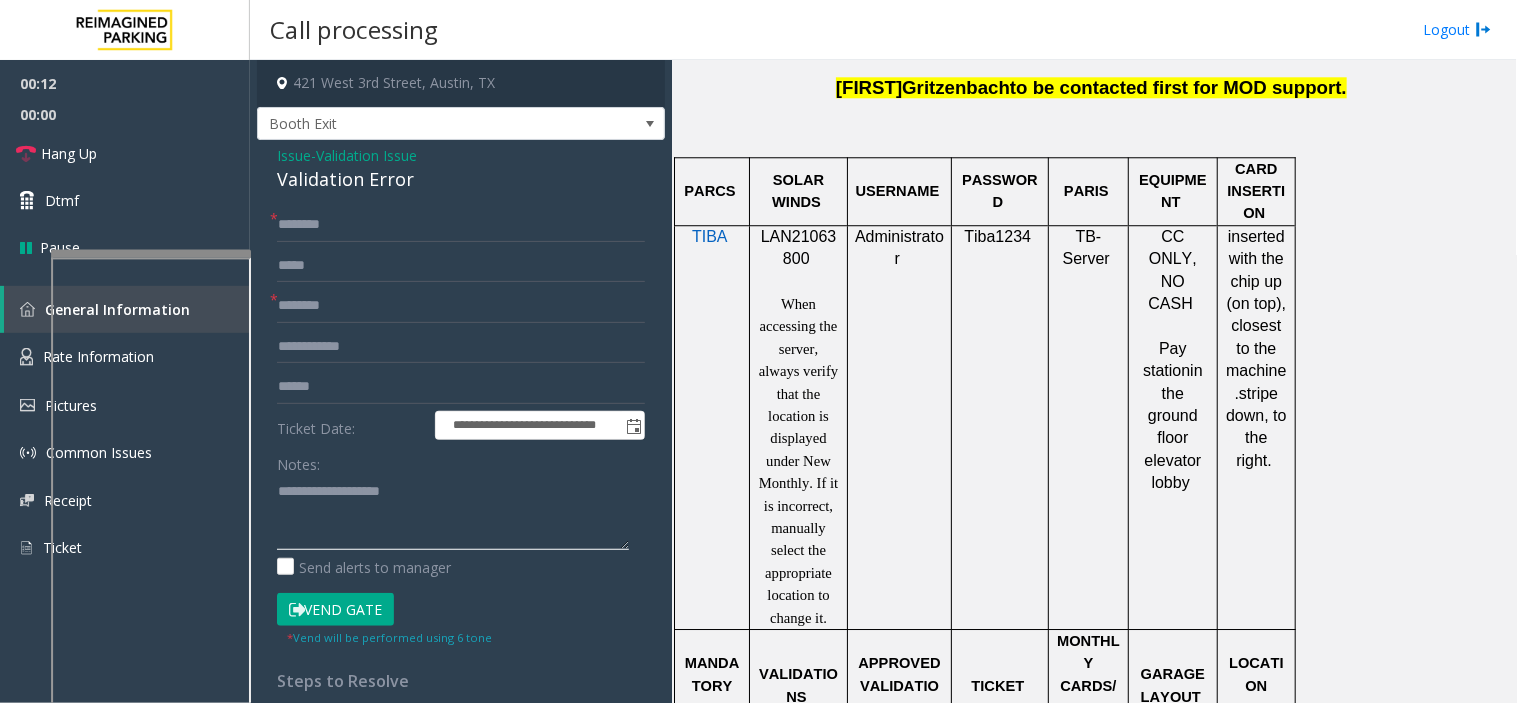 paste on "**********" 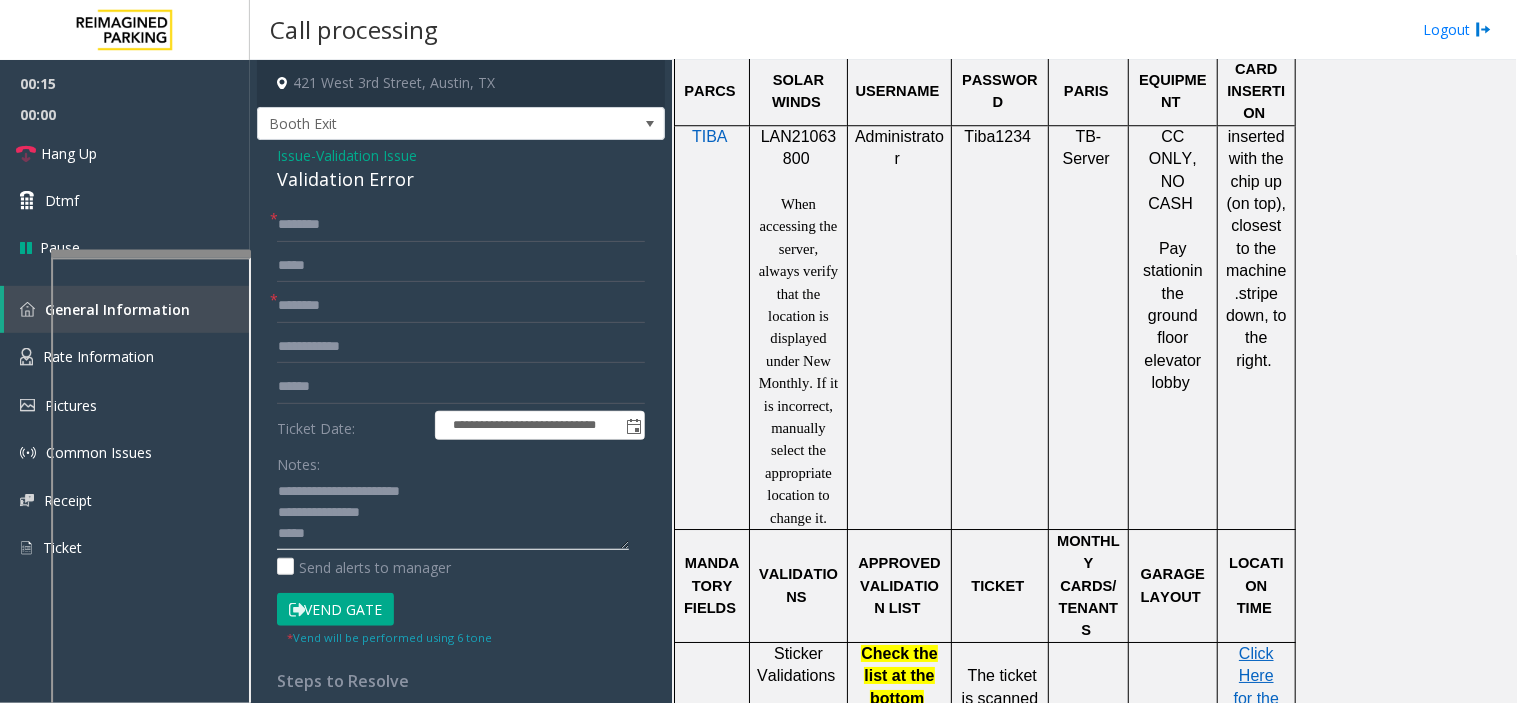 scroll, scrollTop: 1666, scrollLeft: 0, axis: vertical 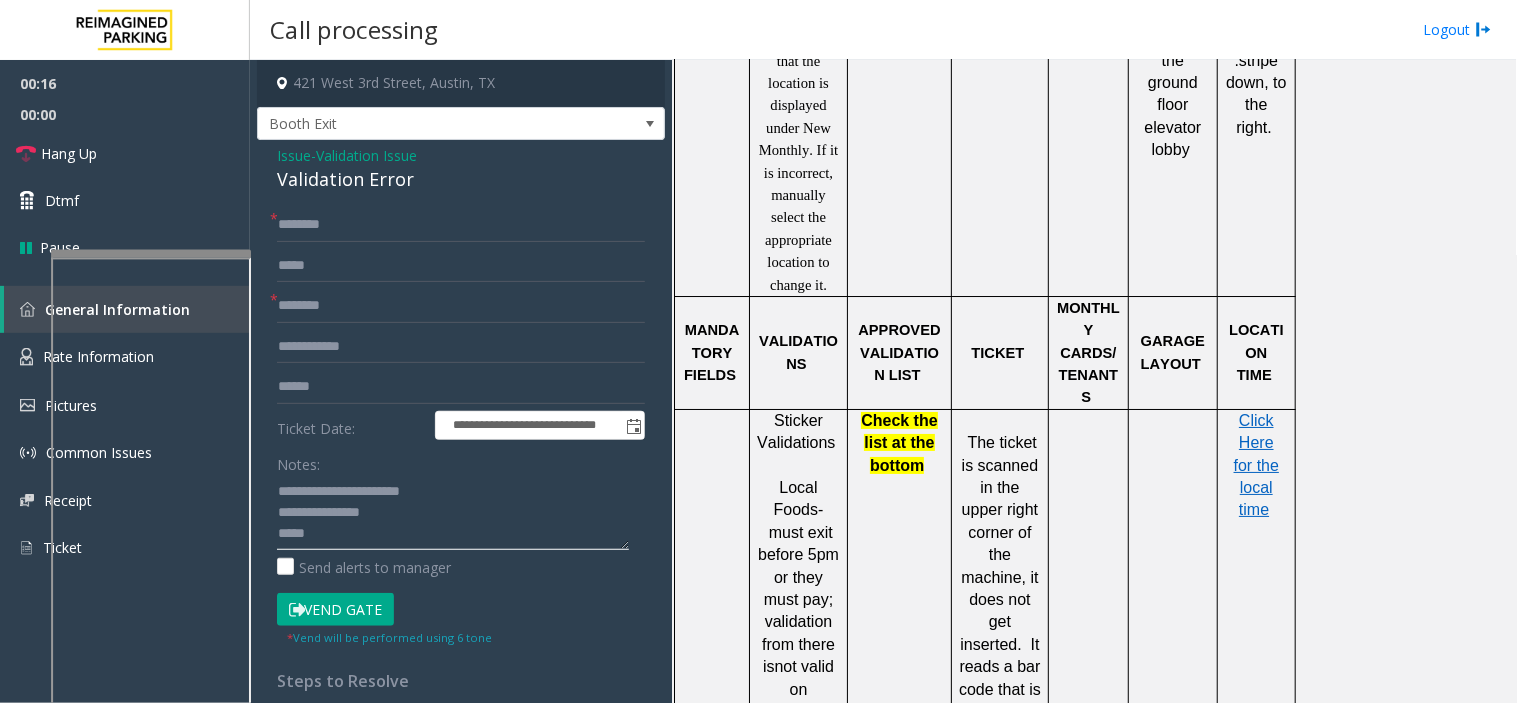 type on "**********" 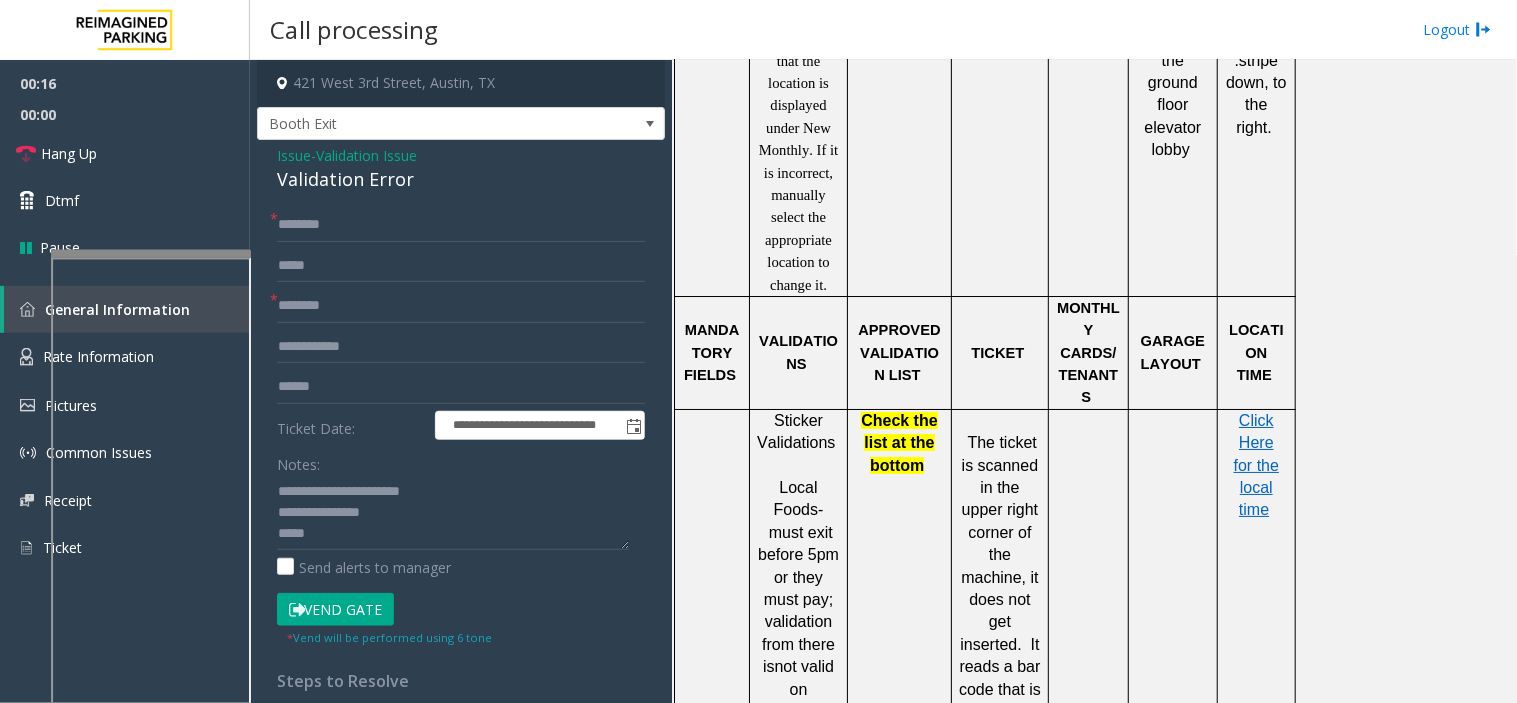 click 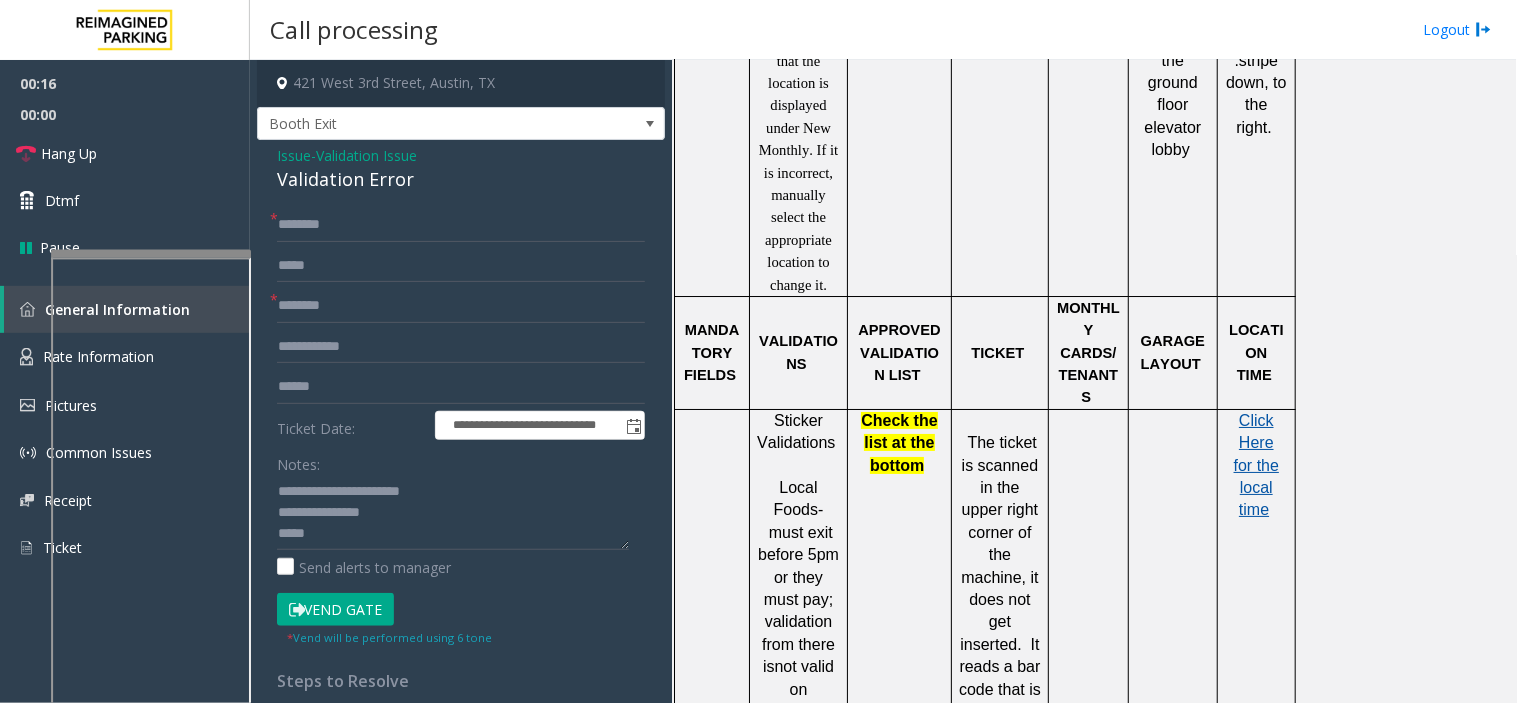 click on "Click Here for the local time" 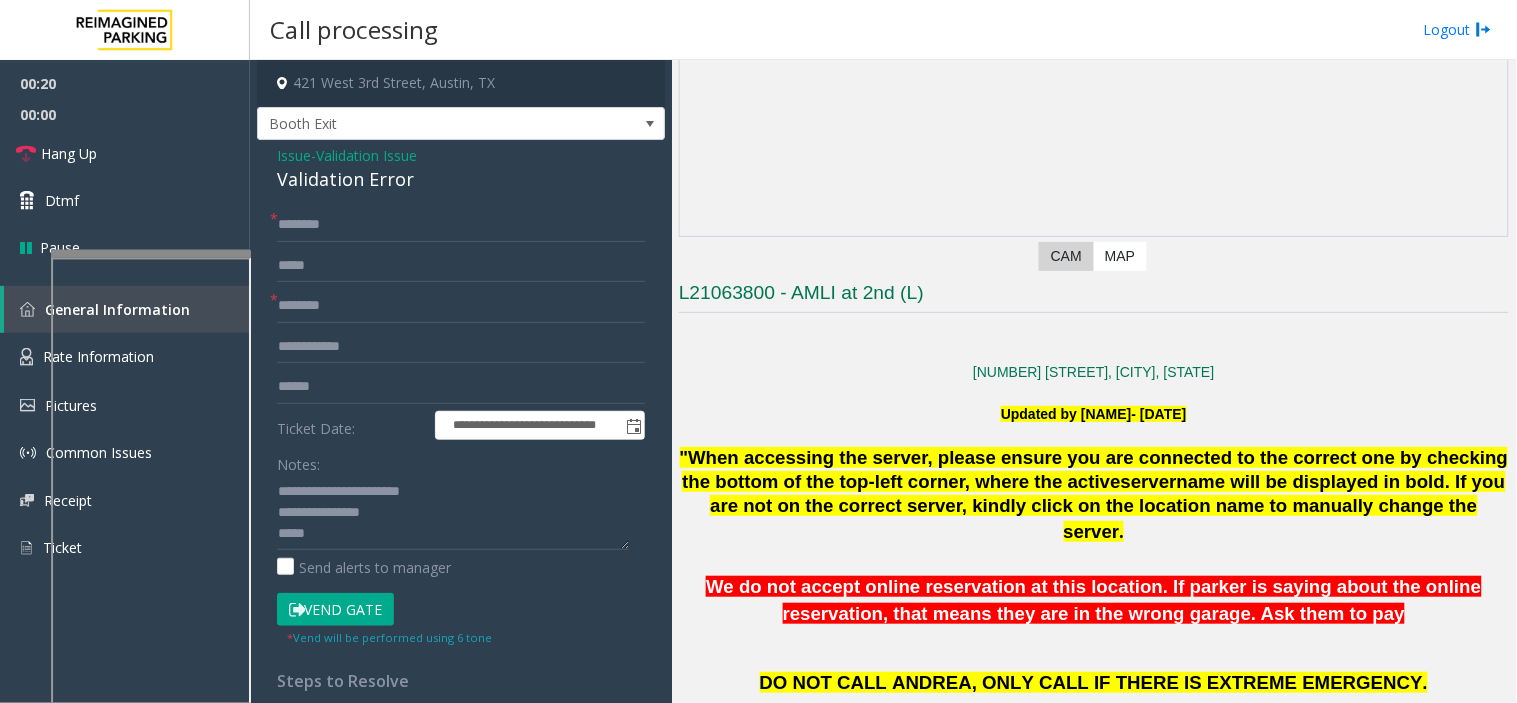 scroll, scrollTop: 222, scrollLeft: 0, axis: vertical 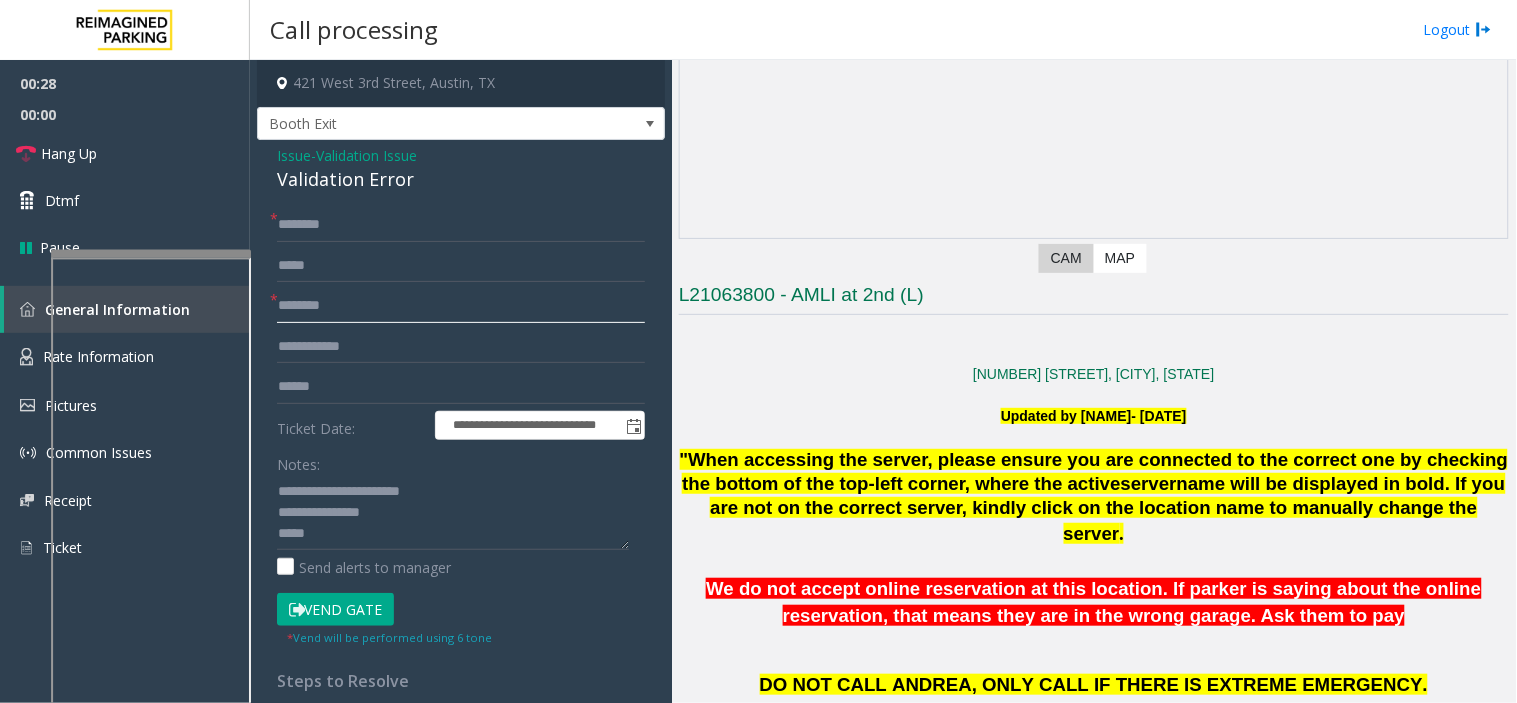 click 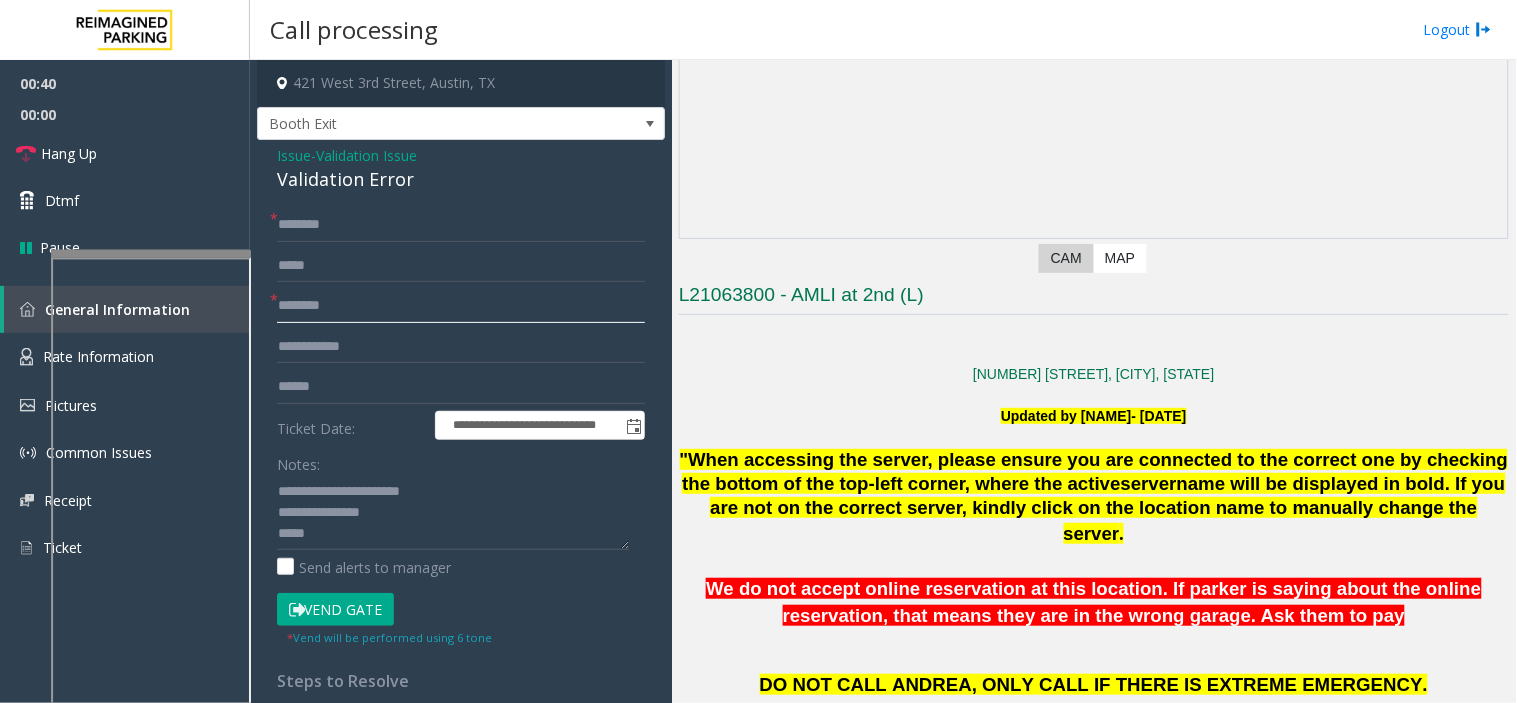 click 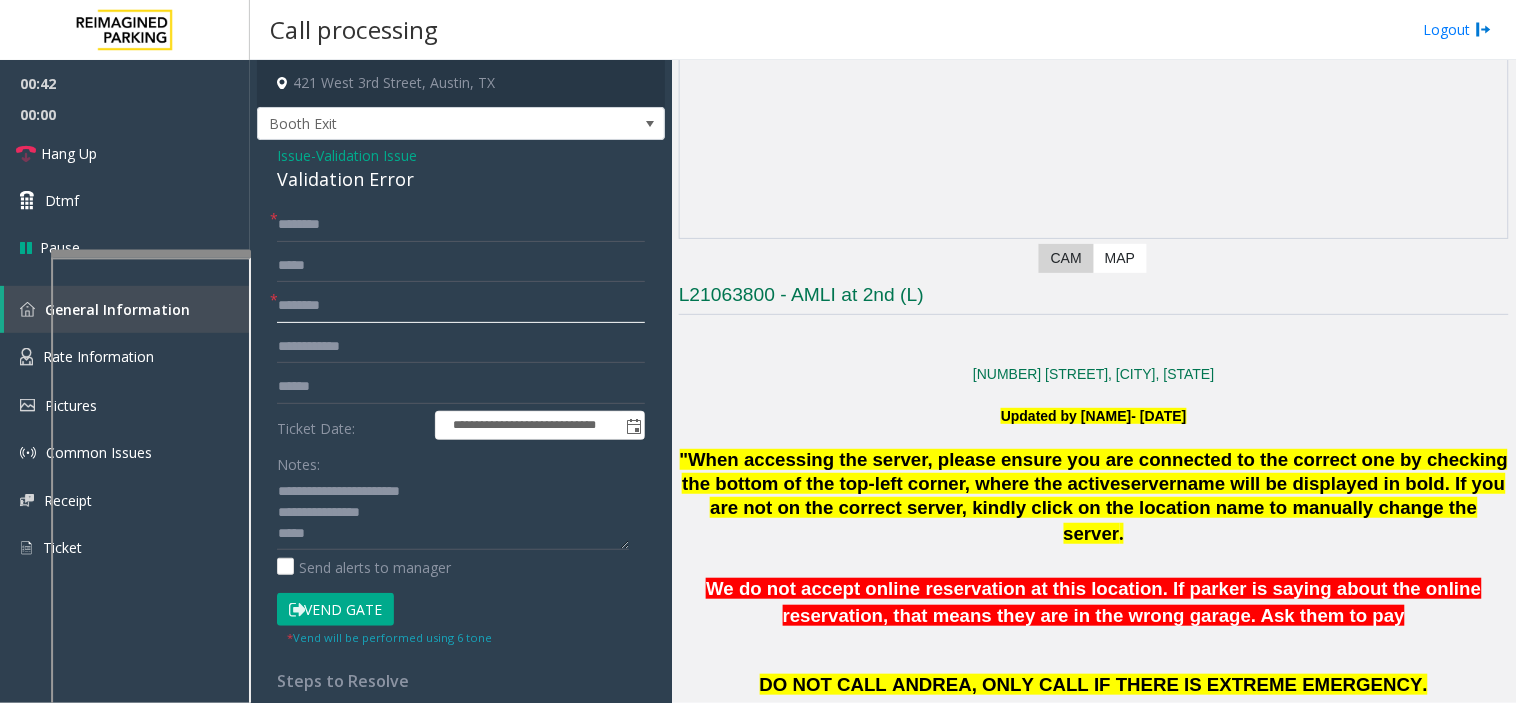 click 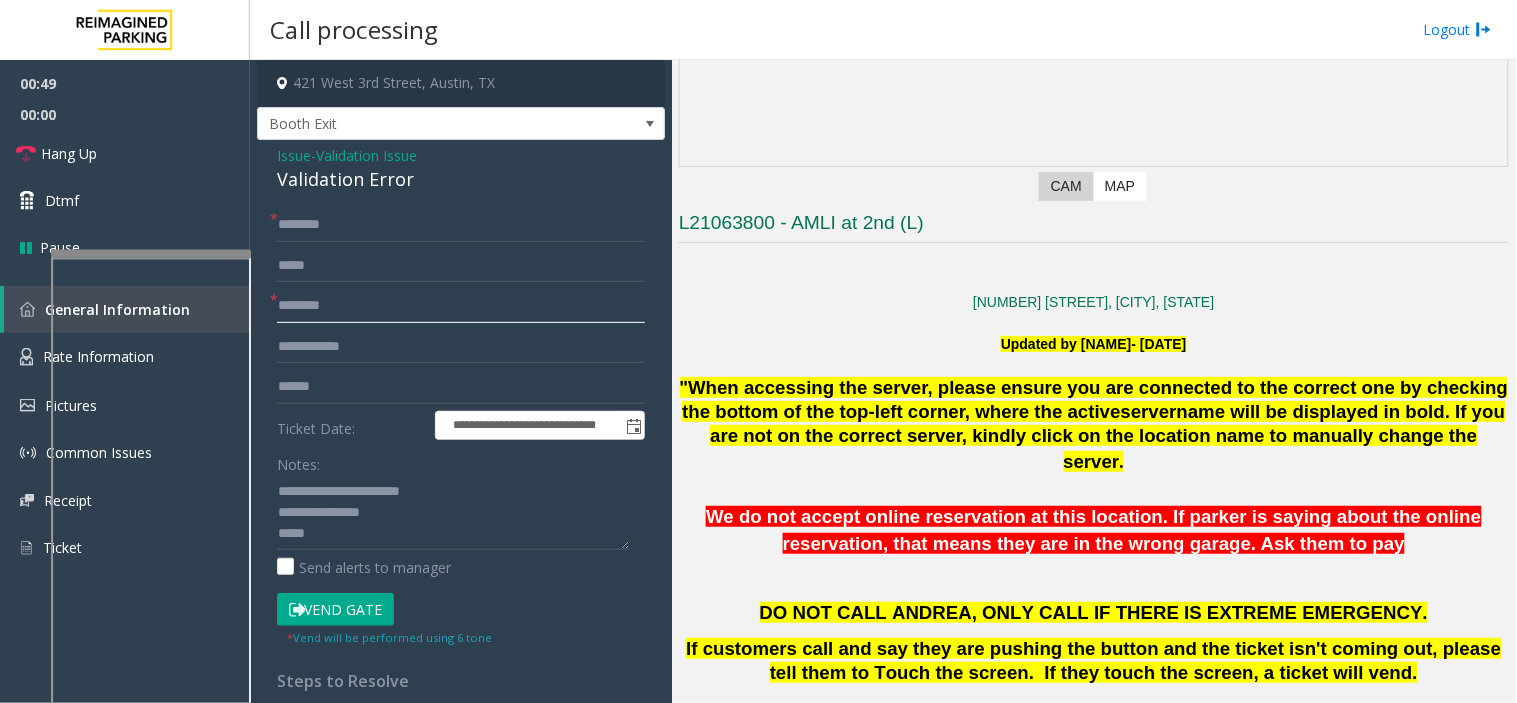 scroll, scrollTop: 333, scrollLeft: 0, axis: vertical 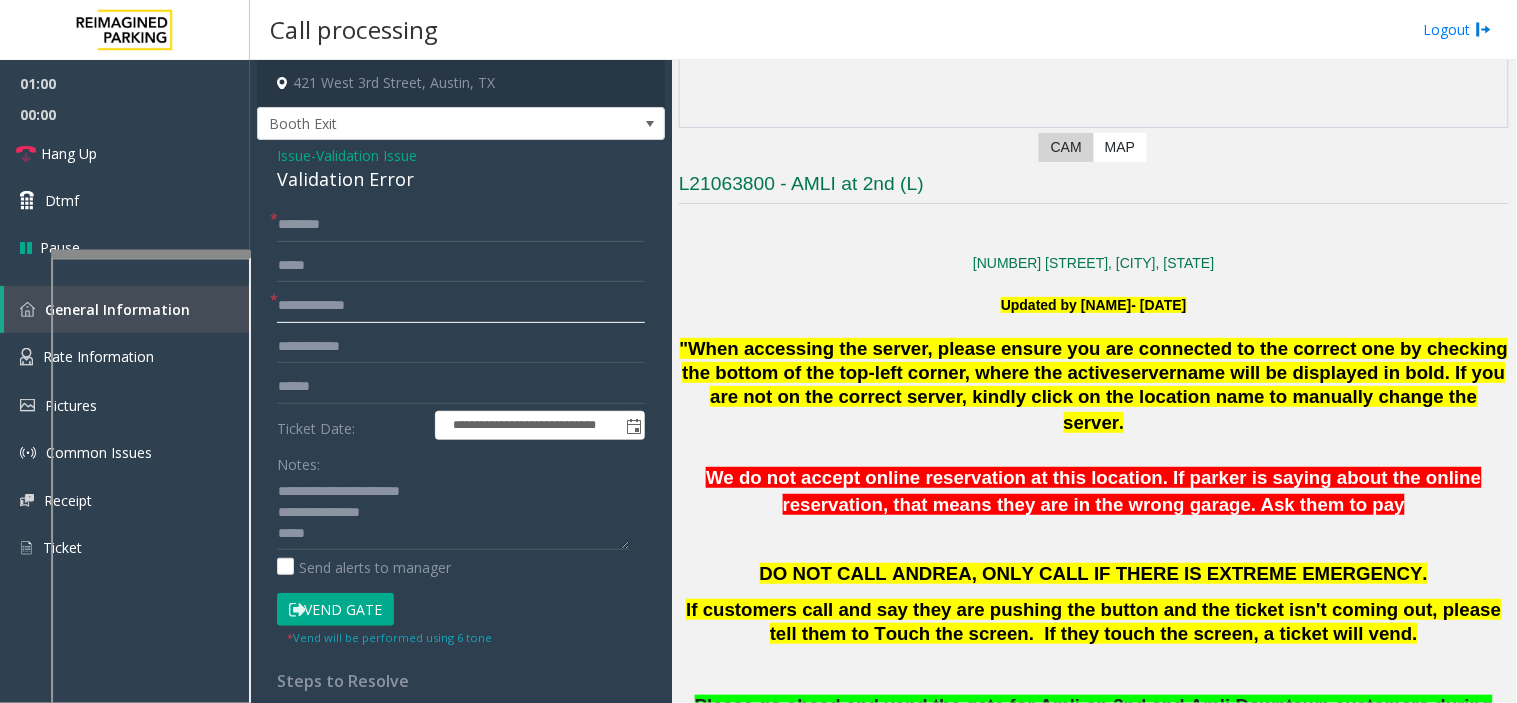 click on "**********" 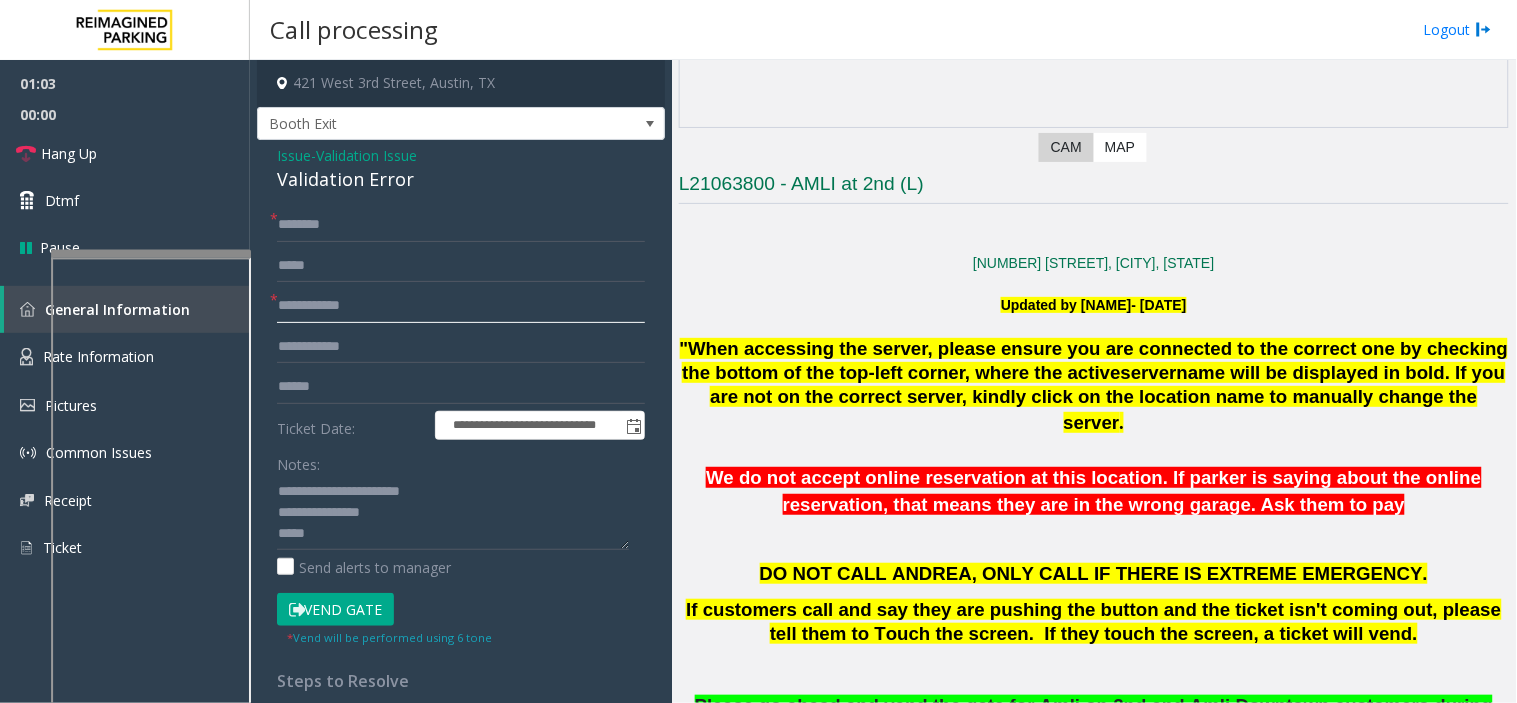 type on "**********" 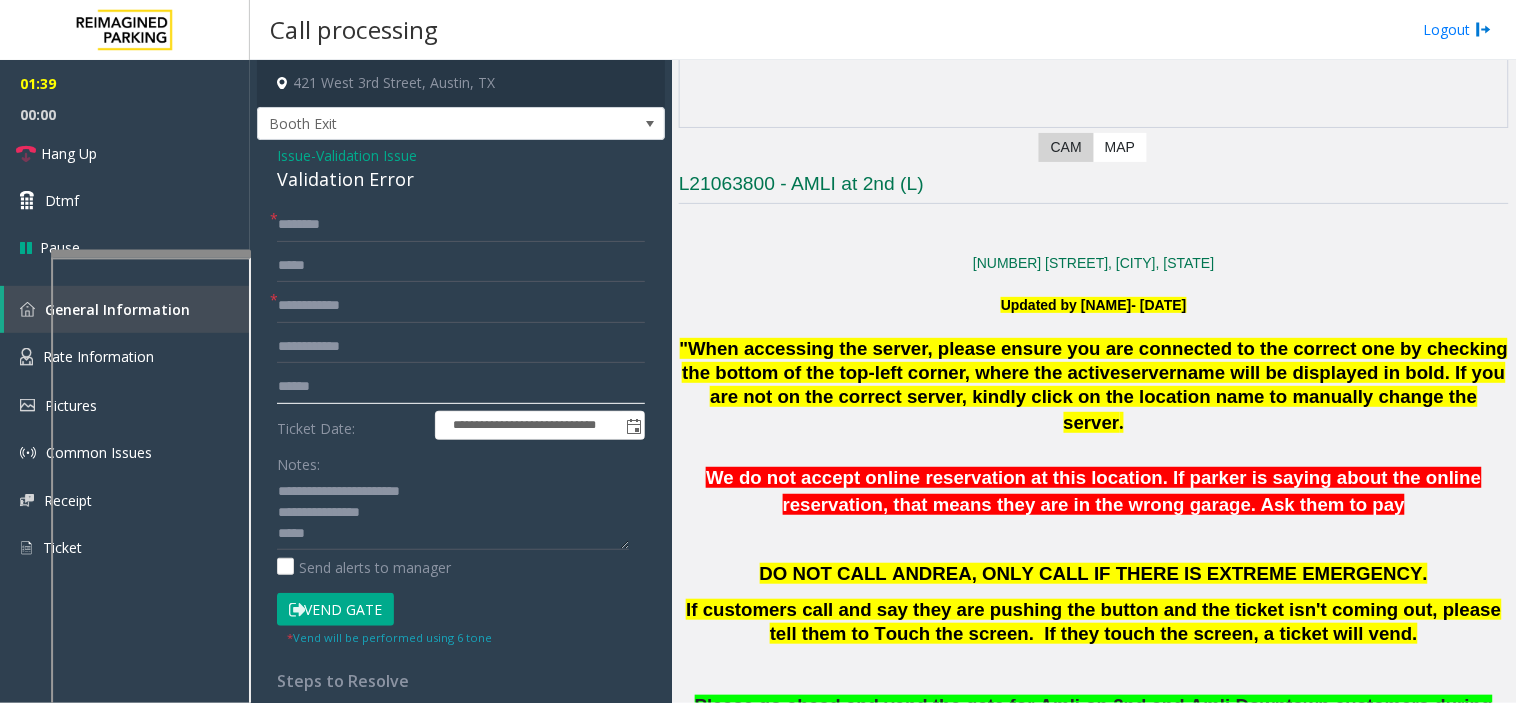 click 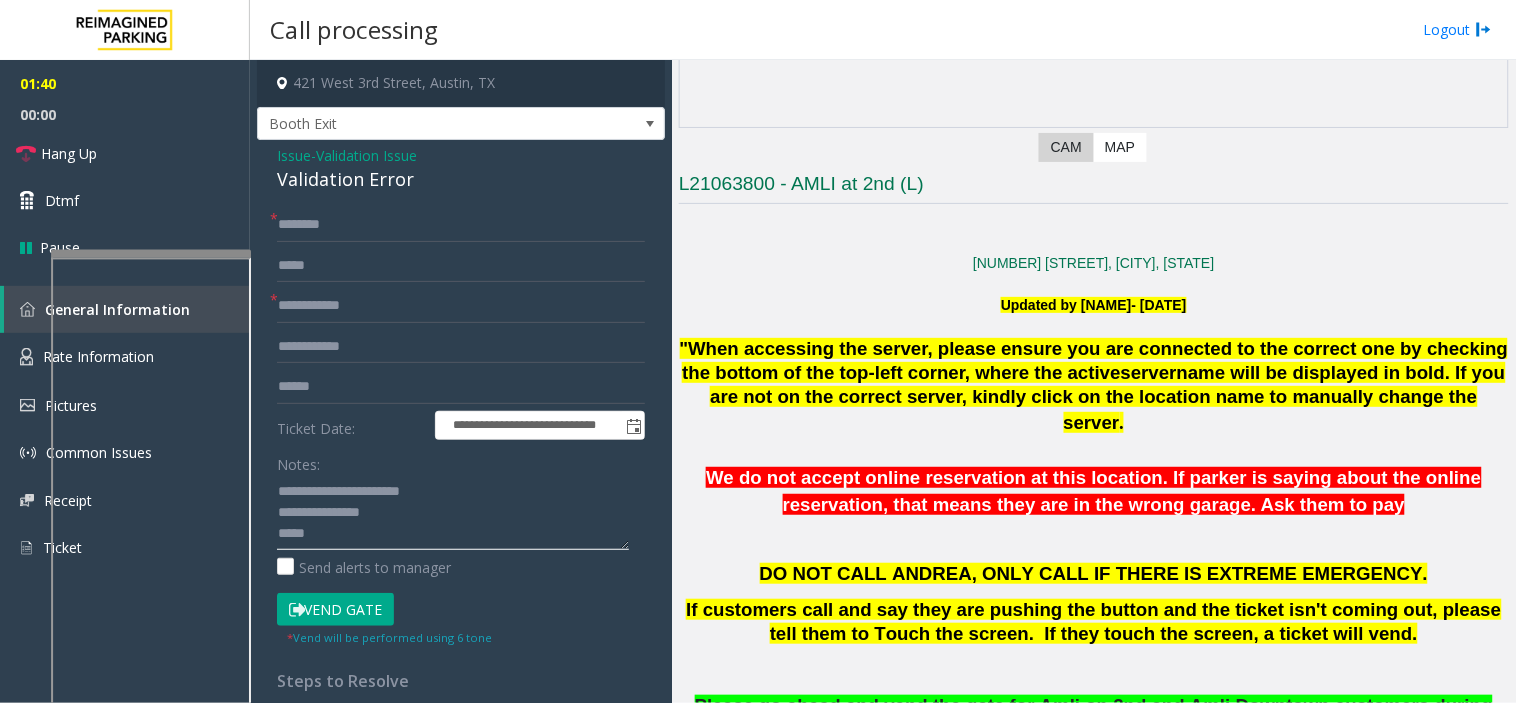click 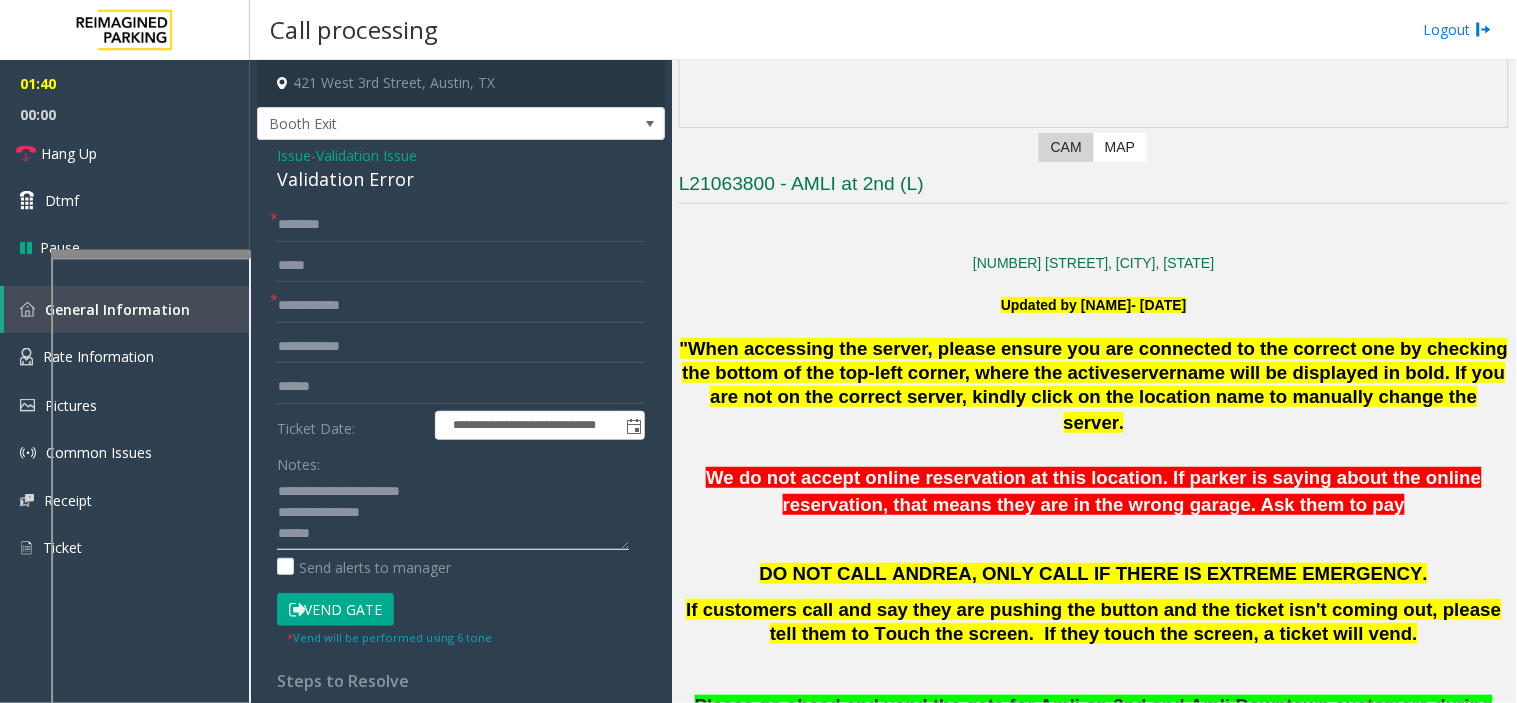 scroll, scrollTop: 14, scrollLeft: 0, axis: vertical 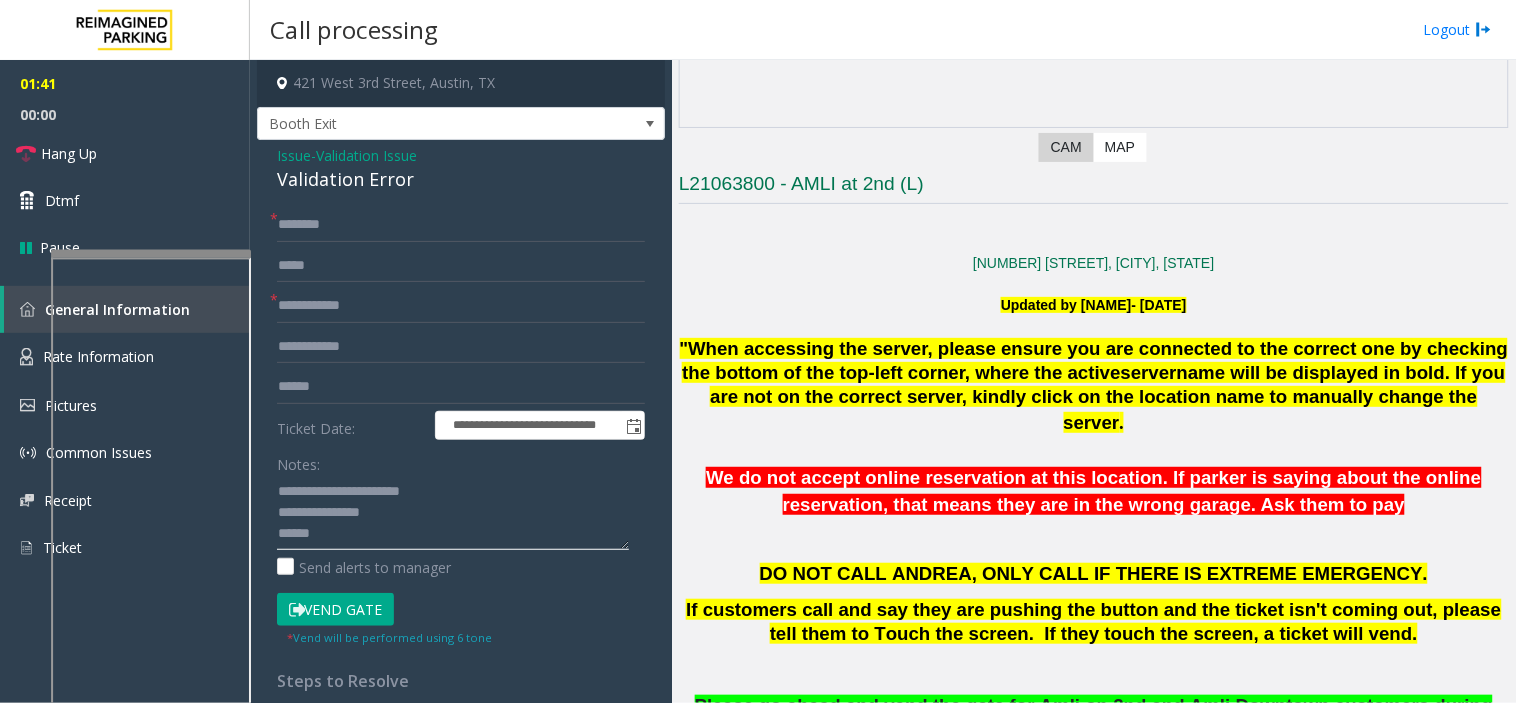 paste on "*
******" 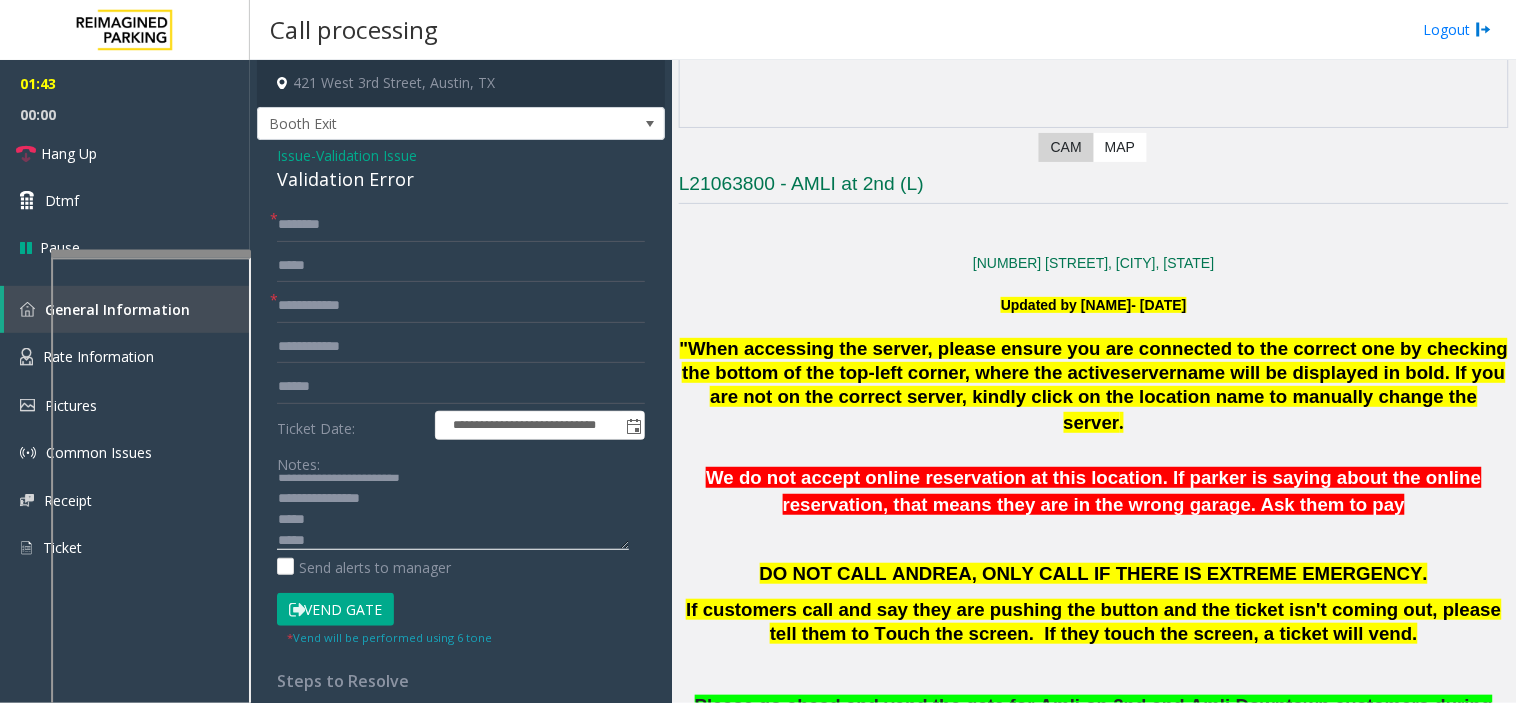 type on "**********" 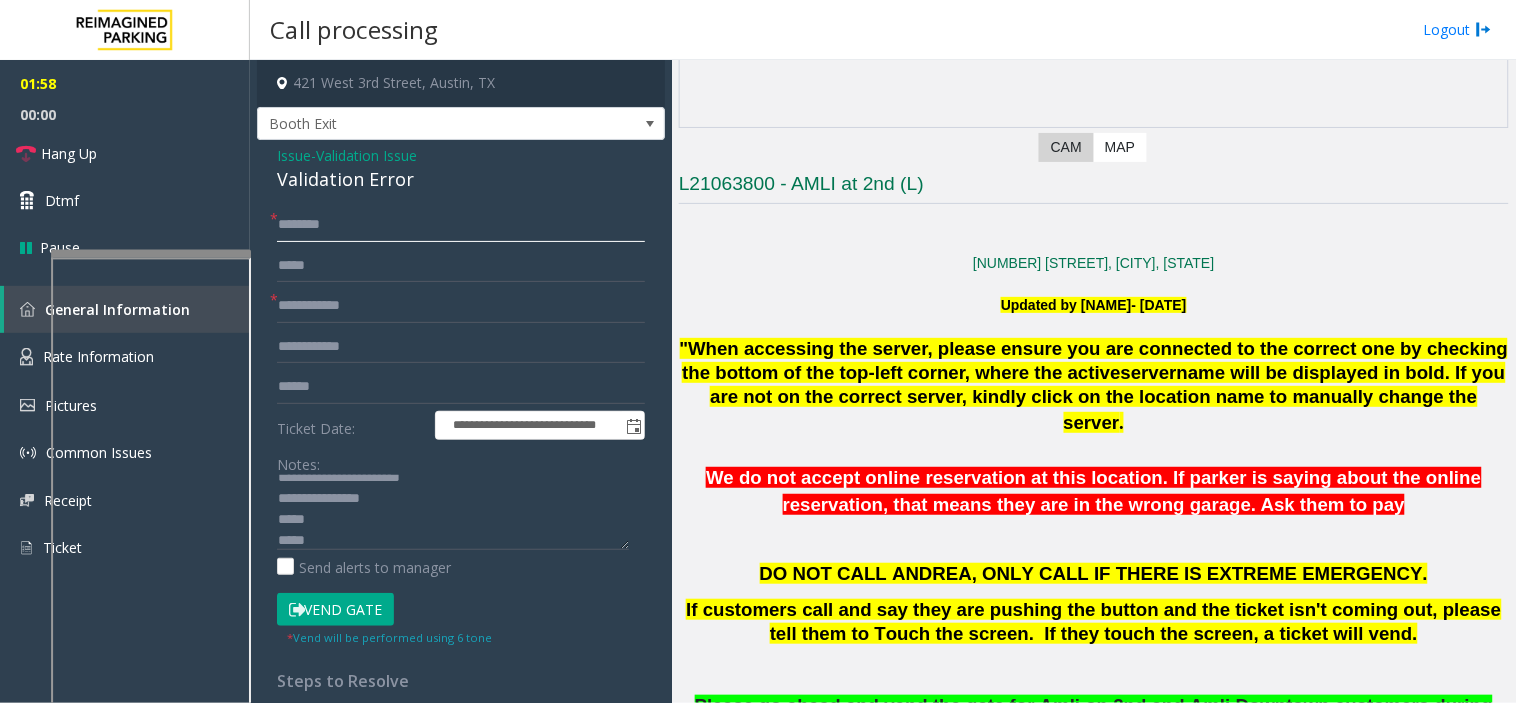 click 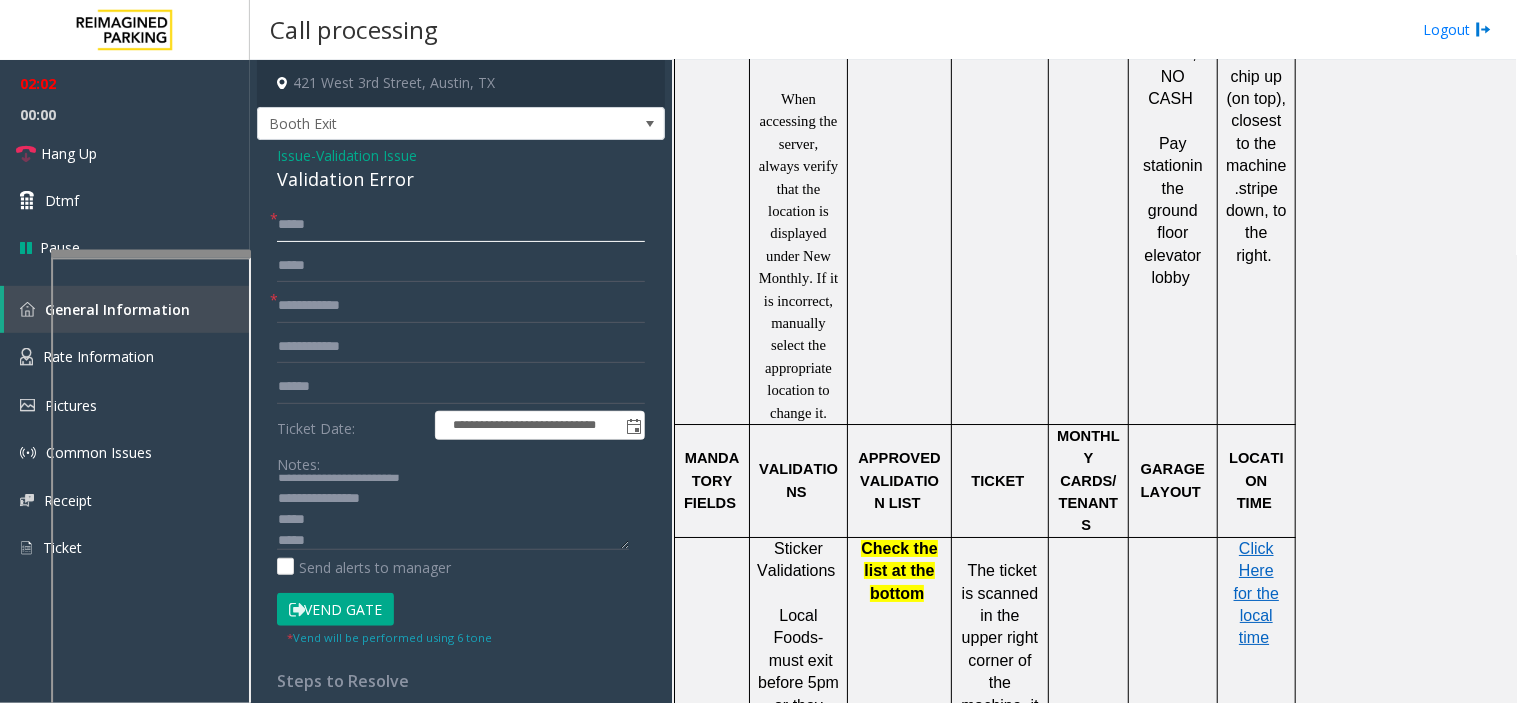 scroll, scrollTop: 1777, scrollLeft: 0, axis: vertical 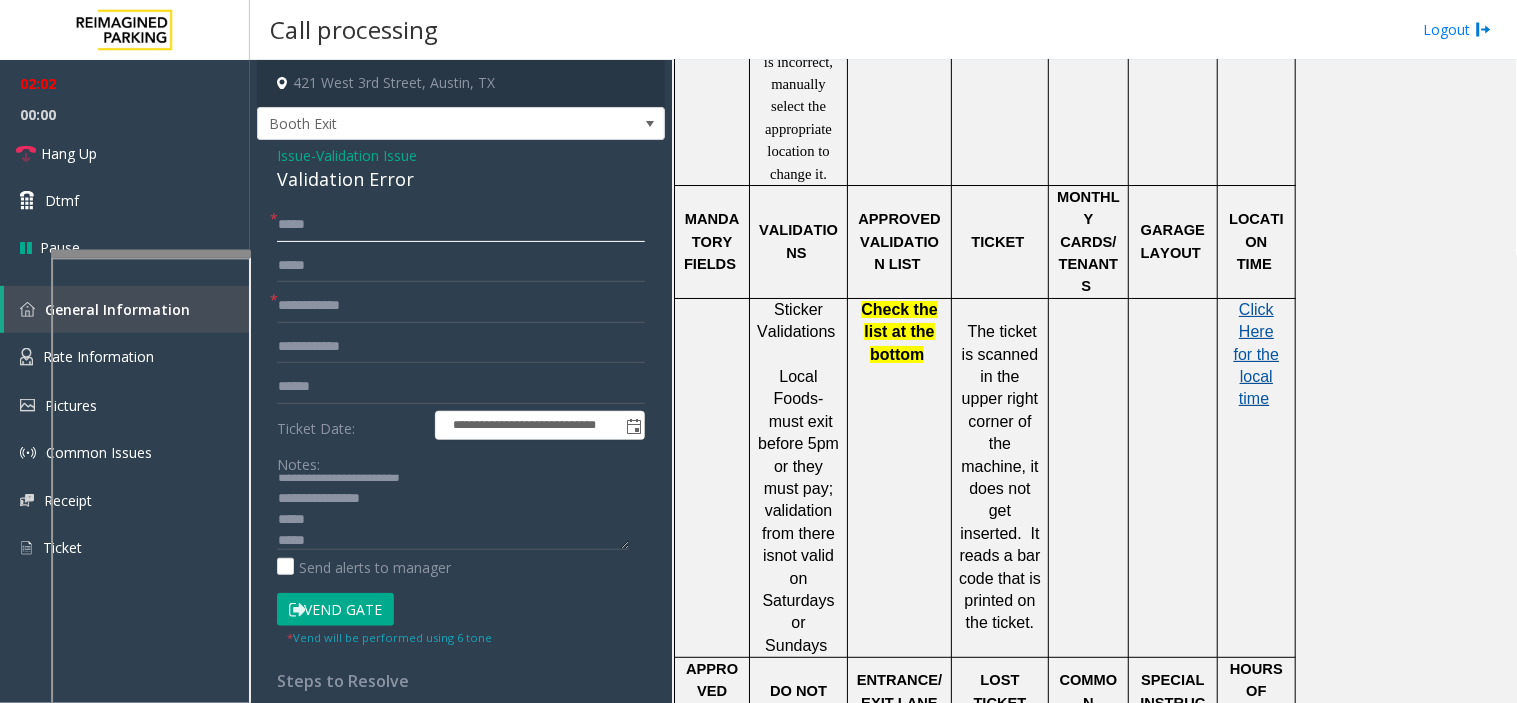 type on "*****" 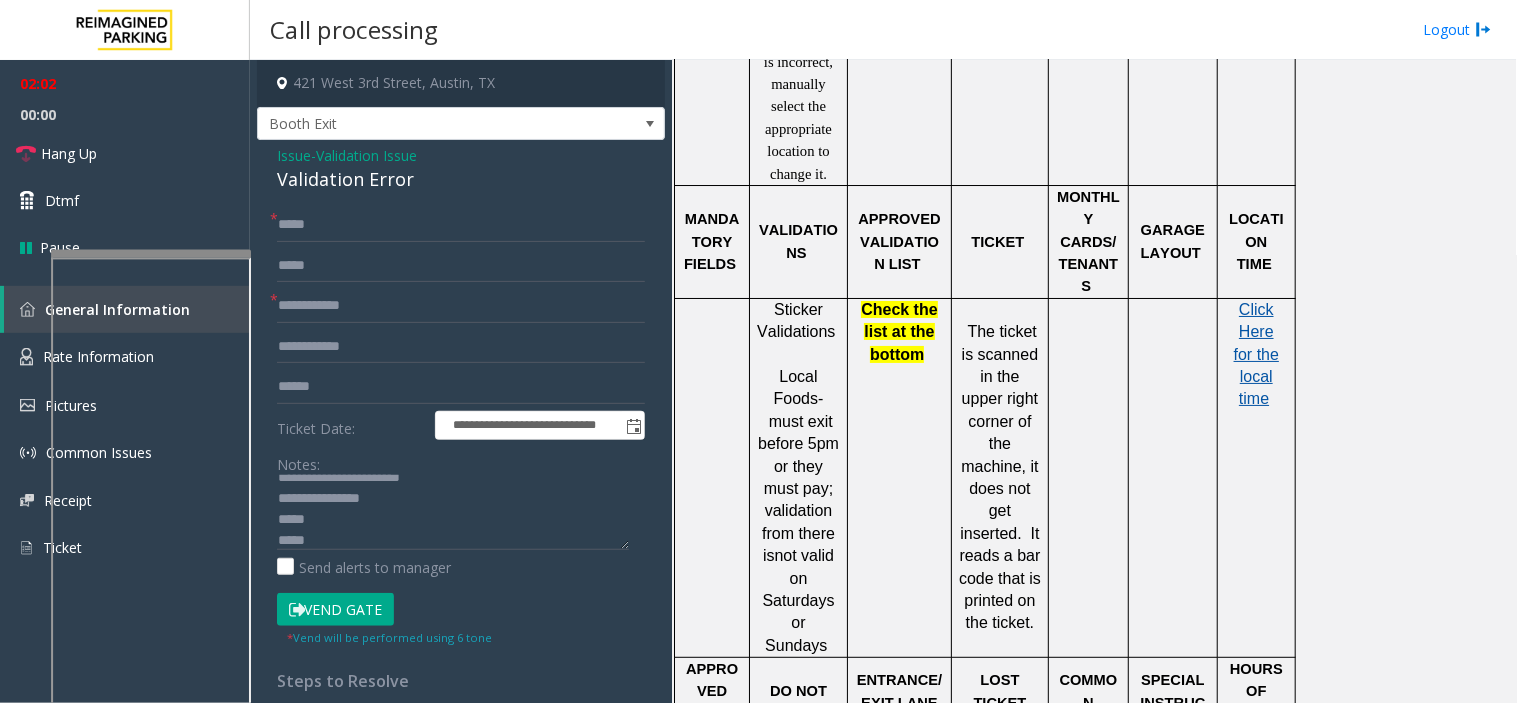 click on "Click Here for the local time" 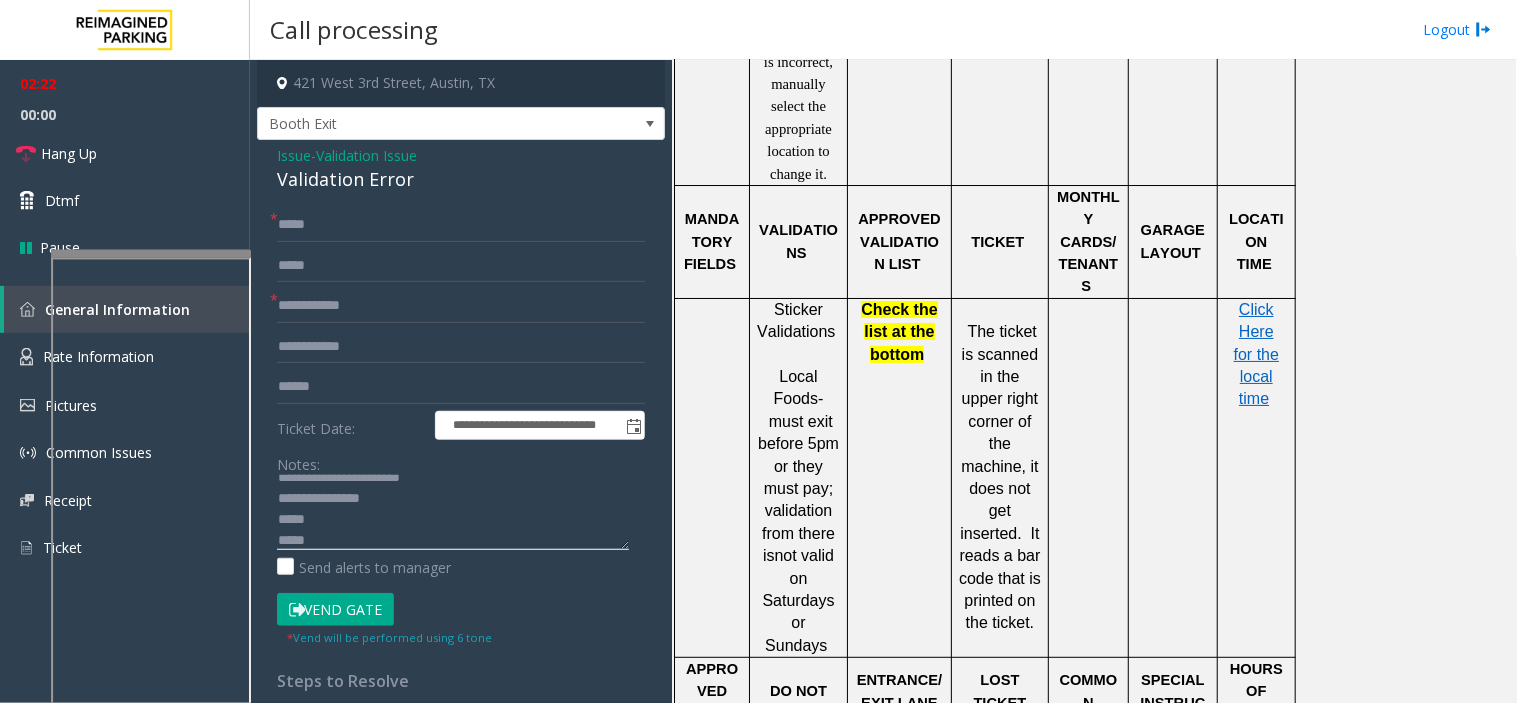 click 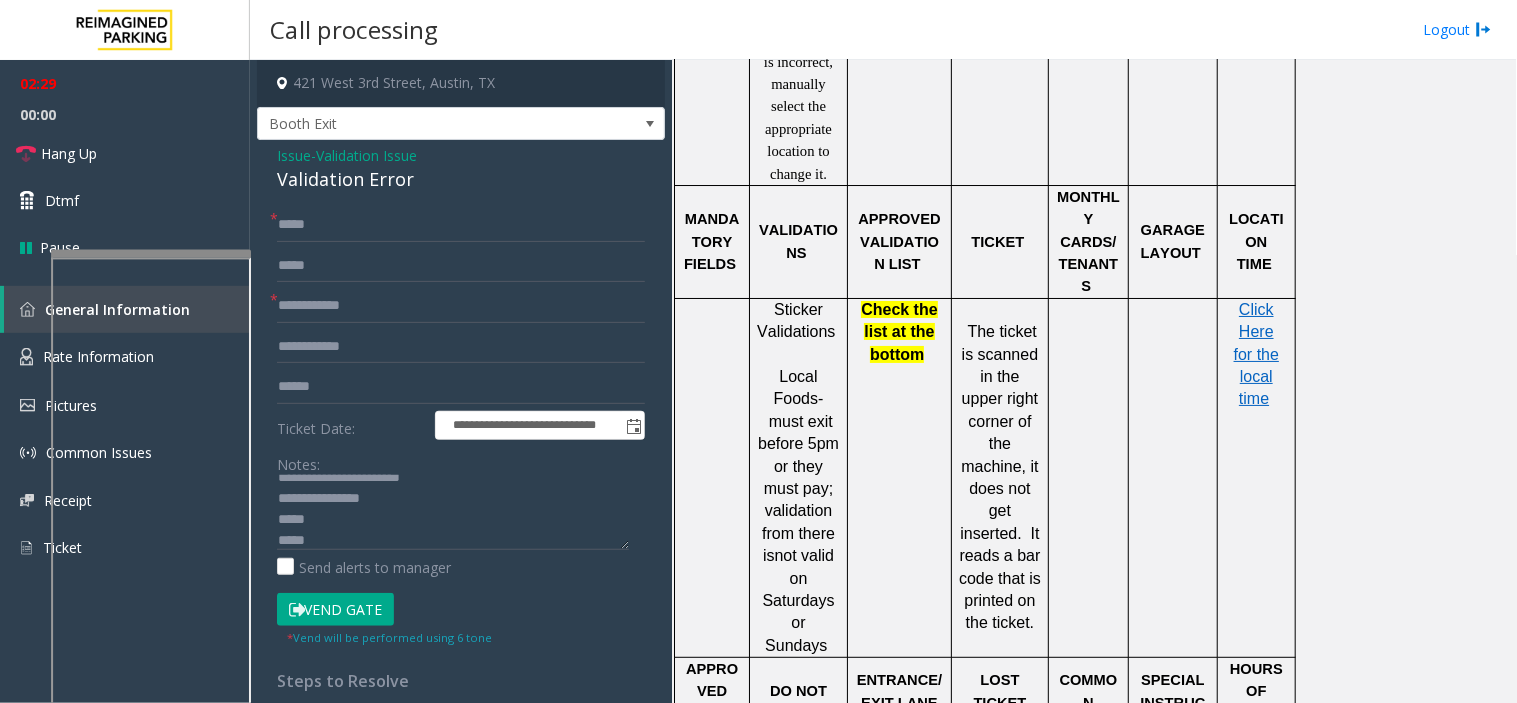 click on "Vend Gate" 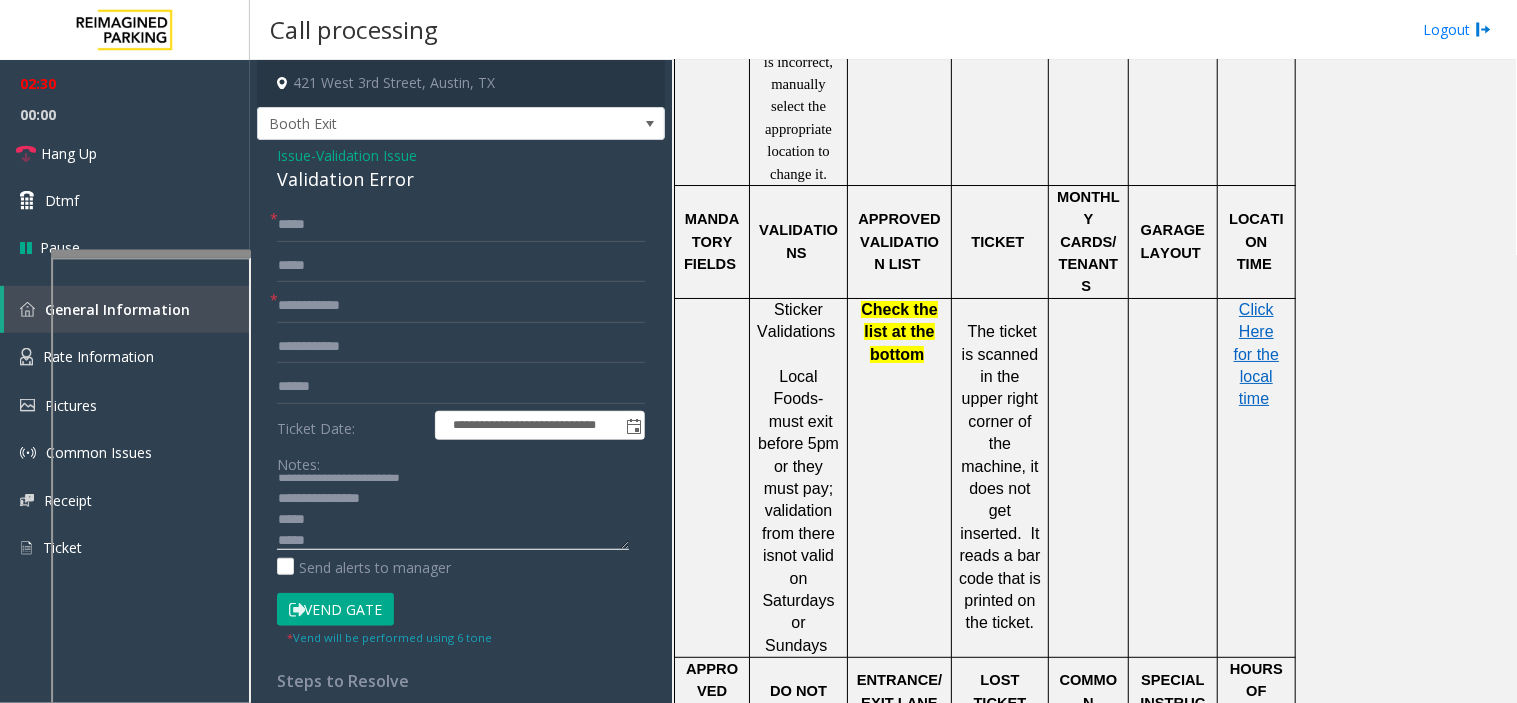 scroll, scrollTop: 21, scrollLeft: 0, axis: vertical 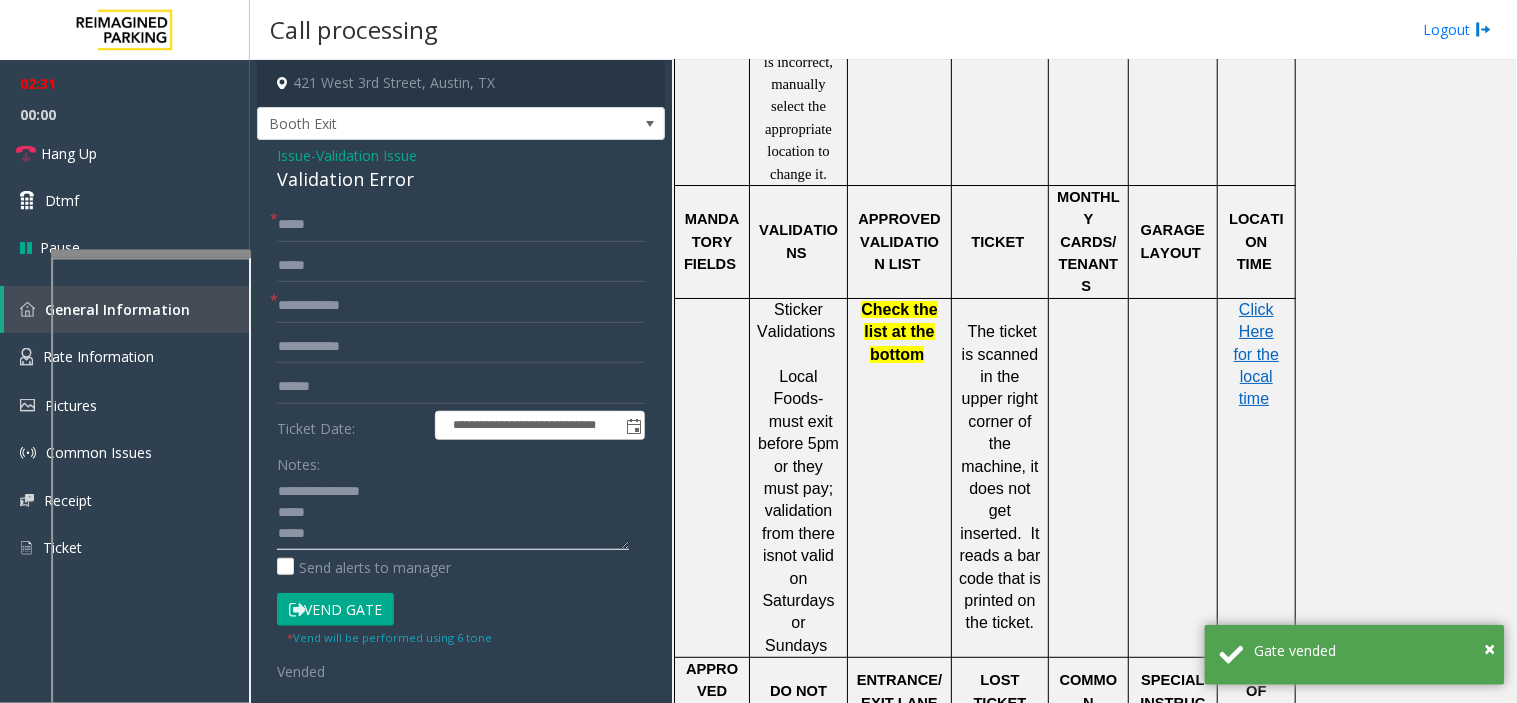 drag, startPoint x: 347, startPoint y: 544, endPoint x: 270, endPoint y: 545, distance: 77.00649 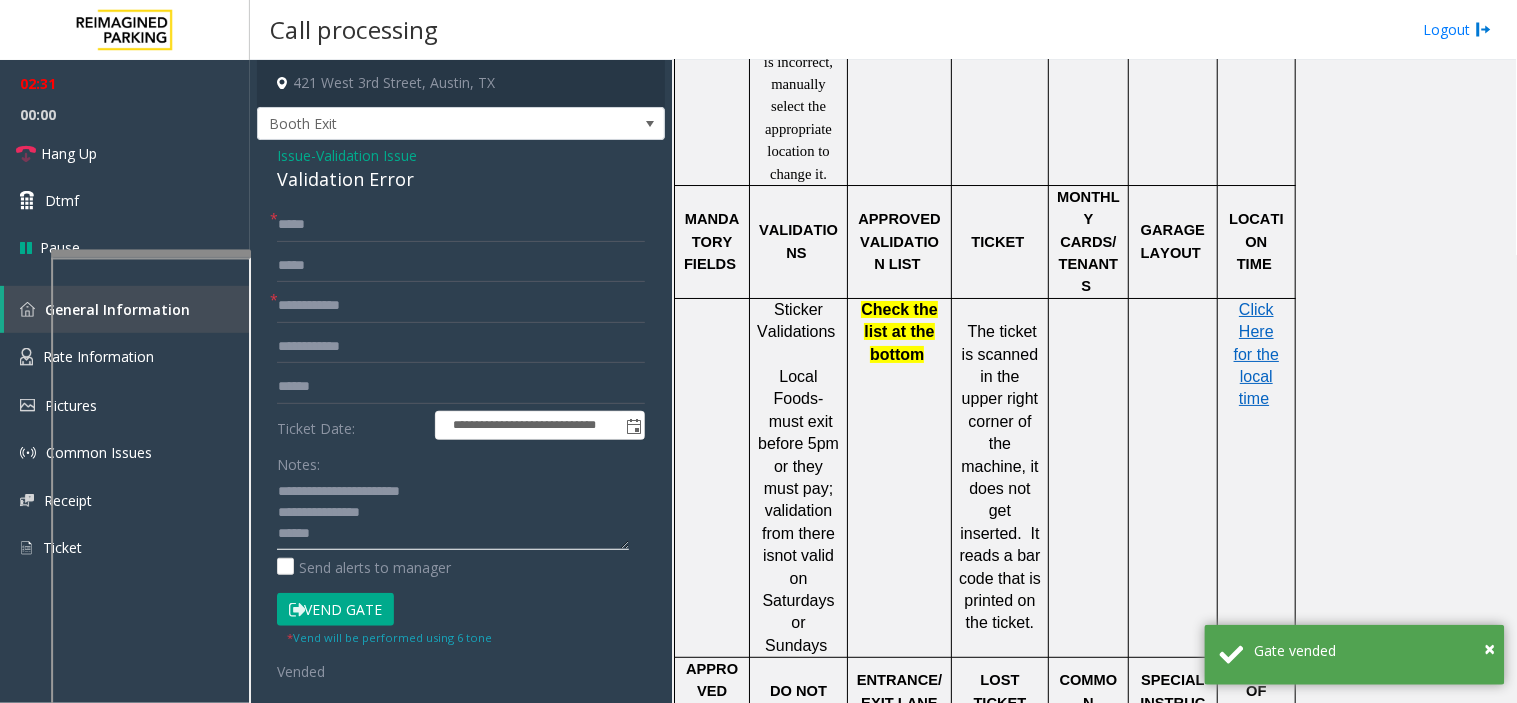 scroll, scrollTop: 14, scrollLeft: 0, axis: vertical 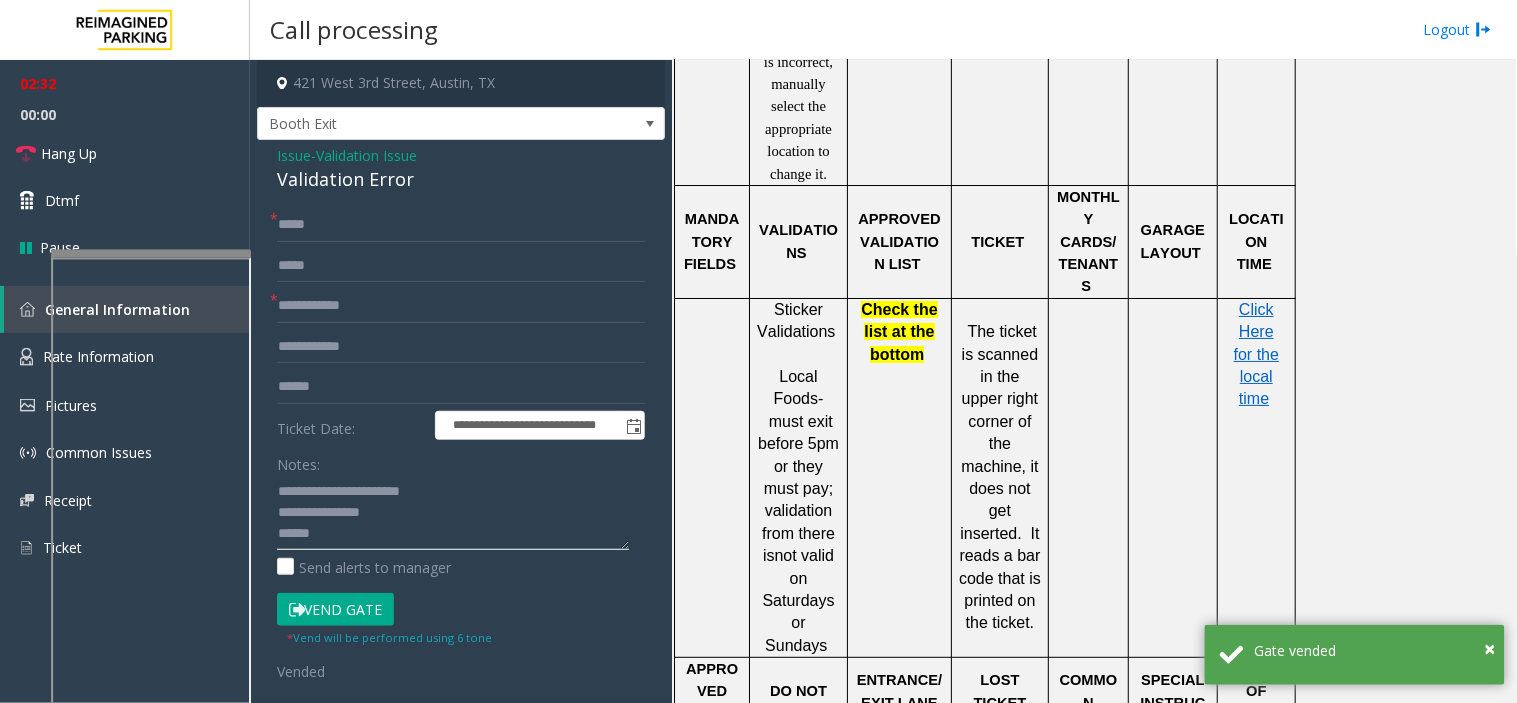 click 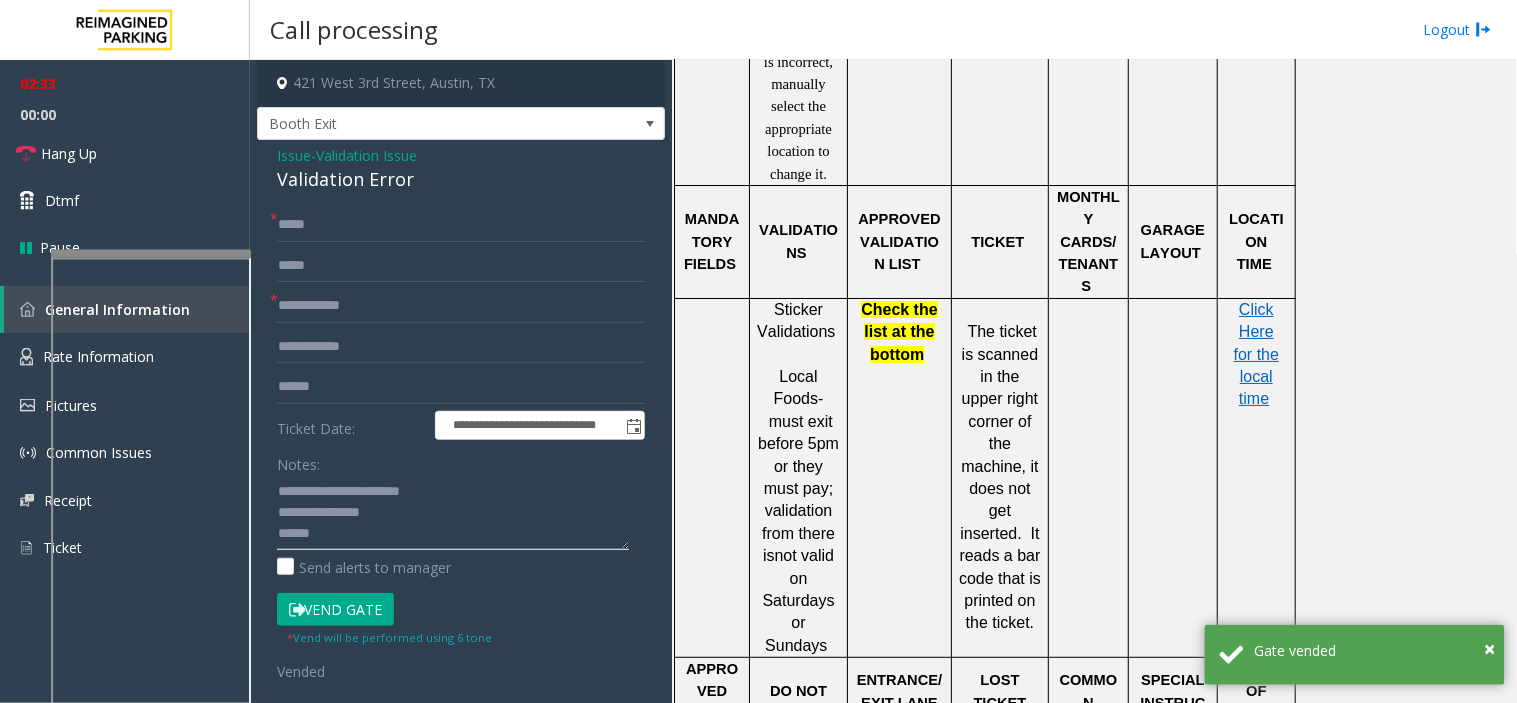 click 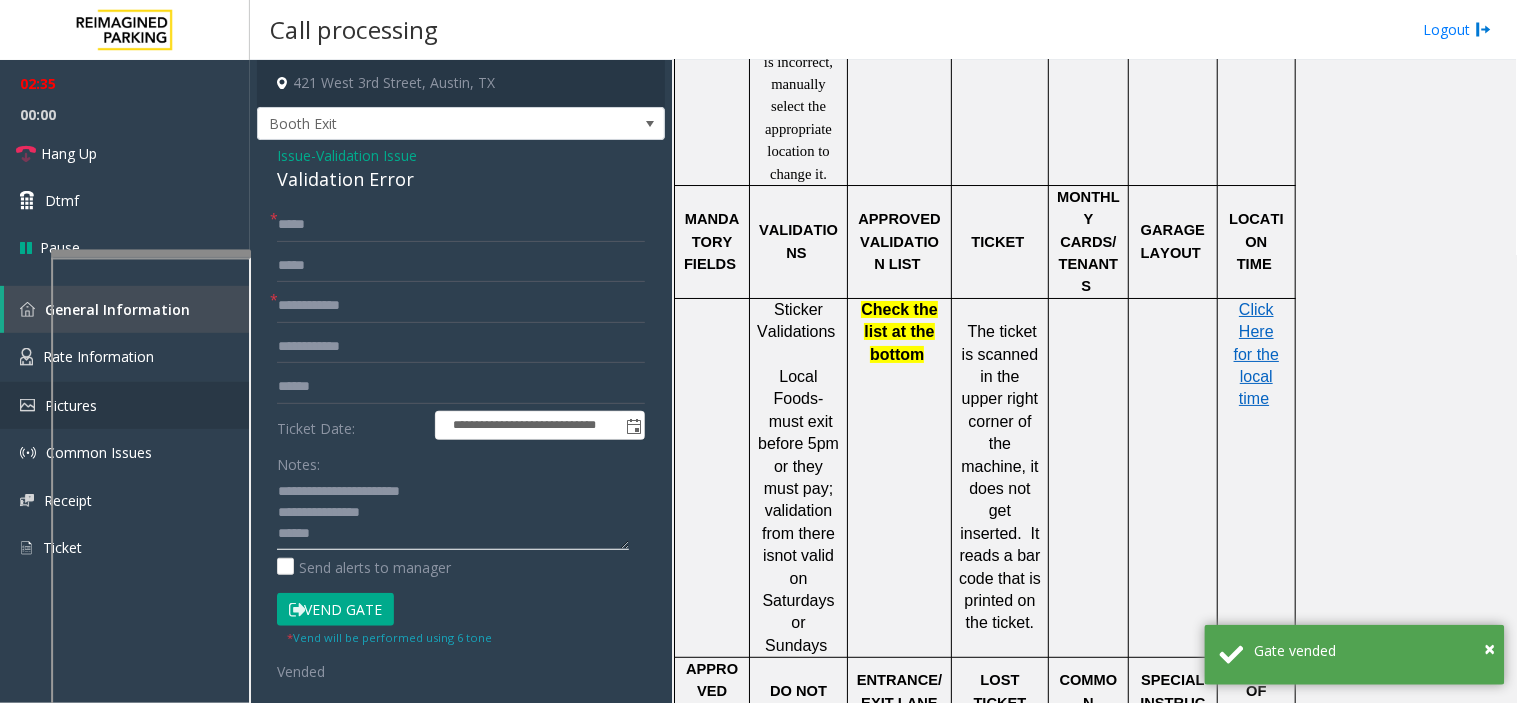 type on "**********" 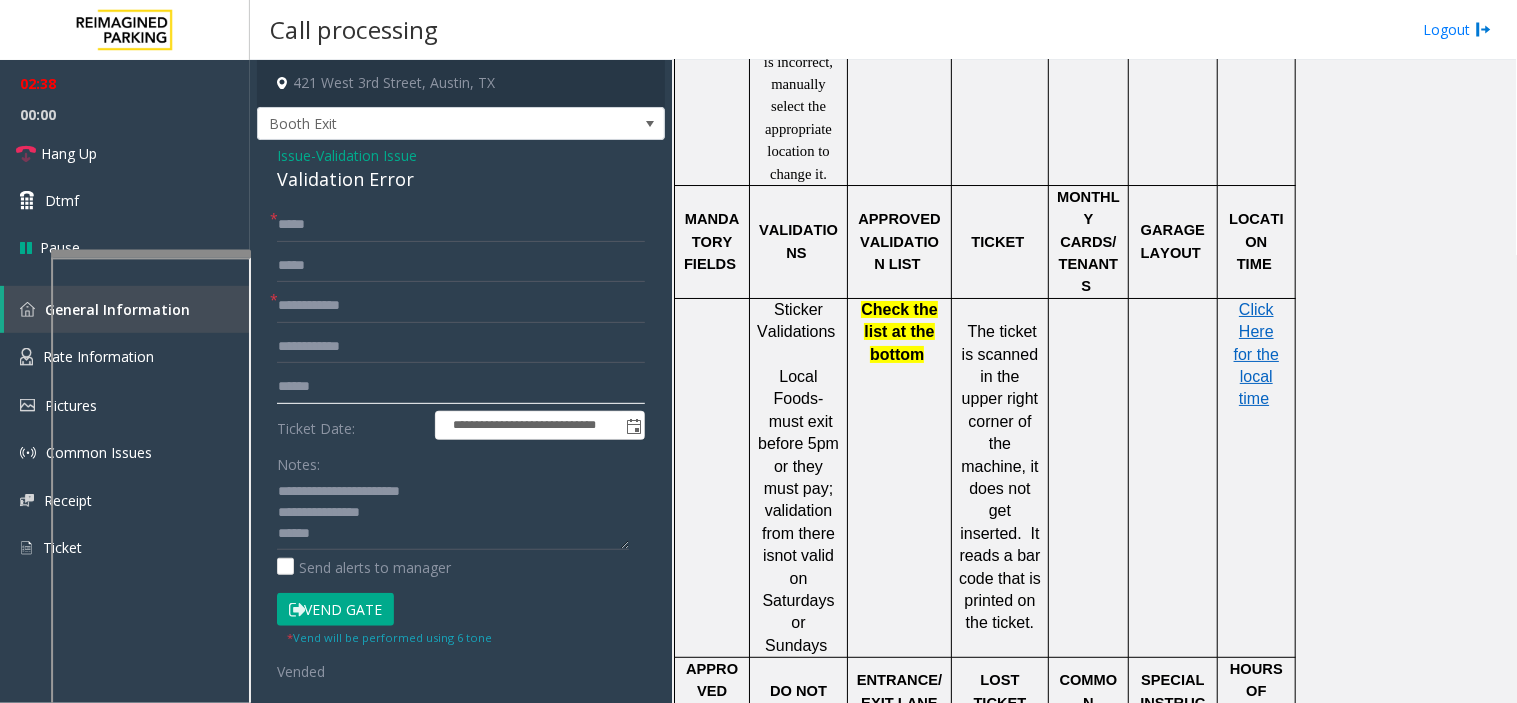 click 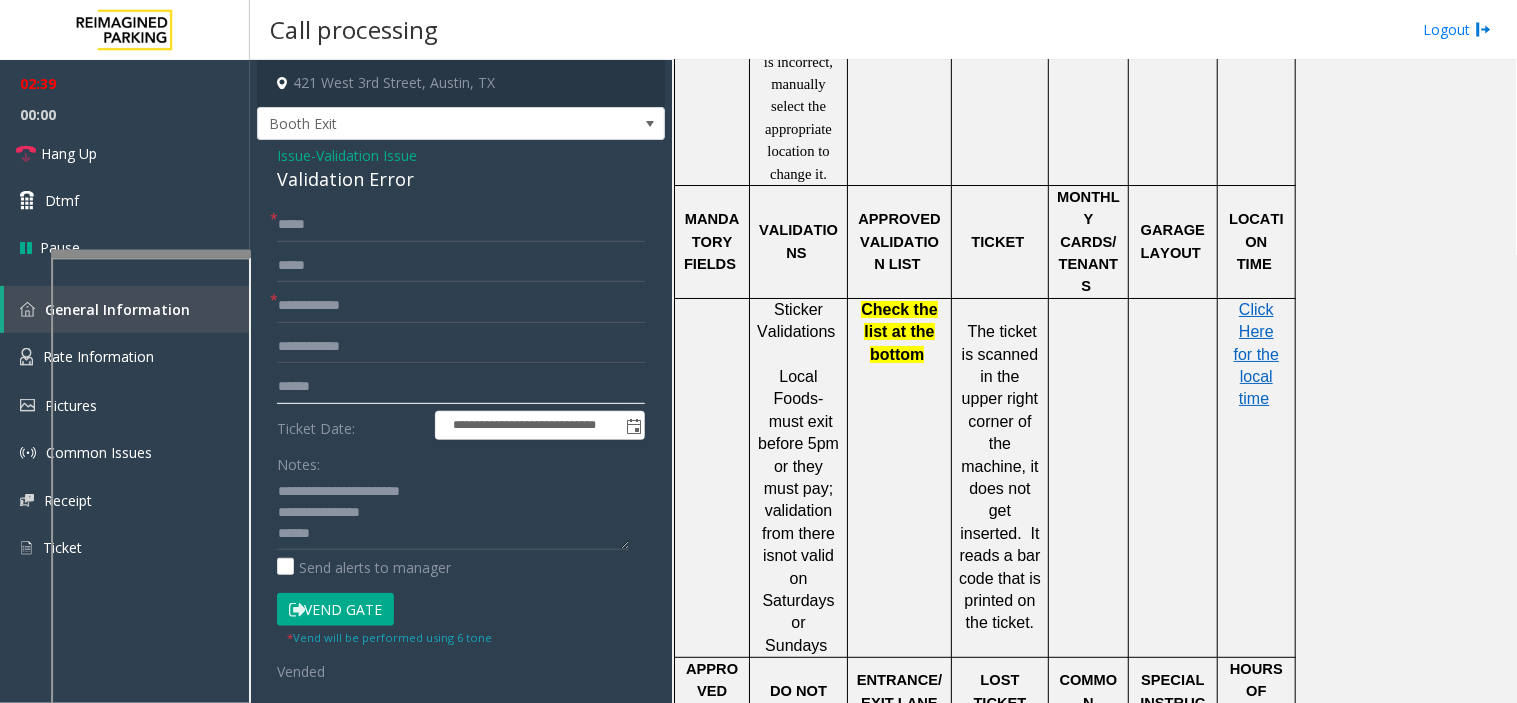 paste on "*******" 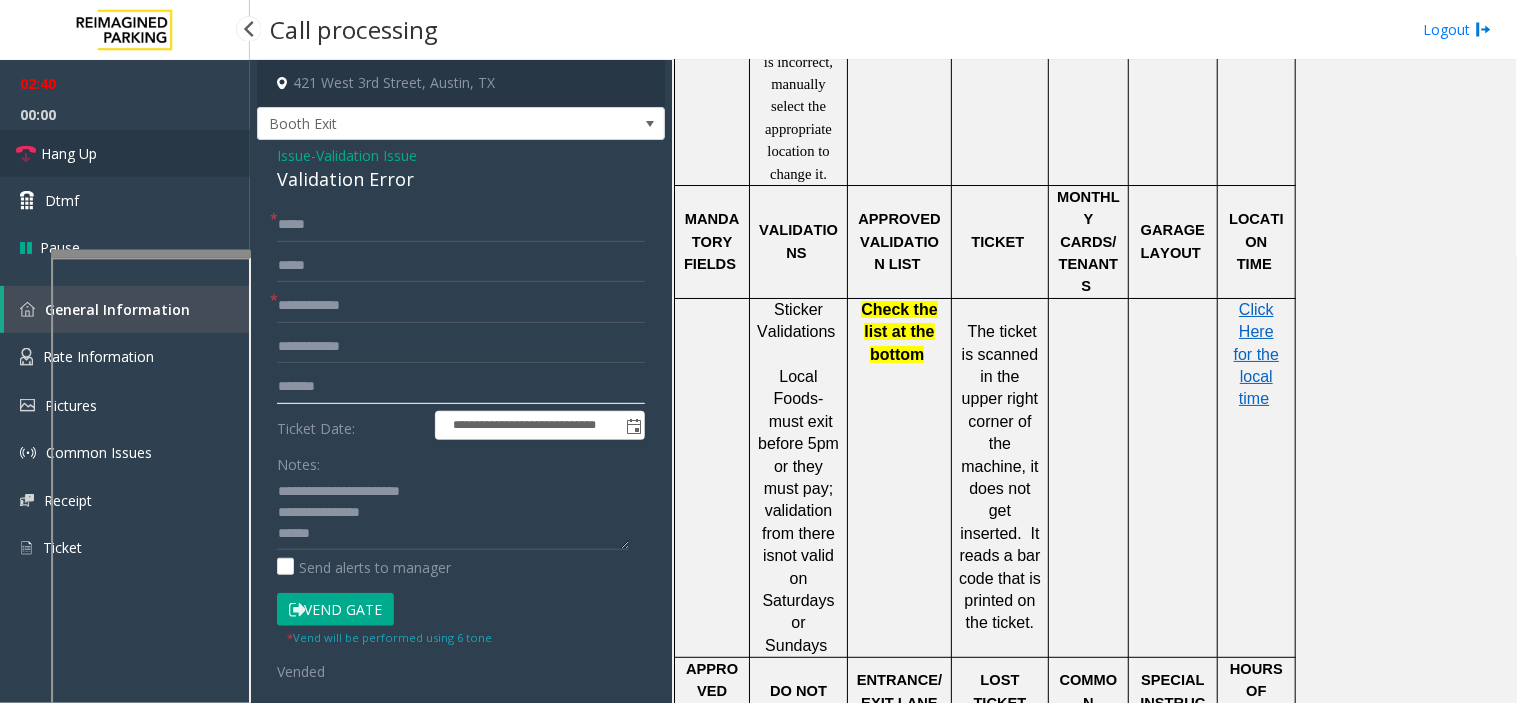 type on "*******" 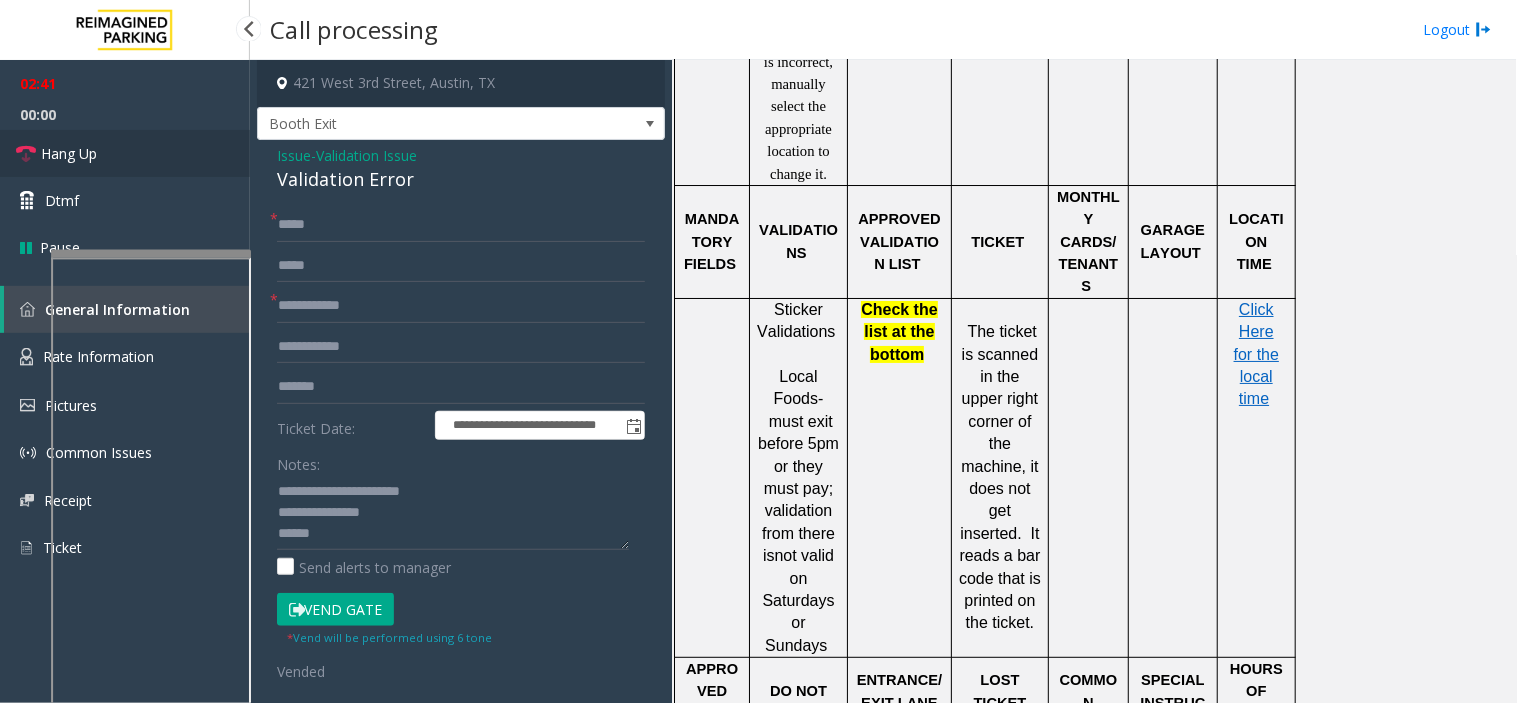 click on "Hang Up" at bounding box center [125, 153] 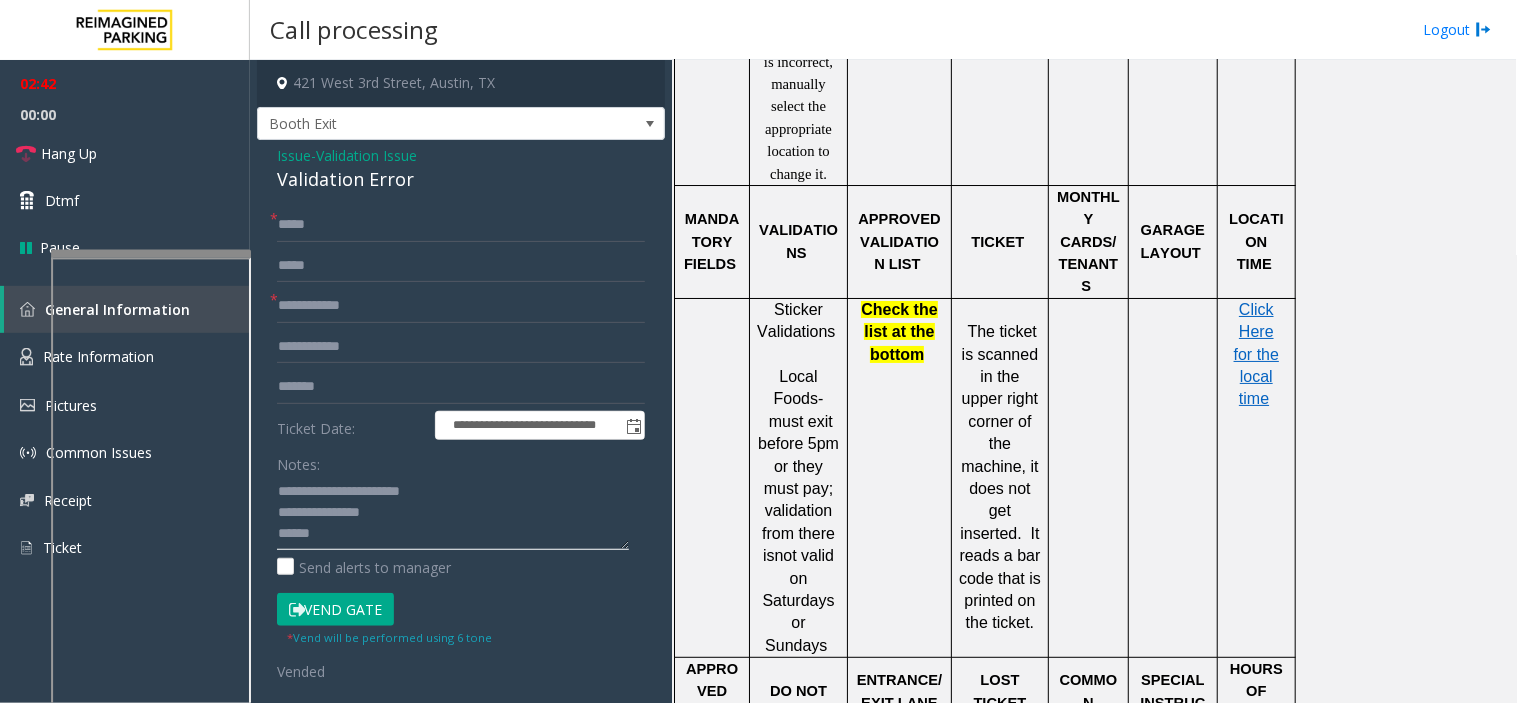 click 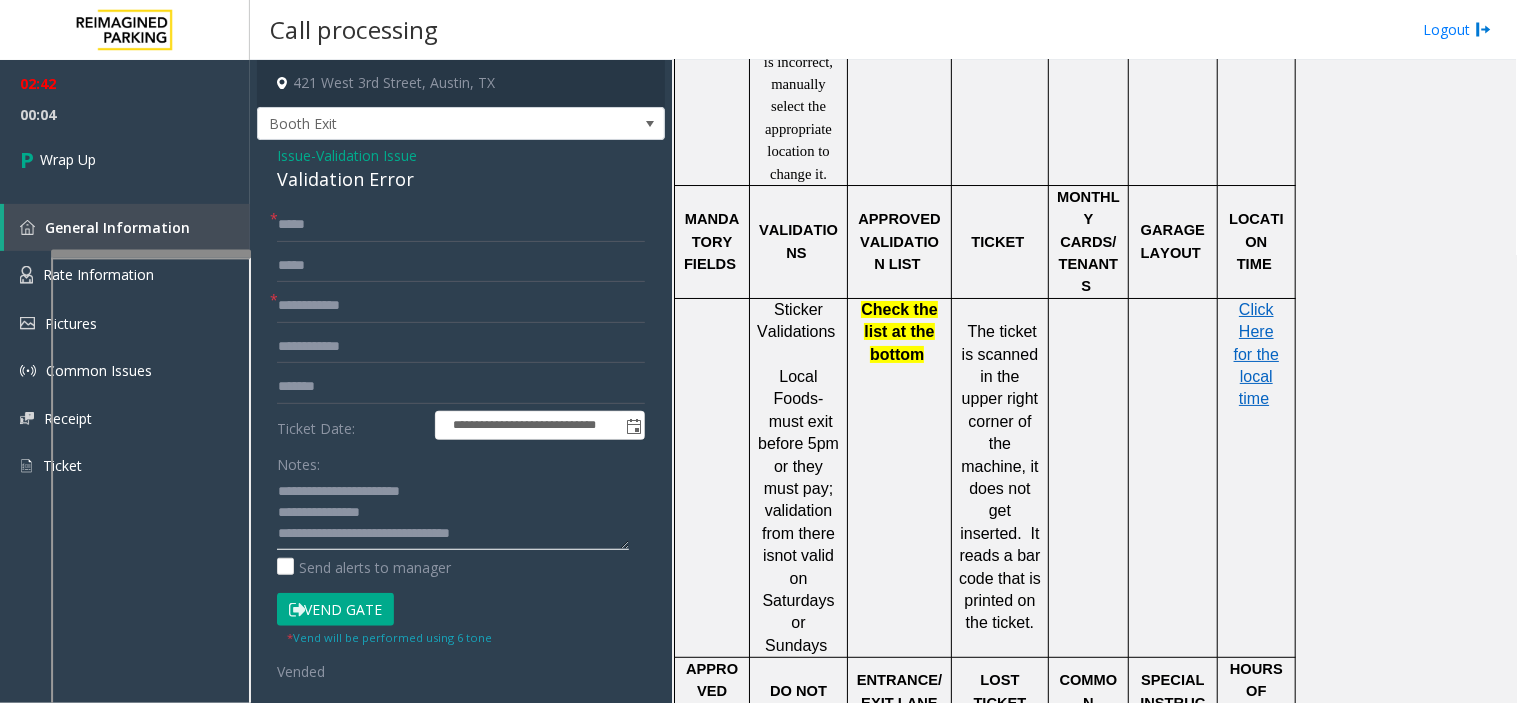 scroll, scrollTop: 21, scrollLeft: 0, axis: vertical 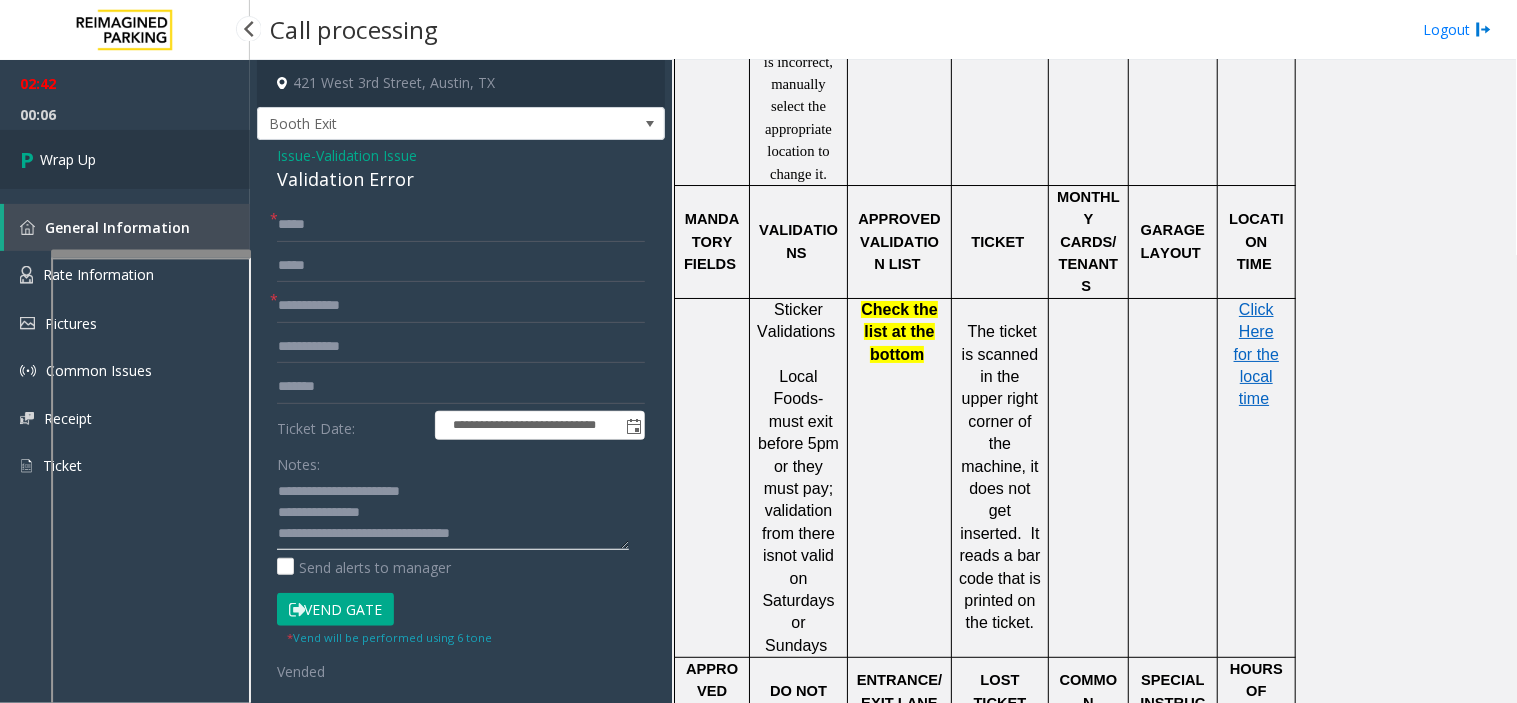 type on "**********" 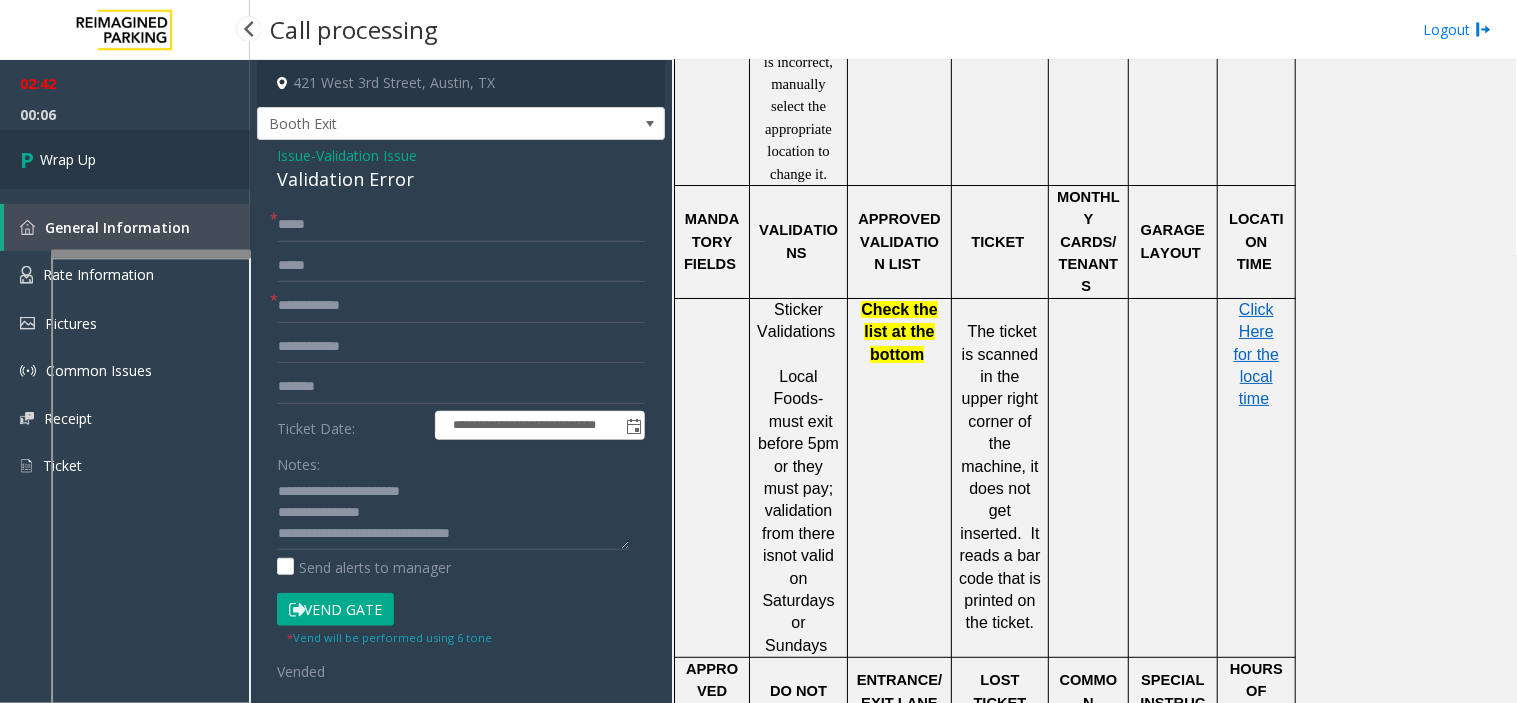 click on "Wrap Up" at bounding box center [125, 159] 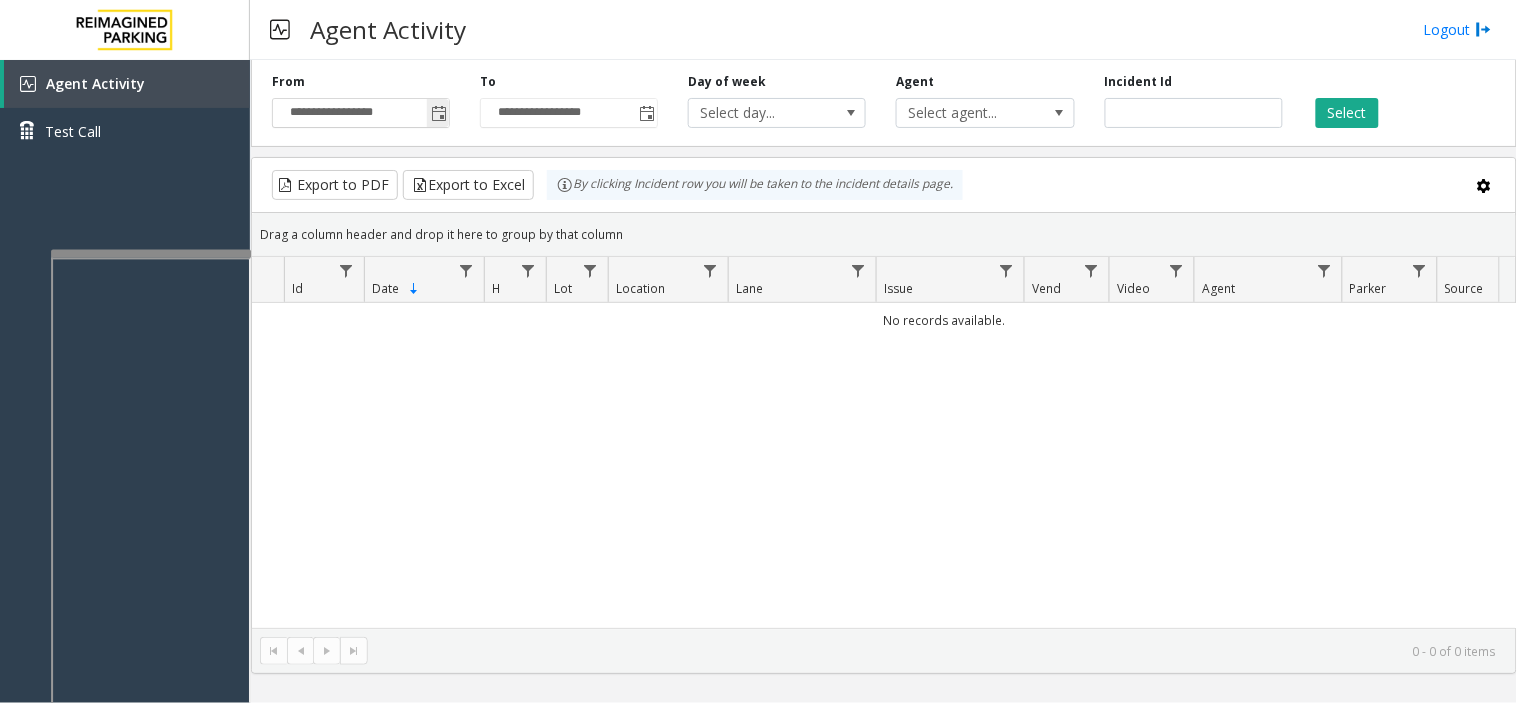 click 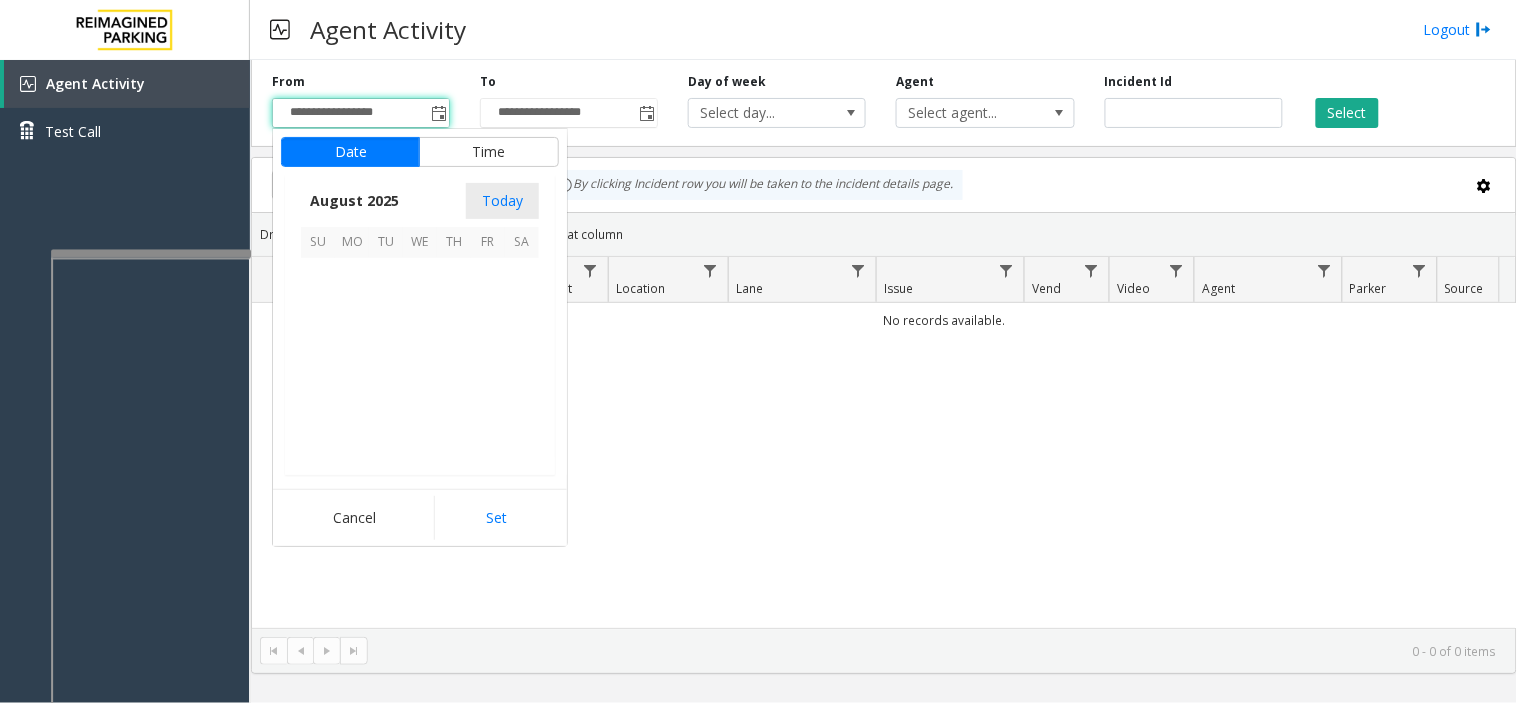 scroll, scrollTop: 358592, scrollLeft: 0, axis: vertical 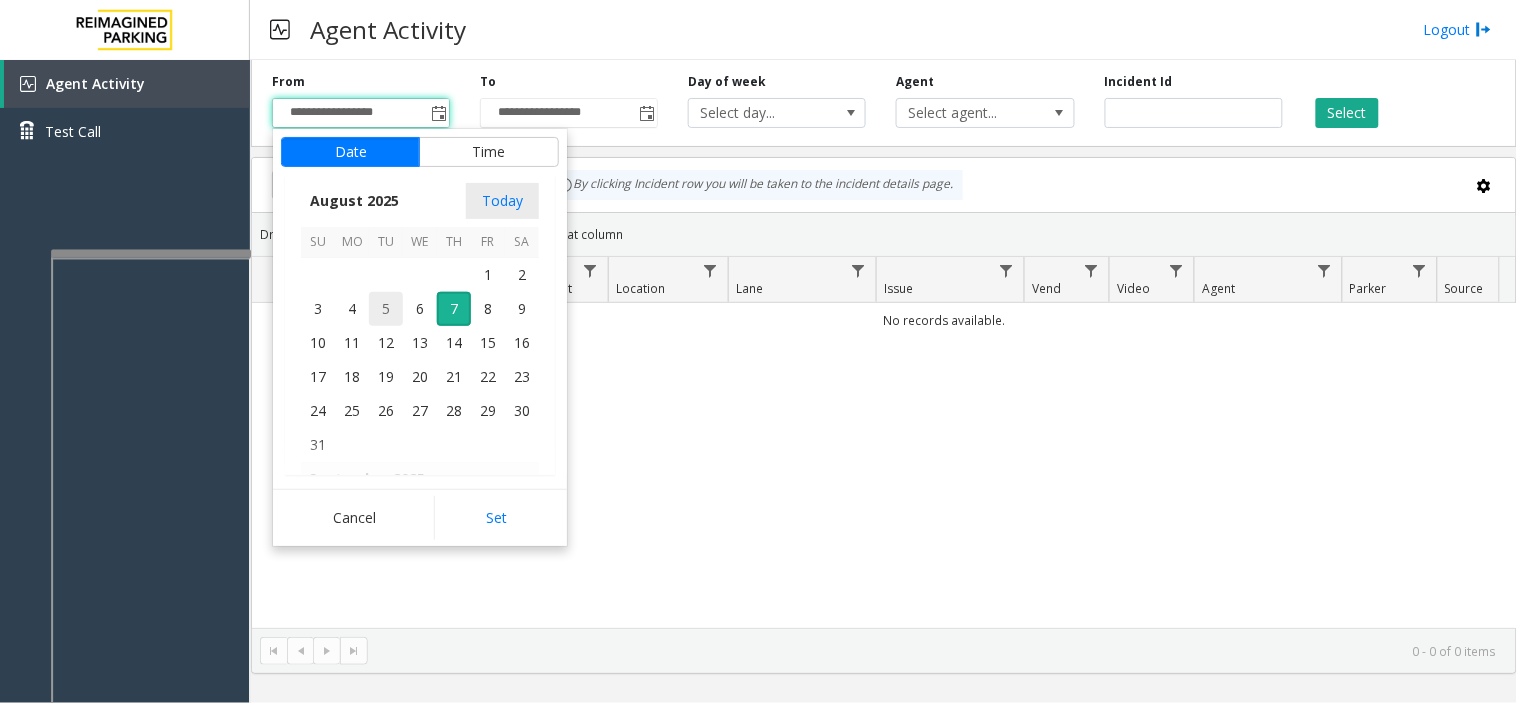 click on "5" at bounding box center (386, 309) 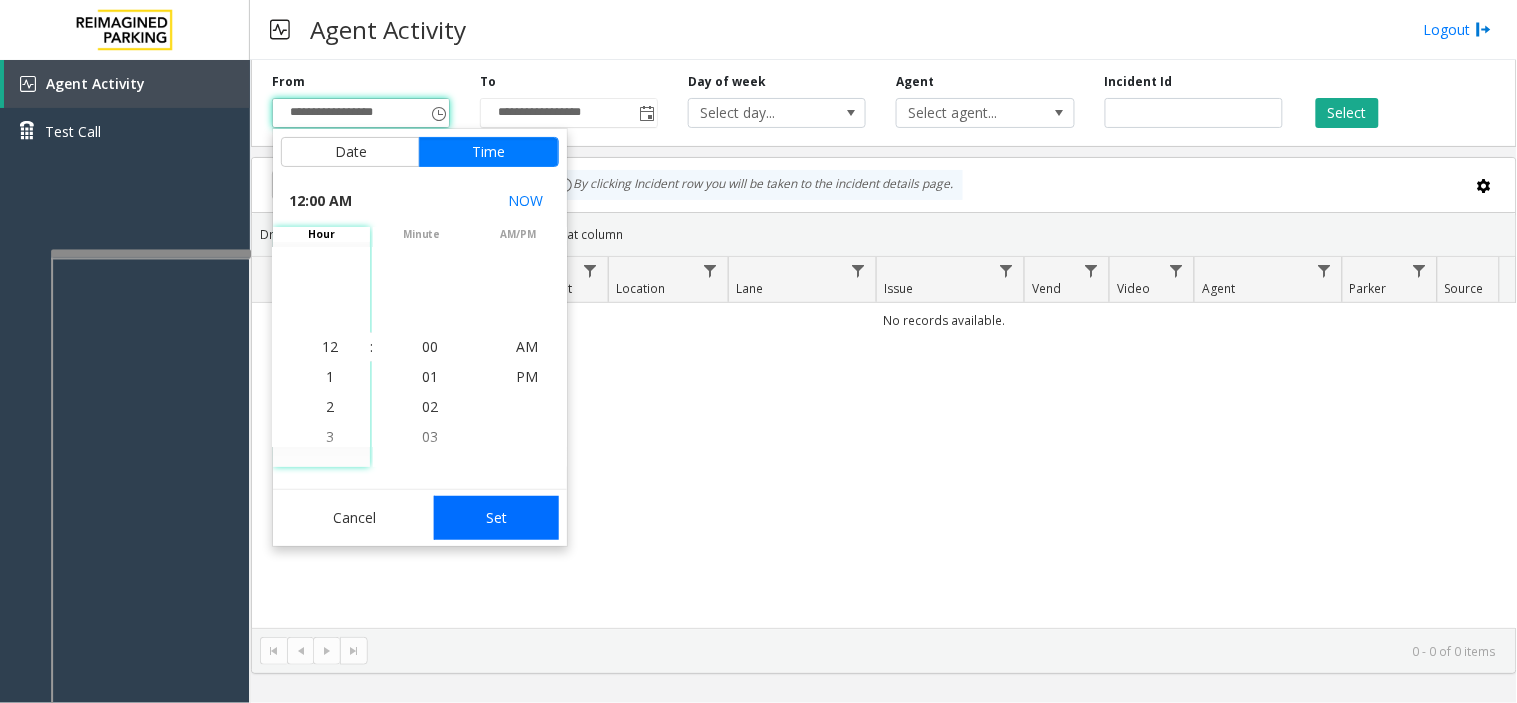 click on "Set" 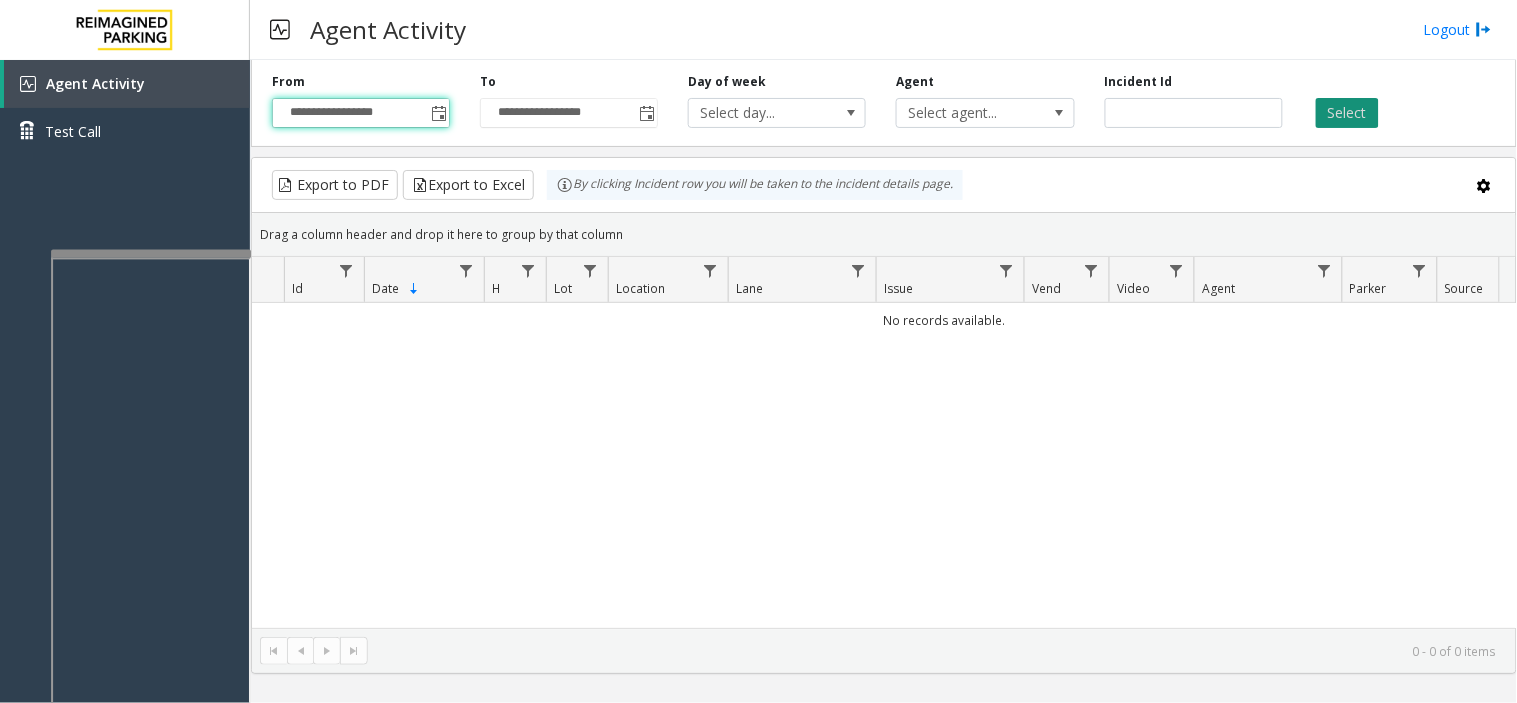 click on "Select" 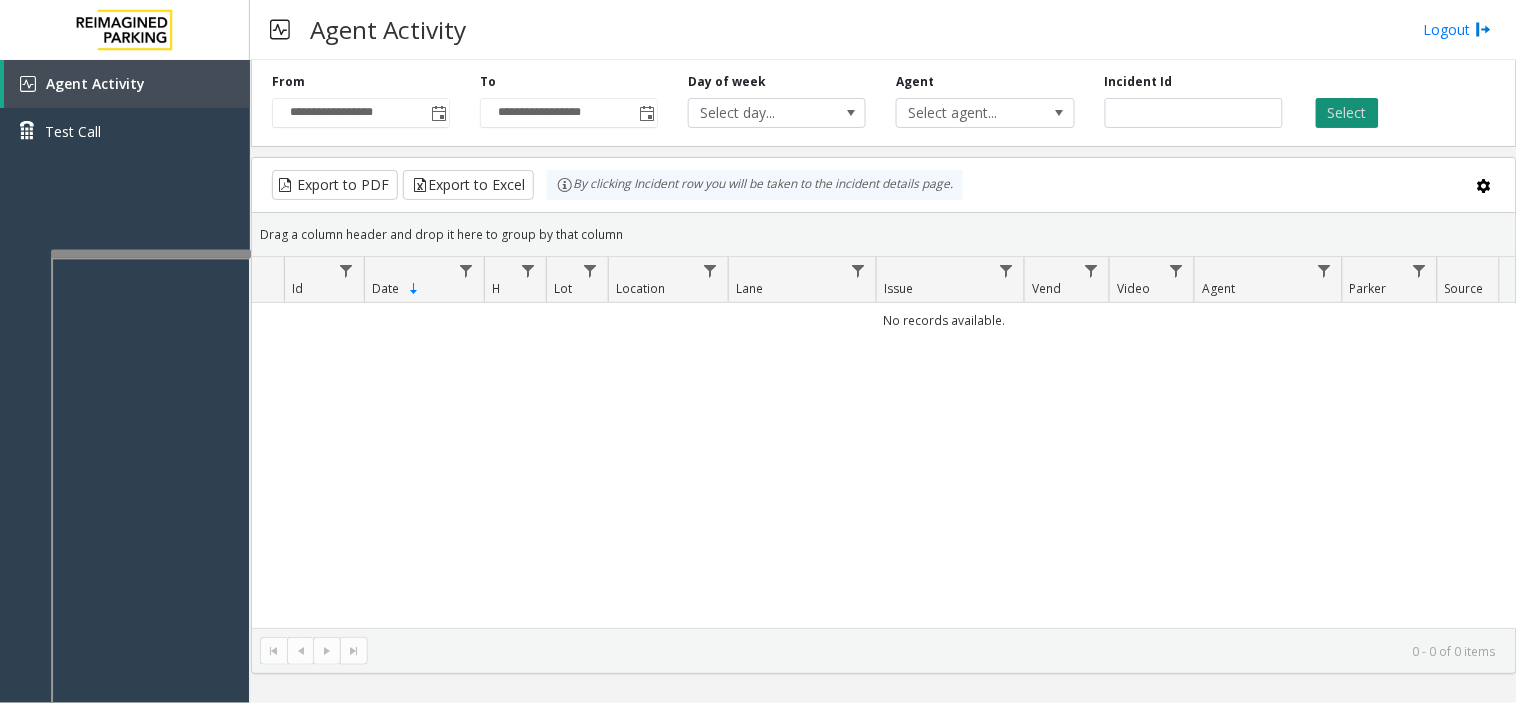 click on "Select" 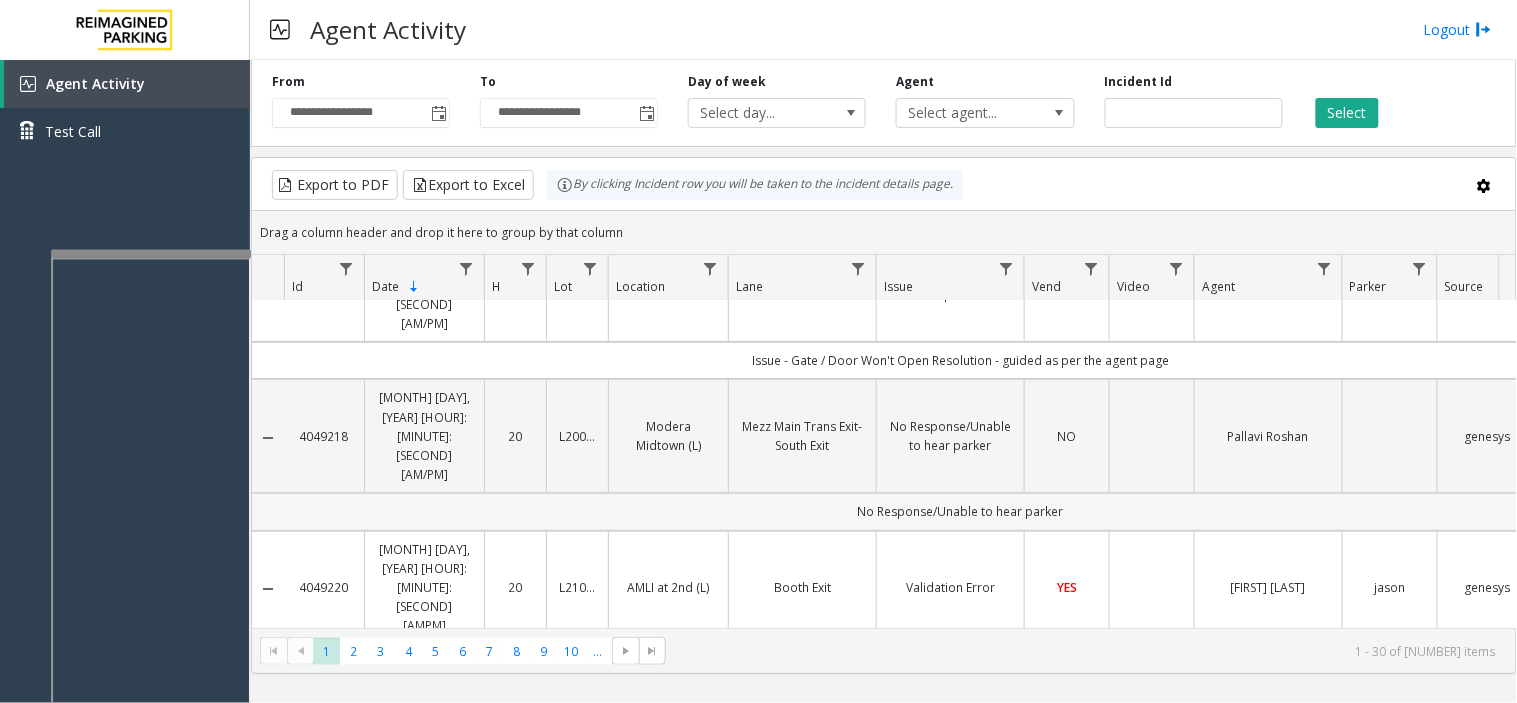 scroll, scrollTop: 111, scrollLeft: 0, axis: vertical 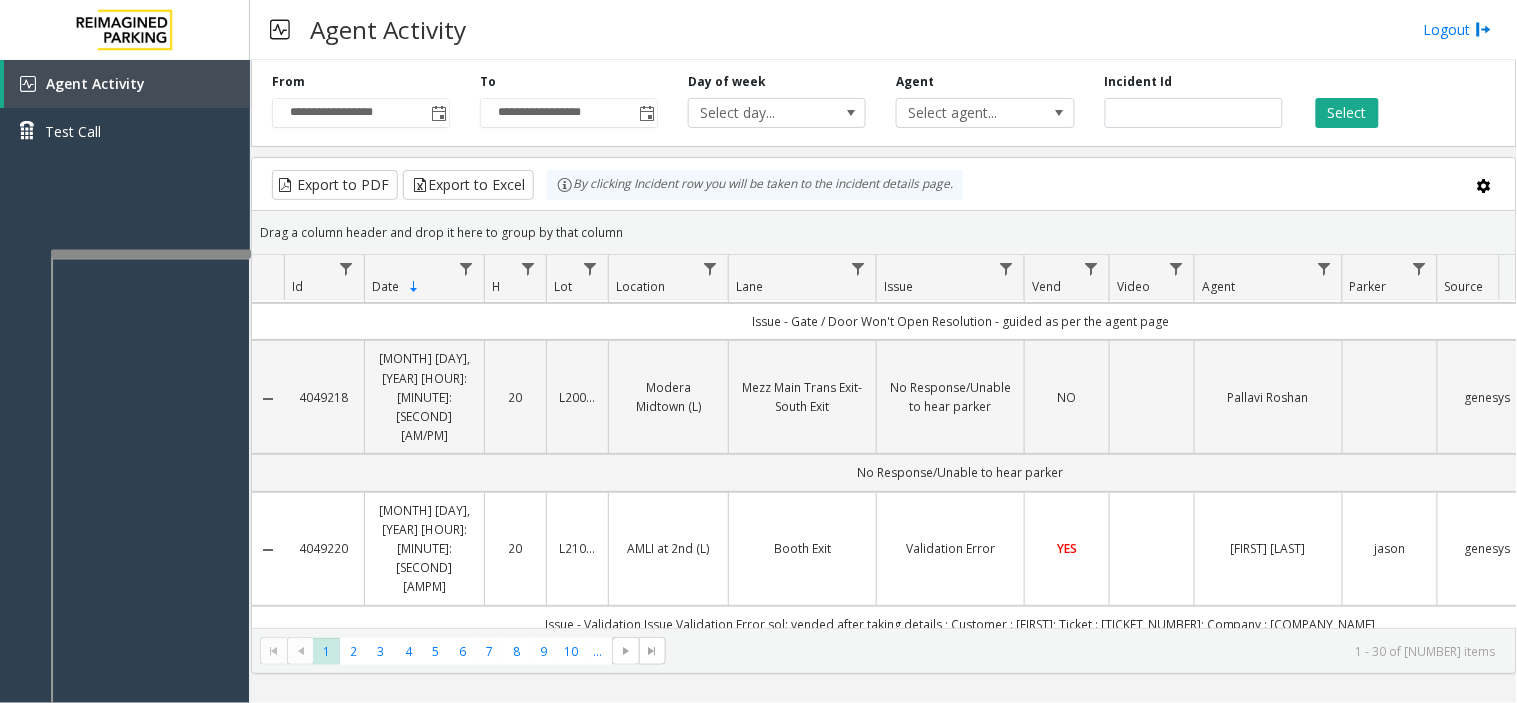 click 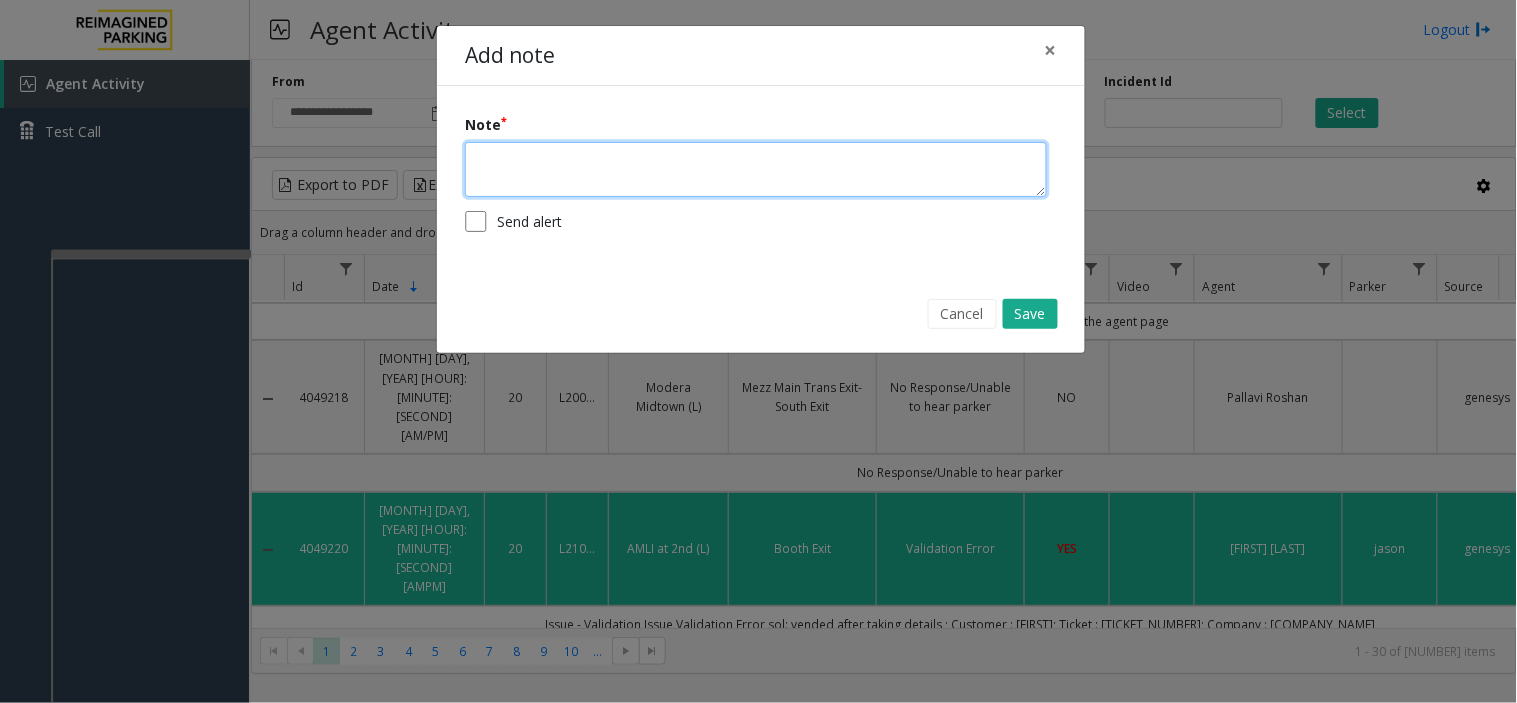 click 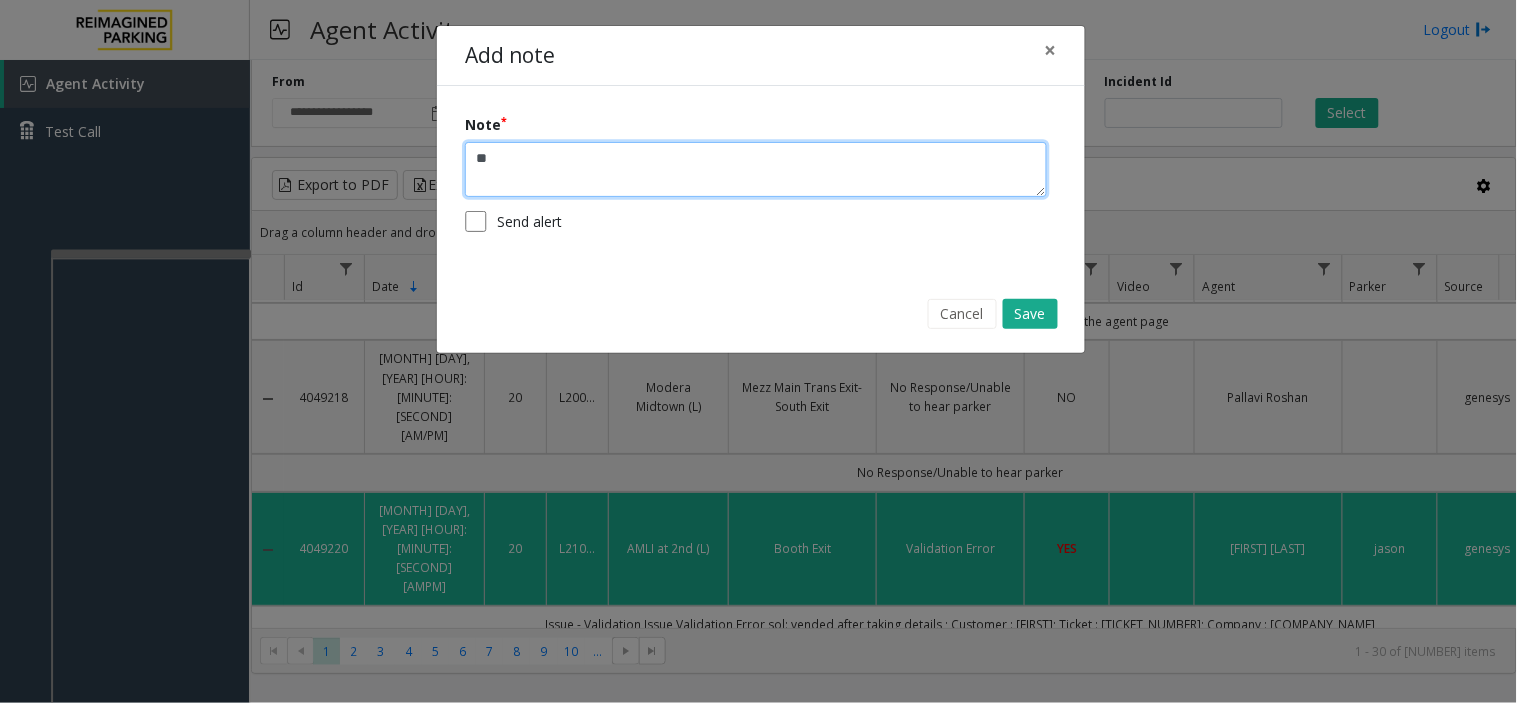 type on "*" 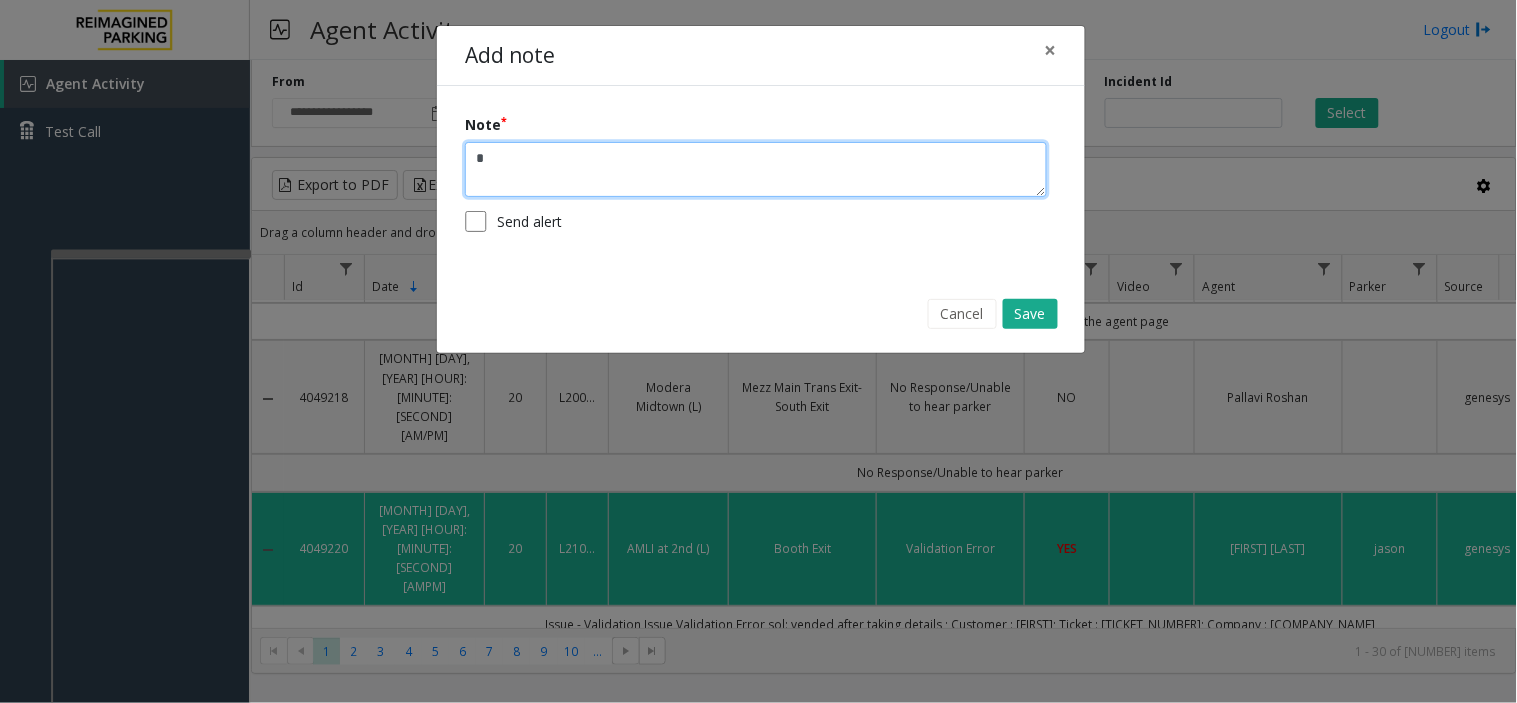 type 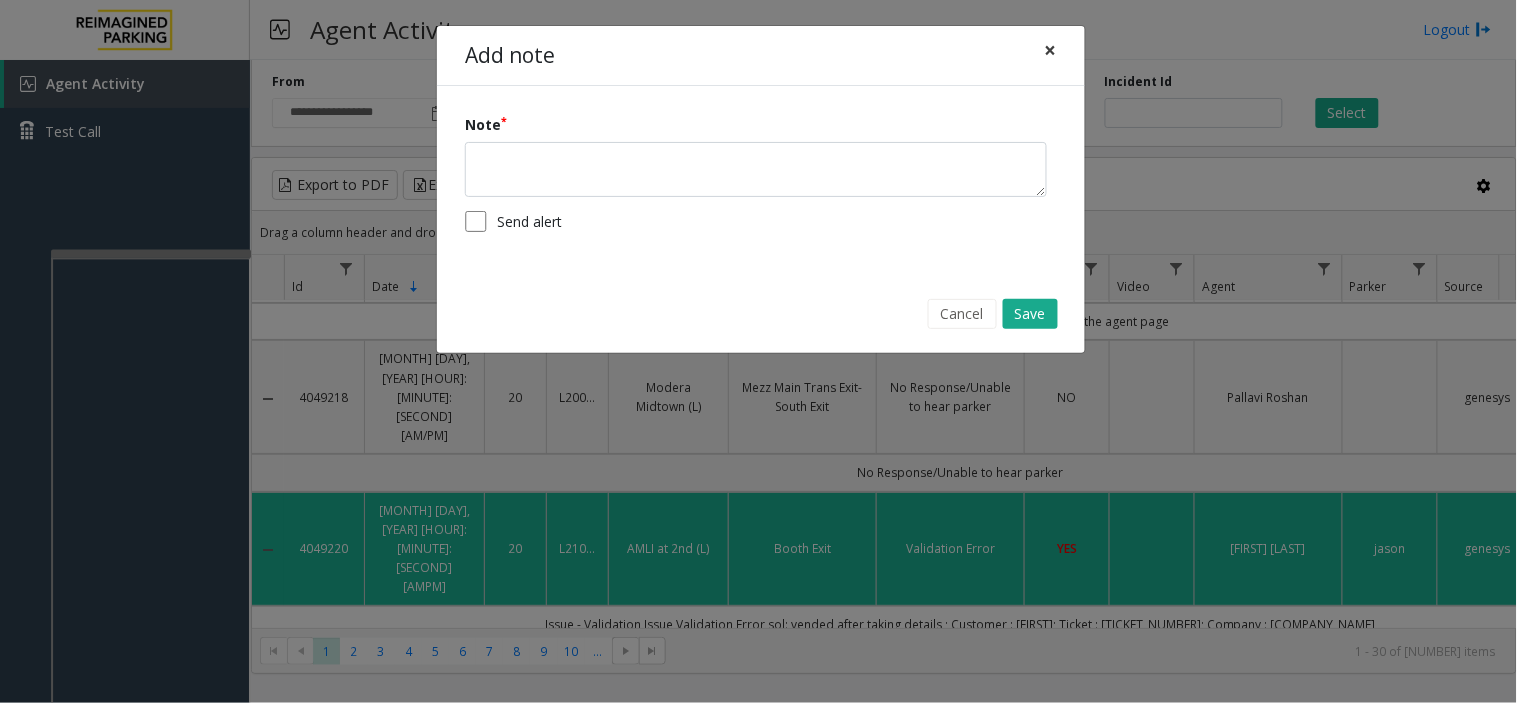 click on "×" 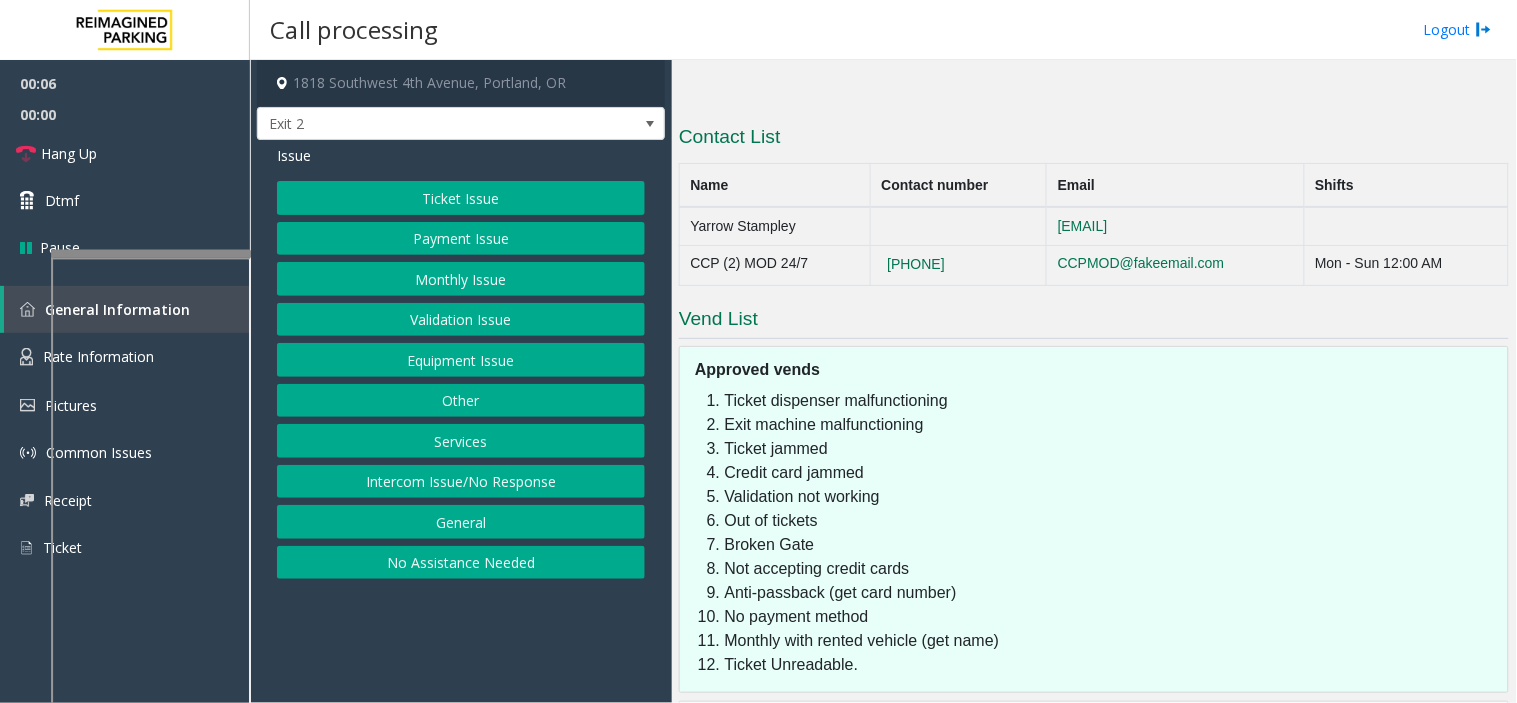 scroll, scrollTop: 1713, scrollLeft: 0, axis: vertical 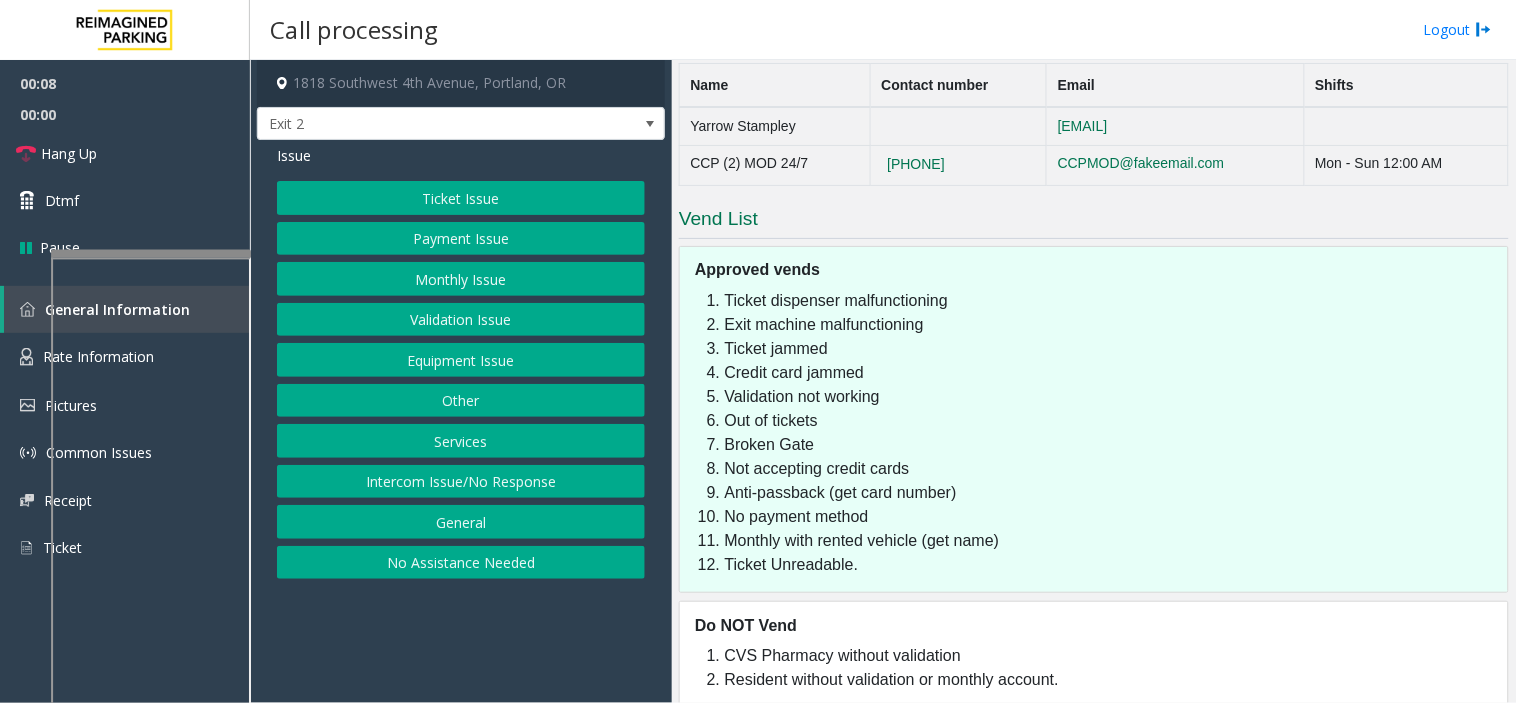 click on "Intercom Issue/No Response" 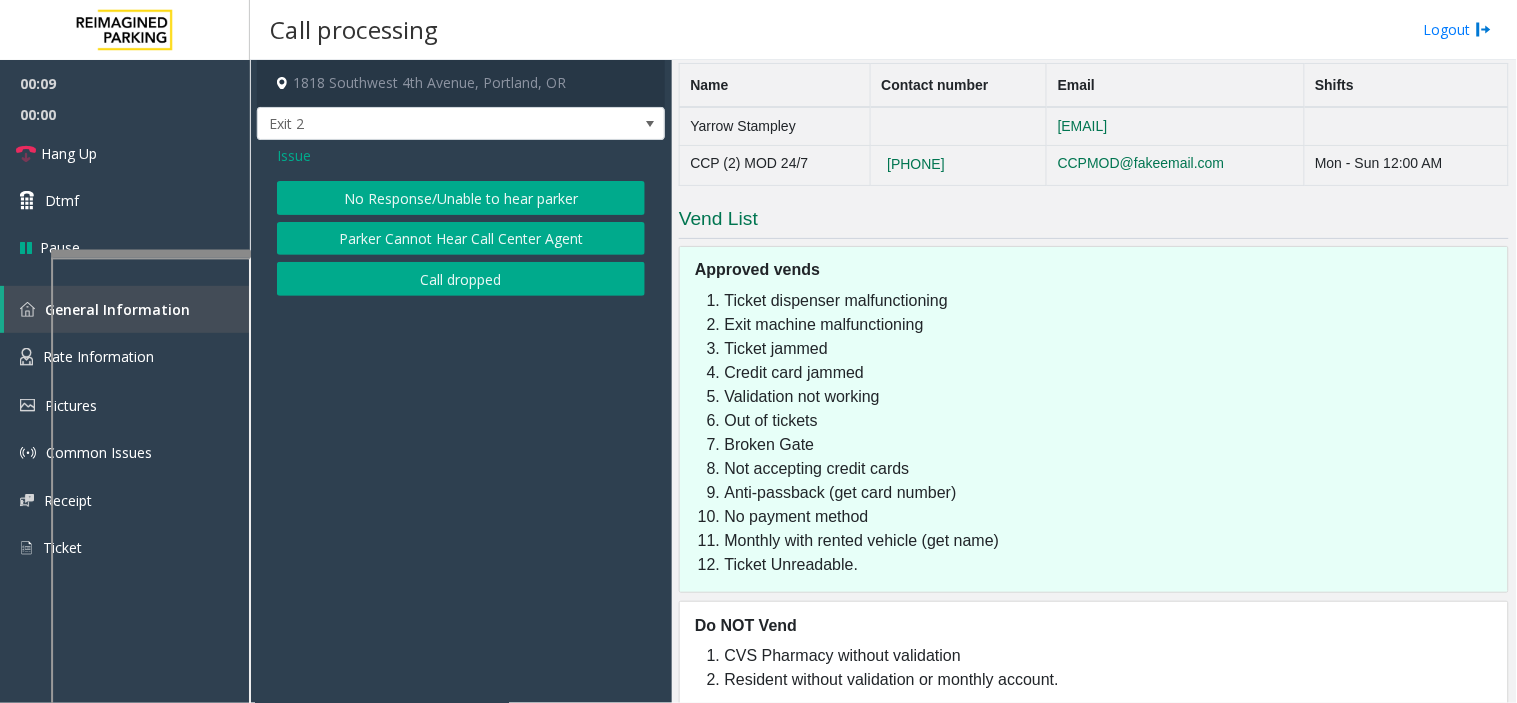click on "No Response/Unable to hear parker" 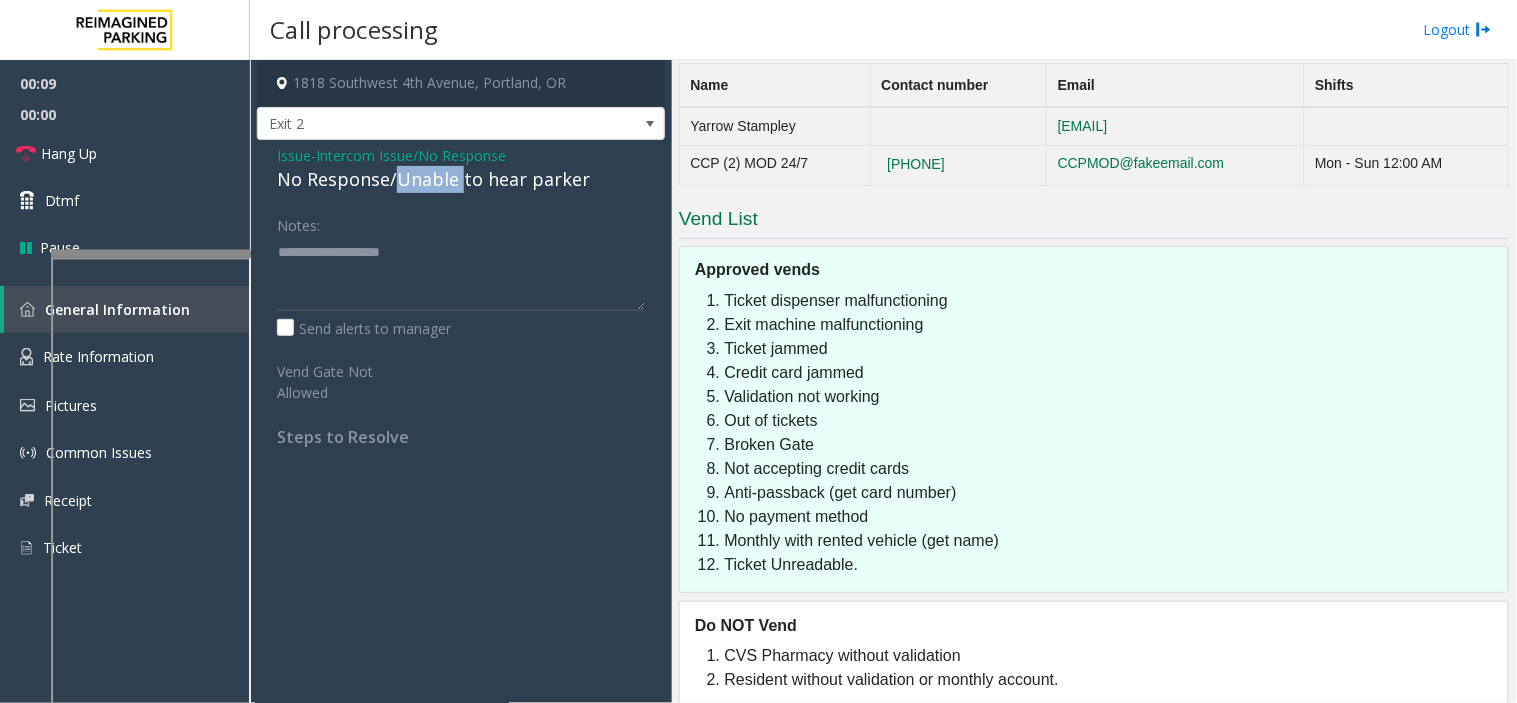 click on "No Response/Unable to hear parker" 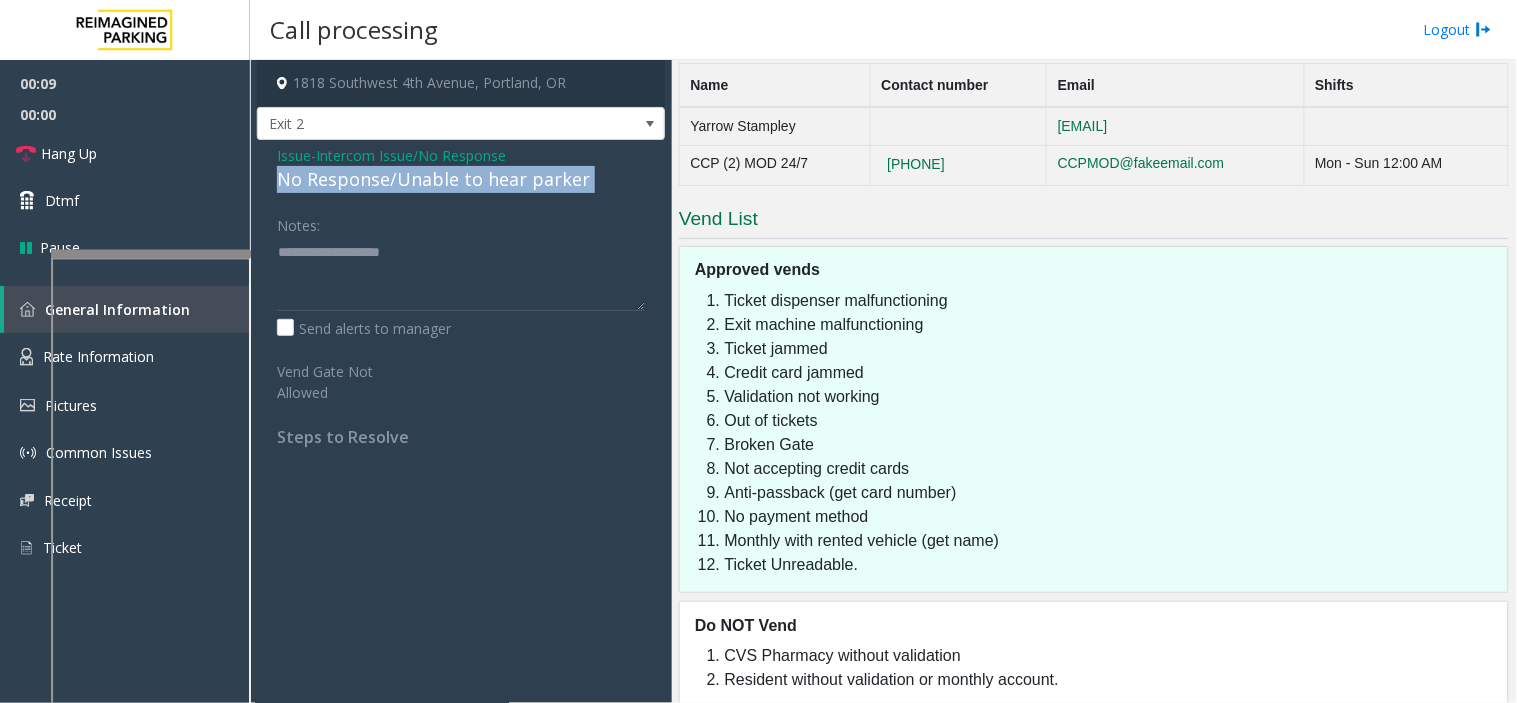 click on "No Response/Unable to hear parker" 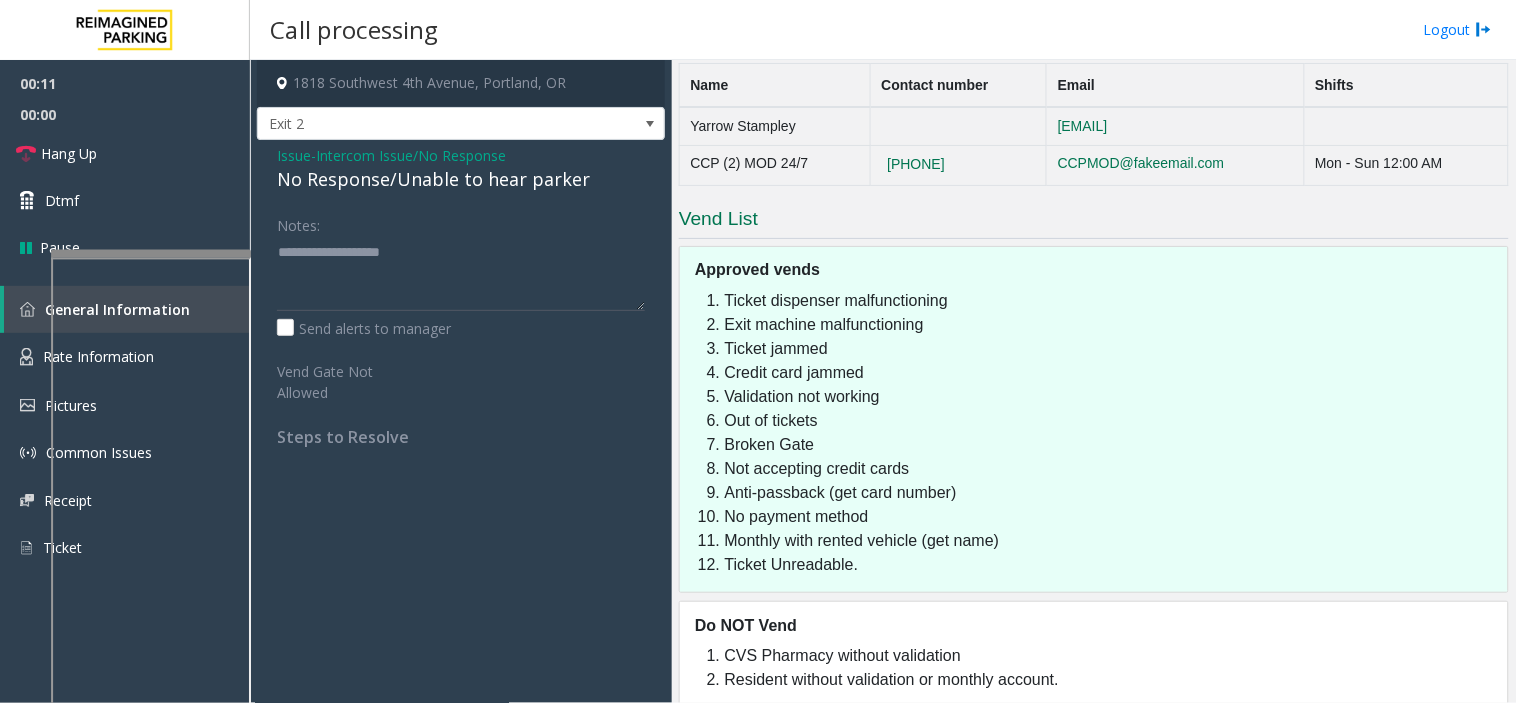 click on "Issue" 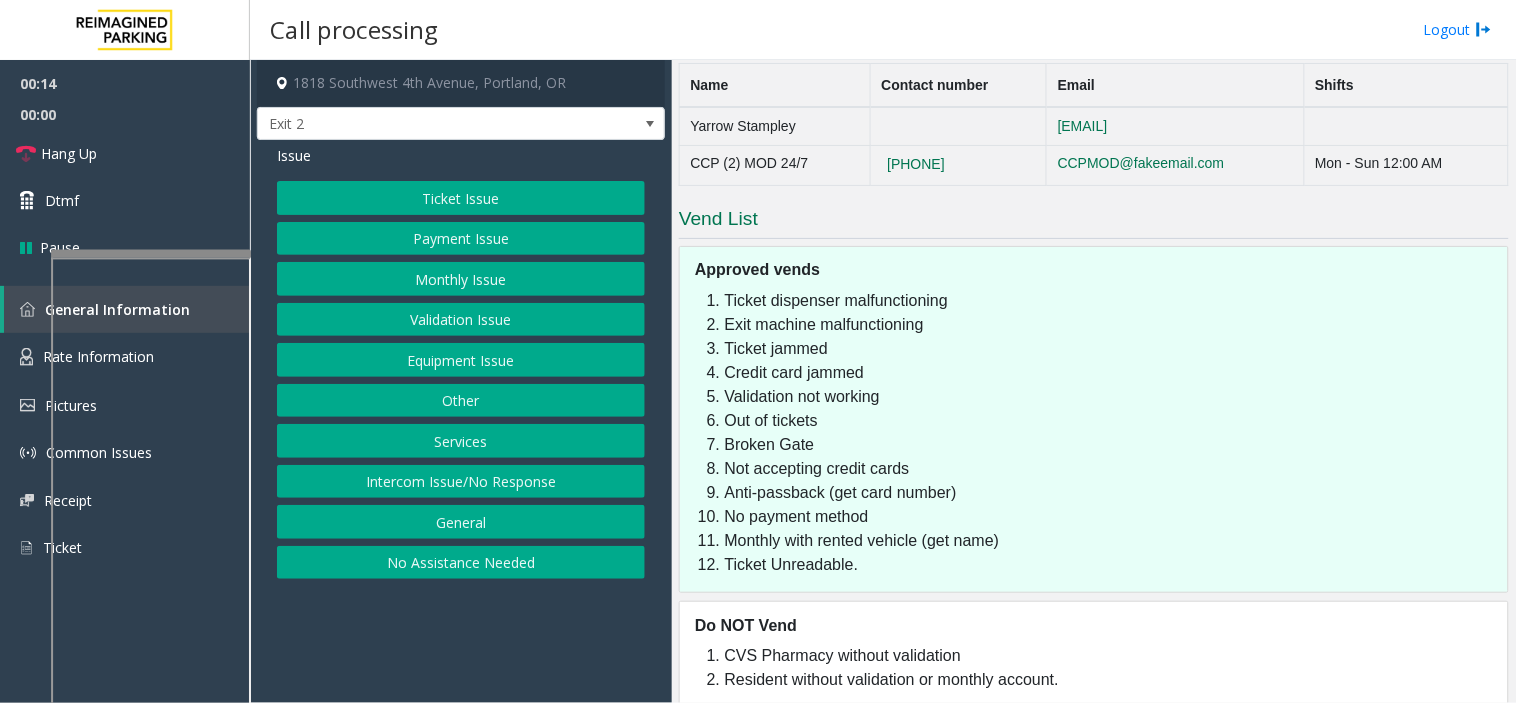click on "Ticket Issue" 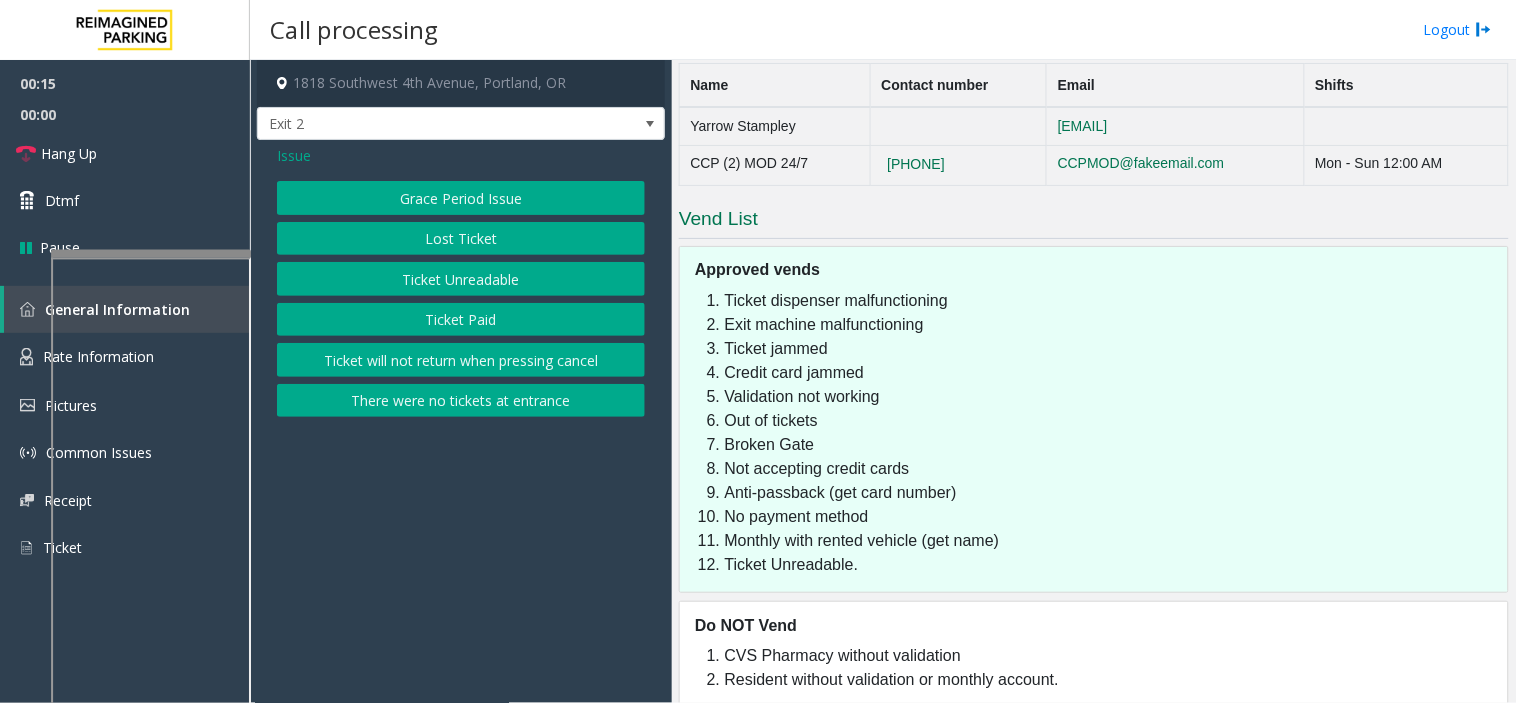 click on "Ticket Unreadable" 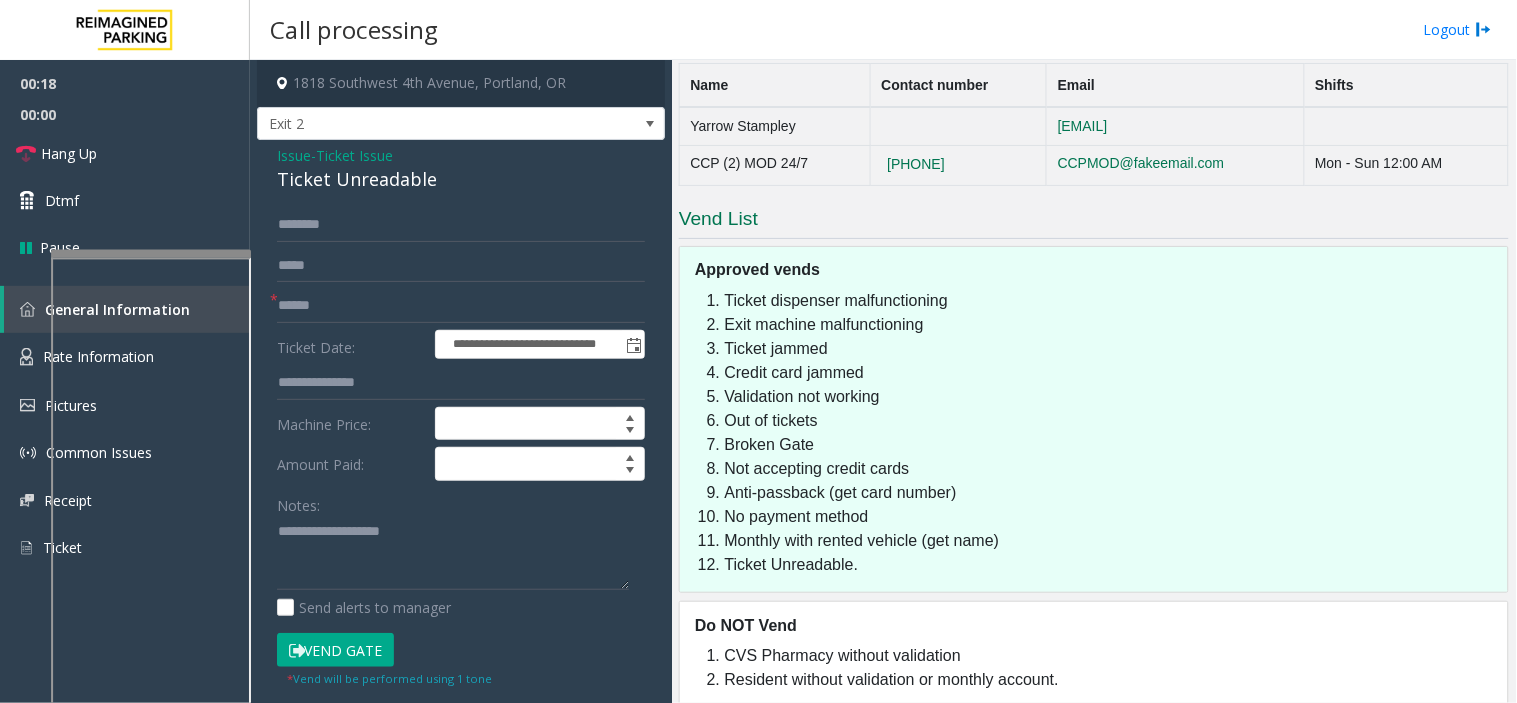 click on "Issue" 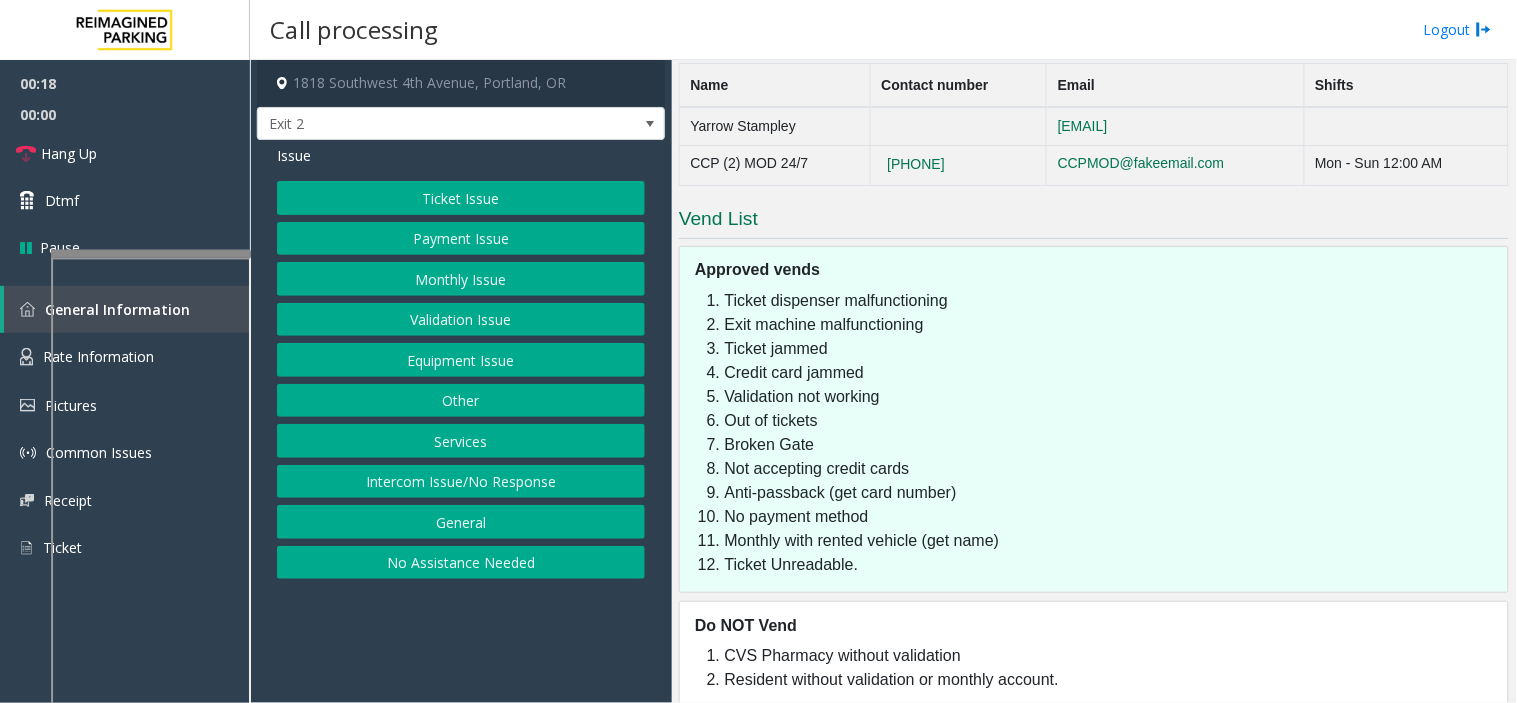click on "Equipment Issue" 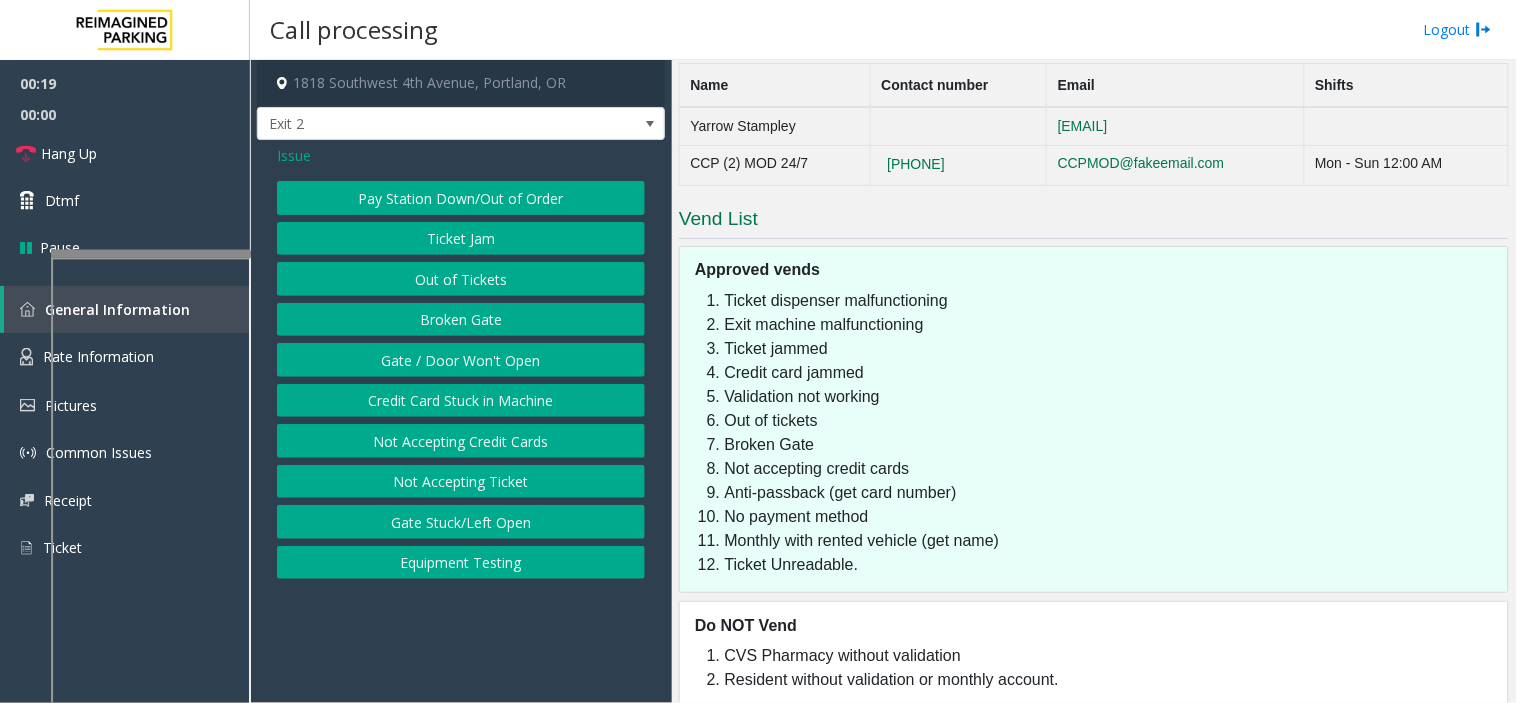 click on "Gate / Door Won't Open" 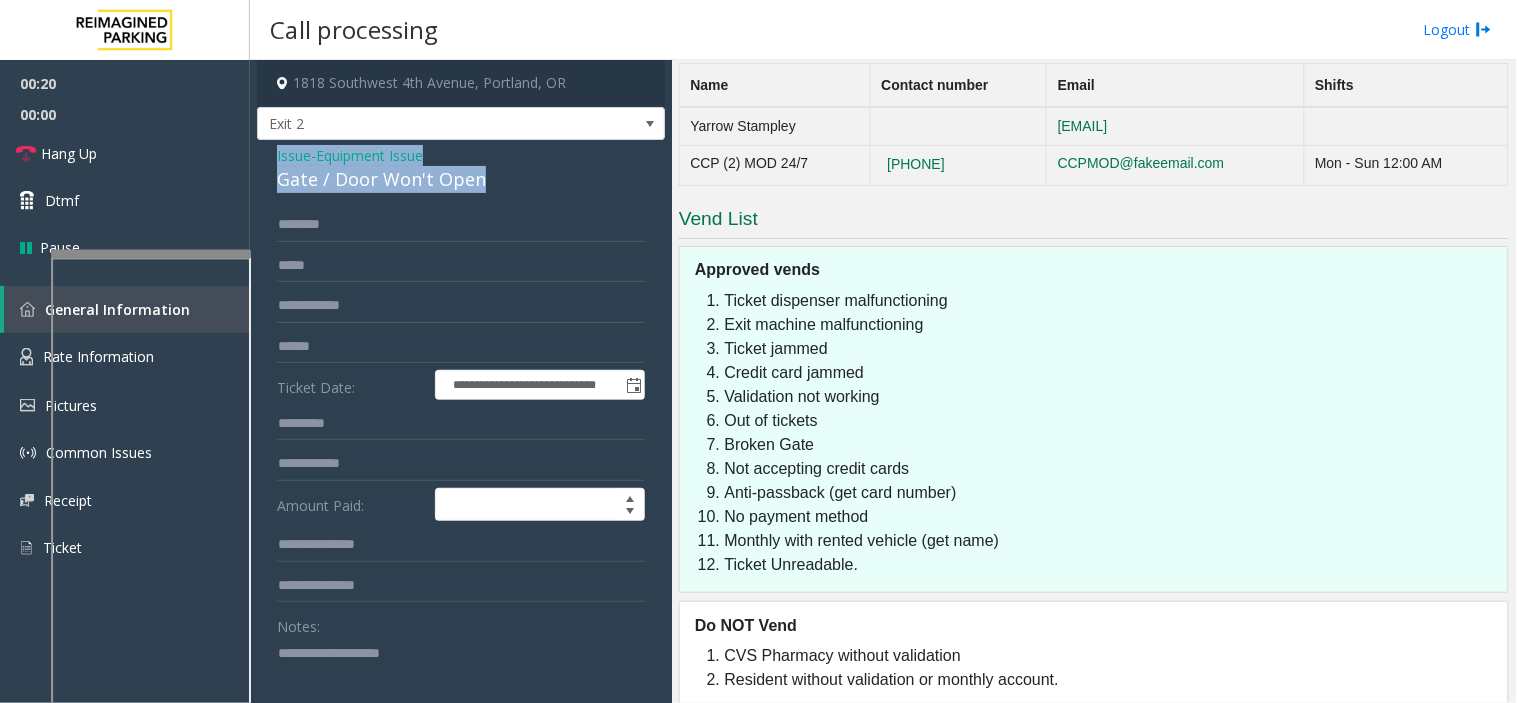 drag, startPoint x: 493, startPoint y: 176, endPoint x: 278, endPoint y: 158, distance: 215.75217 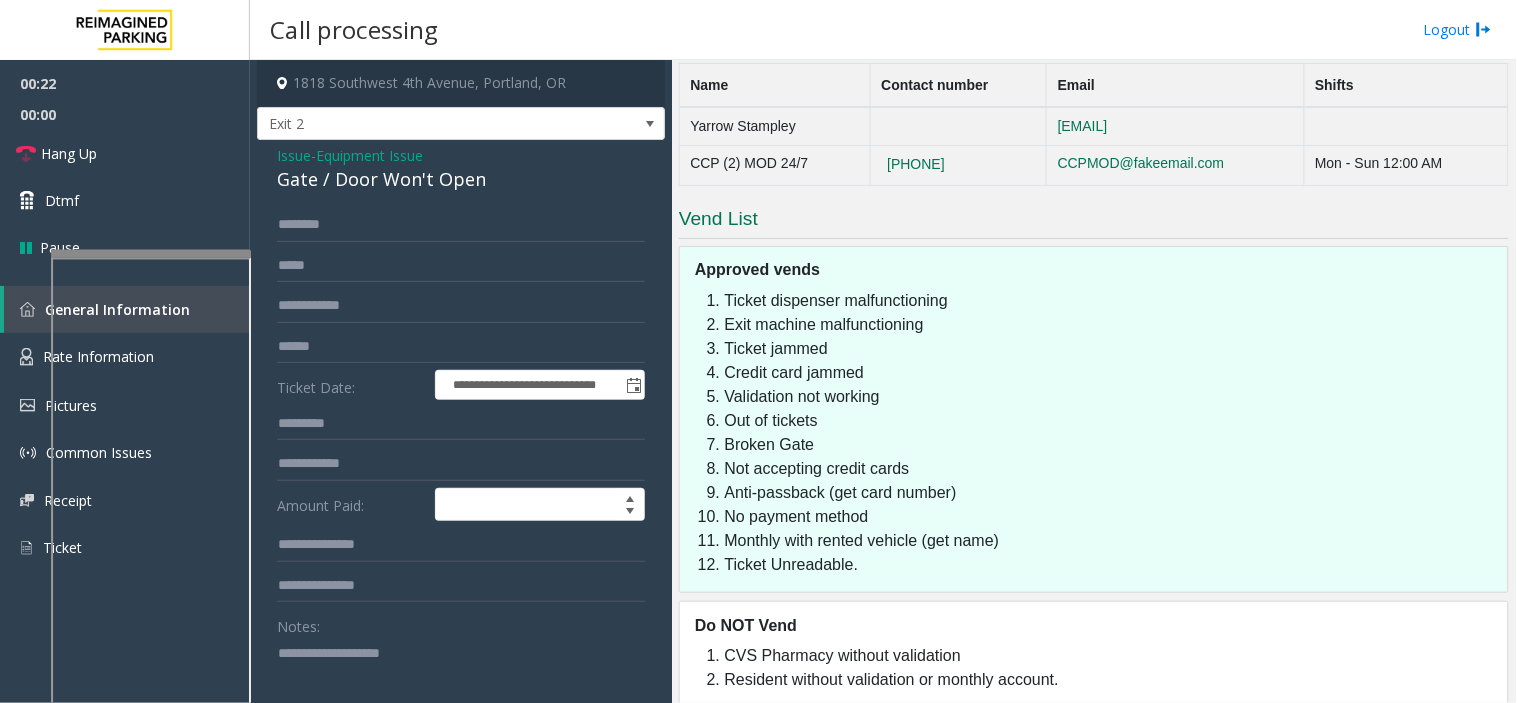 click 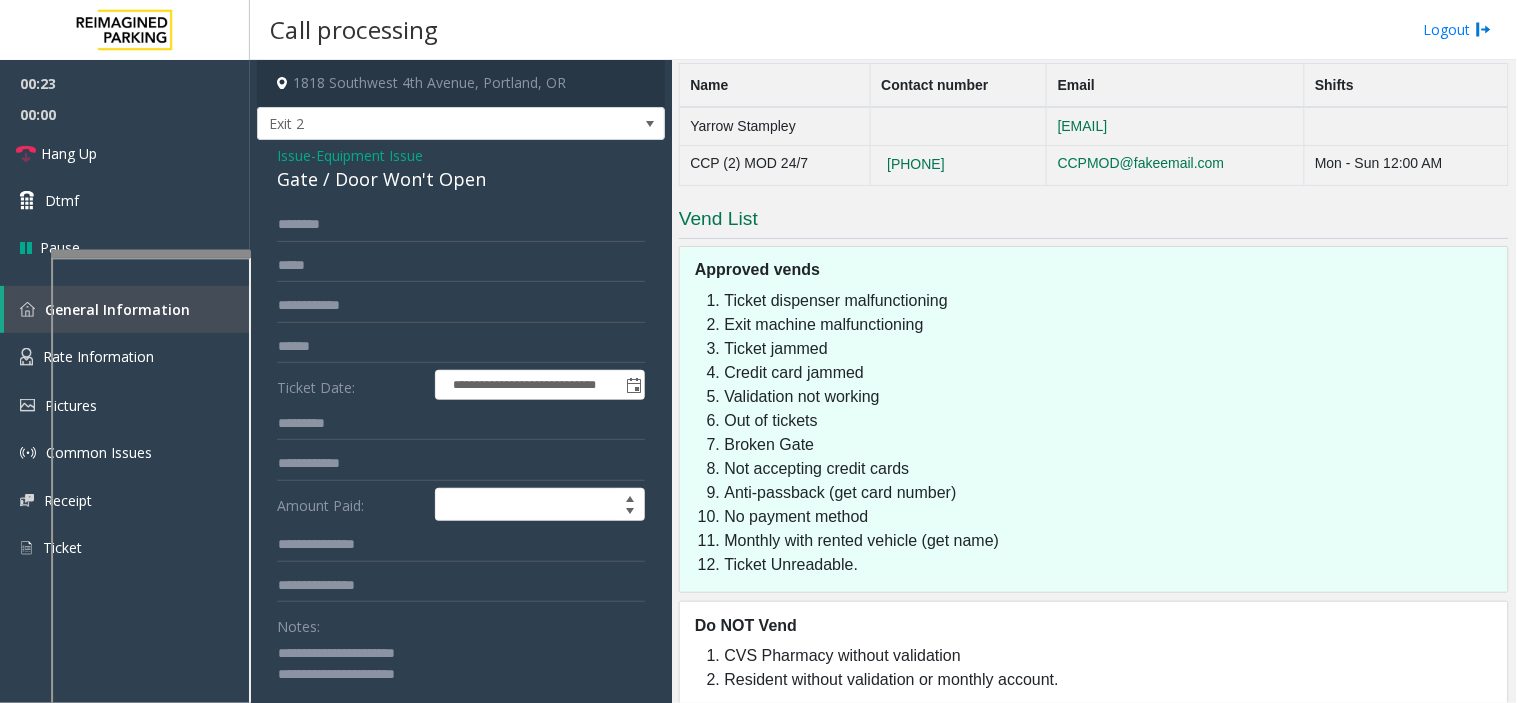 scroll, scrollTop: 1, scrollLeft: 0, axis: vertical 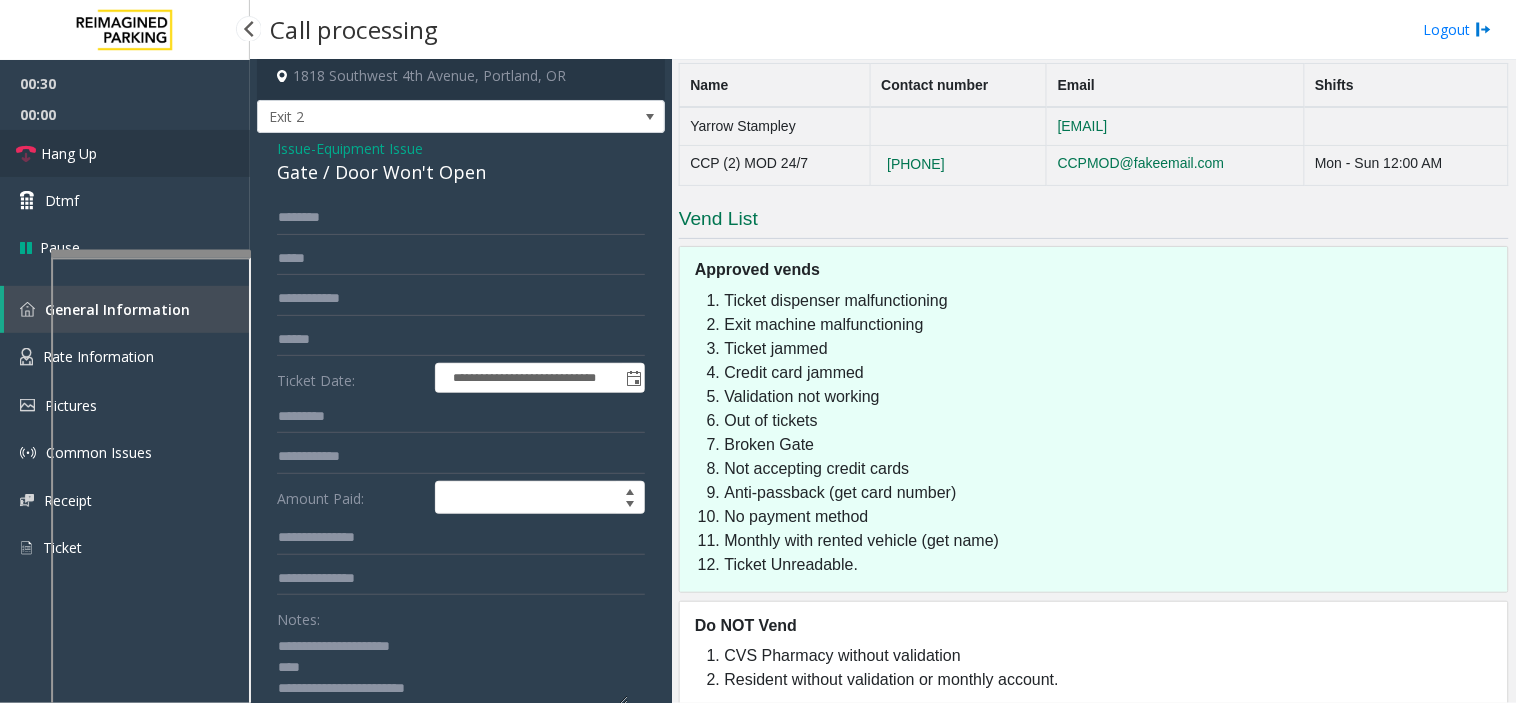 click on "Hang Up" at bounding box center [125, 153] 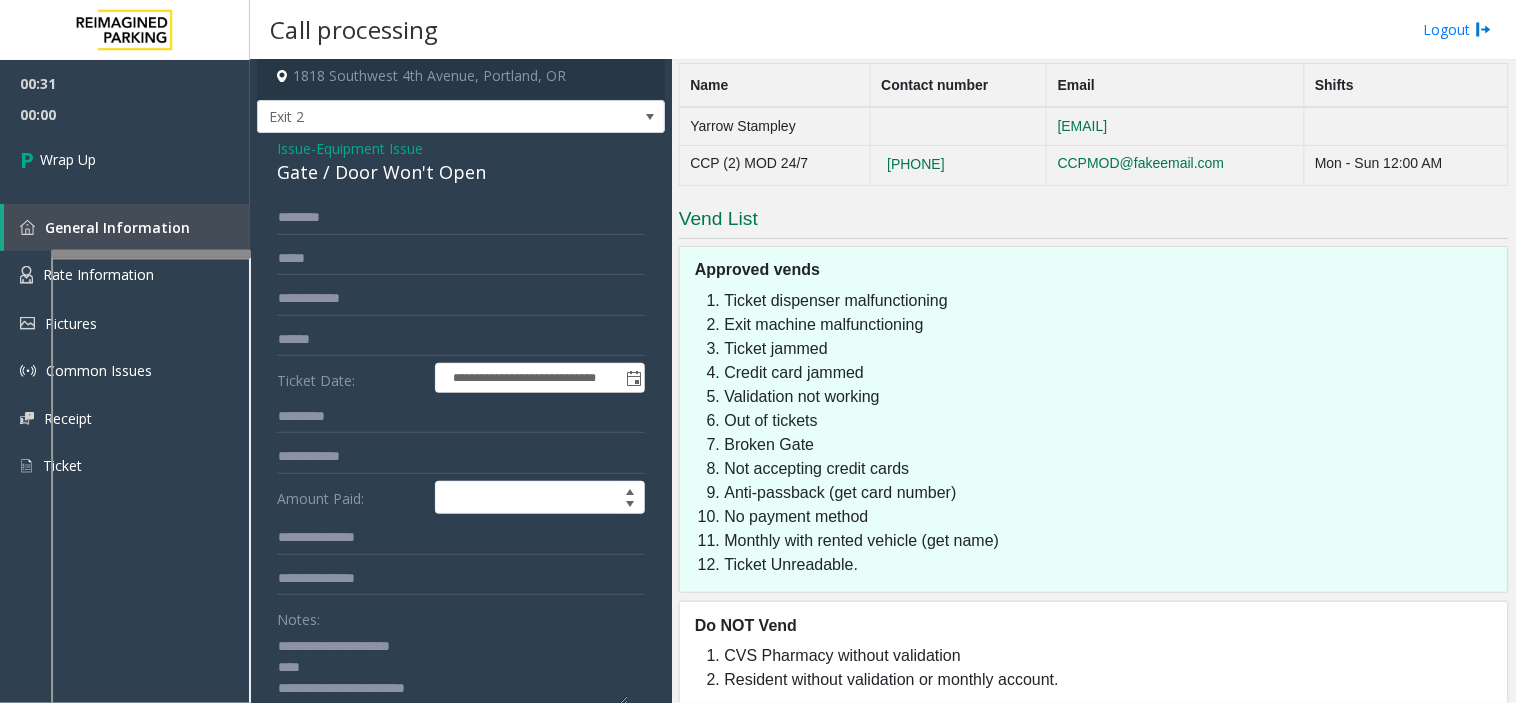 click 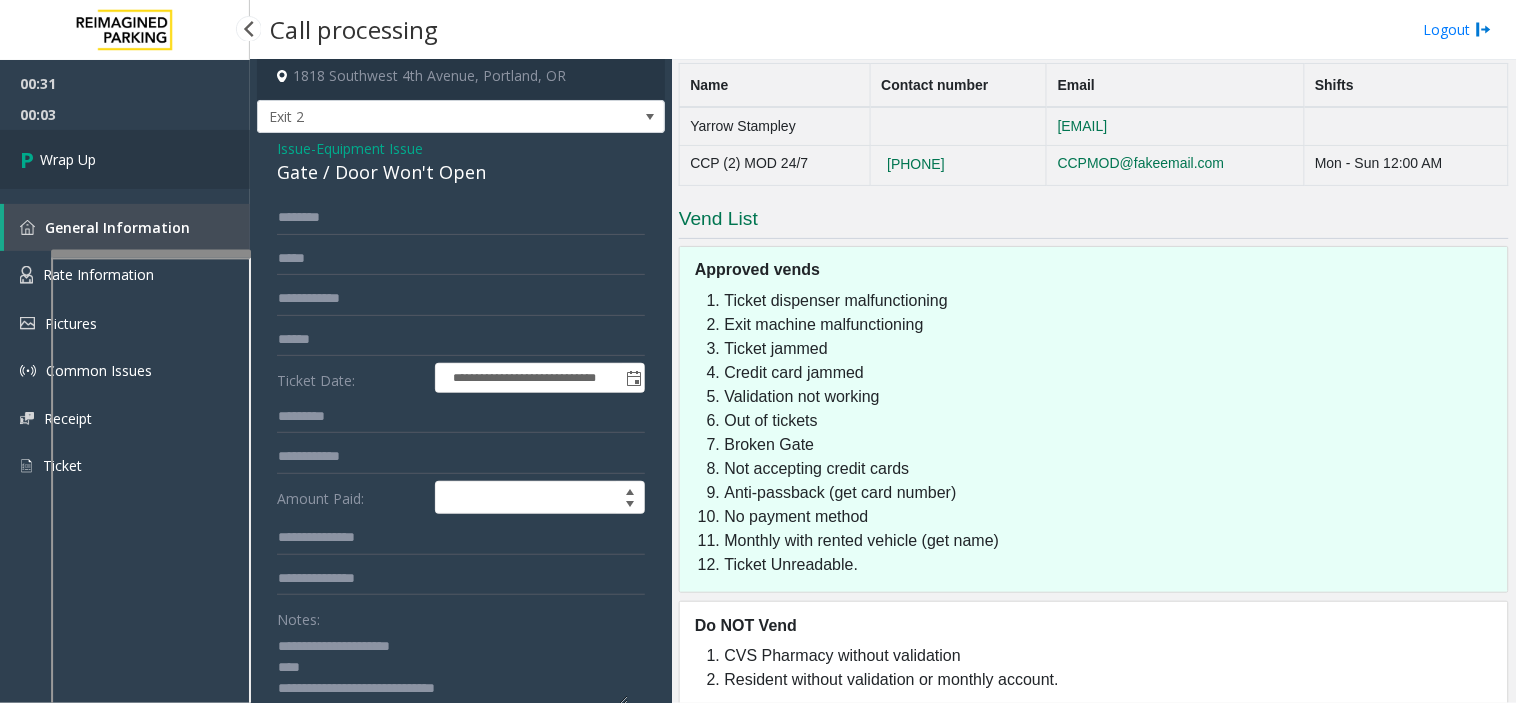 type on "**********" 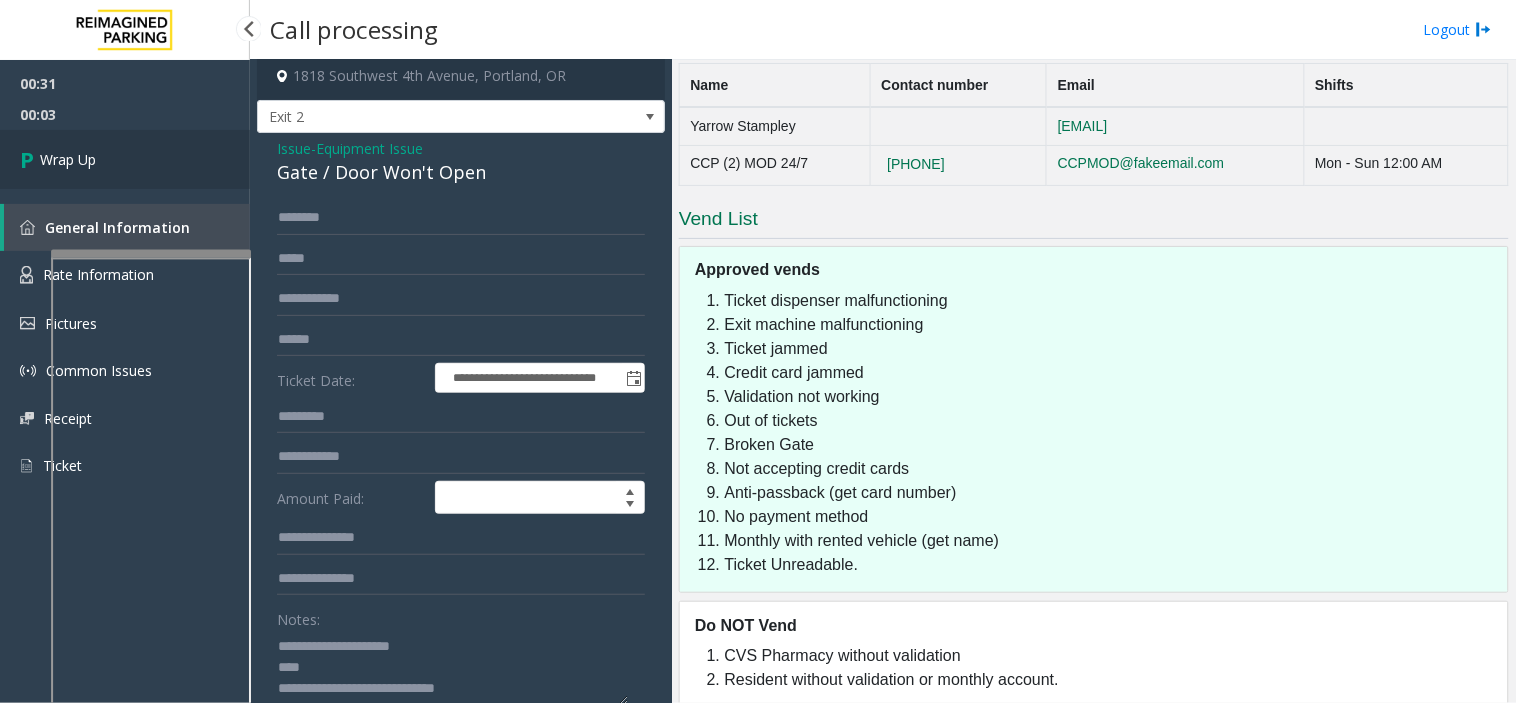 click on "Wrap Up" at bounding box center (125, 159) 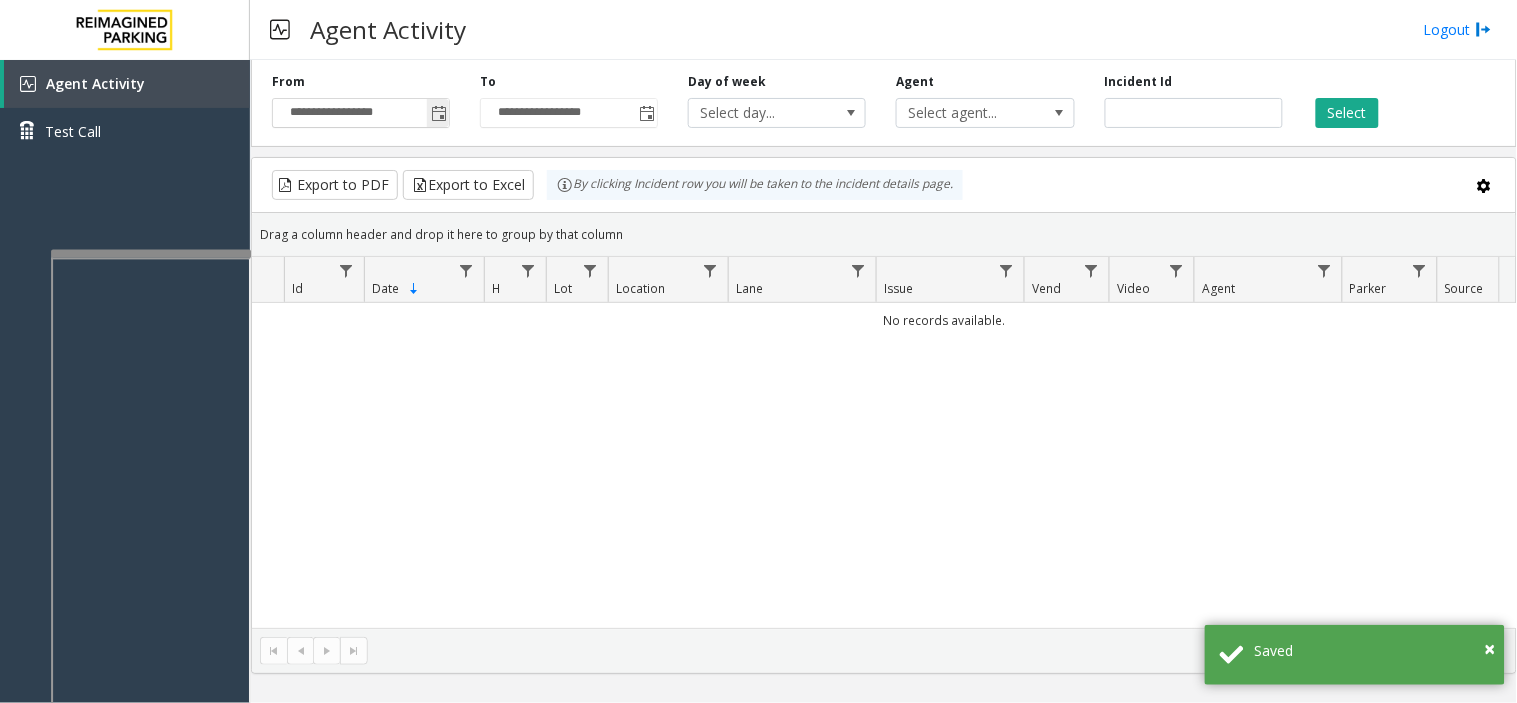 click 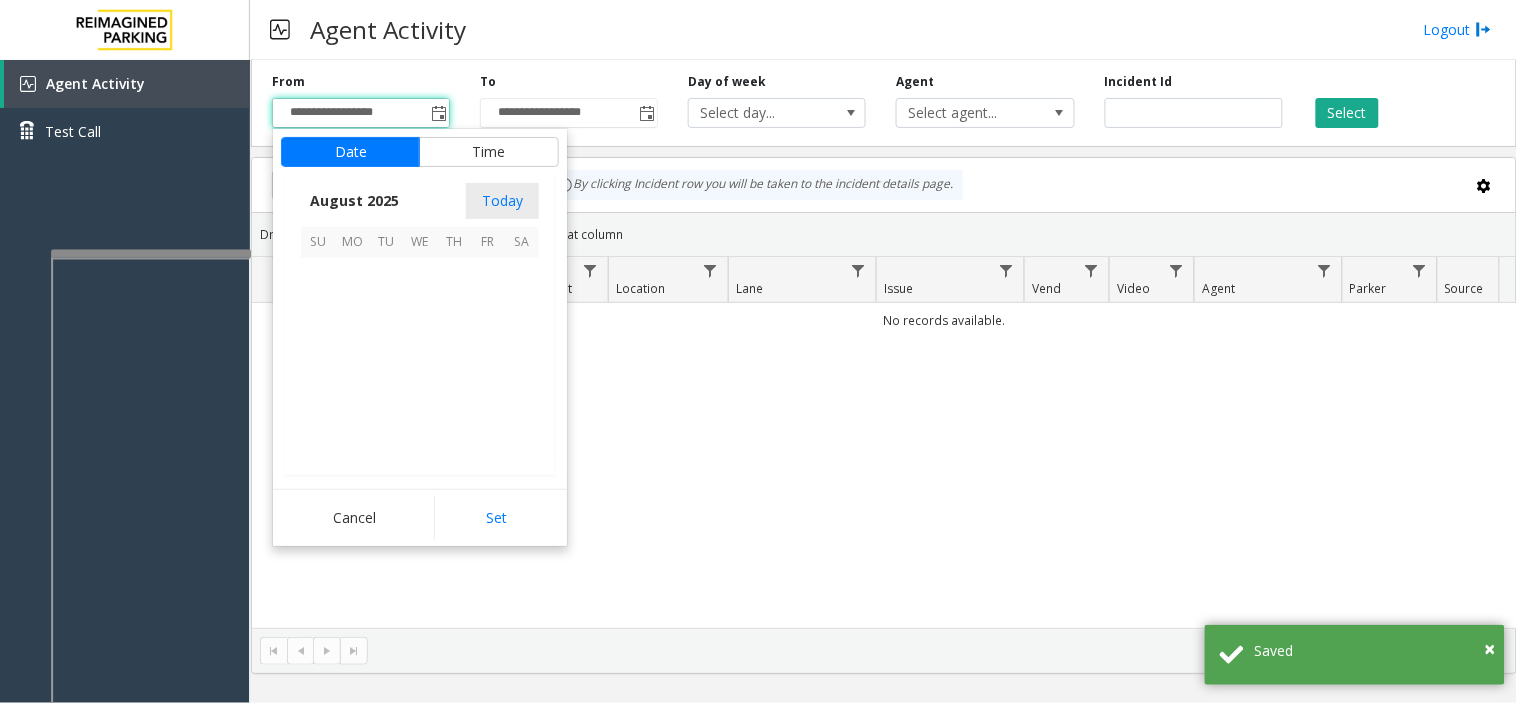scroll, scrollTop: 358592, scrollLeft: 0, axis: vertical 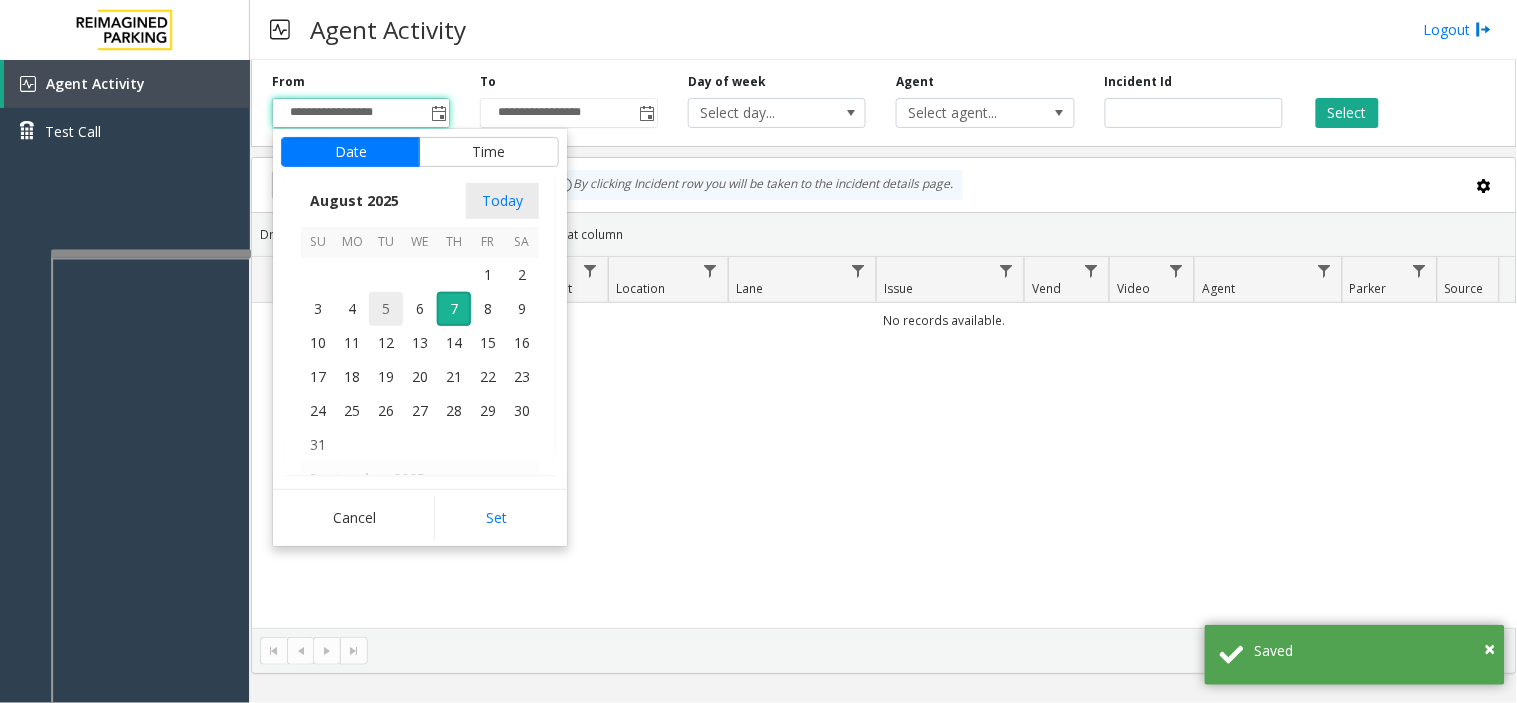 click on "5" at bounding box center [386, 309] 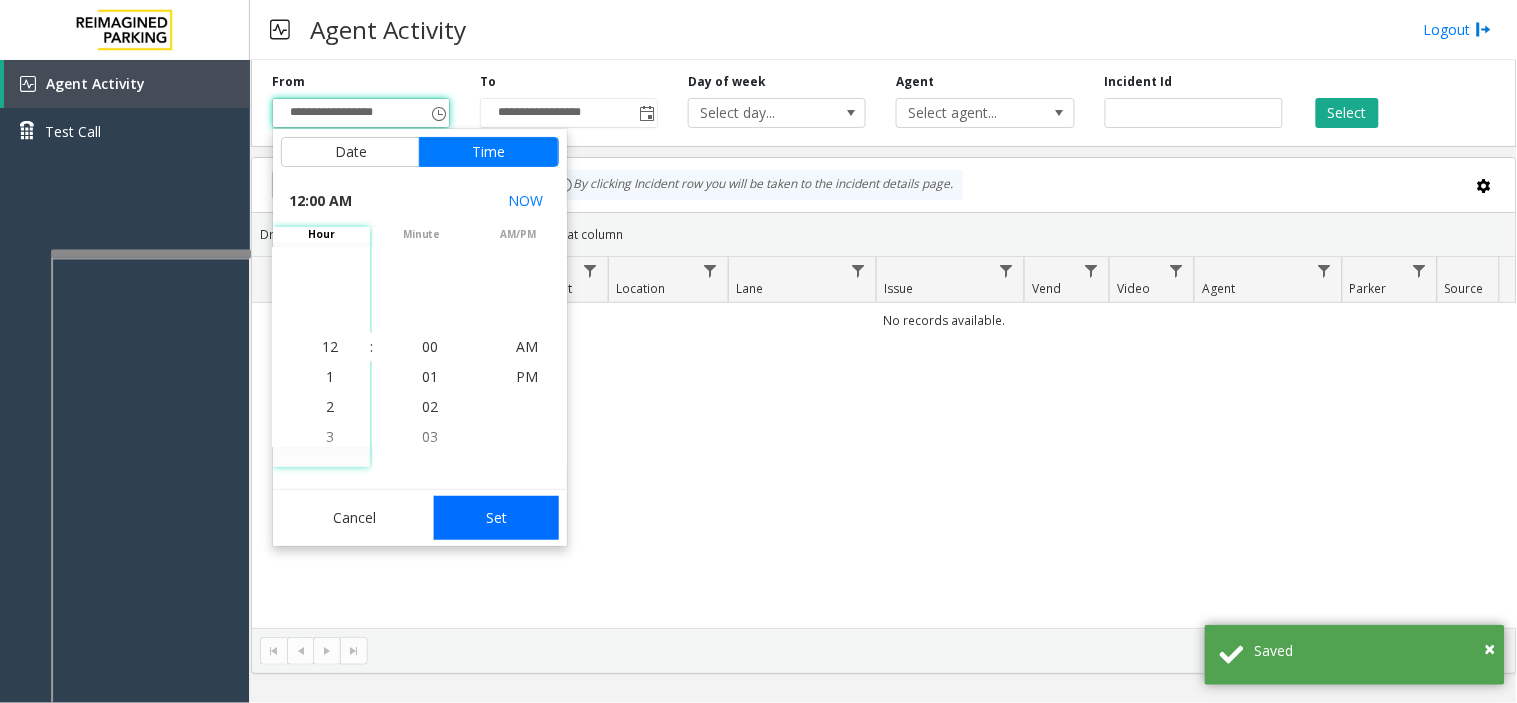 click on "Set" 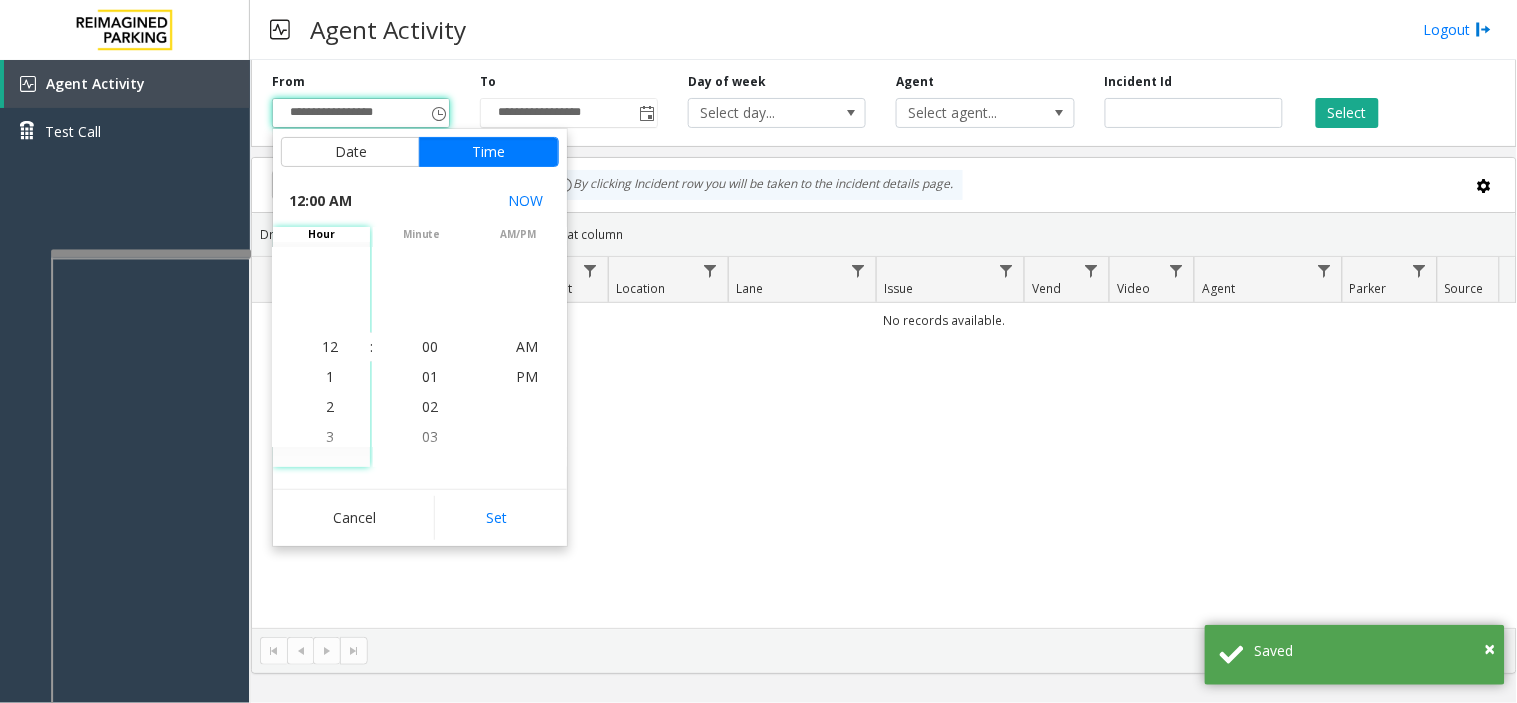 type on "**********" 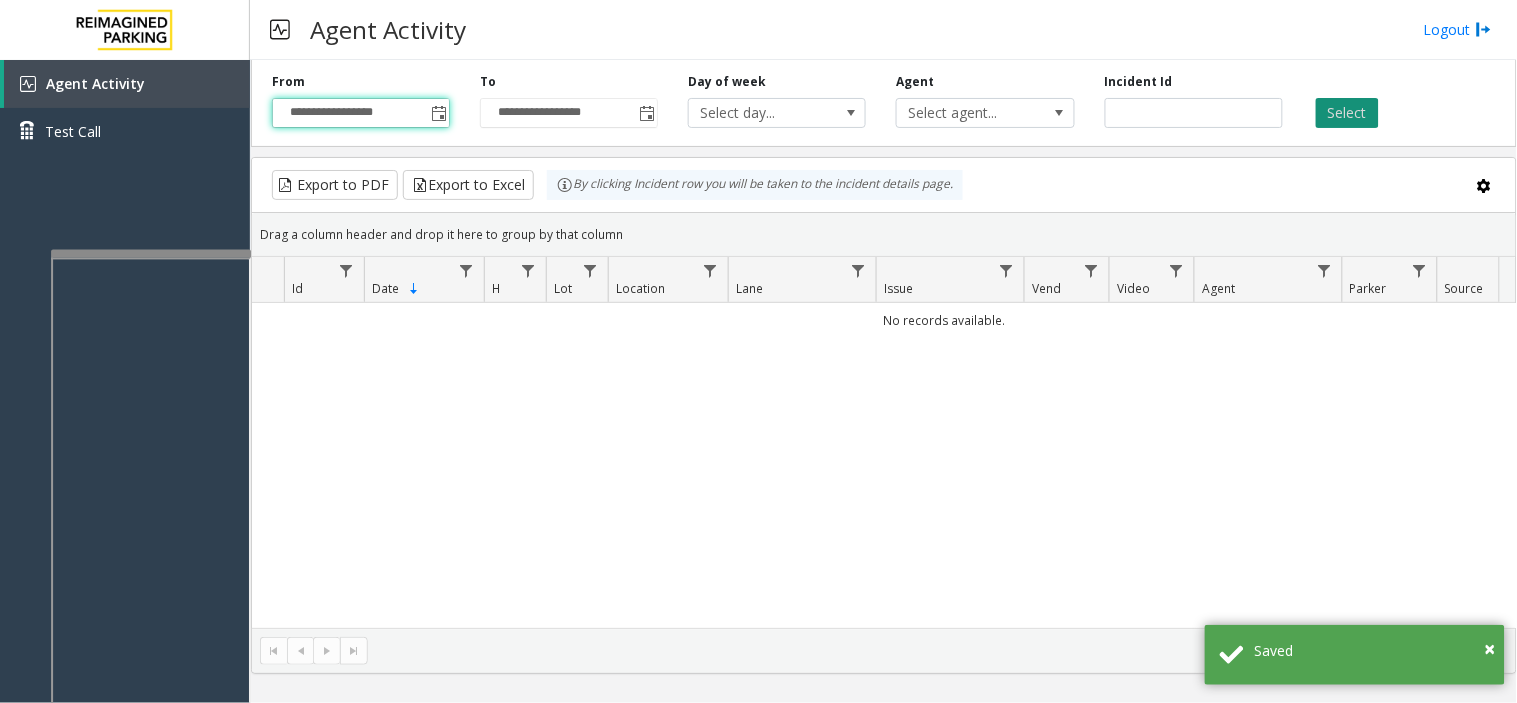 click on "Select" 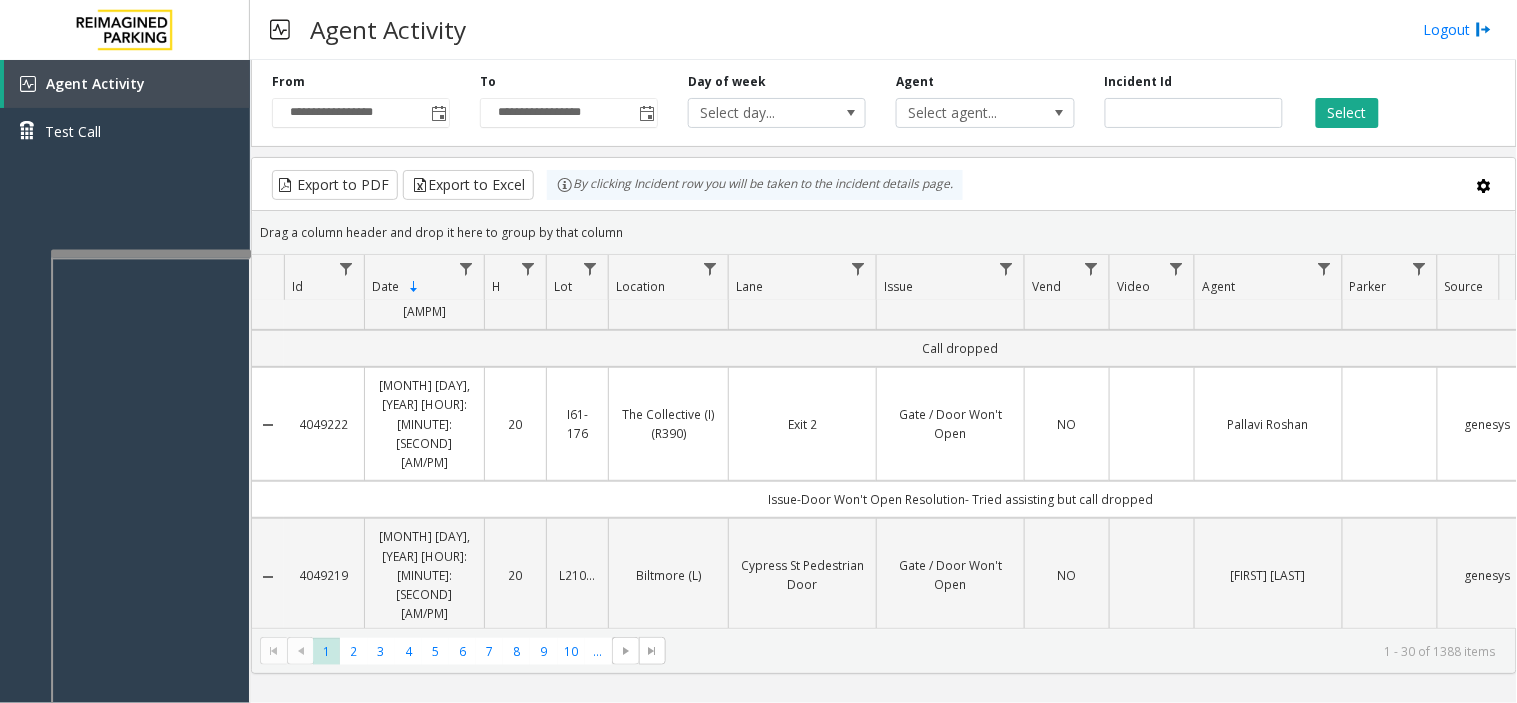 scroll, scrollTop: 222, scrollLeft: 0, axis: vertical 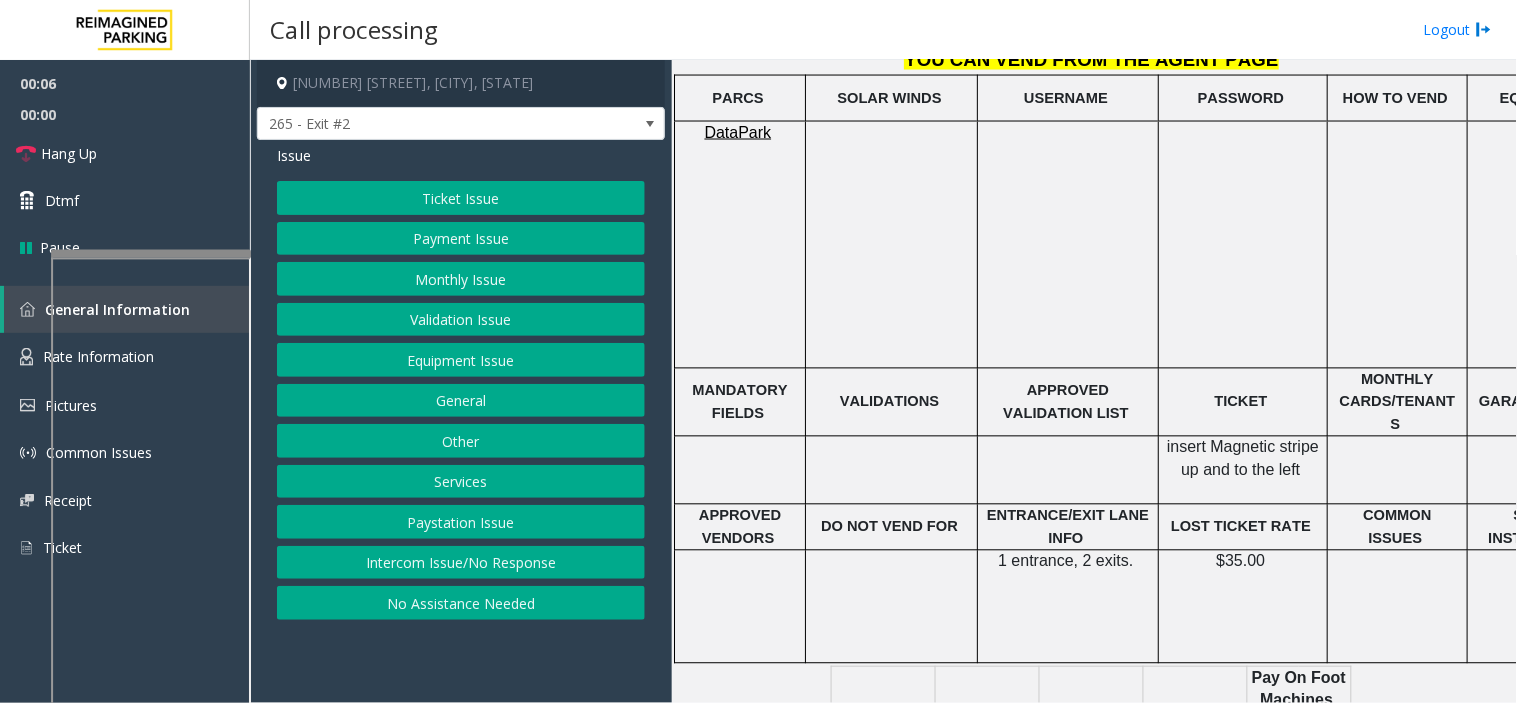 click on "Ticket Issue" 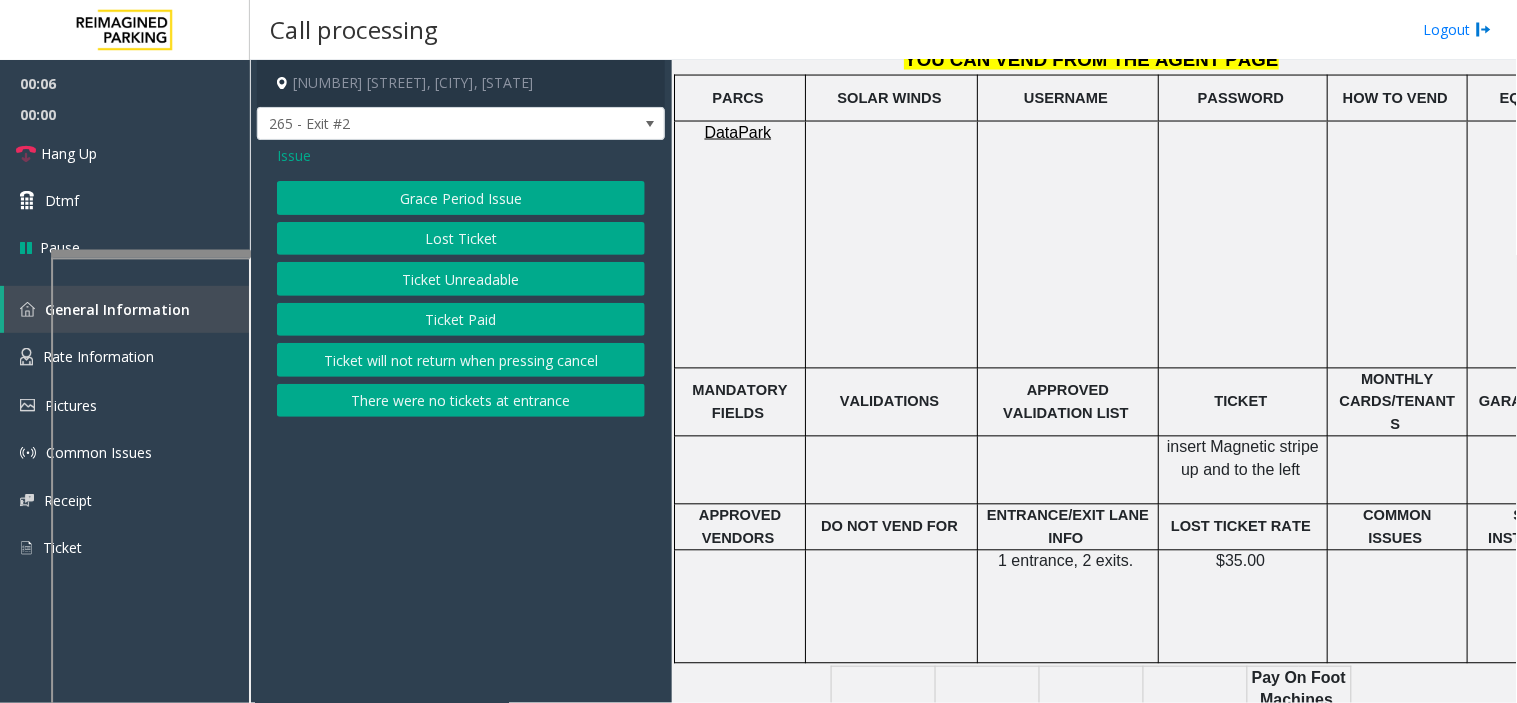 click on "Ticket Paid" 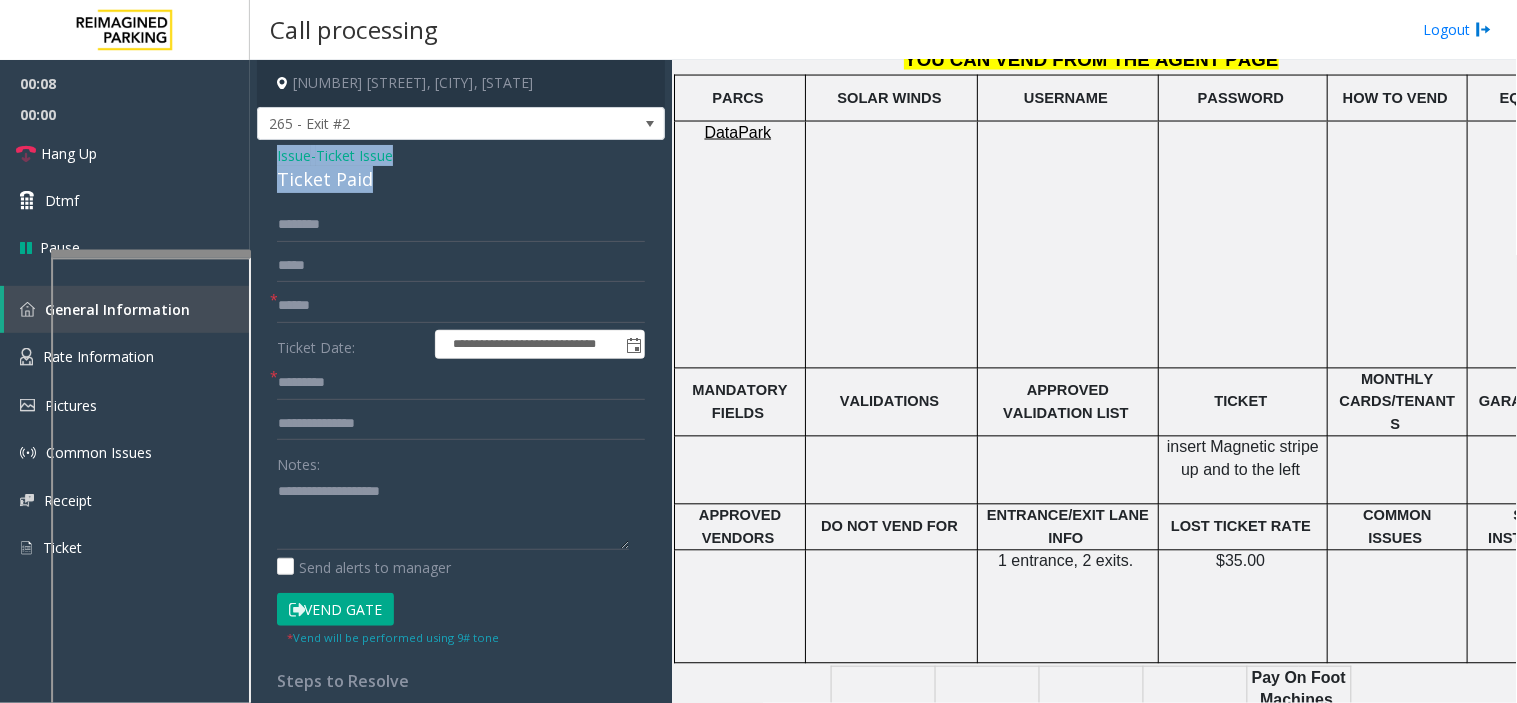 drag, startPoint x: 387, startPoint y: 183, endPoint x: 258, endPoint y: 160, distance: 131.03435 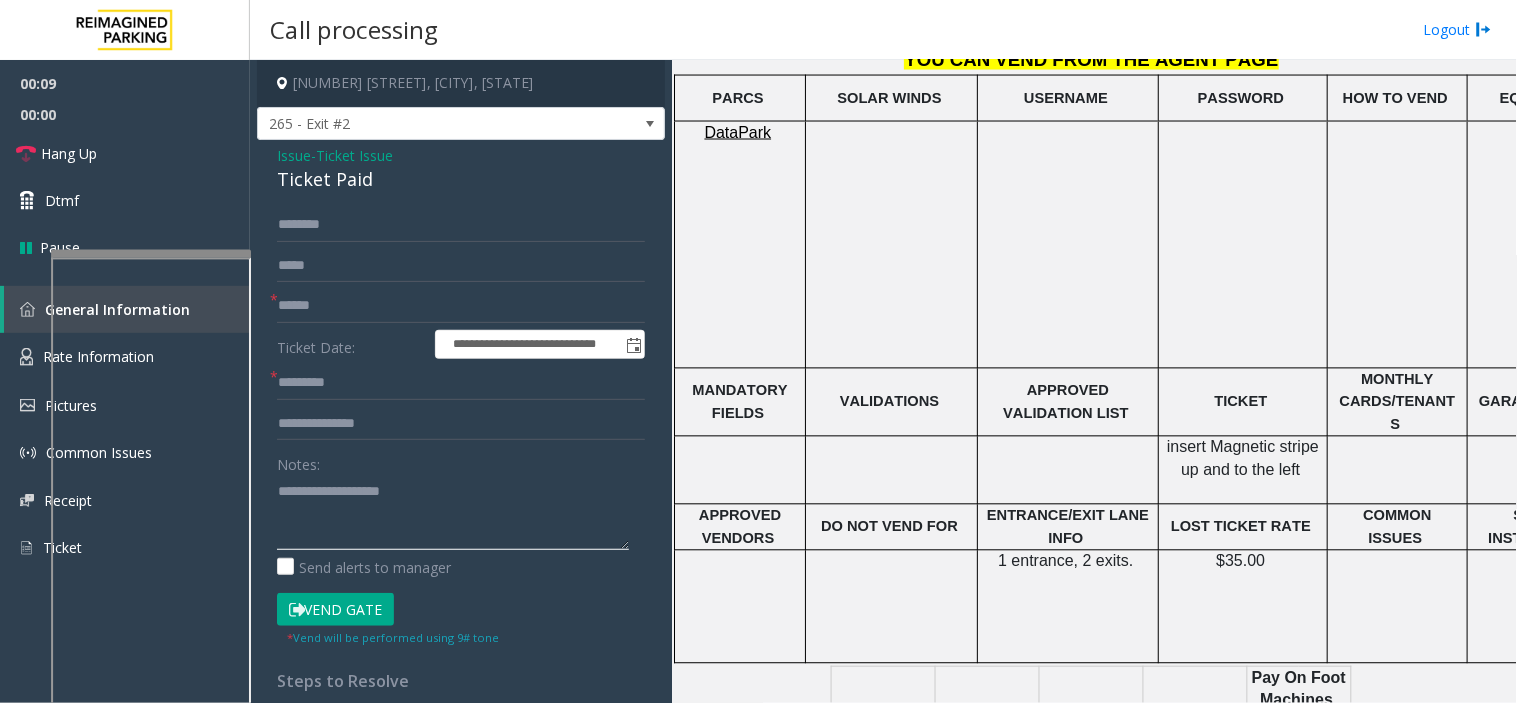 click 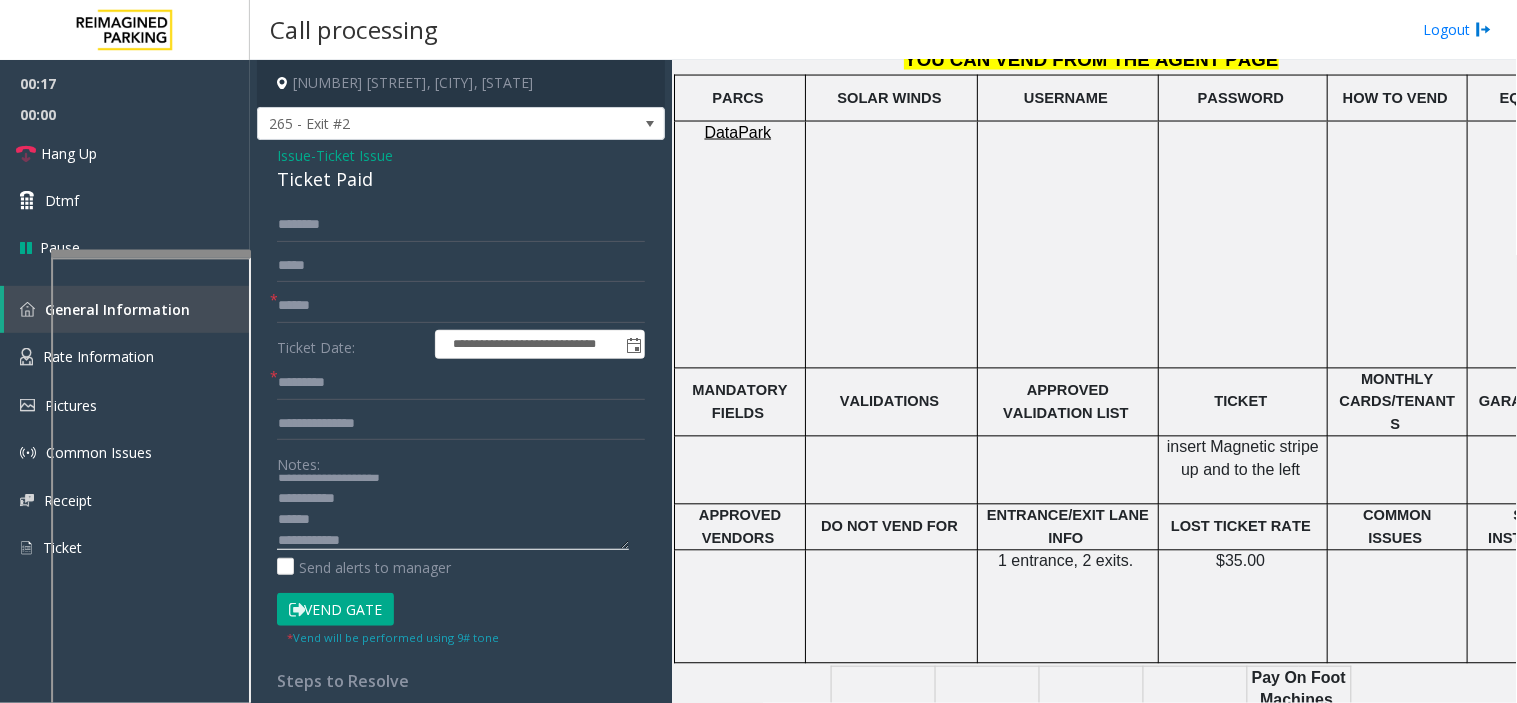 scroll, scrollTop: 35, scrollLeft: 0, axis: vertical 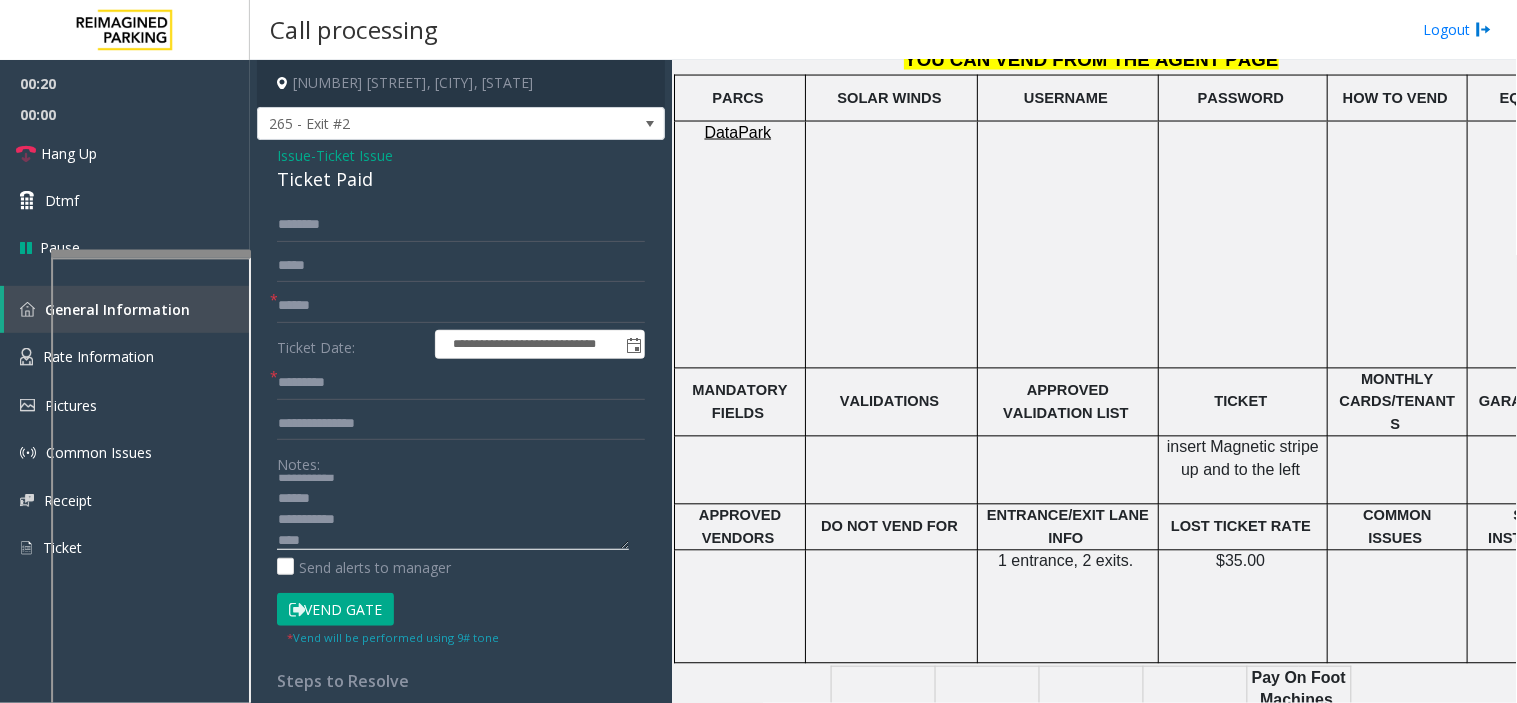 type on "**********" 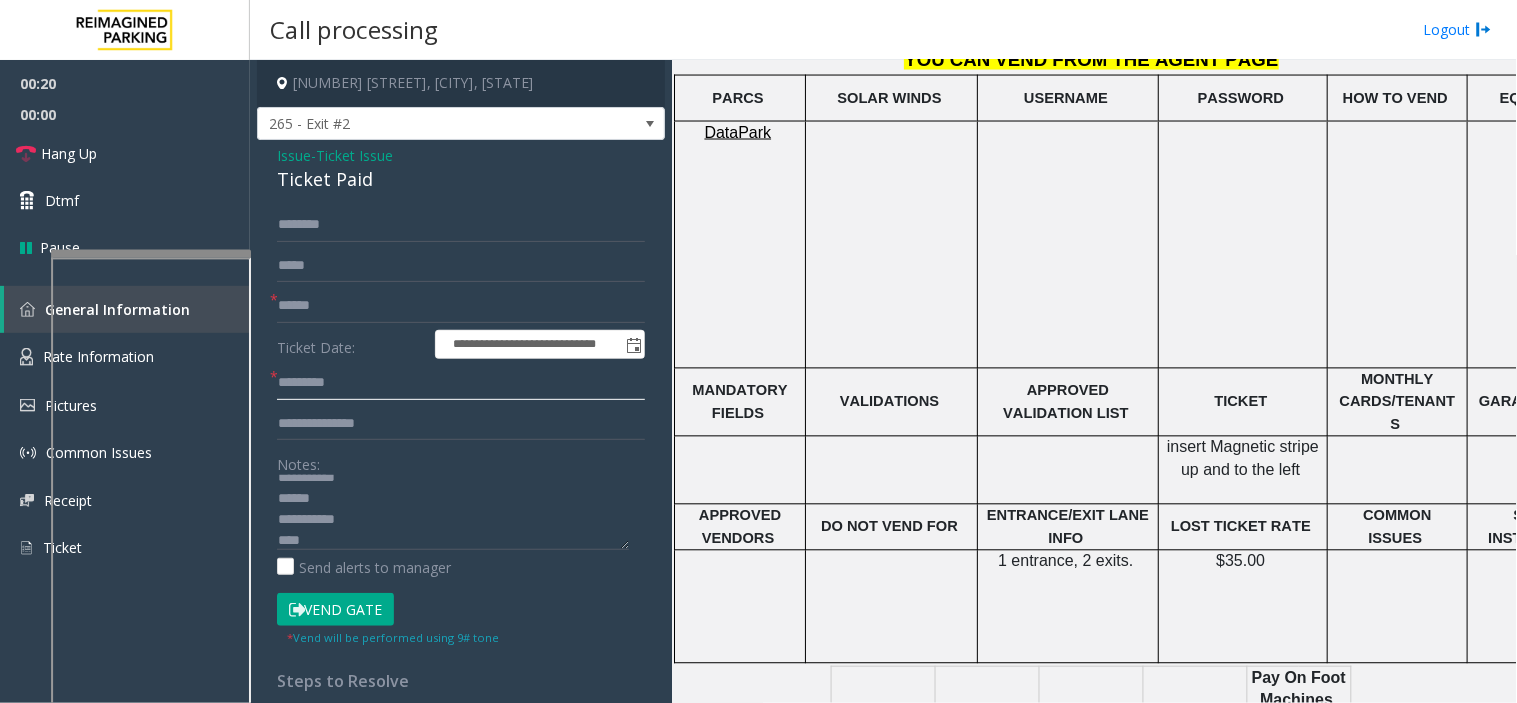 click 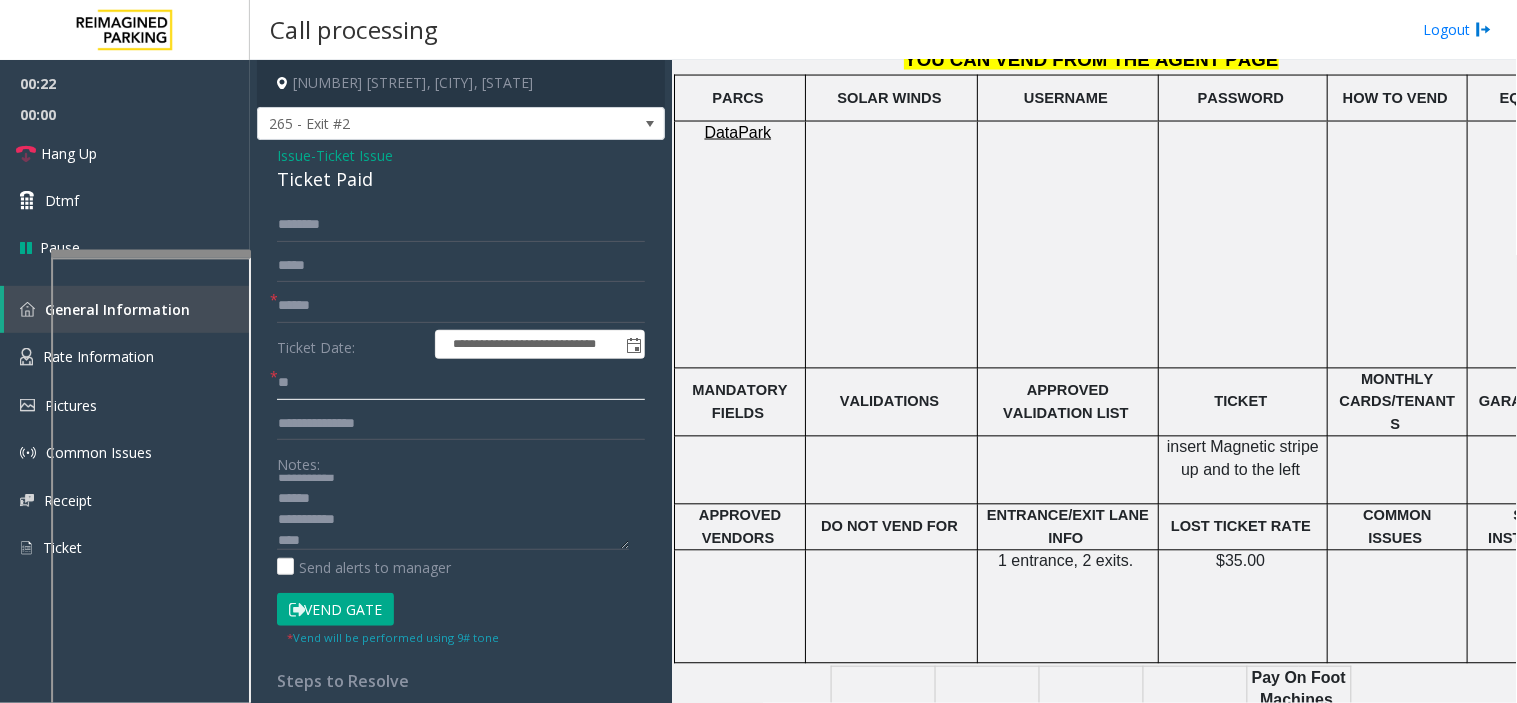 type on "**" 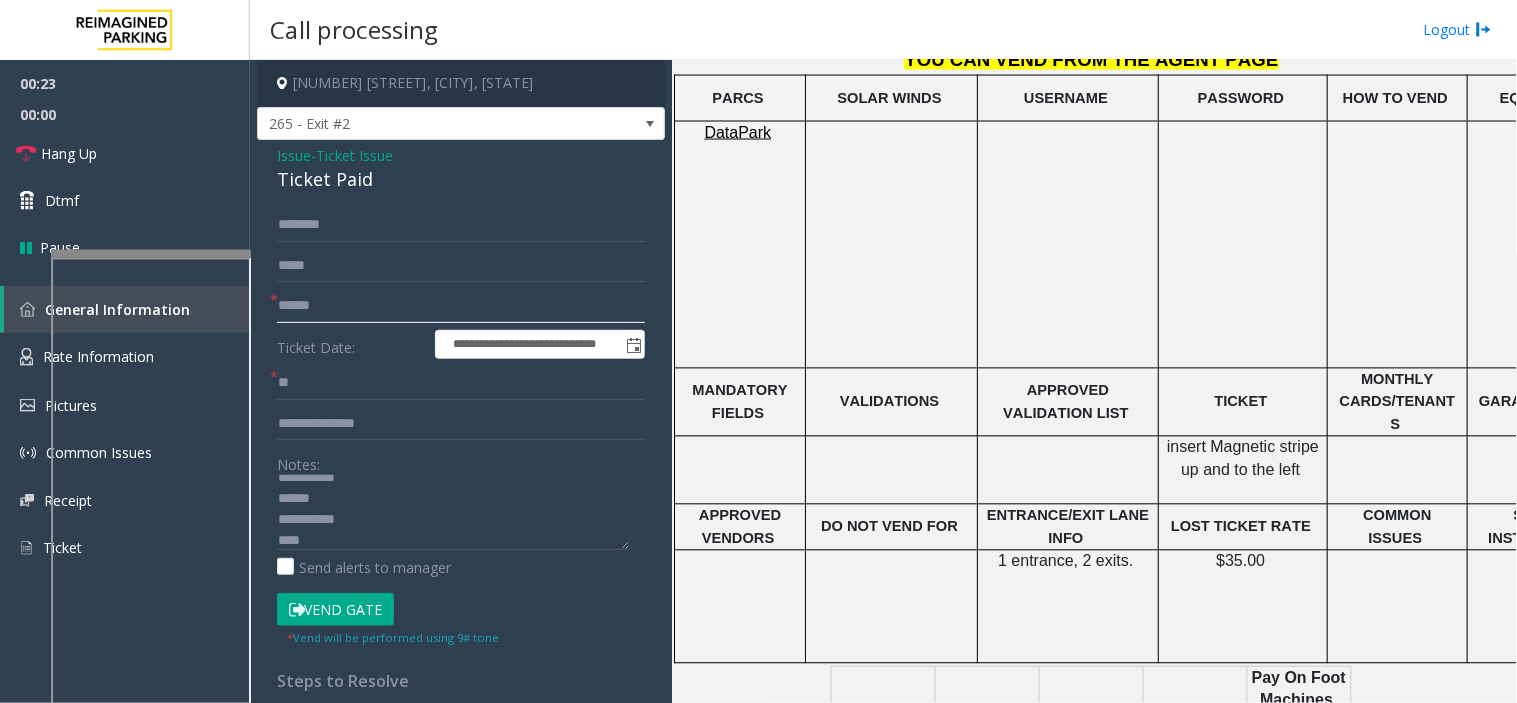 click 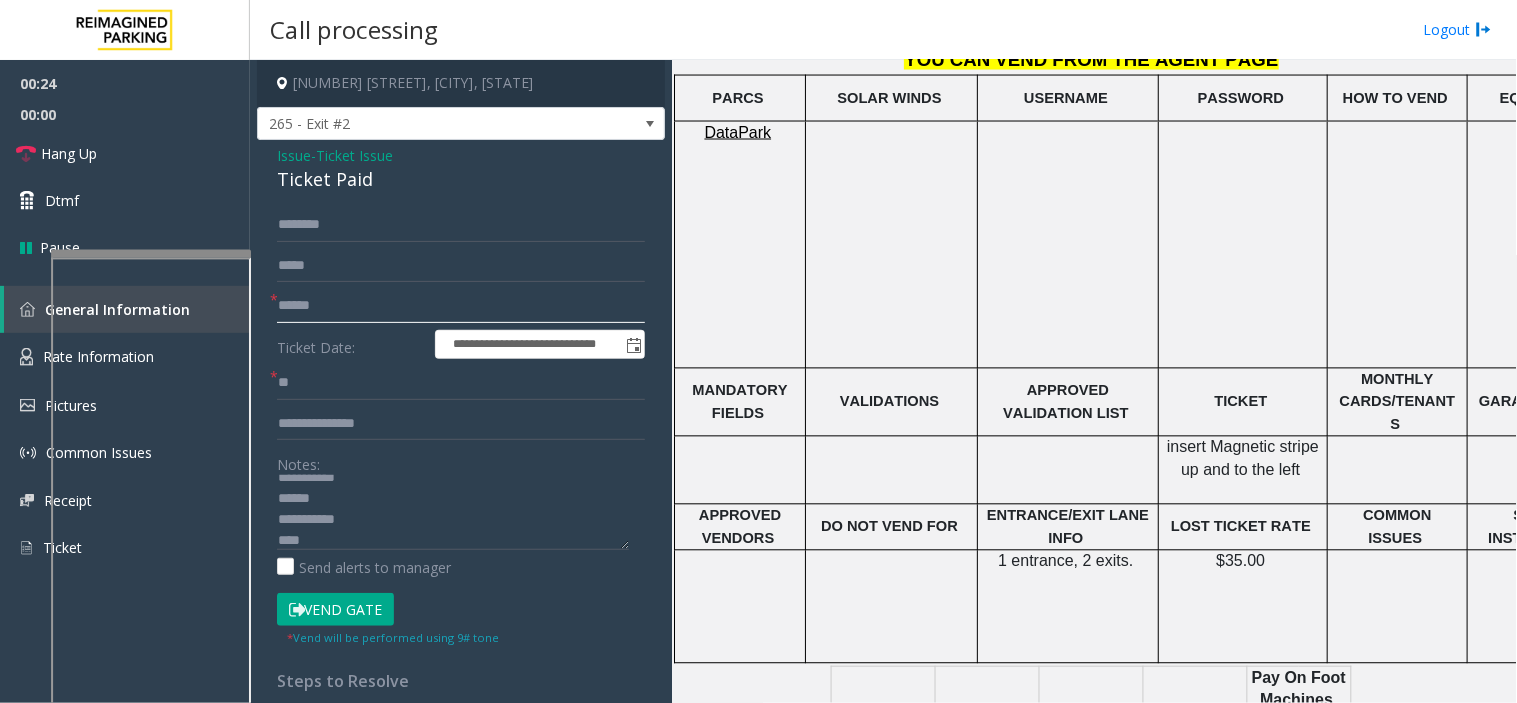 click 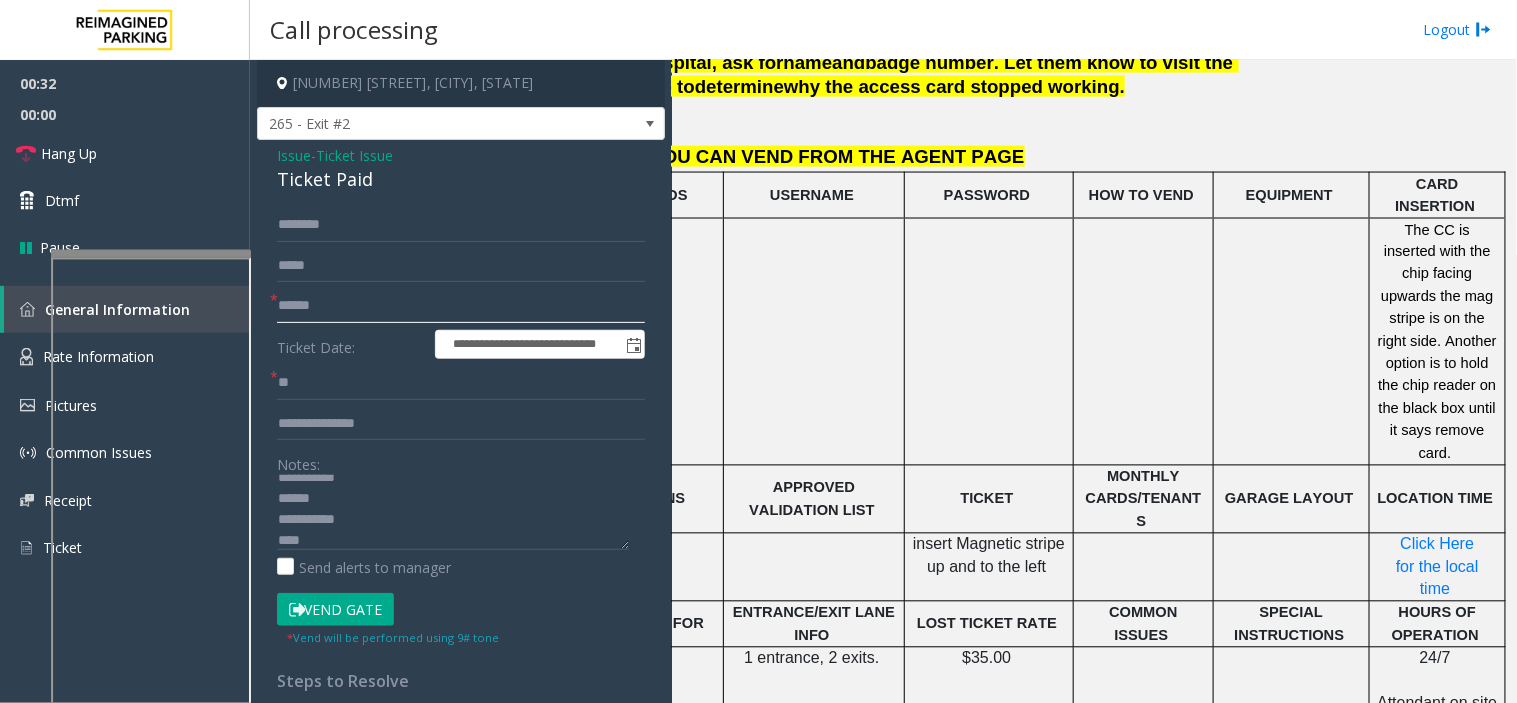 scroll, scrollTop: 666, scrollLeft: 270, axis: both 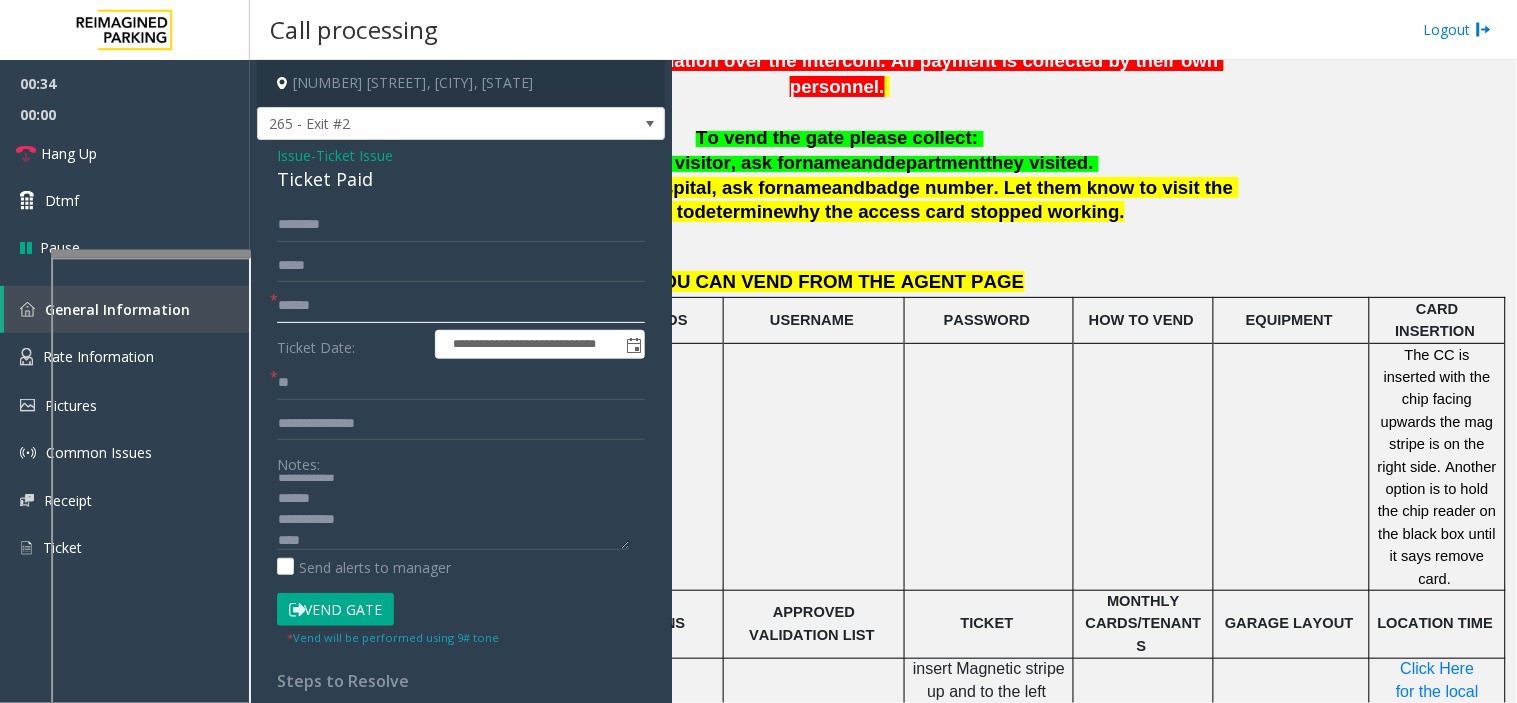 type on "******" 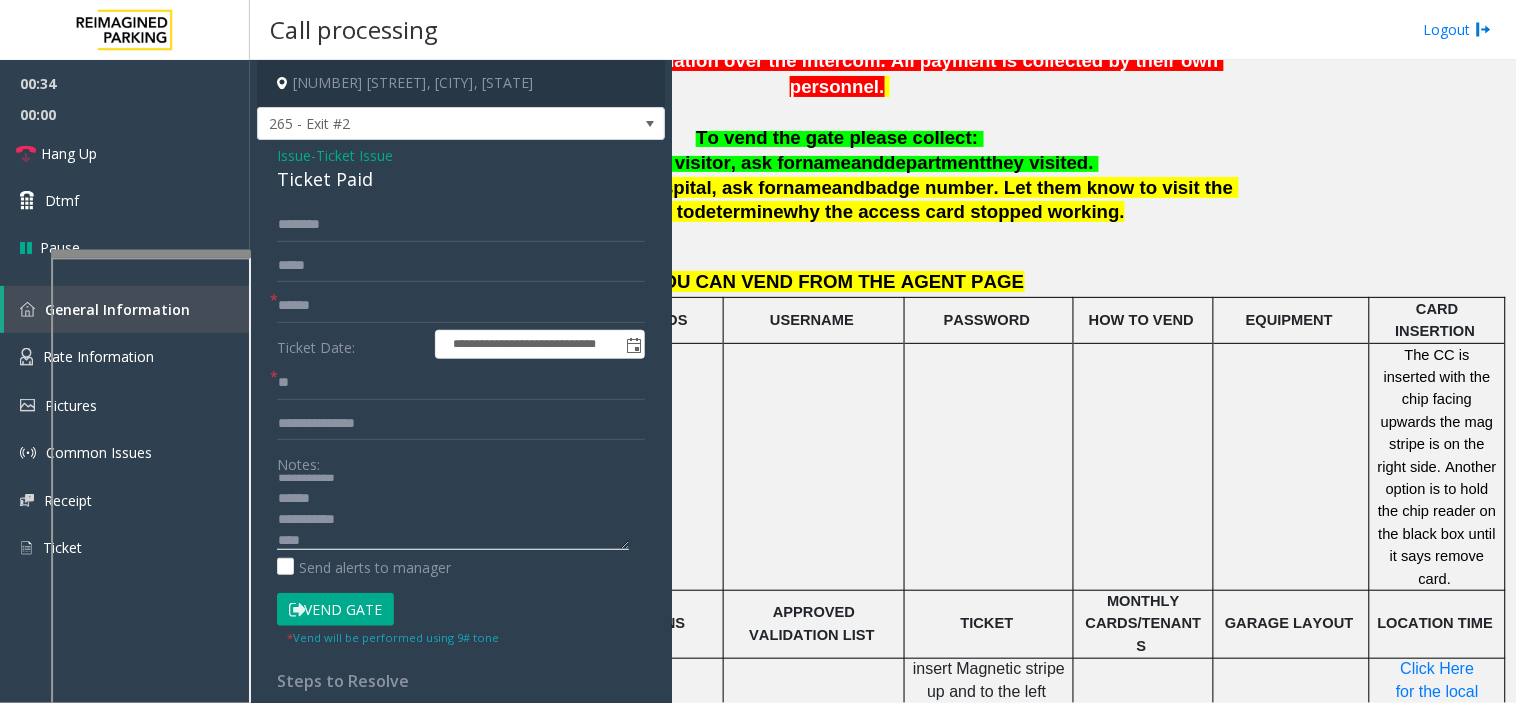 click 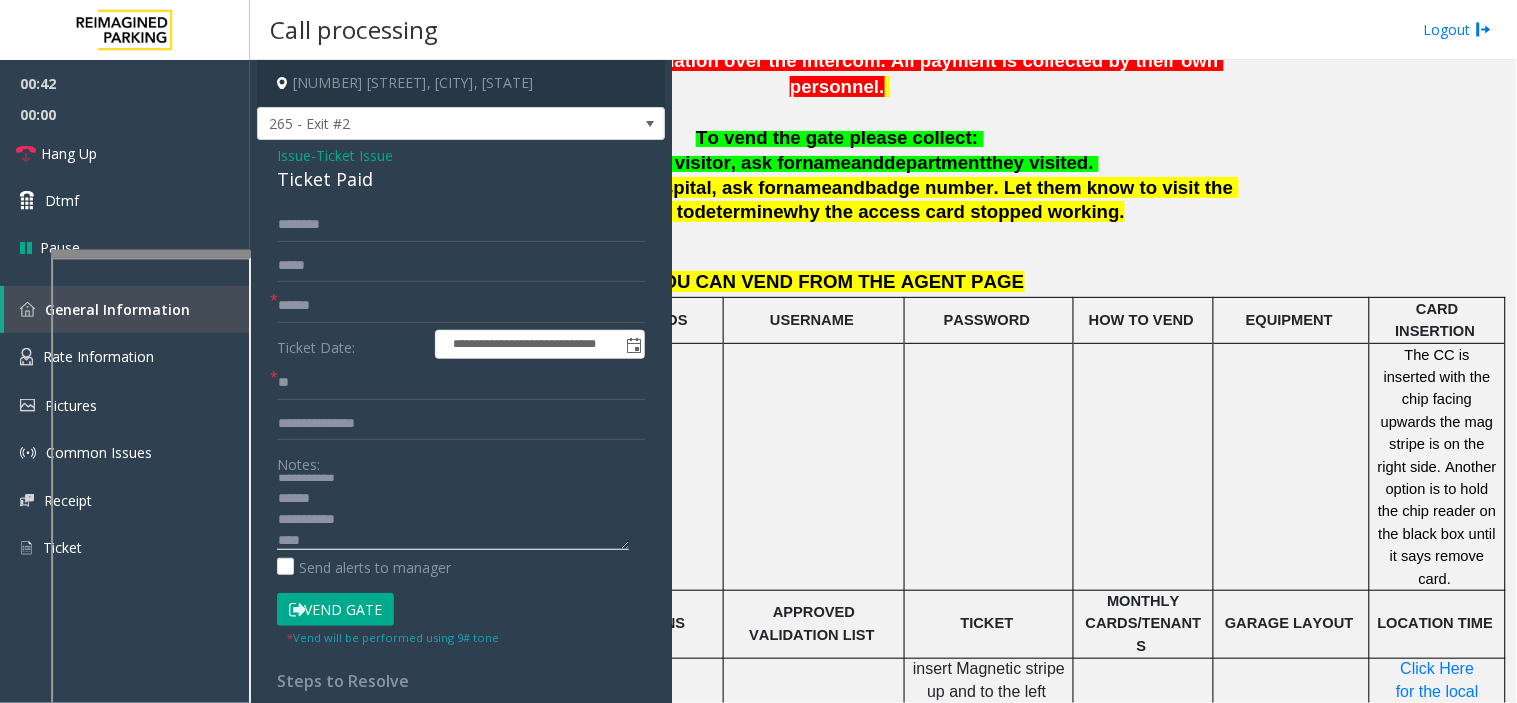 click 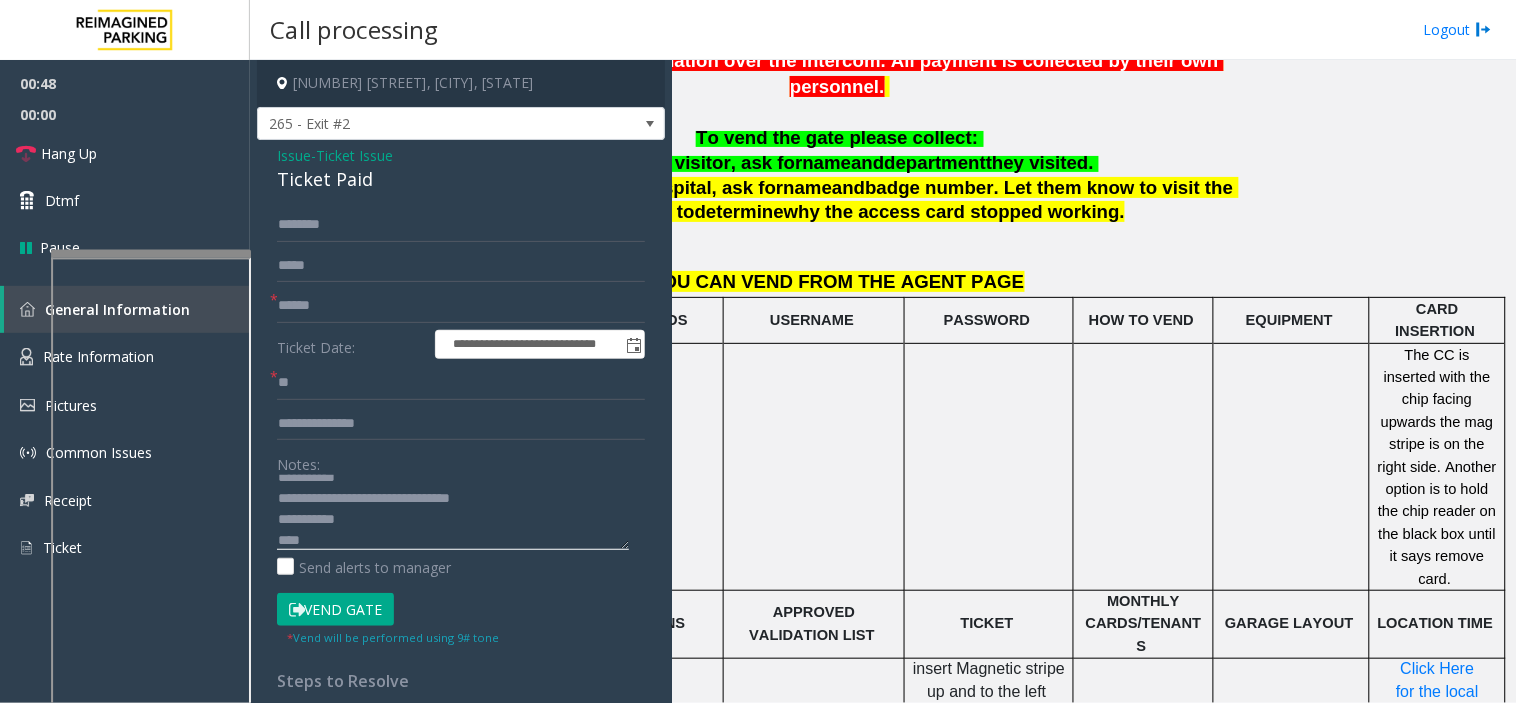 click 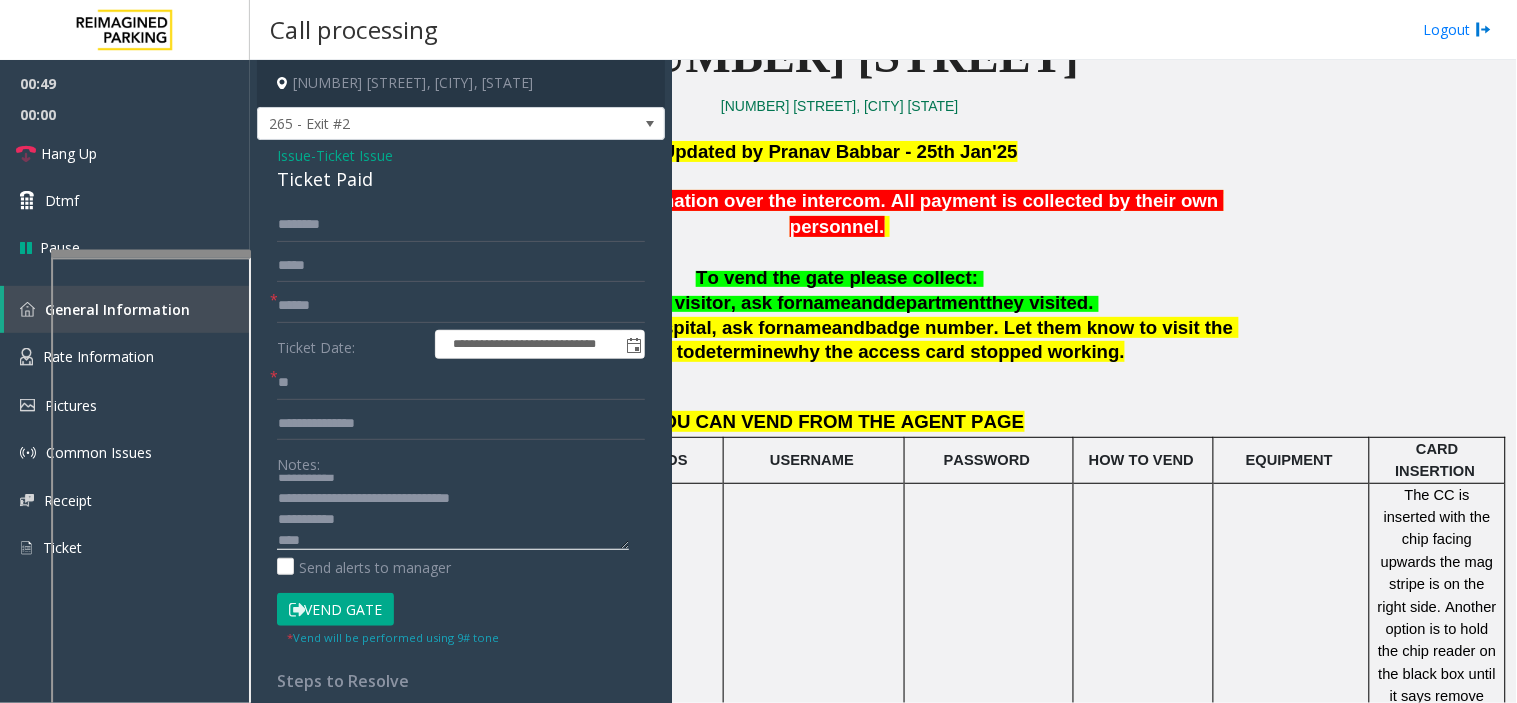 scroll, scrollTop: 333, scrollLeft: 270, axis: both 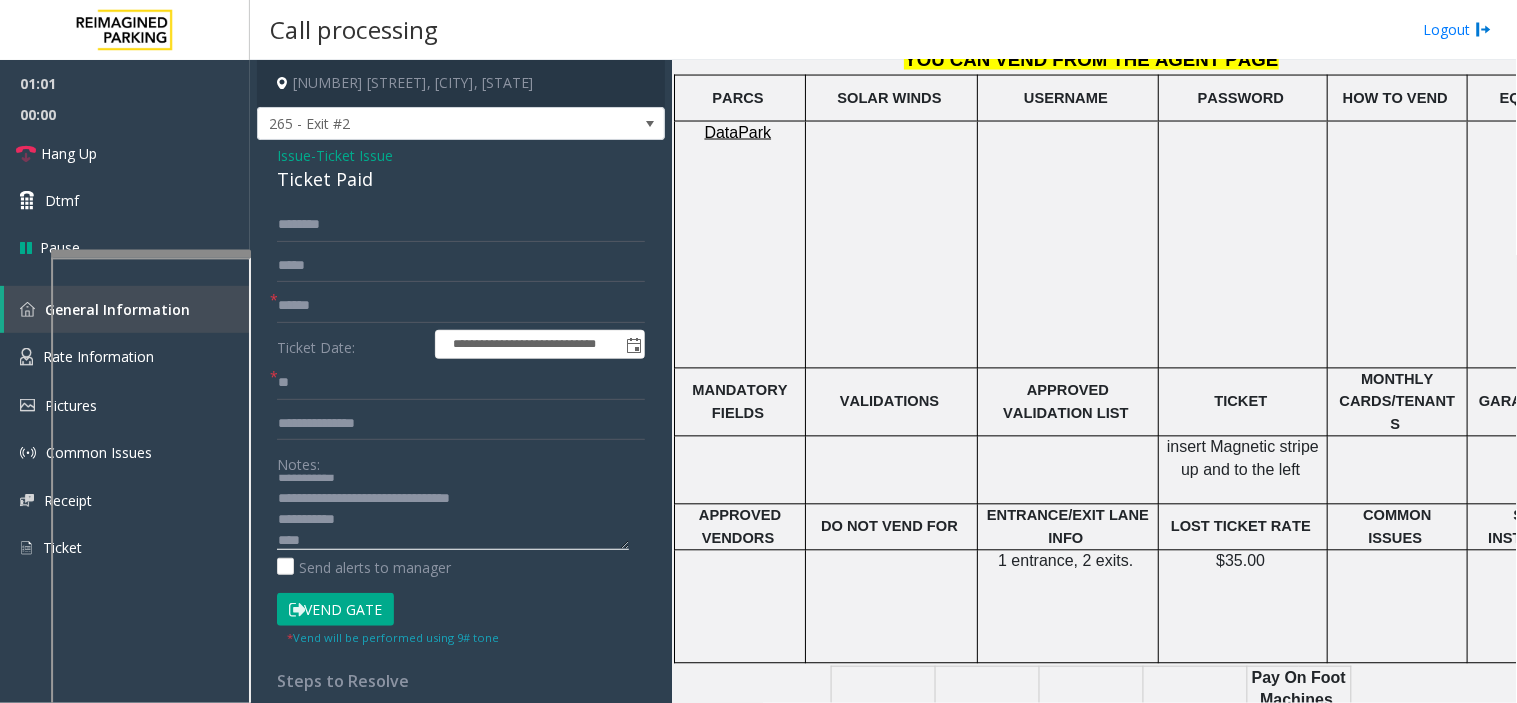 click 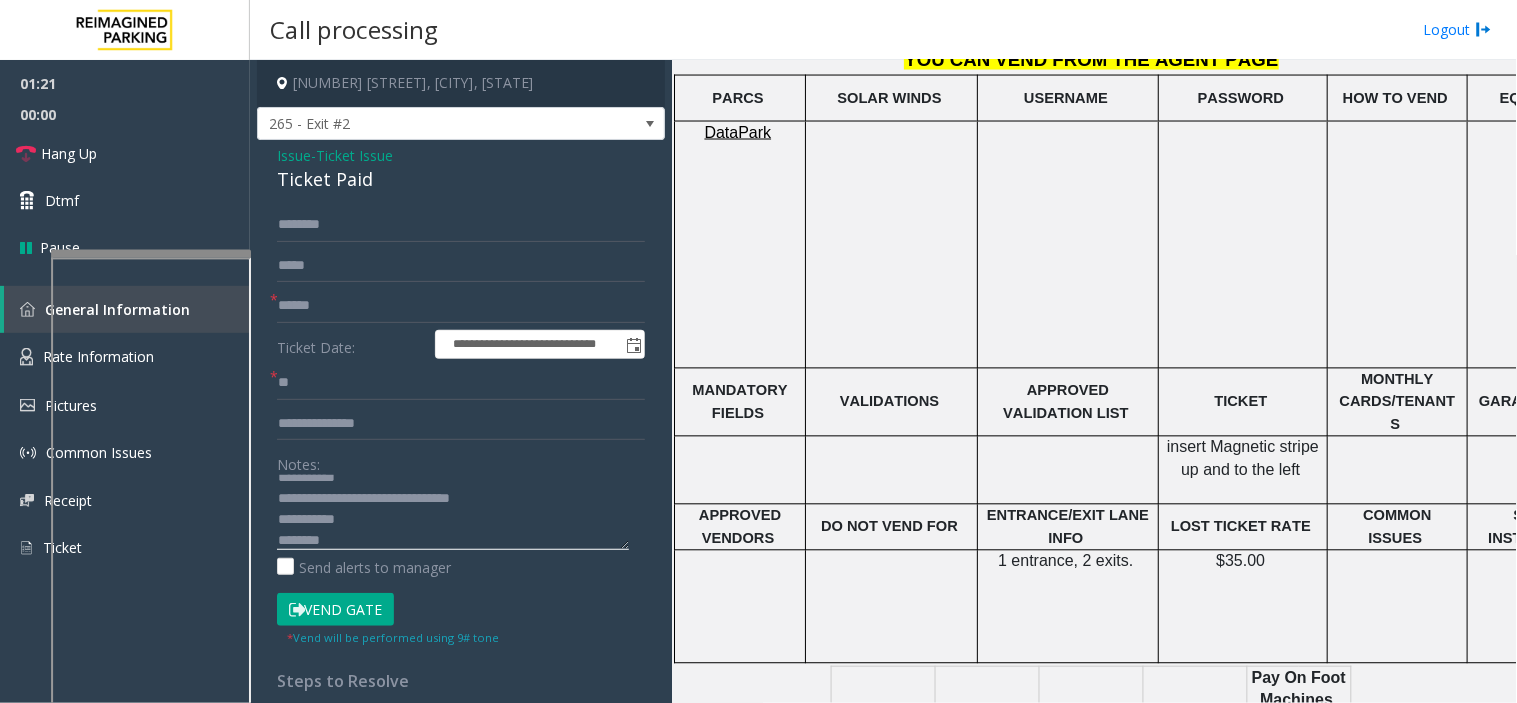 scroll, scrollTop: 42, scrollLeft: 0, axis: vertical 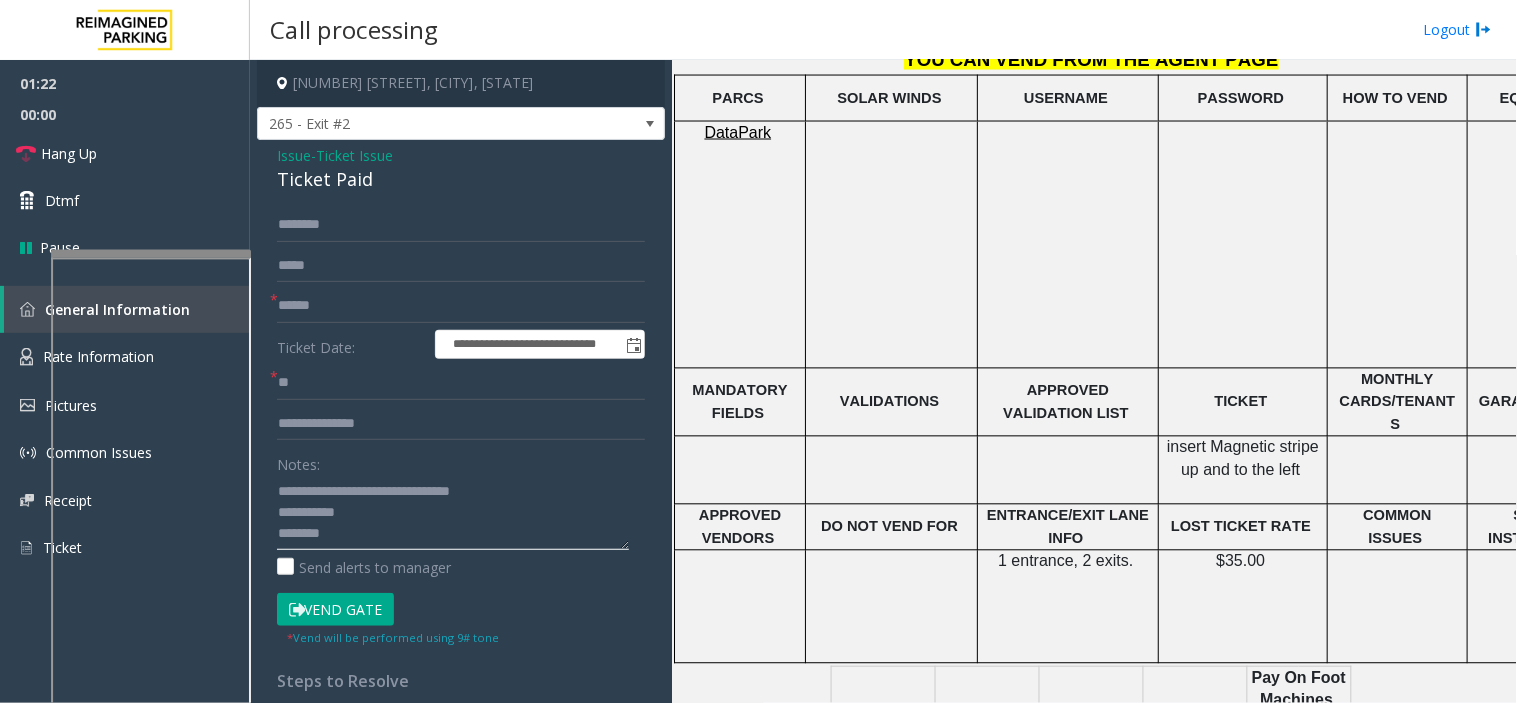 type on "**********" 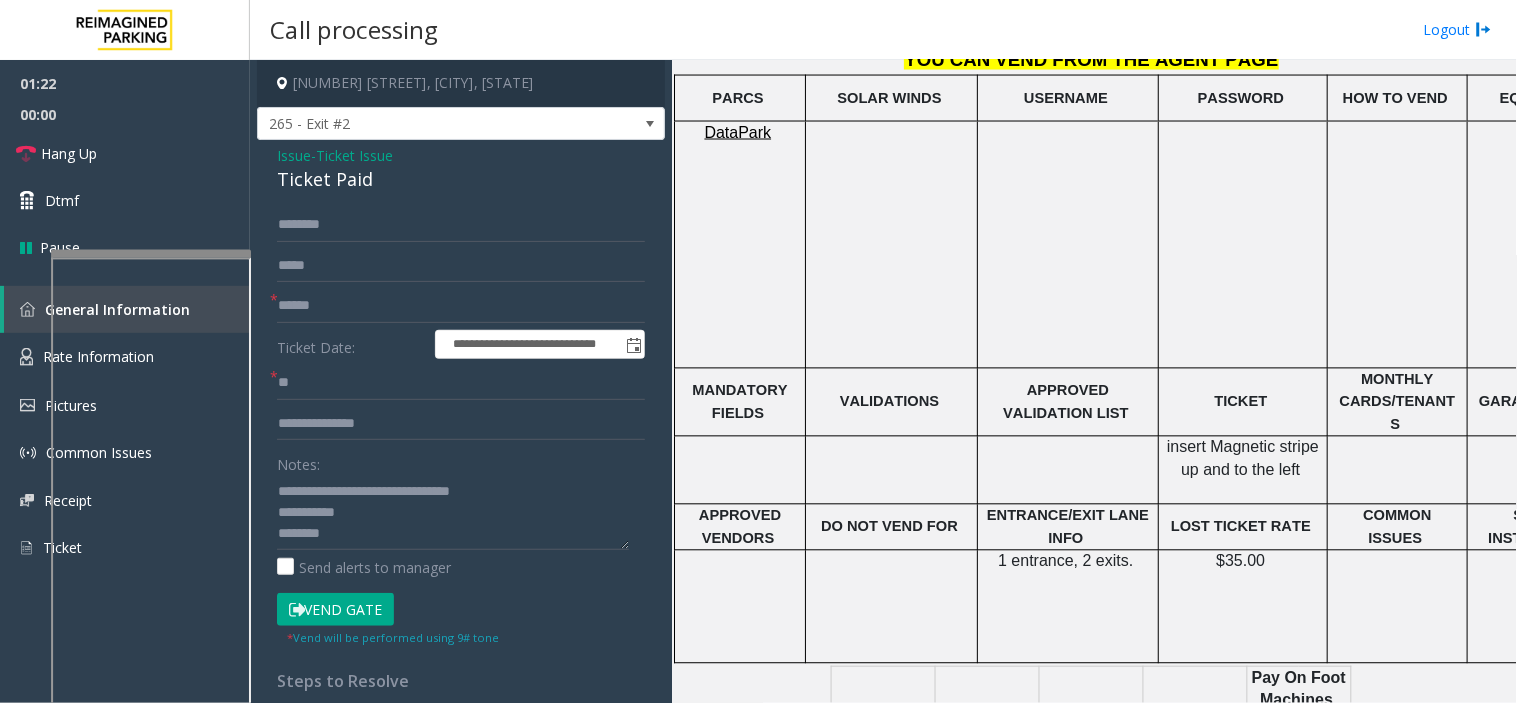 click on "Vend Gate" 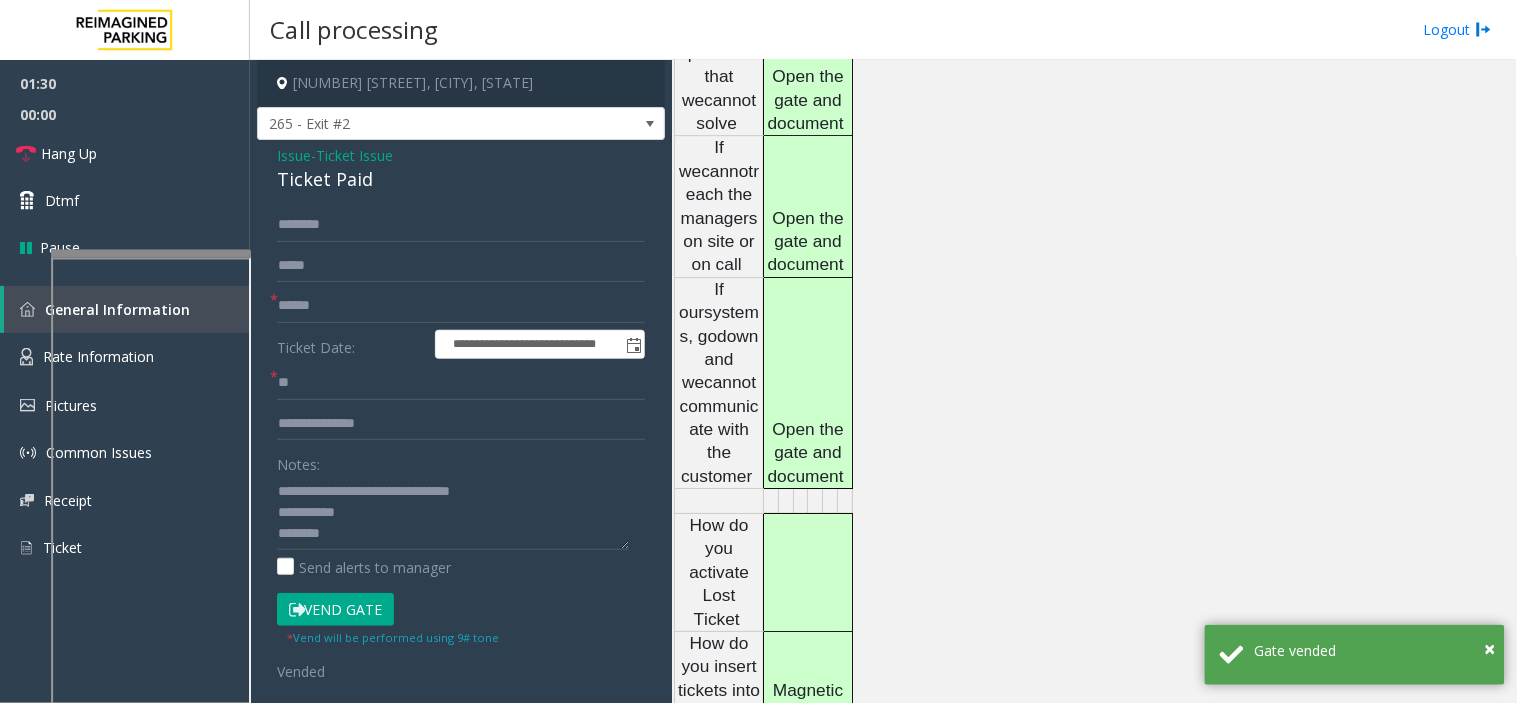 scroll, scrollTop: 3814, scrollLeft: 0, axis: vertical 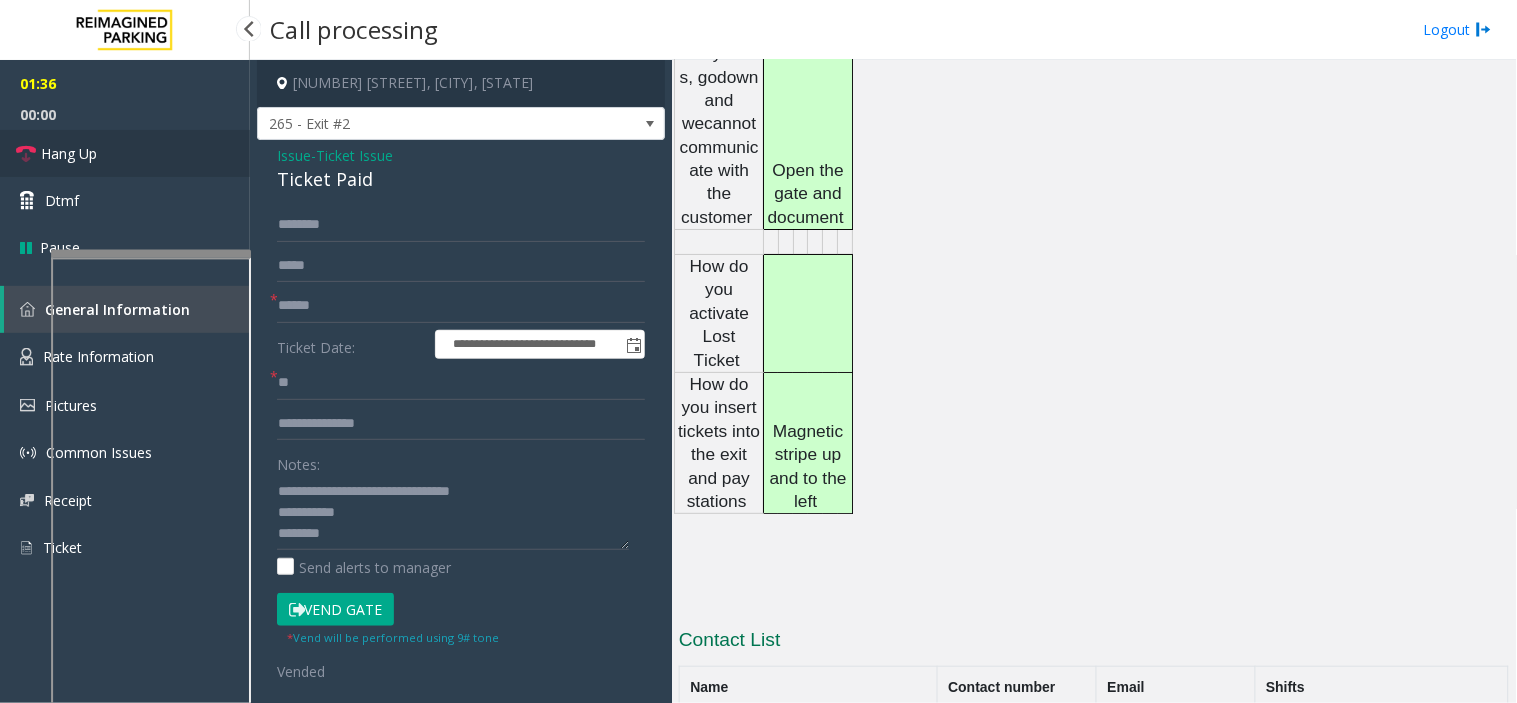 click on "Hang Up" at bounding box center [125, 153] 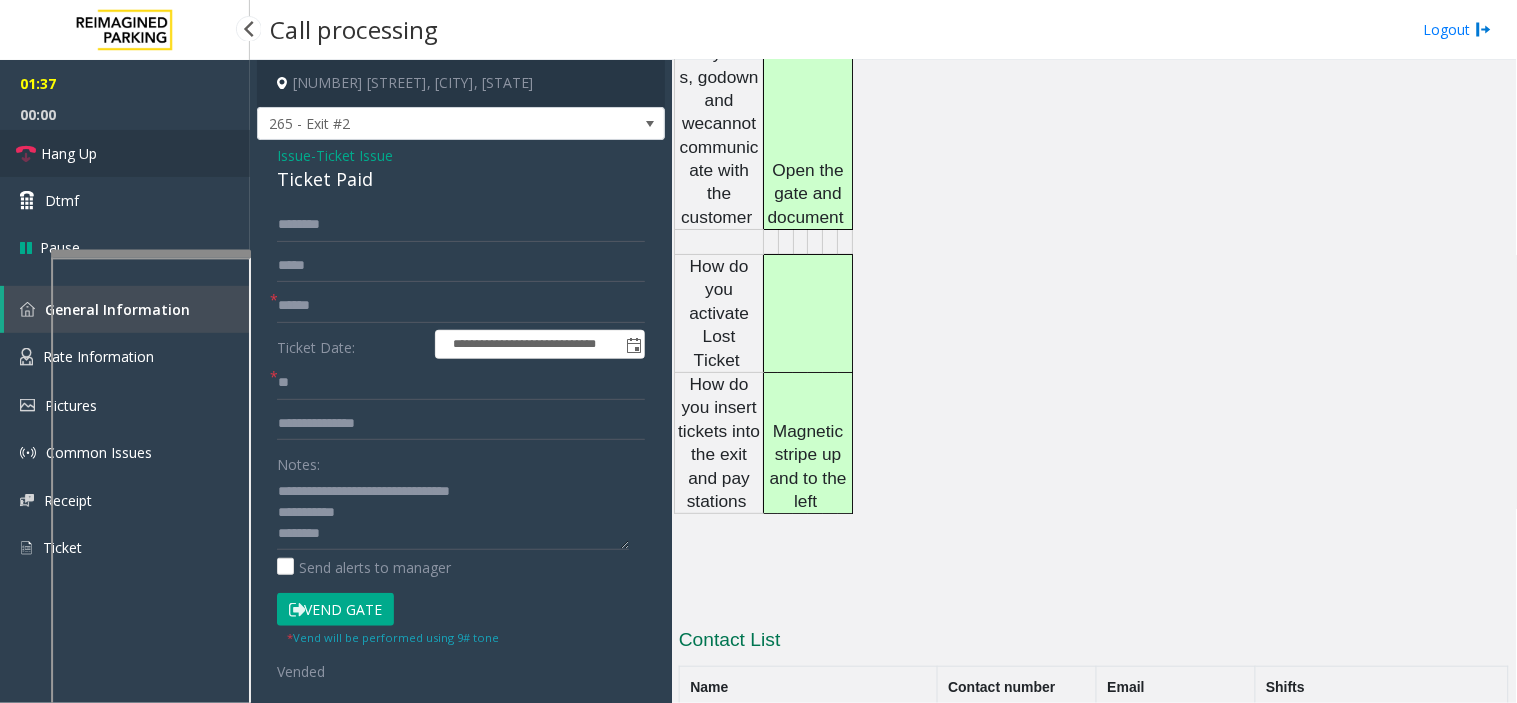 click on "Hang Up" at bounding box center (125, 153) 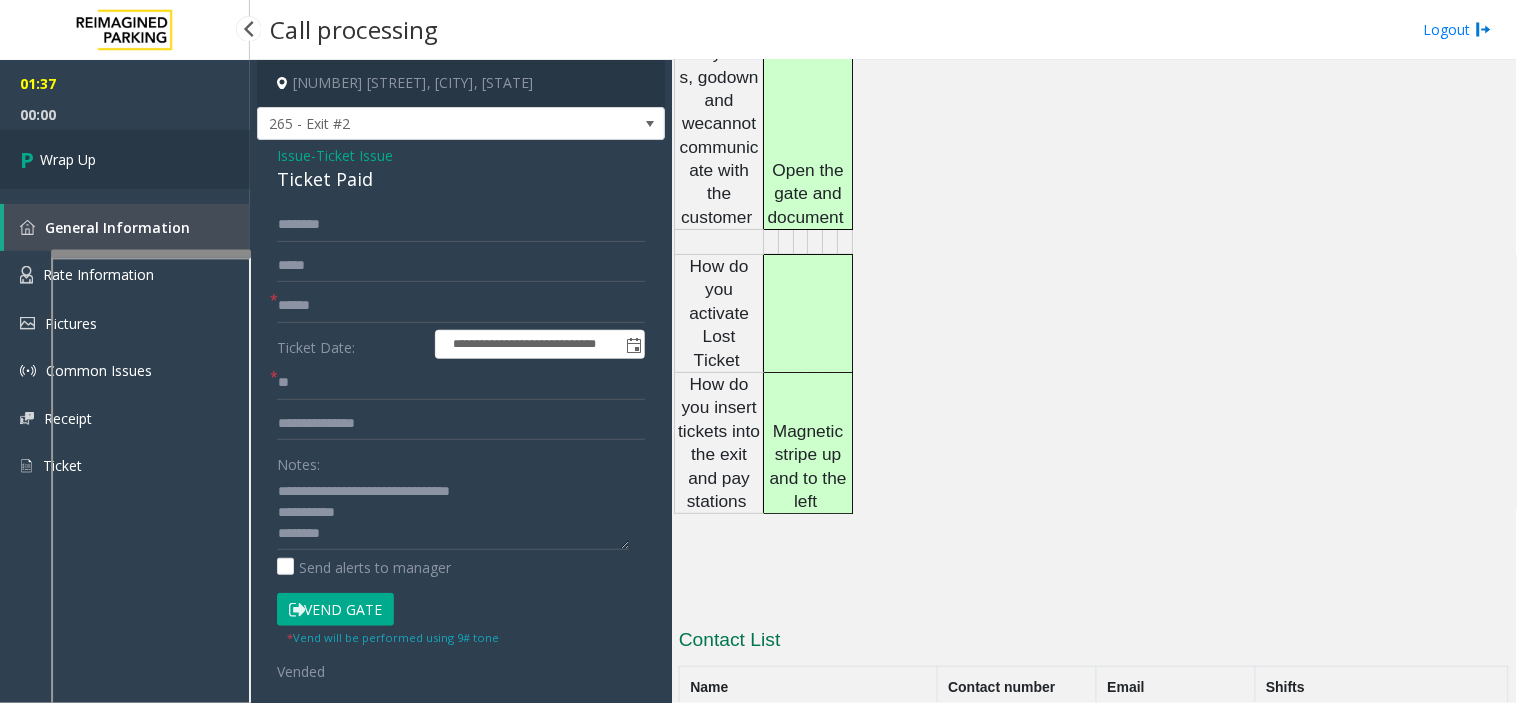 click on "Wrap Up" at bounding box center (125, 159) 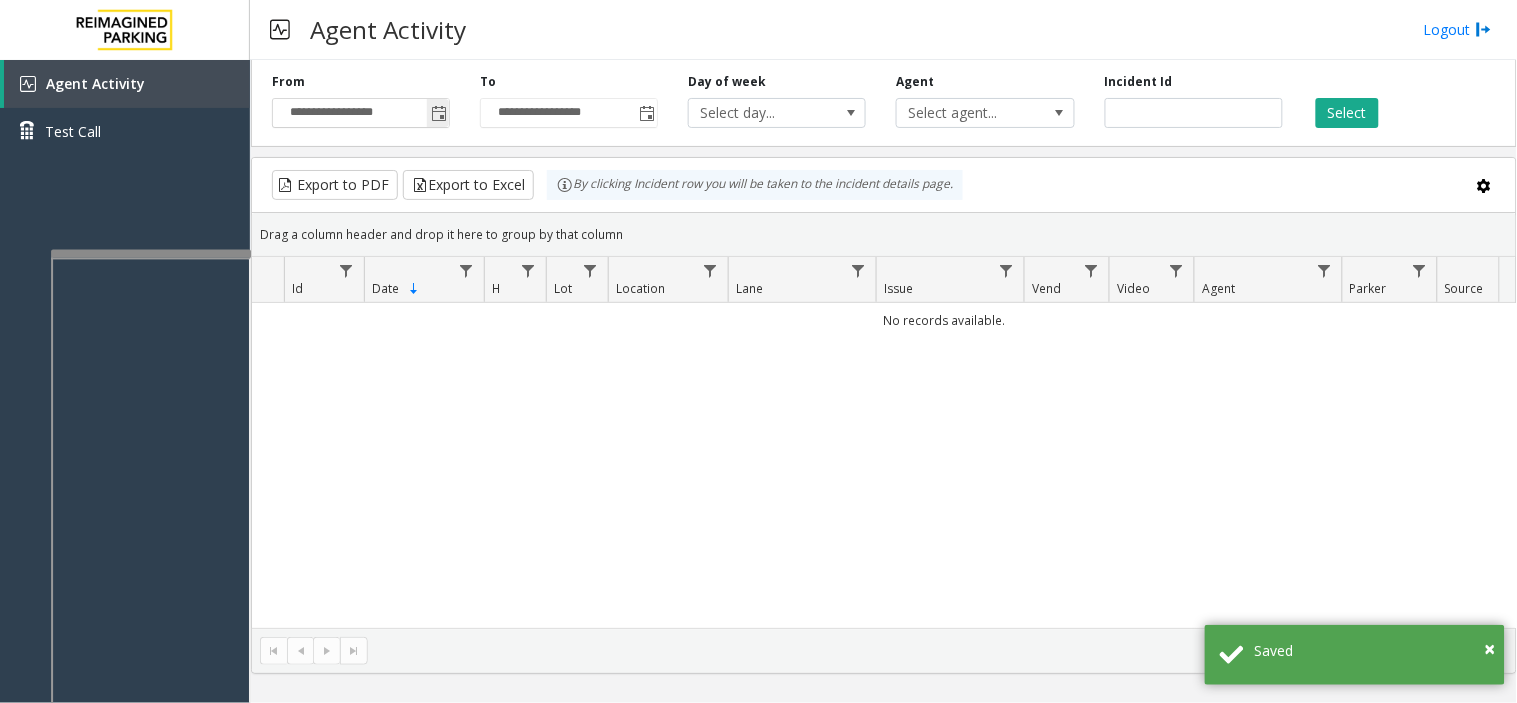 click on "**********" at bounding box center (361, 113) 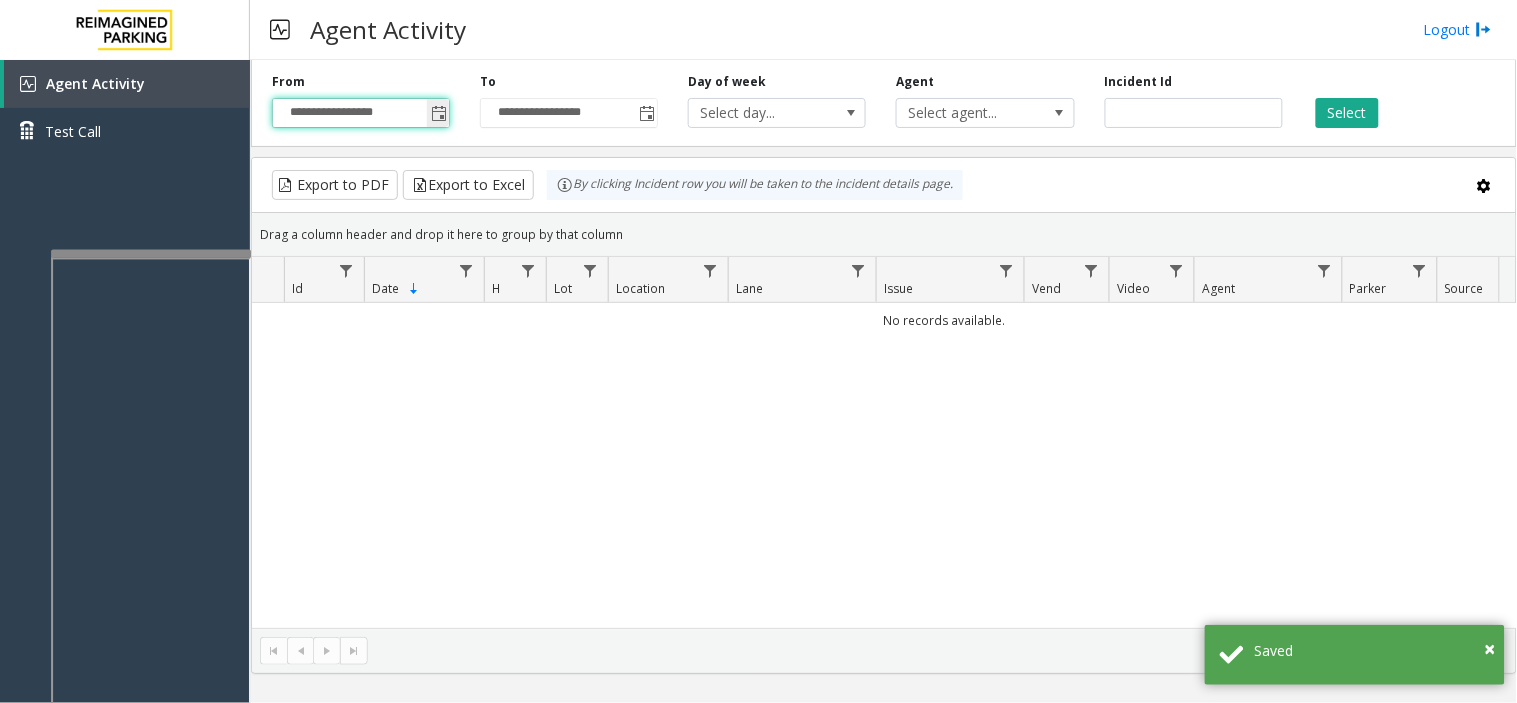 click 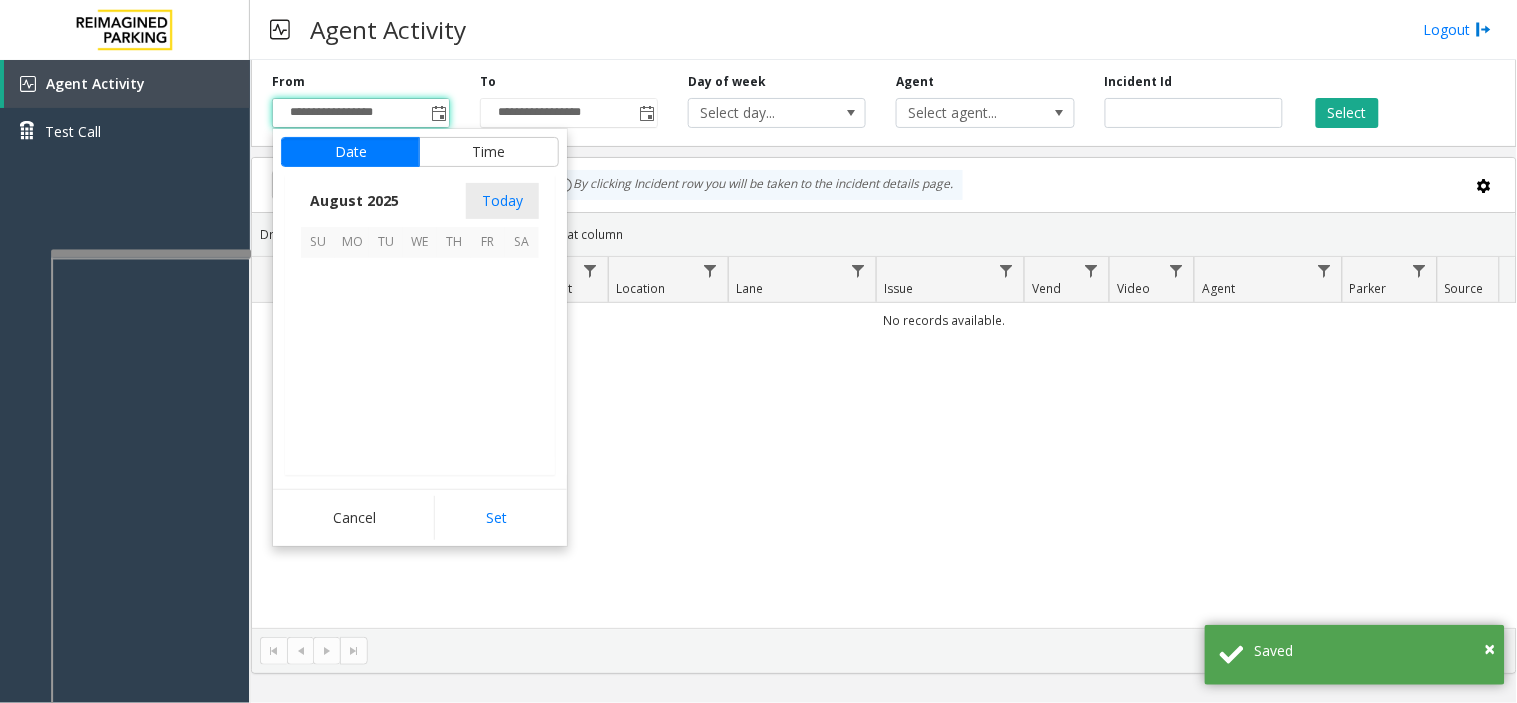 scroll, scrollTop: 358592, scrollLeft: 0, axis: vertical 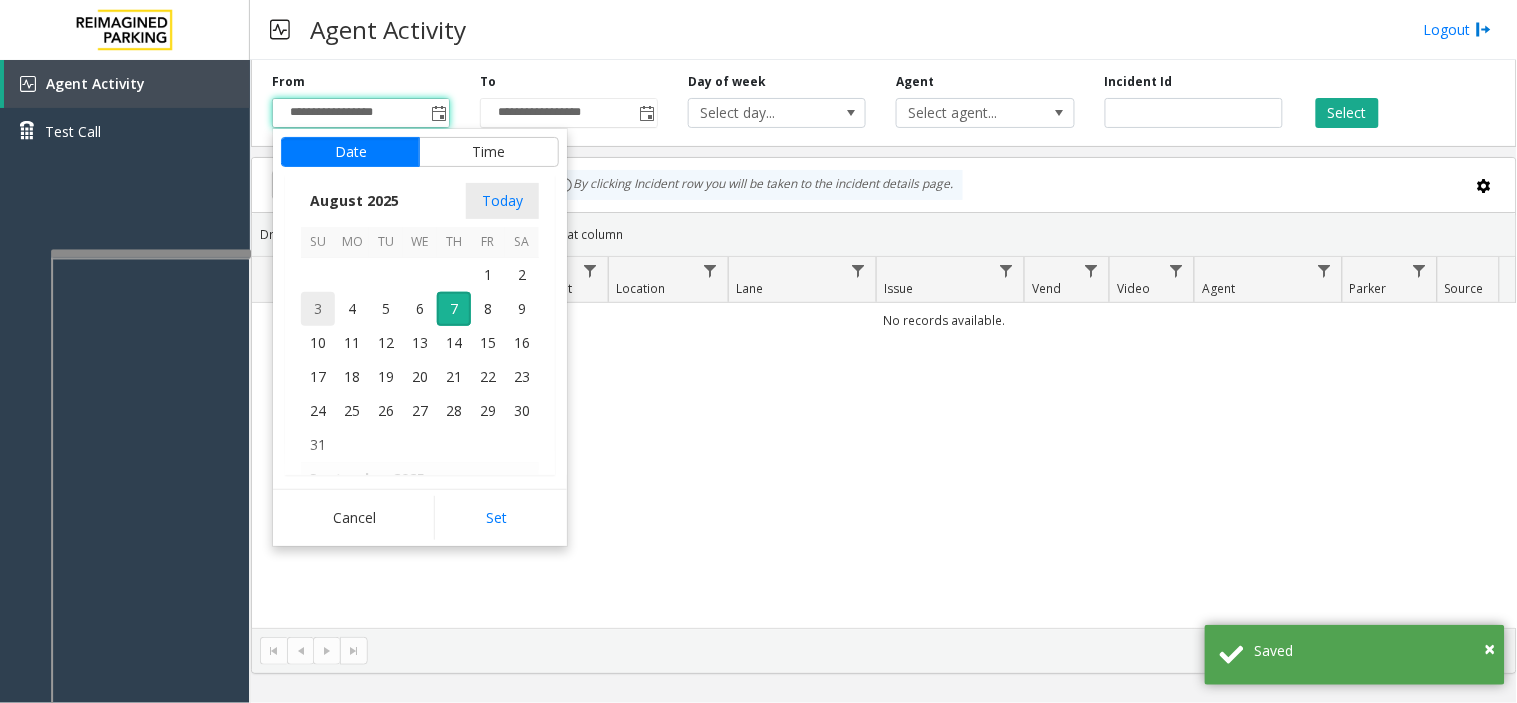 click on "3" at bounding box center (318, 309) 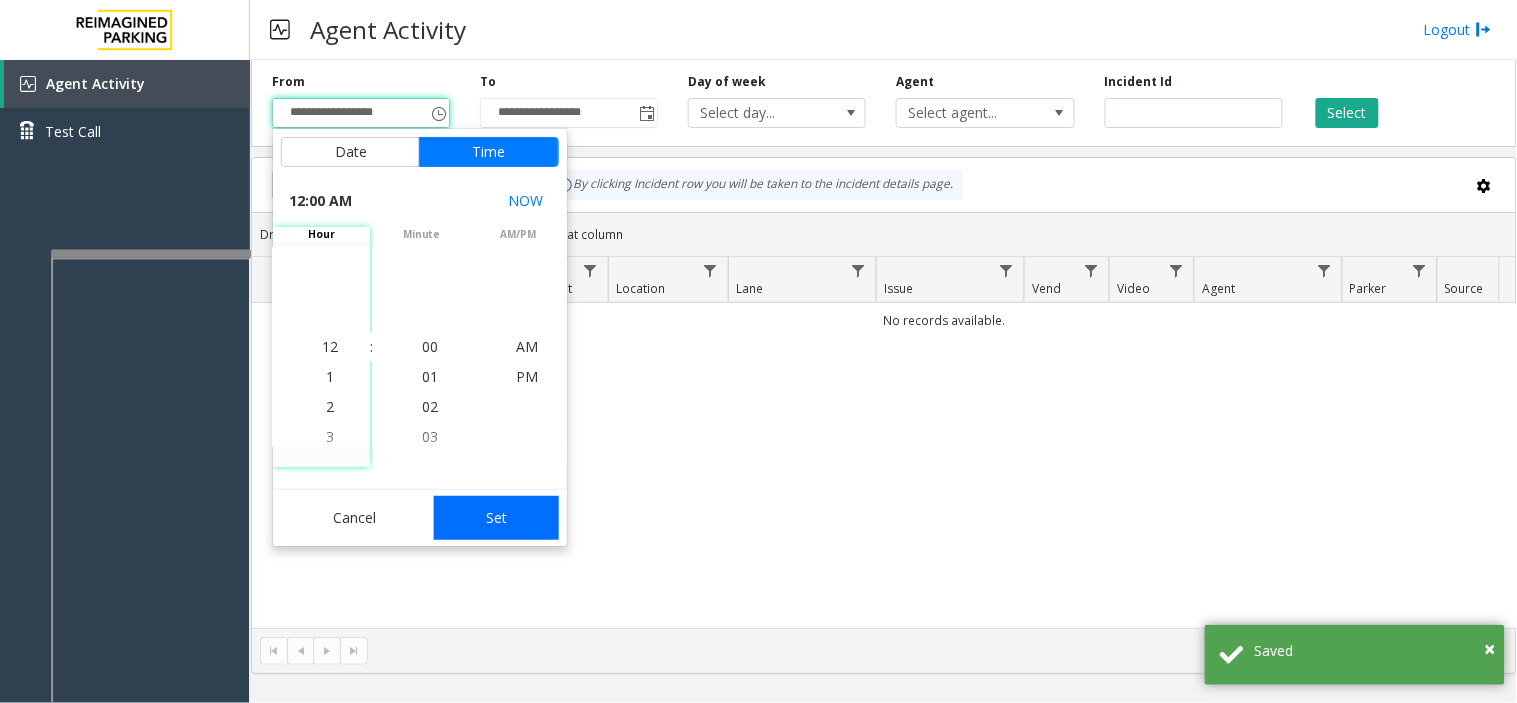 click on "Set" 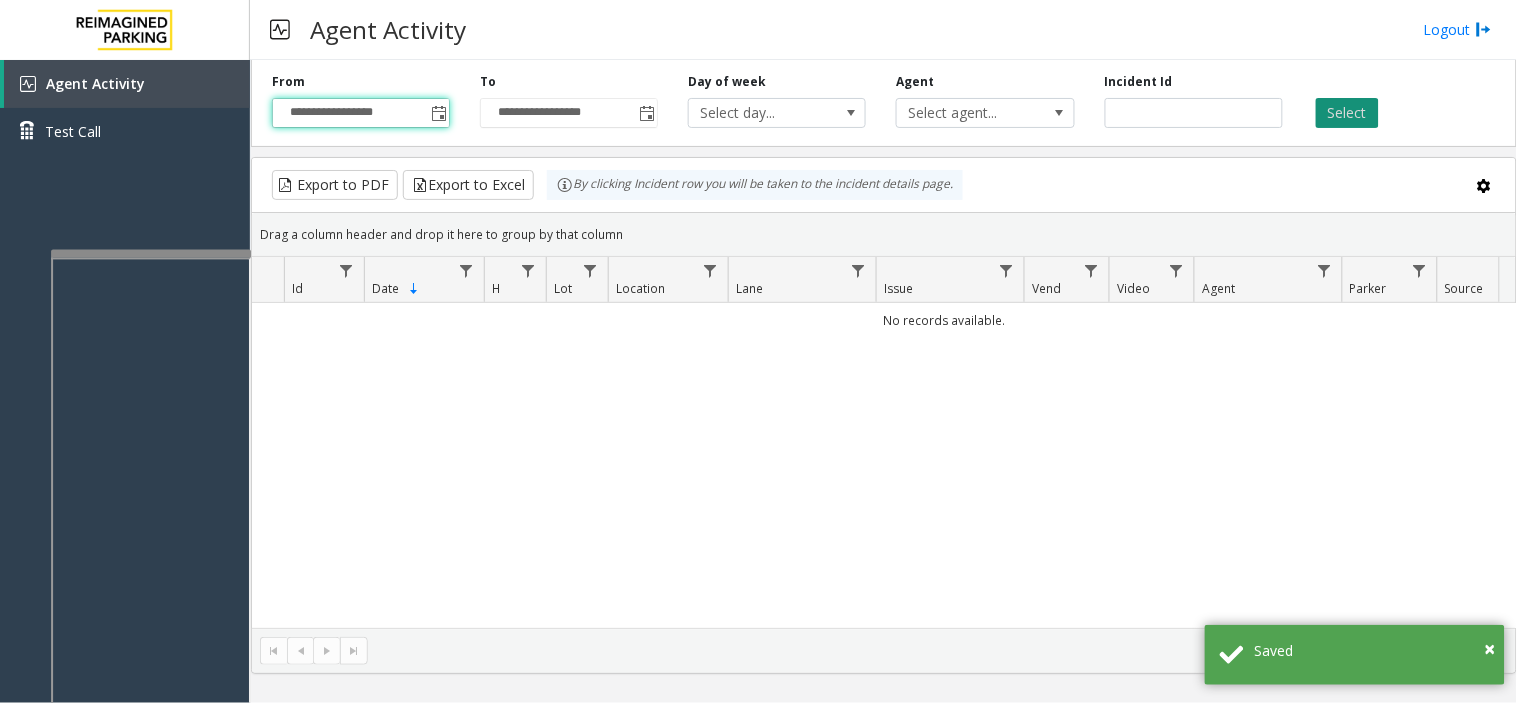 click on "Select" 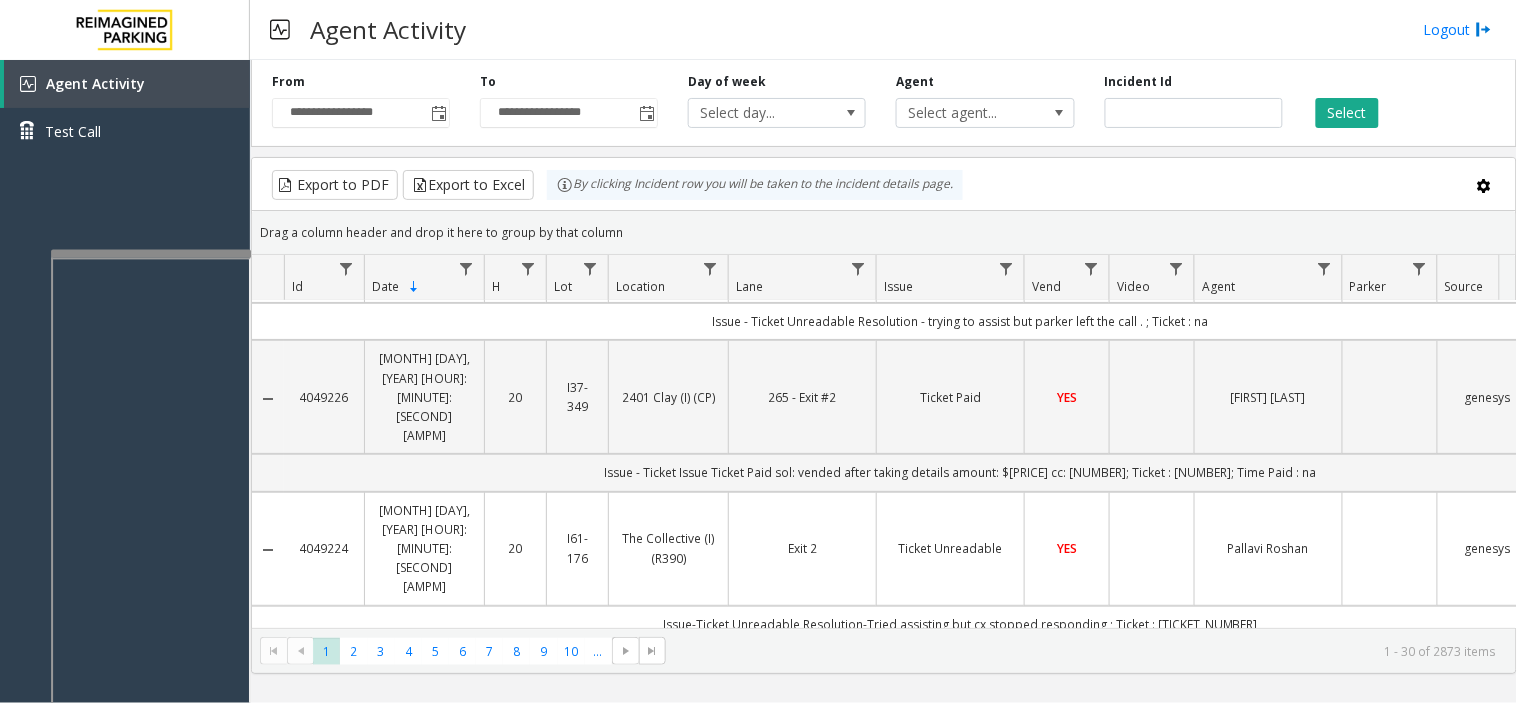 scroll, scrollTop: 0, scrollLeft: 0, axis: both 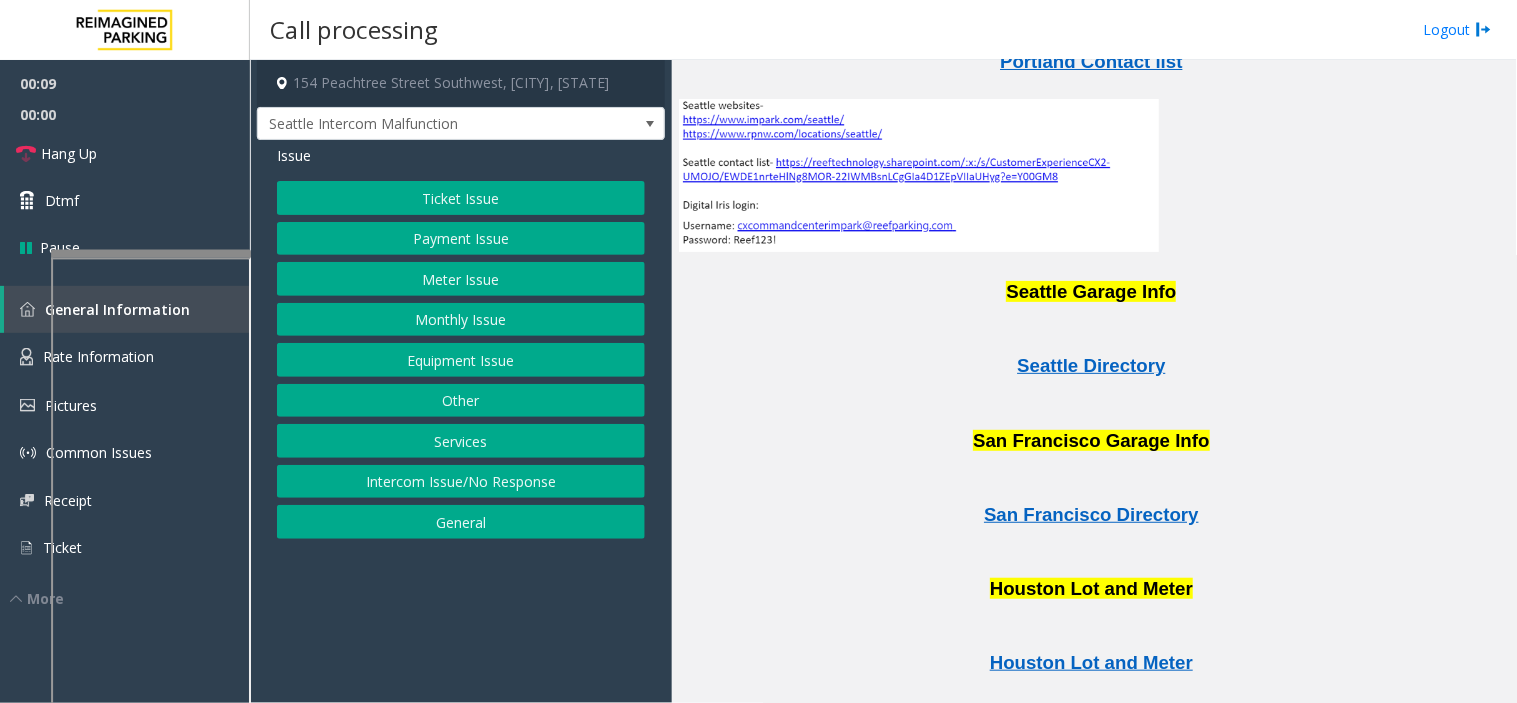 click on "Ticket Issue" 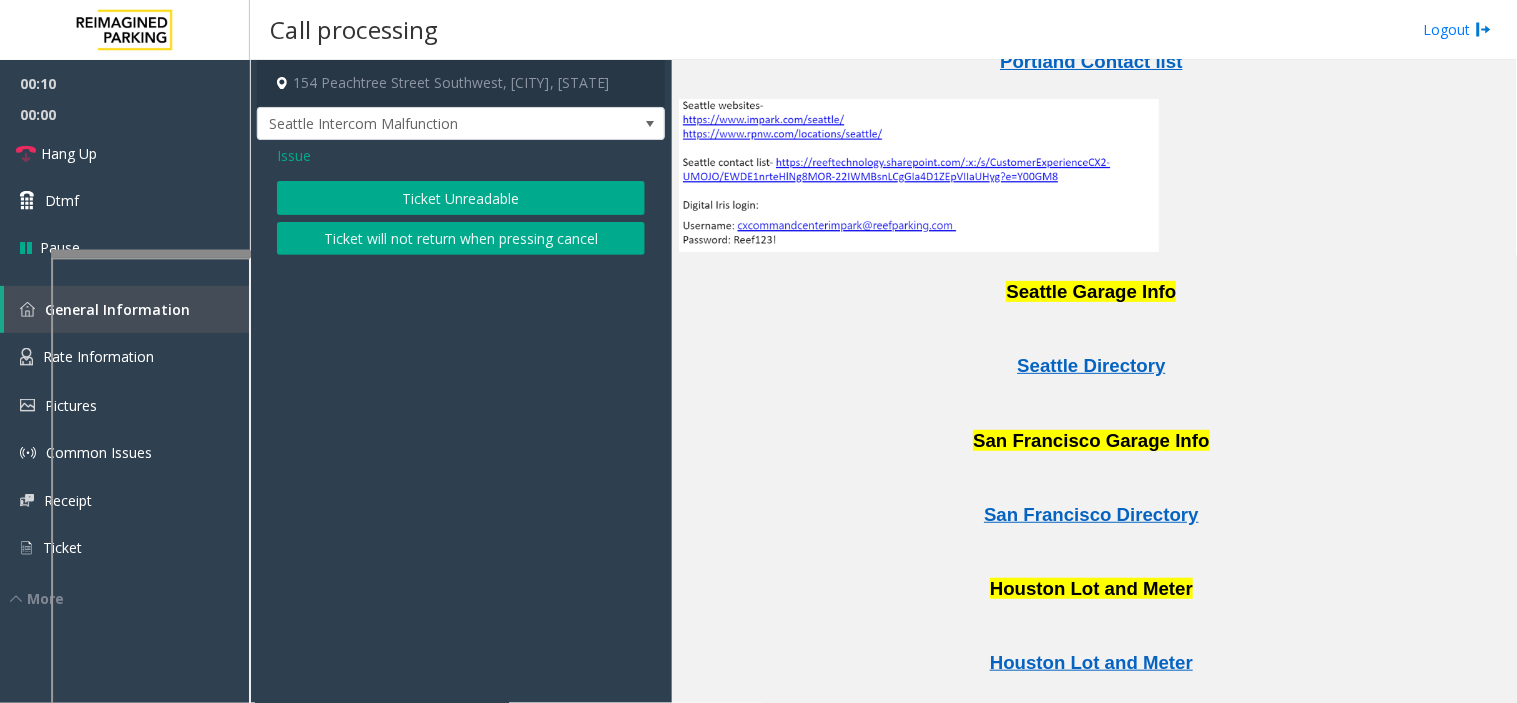 click on "Ticket Unreadable" 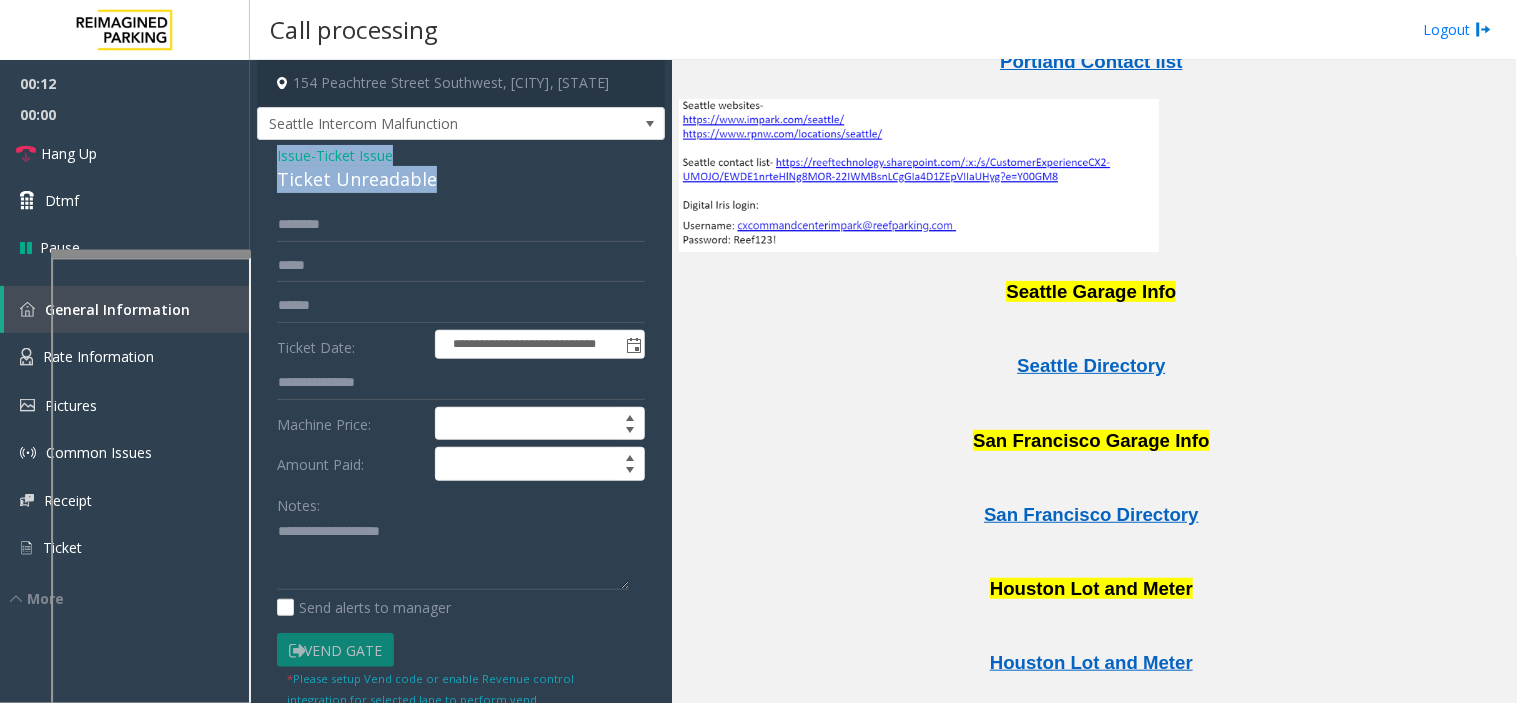 drag, startPoint x: 442, startPoint y: 173, endPoint x: 268, endPoint y: 157, distance: 174.73409 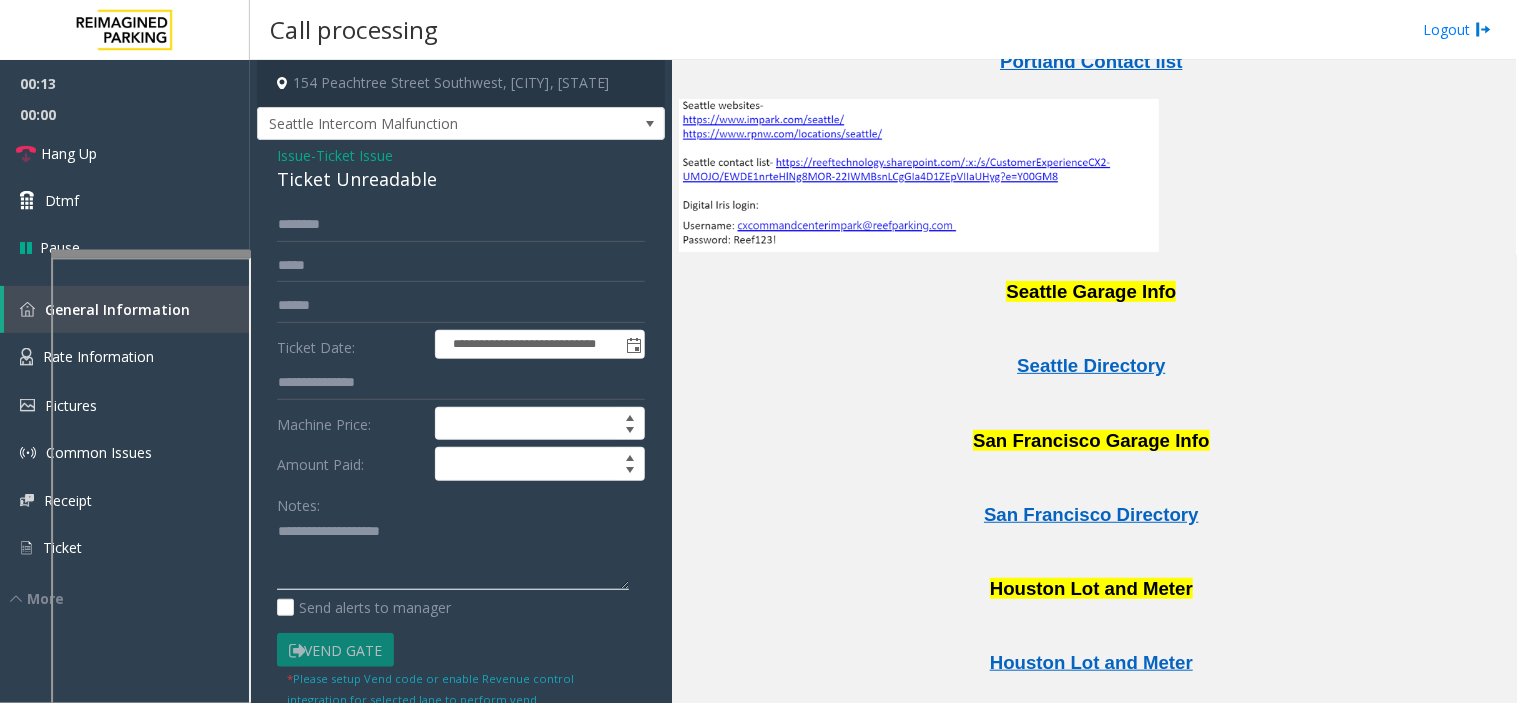 click 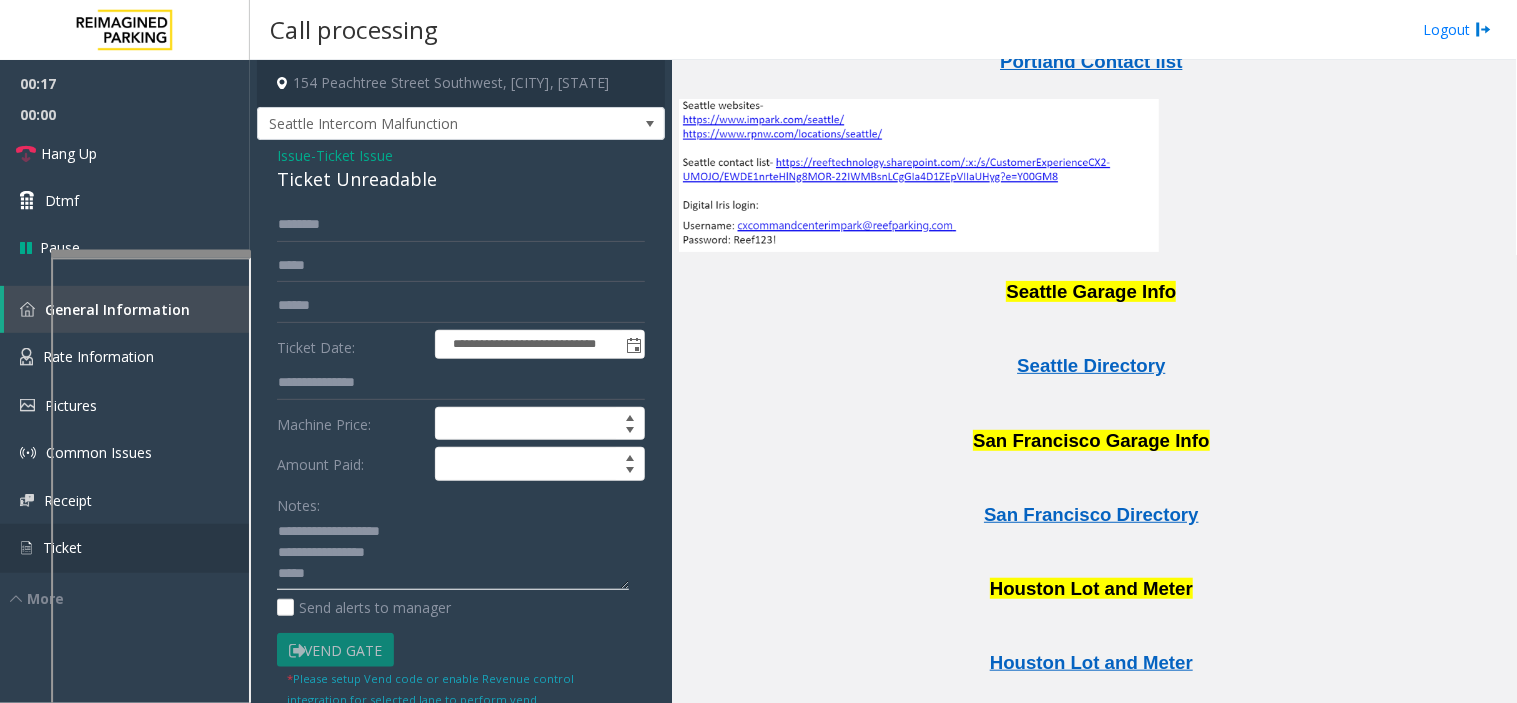 type on "**********" 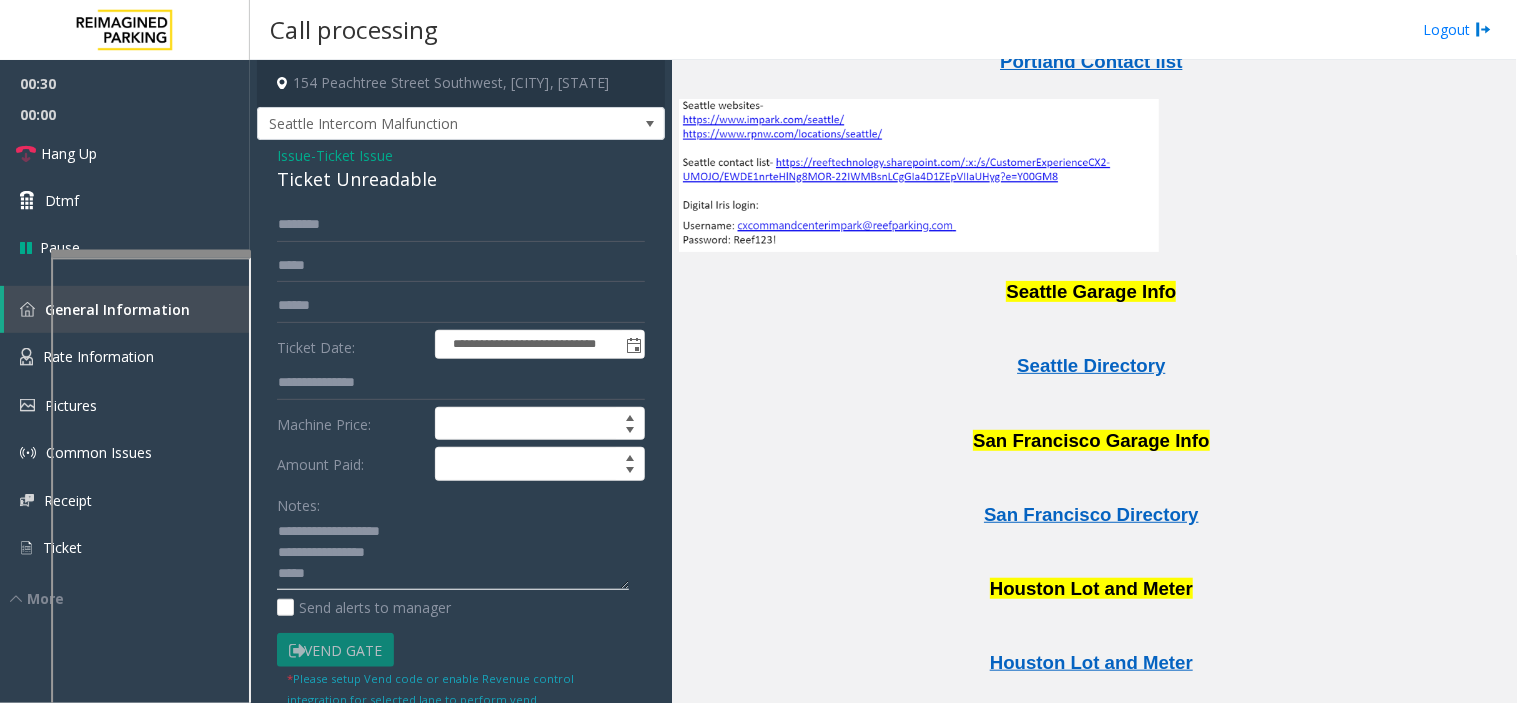 click 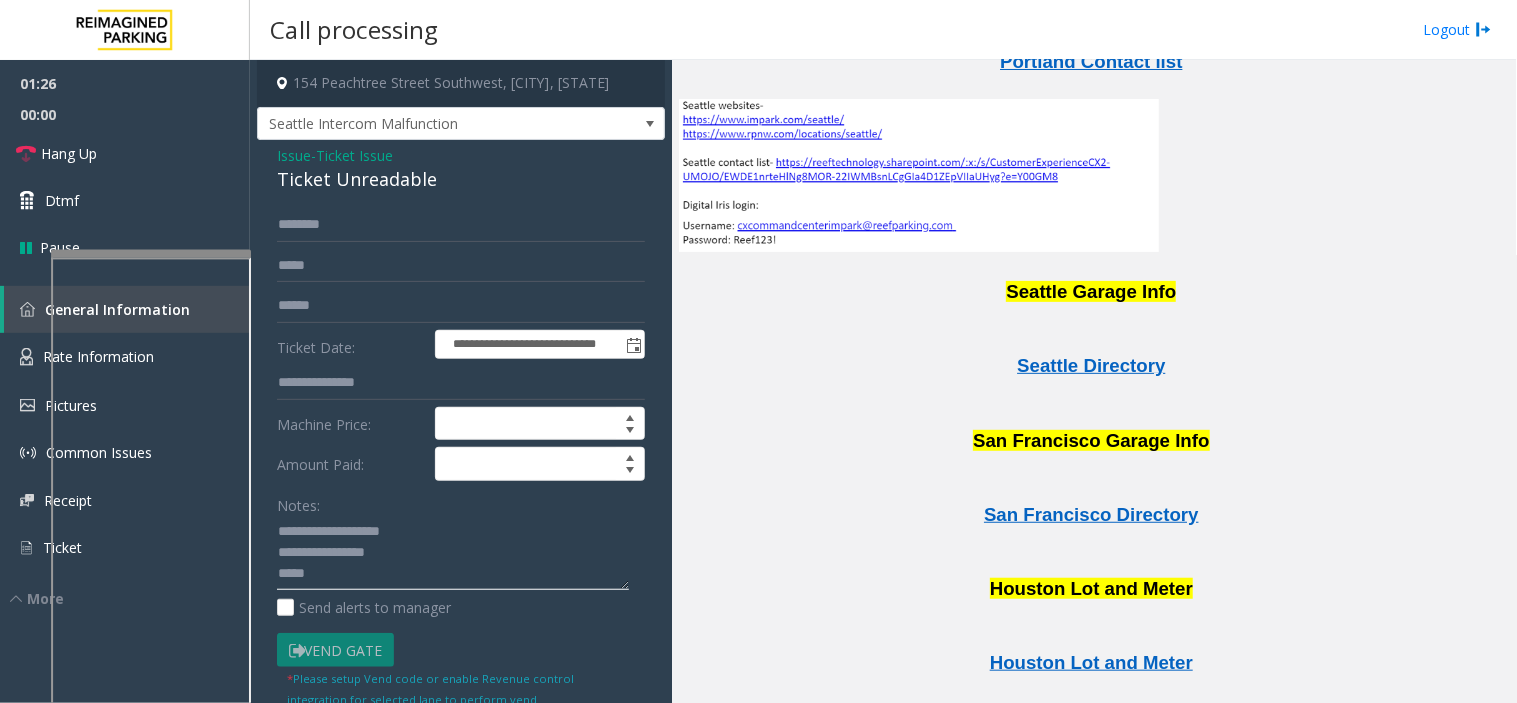 click 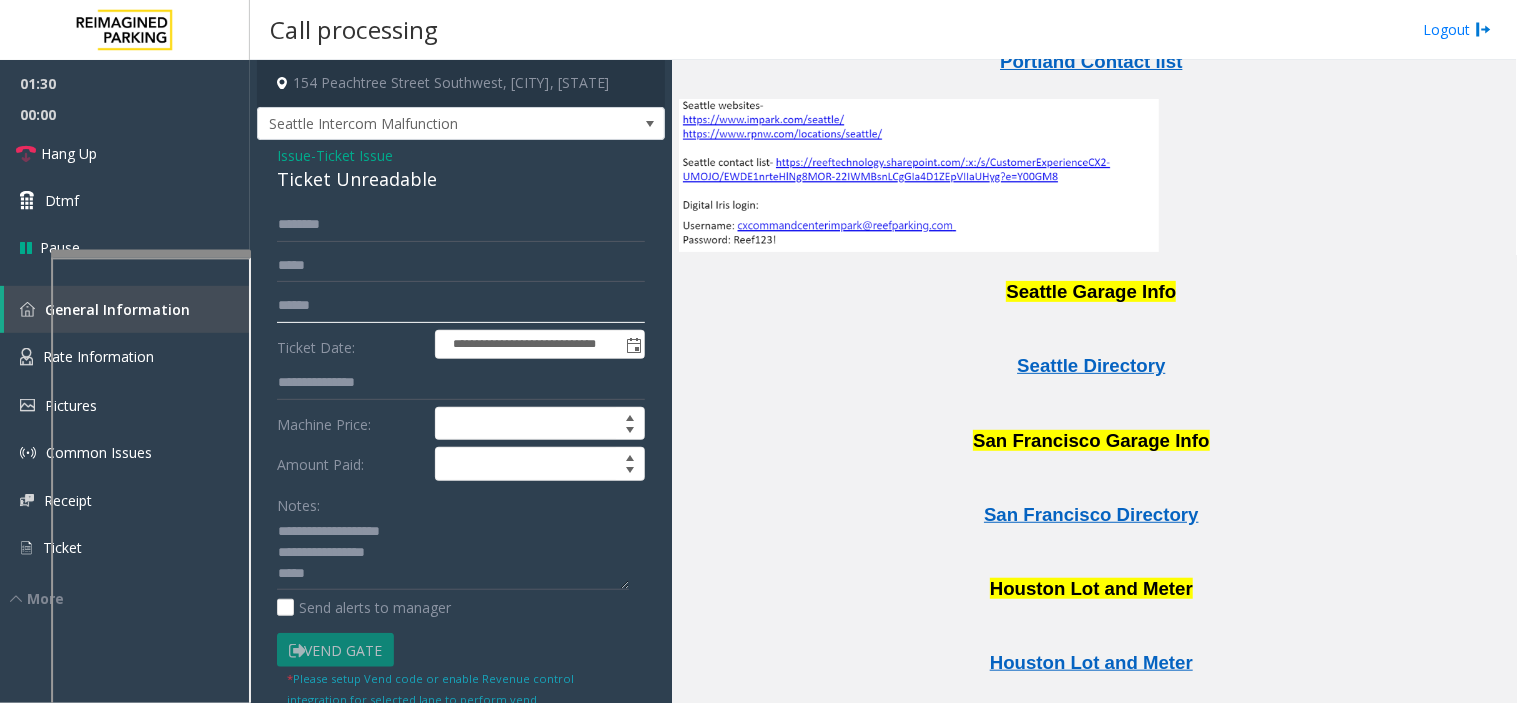 click 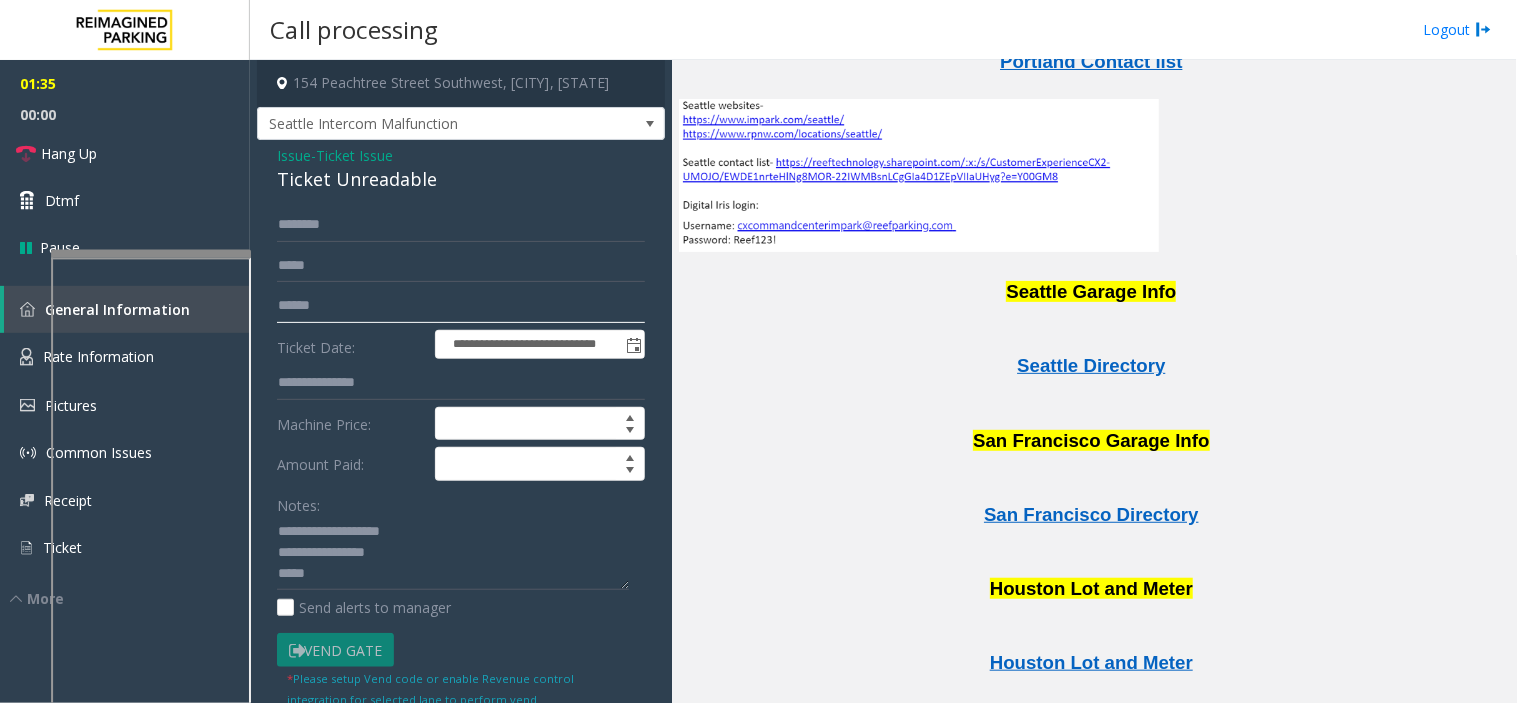 click 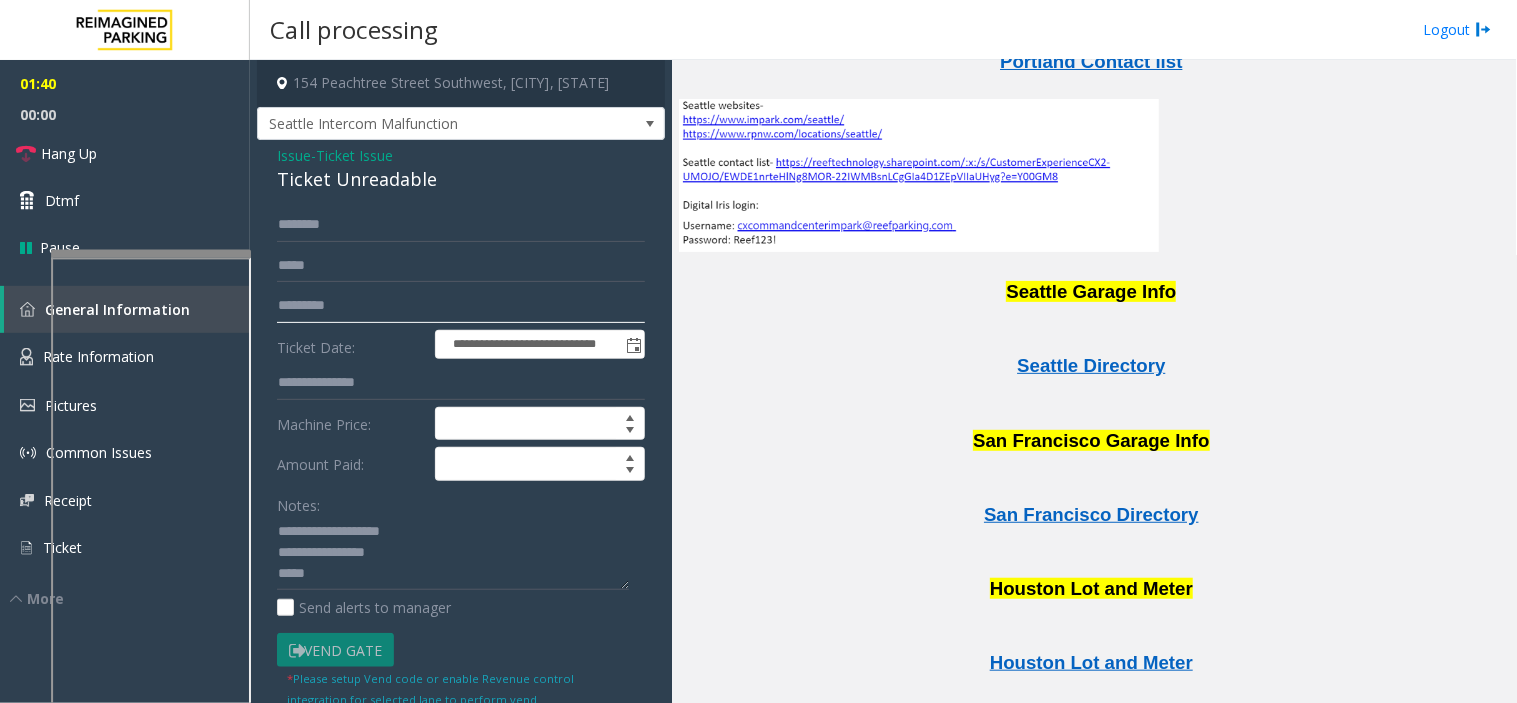 type on "*********" 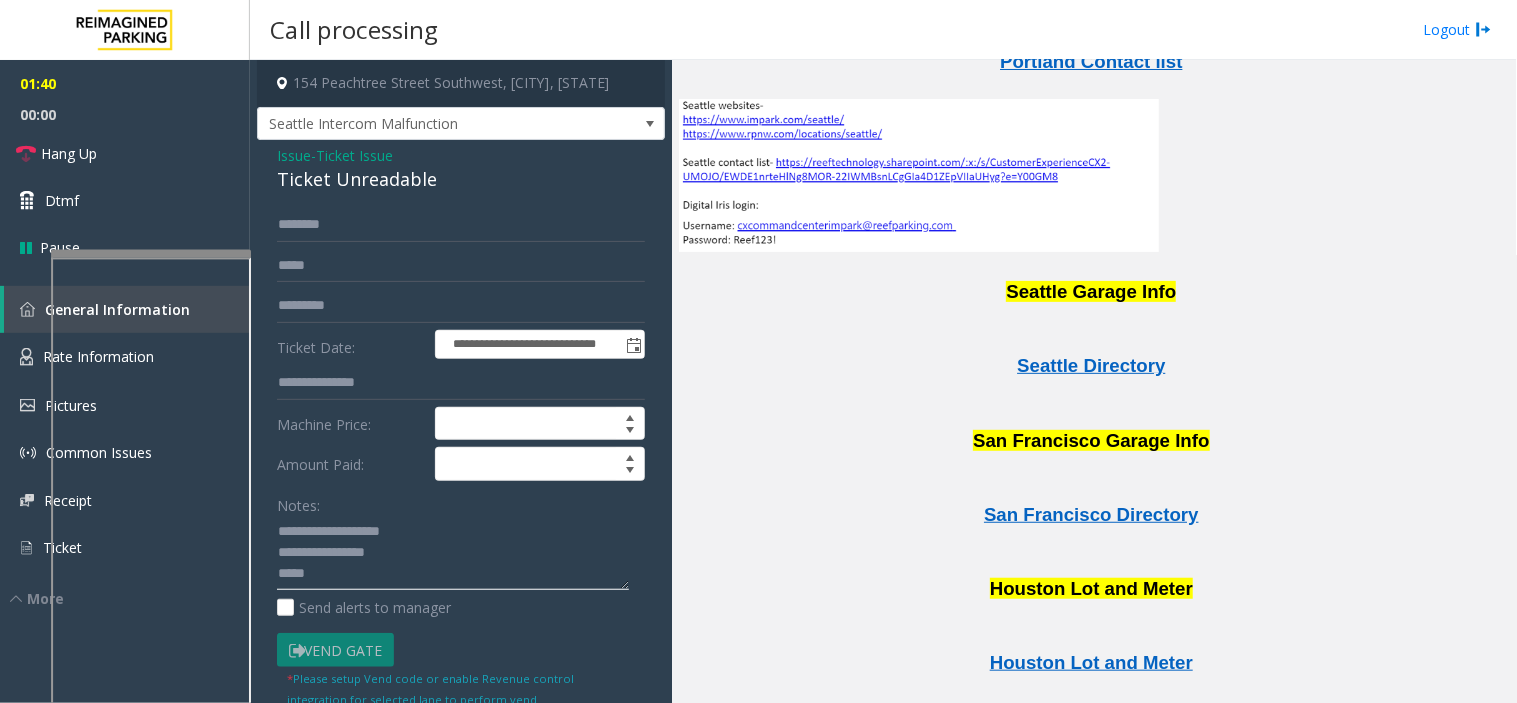 click 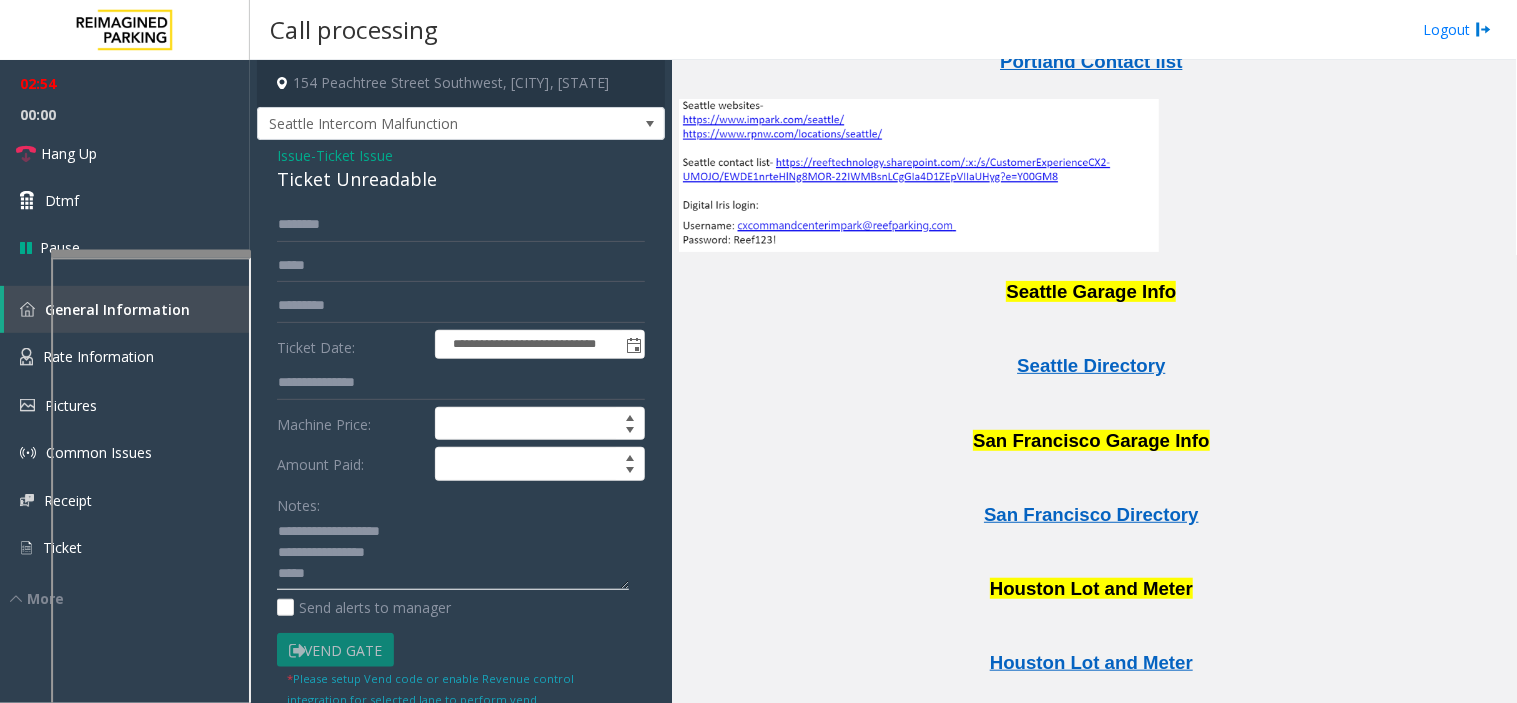 click 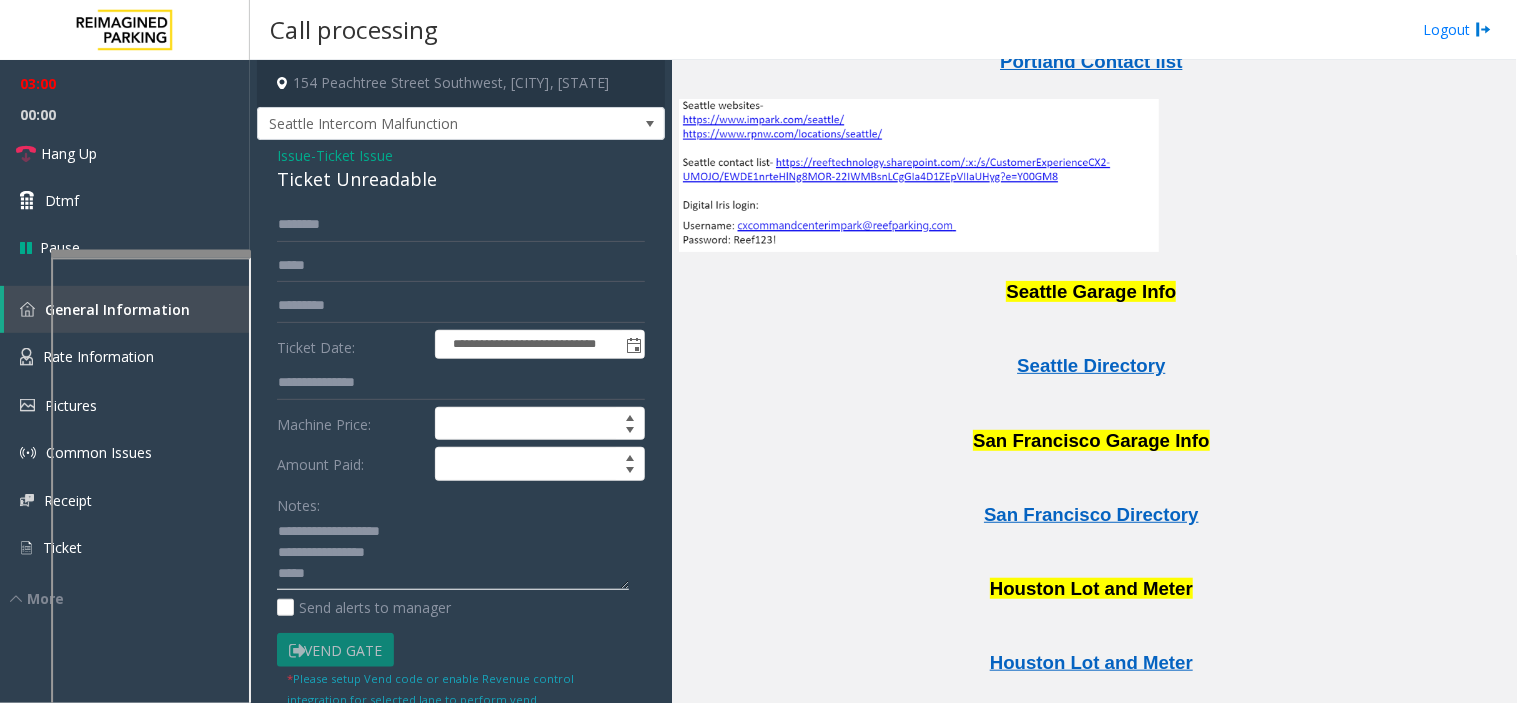 click 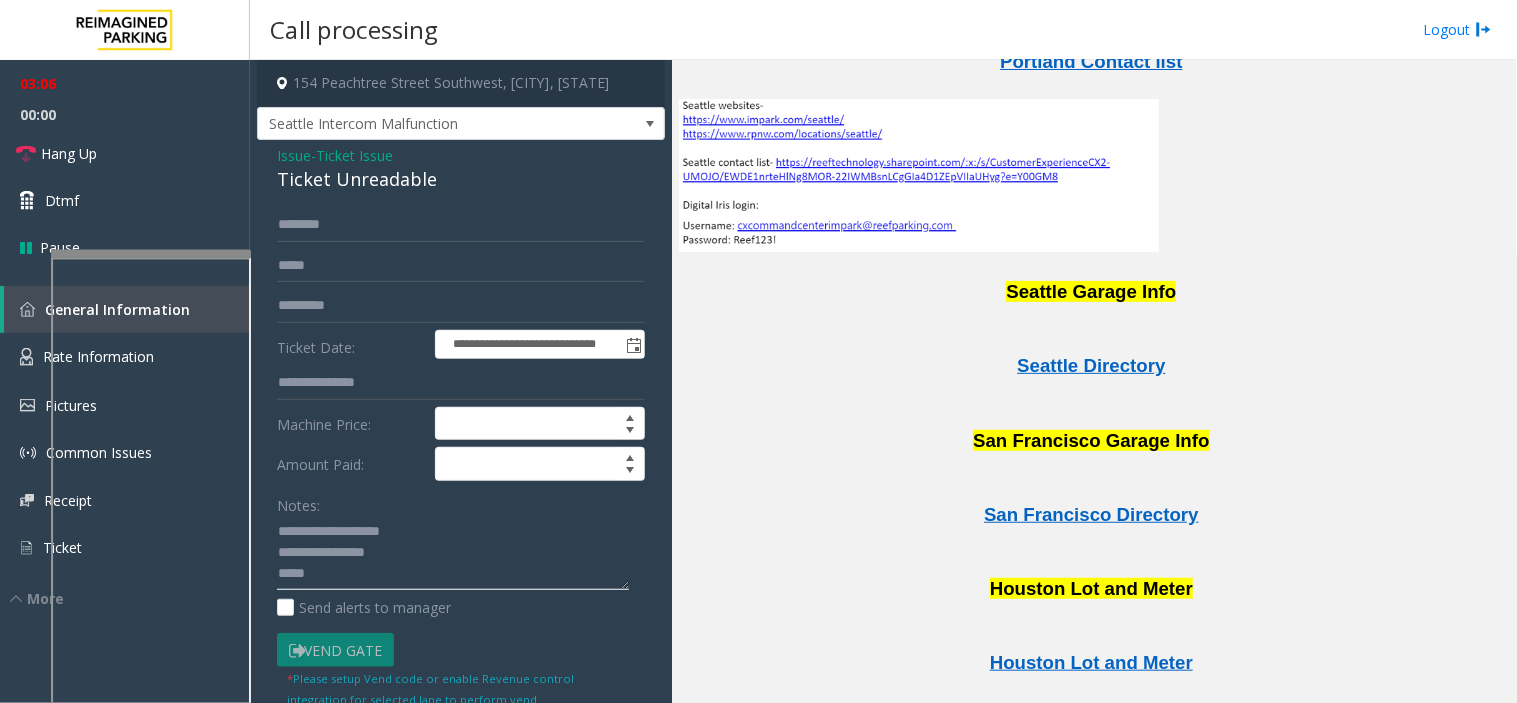 click 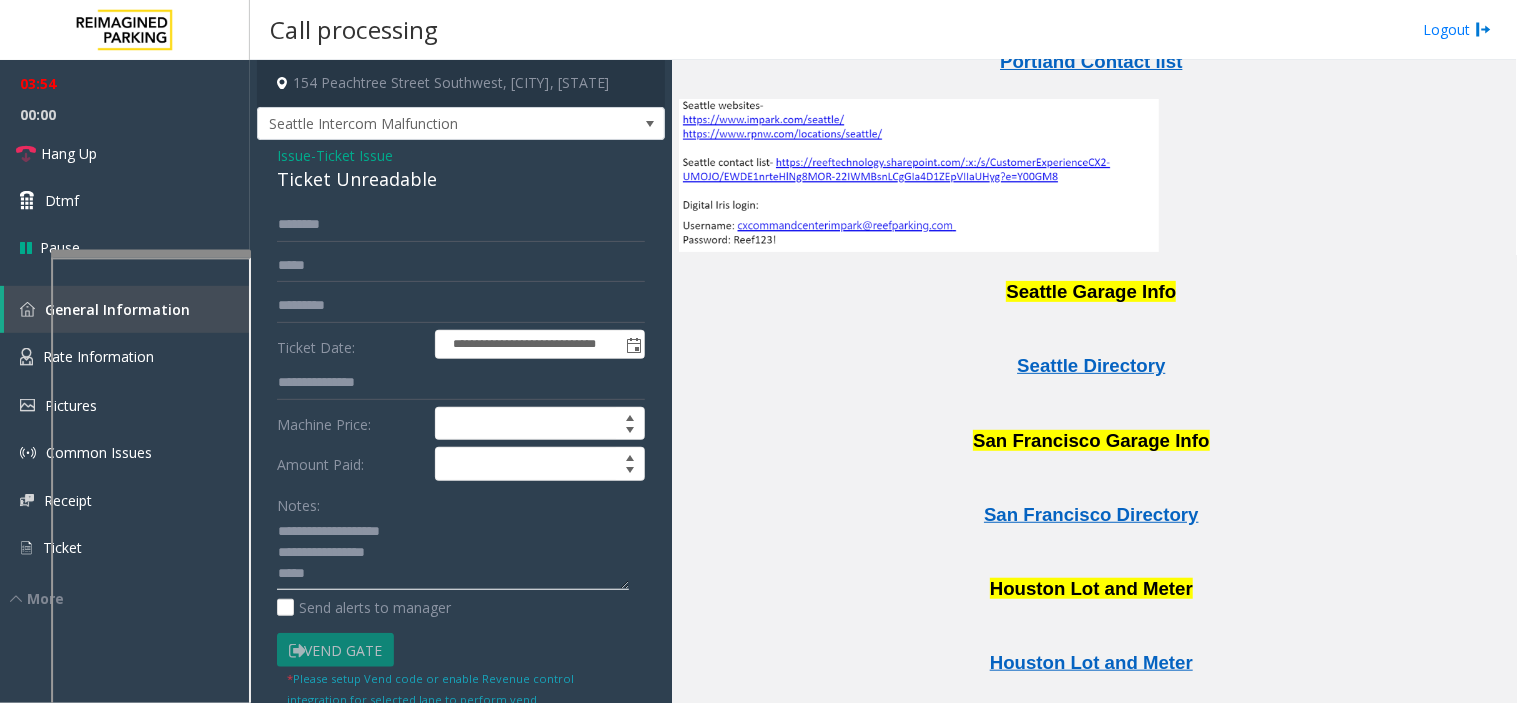 click 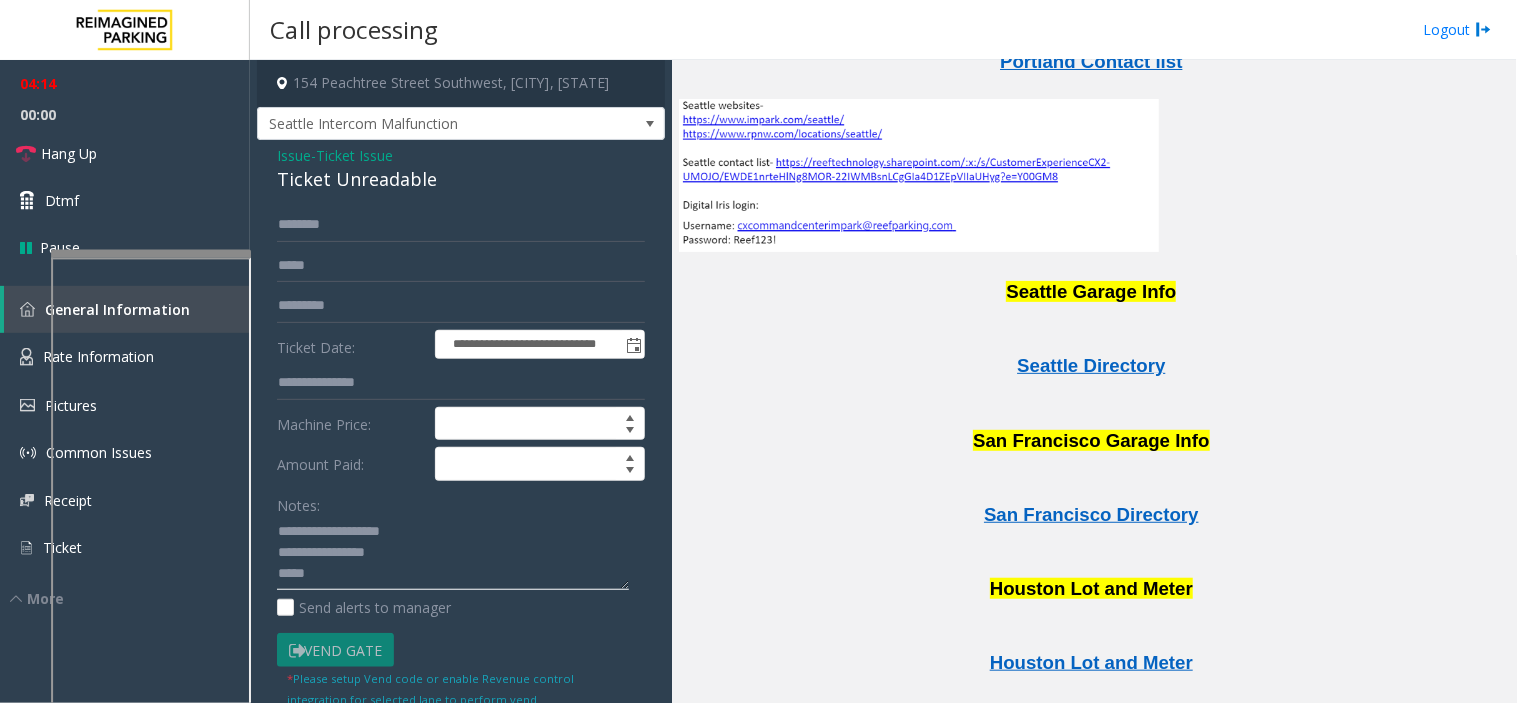 click 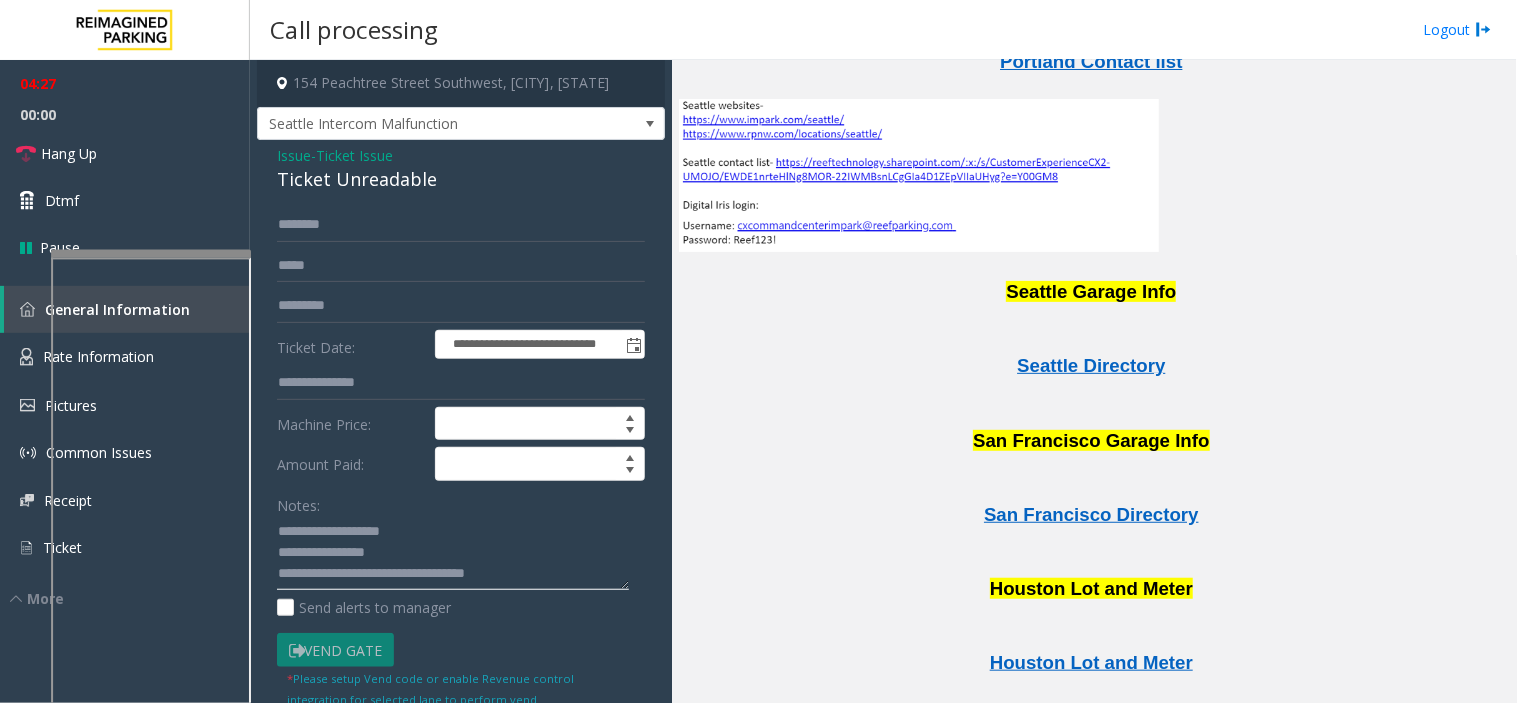 click 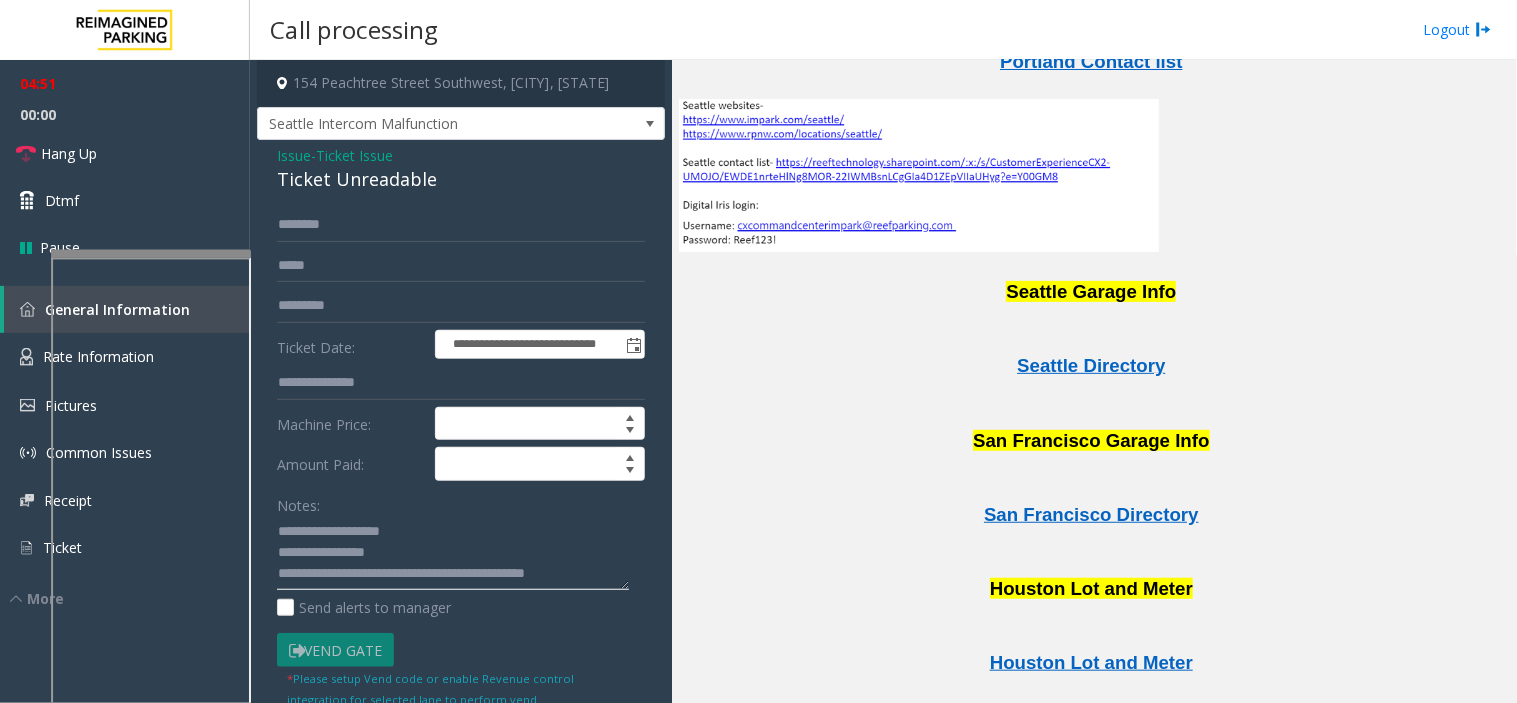 click 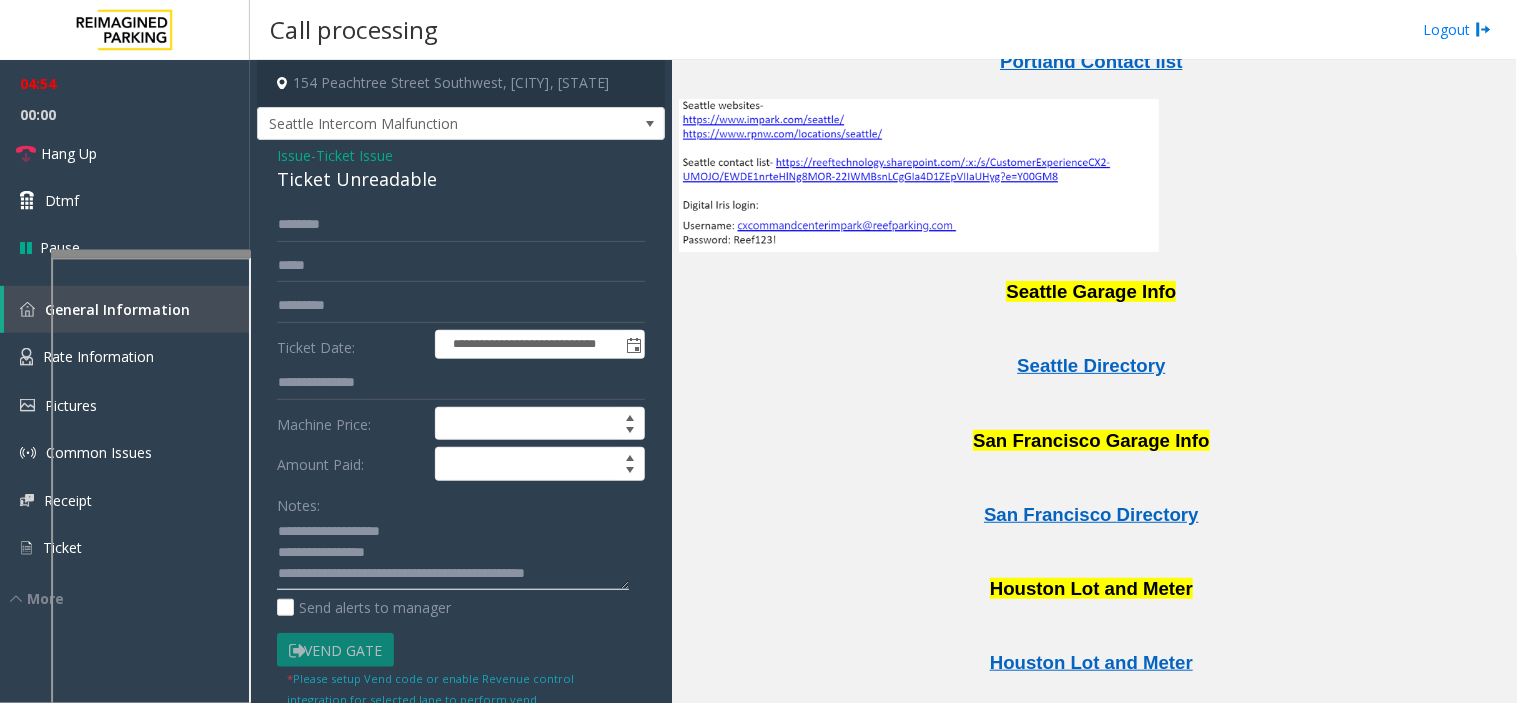 click 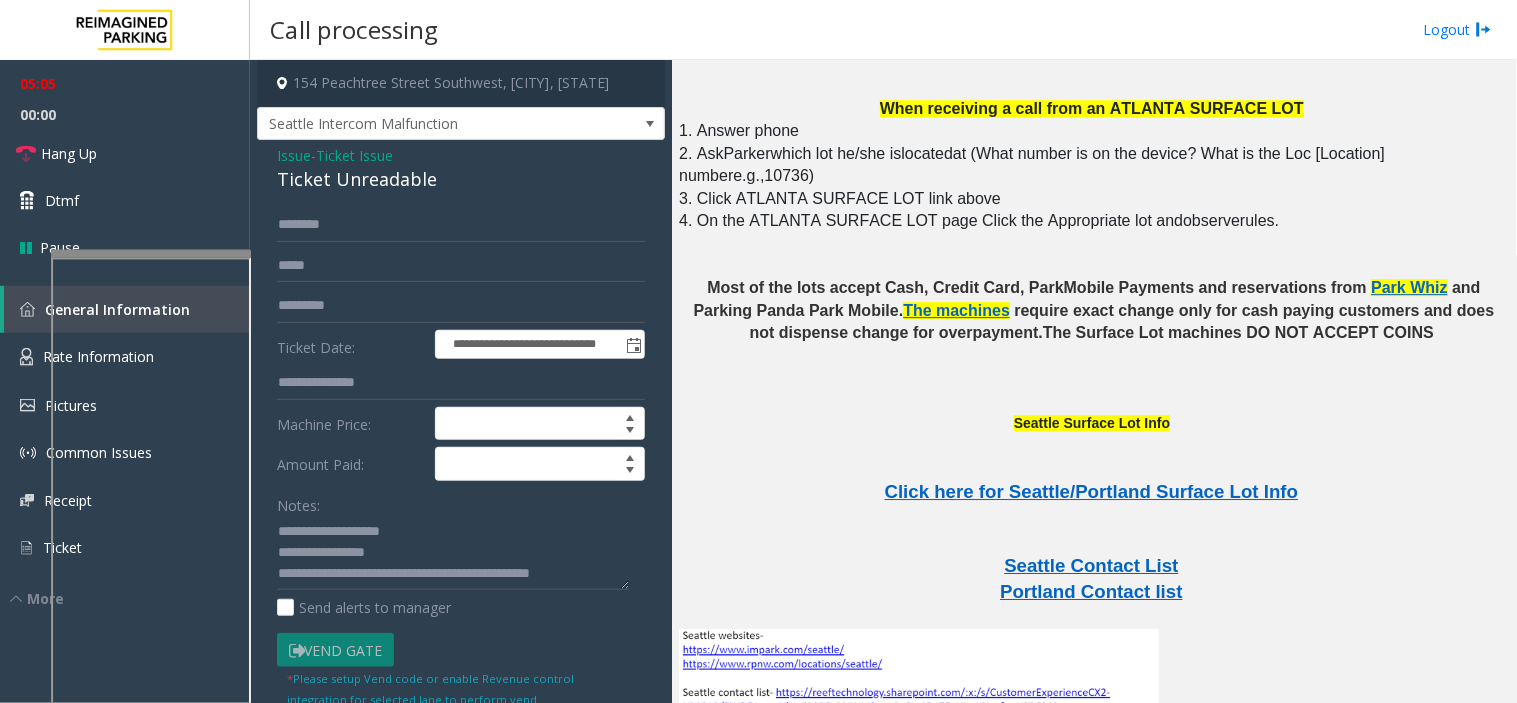 scroll, scrollTop: 3370, scrollLeft: 0, axis: vertical 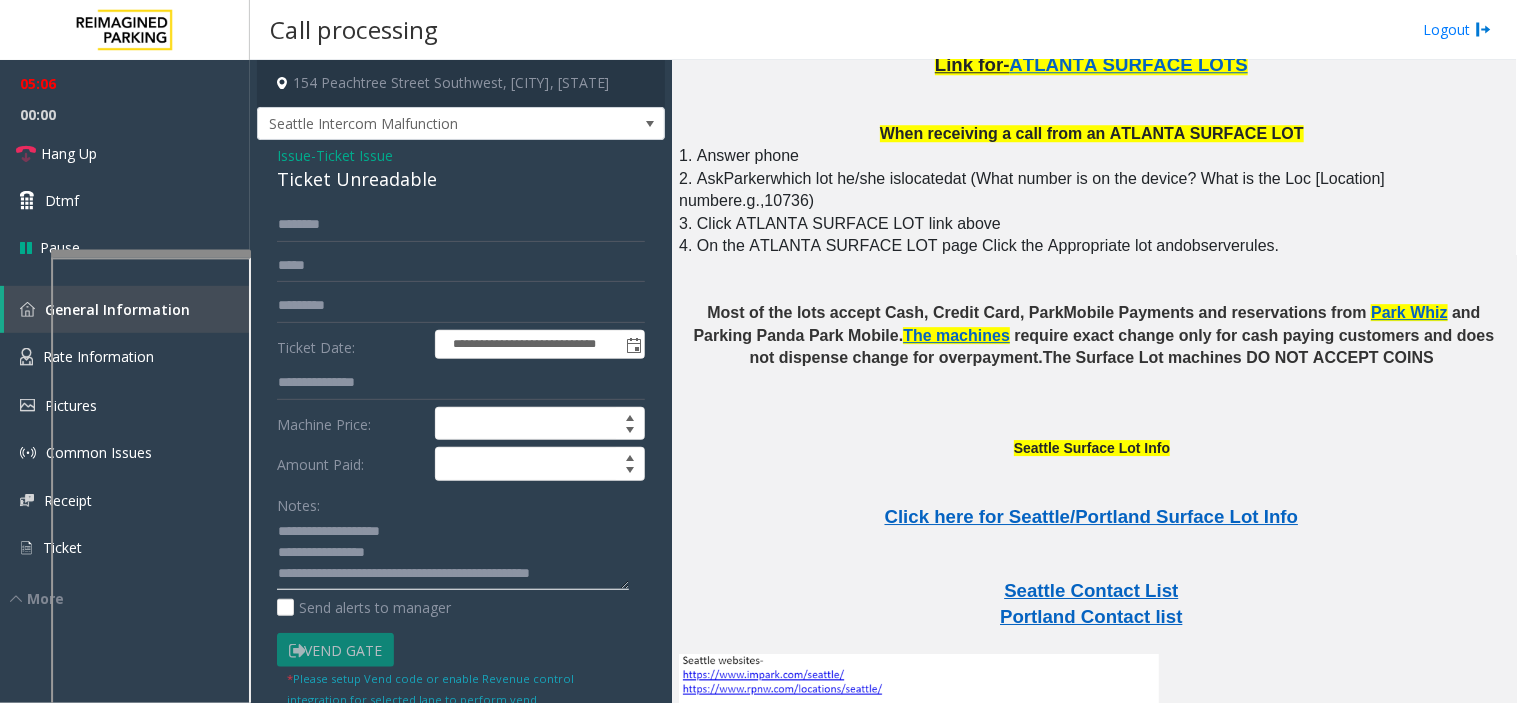 click 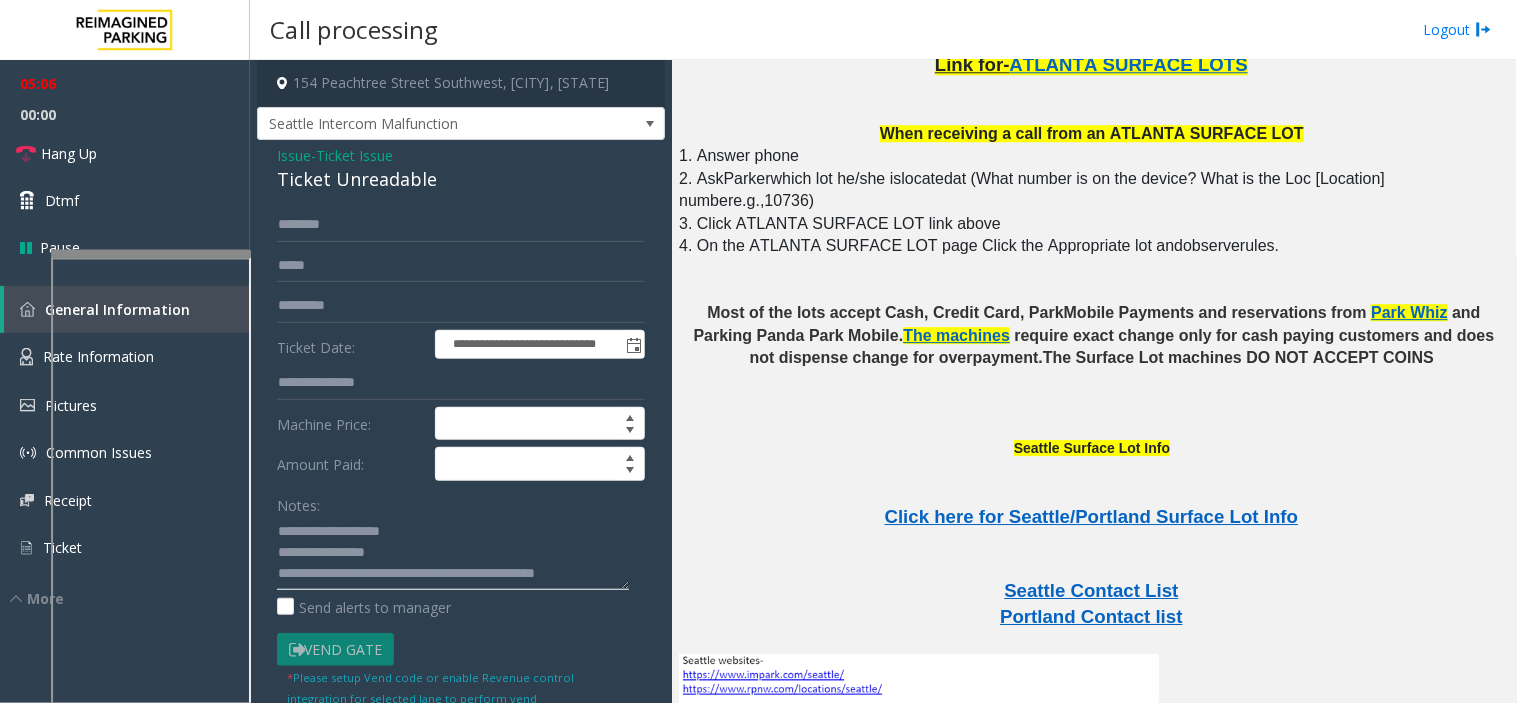 scroll, scrollTop: 14, scrollLeft: 0, axis: vertical 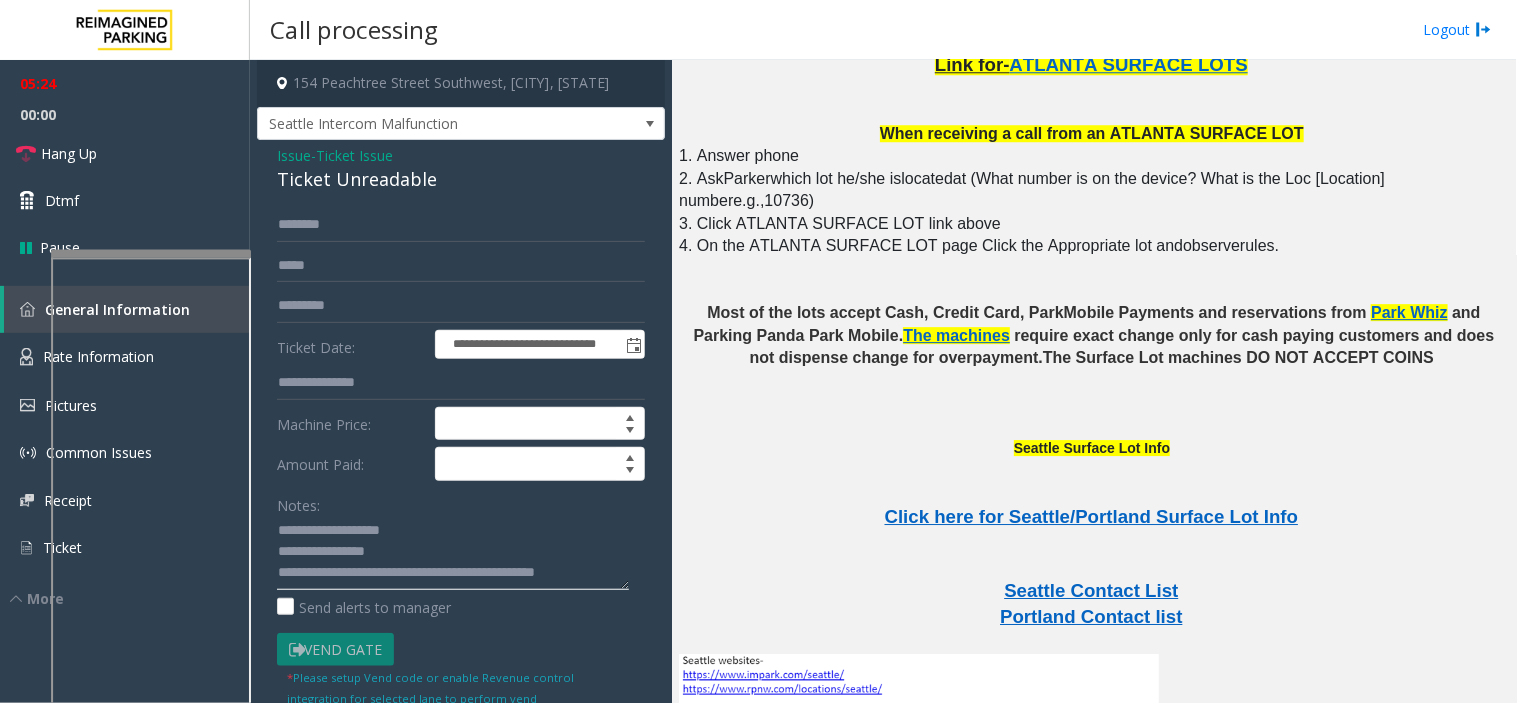 click 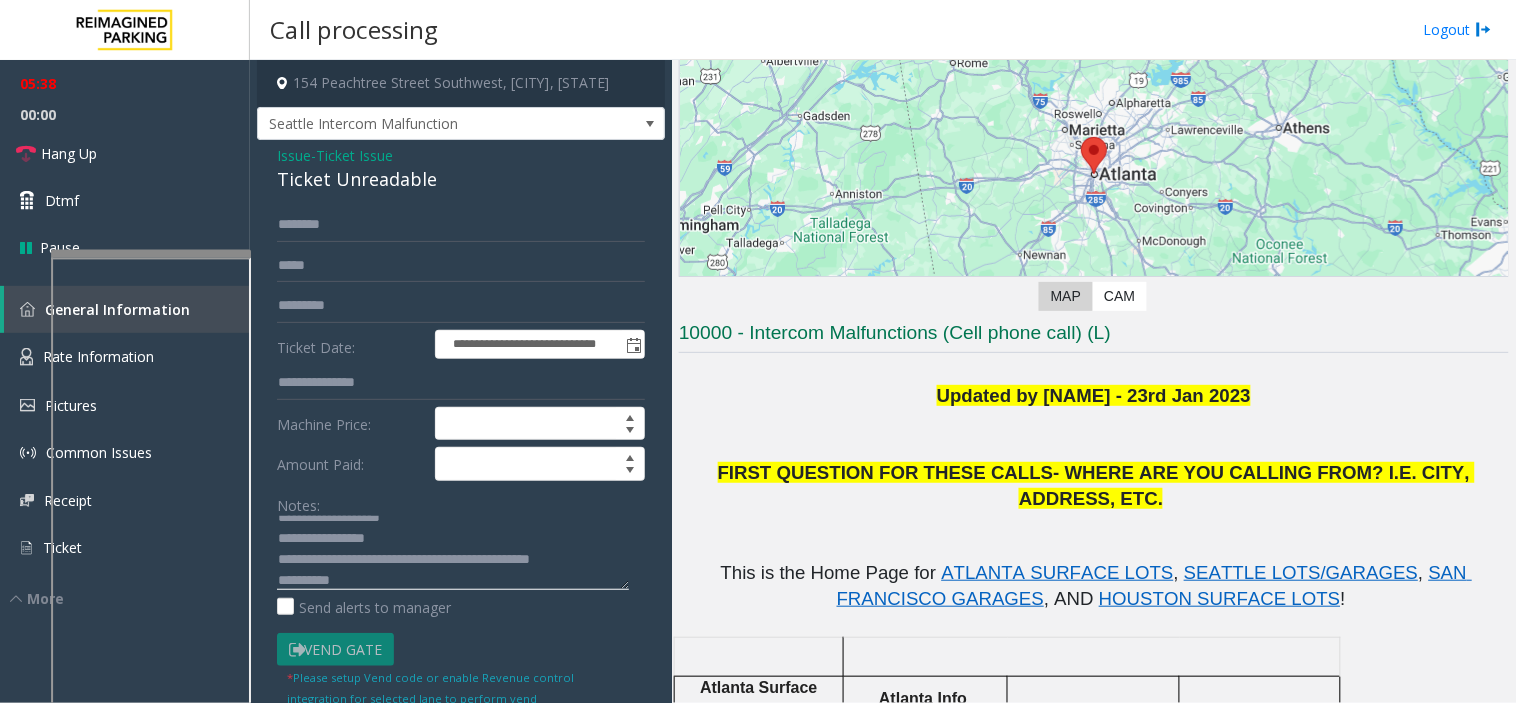 scroll, scrollTop: 36, scrollLeft: 0, axis: vertical 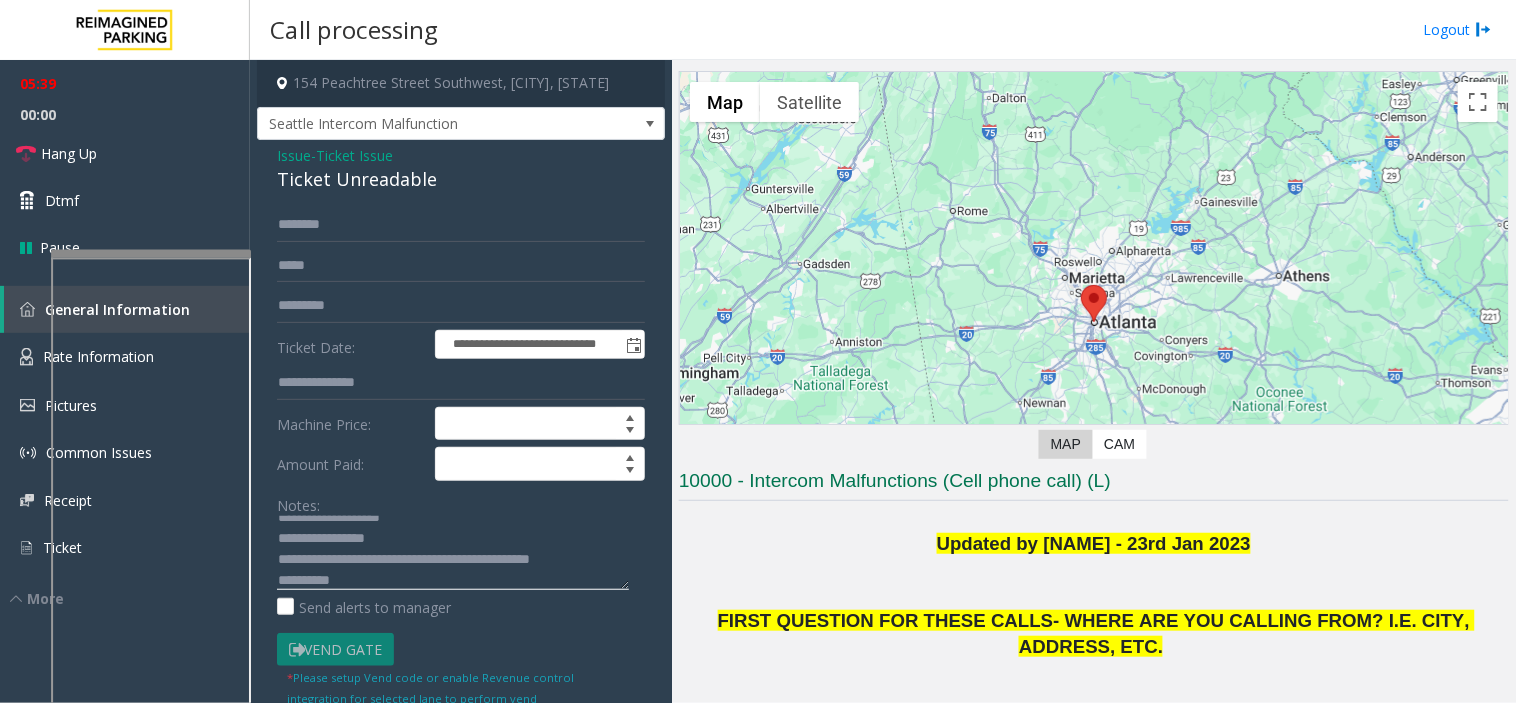 click 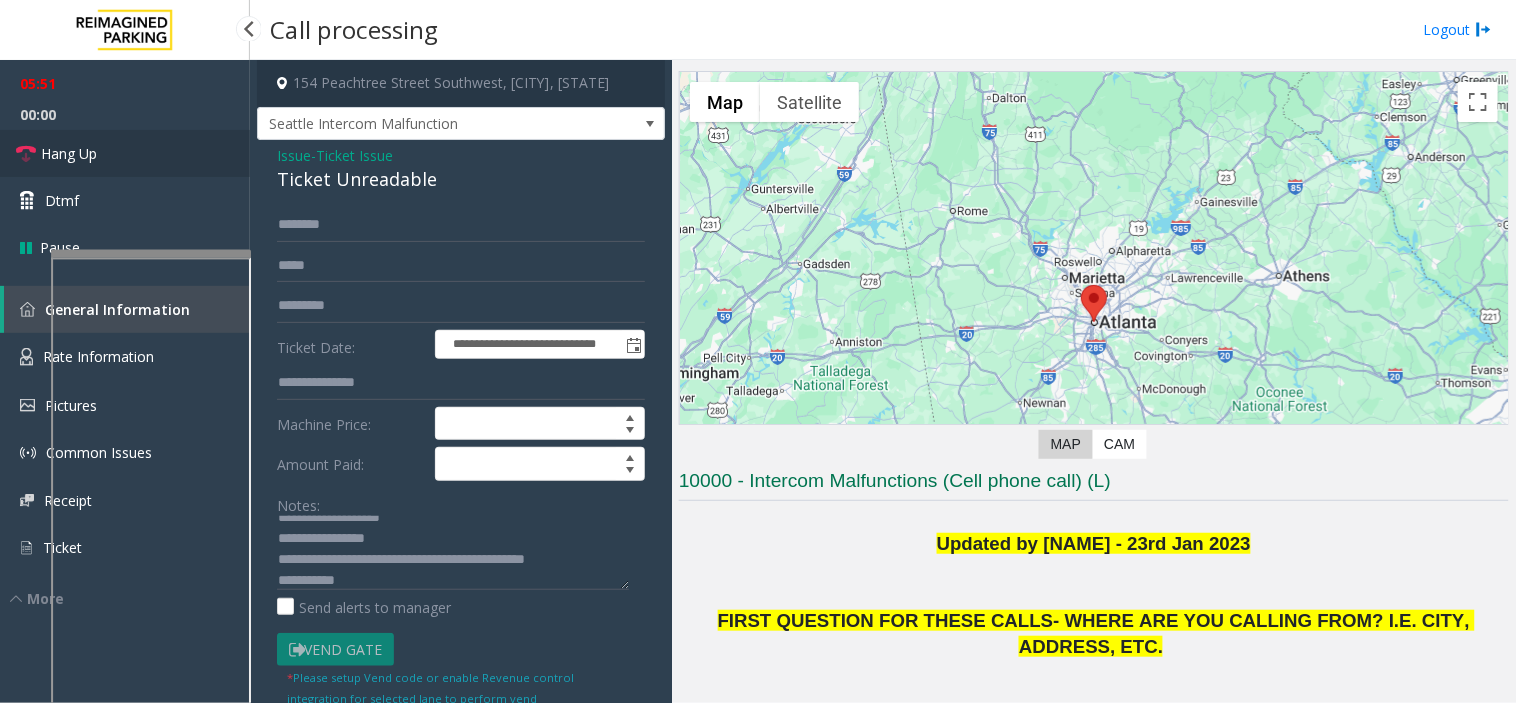 click on "Hang Up" at bounding box center (125, 153) 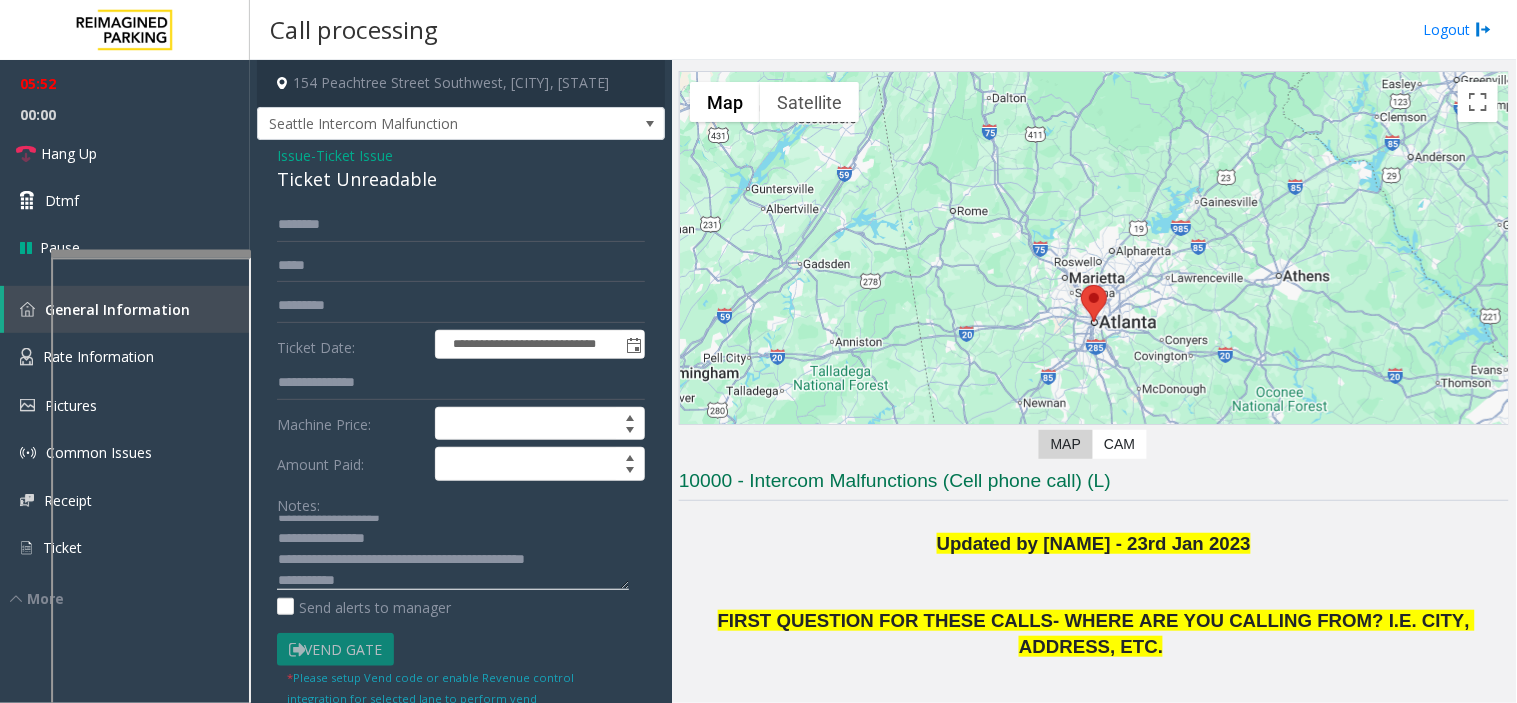 click 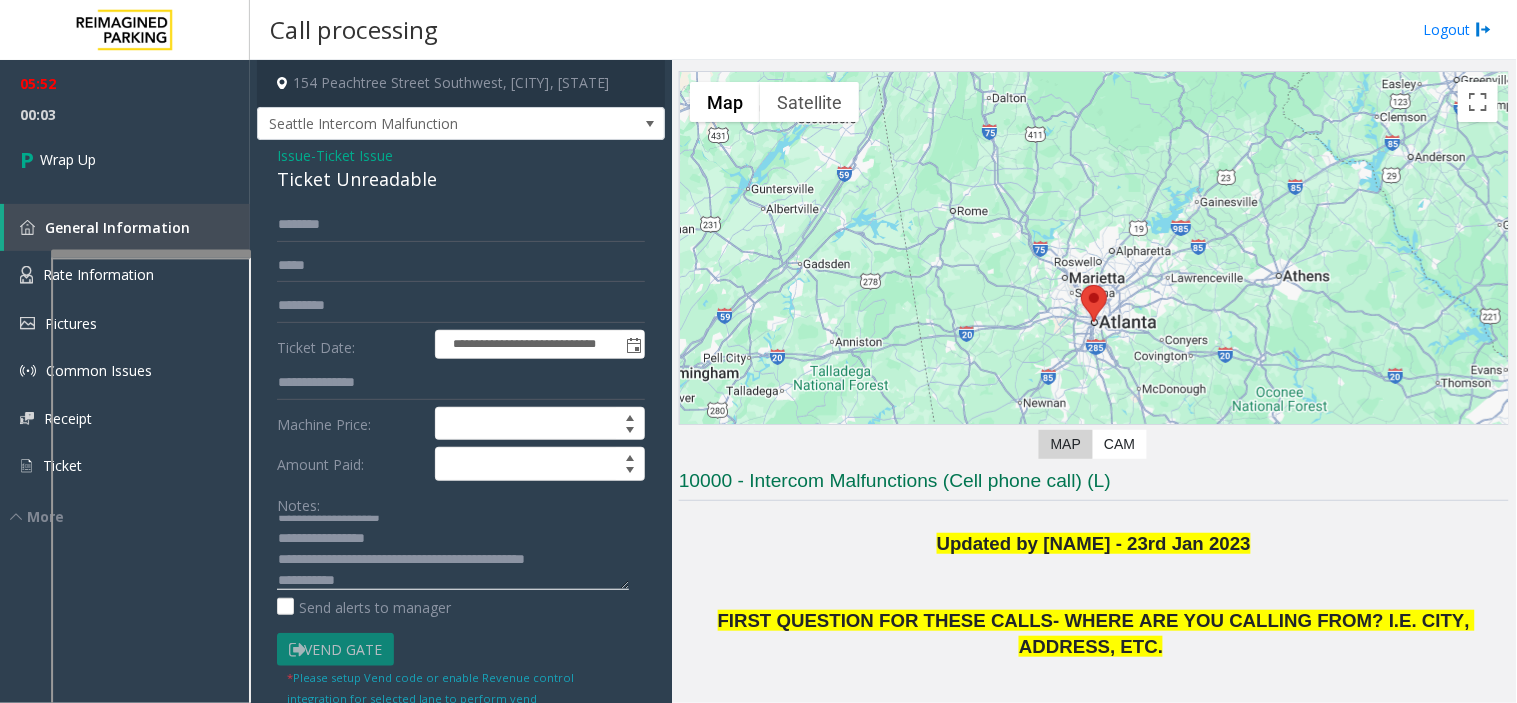click 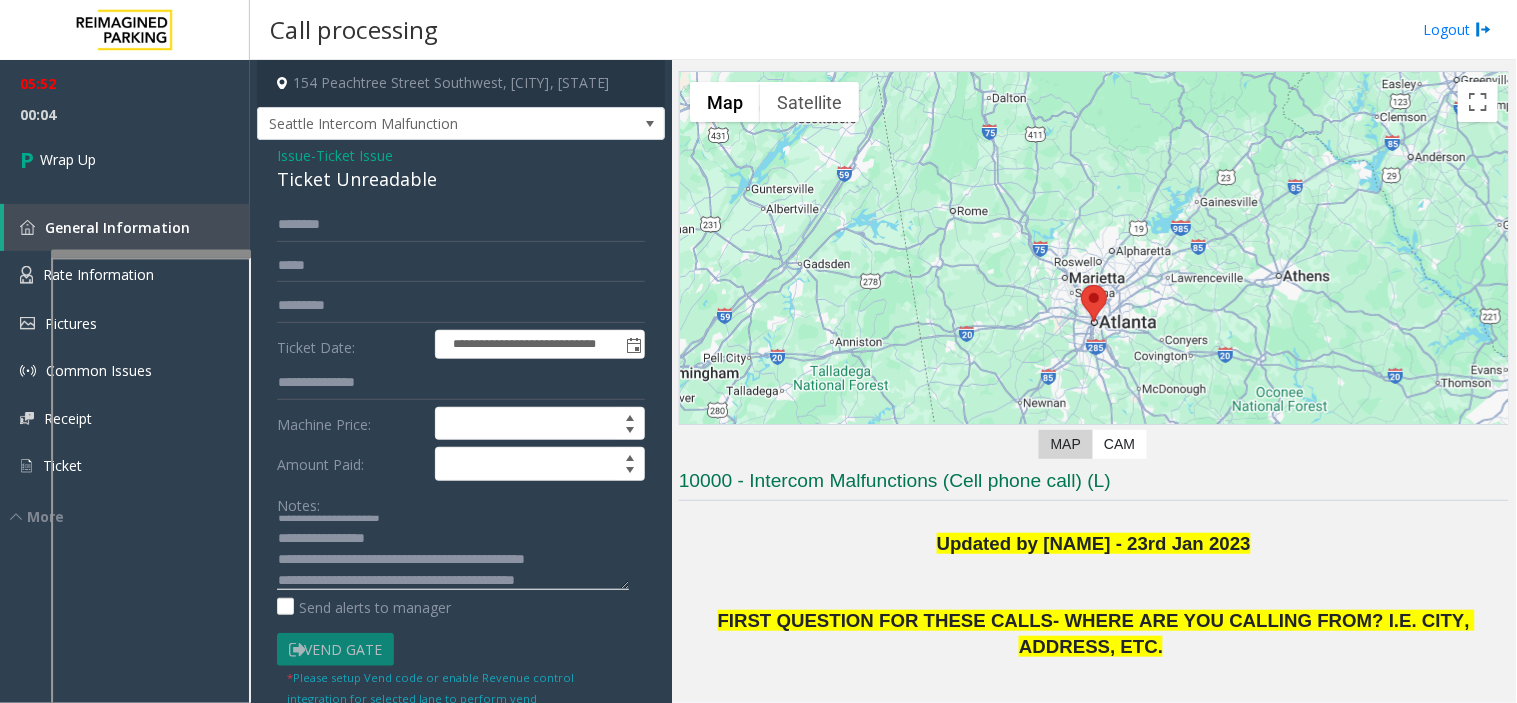 scroll, scrollTop: 35, scrollLeft: 0, axis: vertical 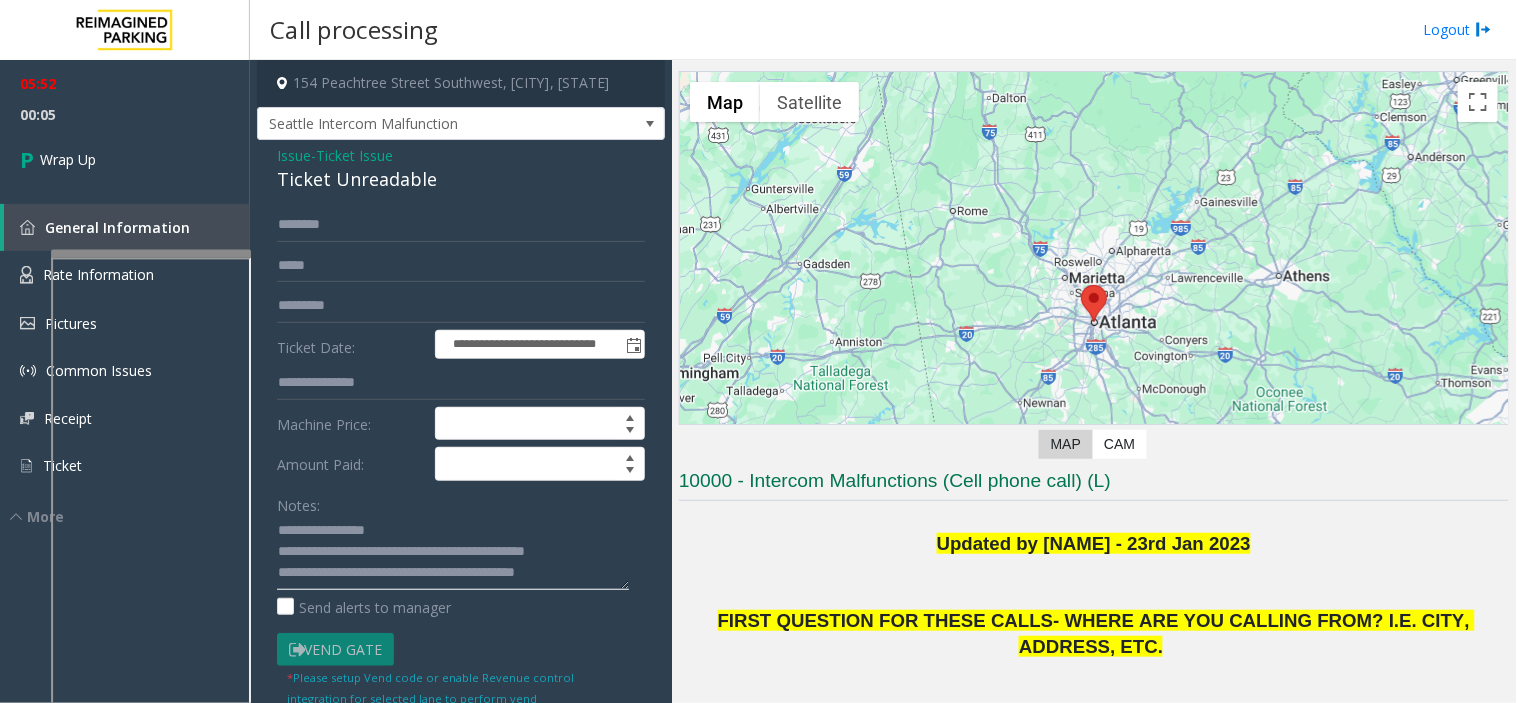 click 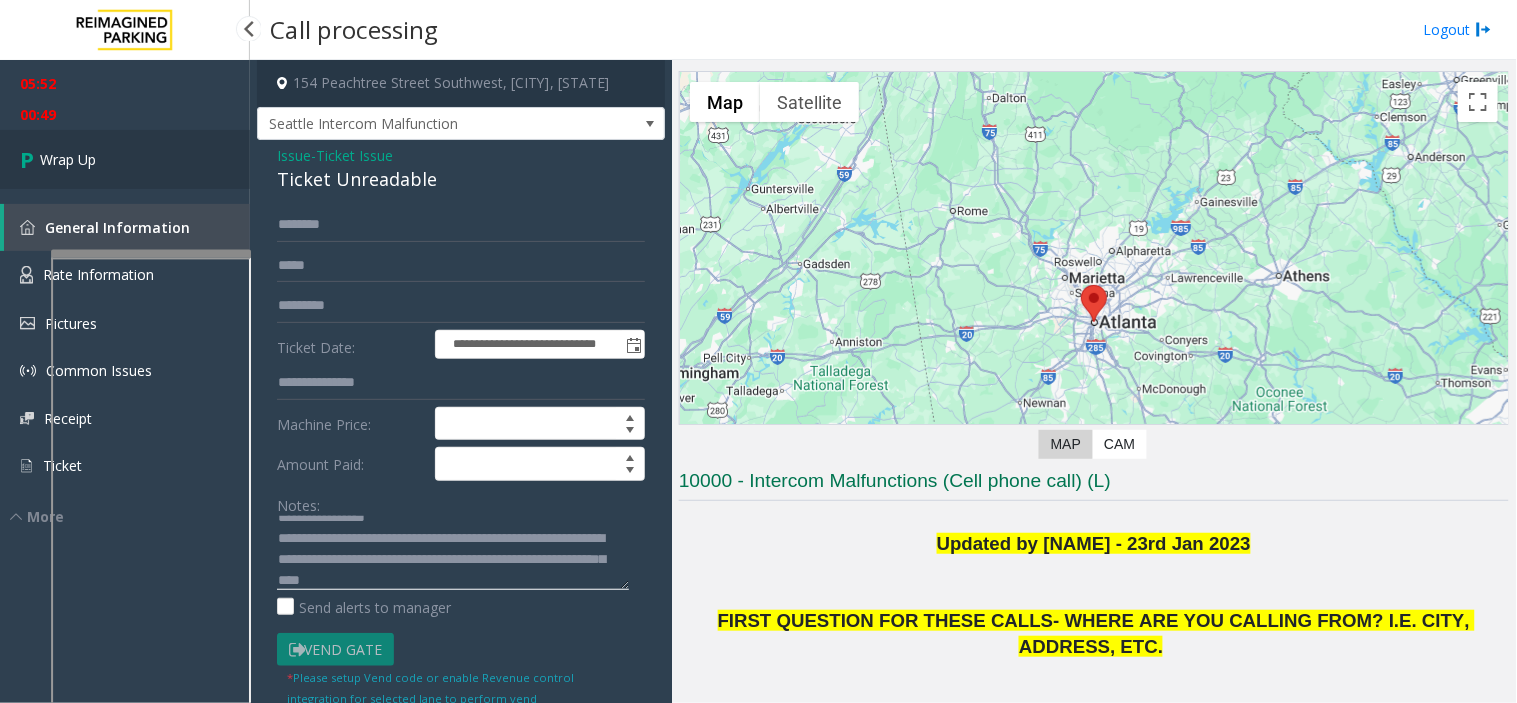 type on "**********" 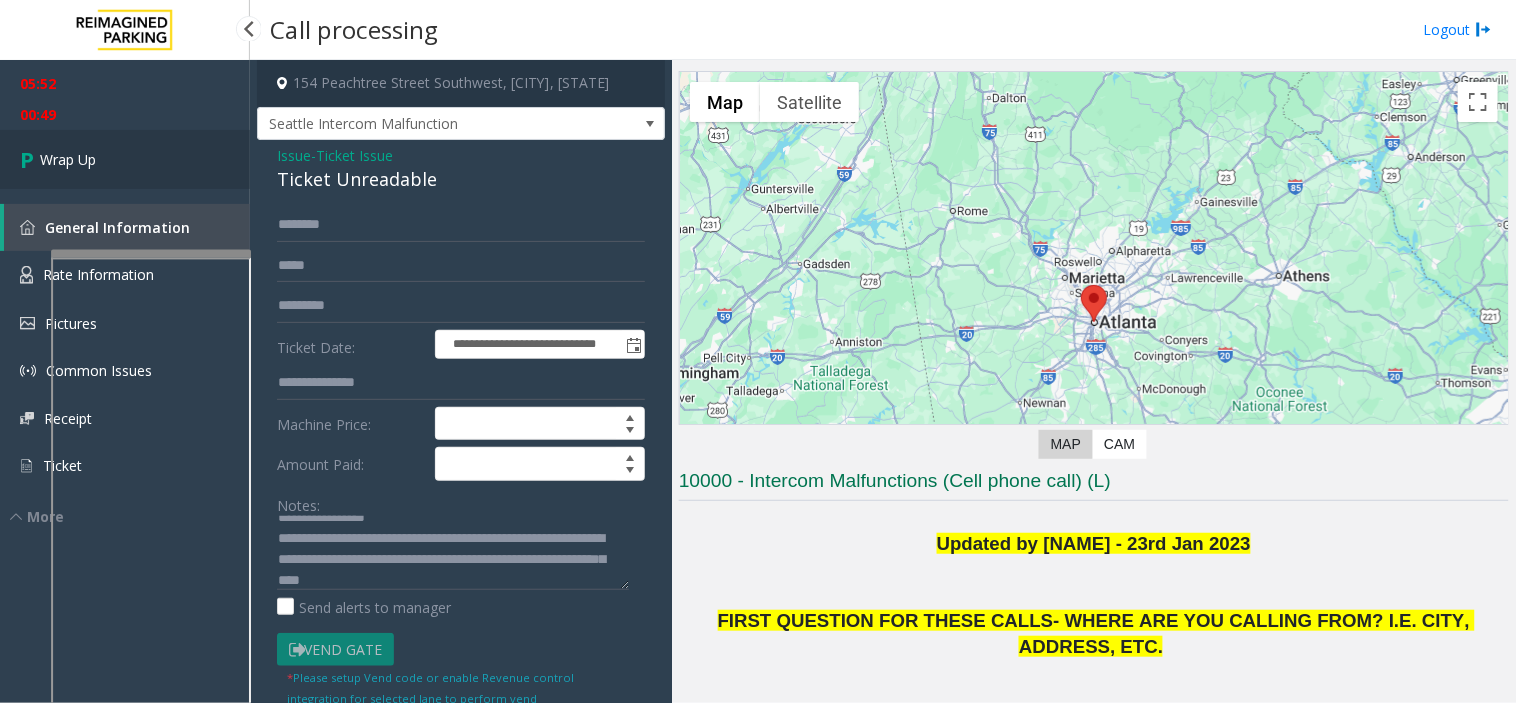 click on "Wrap Up" at bounding box center (125, 159) 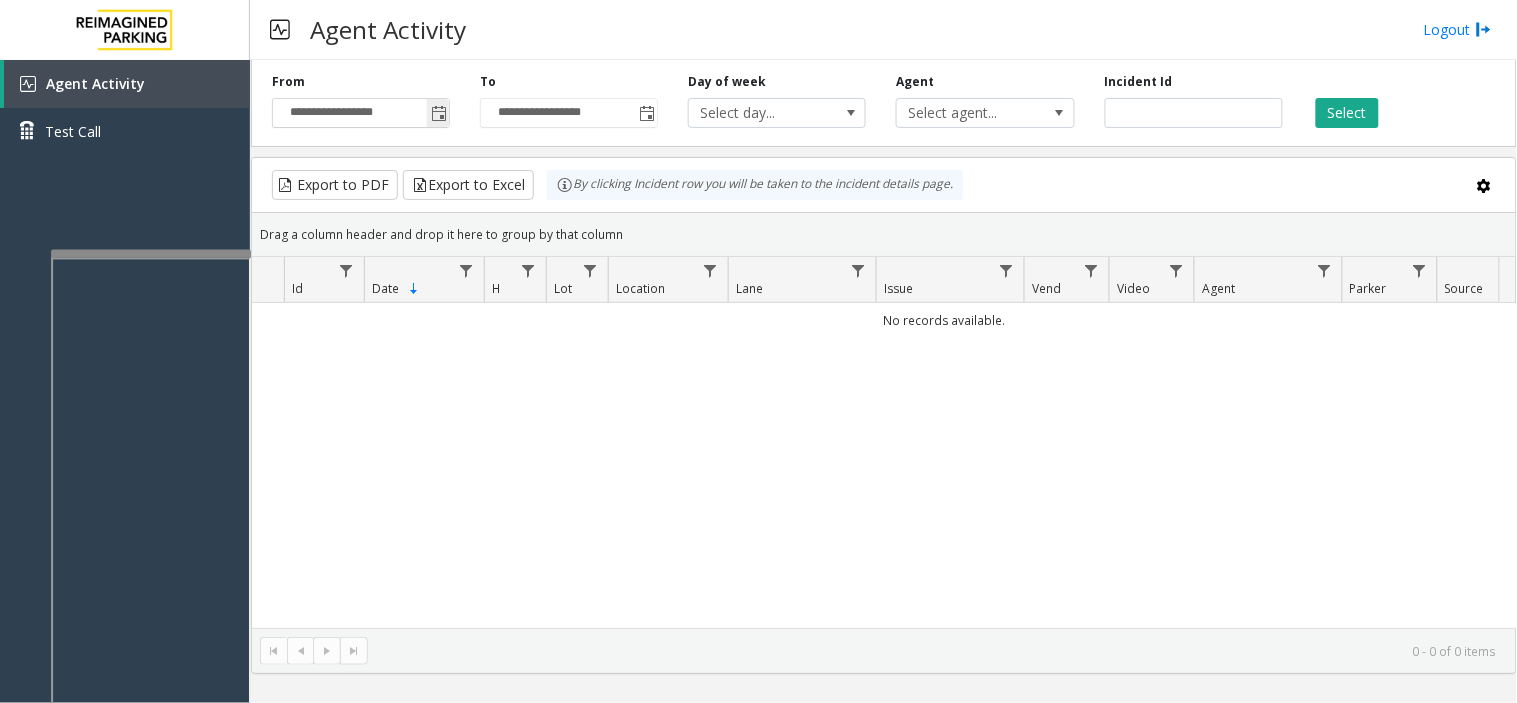 click 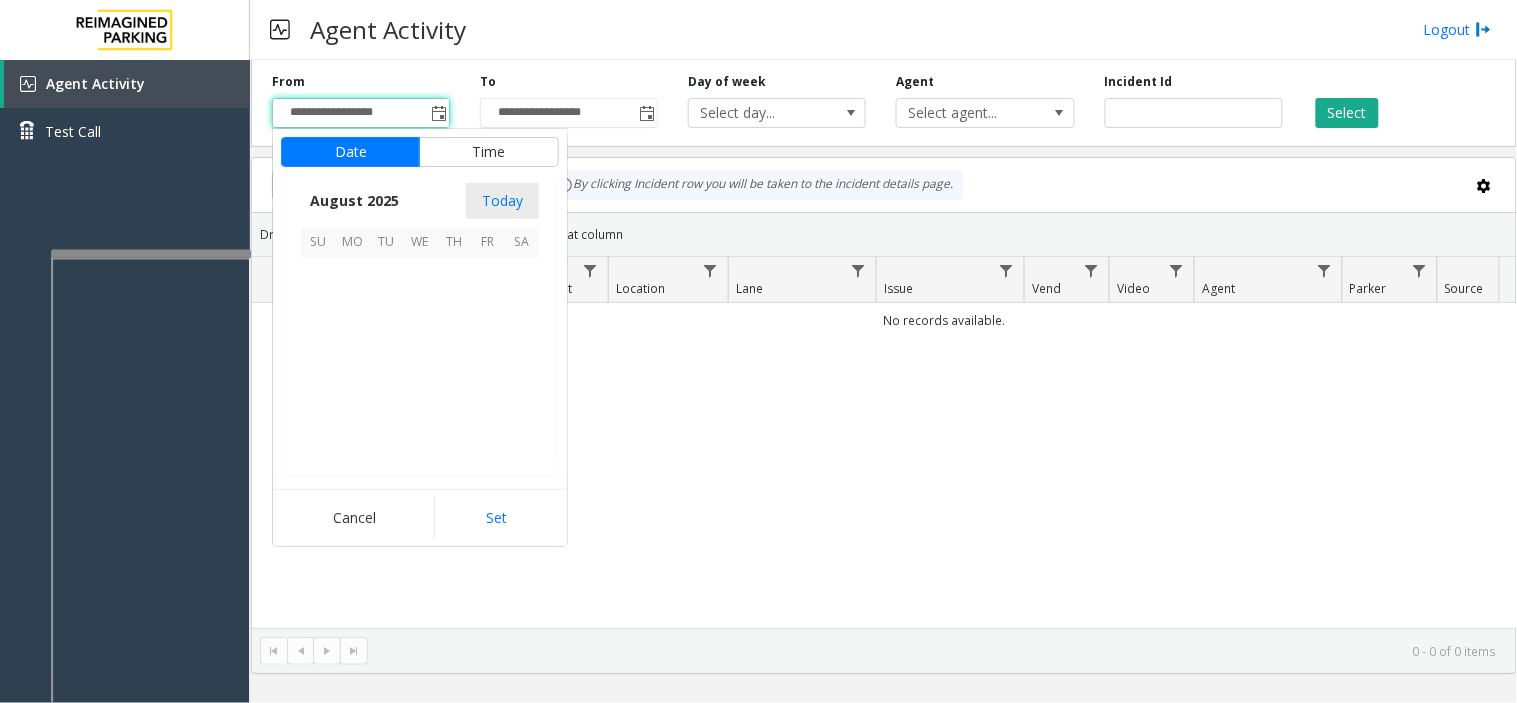 scroll, scrollTop: 358592, scrollLeft: 0, axis: vertical 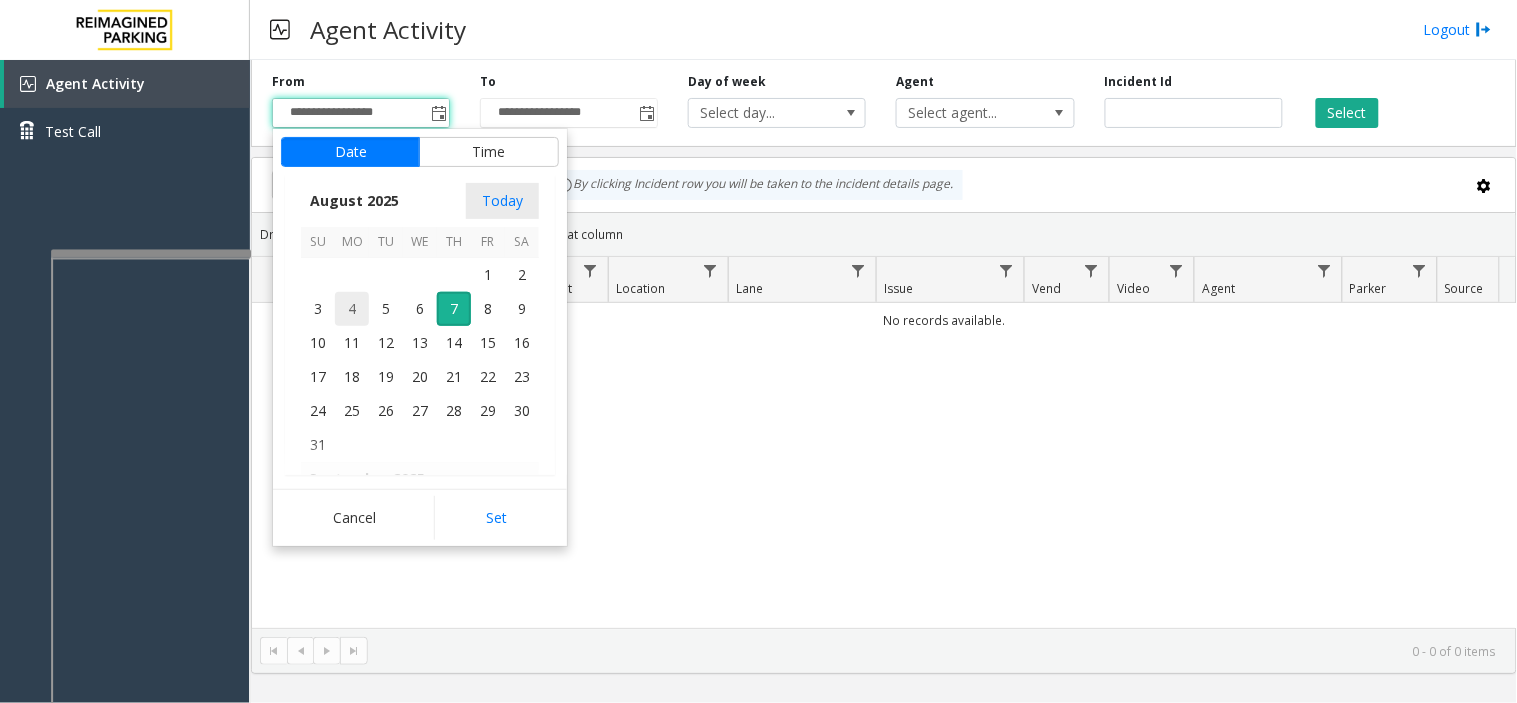 click on "4" at bounding box center [352, 309] 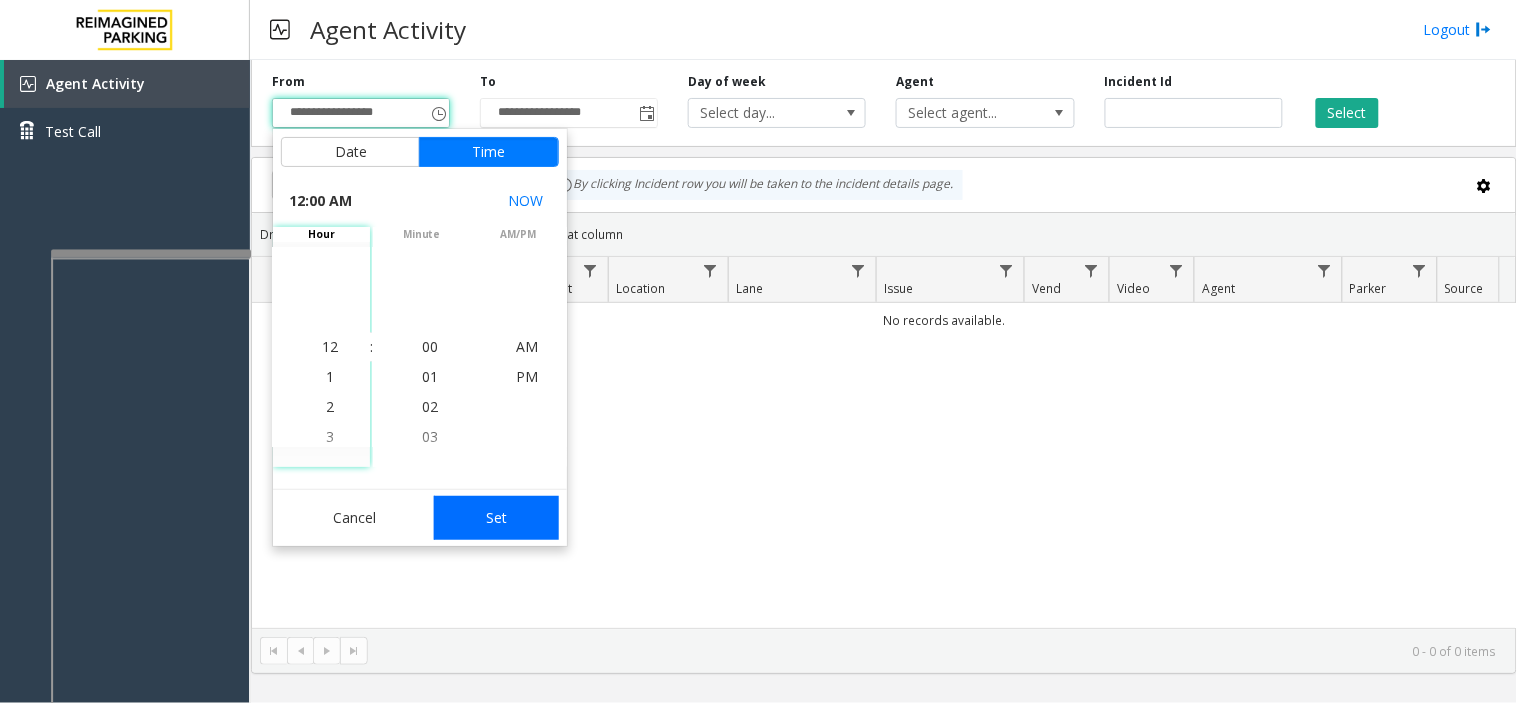 click on "Set" 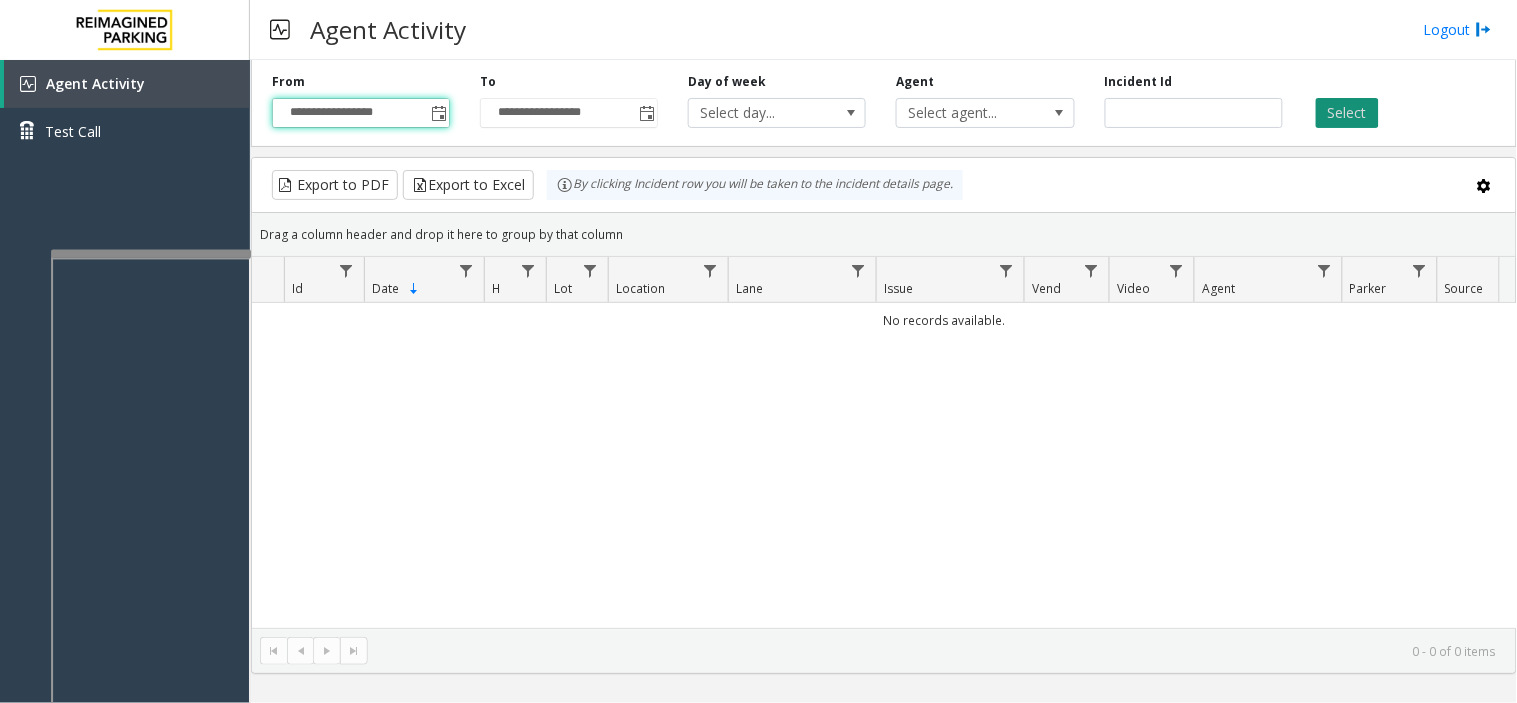 click on "Select" 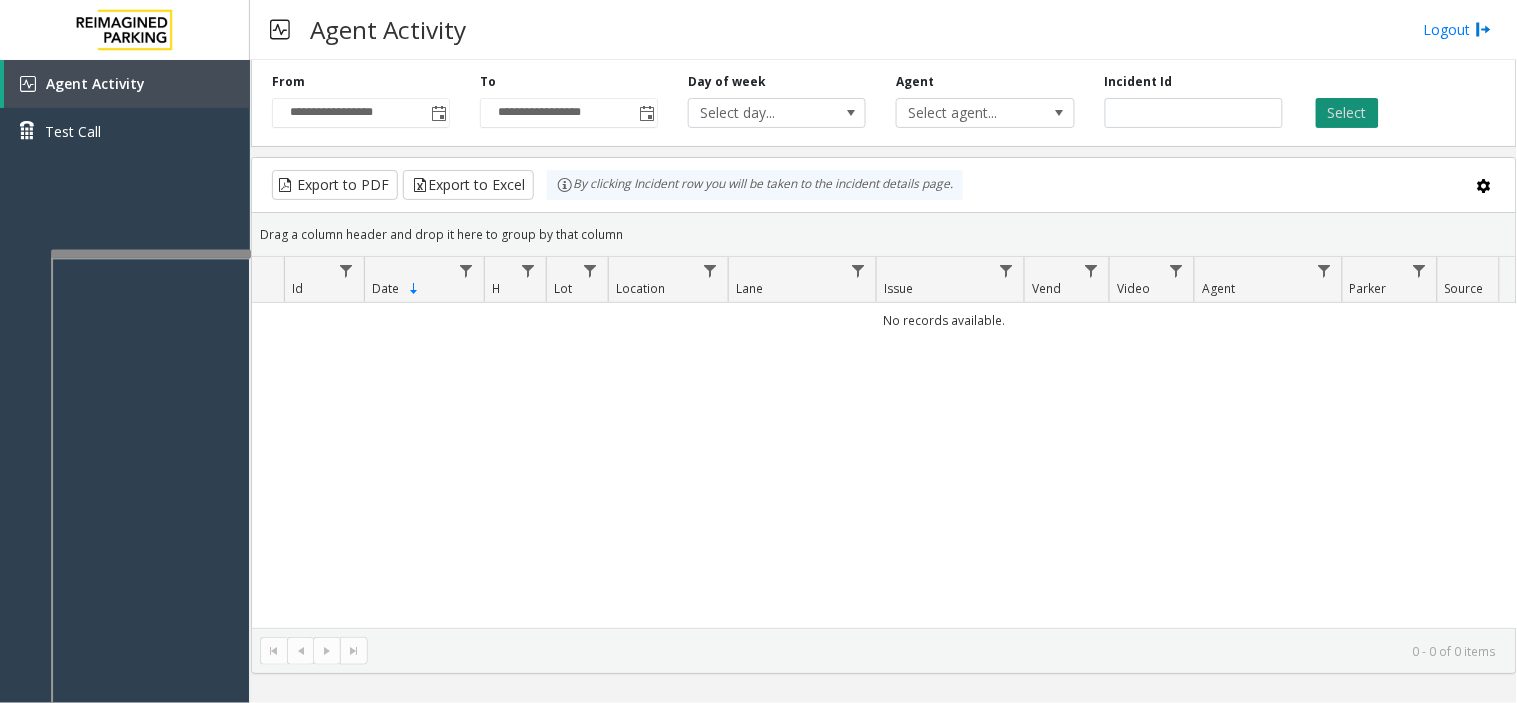 click on "Select" 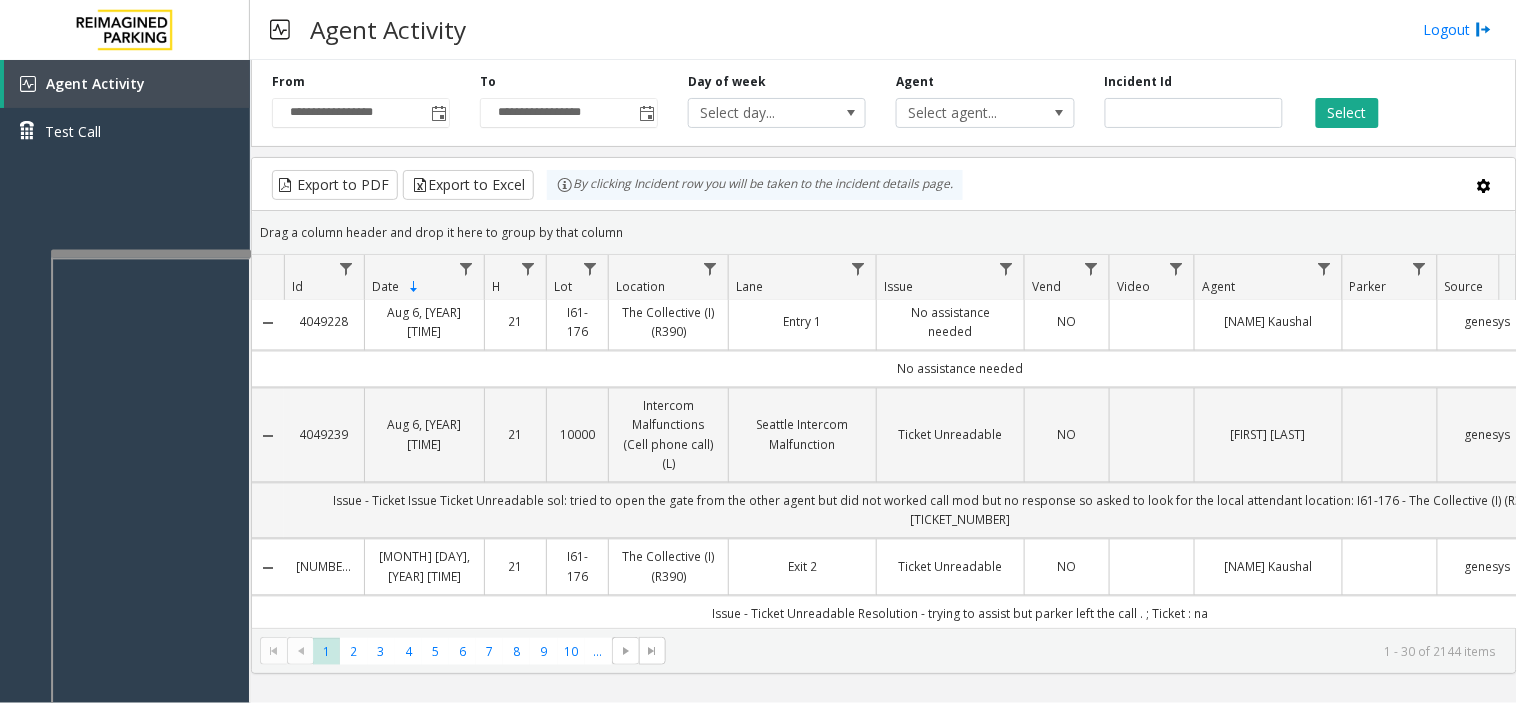 scroll, scrollTop: 1111, scrollLeft: 0, axis: vertical 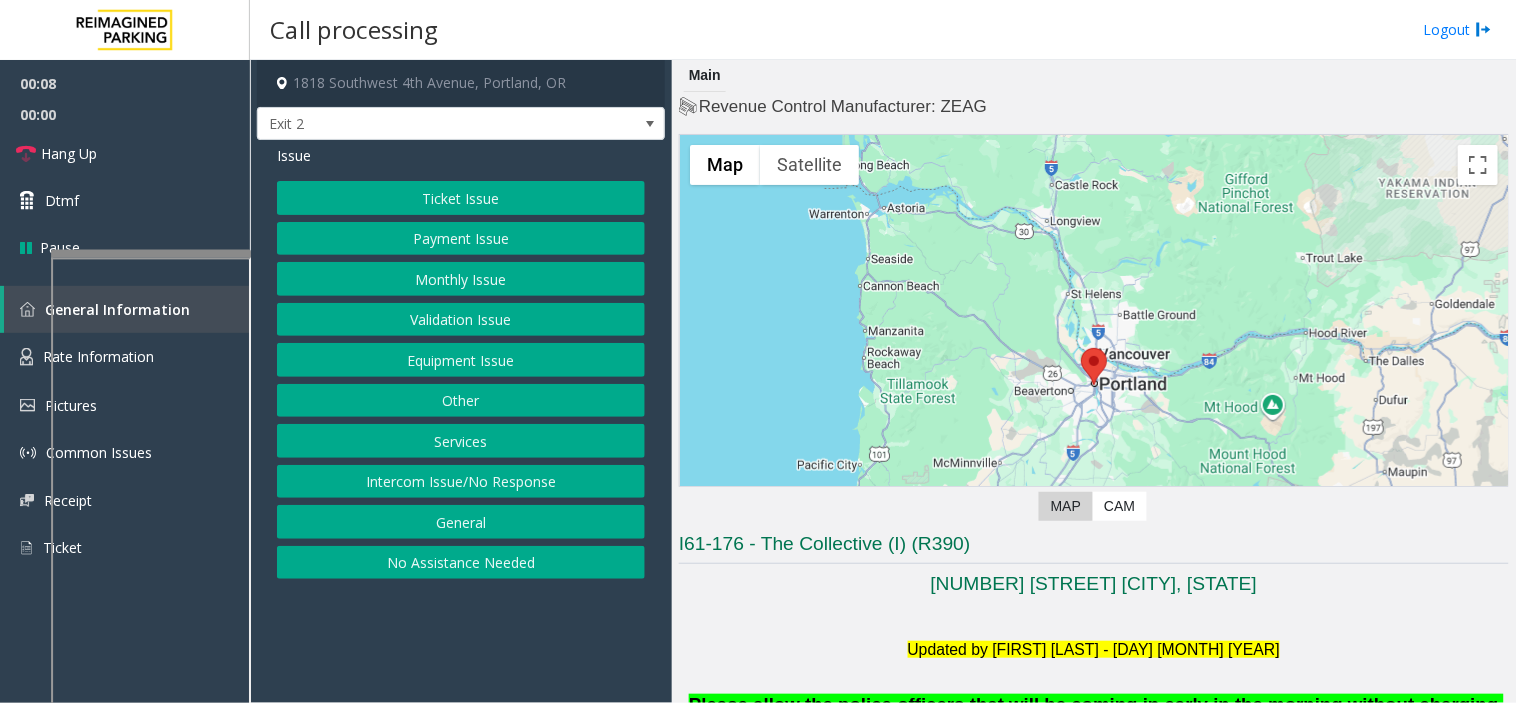 click on "Ticket Issue" 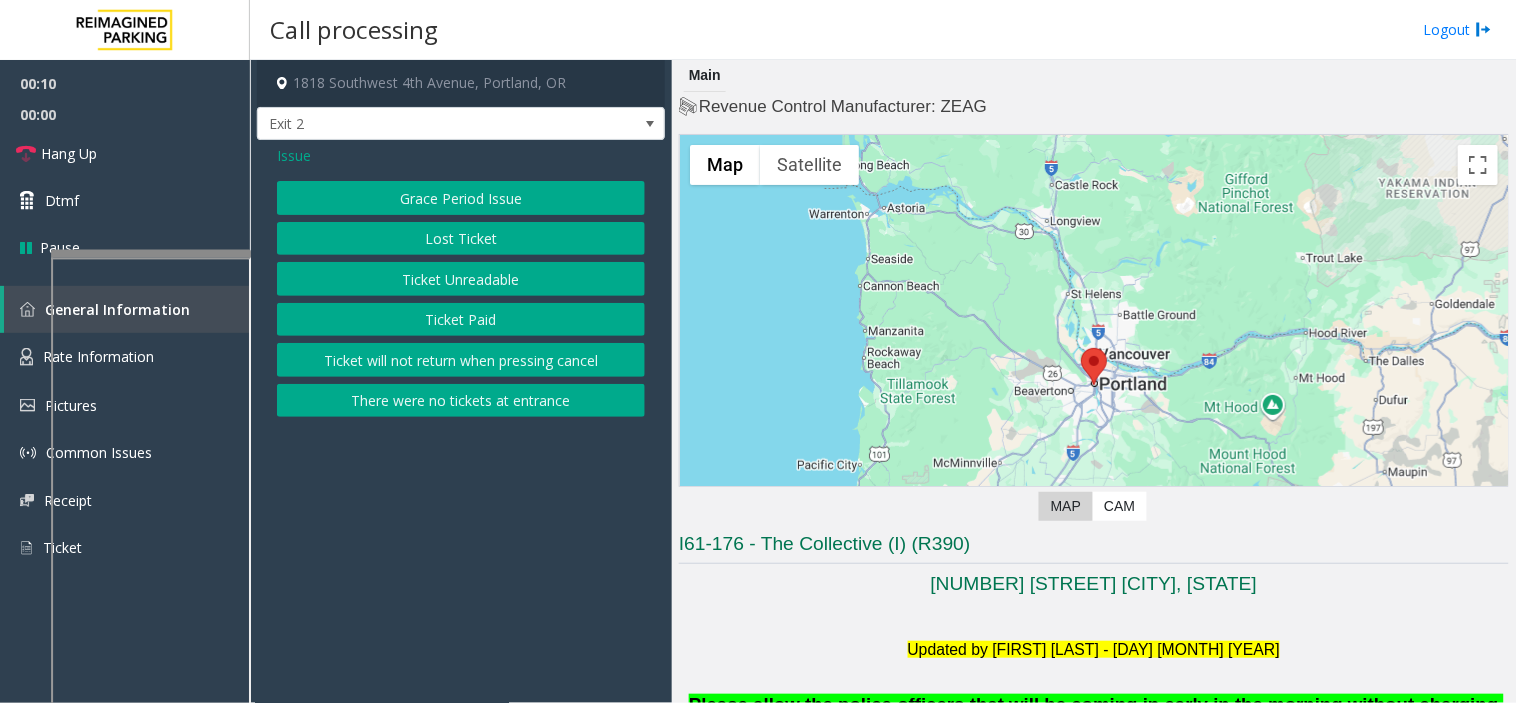 click on "Issue" 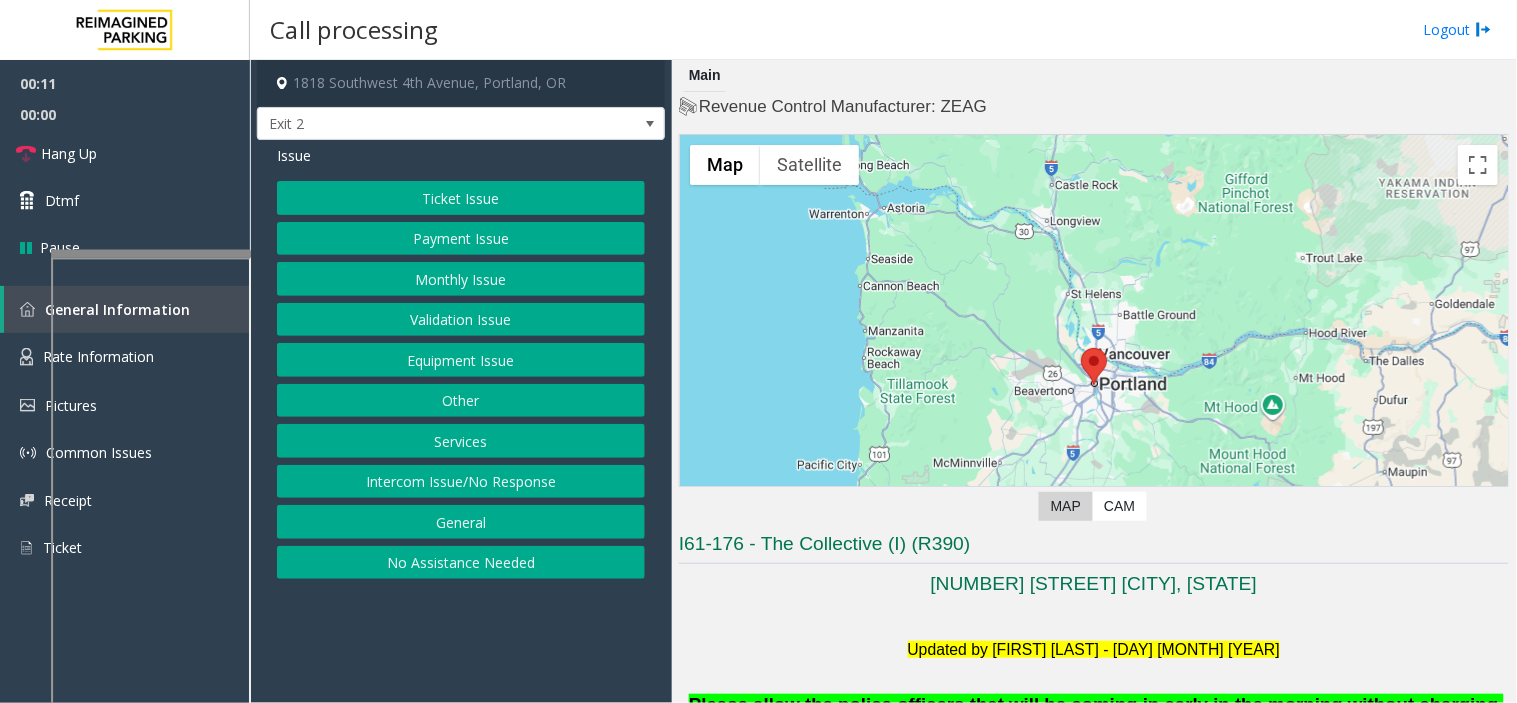 click on "Ticket Issue" 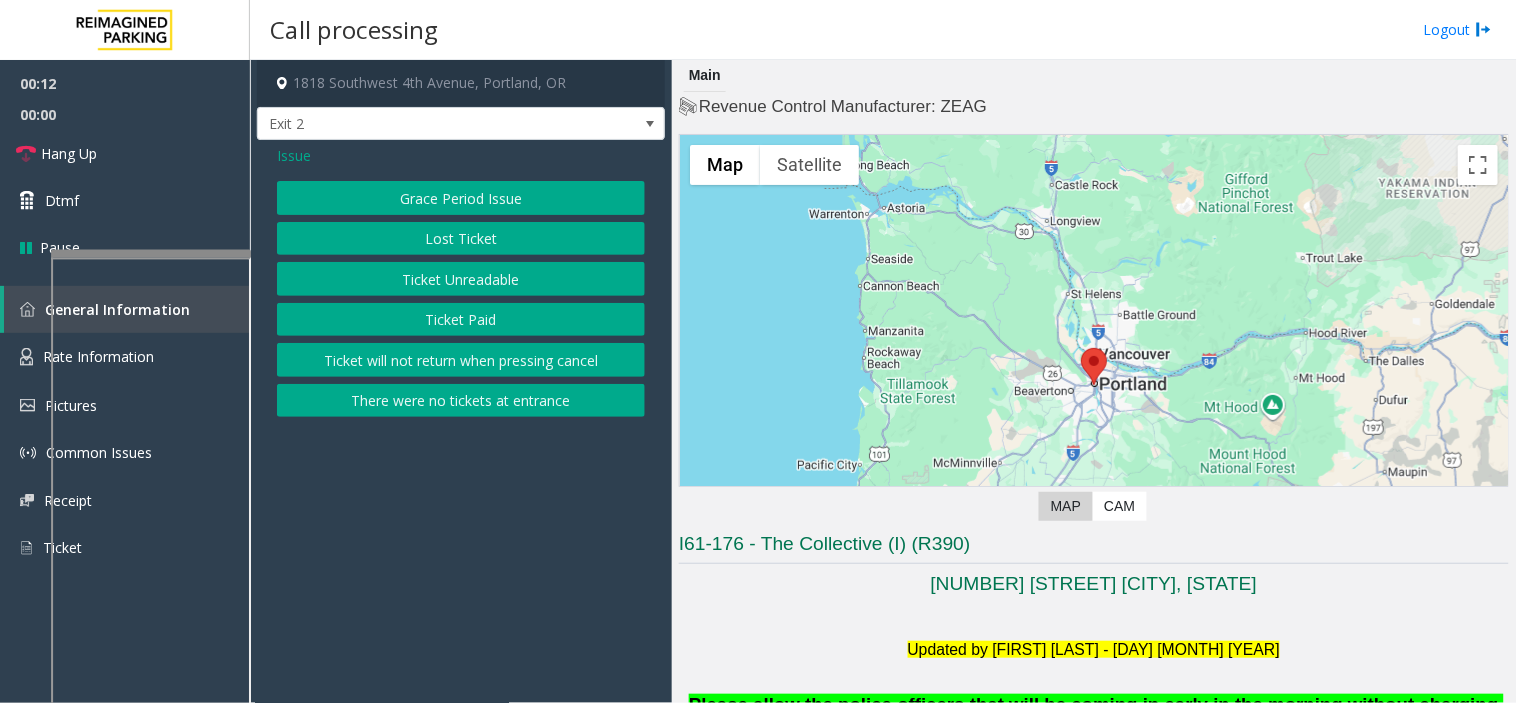 click on "Ticket Unreadable" 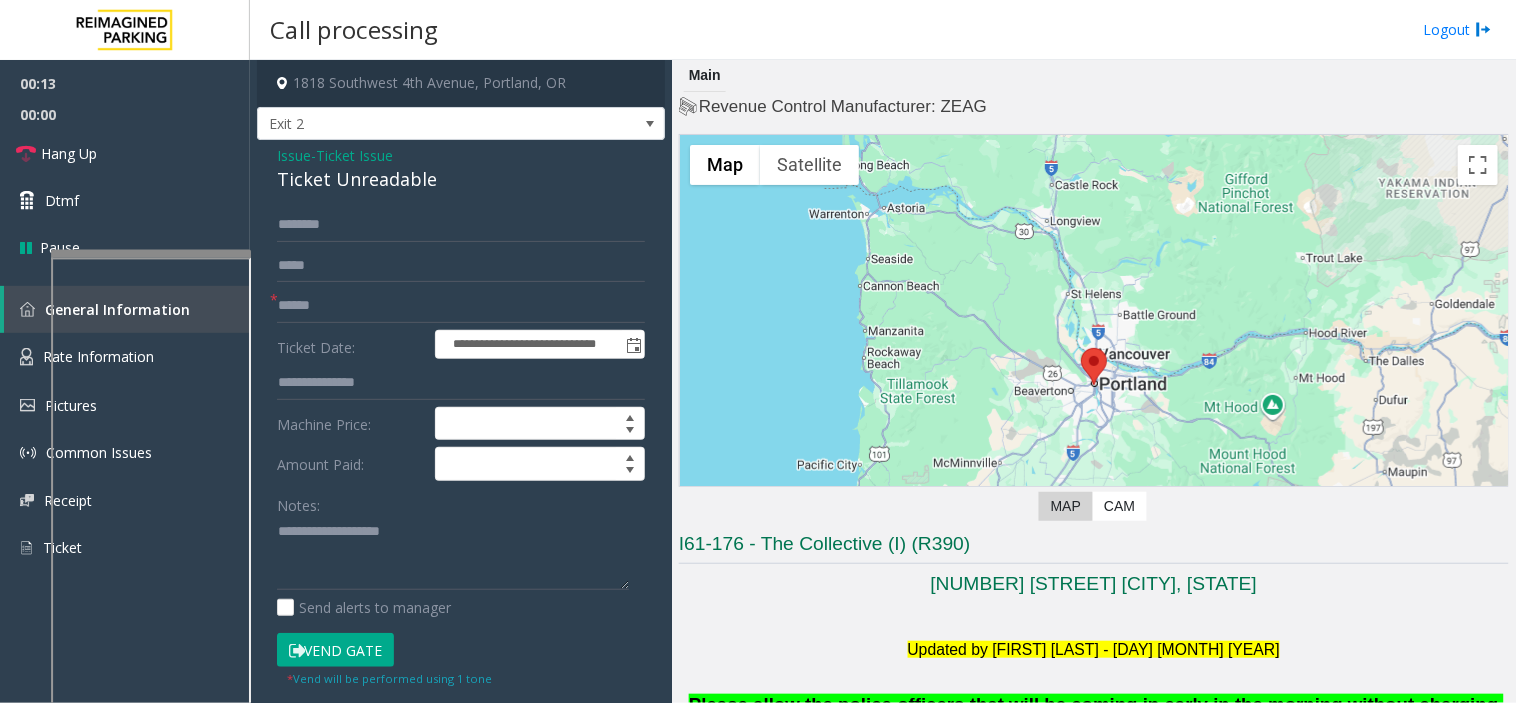 click on "Issue" 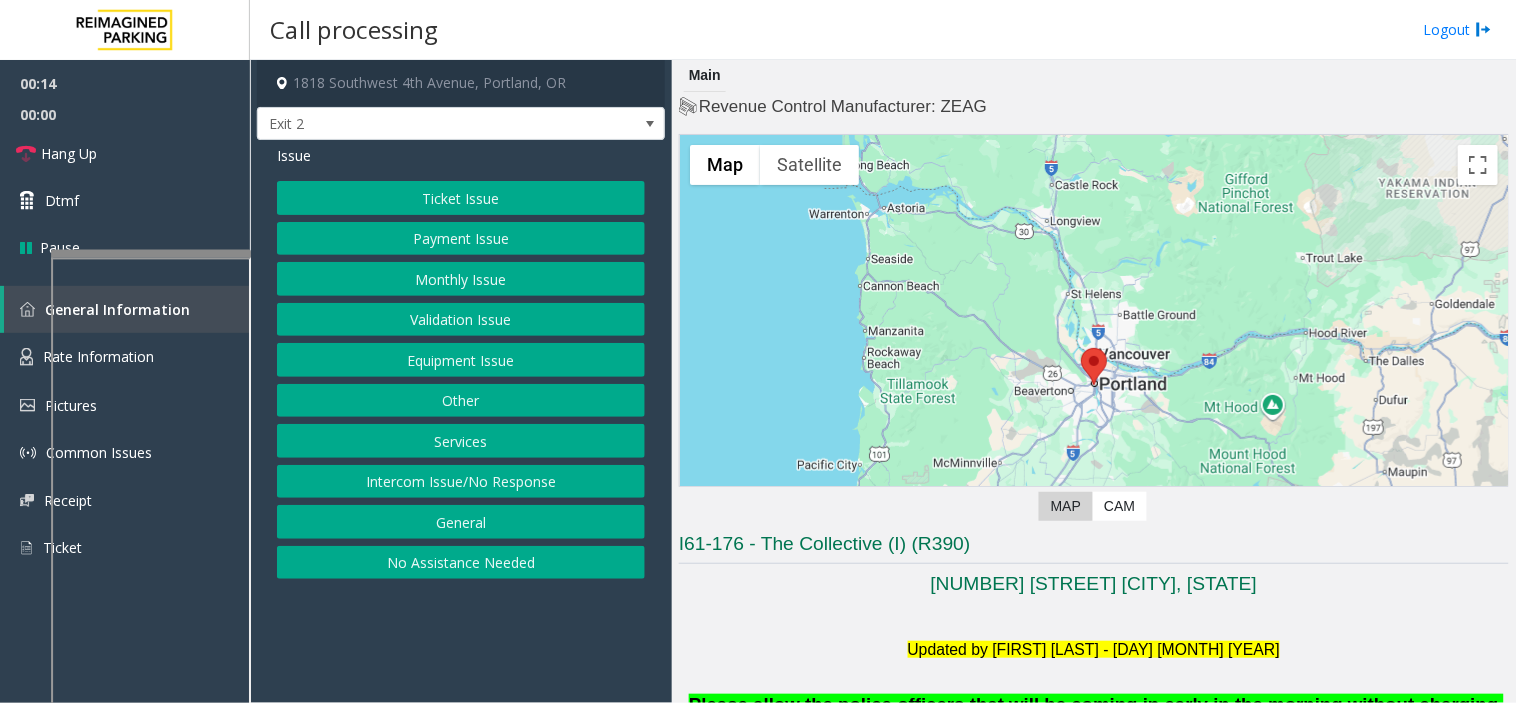 click on "Monthly Issue" 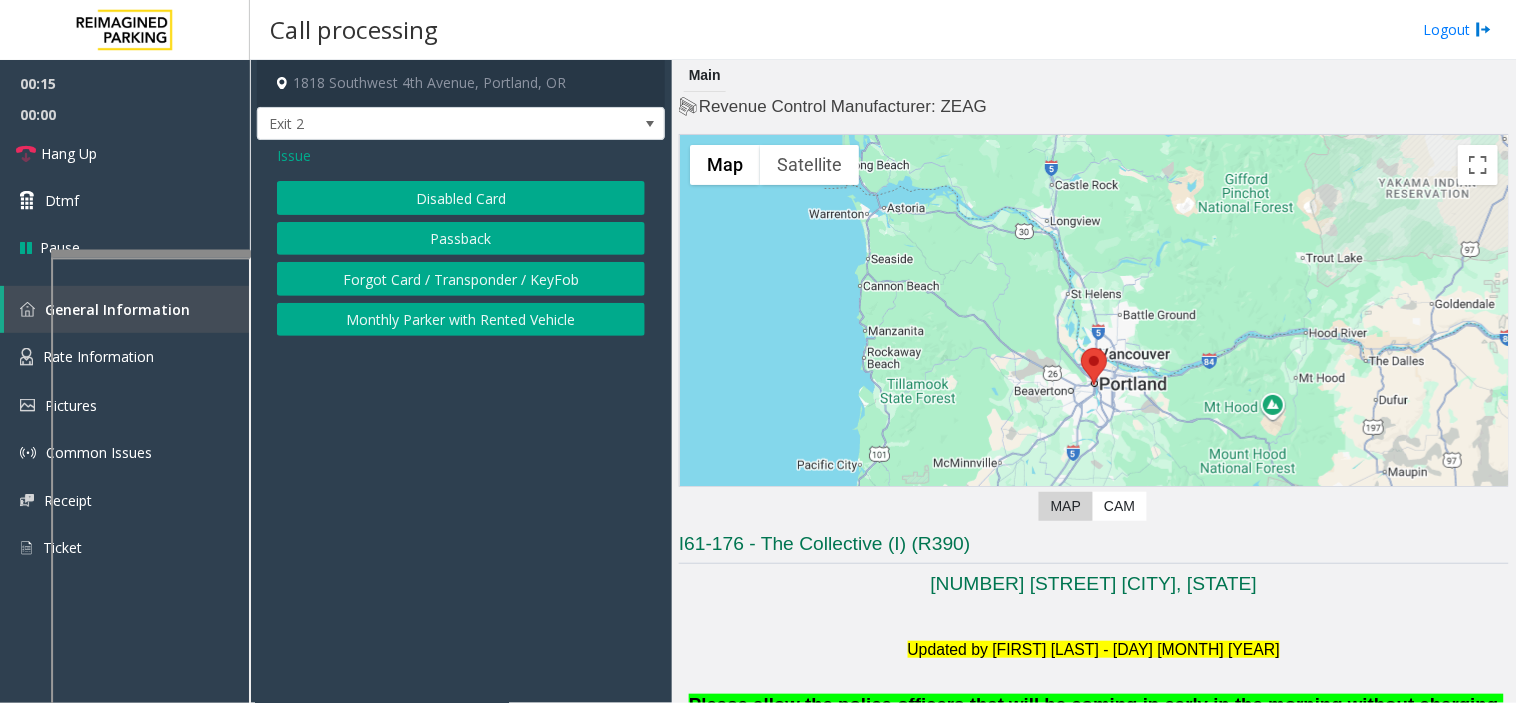 click on "Disabled Card" 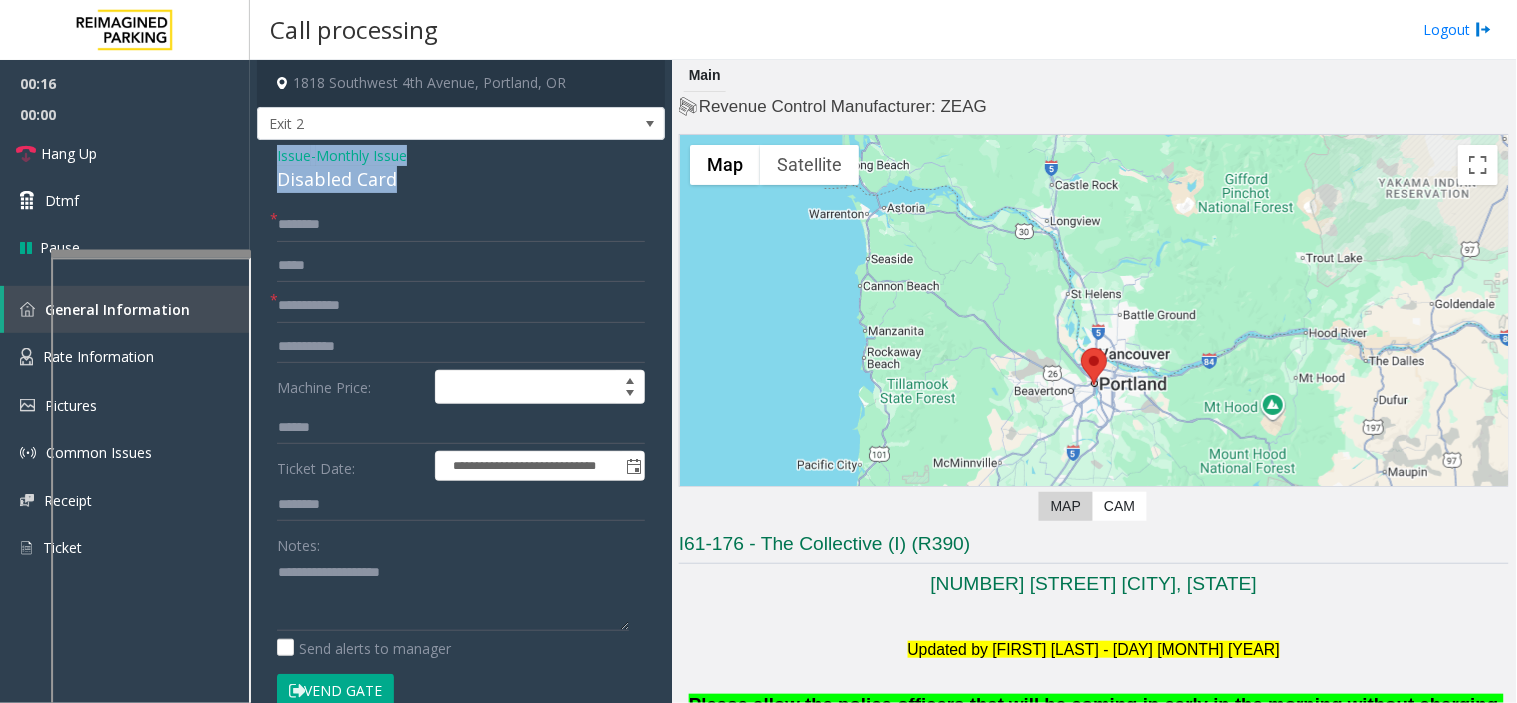 drag, startPoint x: 402, startPoint y: 185, endPoint x: 270, endPoint y: 154, distance: 135.5913 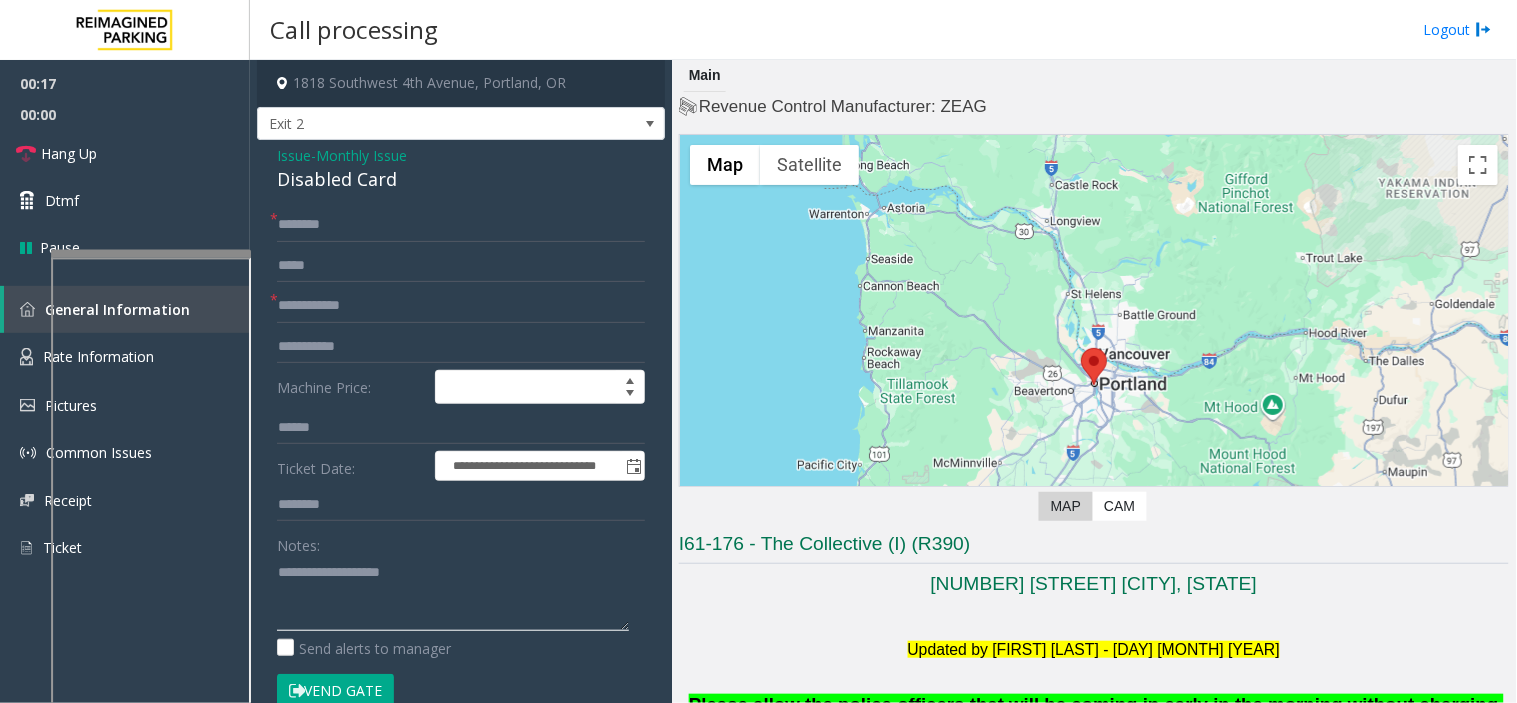 click 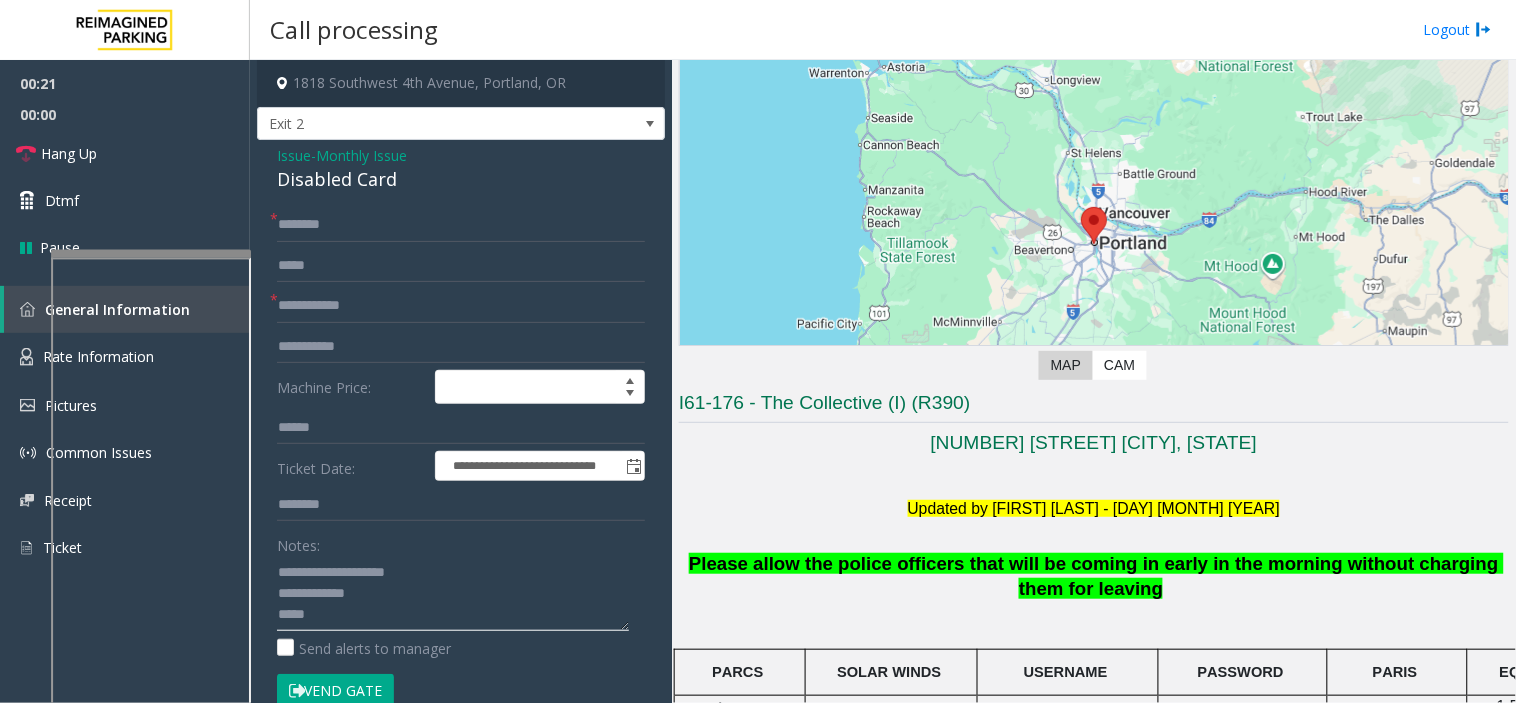 scroll, scrollTop: 333, scrollLeft: 0, axis: vertical 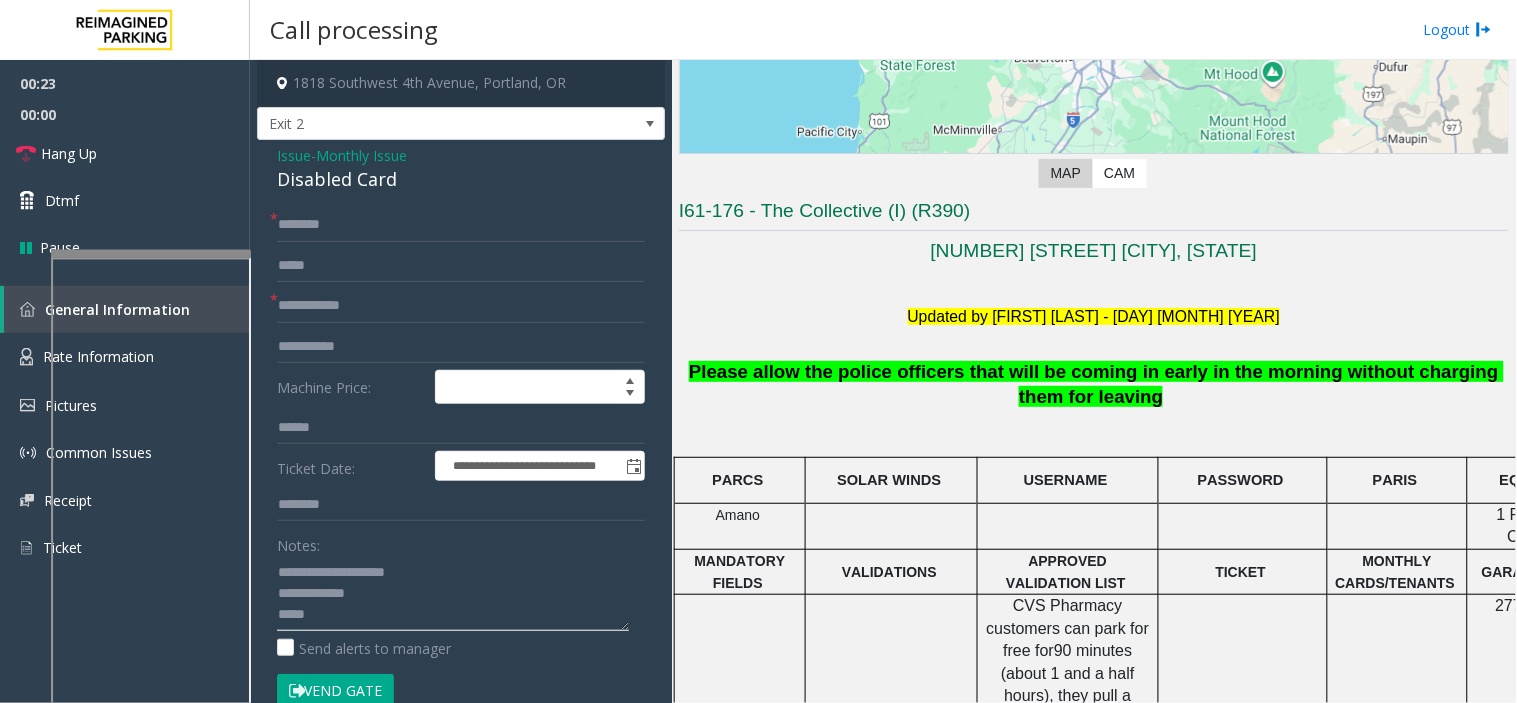 type on "**********" 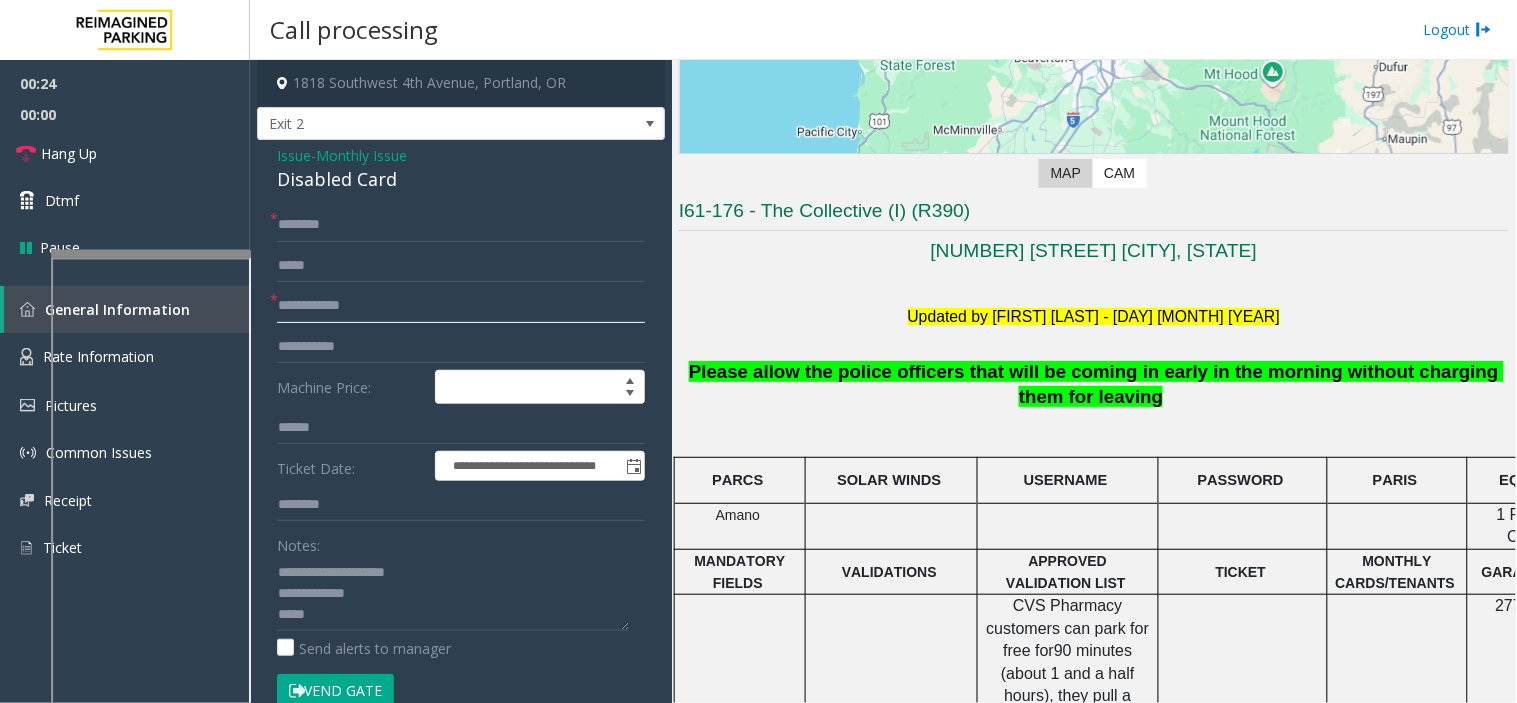 click 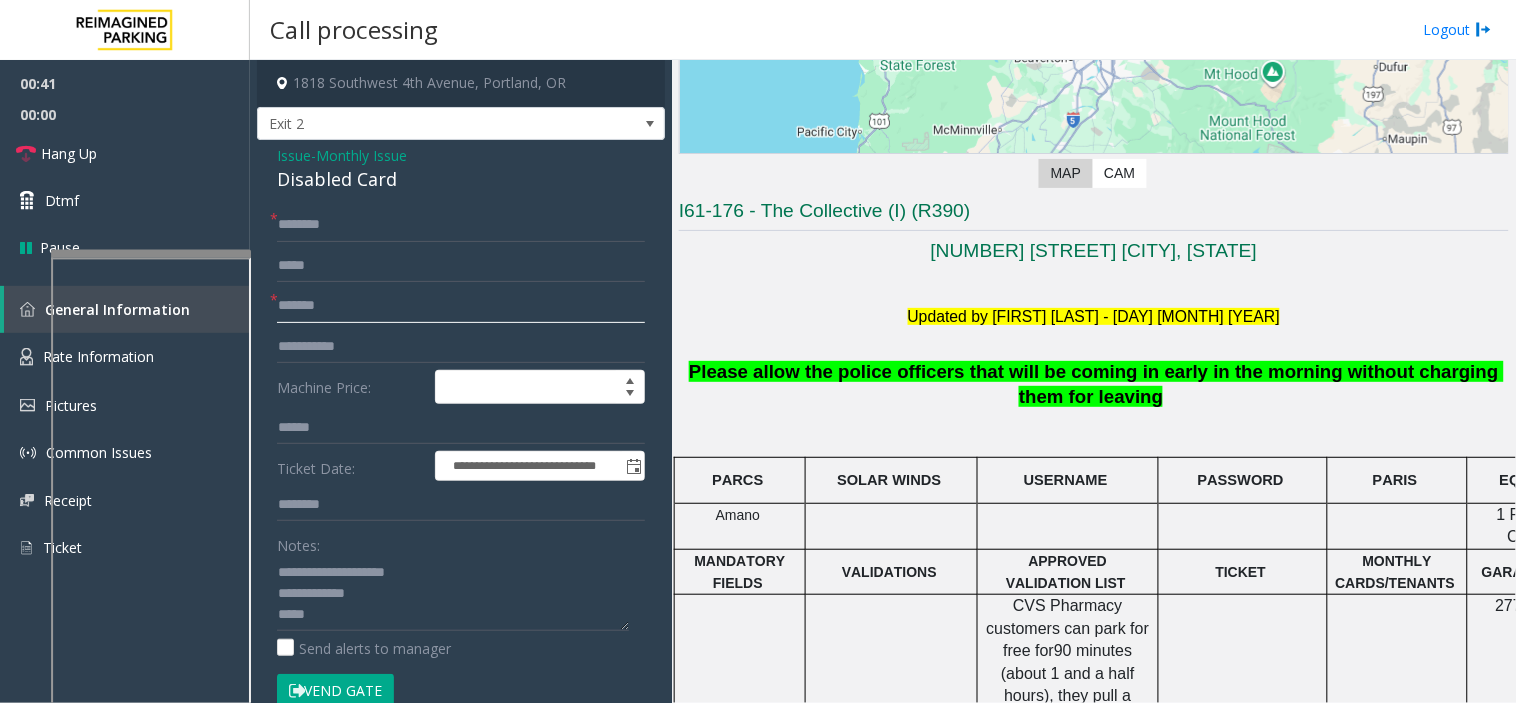 click on "*******" 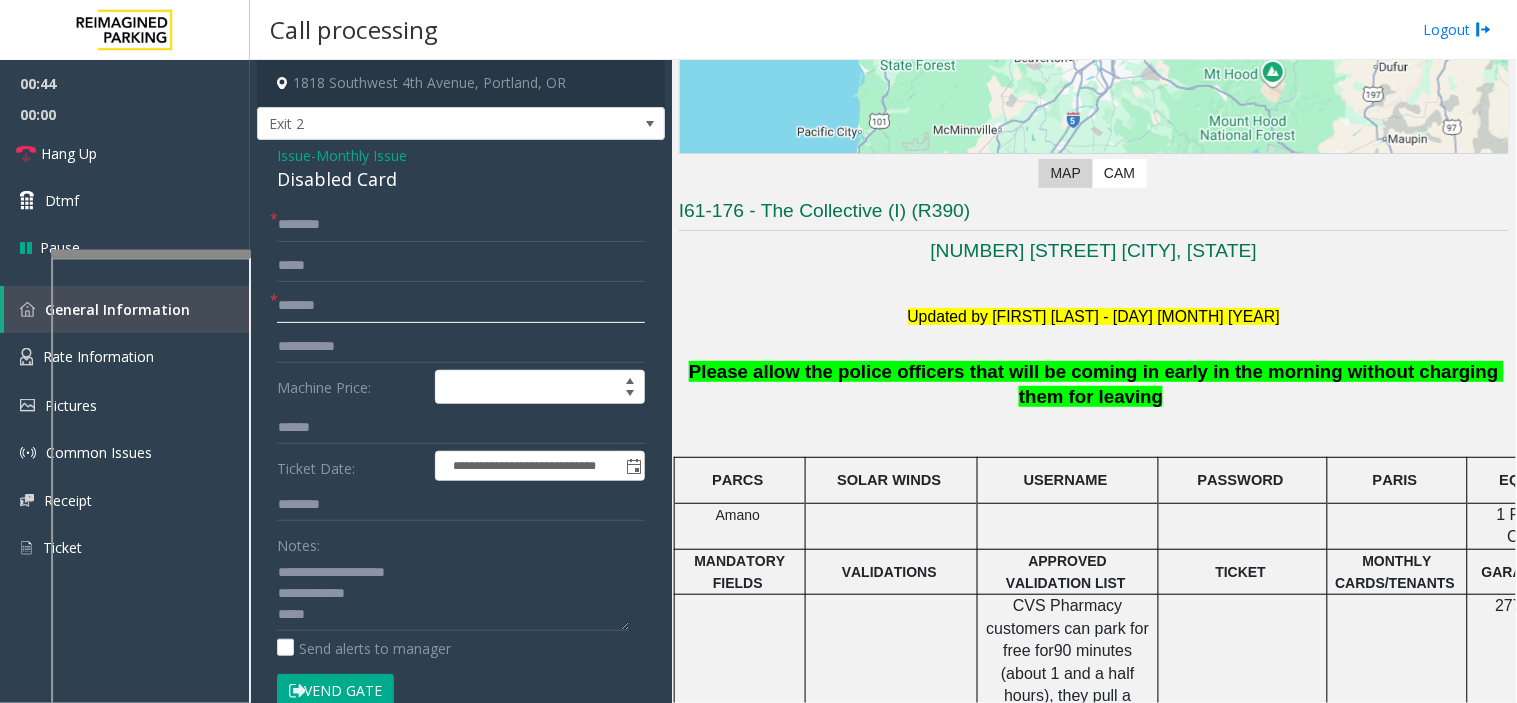 click on "*******" 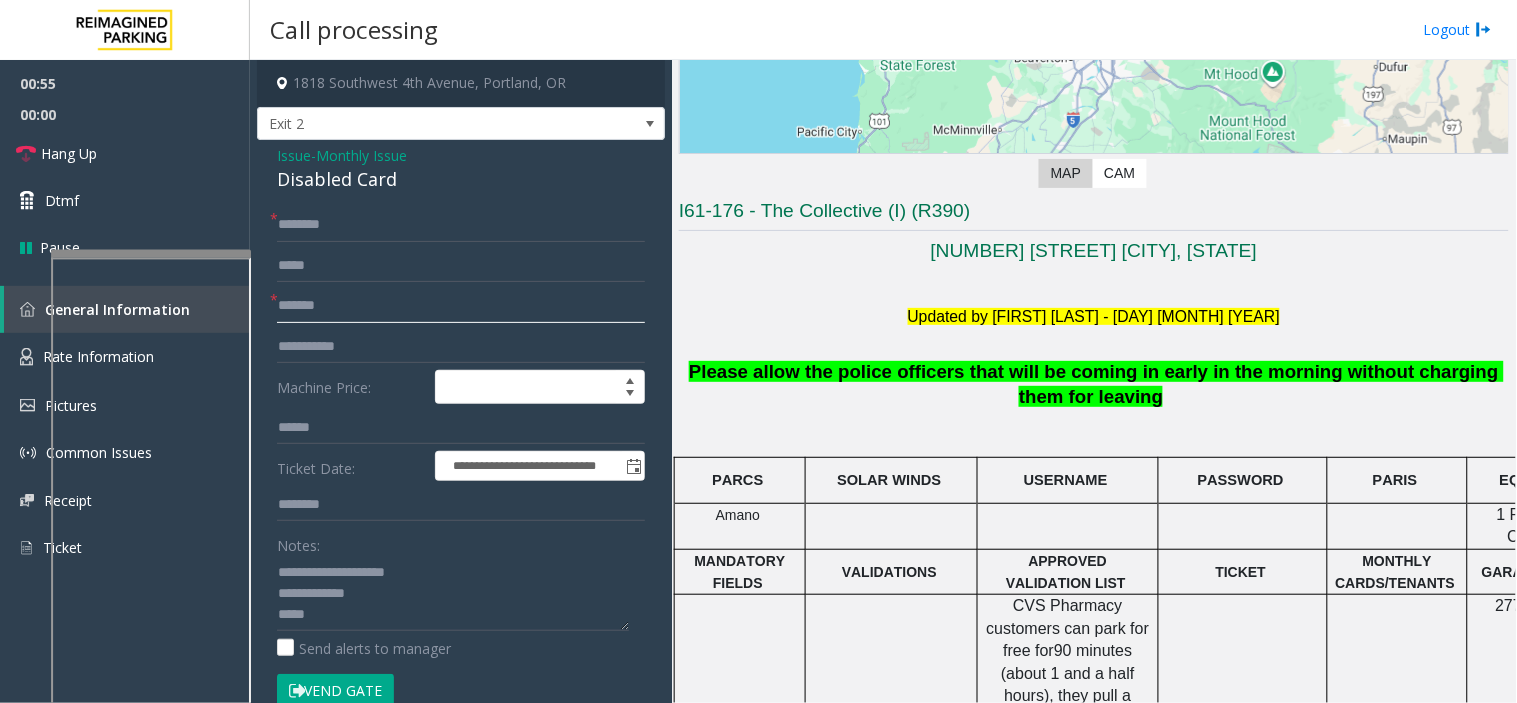 type on "*******" 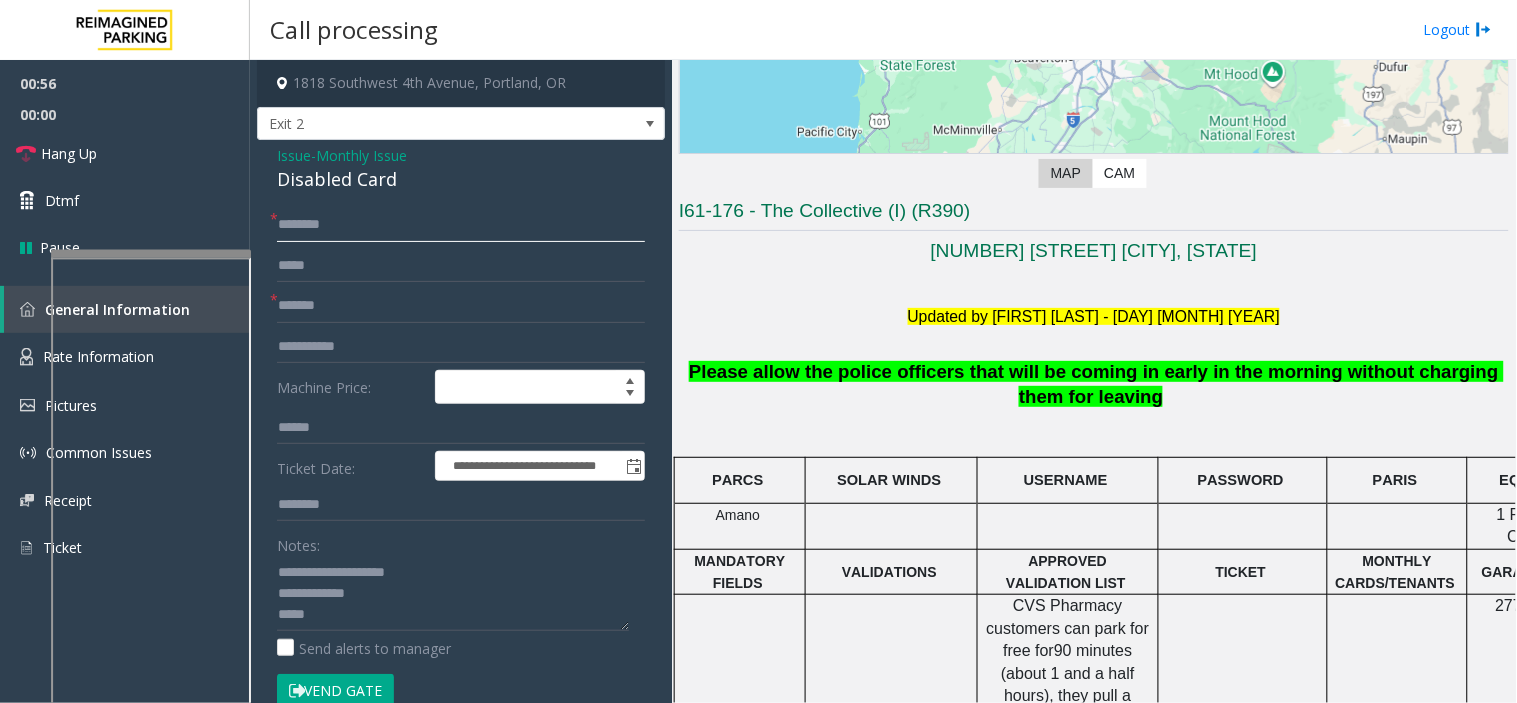 click 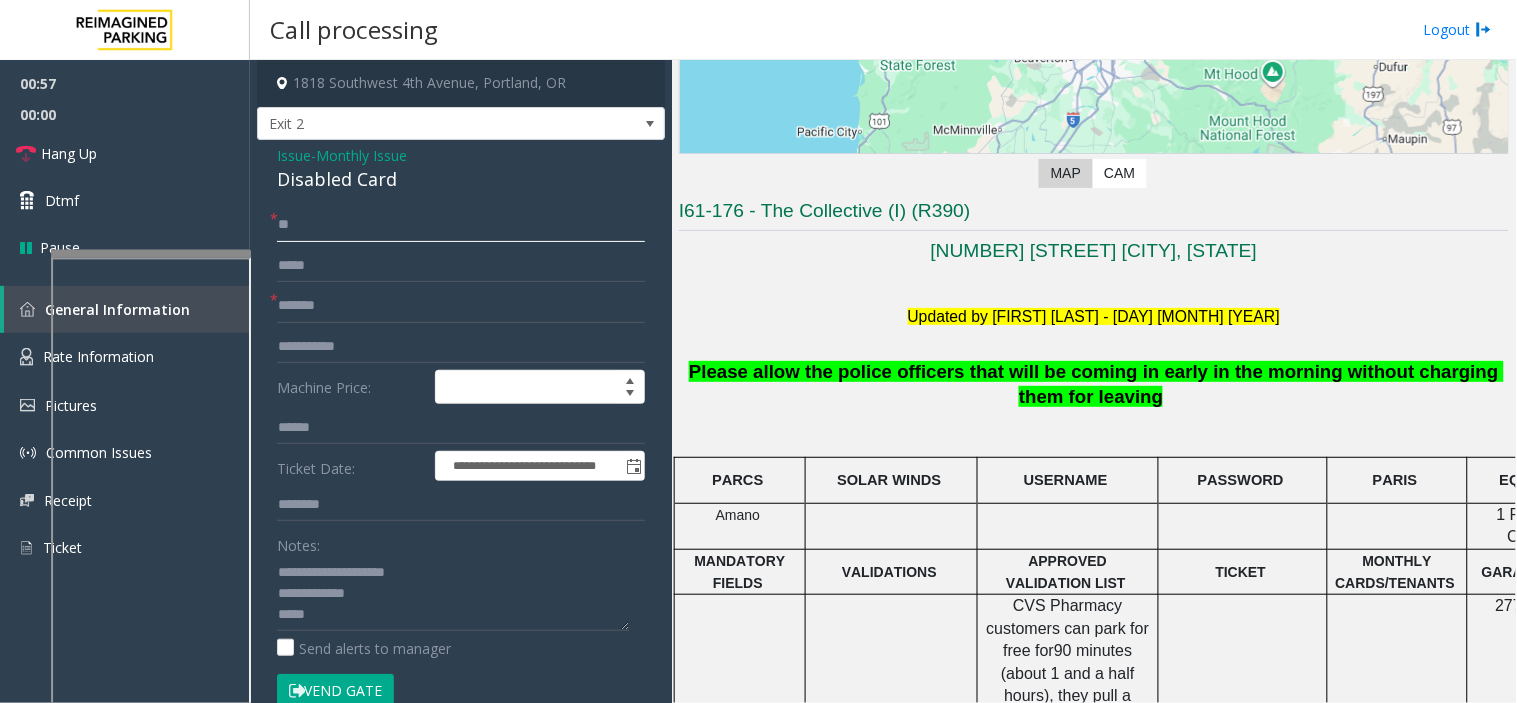 type on "**" 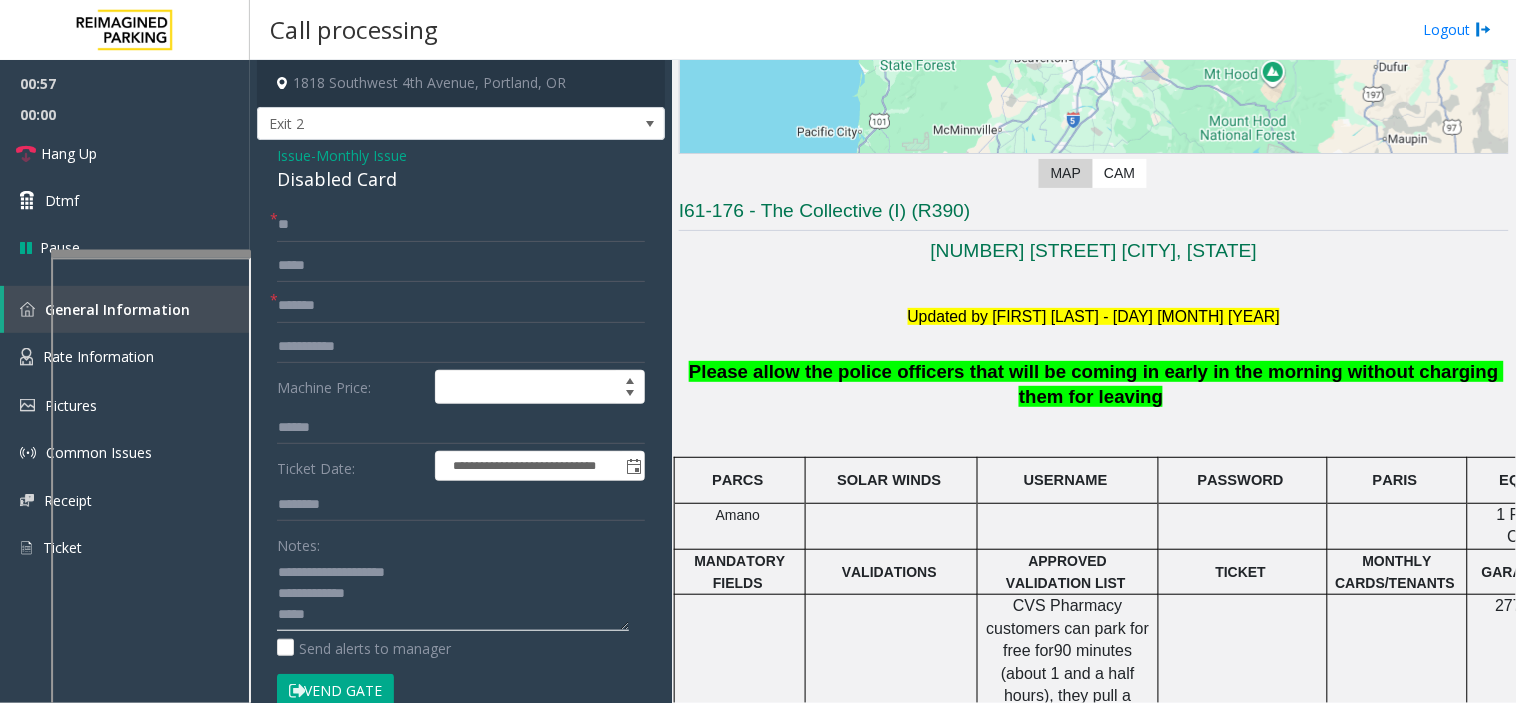 click 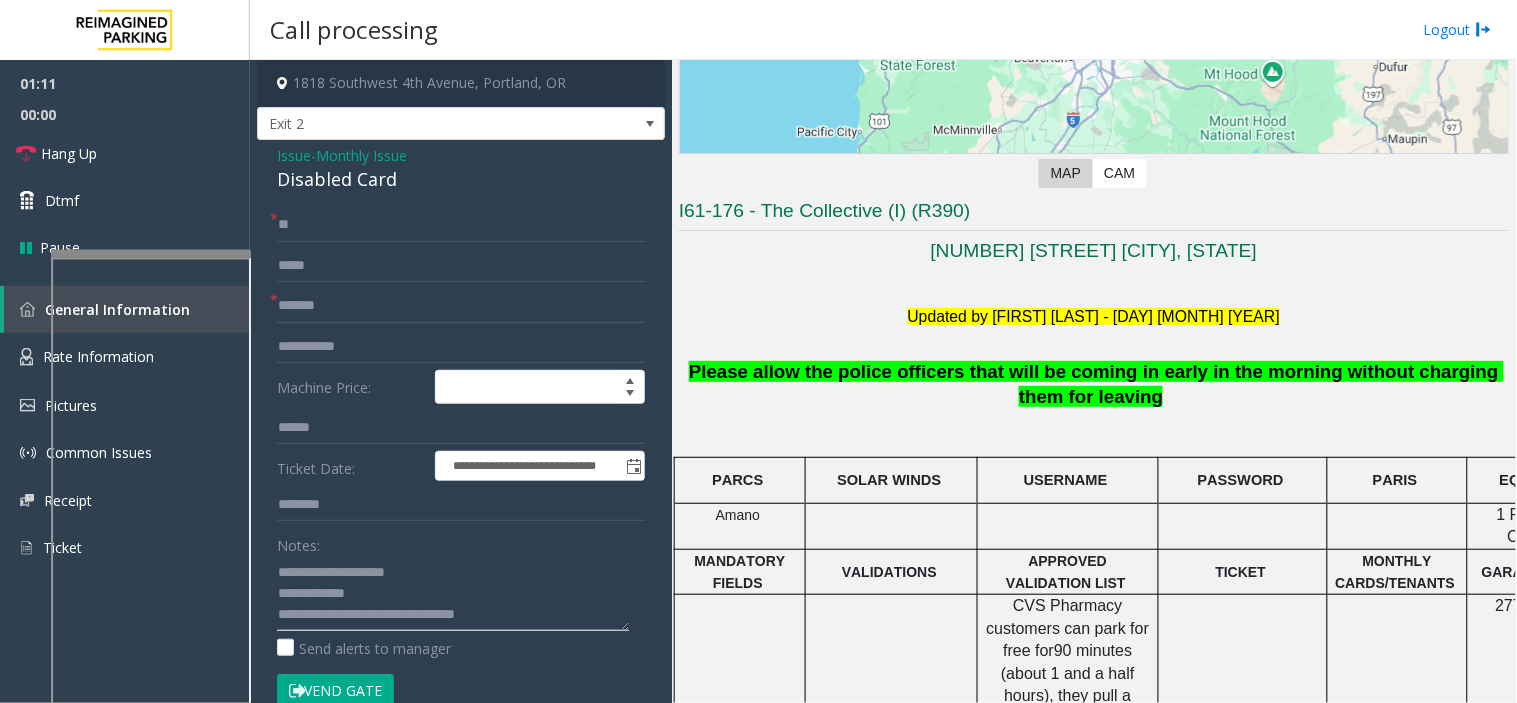 click 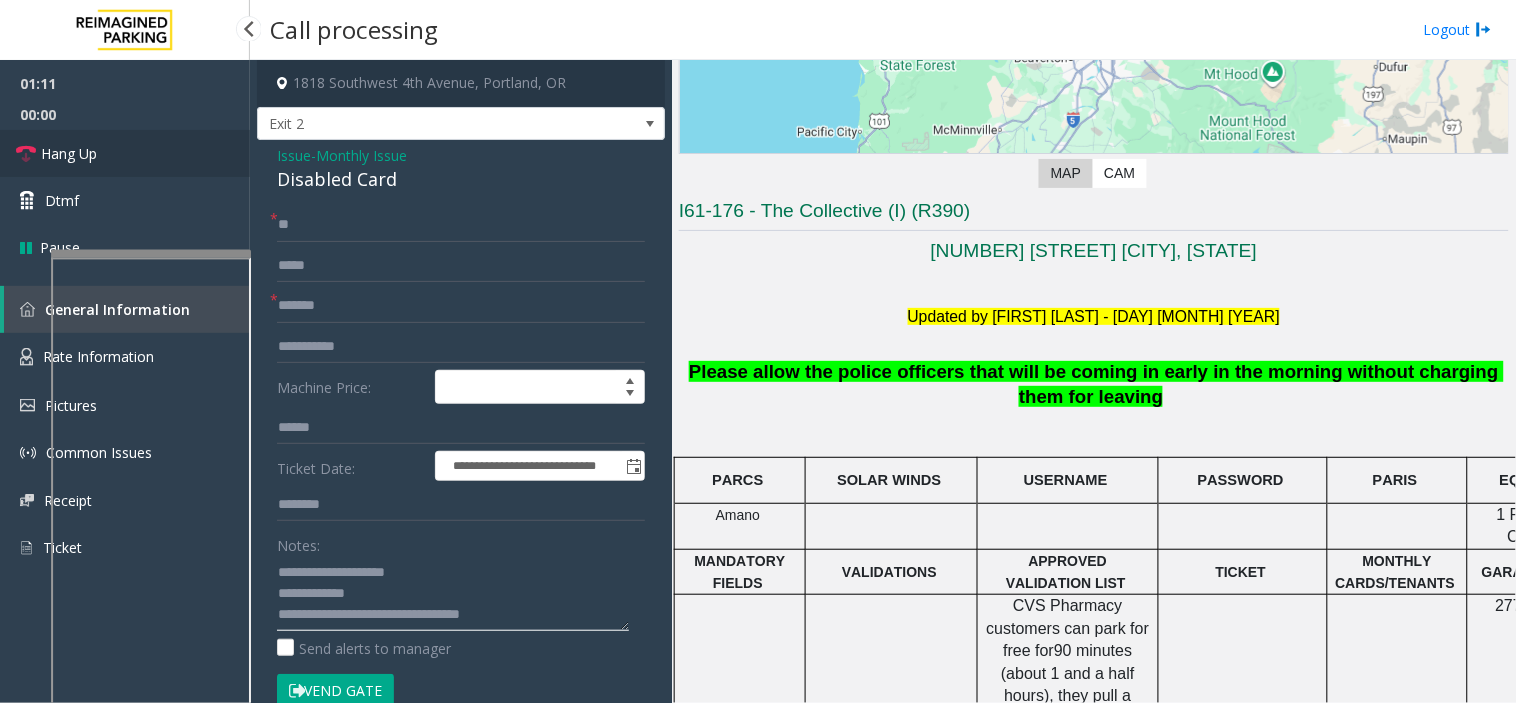 type on "**********" 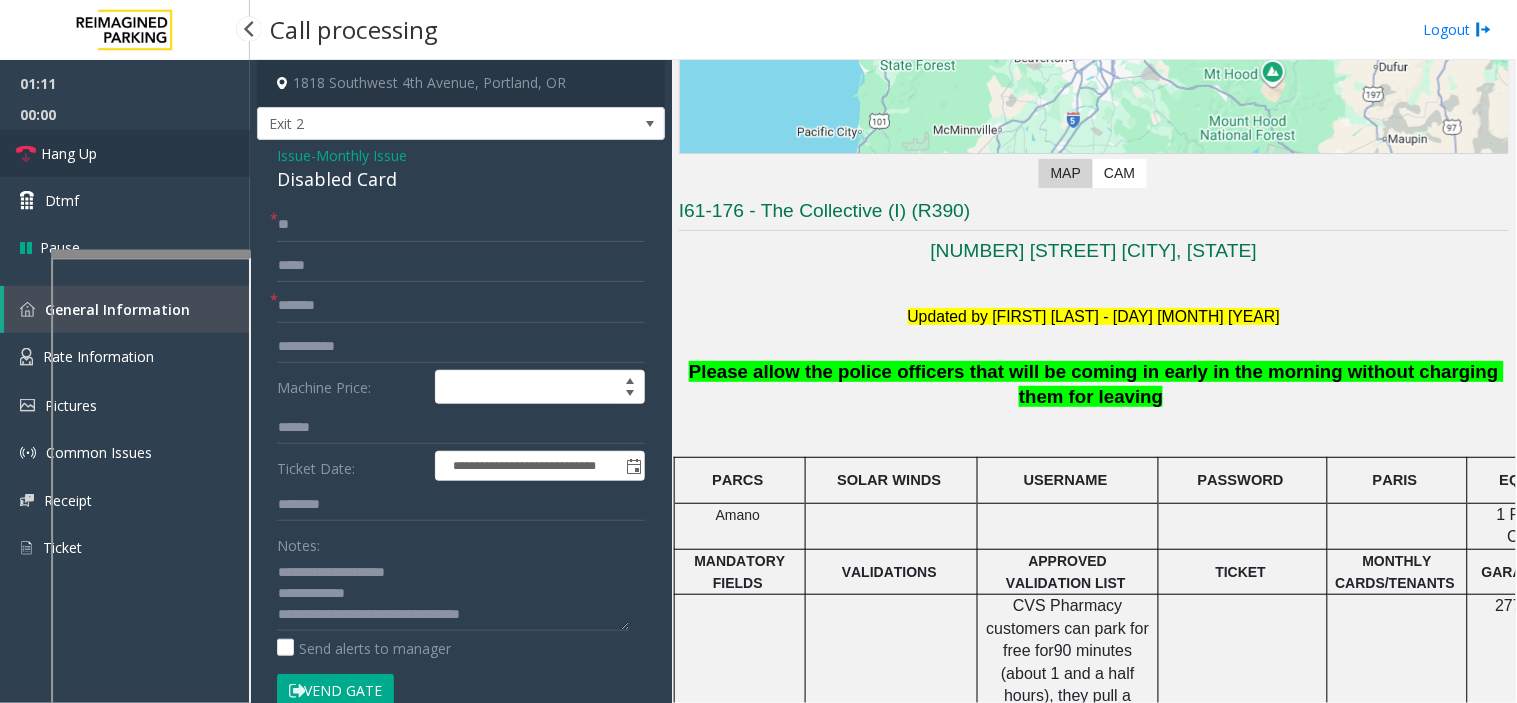 click on "Hang Up" at bounding box center [125, 153] 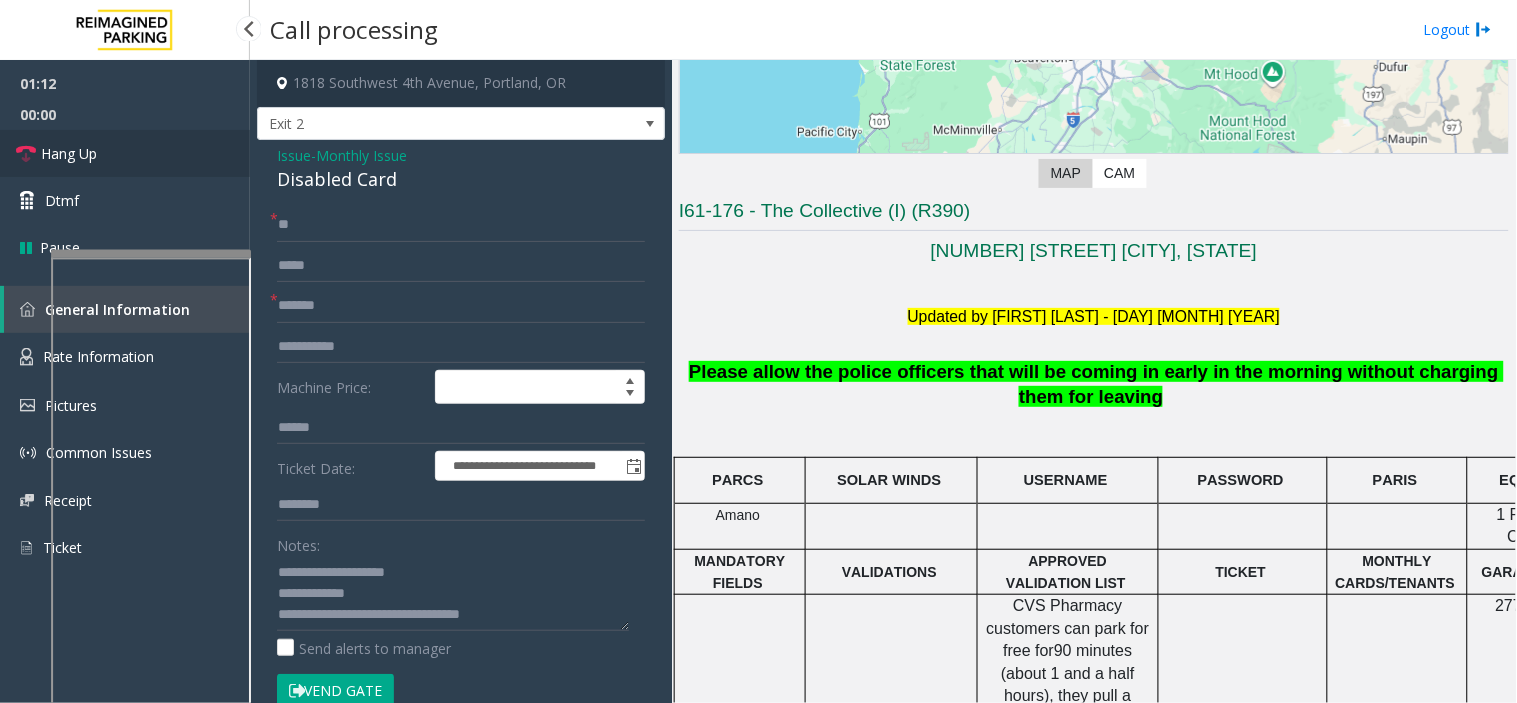 click on "Hang Up" at bounding box center (125, 153) 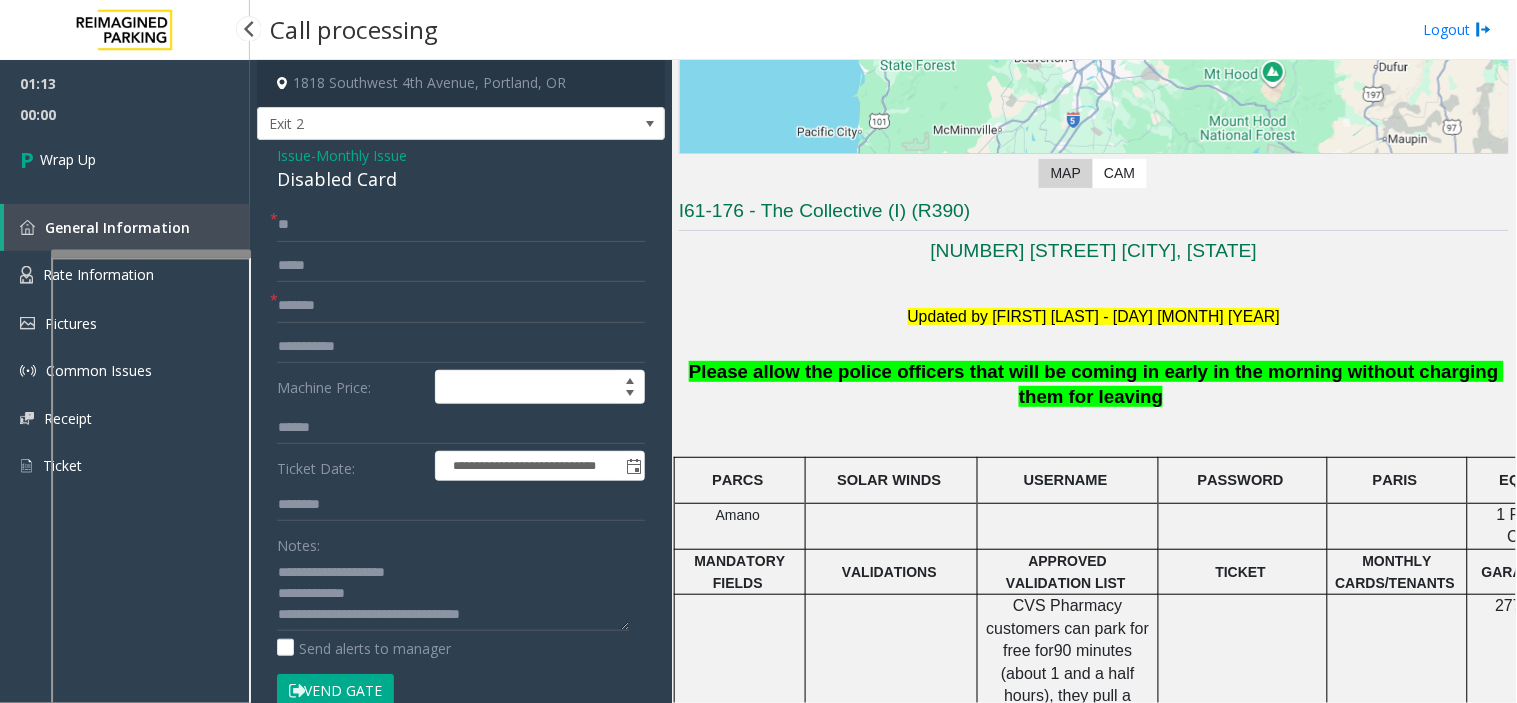 click on "Wrap Up" at bounding box center (125, 159) 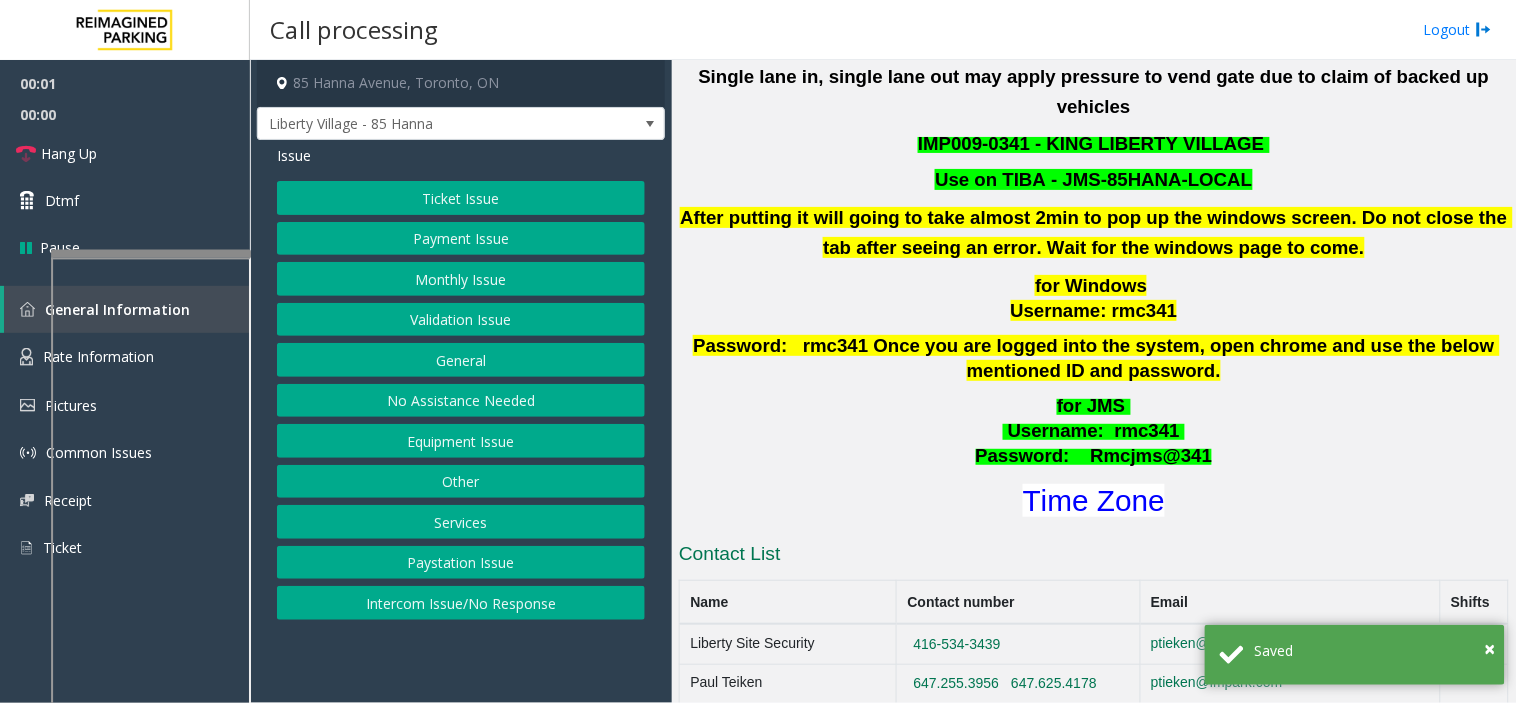 scroll, scrollTop: 777, scrollLeft: 0, axis: vertical 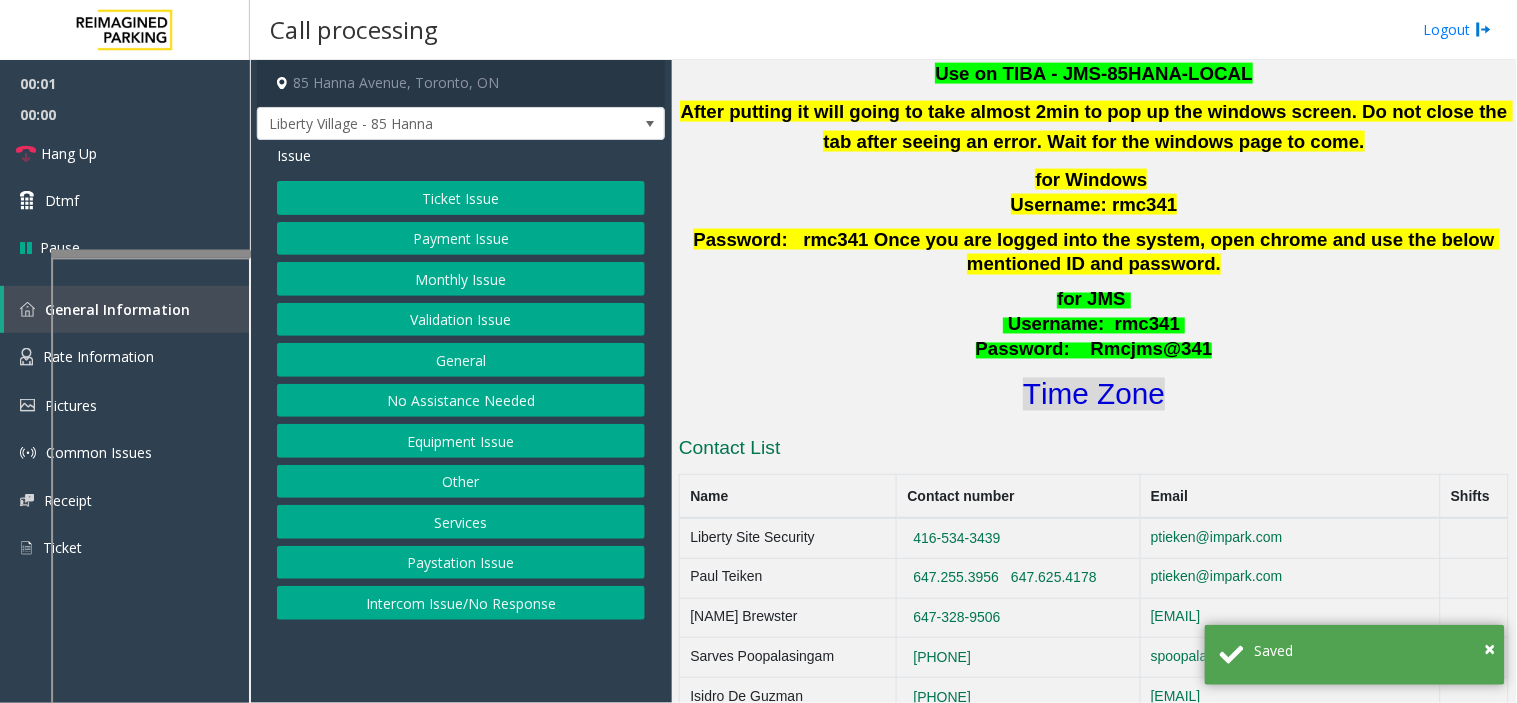 click on "Time Zone" 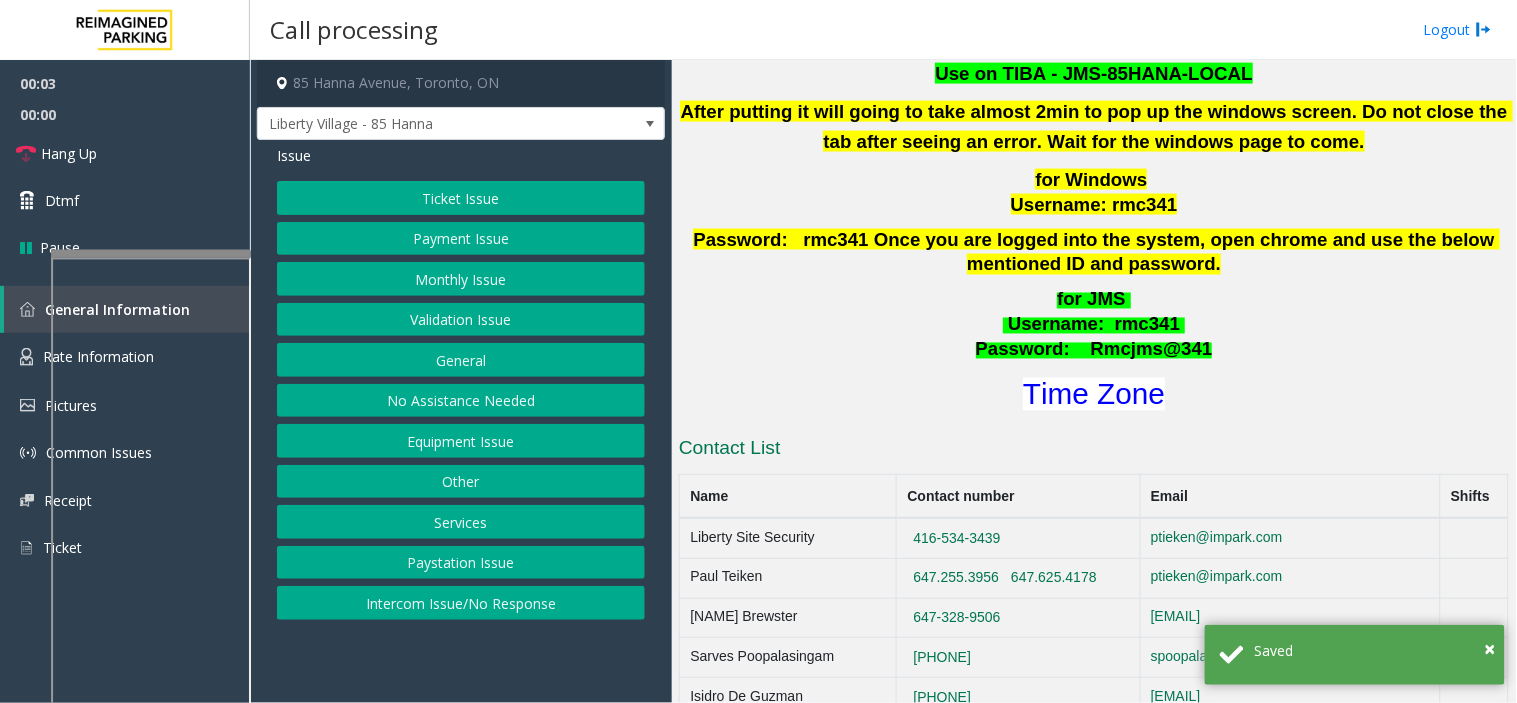 click on "Validation Issue" 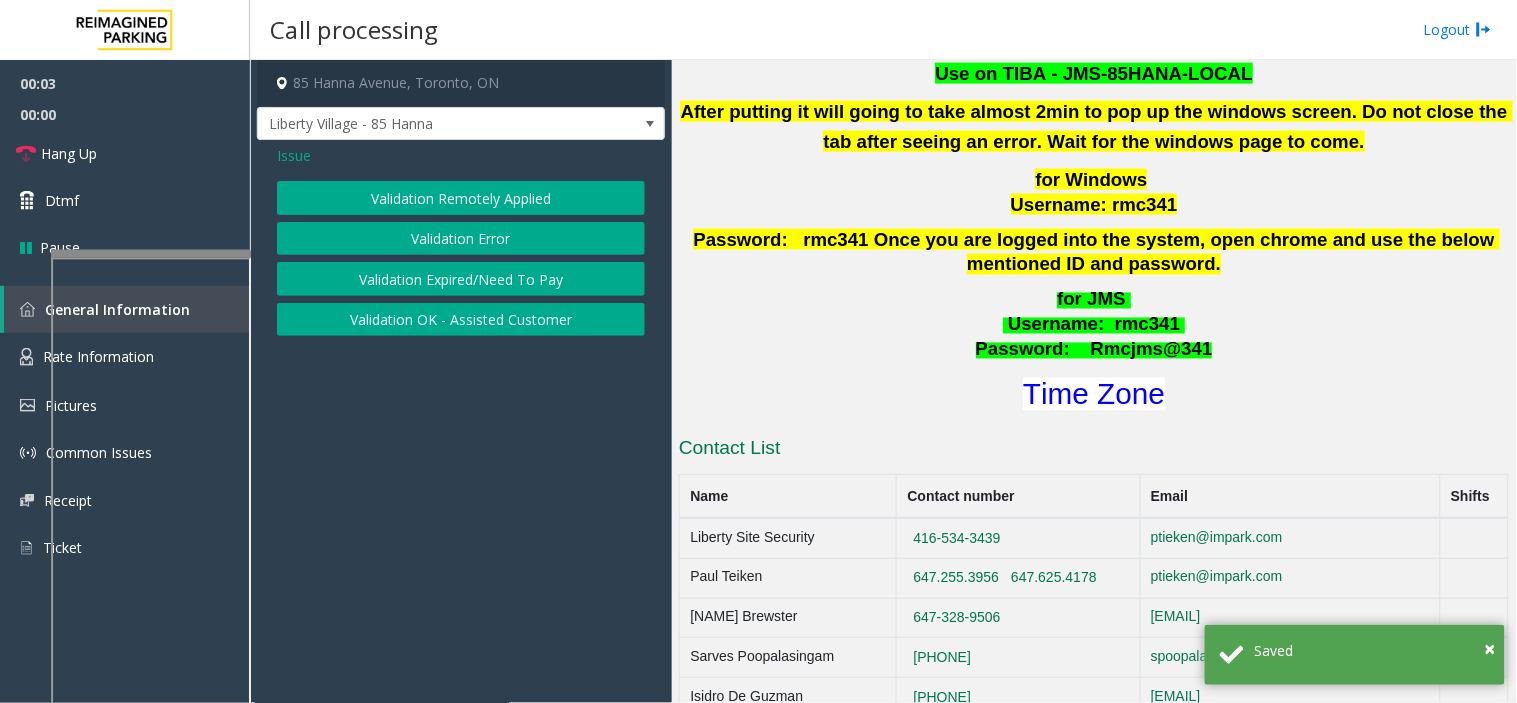 click on "Validation Error" 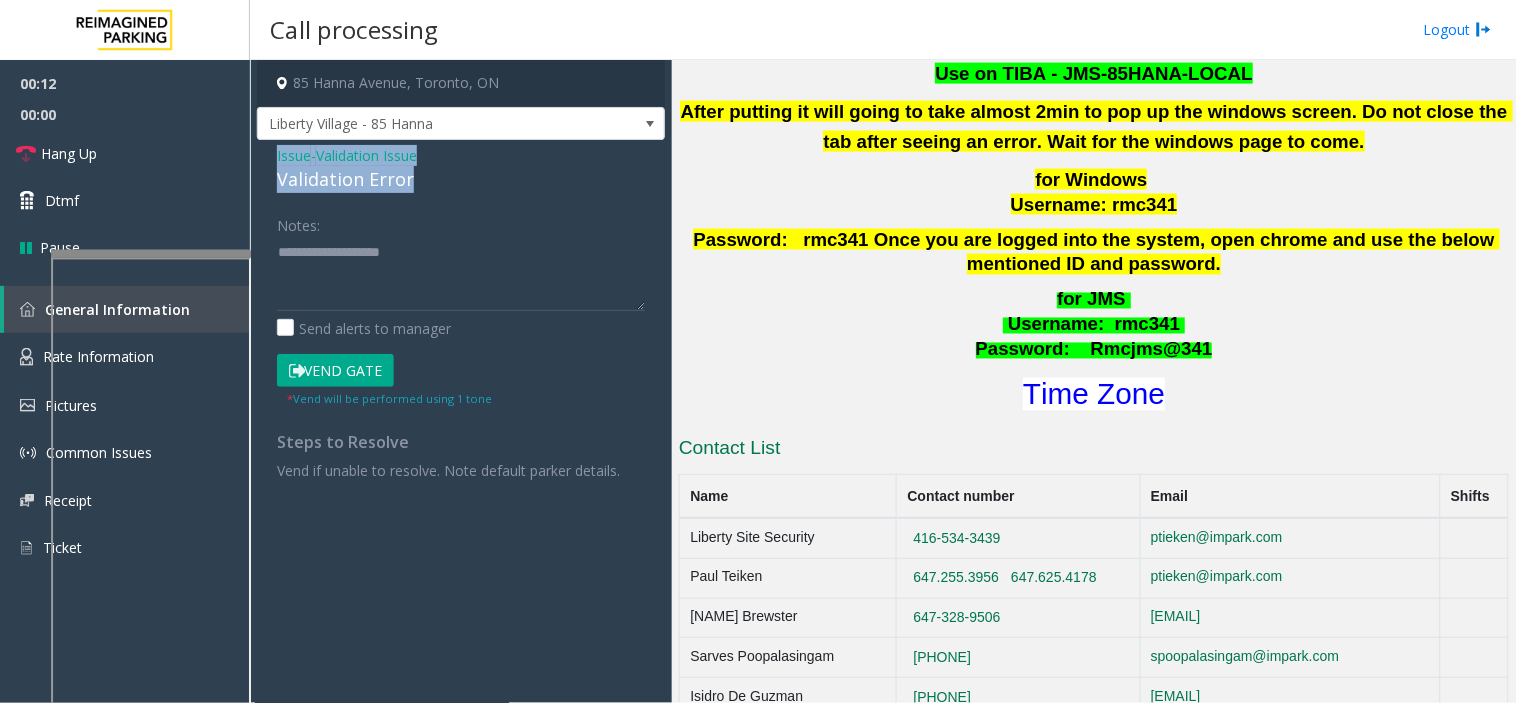 drag, startPoint x: 433, startPoint y: 176, endPoint x: 267, endPoint y: 157, distance: 167.08382 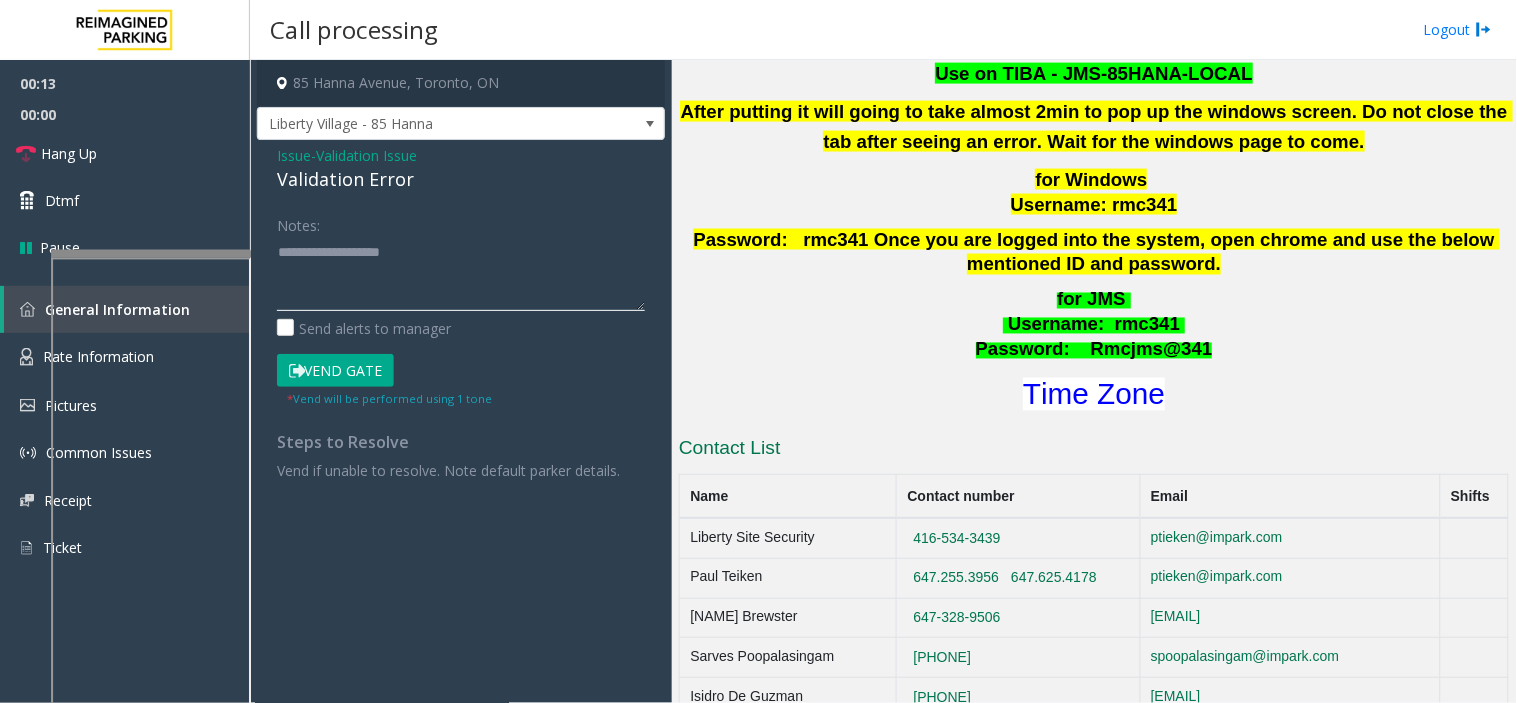 click 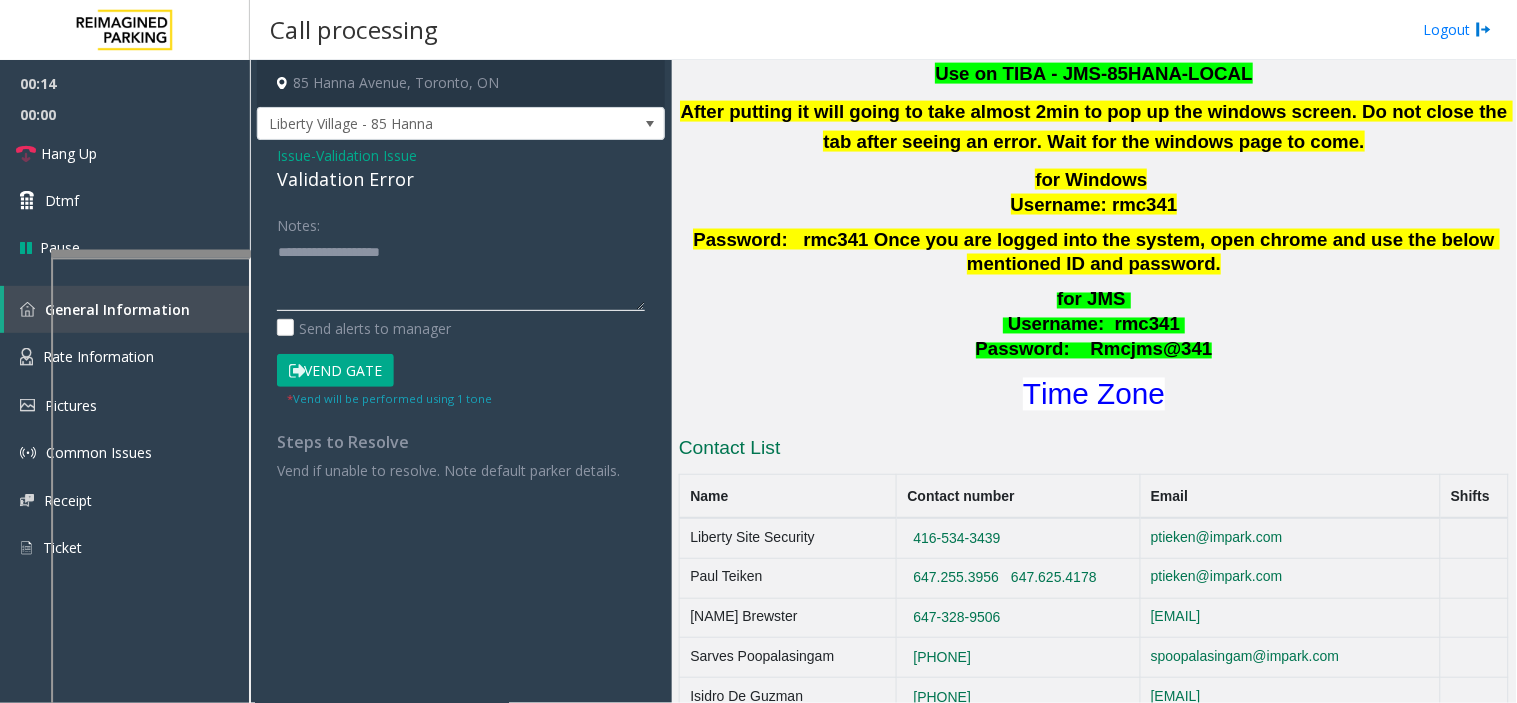 paste on "**********" 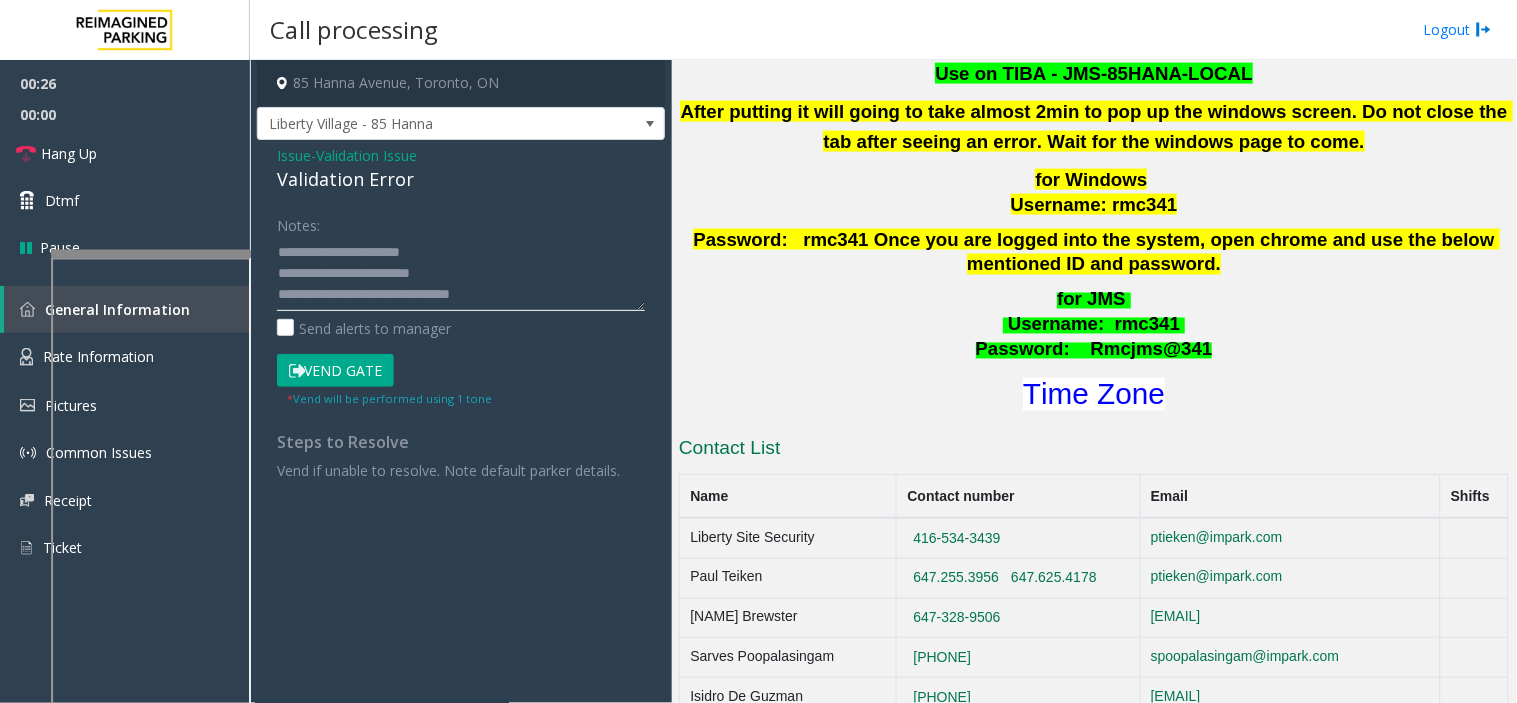 scroll, scrollTop: 14, scrollLeft: 0, axis: vertical 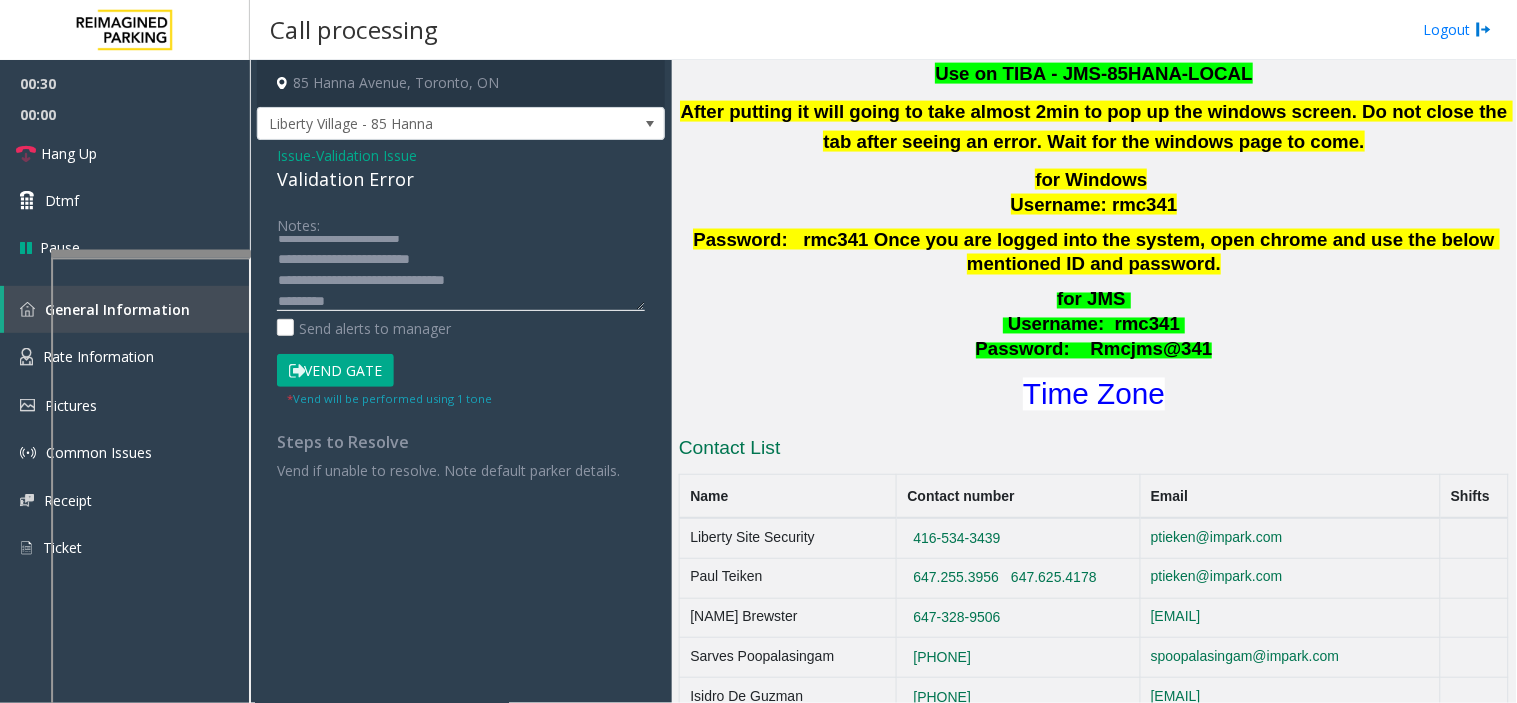 click 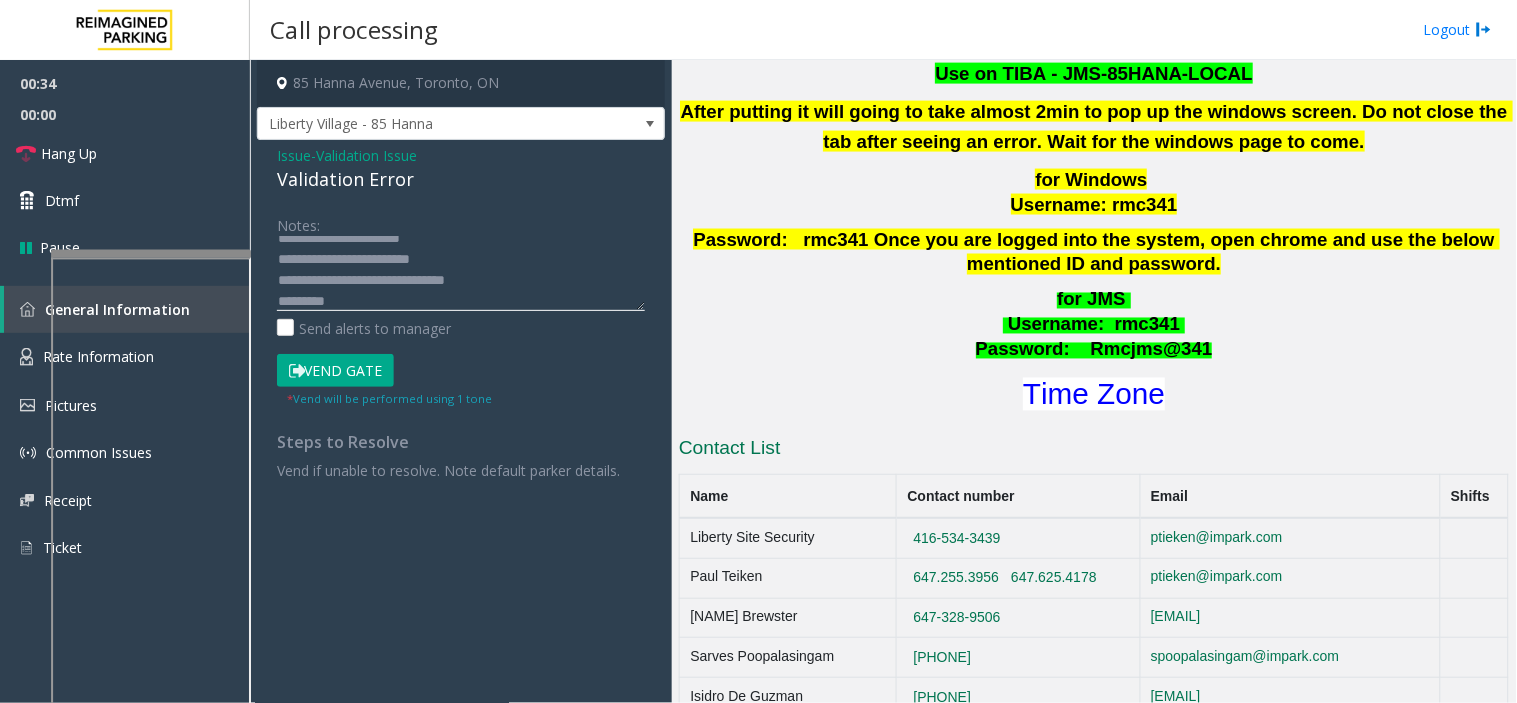 click 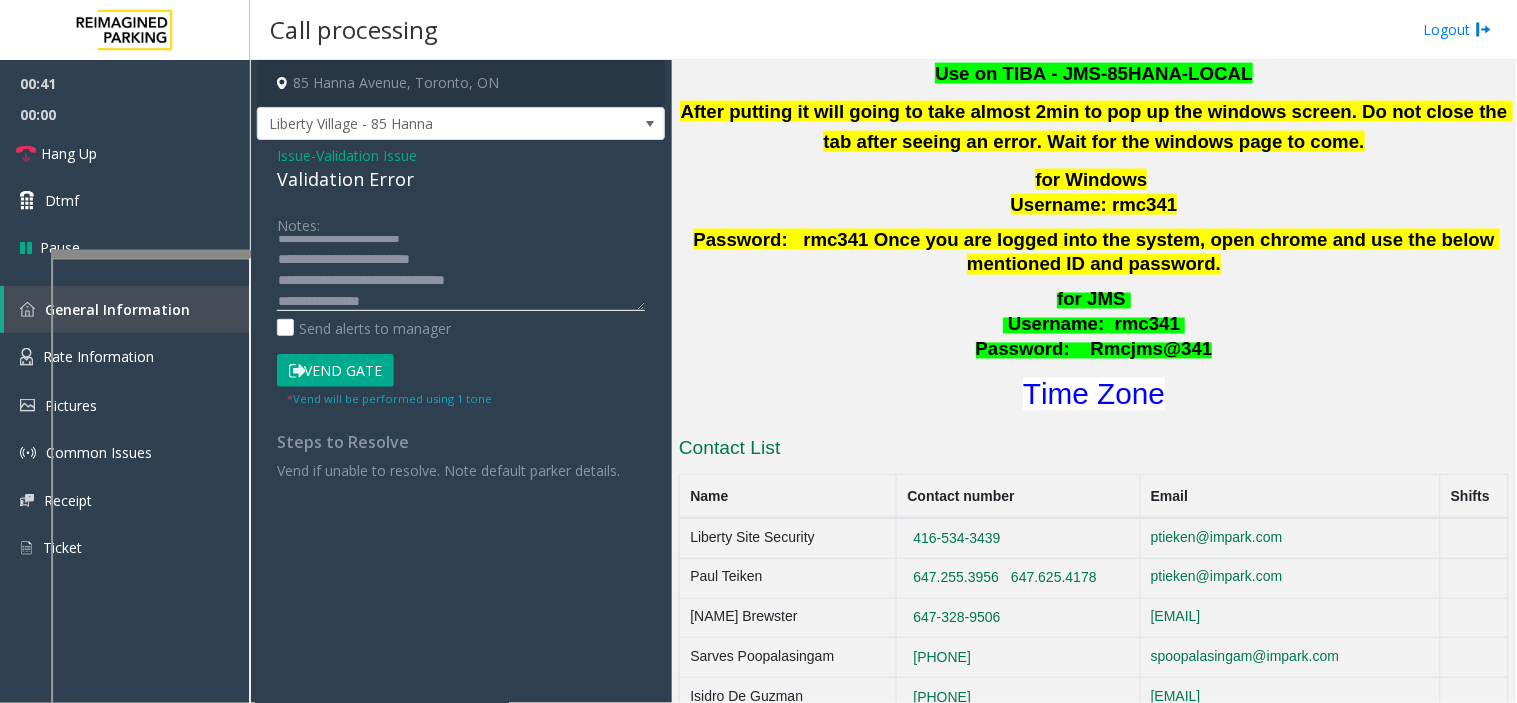 scroll, scrollTop: 35, scrollLeft: 0, axis: vertical 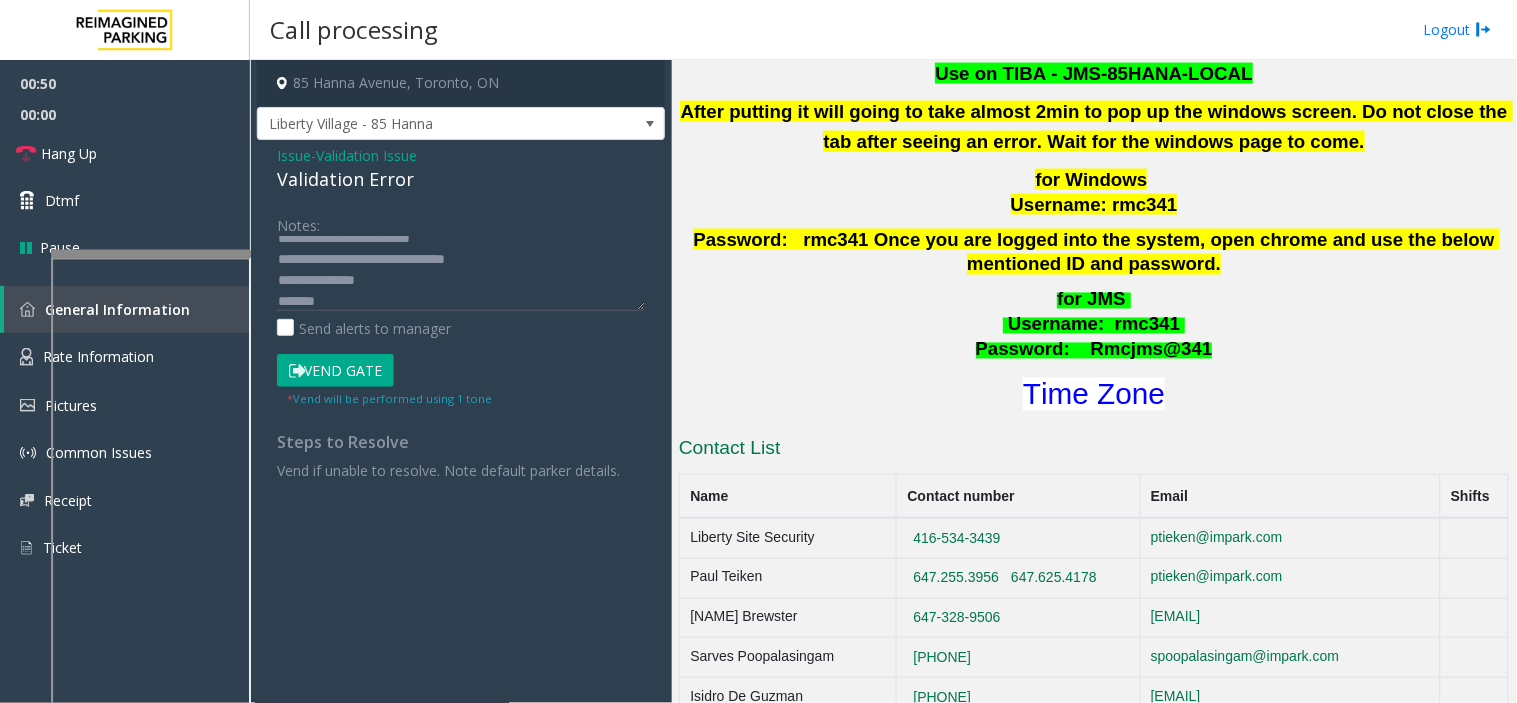 click on "Vend Gate" 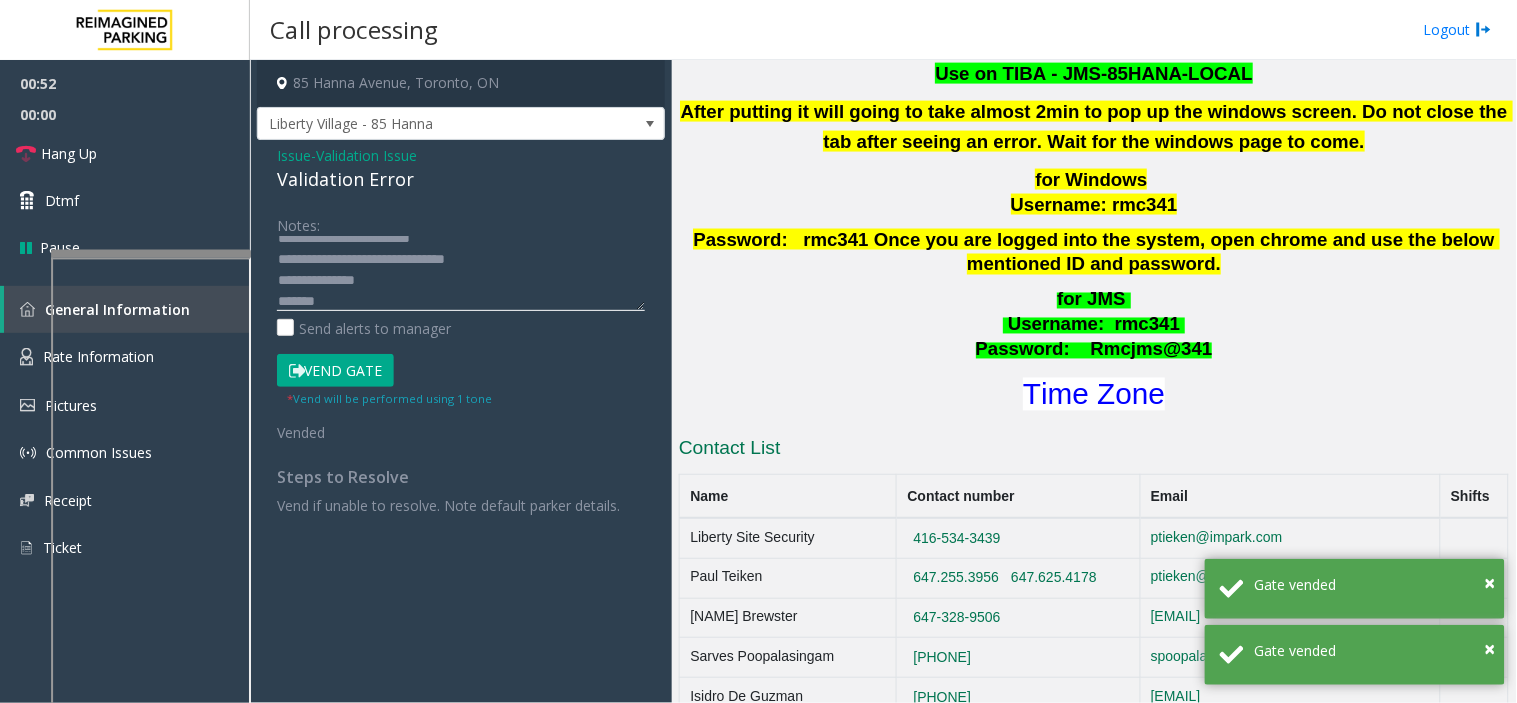click 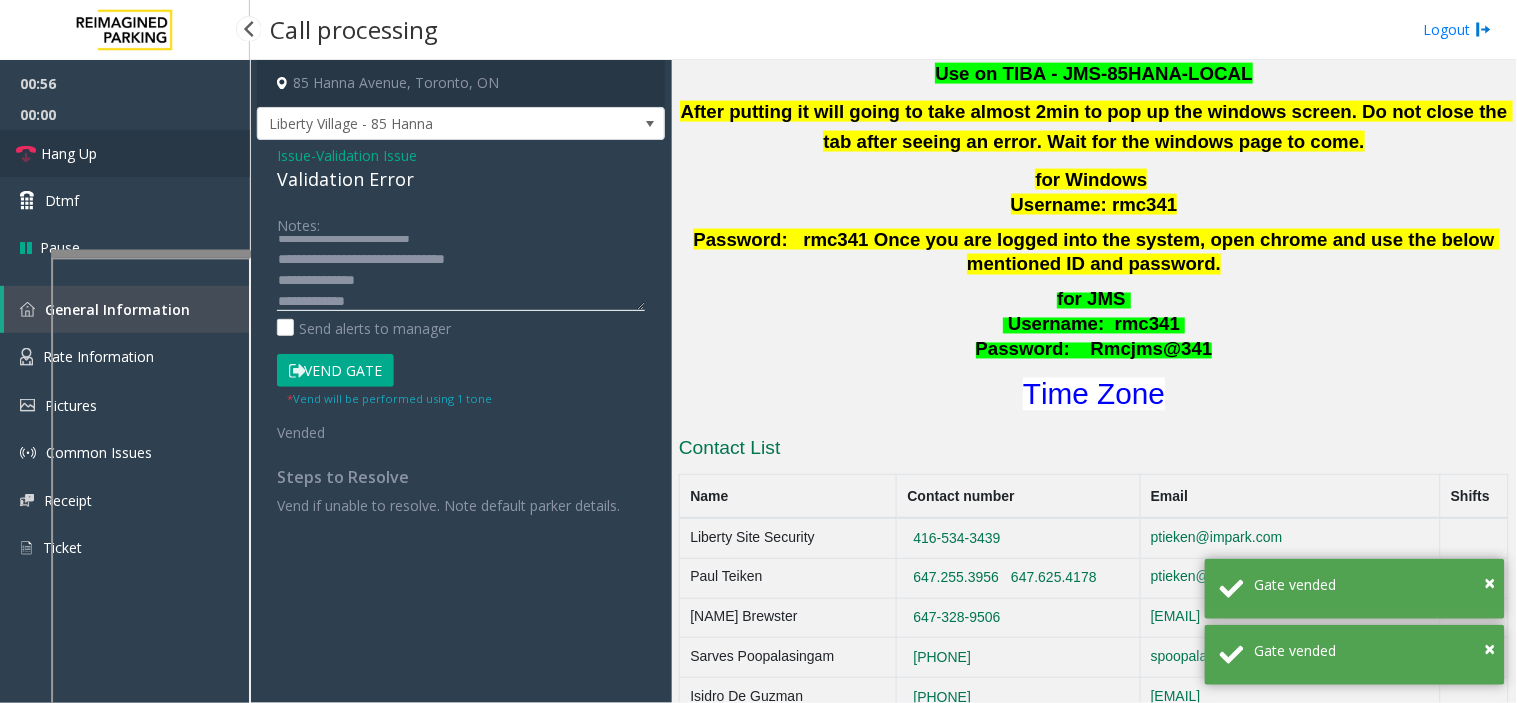 type on "**********" 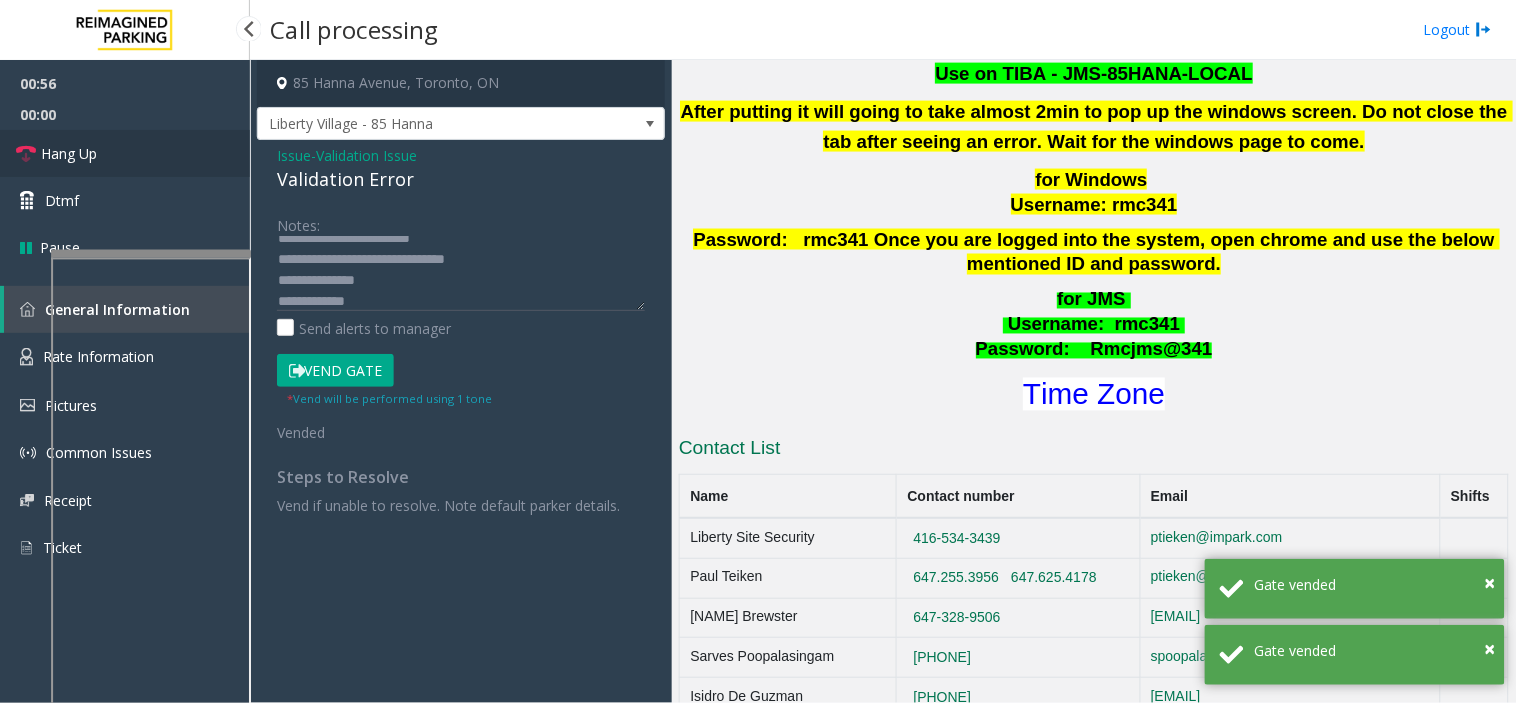 click on "Hang Up" at bounding box center (125, 153) 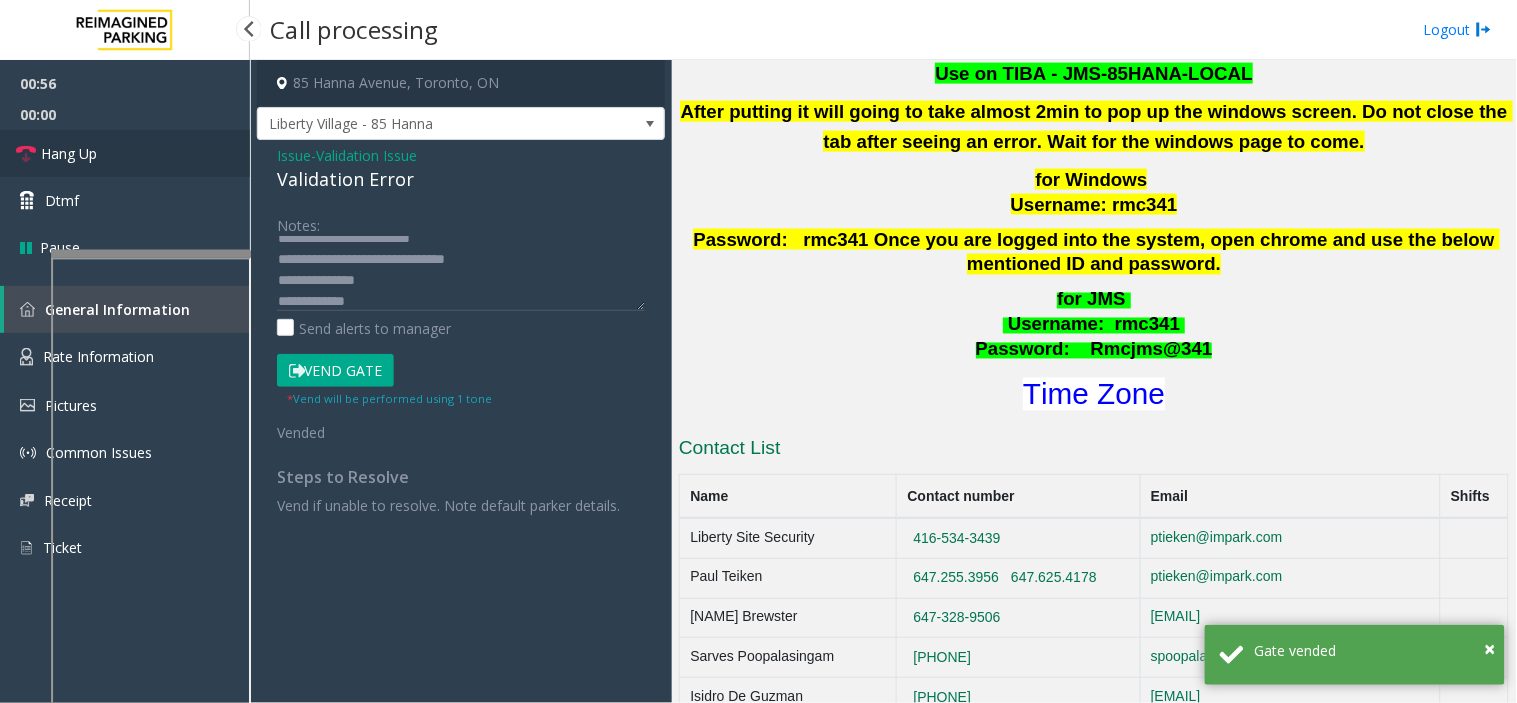 click on "Hang Up" at bounding box center (125, 153) 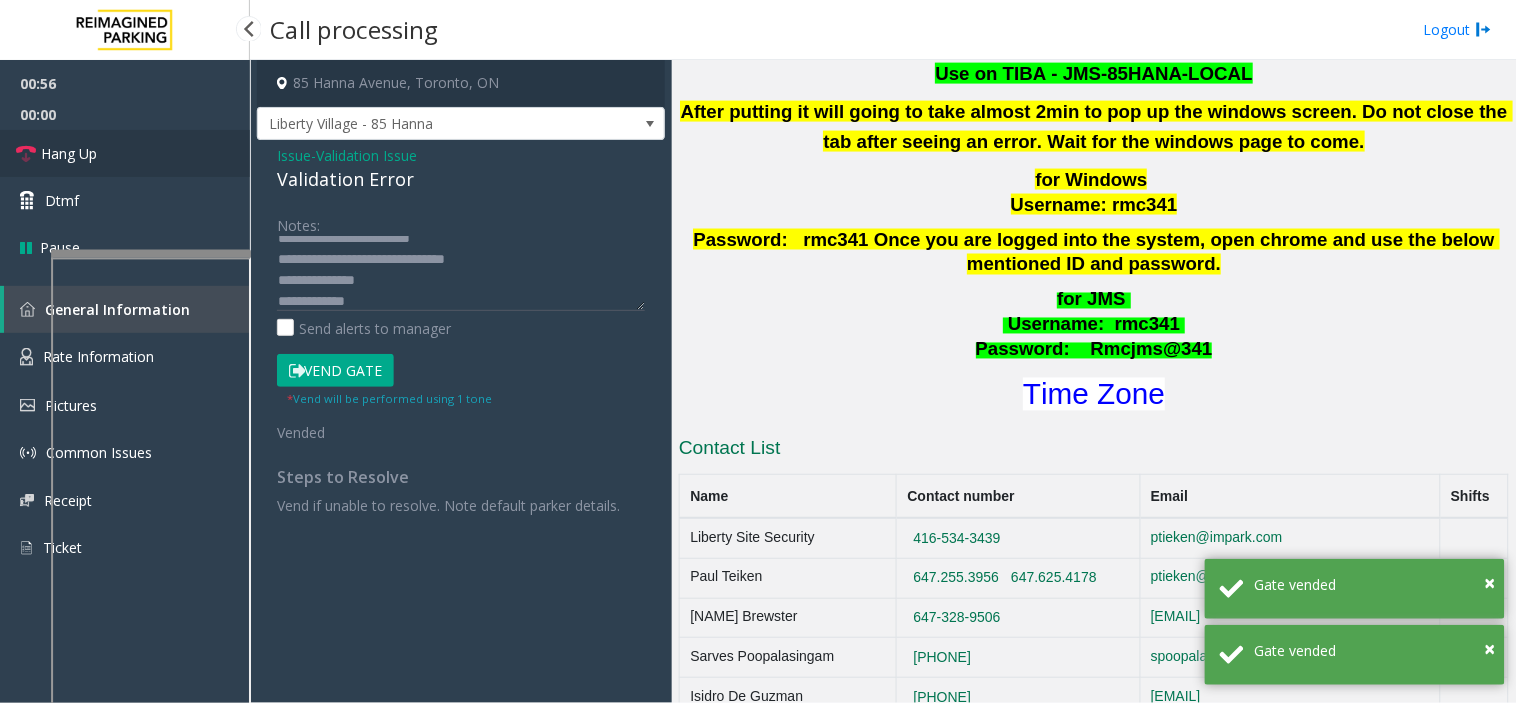 click on "Hang Up" at bounding box center (125, 153) 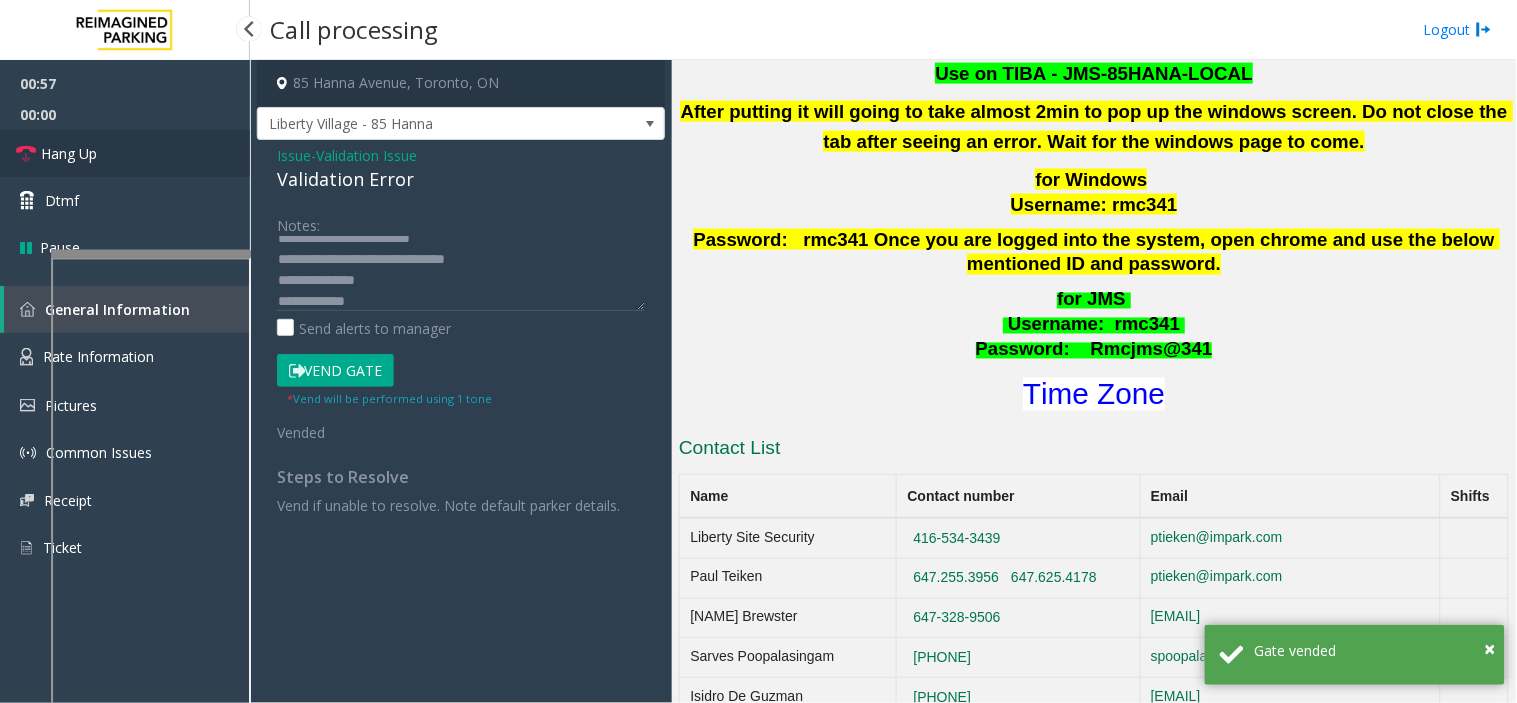 click on "Hang Up" at bounding box center (125, 153) 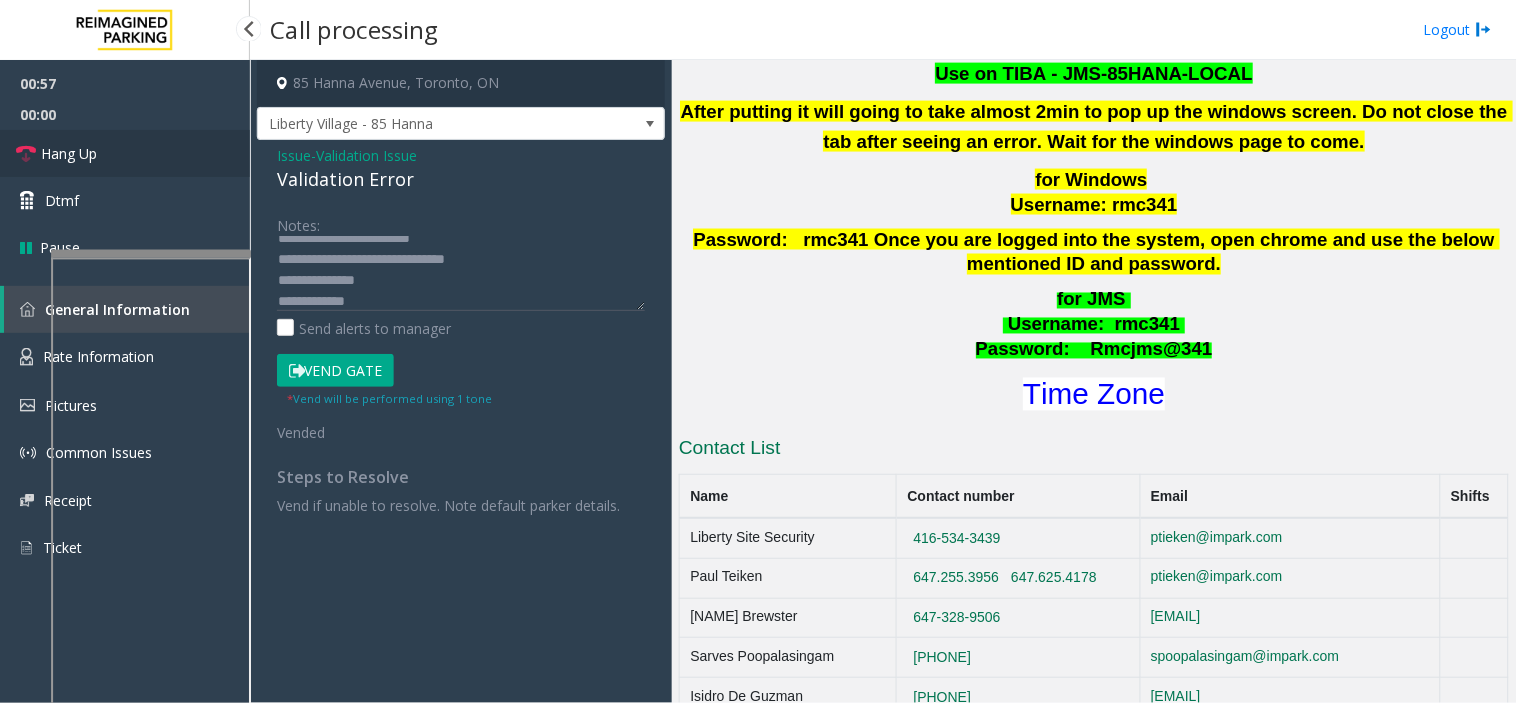 click on "Hang Up" at bounding box center [125, 153] 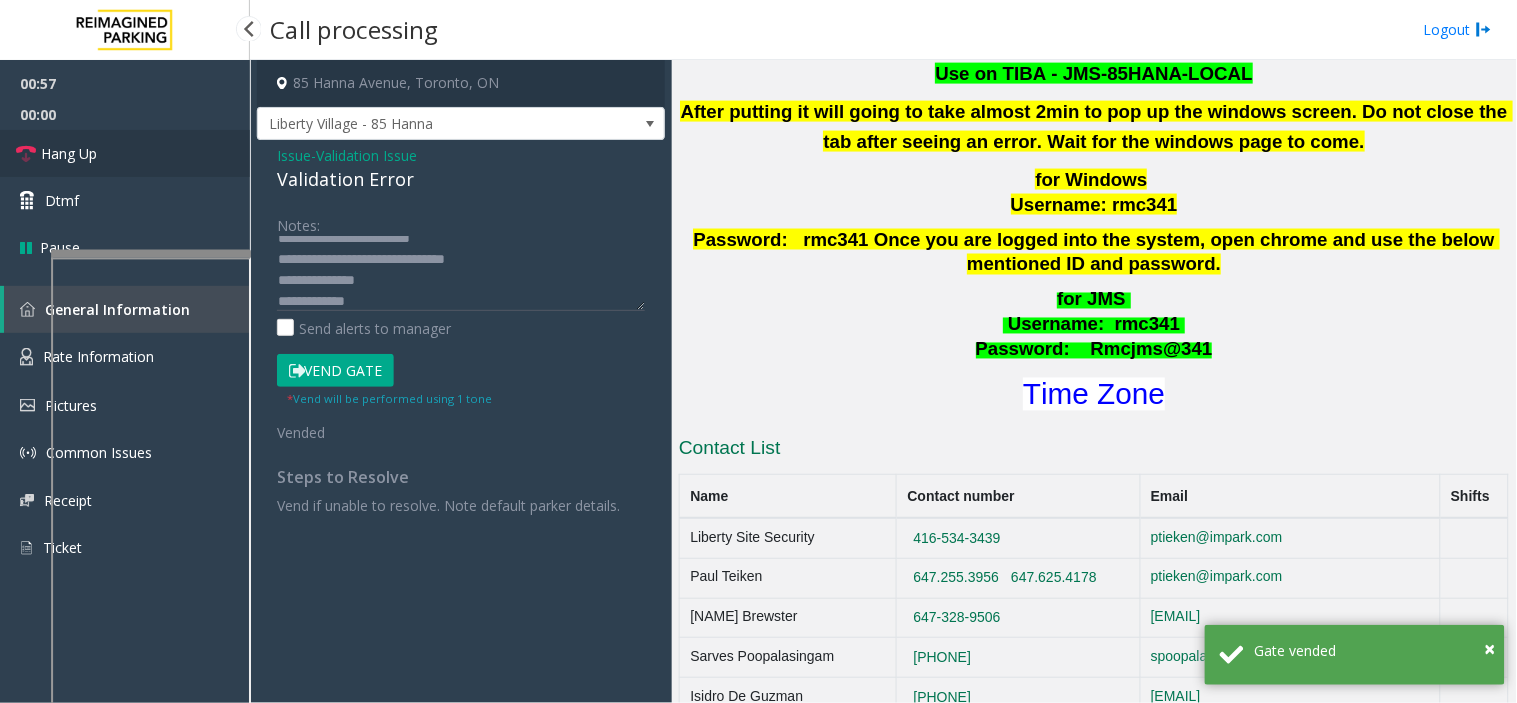 click on "Hang Up" at bounding box center (125, 153) 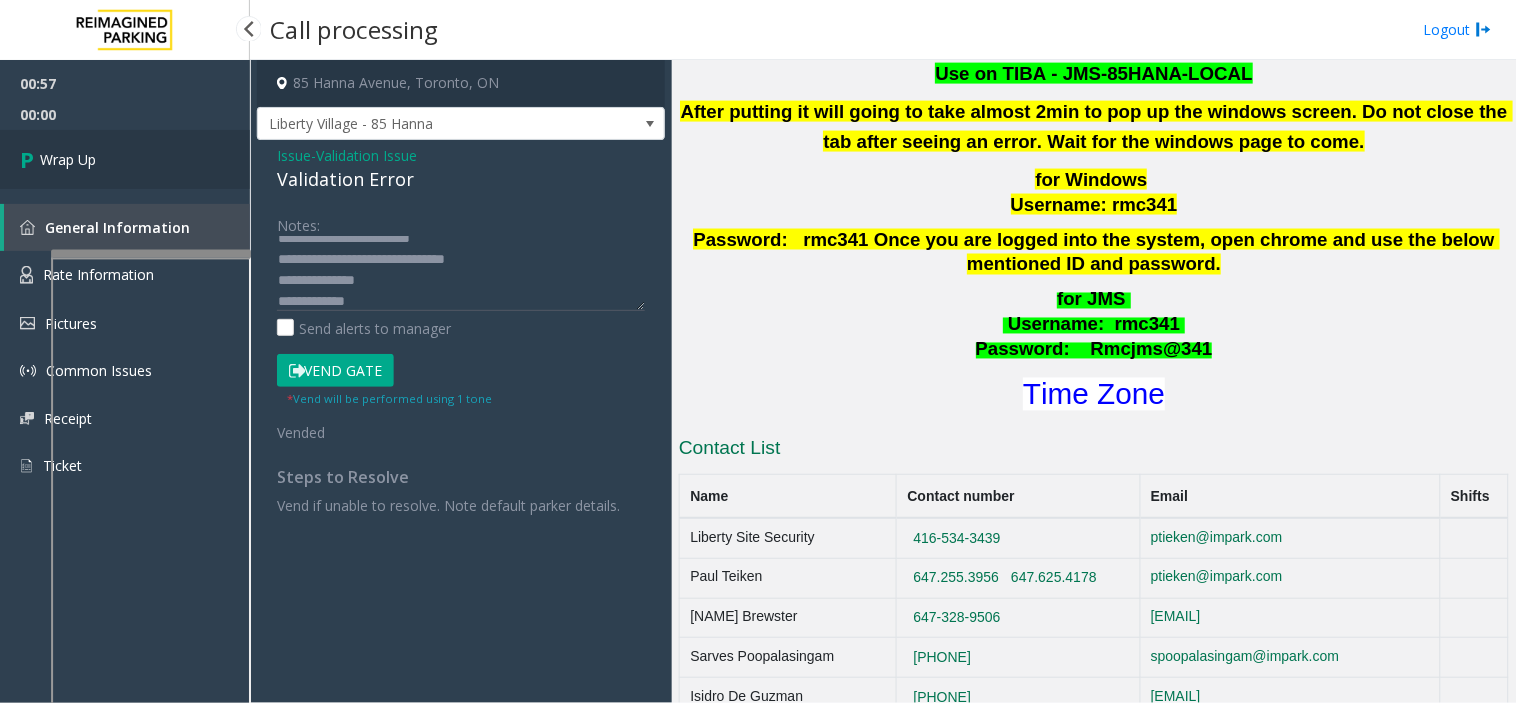 click on "Wrap Up" at bounding box center [125, 159] 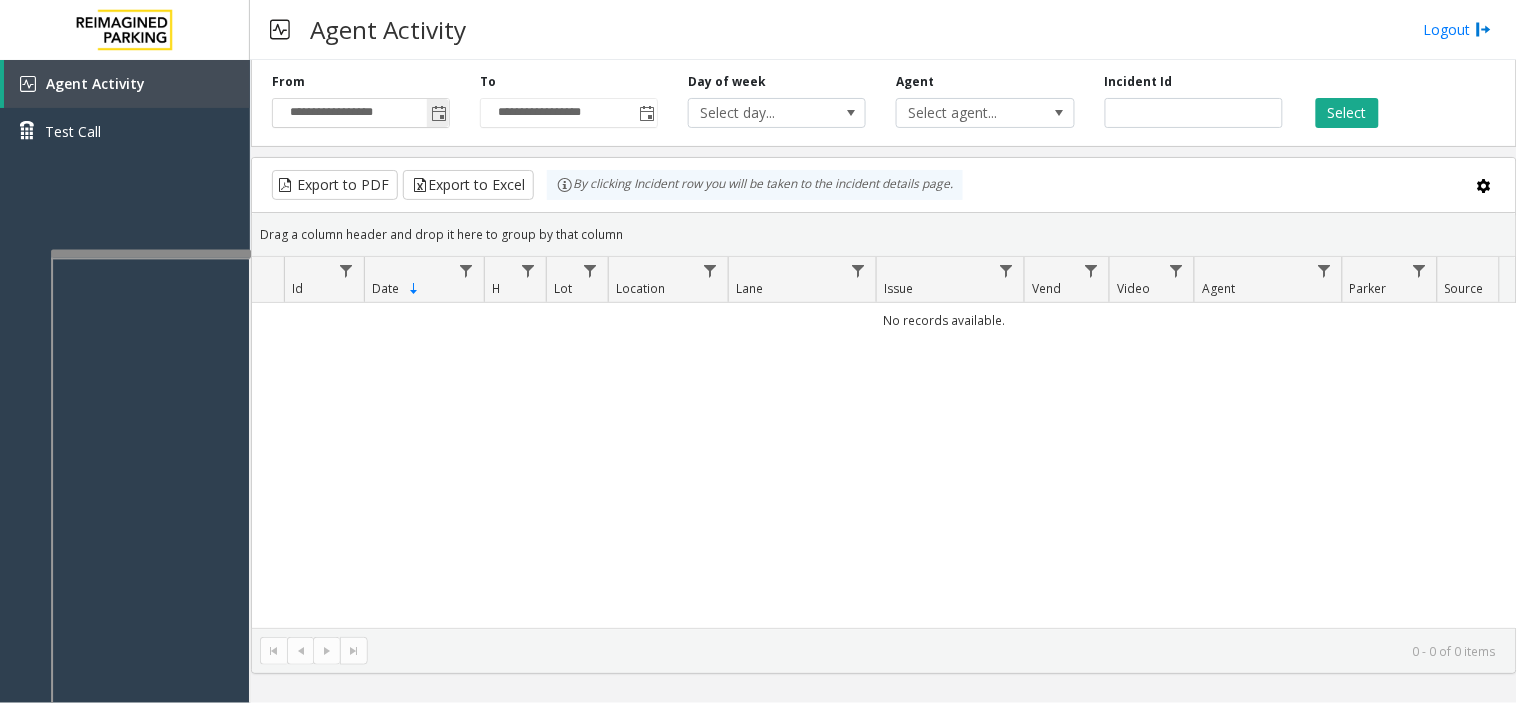 click 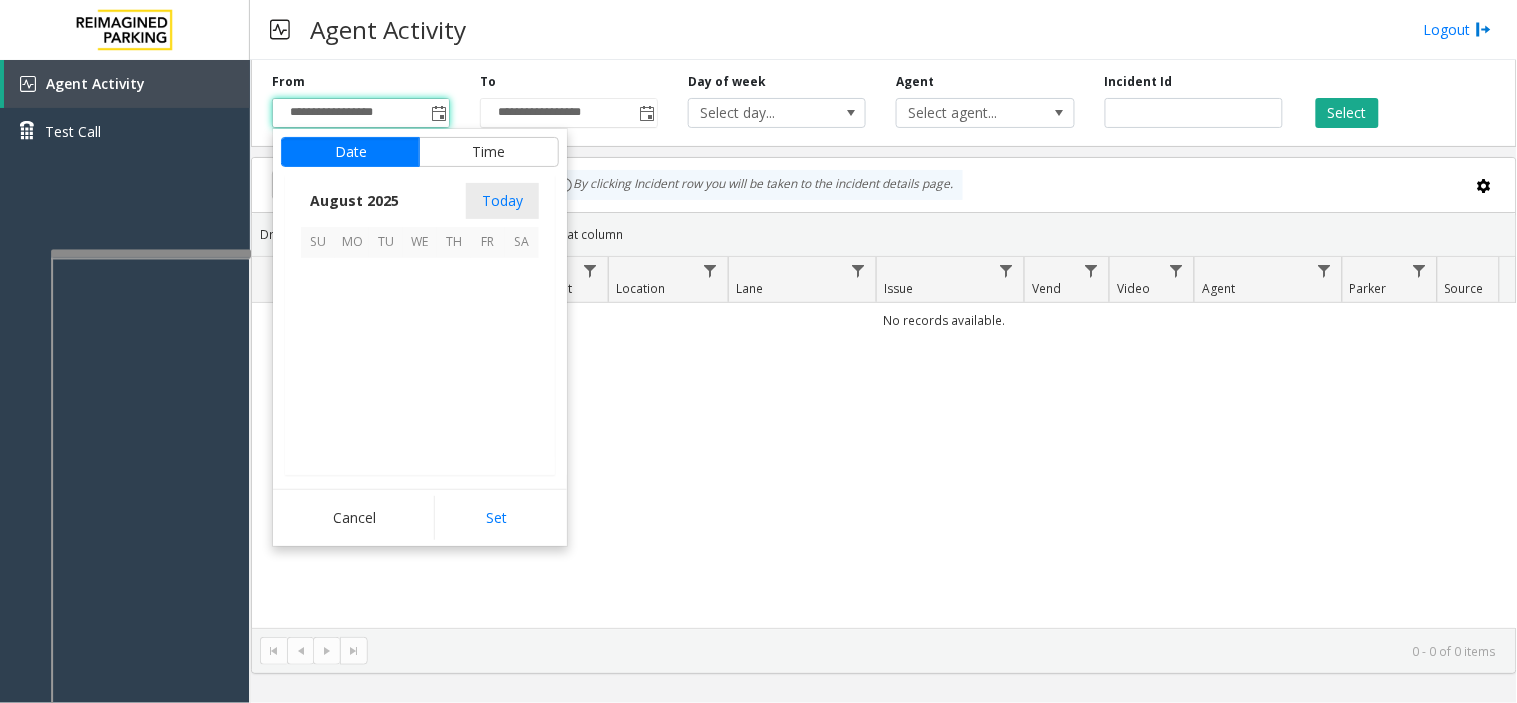 scroll, scrollTop: 358592, scrollLeft: 0, axis: vertical 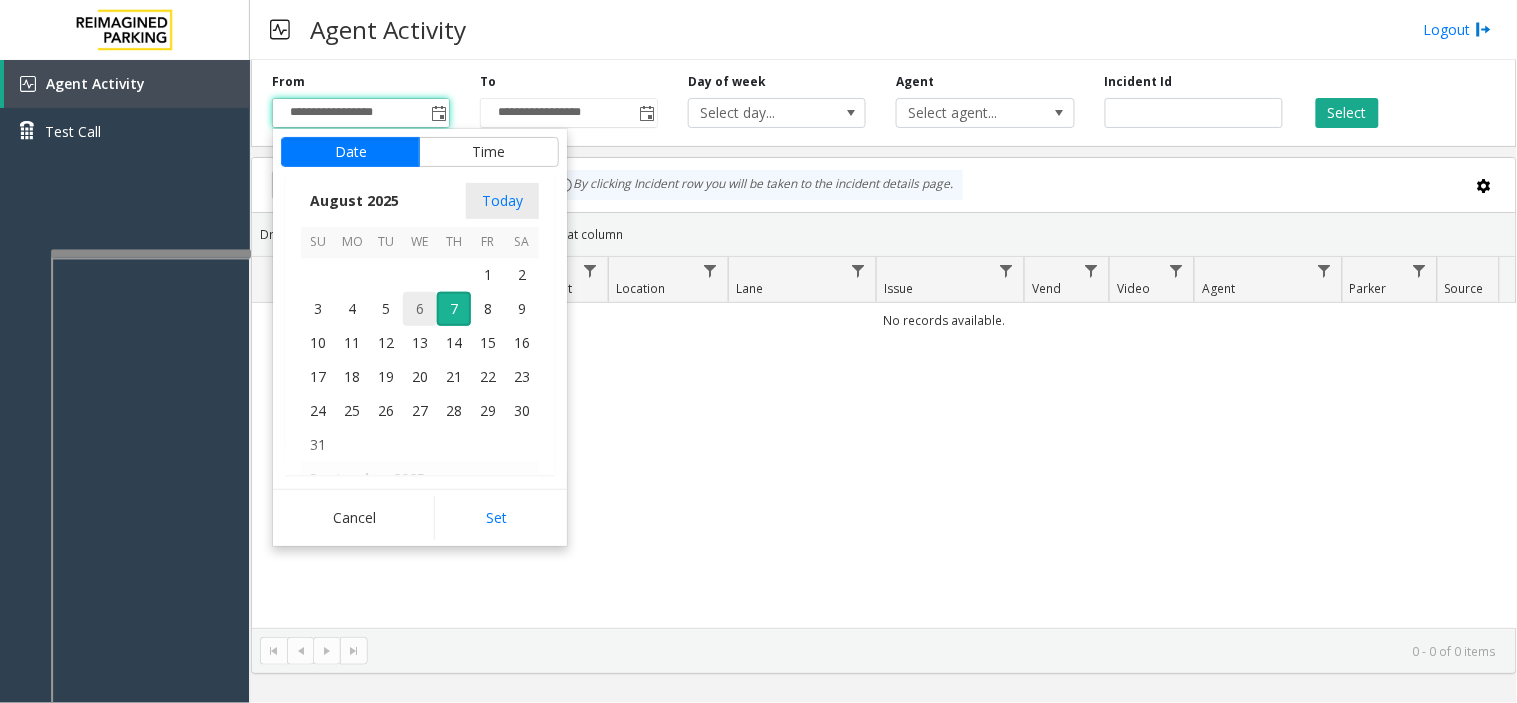 click on "6" at bounding box center [420, 309] 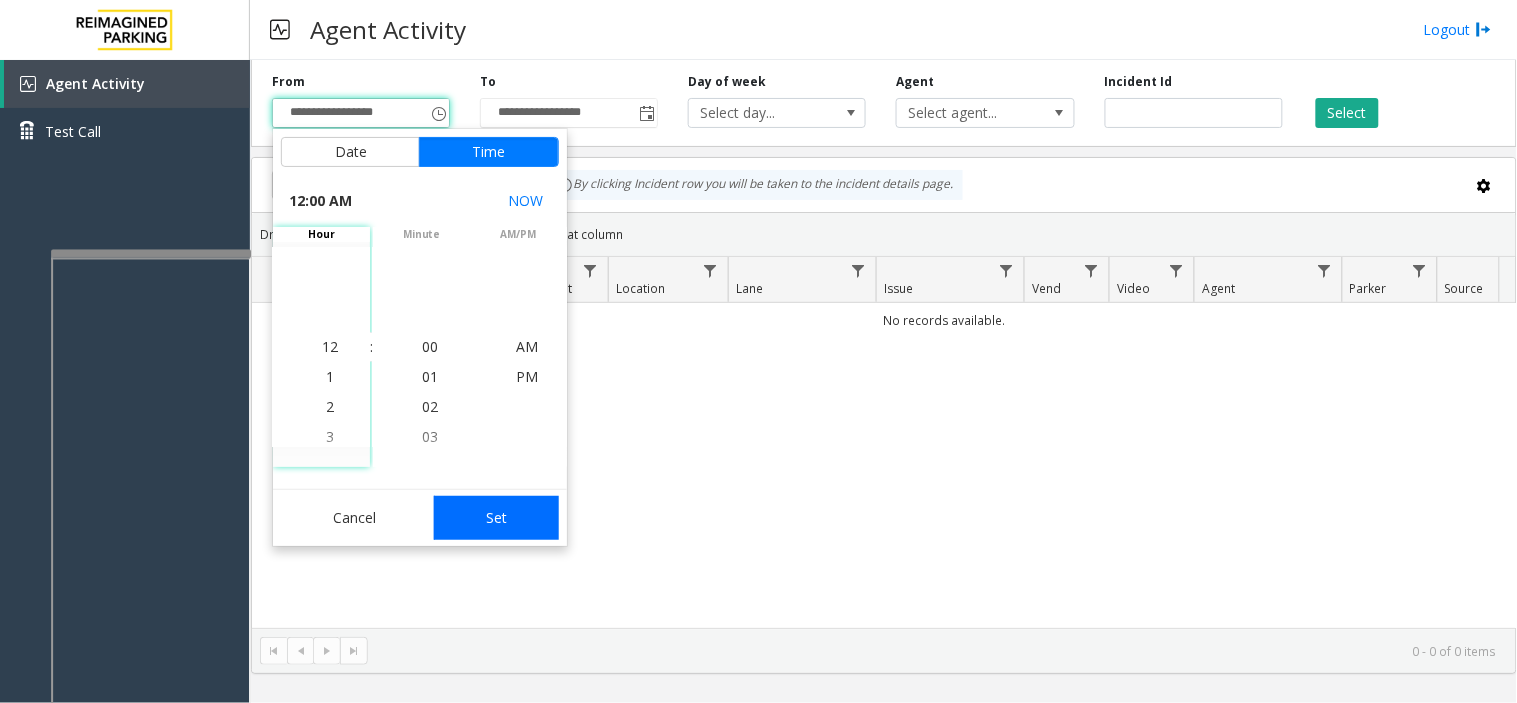 click on "Set" 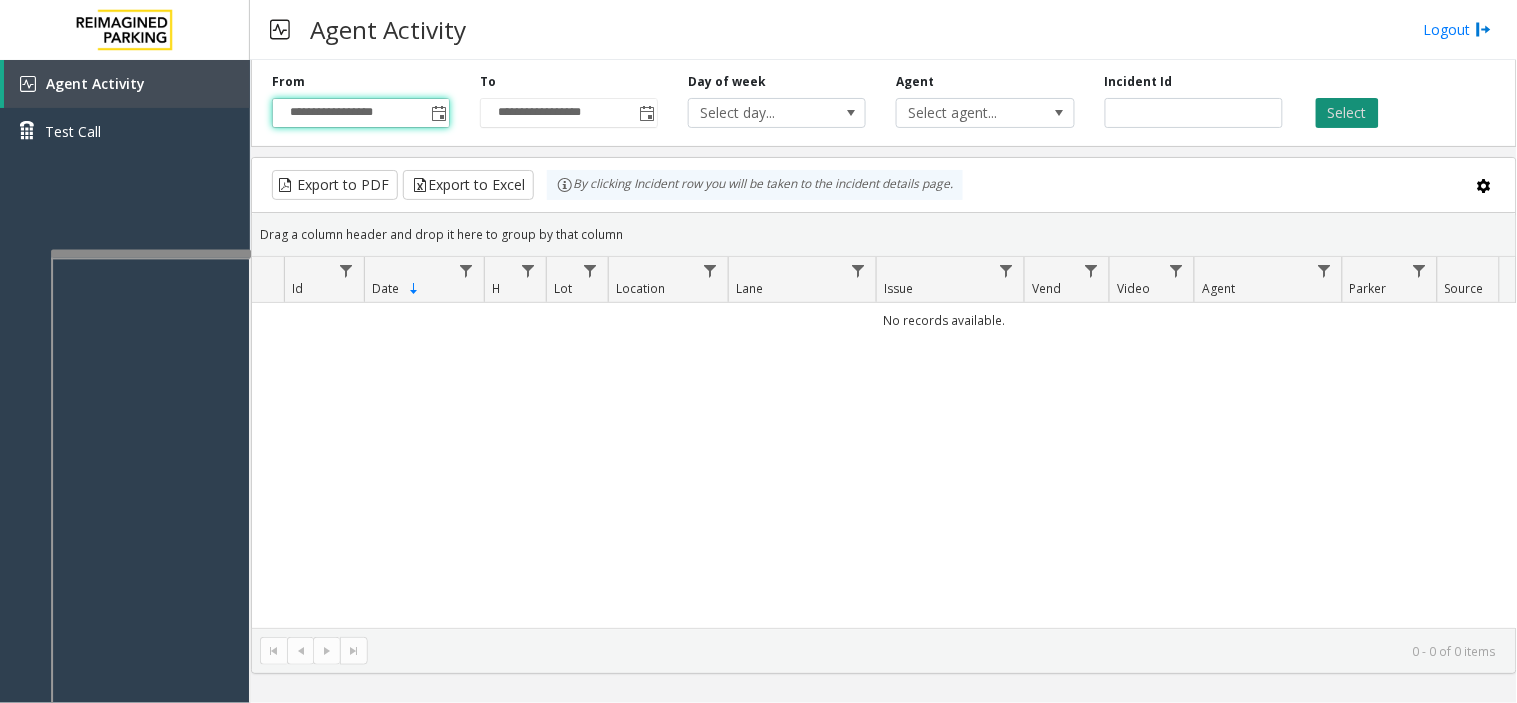 click on "Select" 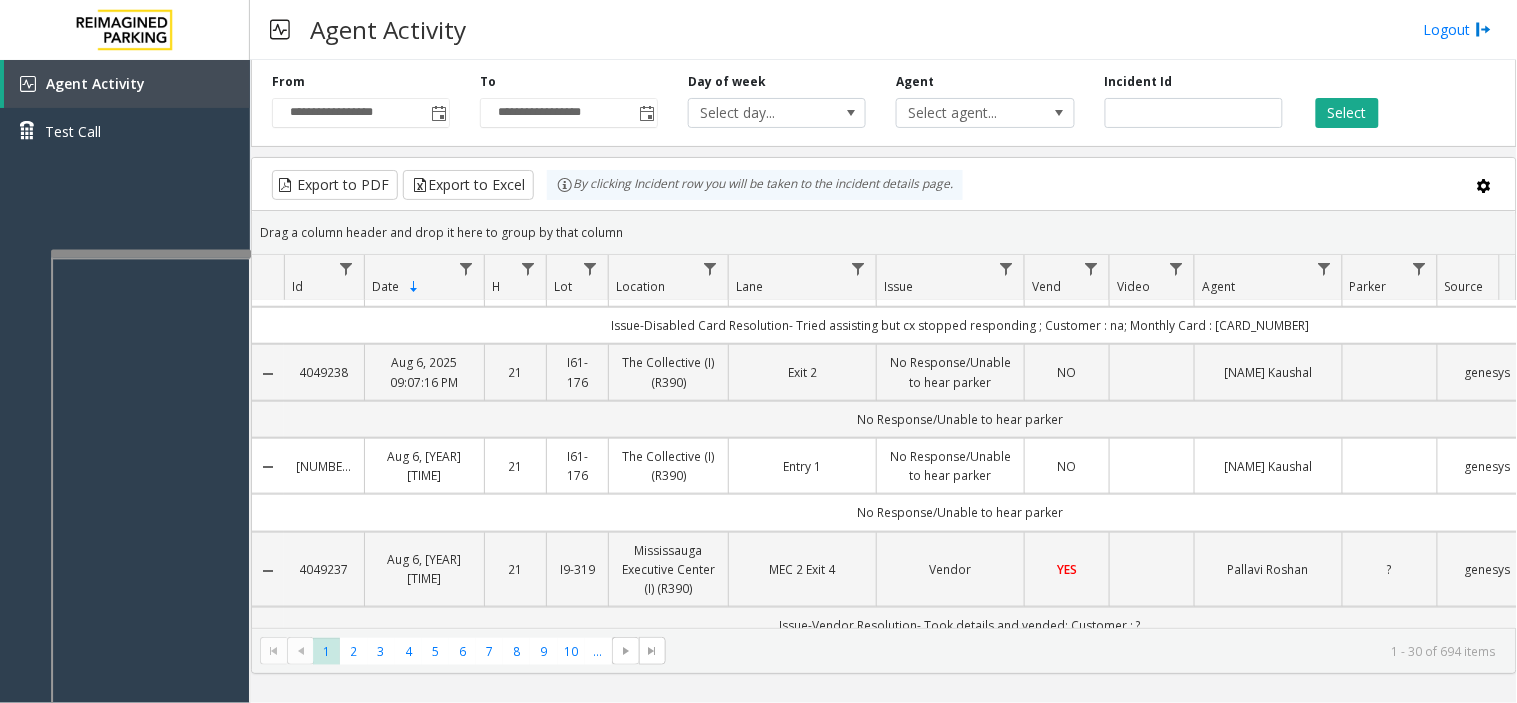 scroll, scrollTop: 444, scrollLeft: 0, axis: vertical 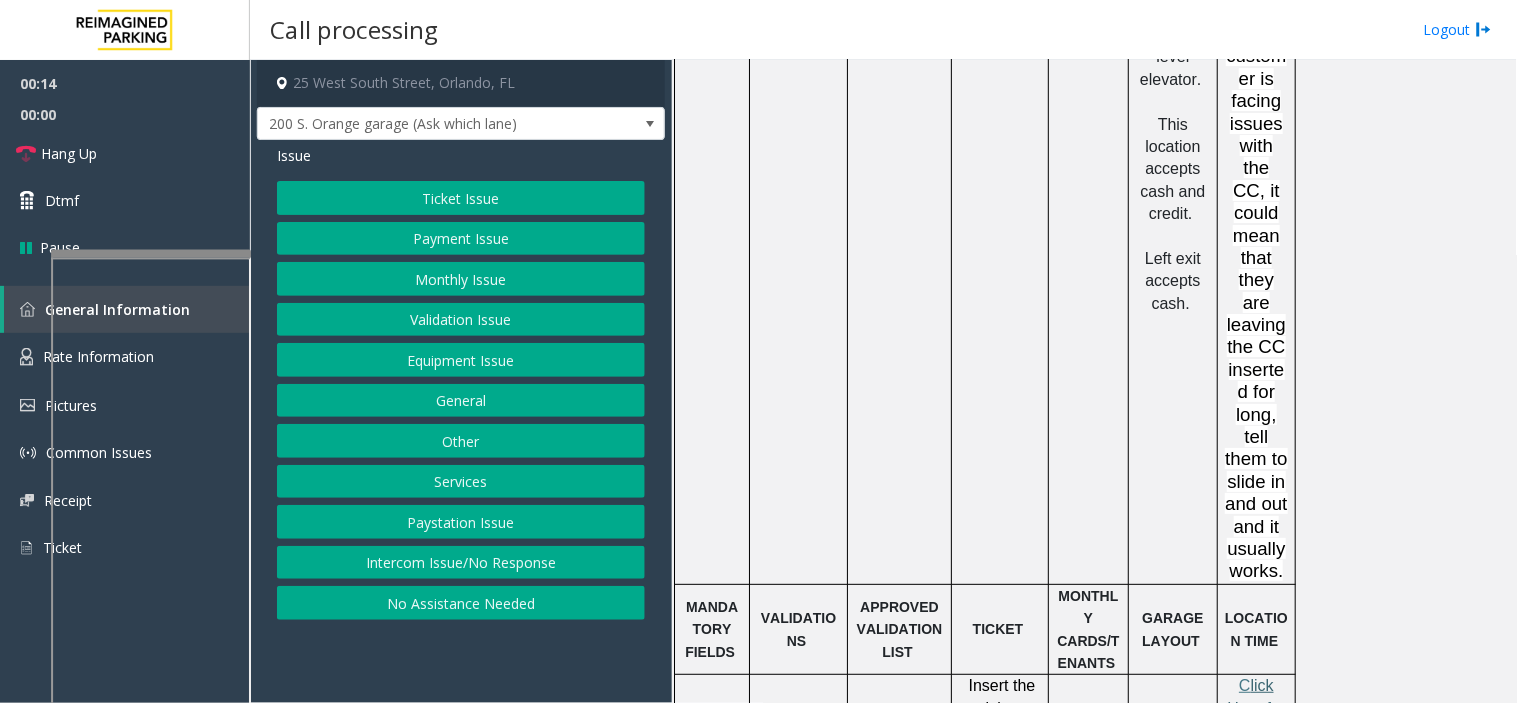 click on "lick Here for the local time" 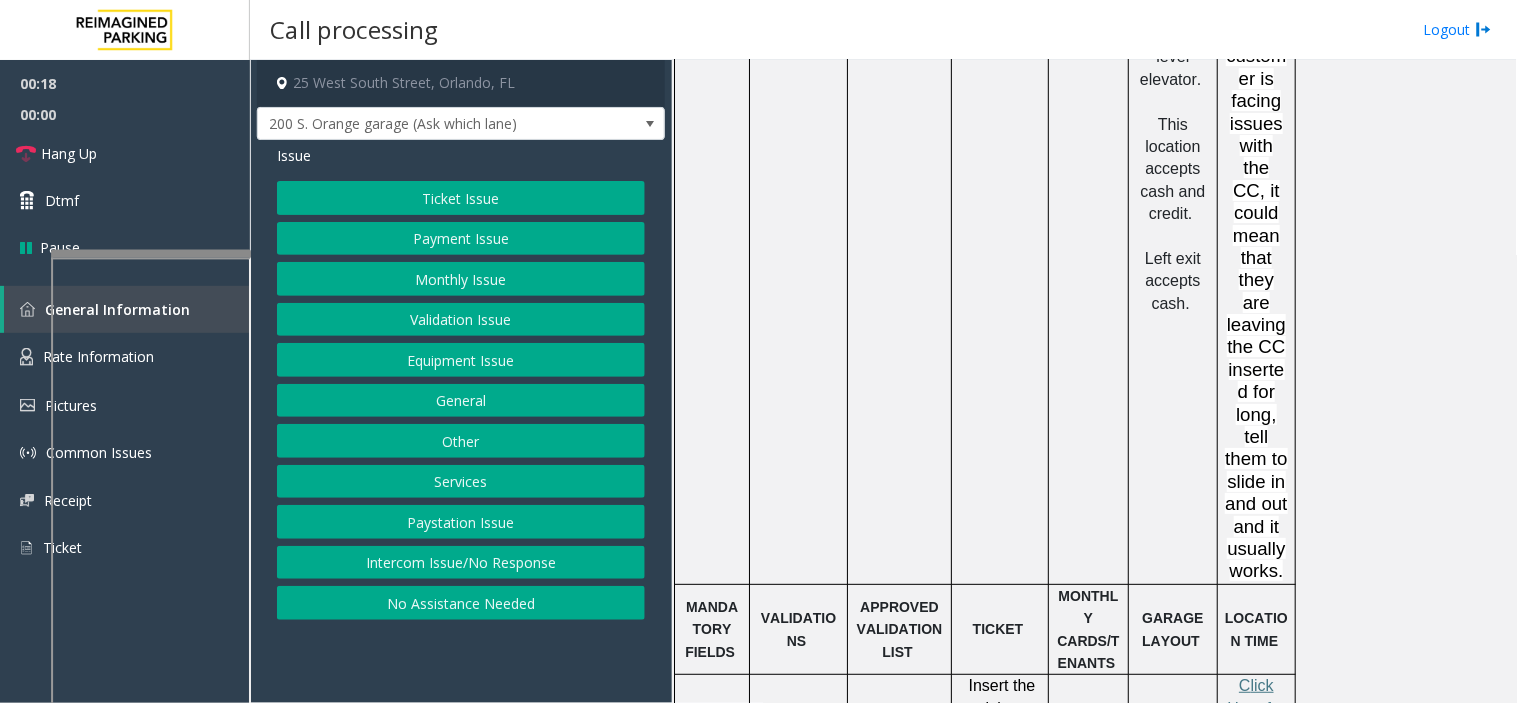 click on "Equipment Issue" 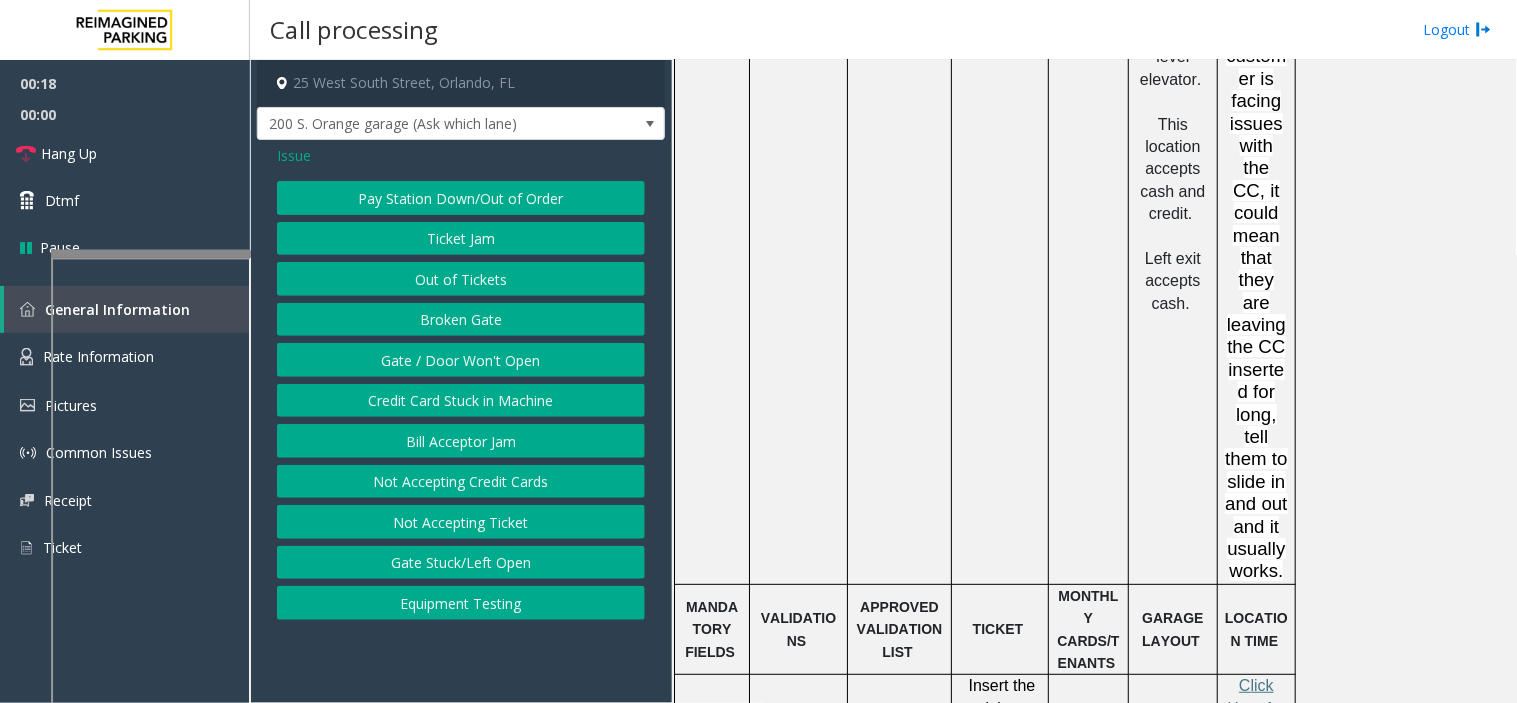 click on "Out of Tickets" 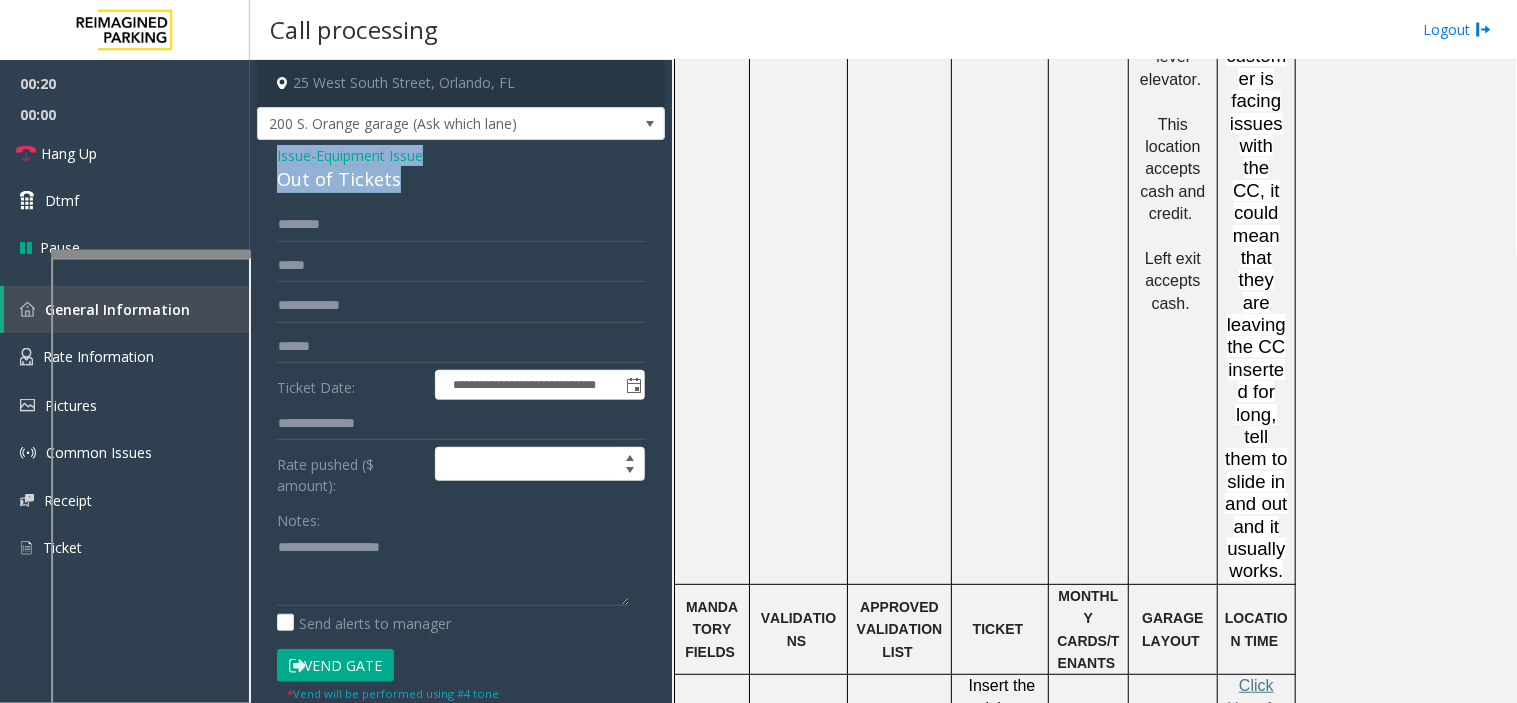 drag, startPoint x: 411, startPoint y: 171, endPoint x: 261, endPoint y: 162, distance: 150.26976 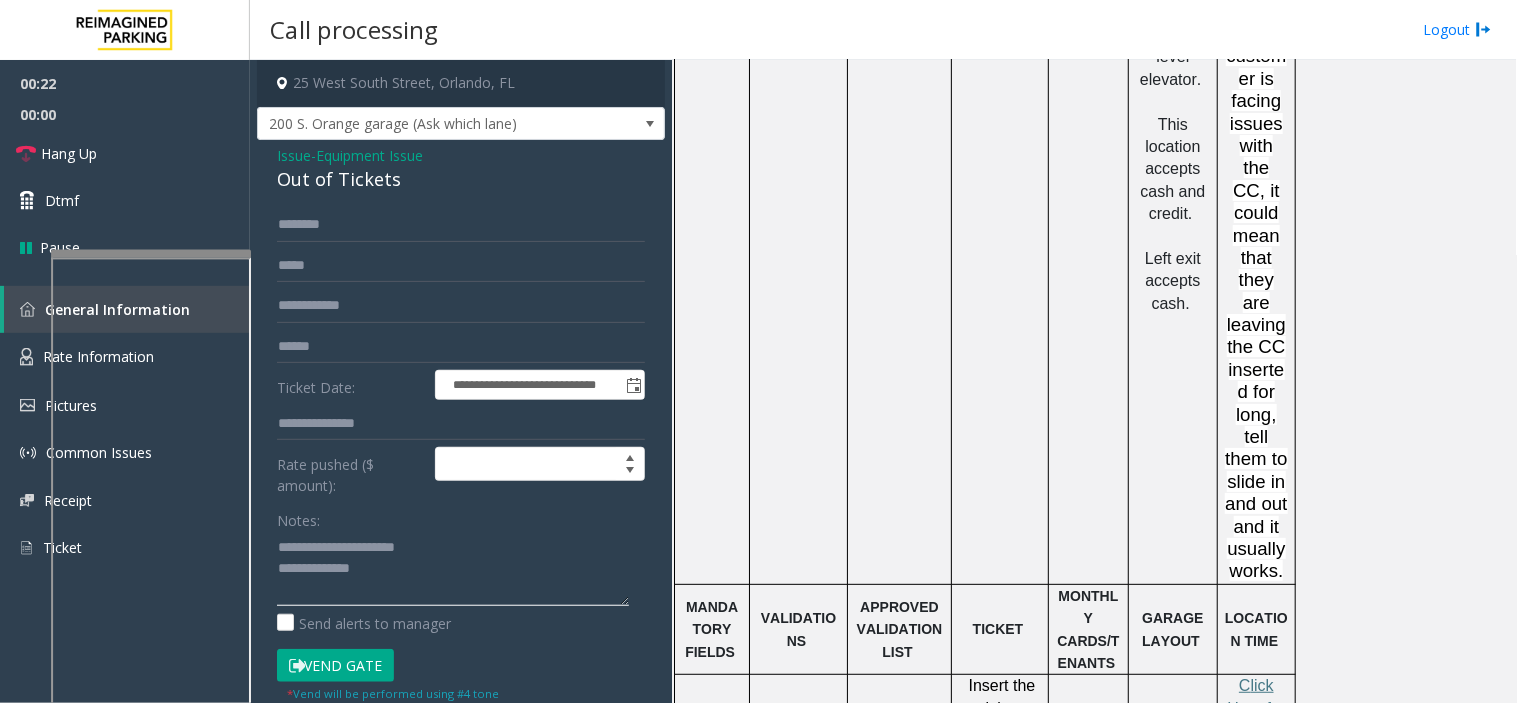 click 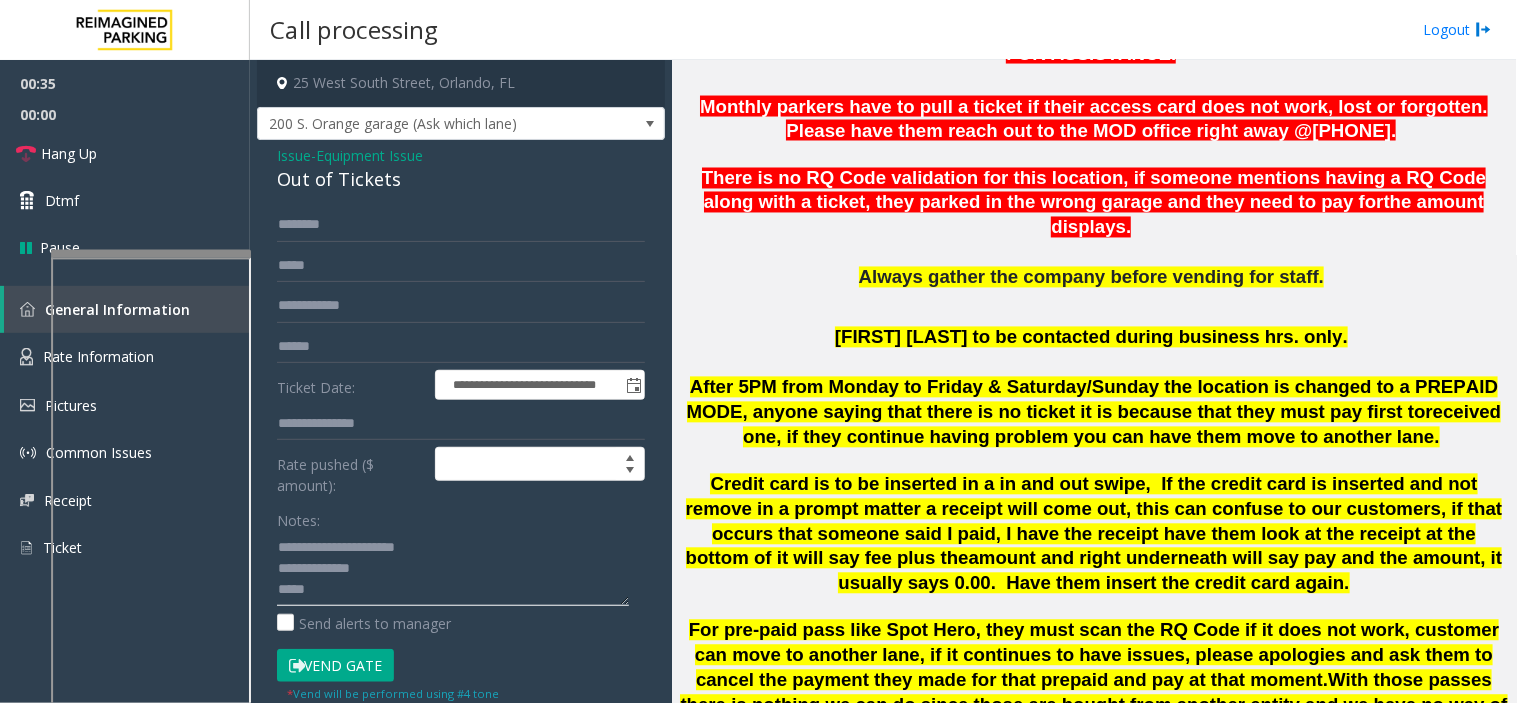 scroll, scrollTop: 777, scrollLeft: 0, axis: vertical 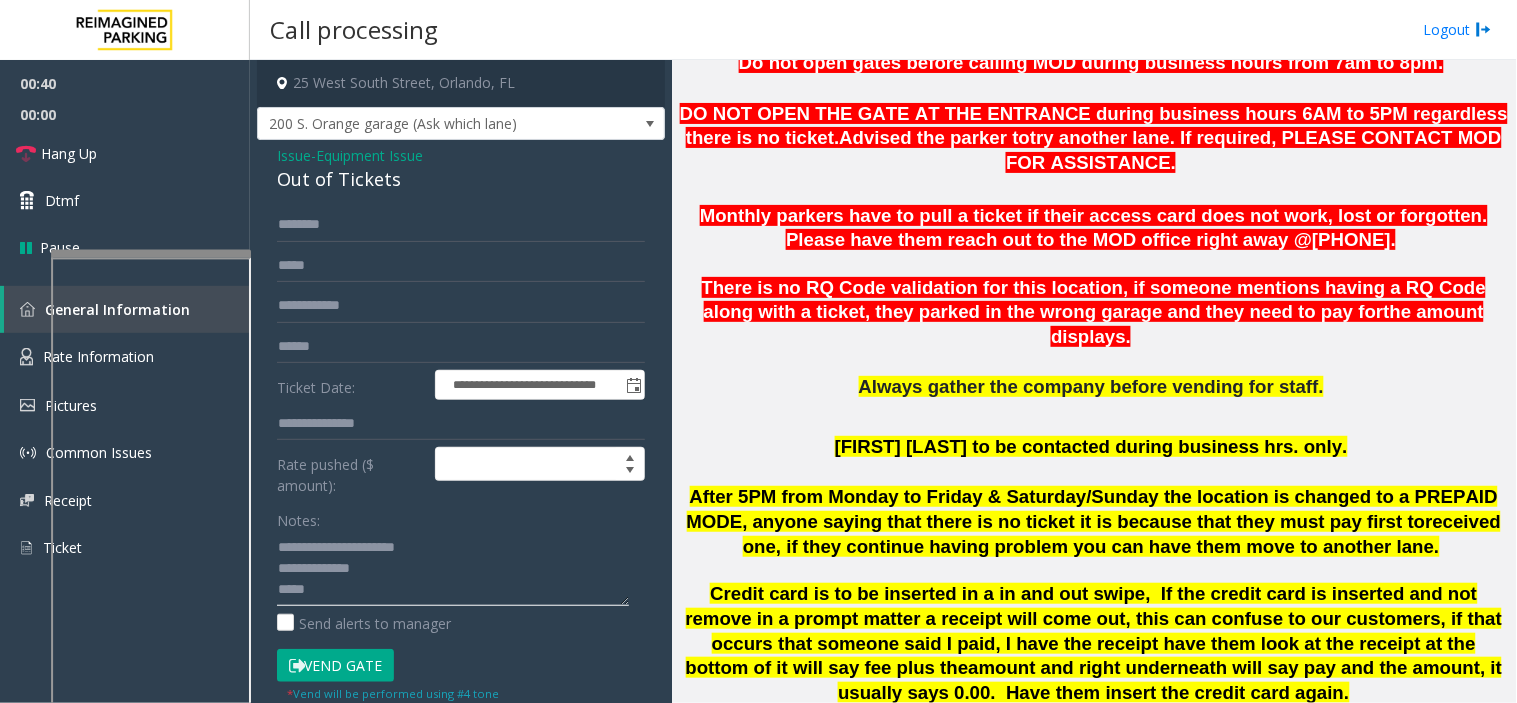 click 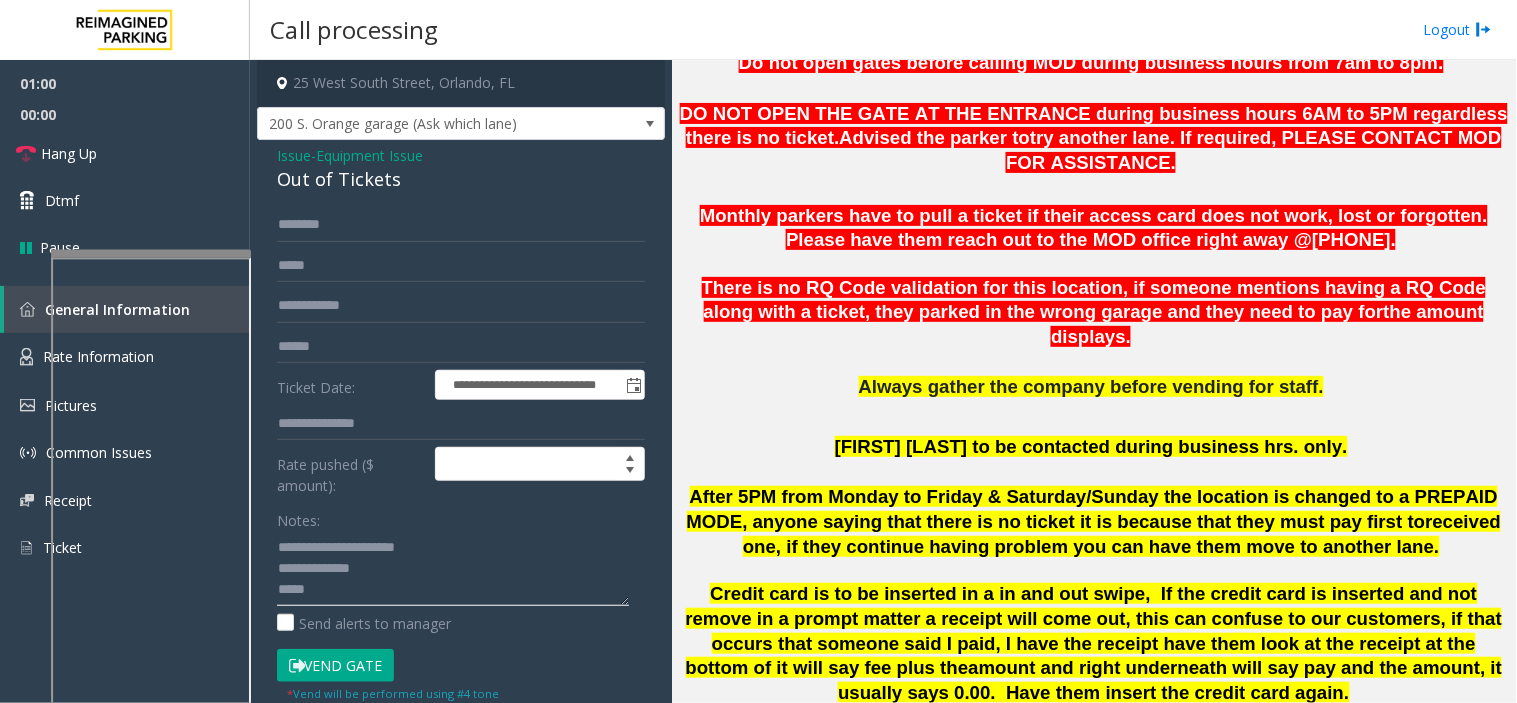 drag, startPoint x: 322, startPoint y: 551, endPoint x: 411, endPoint y: 586, distance: 95.63472 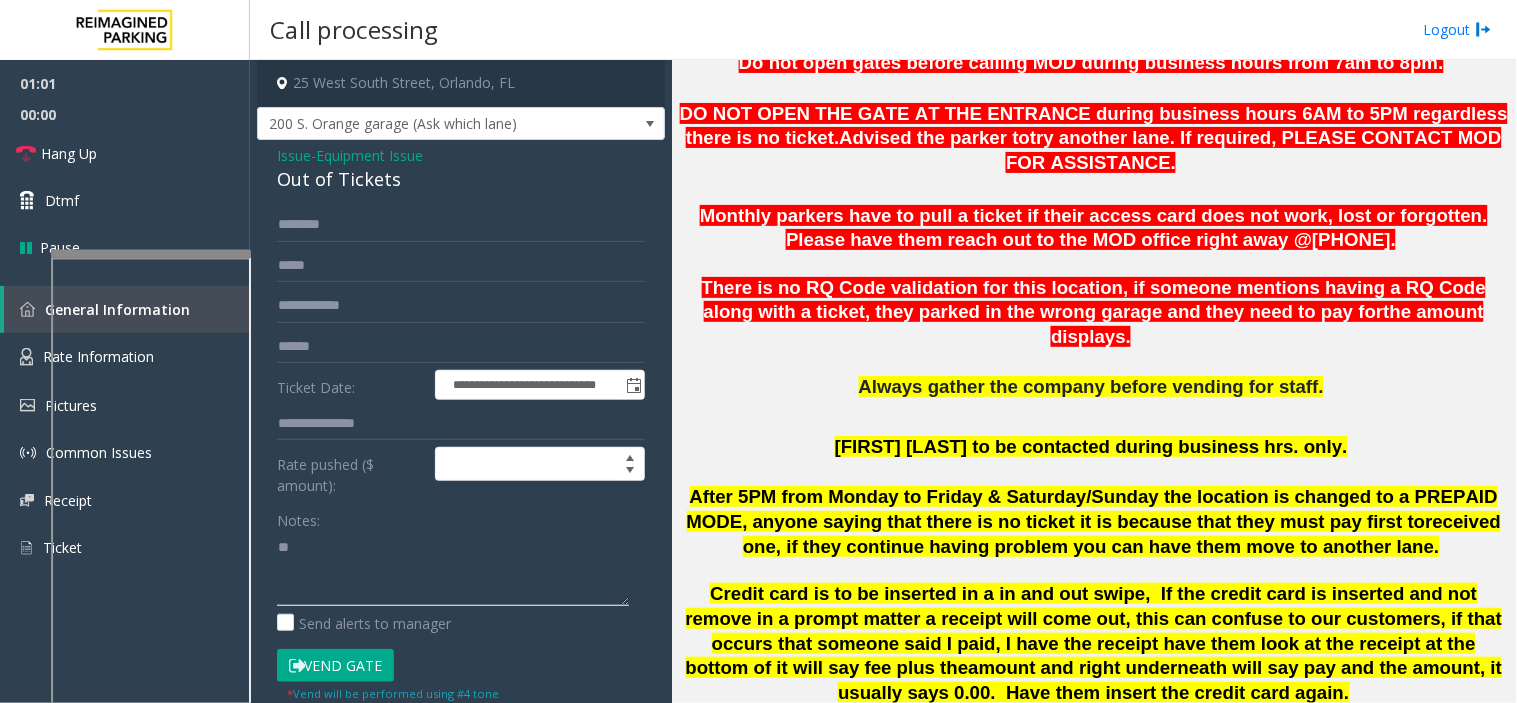 type on "*" 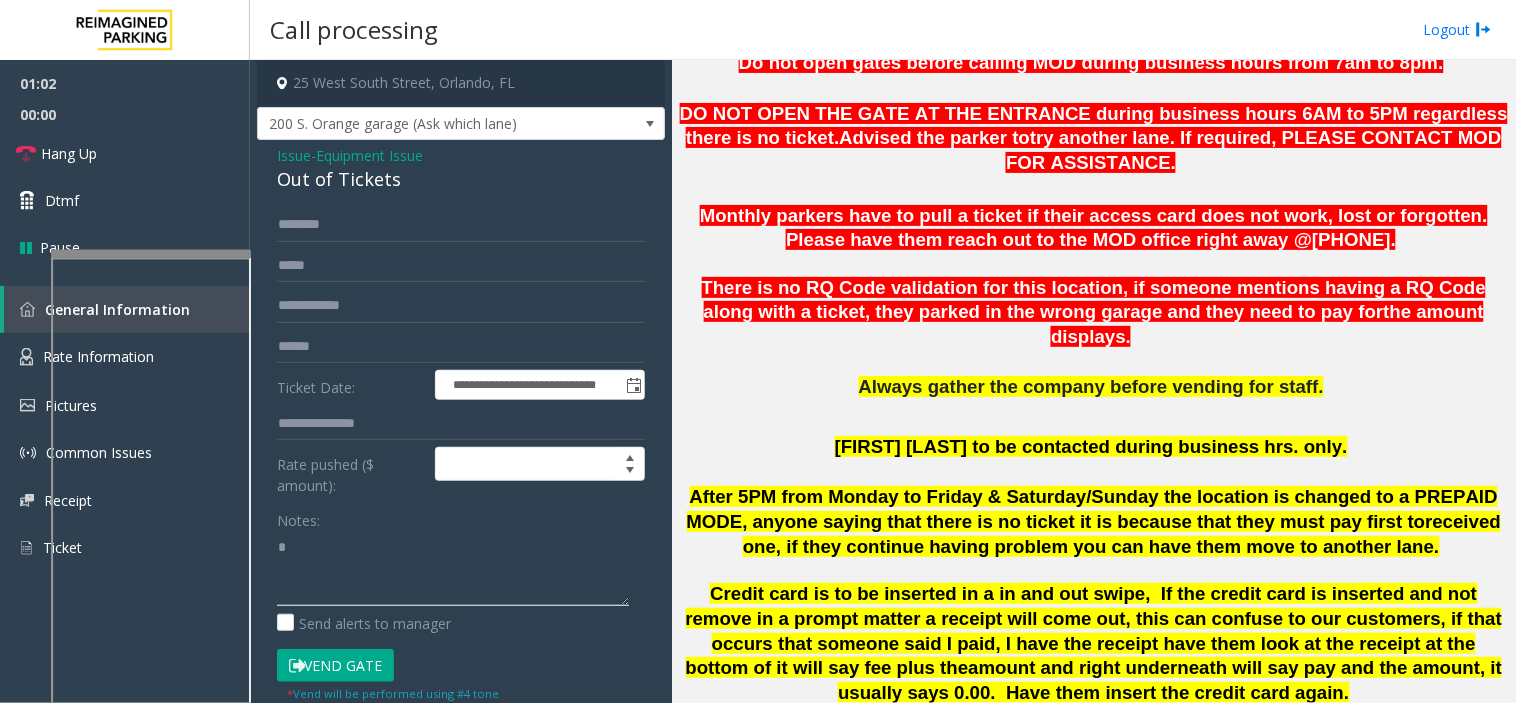 type 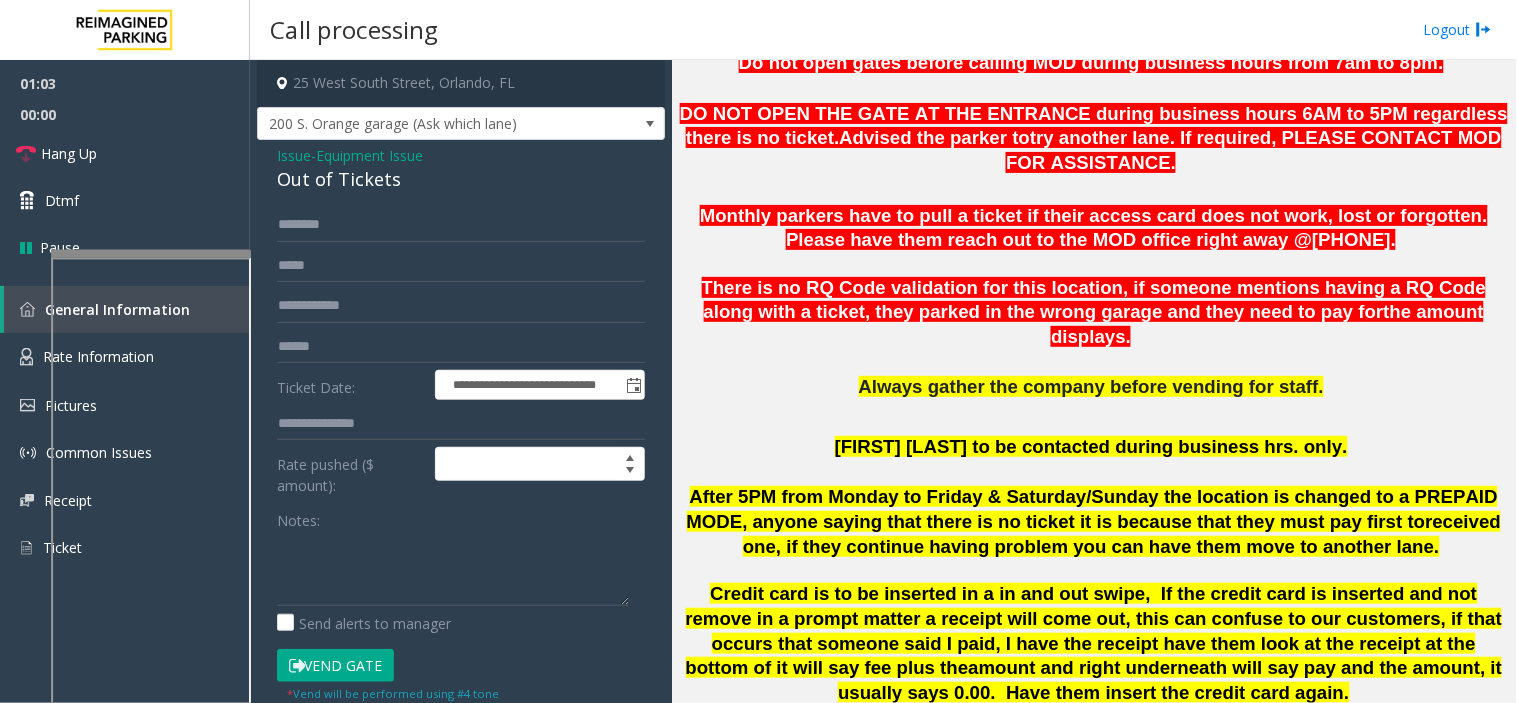 click on "**********" 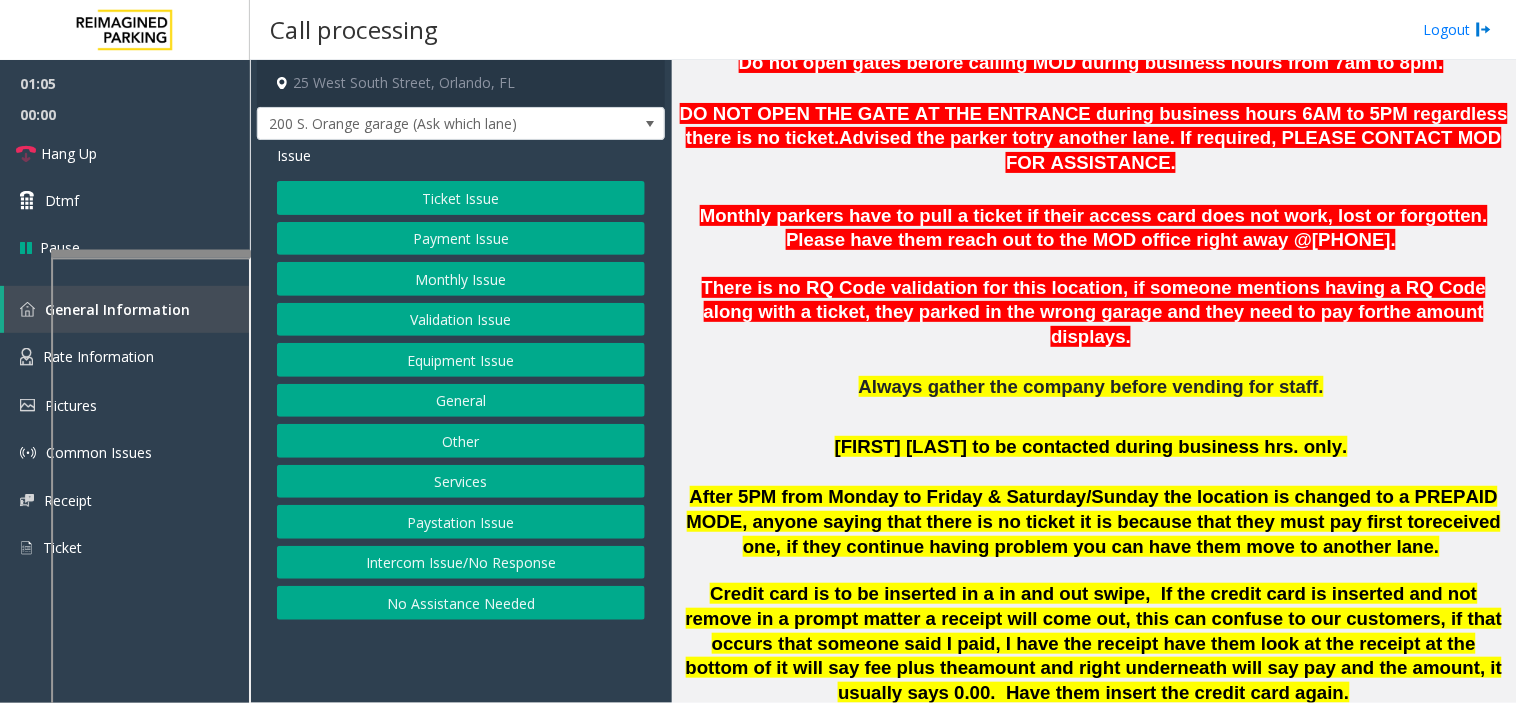 click on "Services" 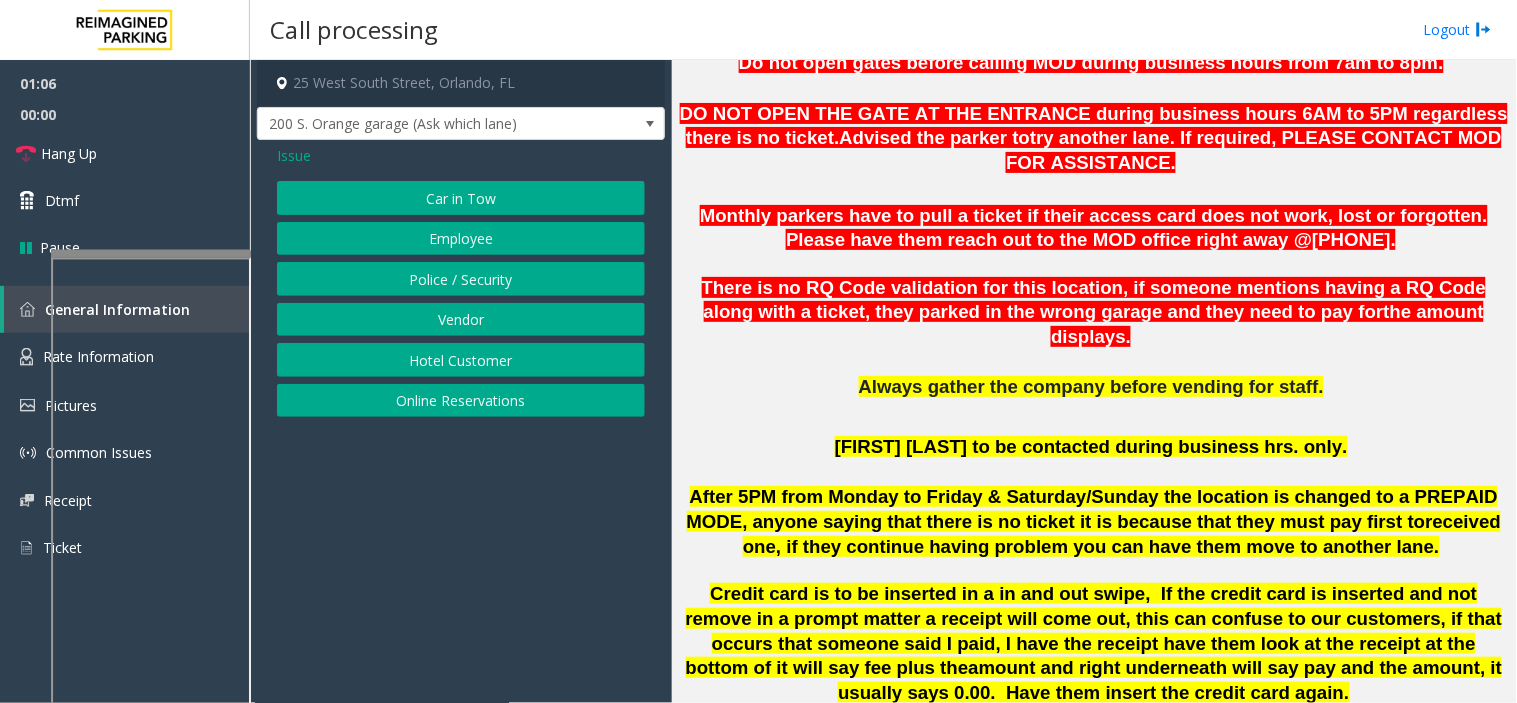 click on "Online Reservations" 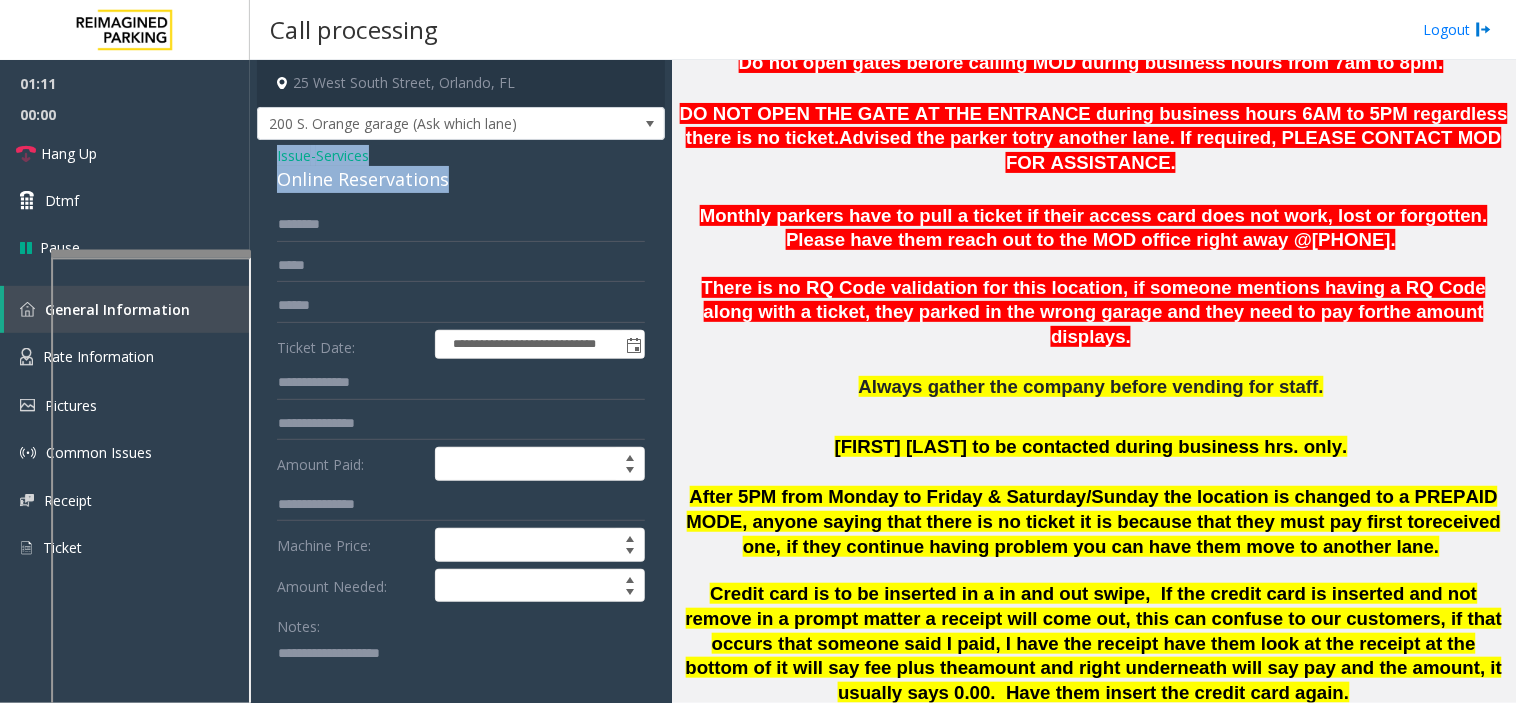 drag, startPoint x: 475, startPoint y: 177, endPoint x: 270, endPoint y: 153, distance: 206.4001 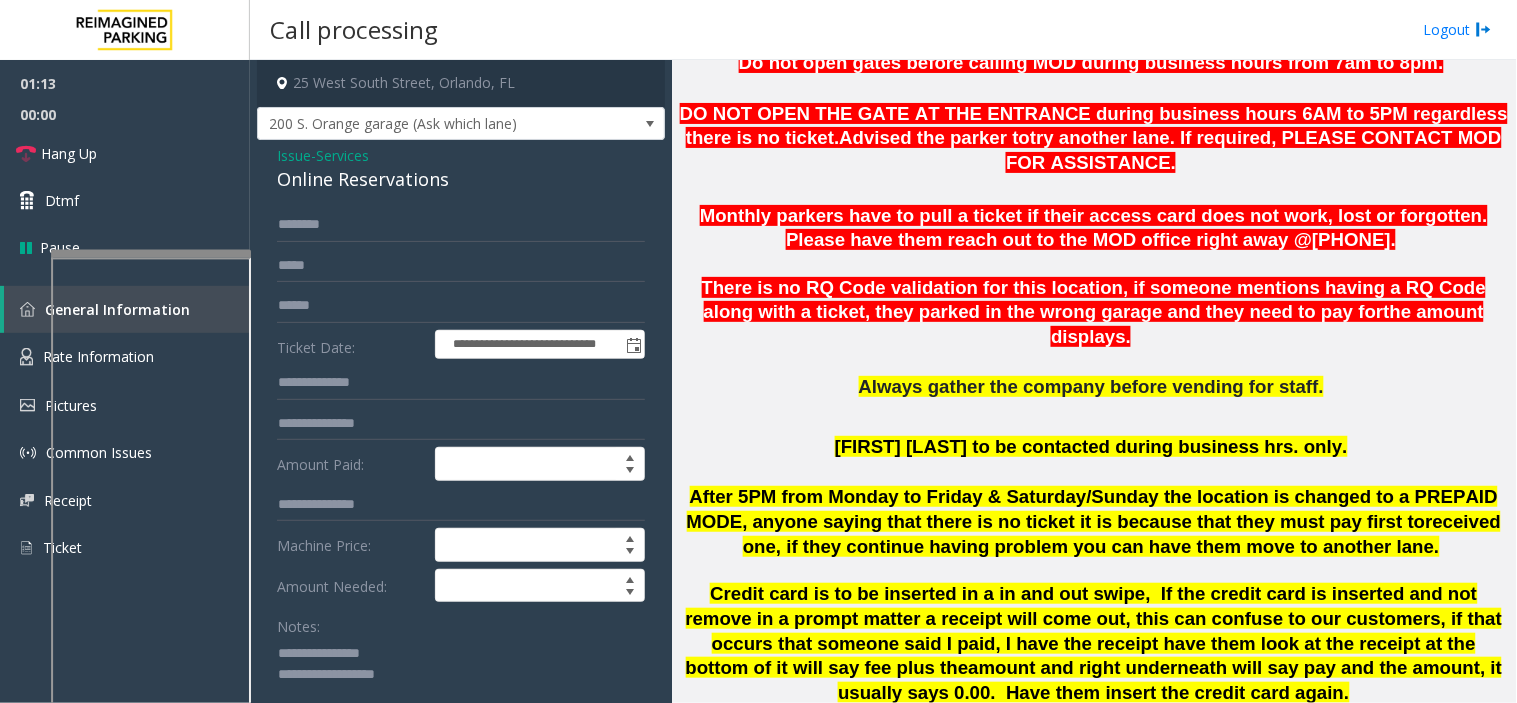 click 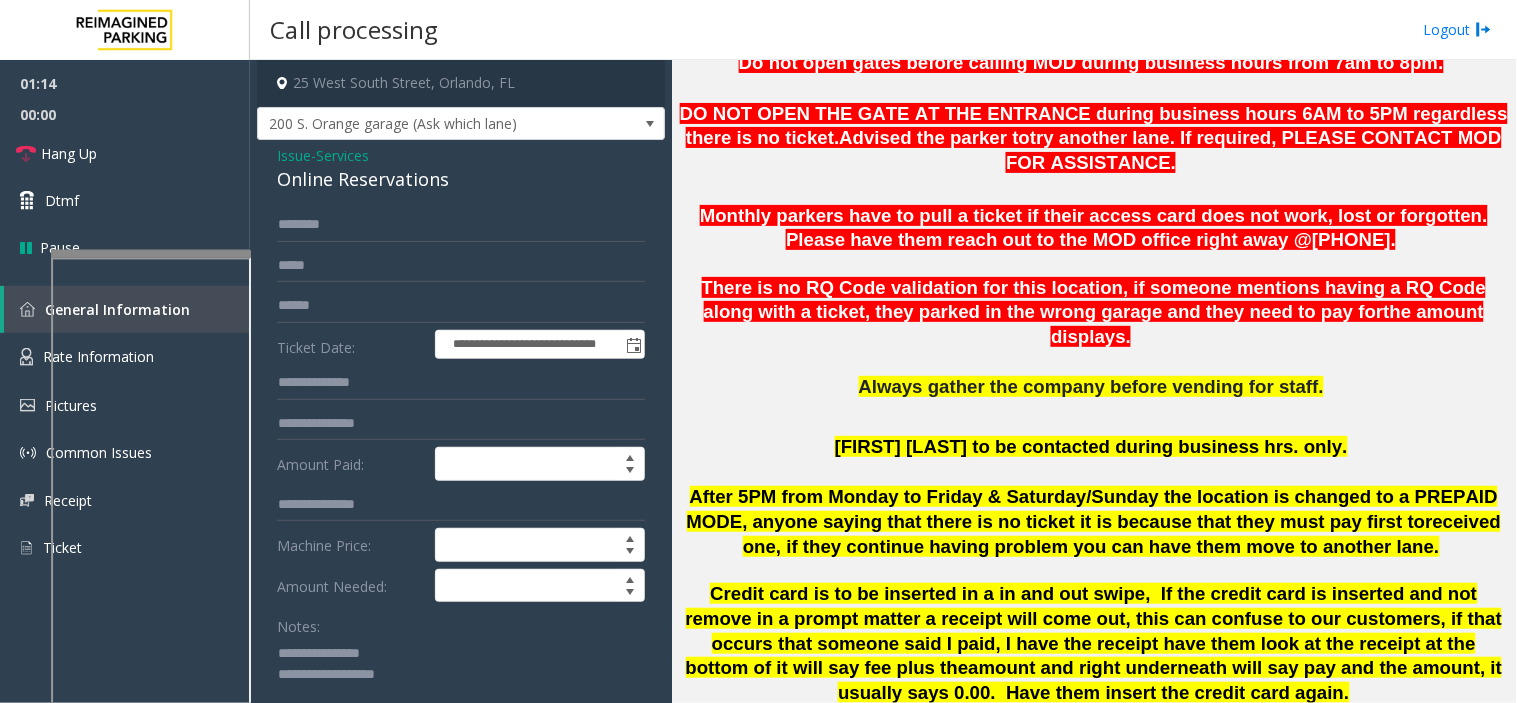 click 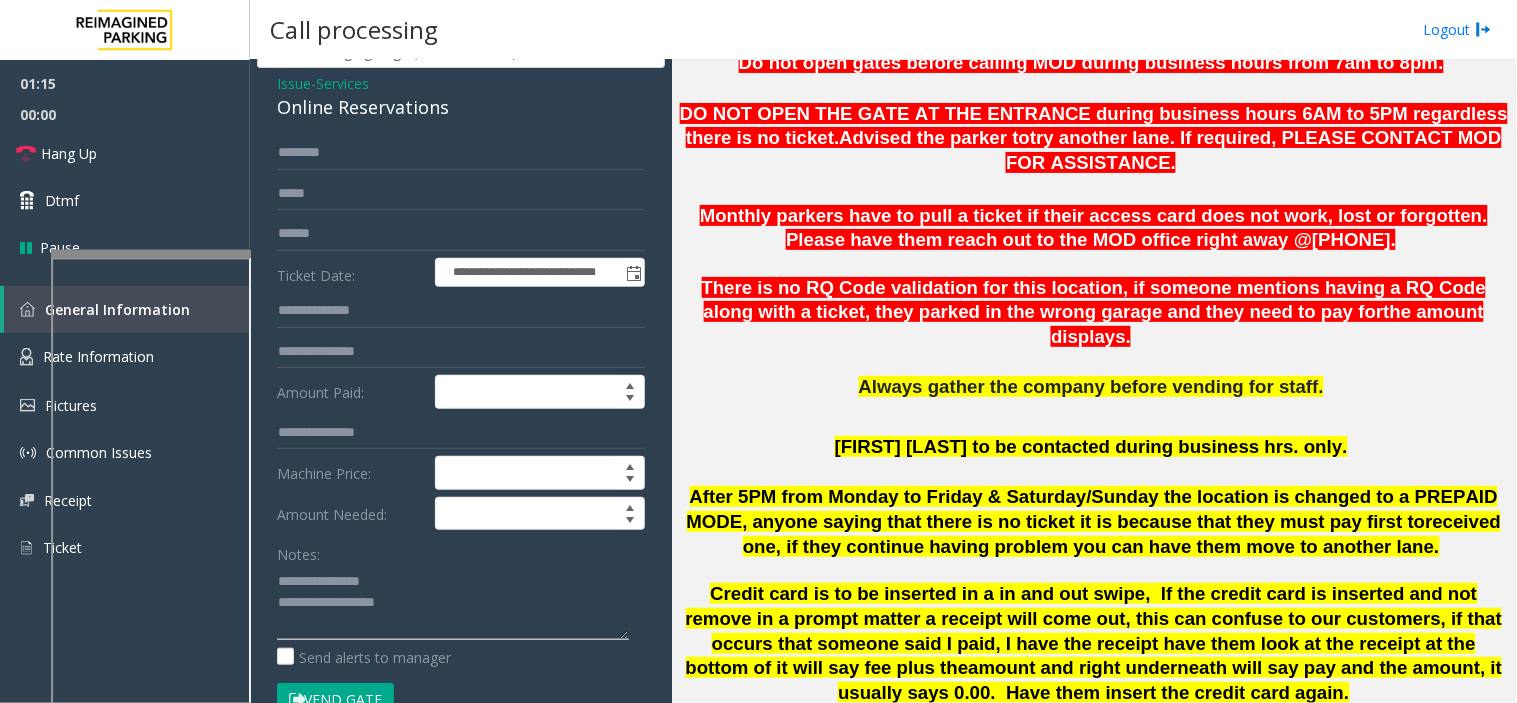 scroll, scrollTop: 111, scrollLeft: 0, axis: vertical 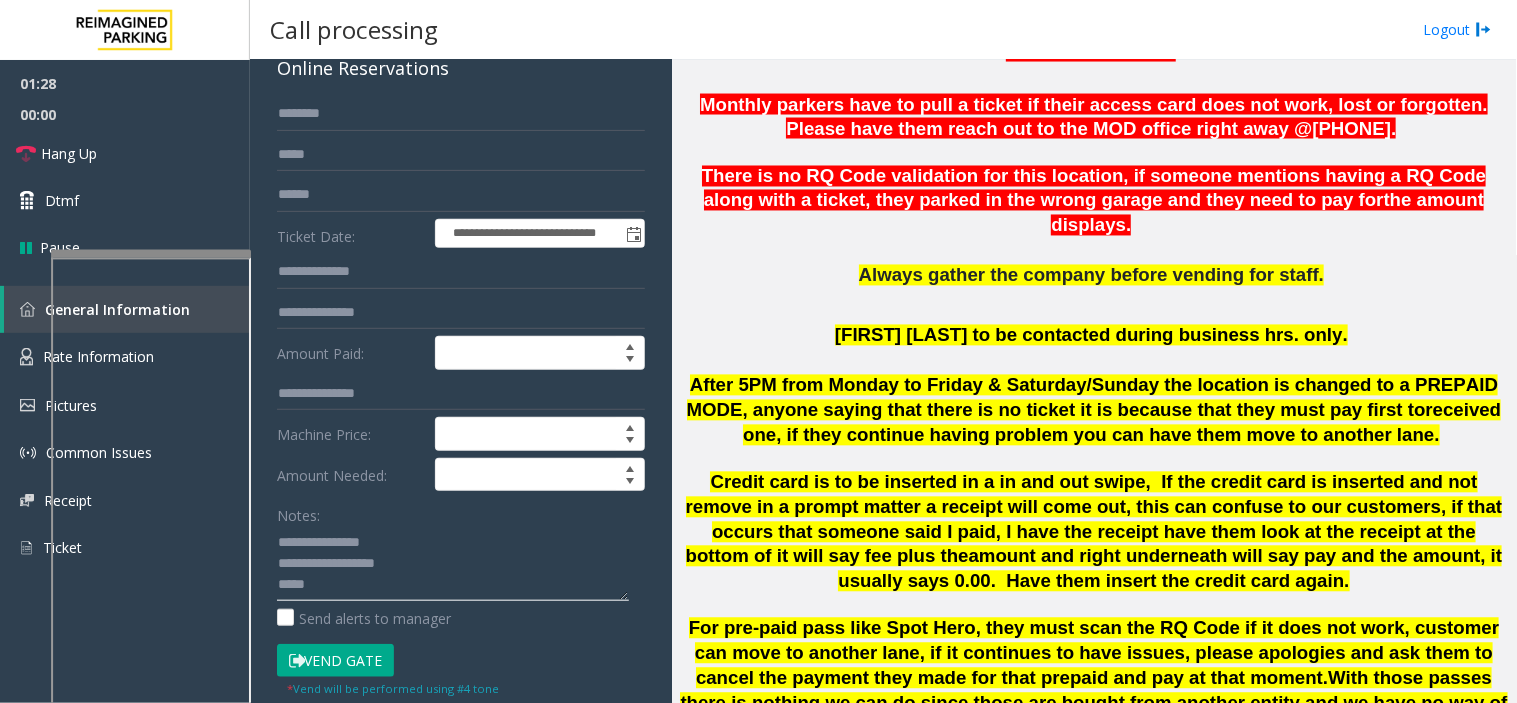 click 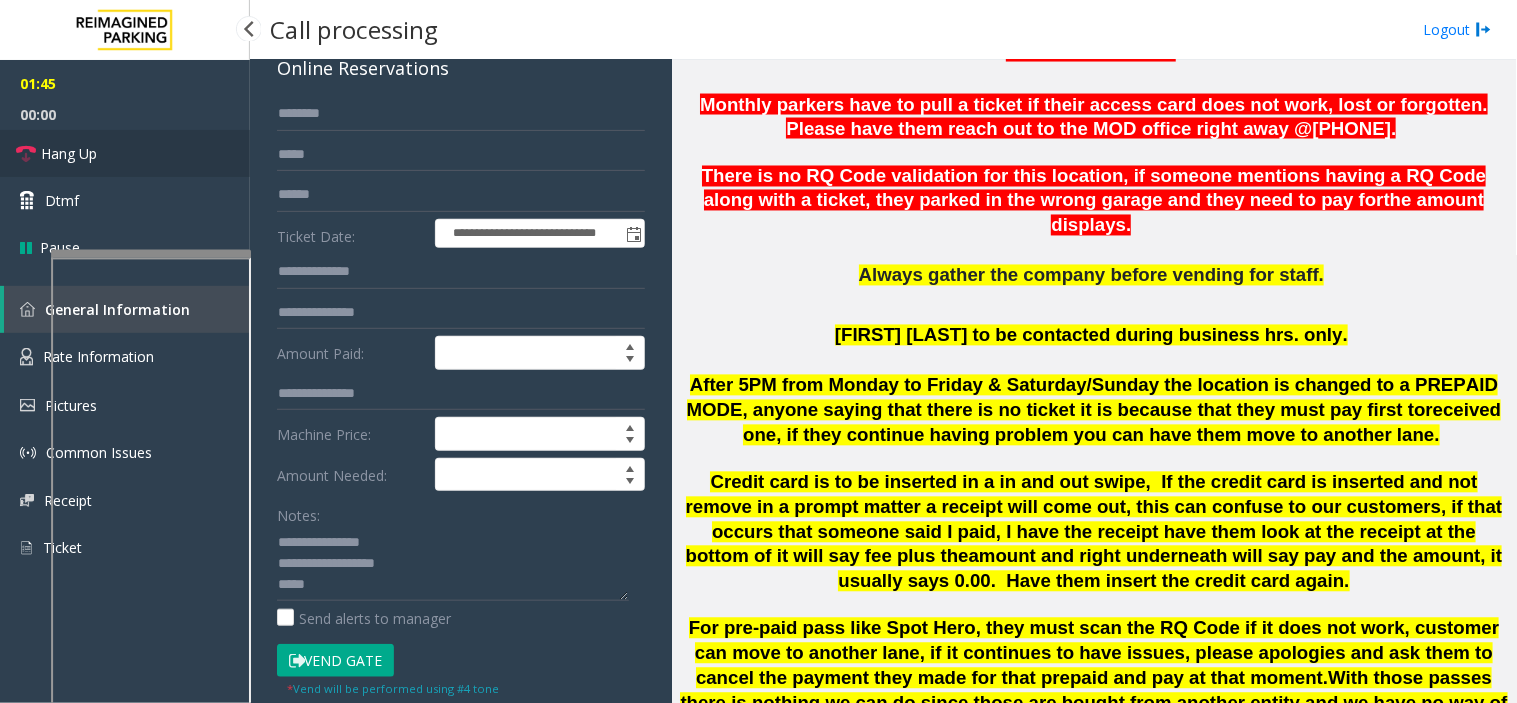 click on "Hang Up" at bounding box center [125, 153] 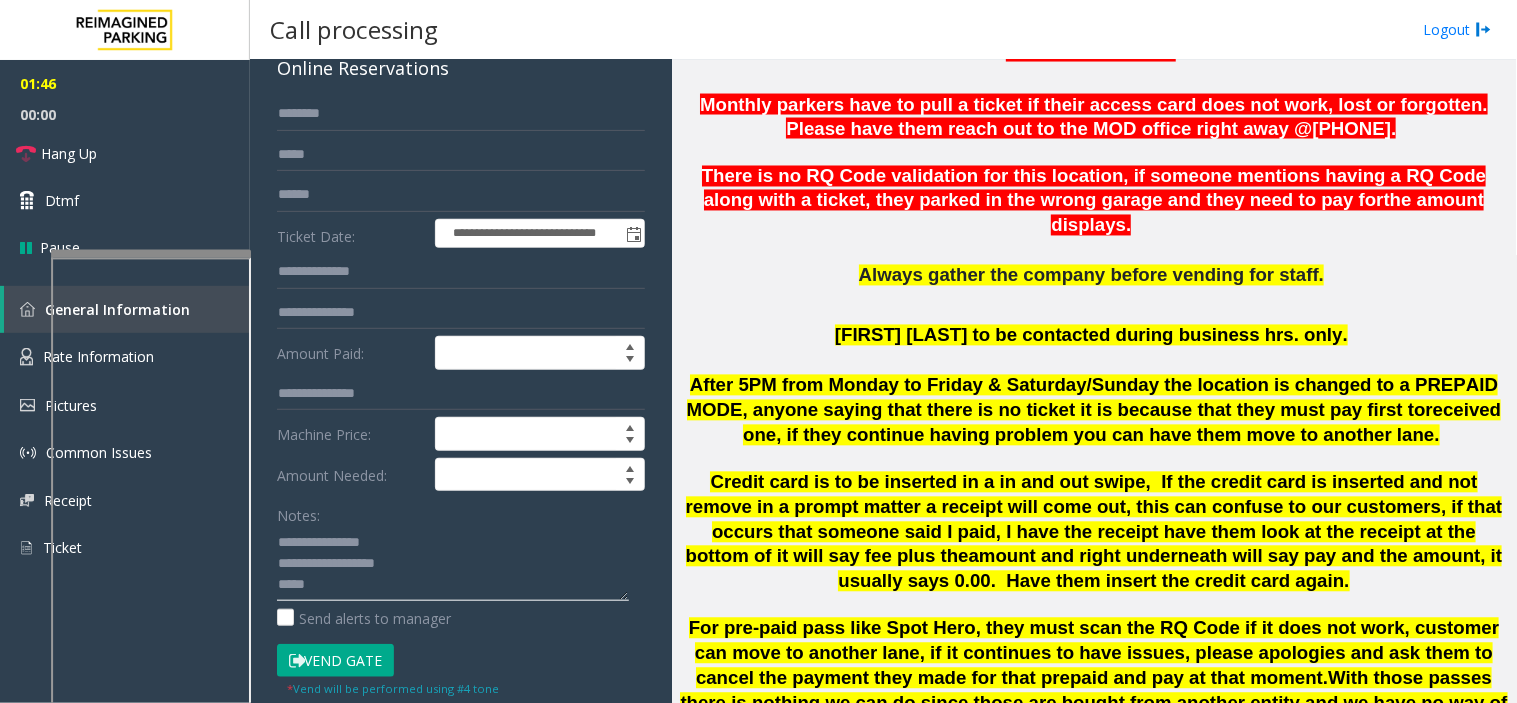 click 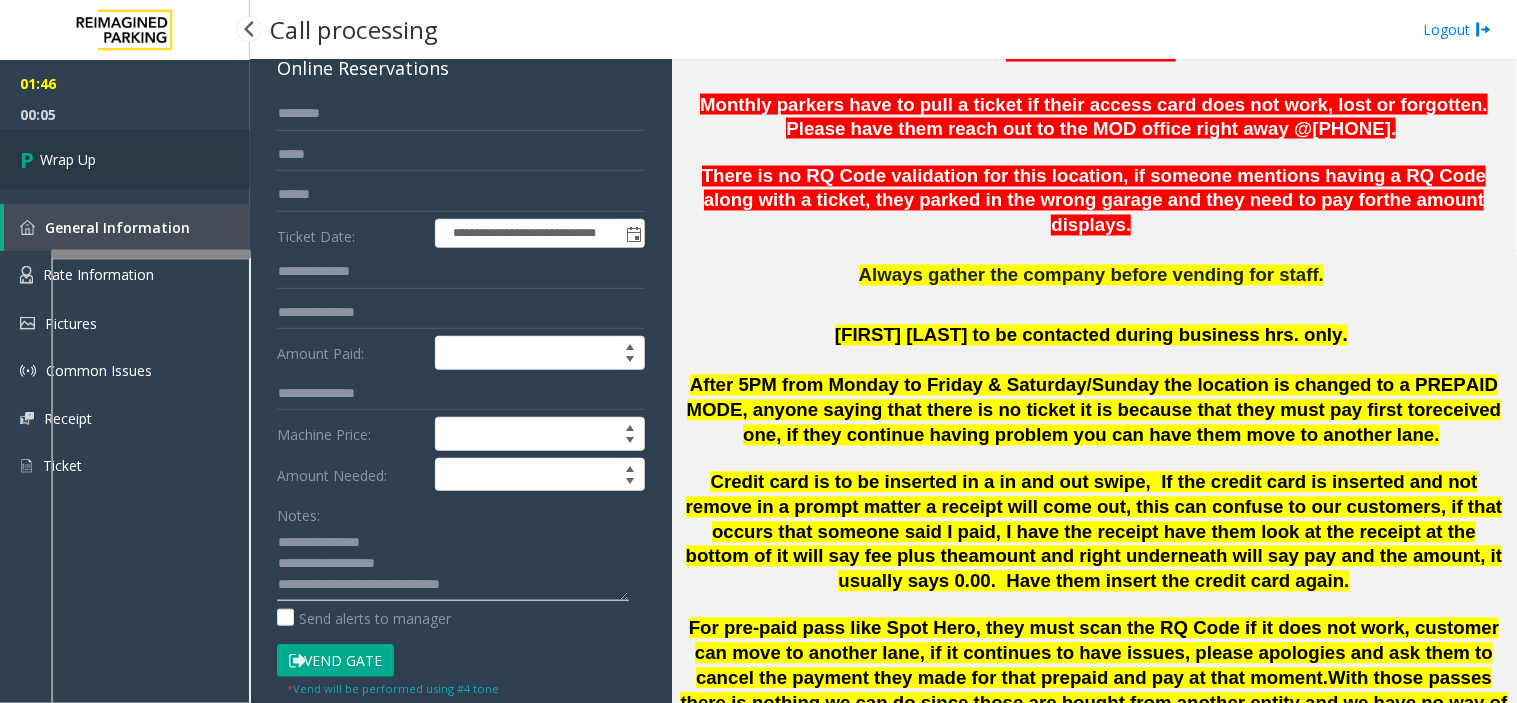 type on "**********" 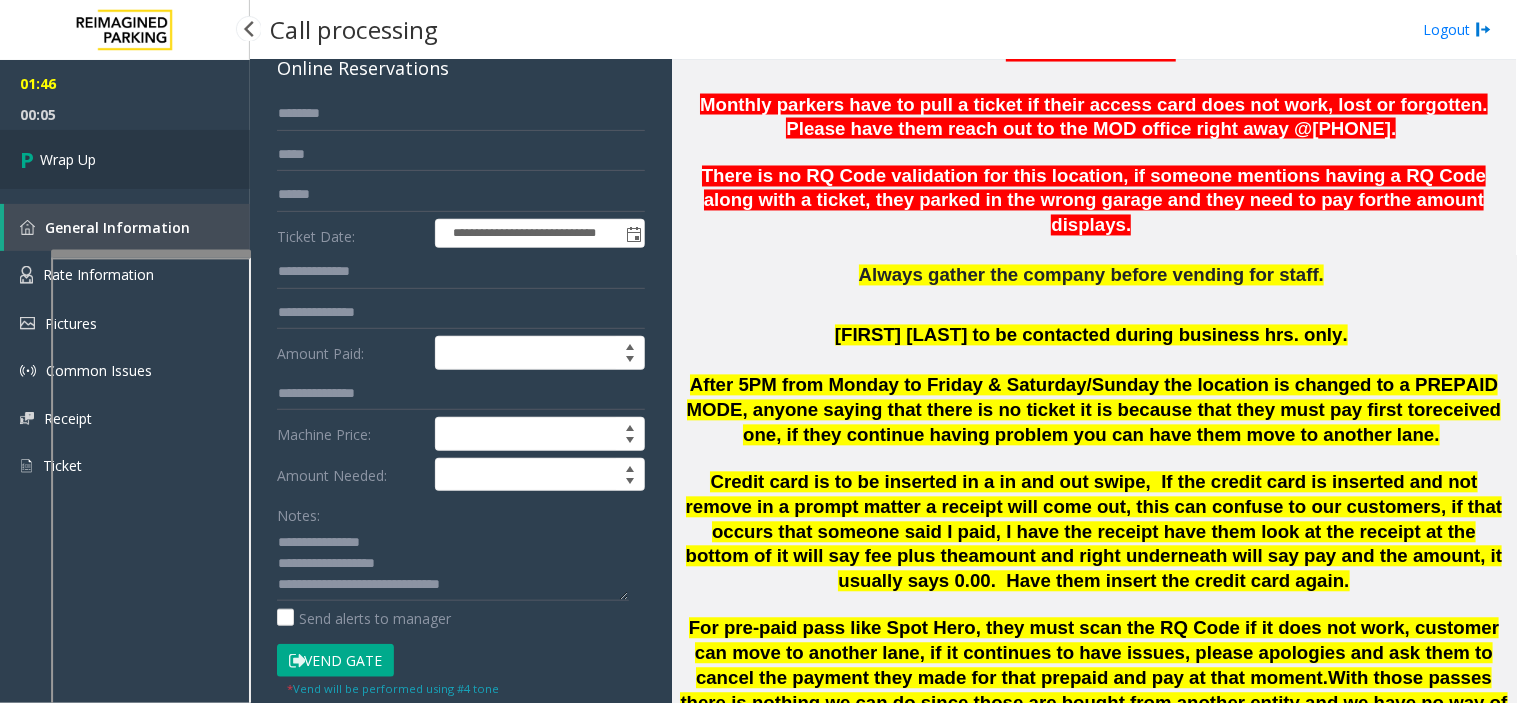 click on "Wrap Up" at bounding box center [125, 159] 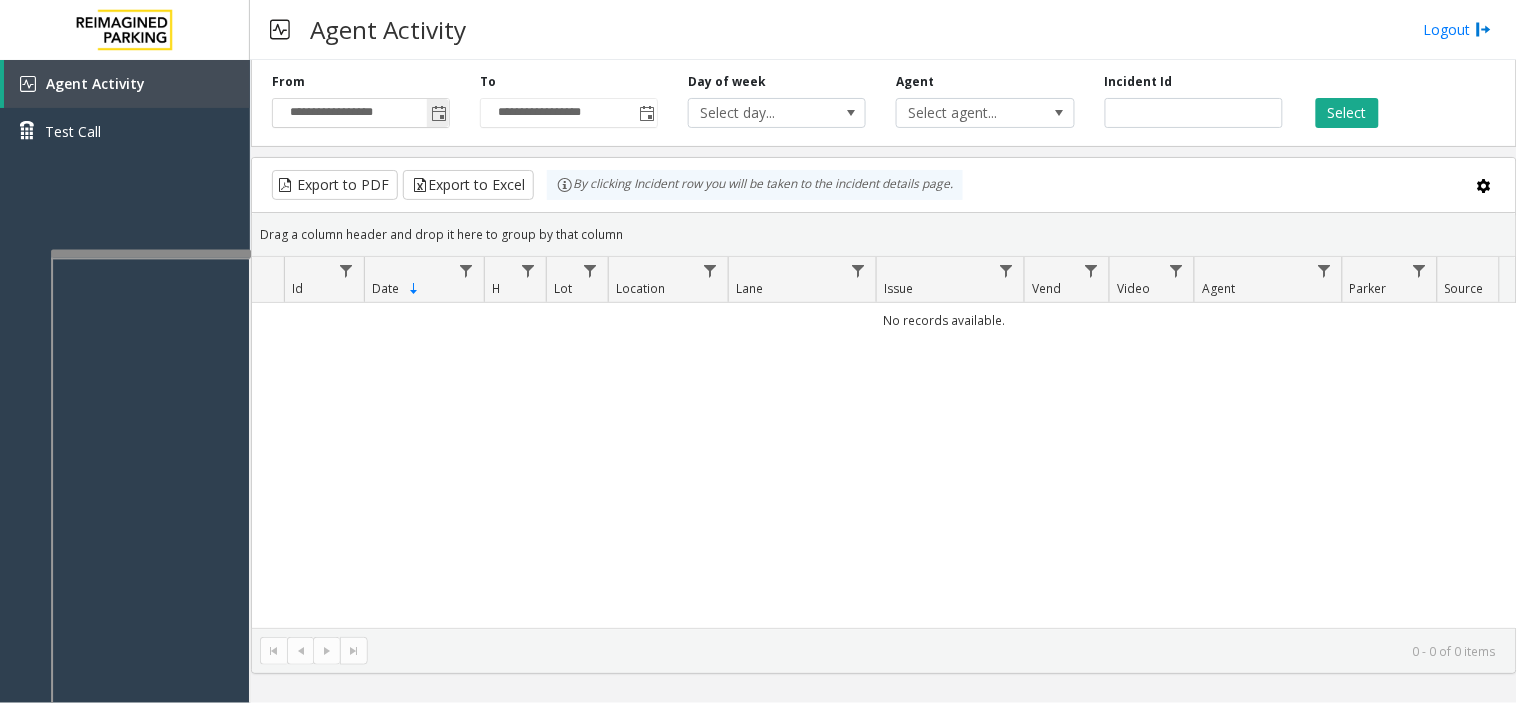 click 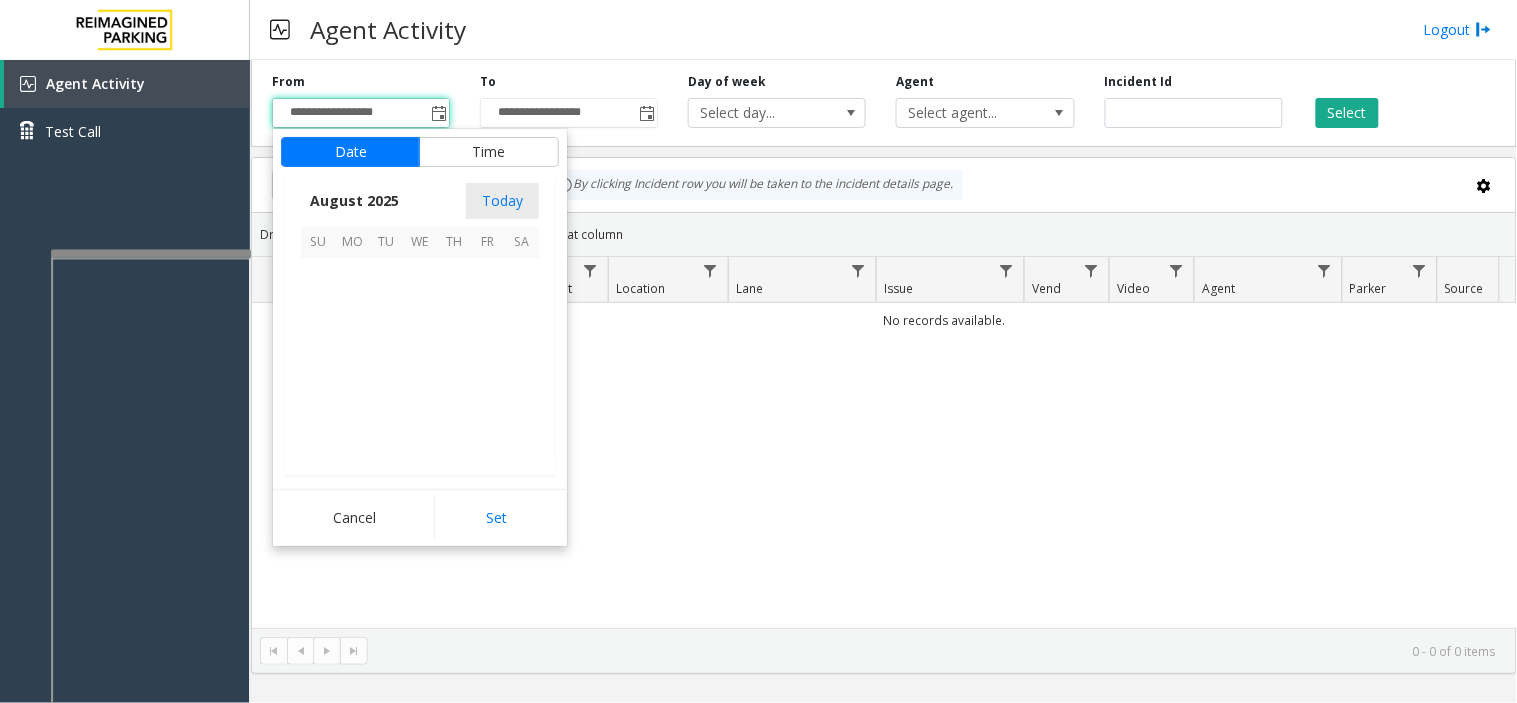 scroll, scrollTop: 358592, scrollLeft: 0, axis: vertical 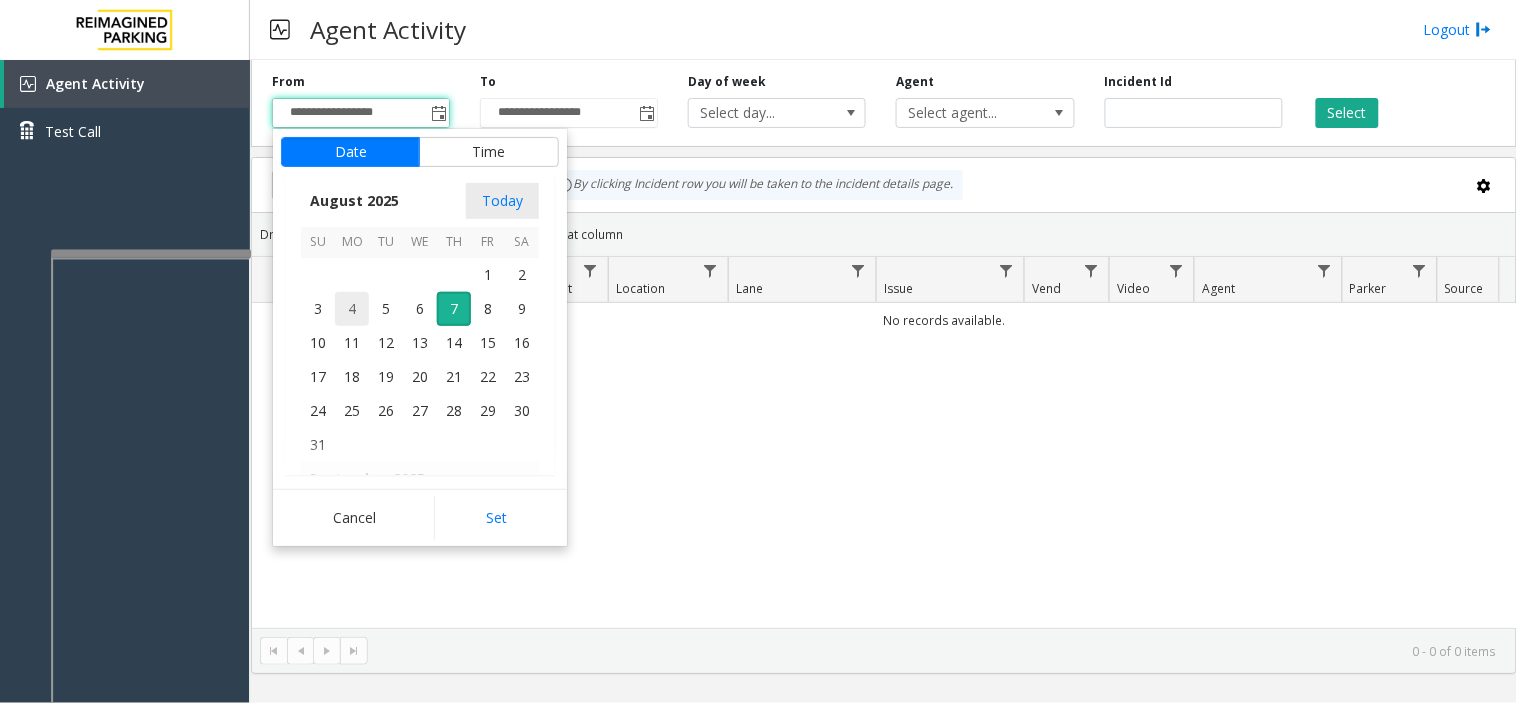 click on "4" at bounding box center [352, 309] 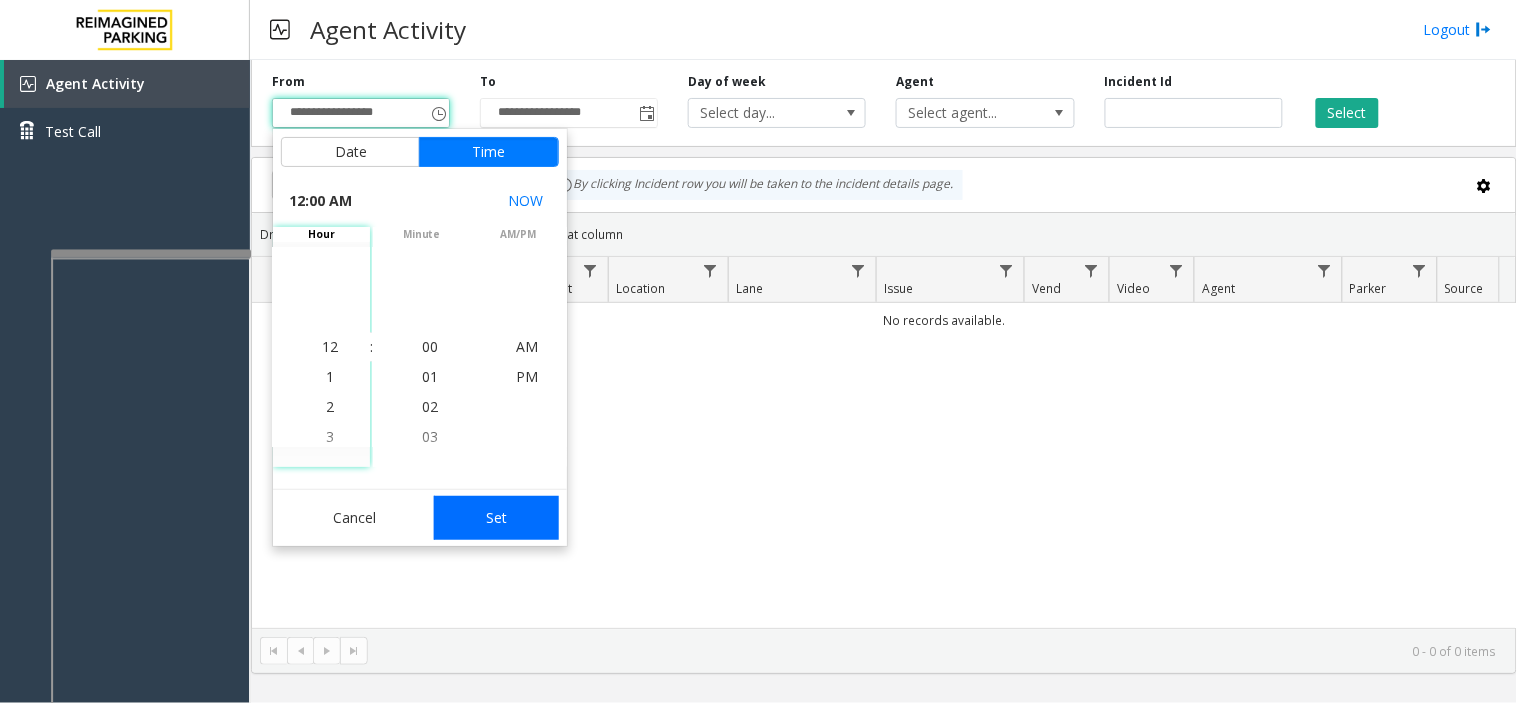 click on "Set" 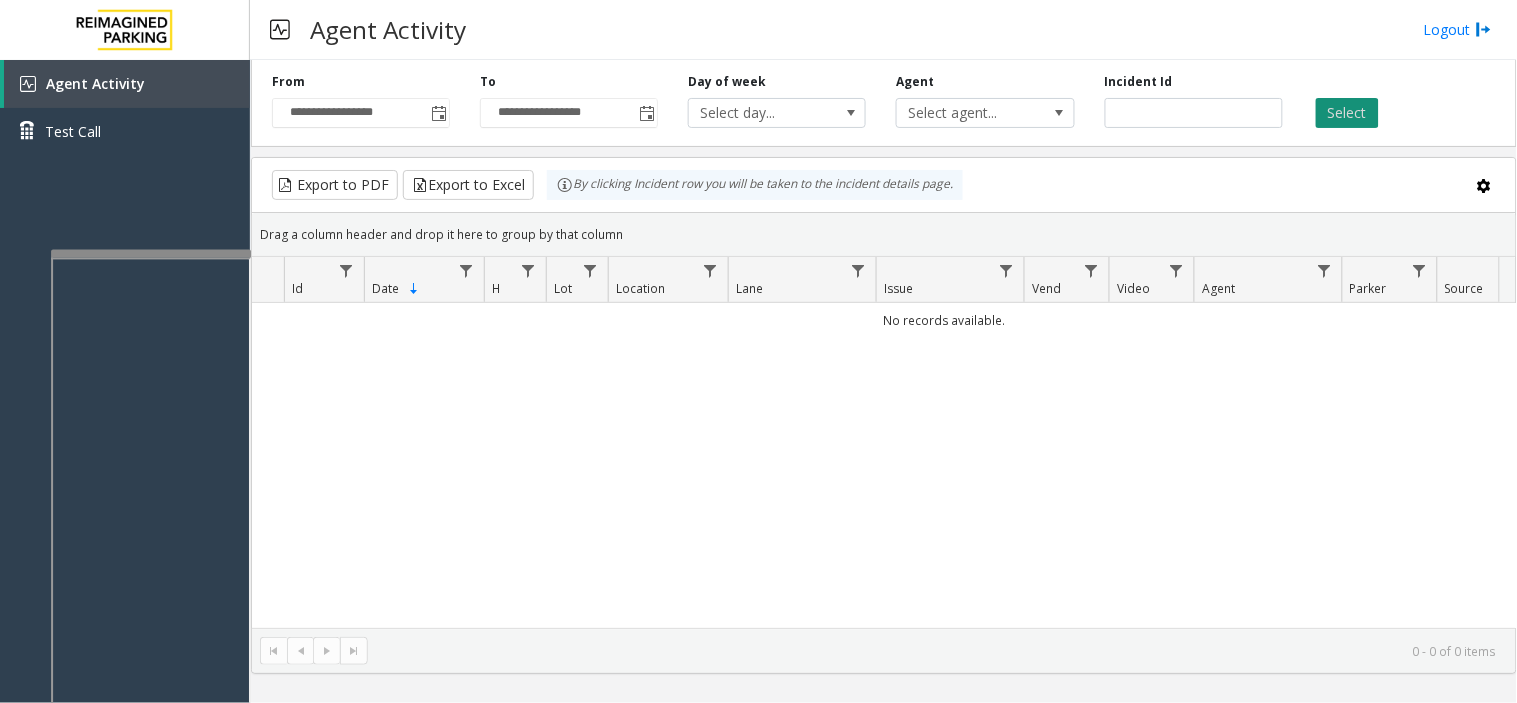 click on "Select" 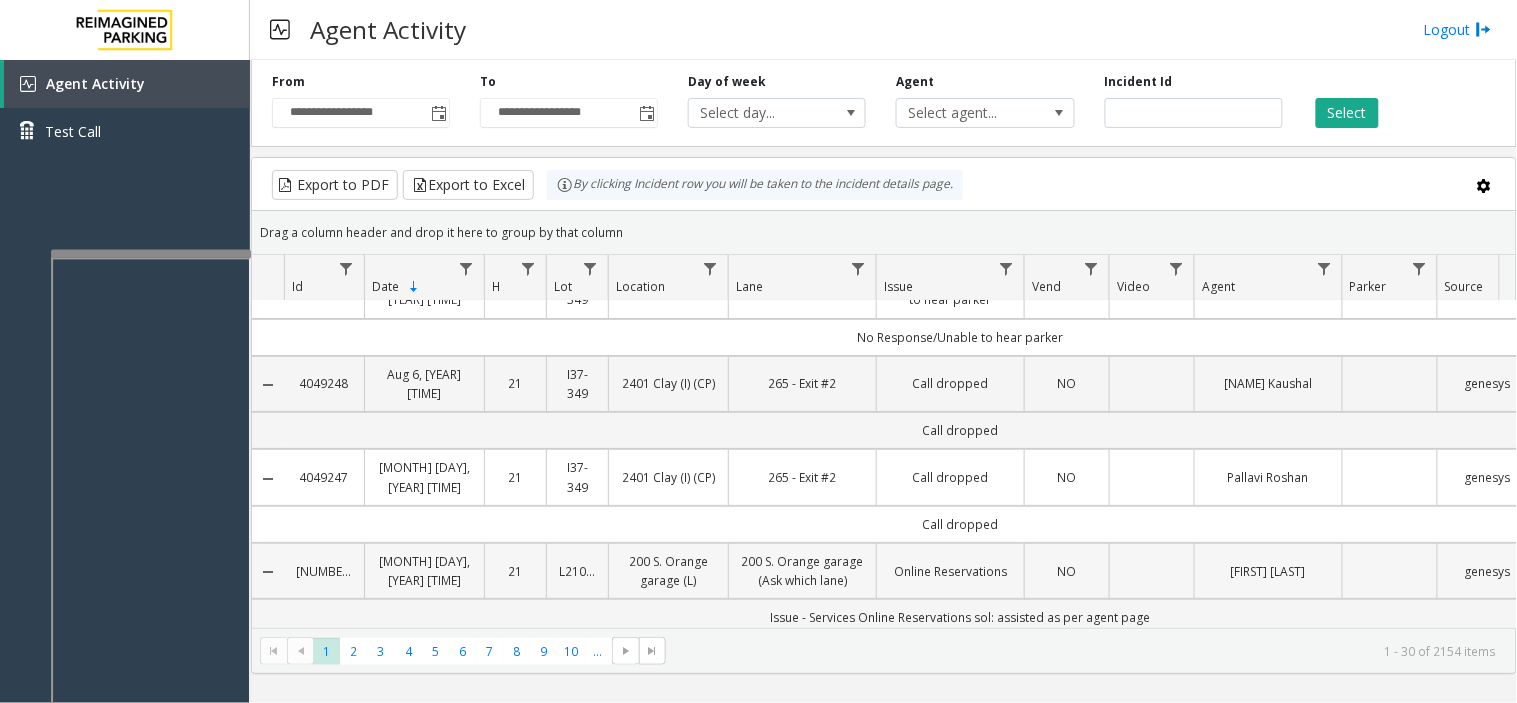 scroll, scrollTop: 0, scrollLeft: 0, axis: both 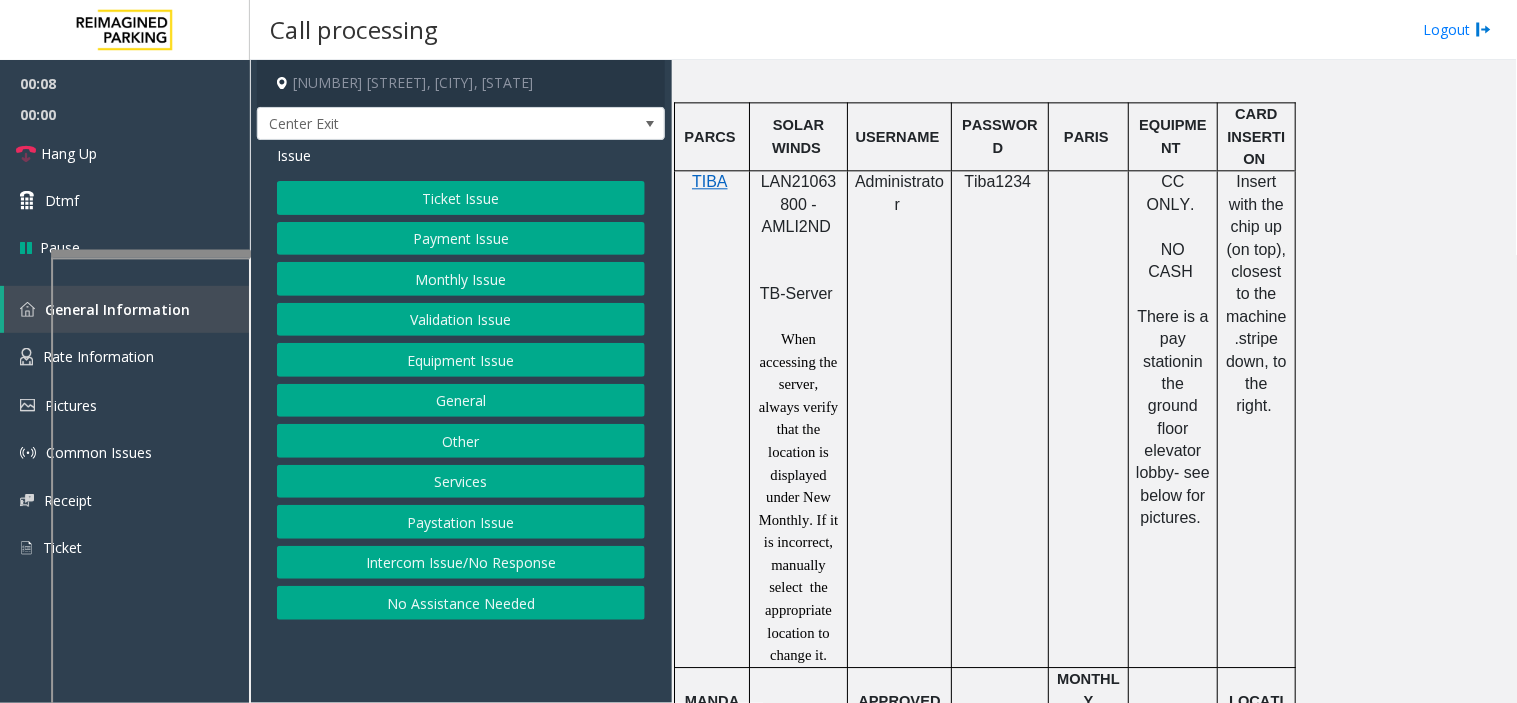 click on "LAN21063800 - AMLI2ND" 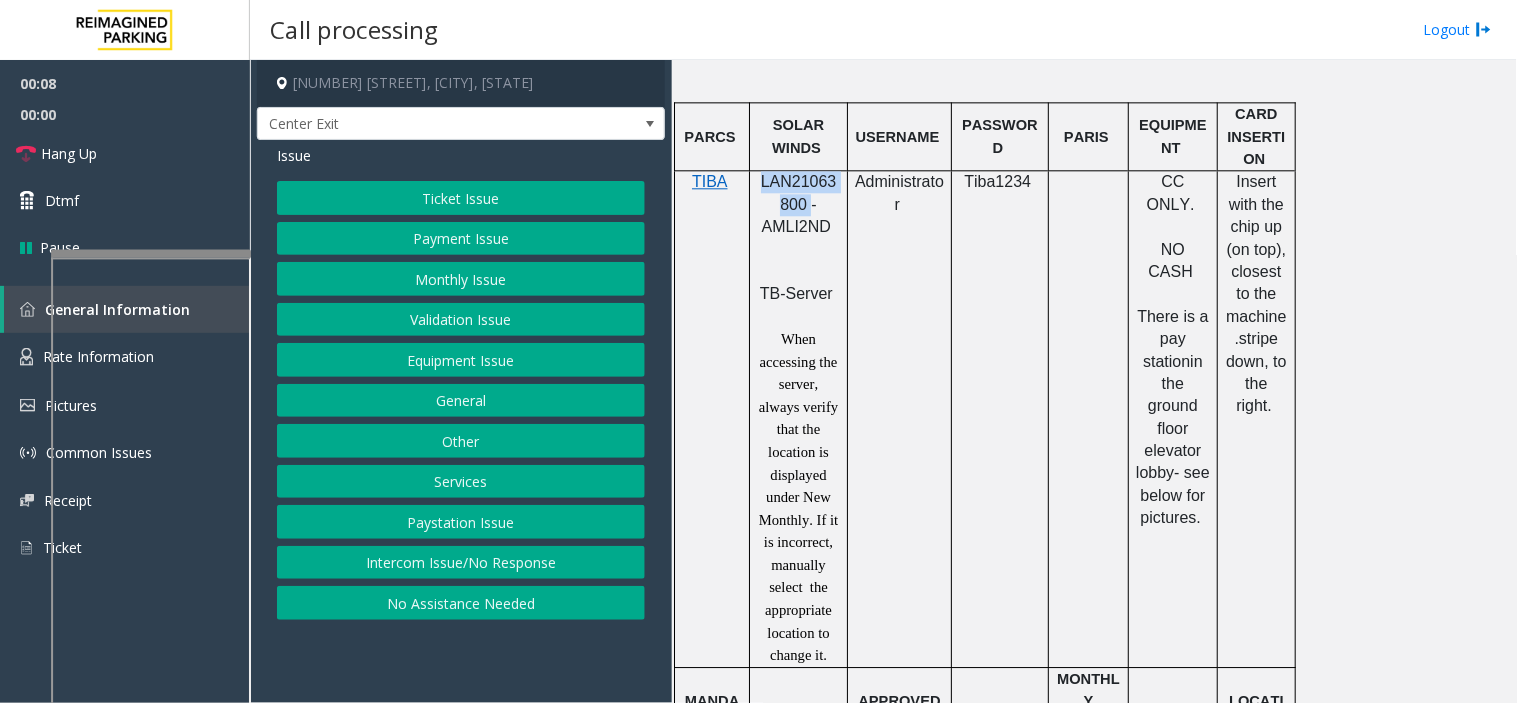 click on "LAN21063800 - AMLI2ND" 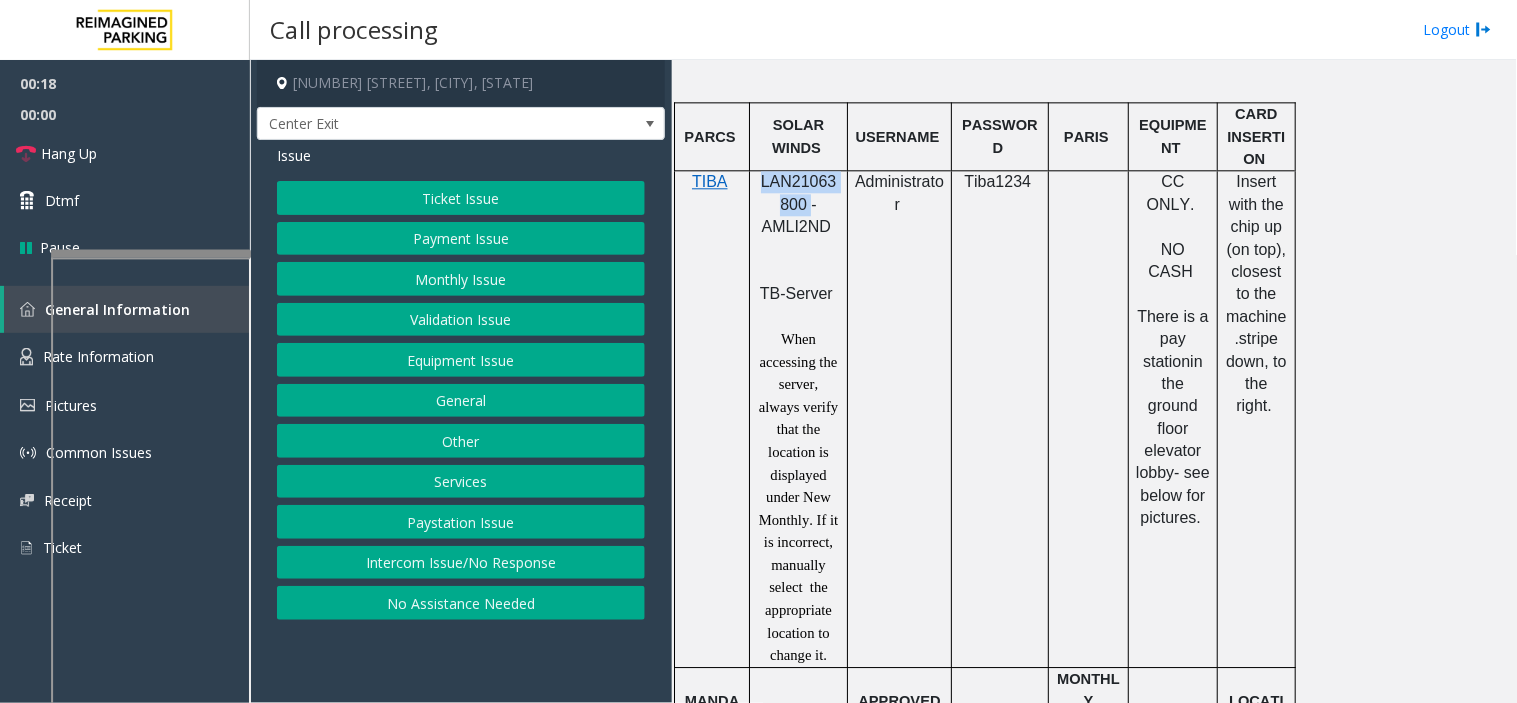 click on "Ticket Issue" 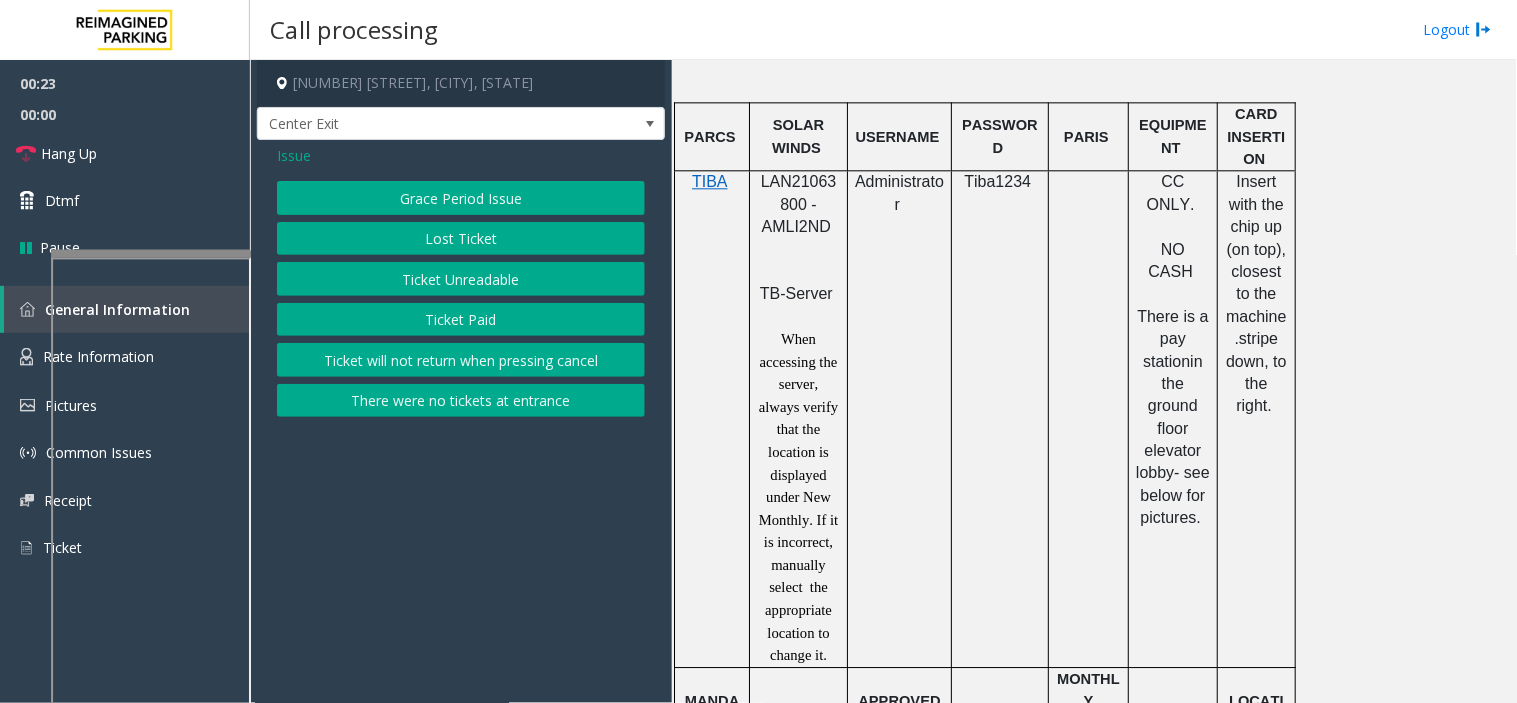 click on "Issue" 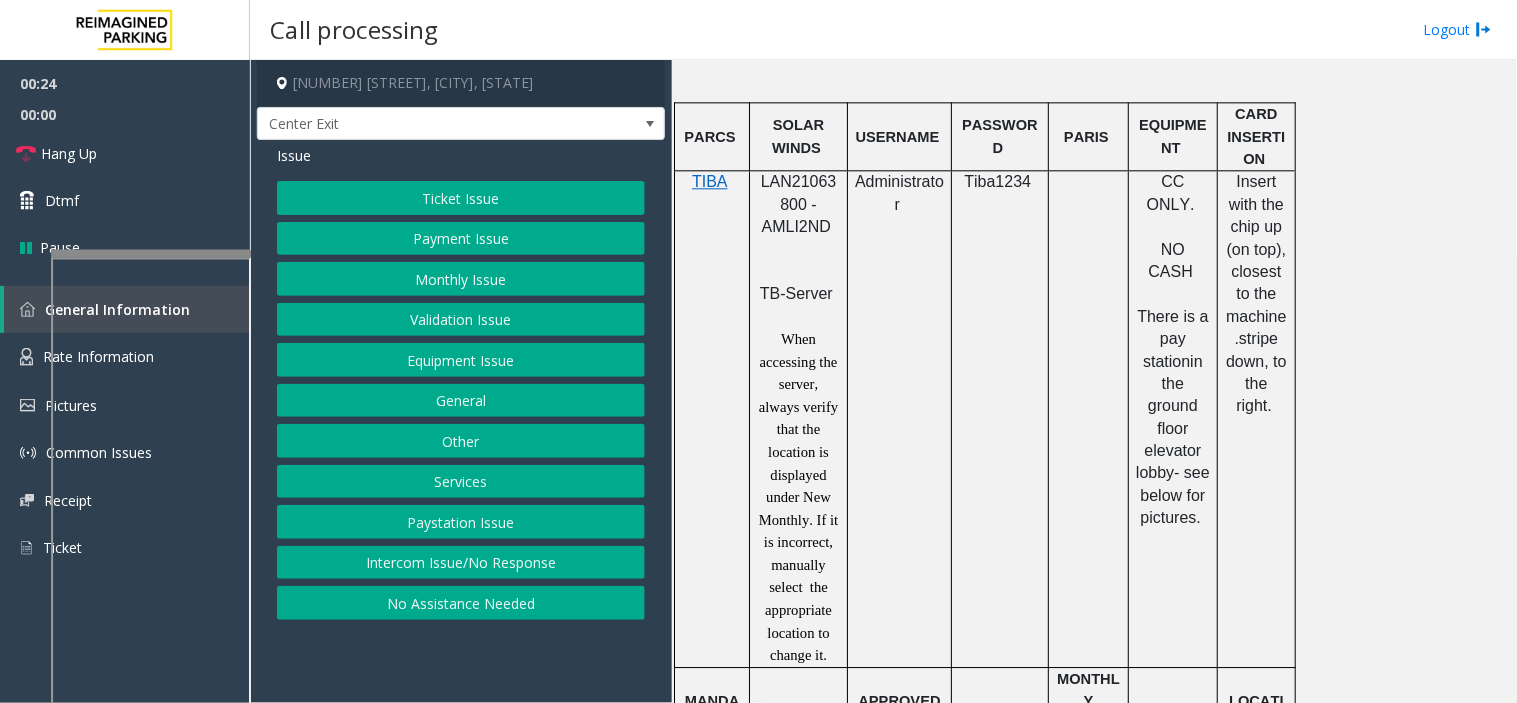 click on "Validation Issue" 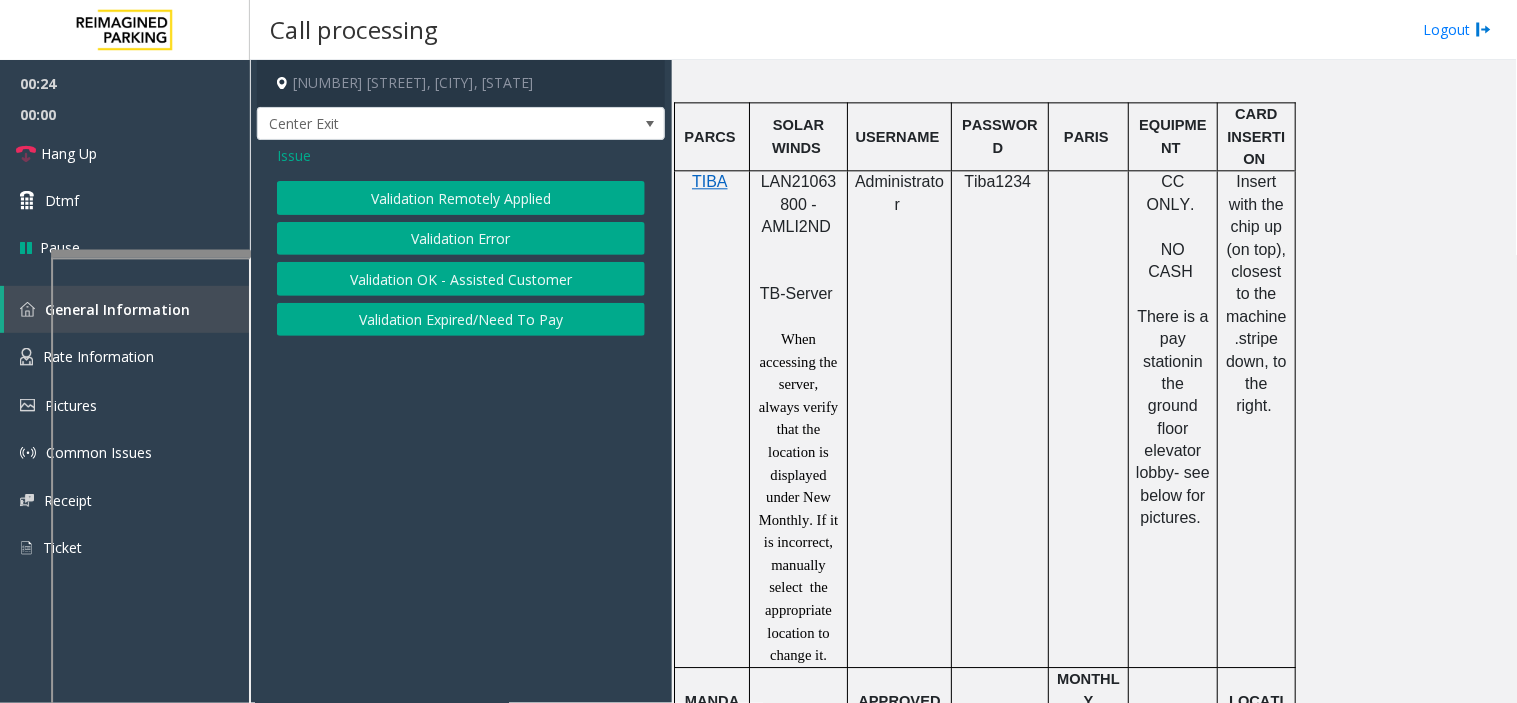 click on "Validation Error" 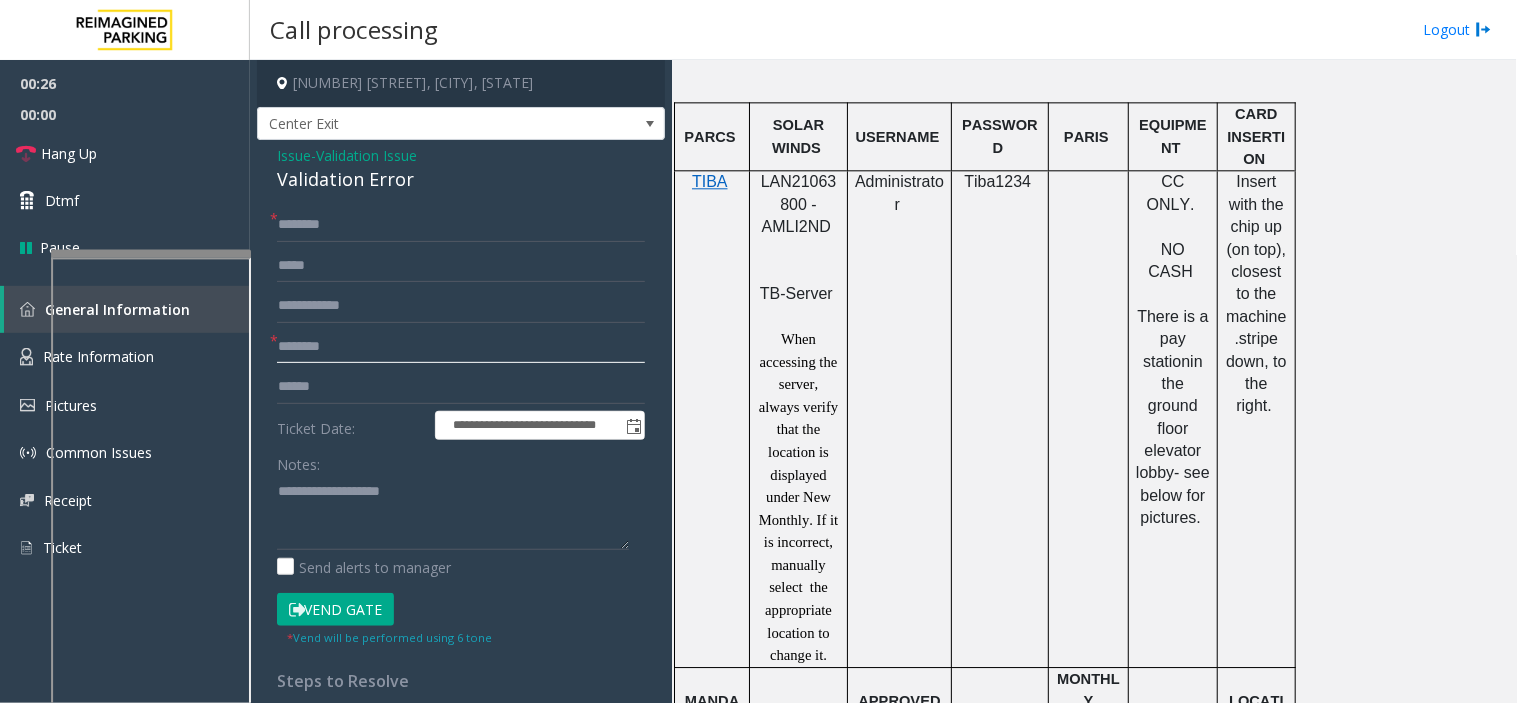 click 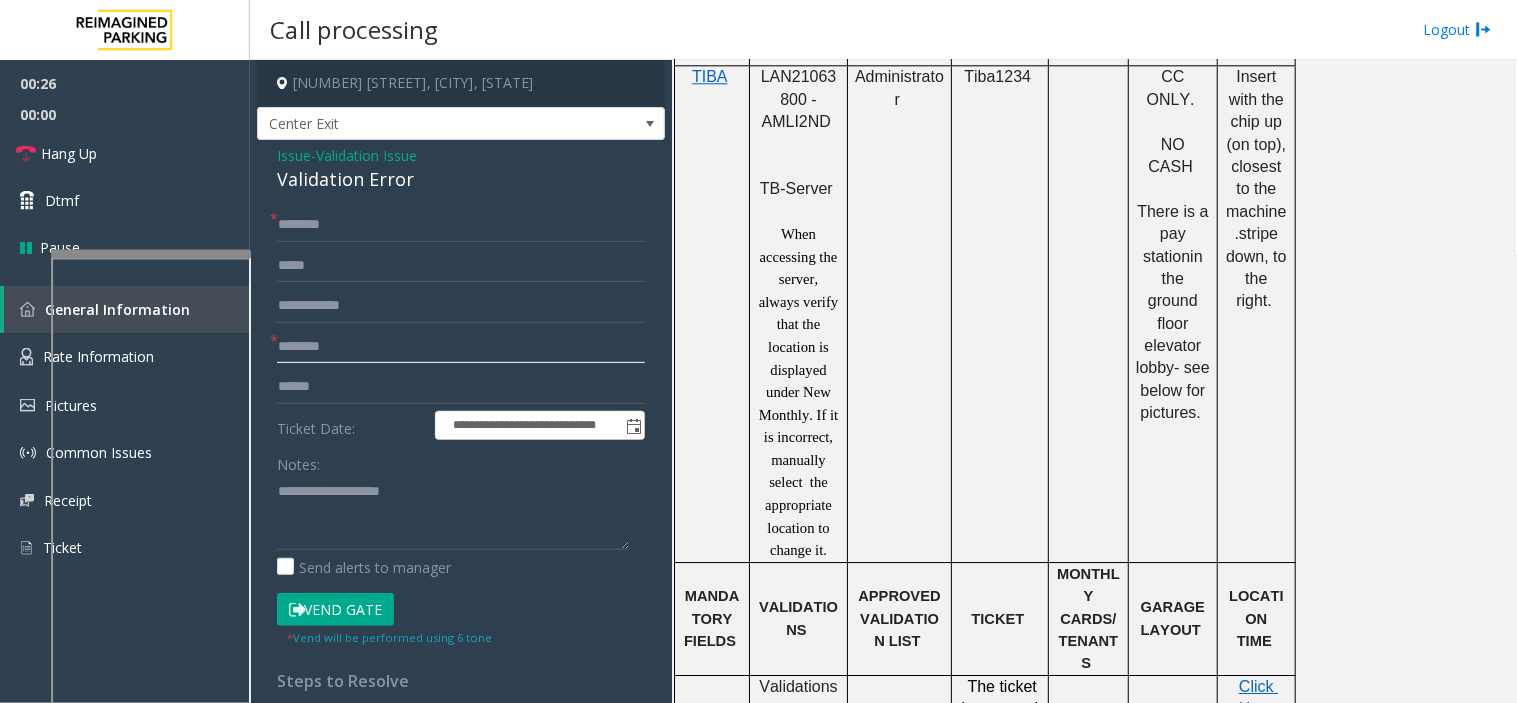 scroll, scrollTop: 1444, scrollLeft: 0, axis: vertical 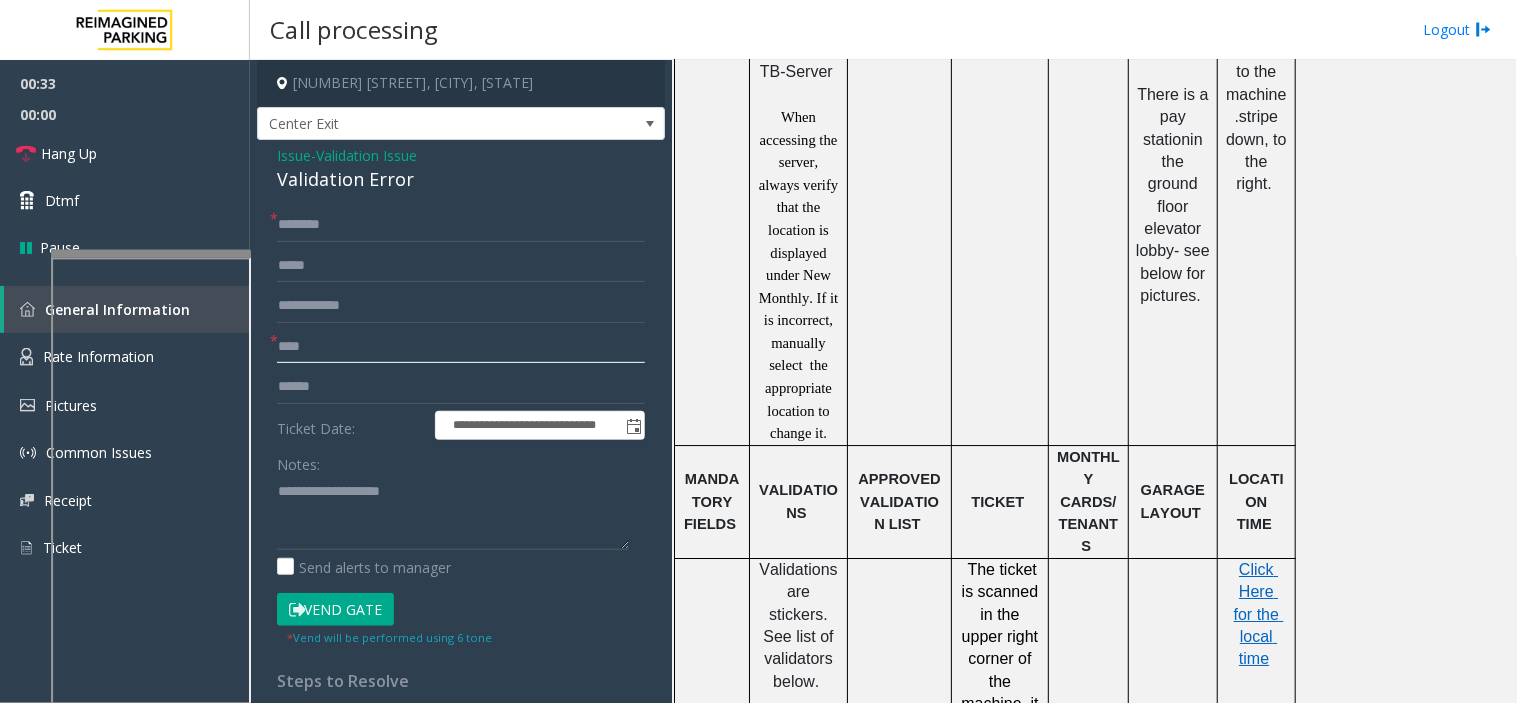 type on "****" 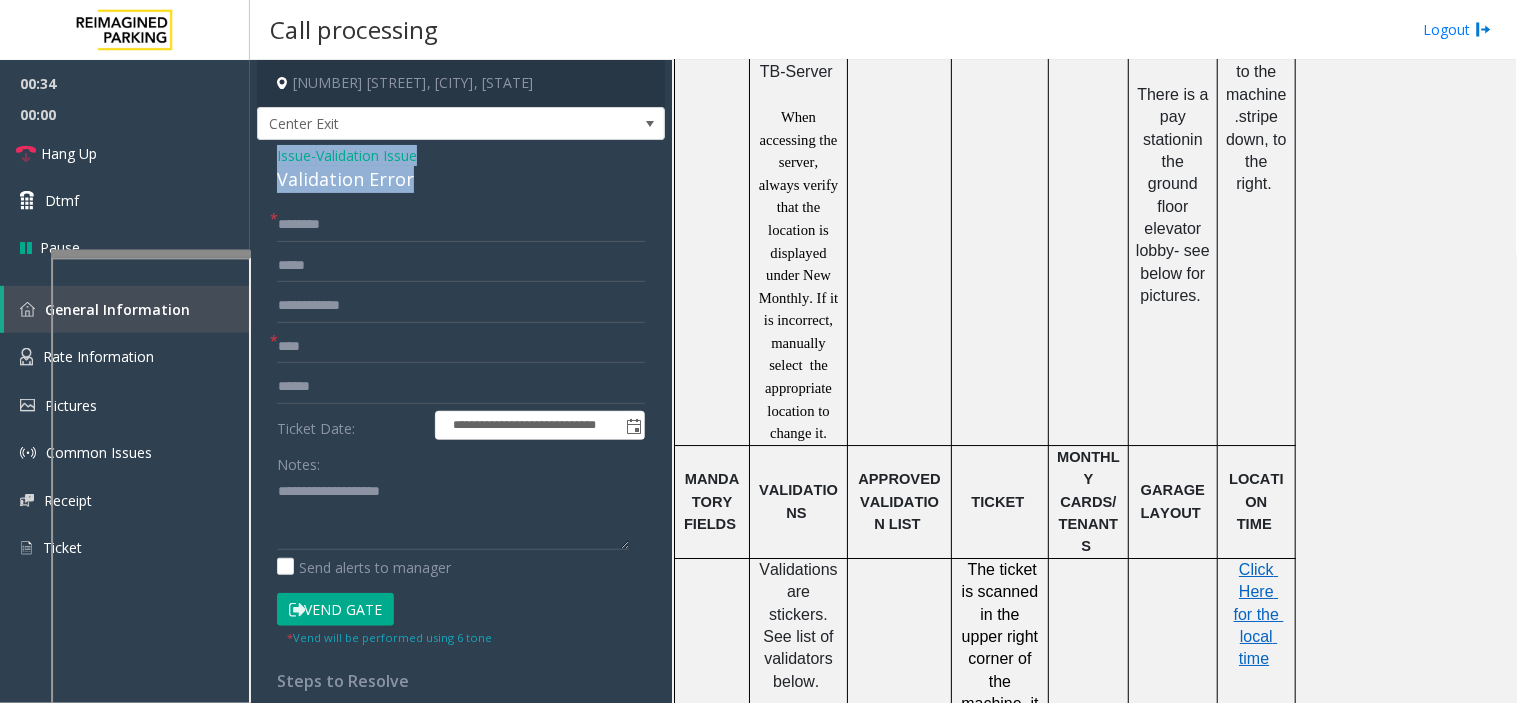 drag, startPoint x: 425, startPoint y: 180, endPoint x: 261, endPoint y: 155, distance: 165.89455 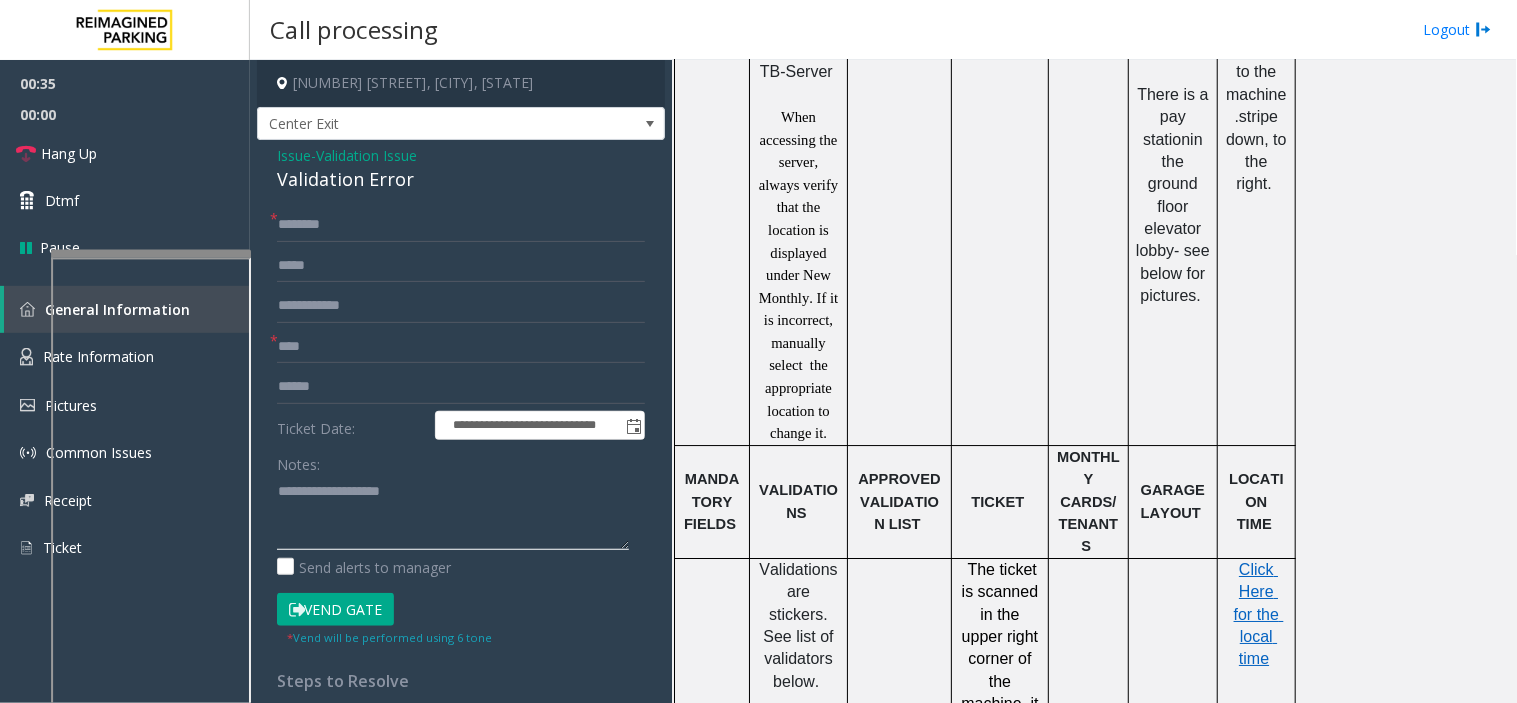 click 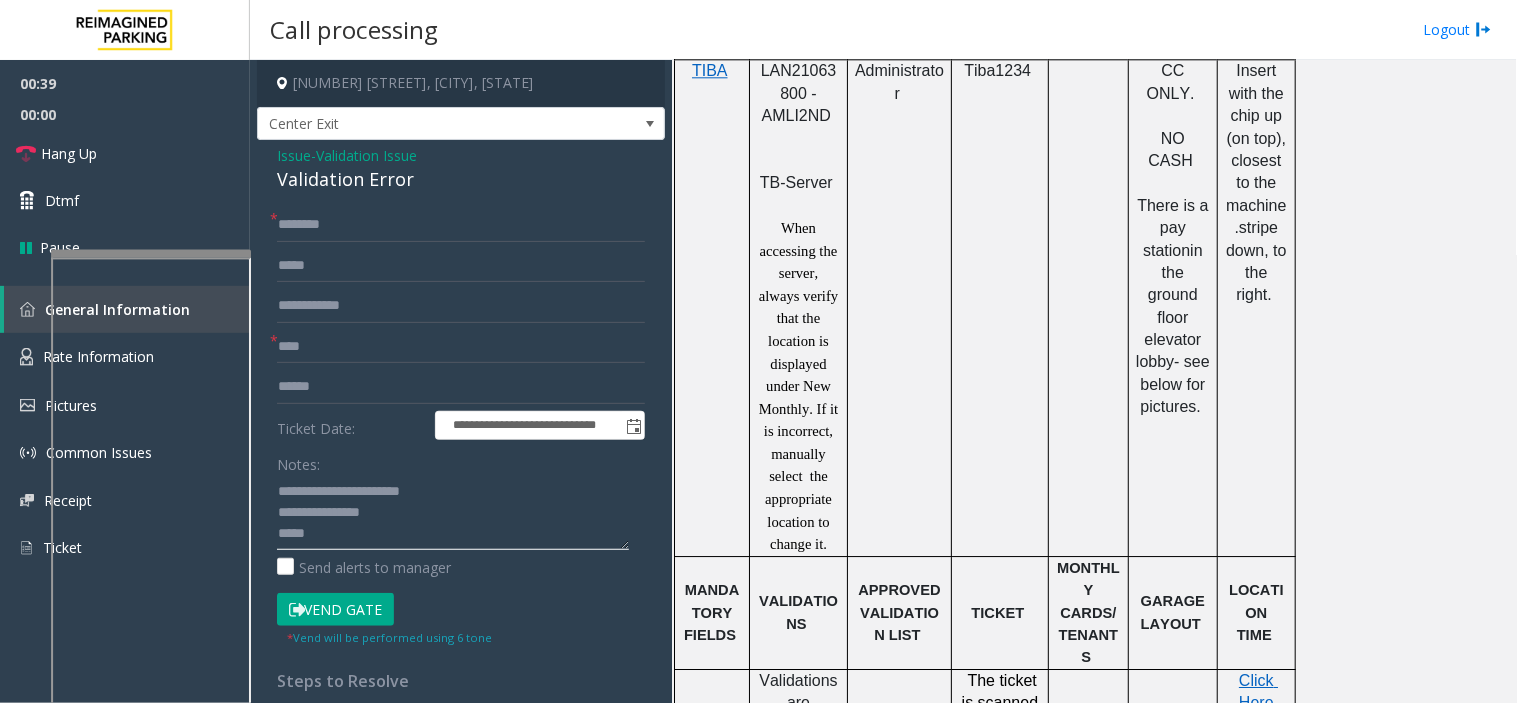 scroll, scrollTop: 1666, scrollLeft: 0, axis: vertical 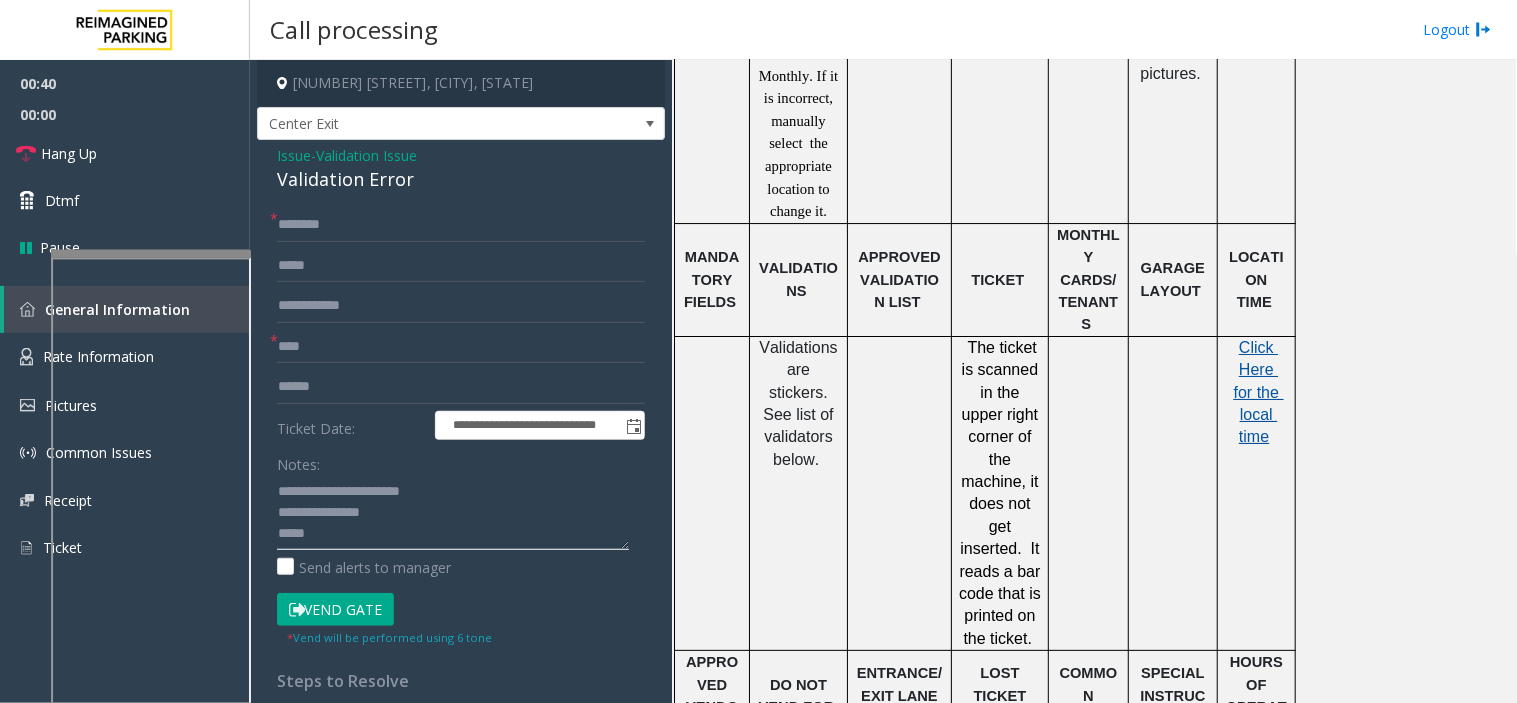 type on "**********" 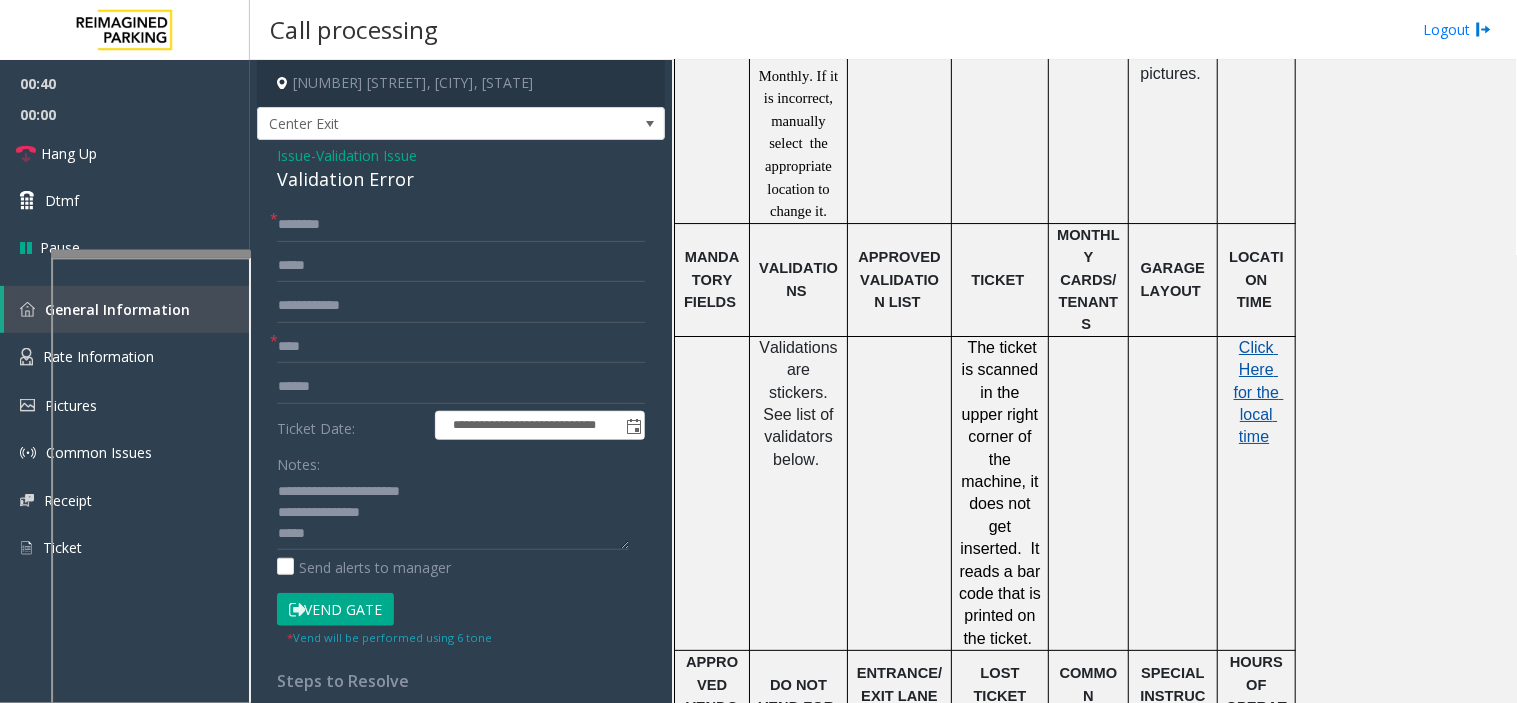click on "Click Here for the local time" 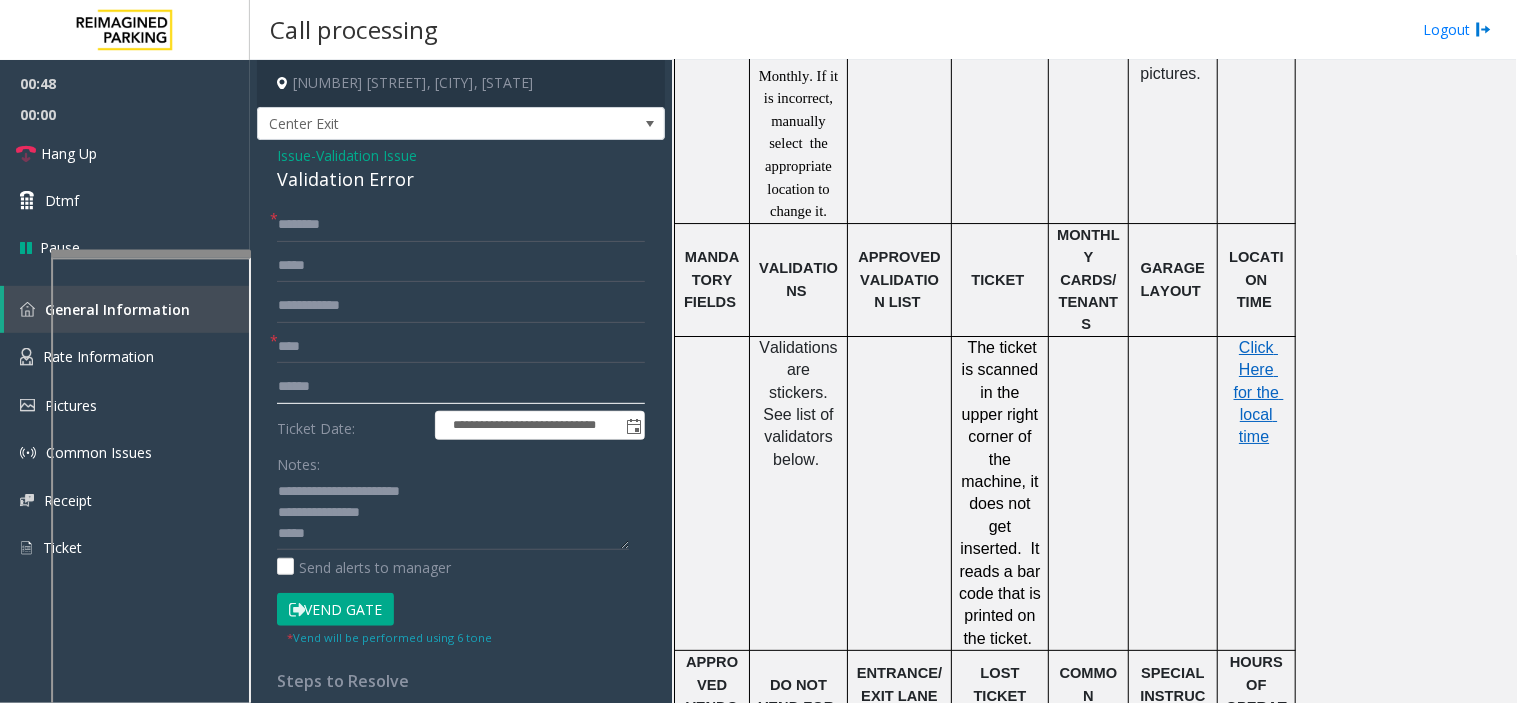click 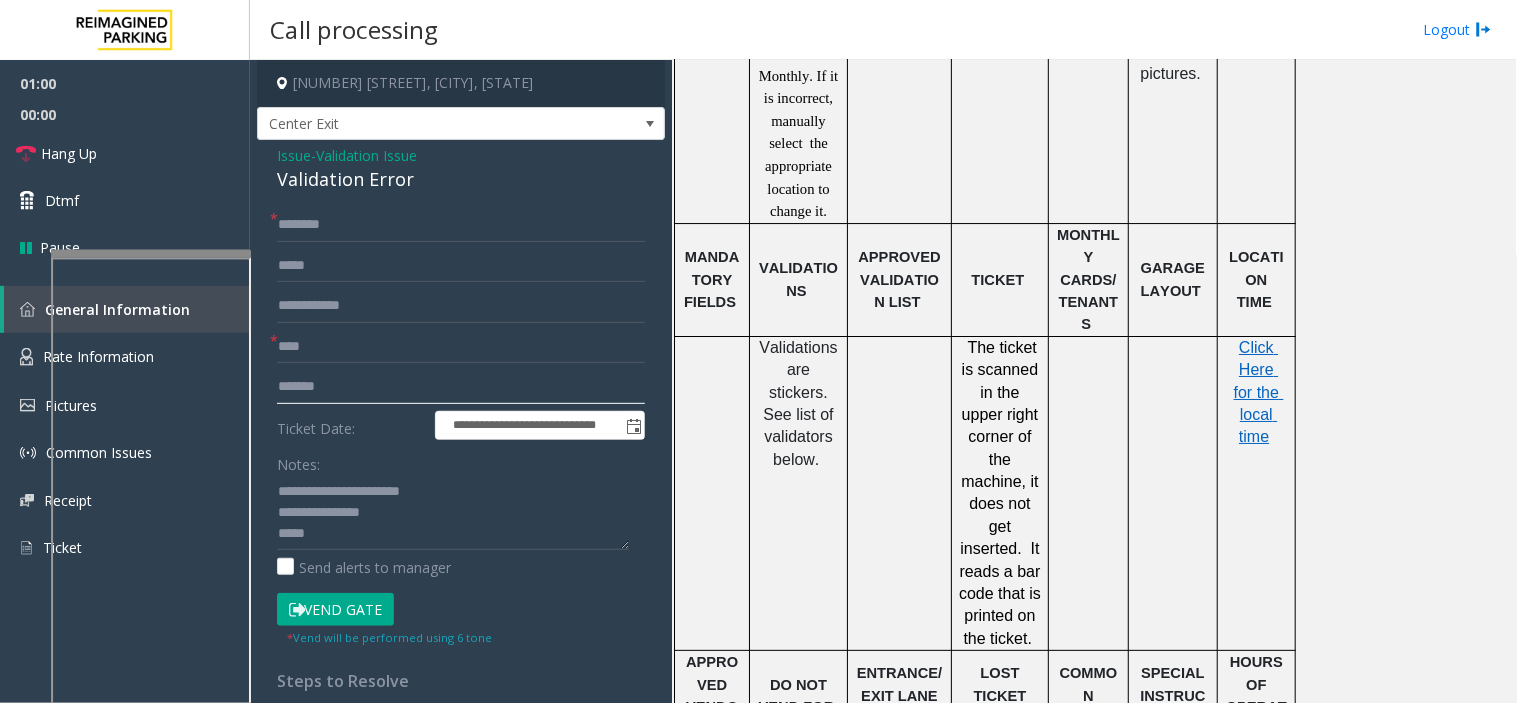 type on "*******" 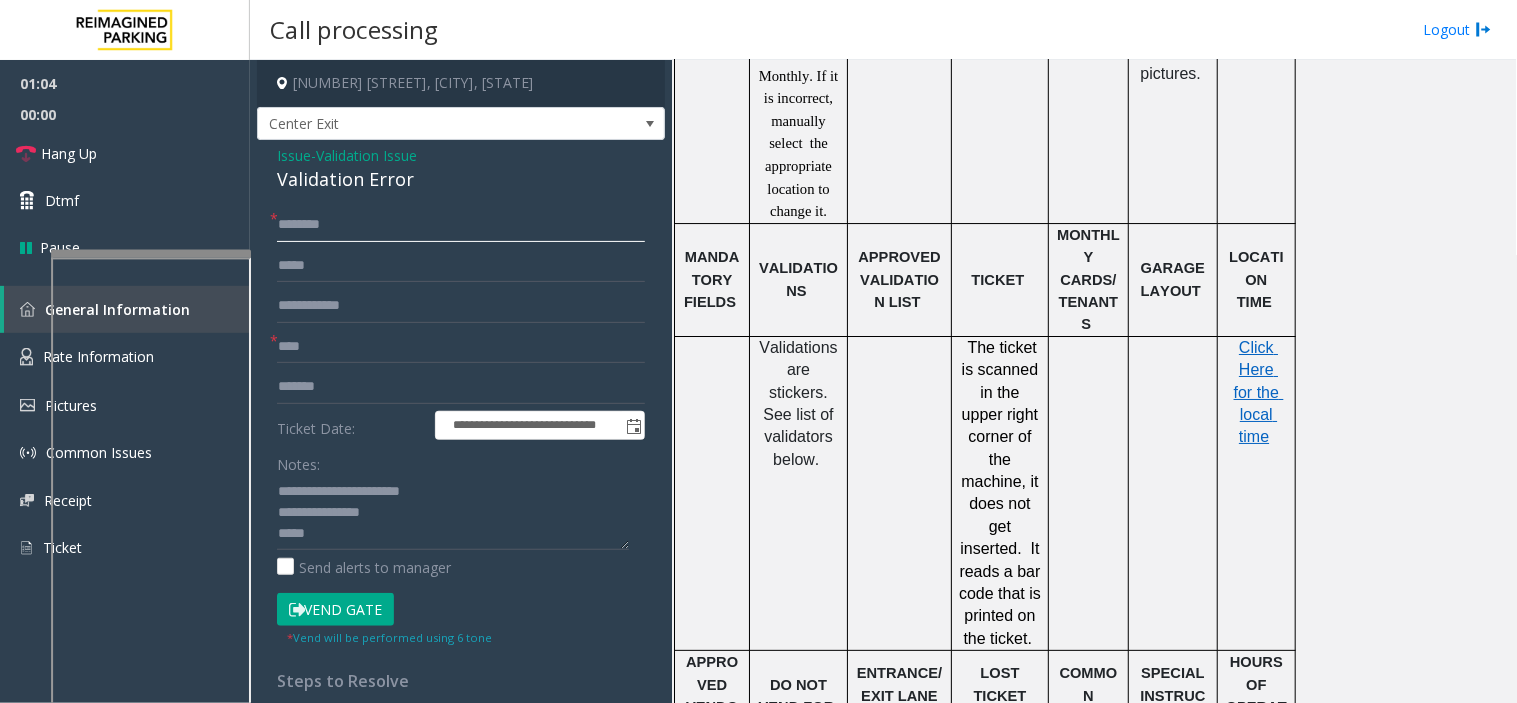 click 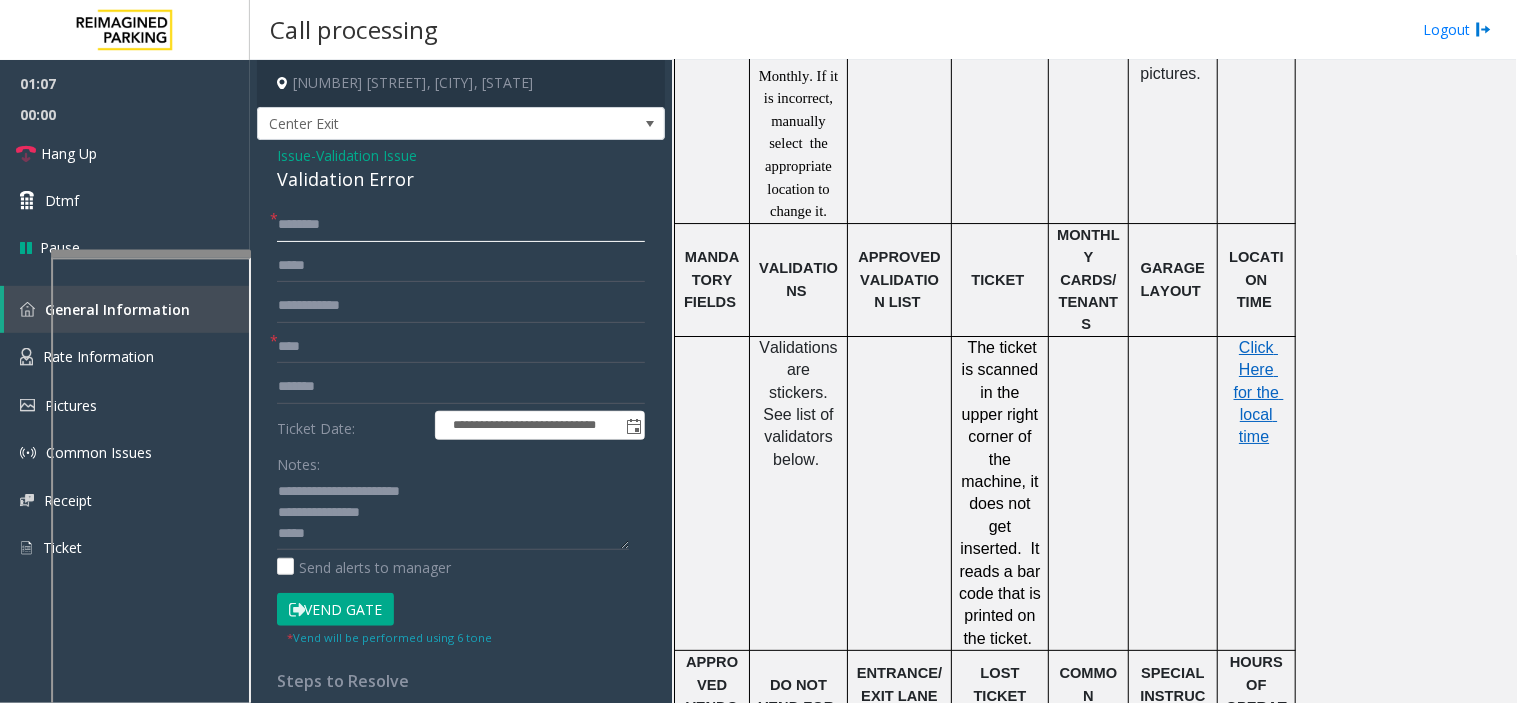click 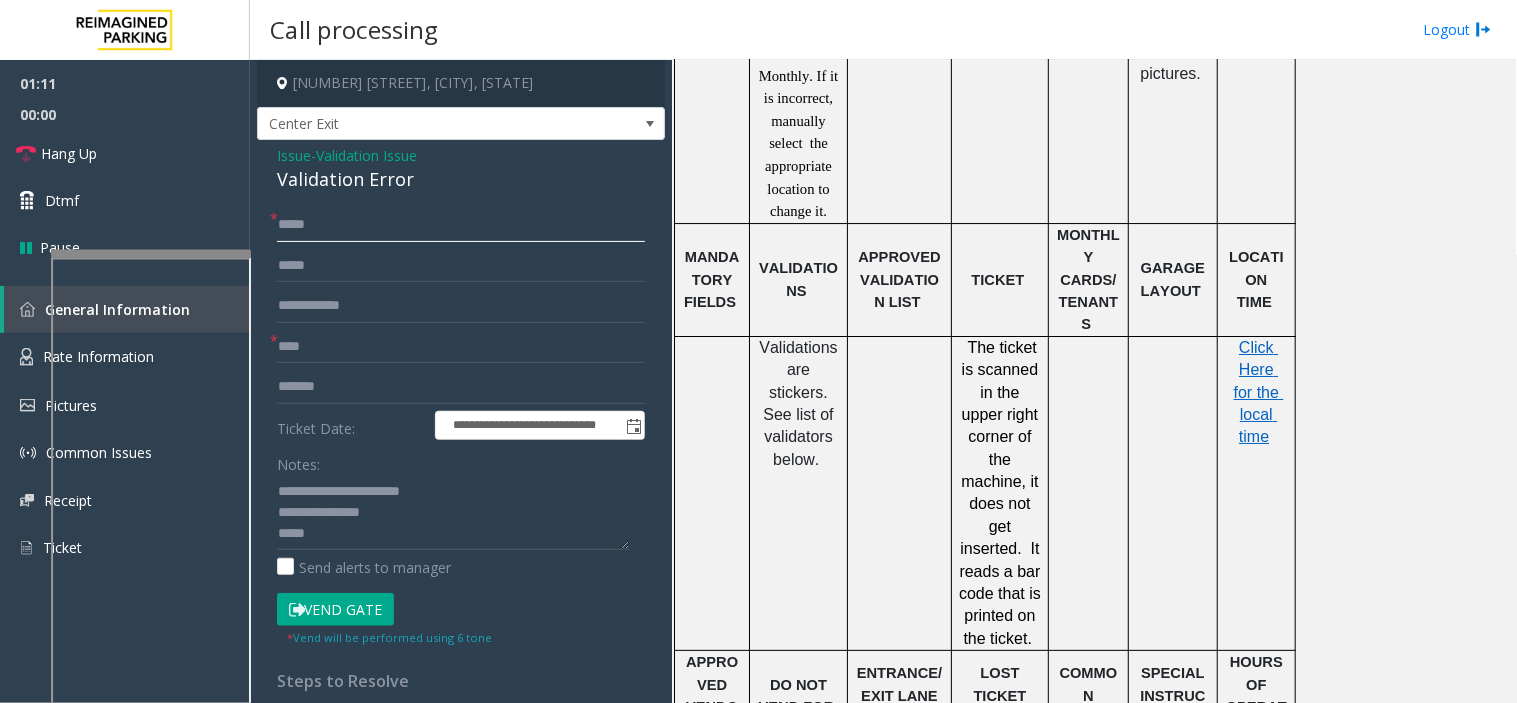 type on "*****" 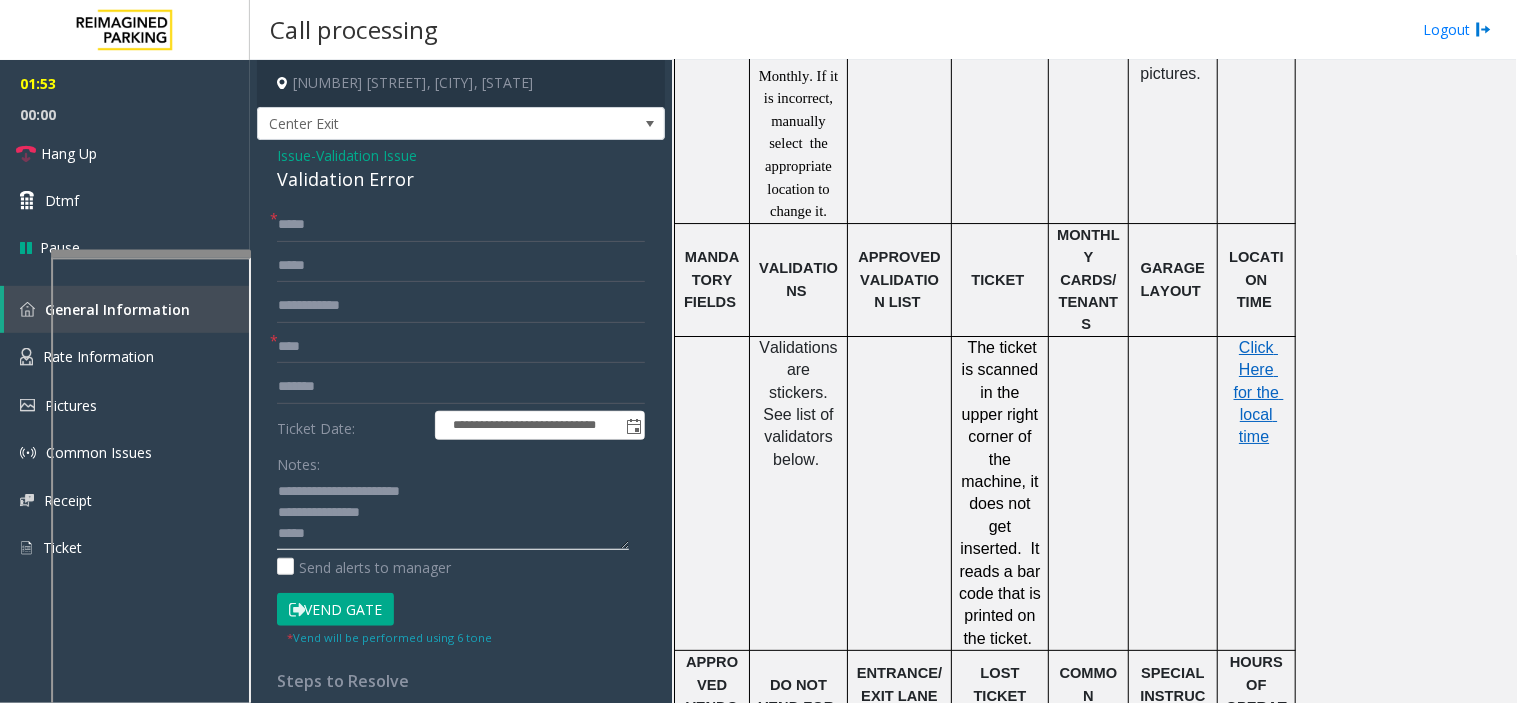 click 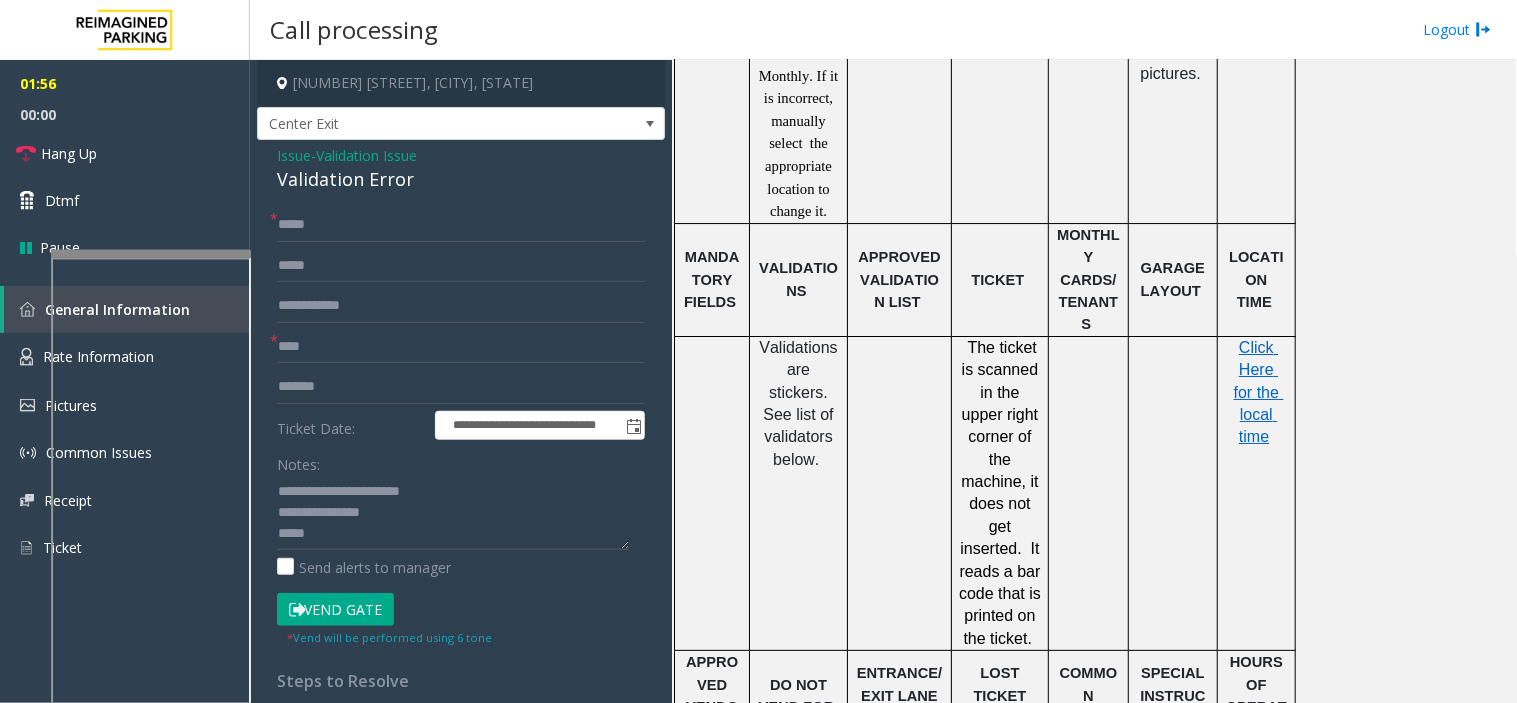 click on "Call processing Logout" at bounding box center (883, 30) 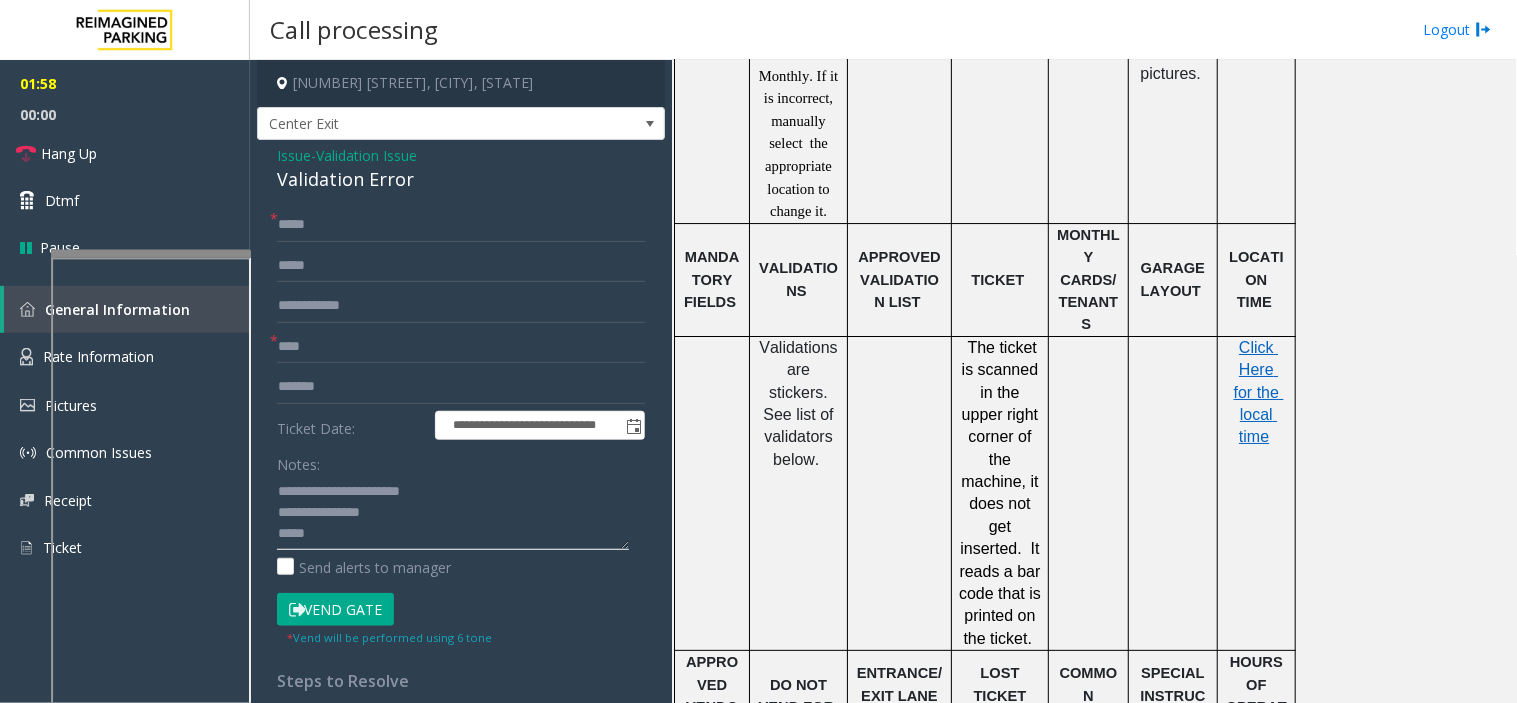 click 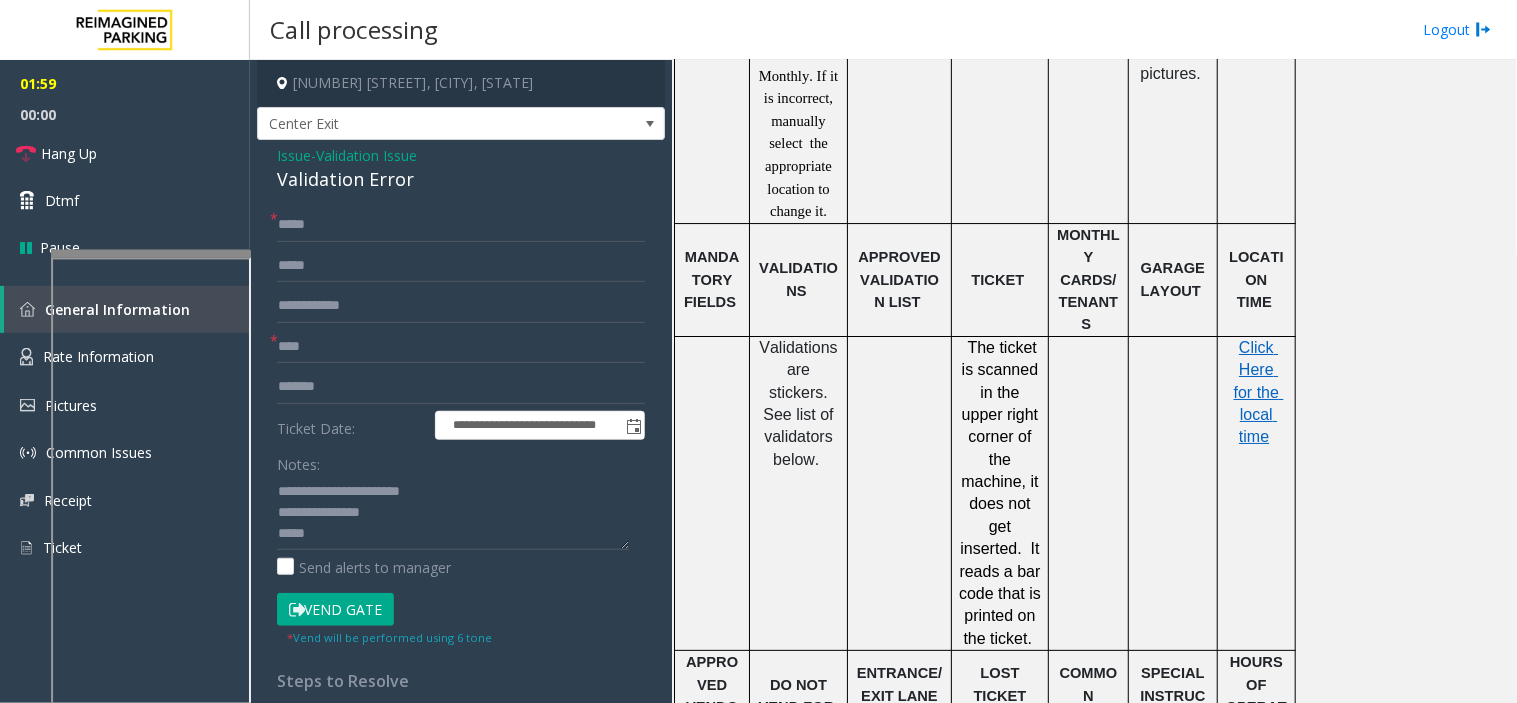 click on "Vend Gate" 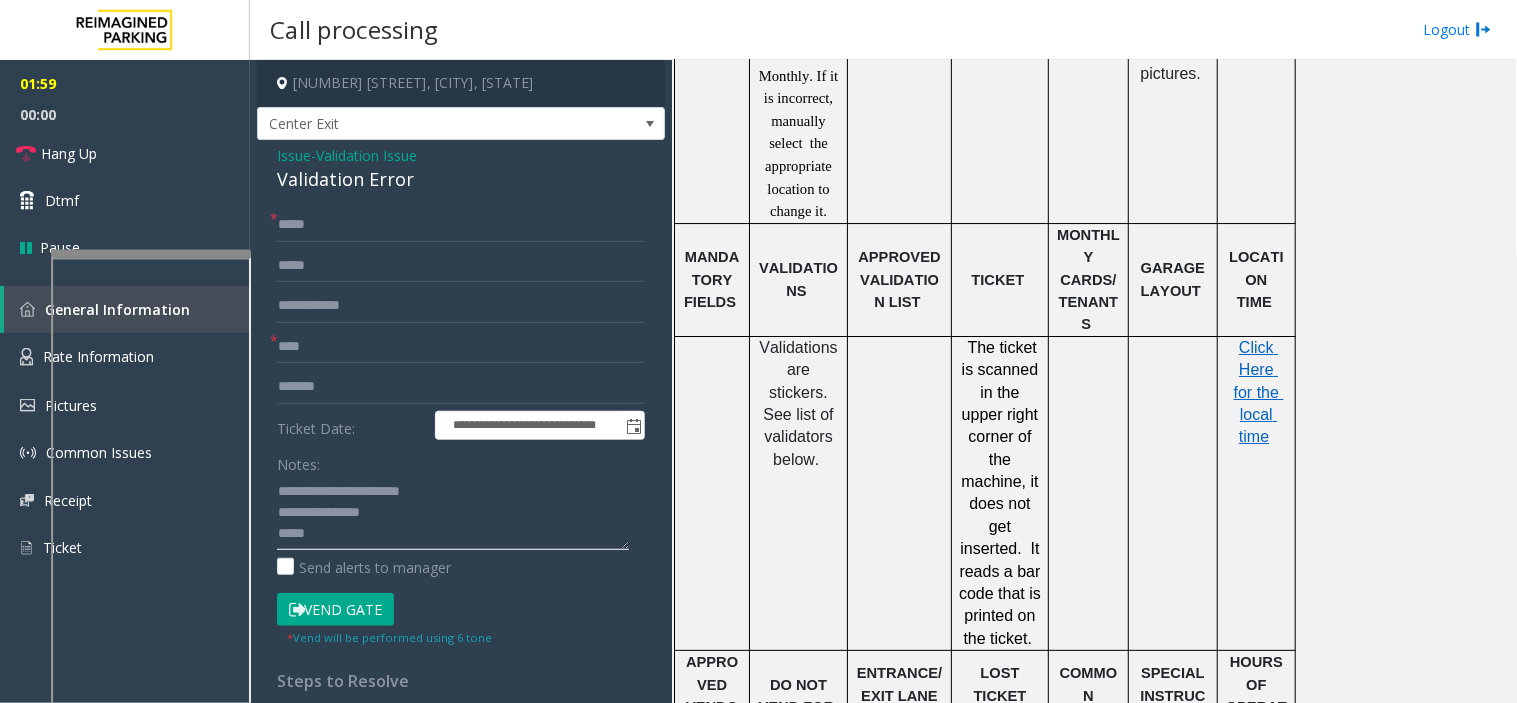 click 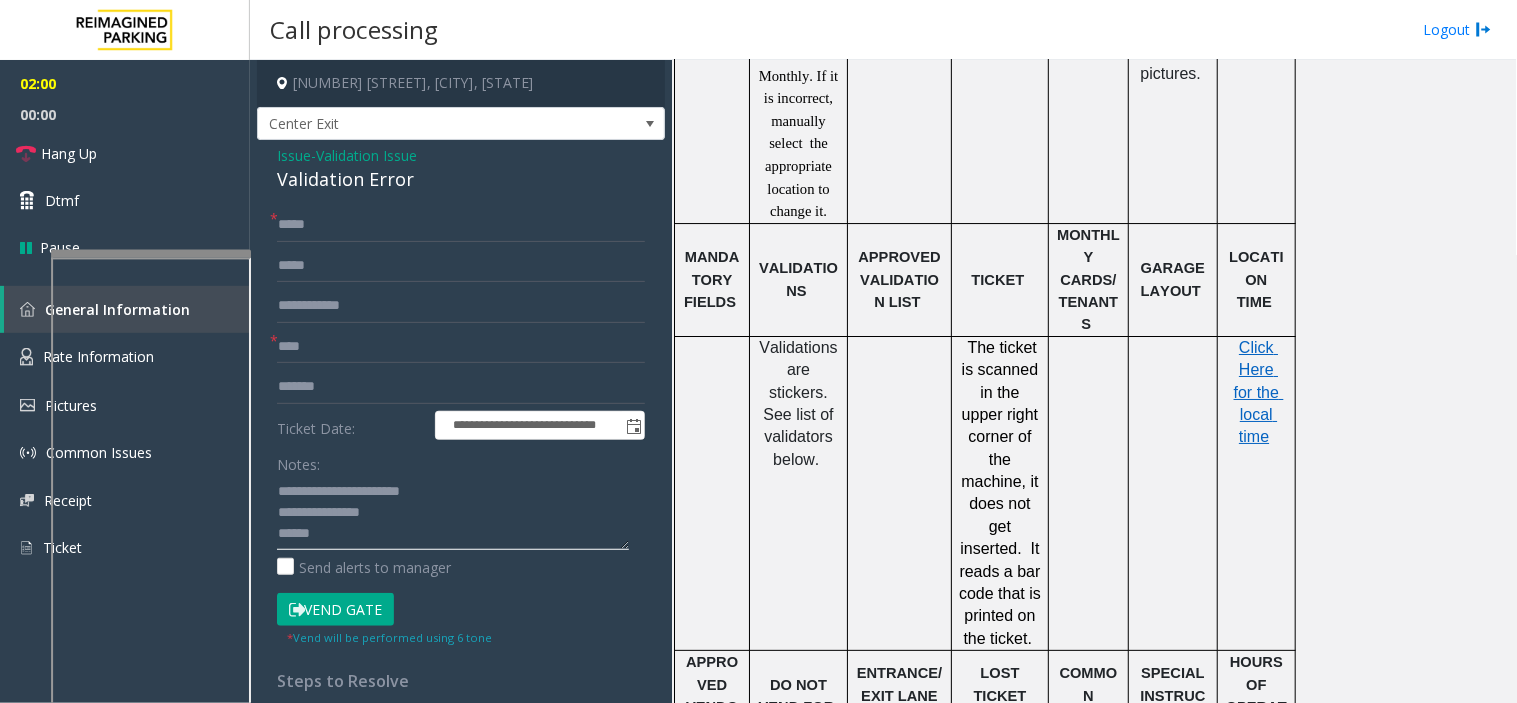scroll, scrollTop: 14, scrollLeft: 0, axis: vertical 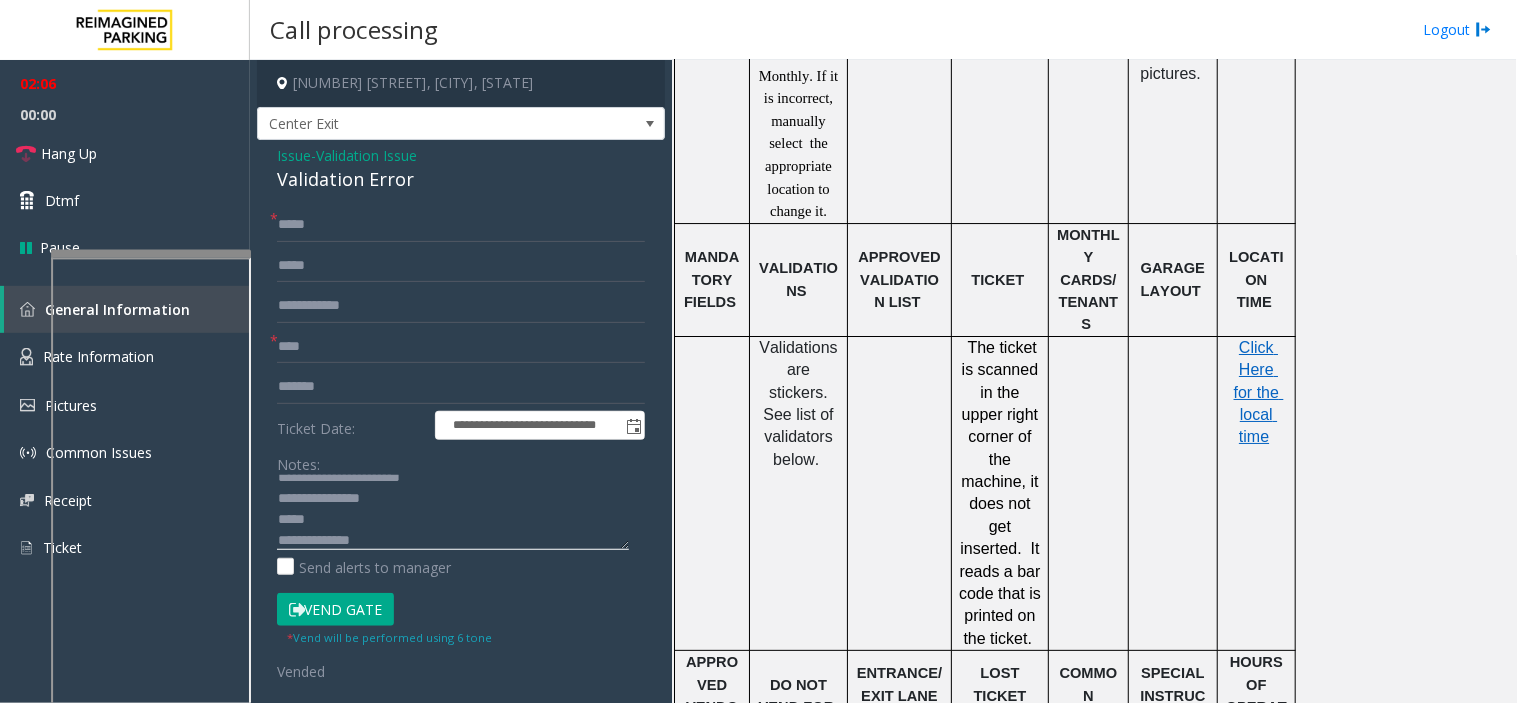 click 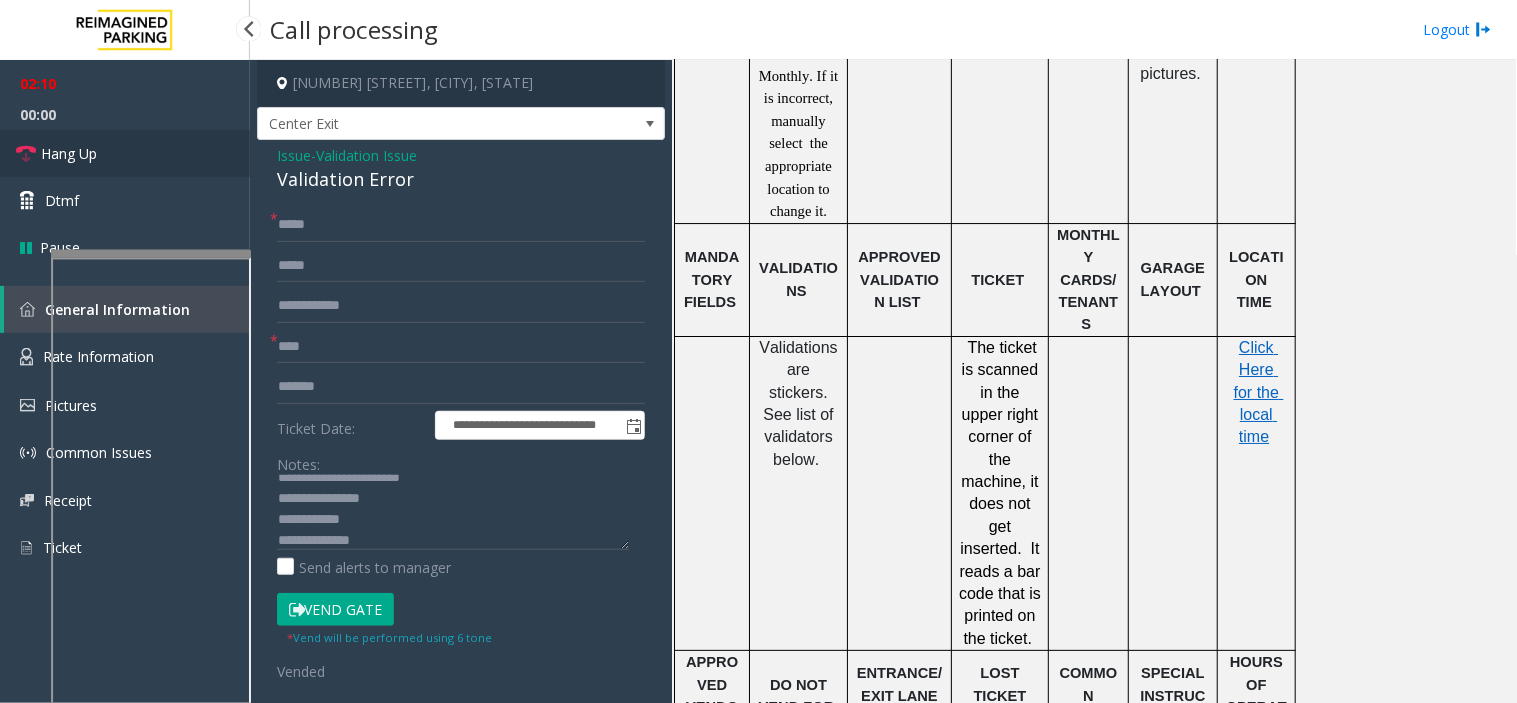 click on "Hang Up" at bounding box center [125, 153] 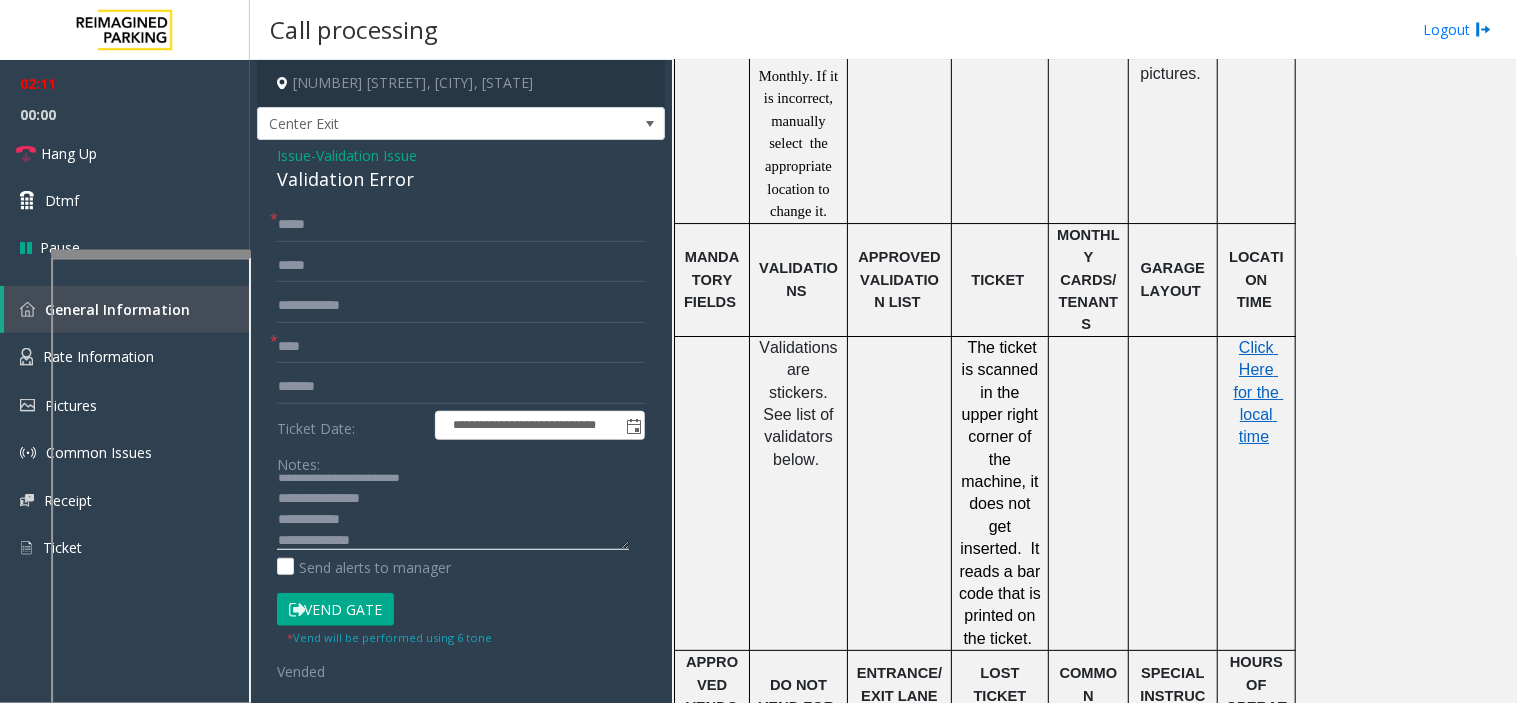 click 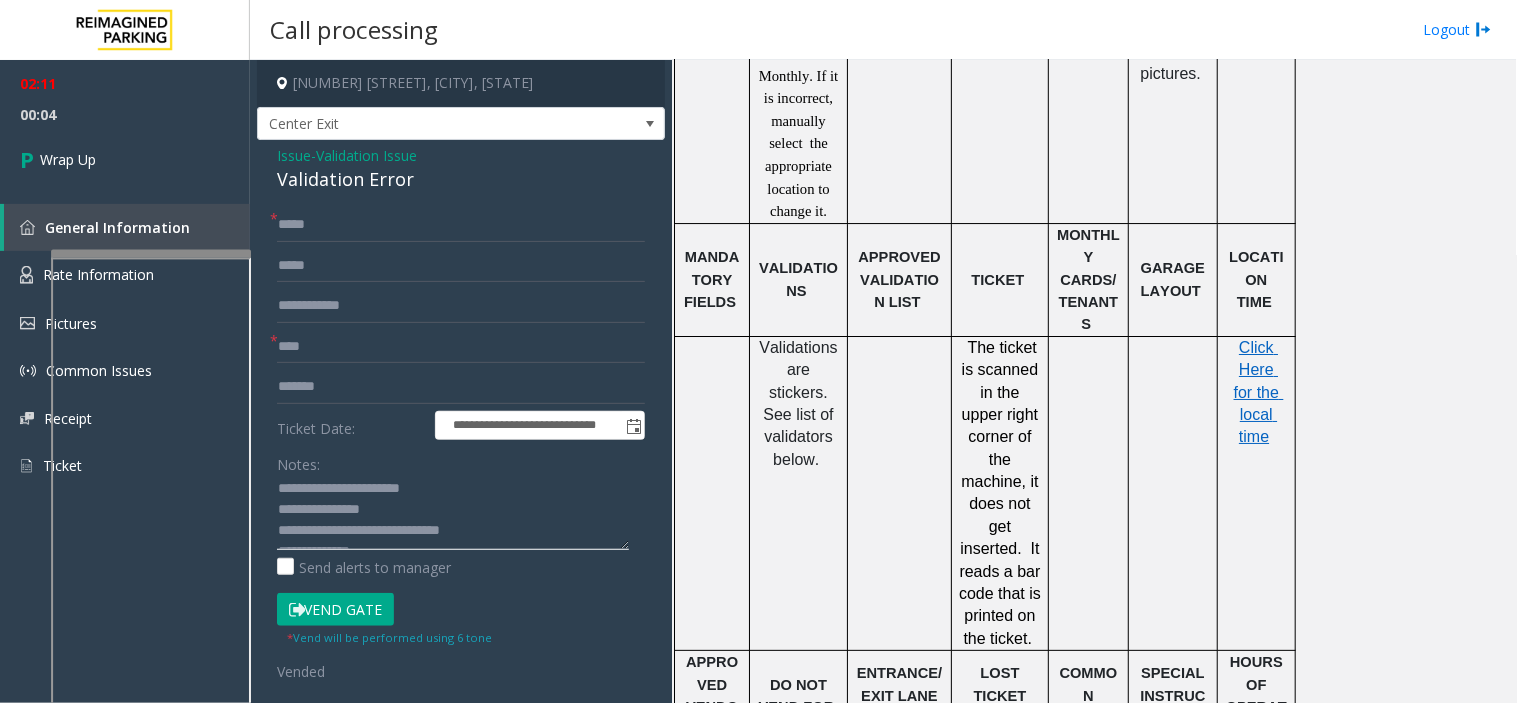 scroll, scrollTop: 0, scrollLeft: 0, axis: both 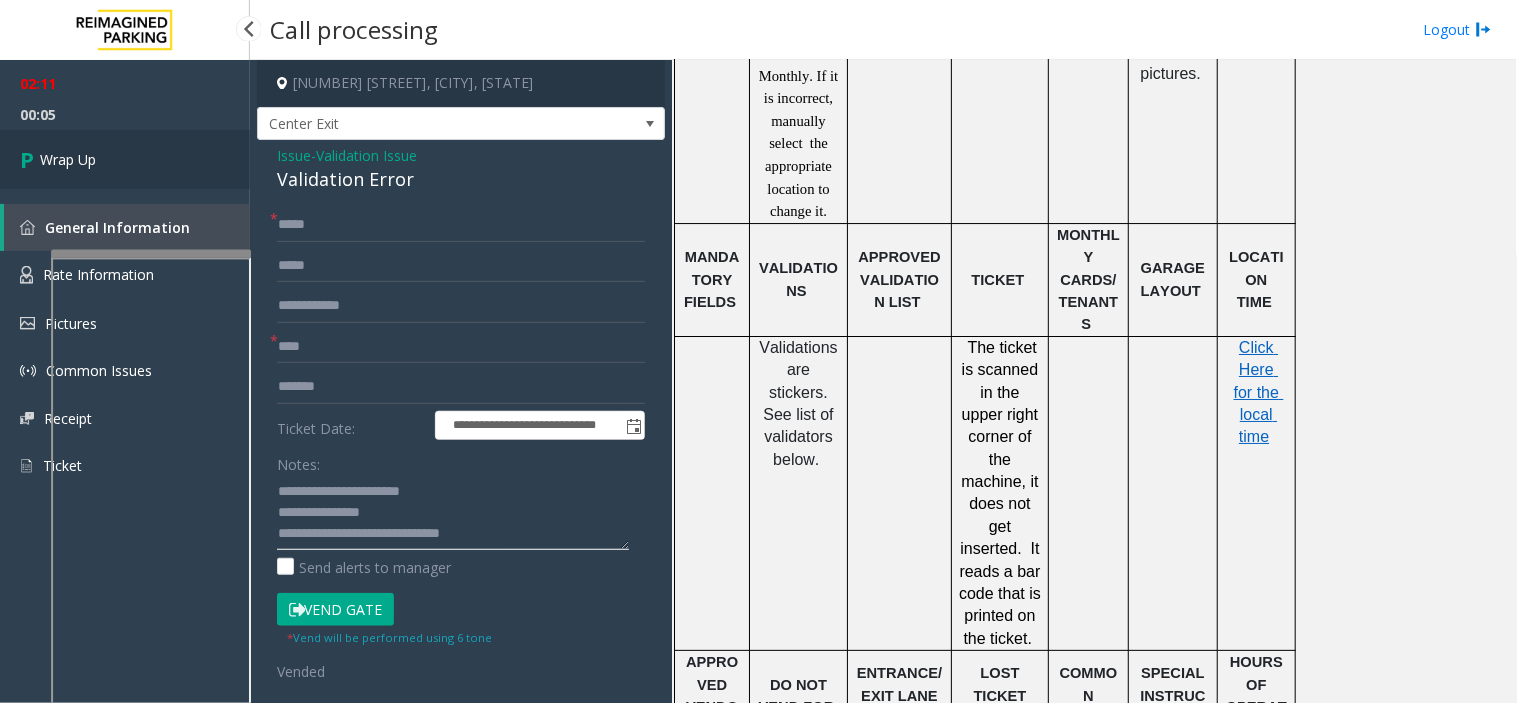 type on "**********" 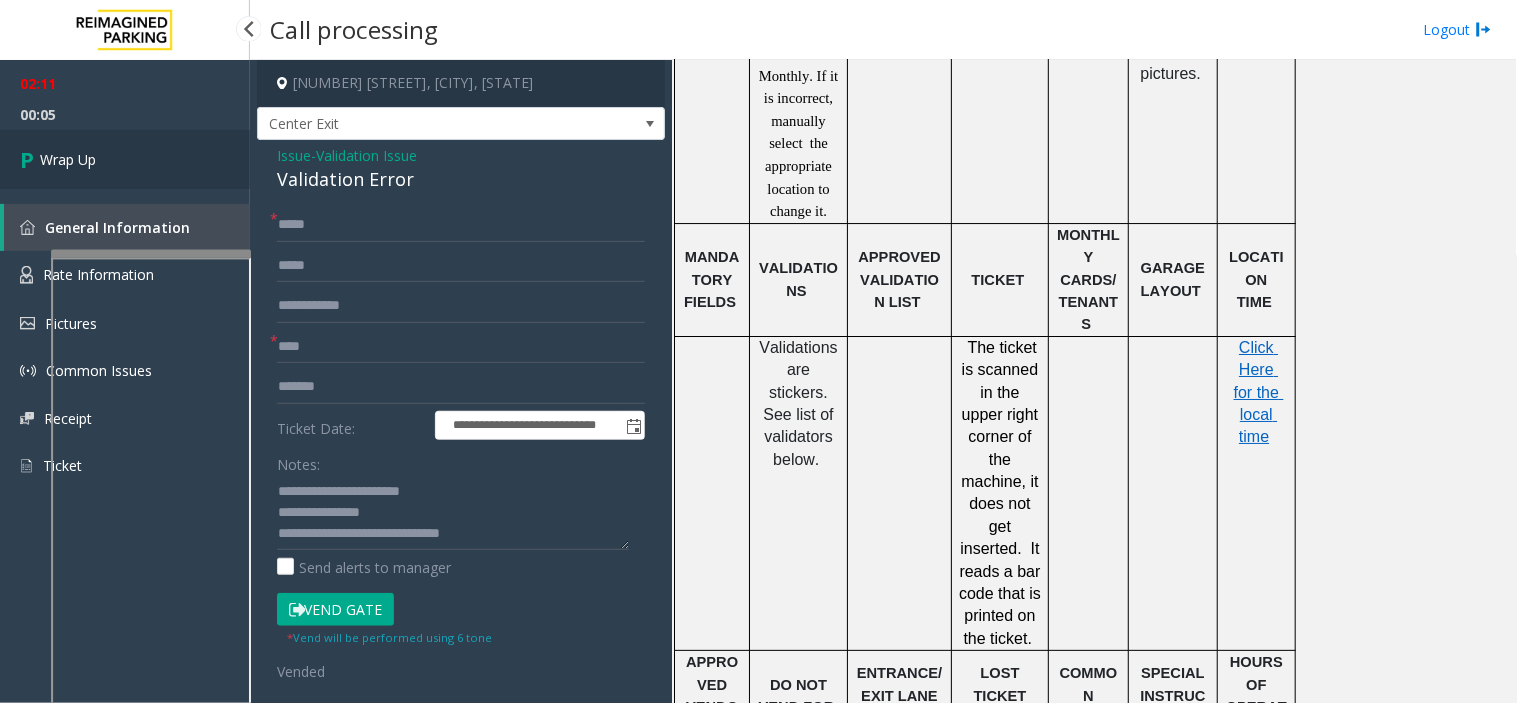 click on "Wrap Up" at bounding box center (125, 159) 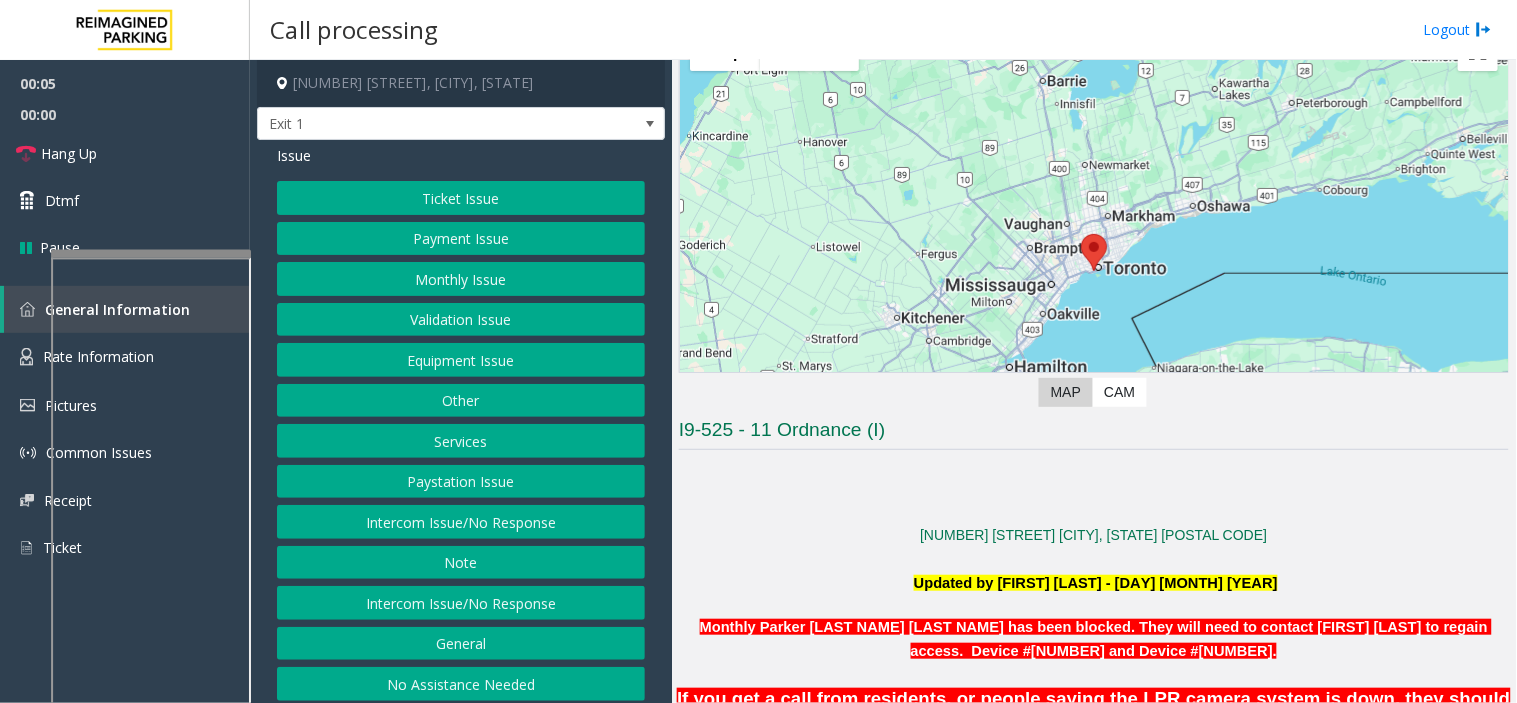 scroll, scrollTop: 222, scrollLeft: 0, axis: vertical 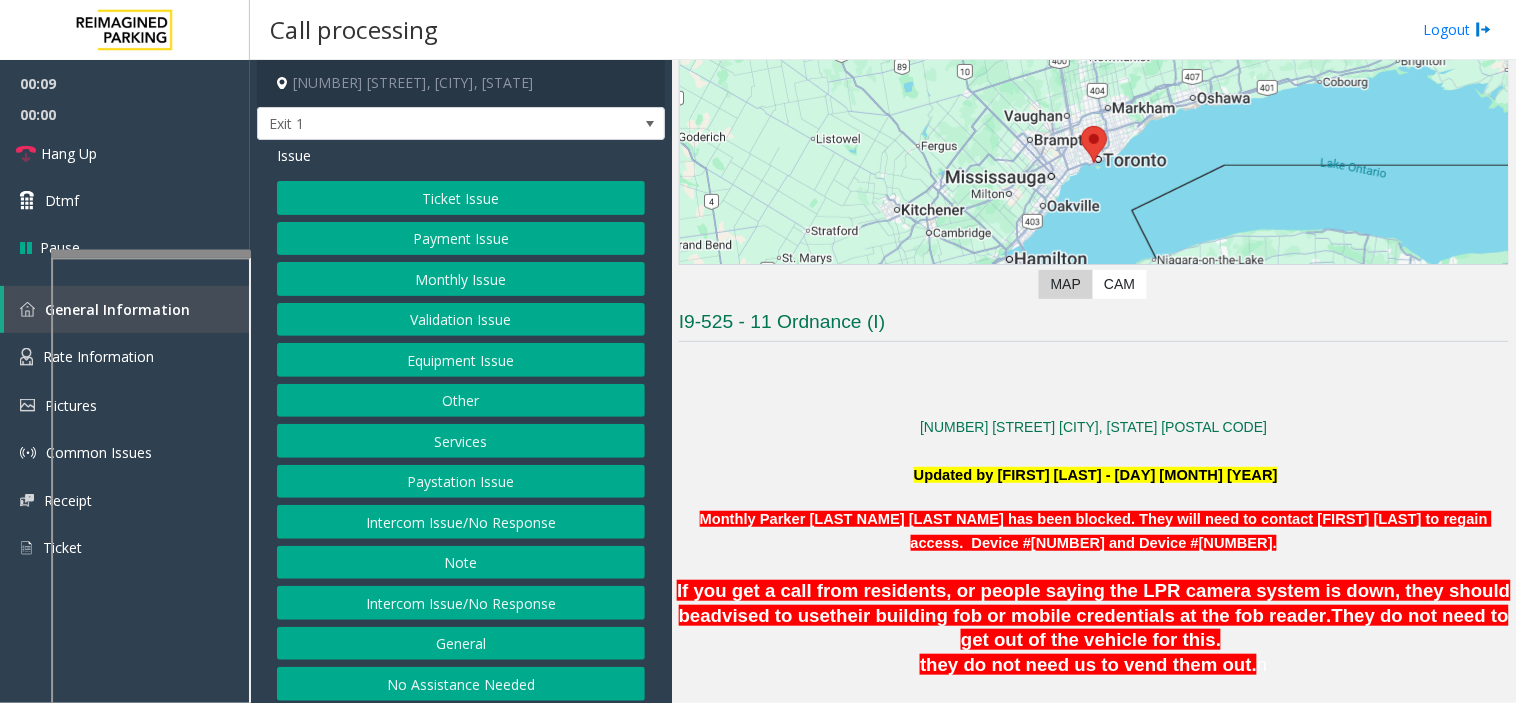 drag, startPoint x: 513, startPoint y: 531, endPoint x: 461, endPoint y: 426, distance: 117.170815 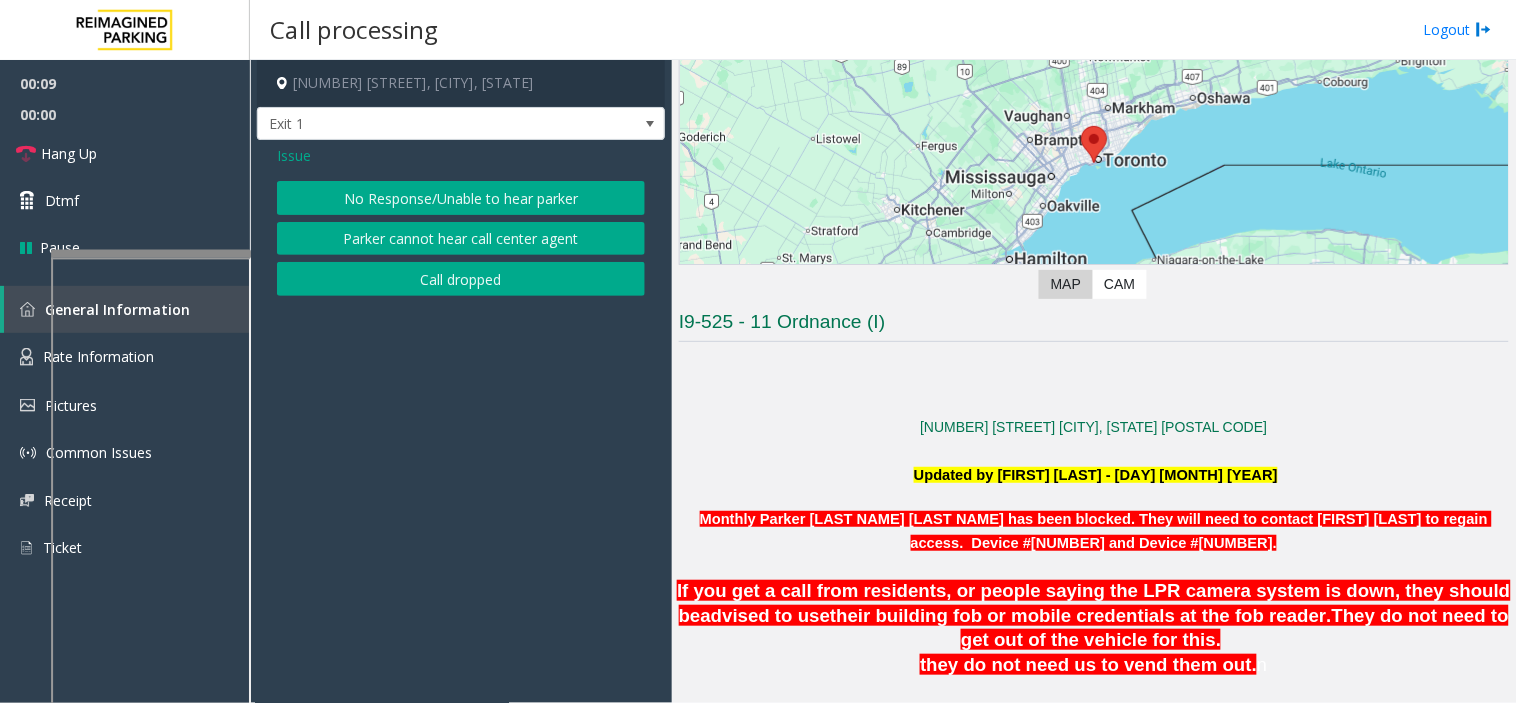 click on "No Response/Unable to hear parker" 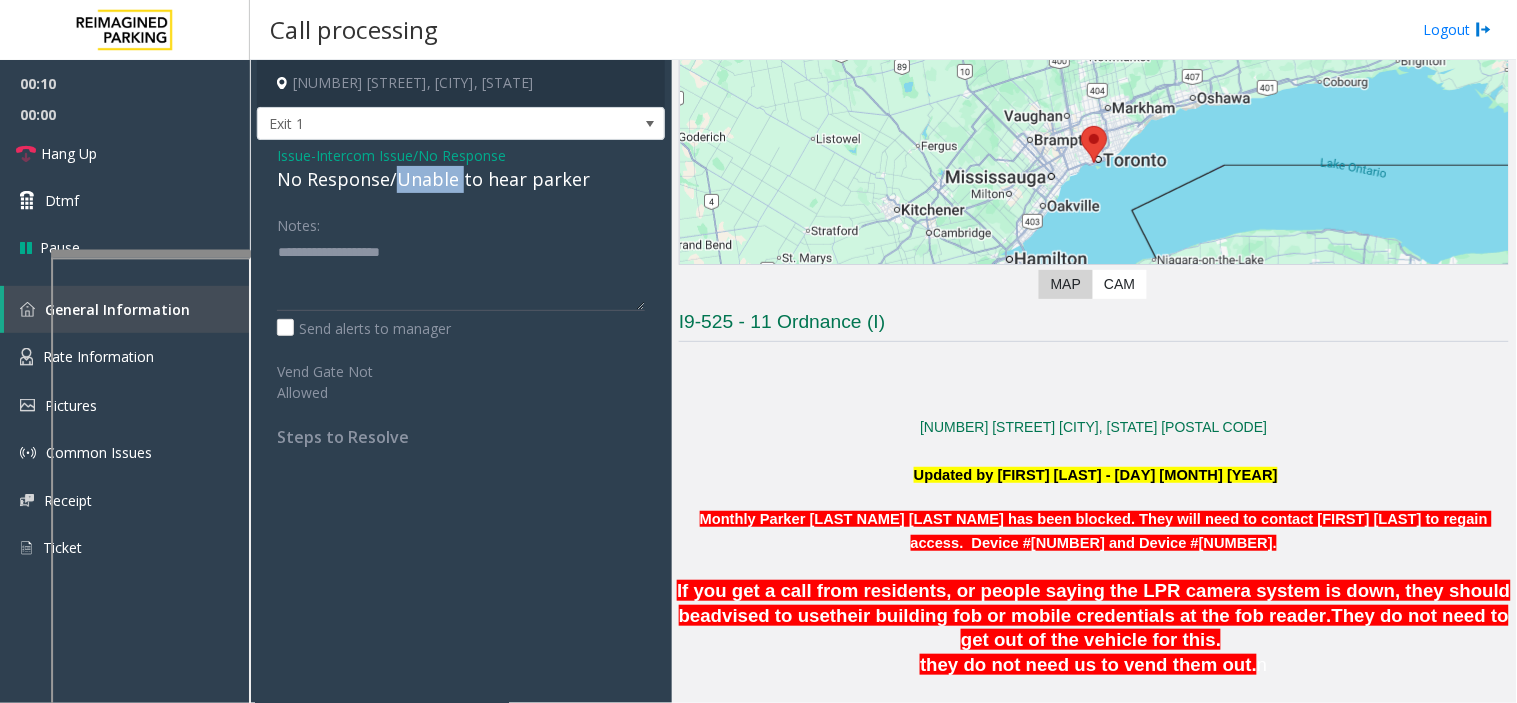 click on "No Response/Unable to hear parker" 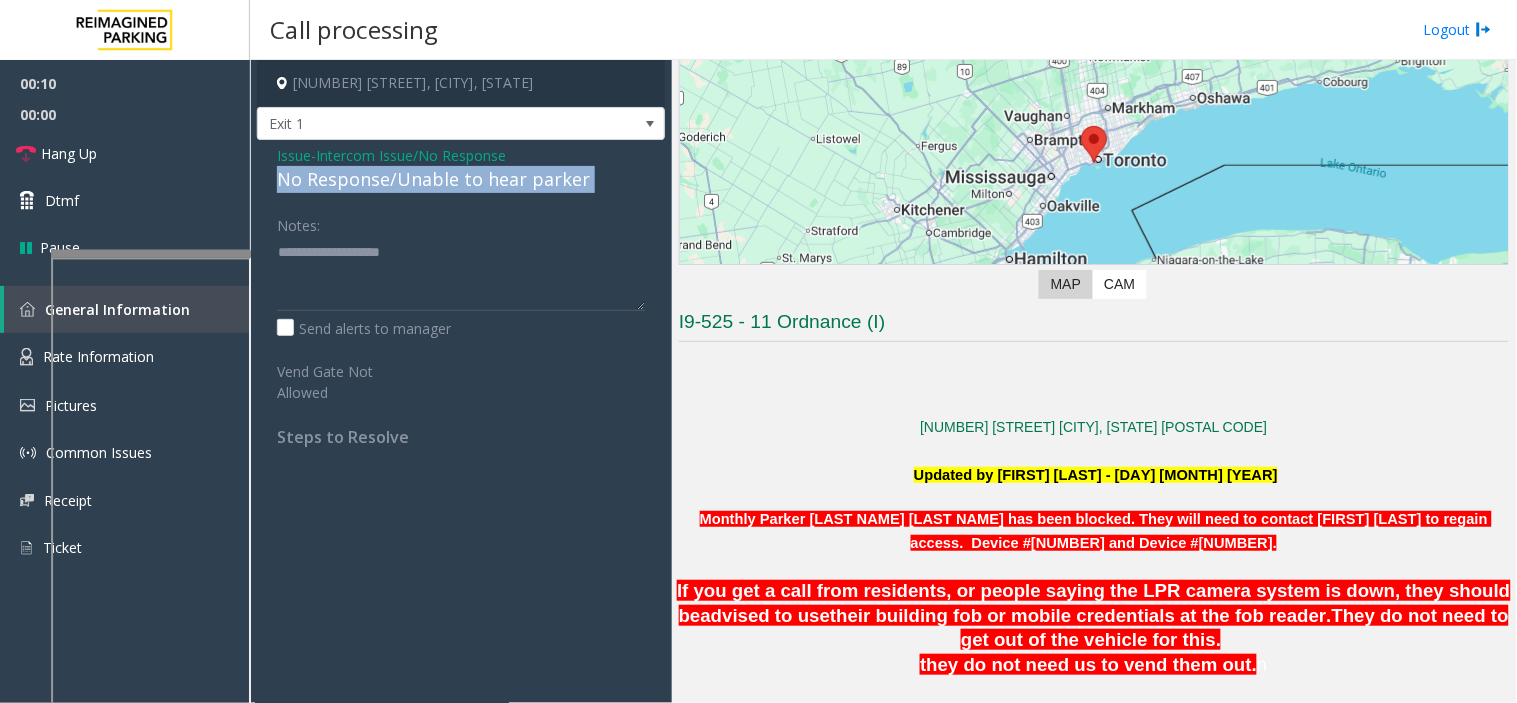 click on "No Response/Unable to hear parker" 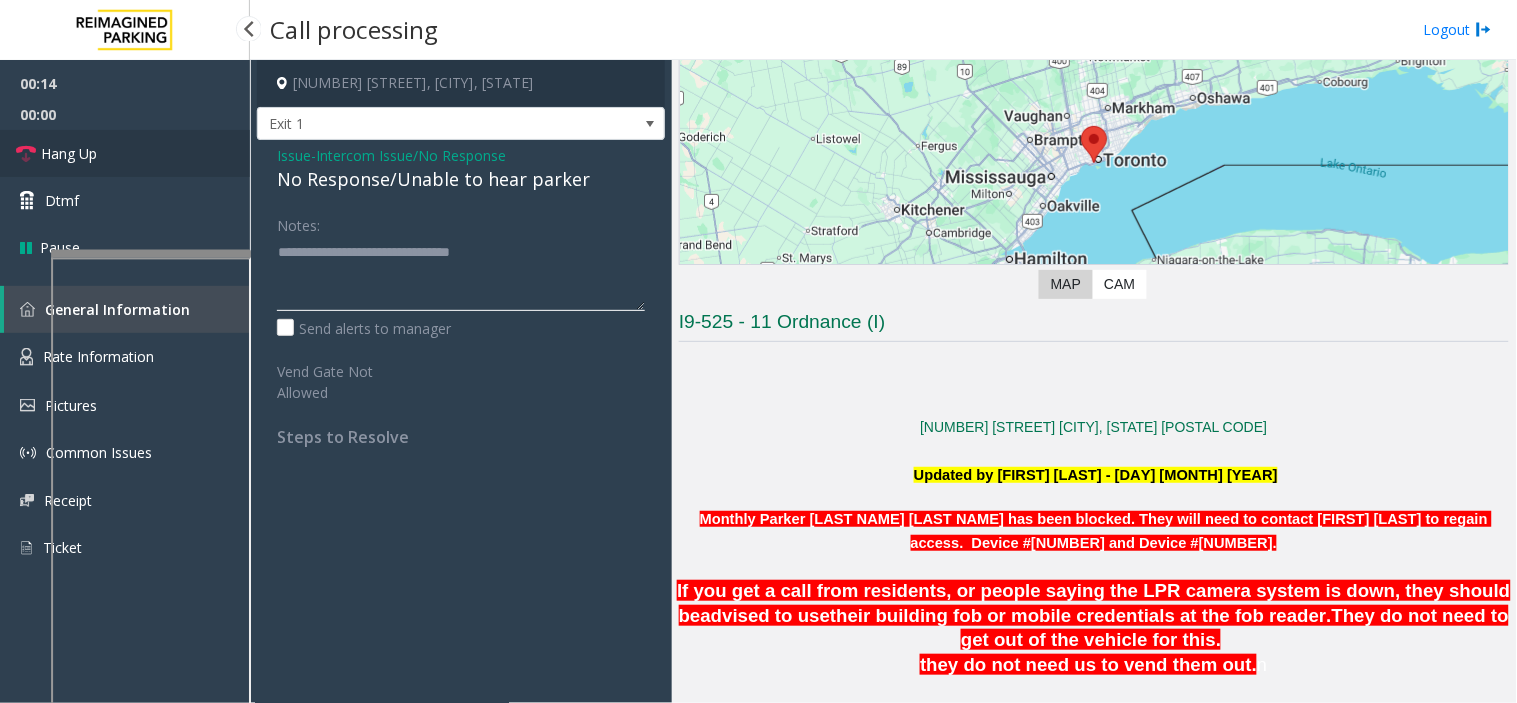 type on "**********" 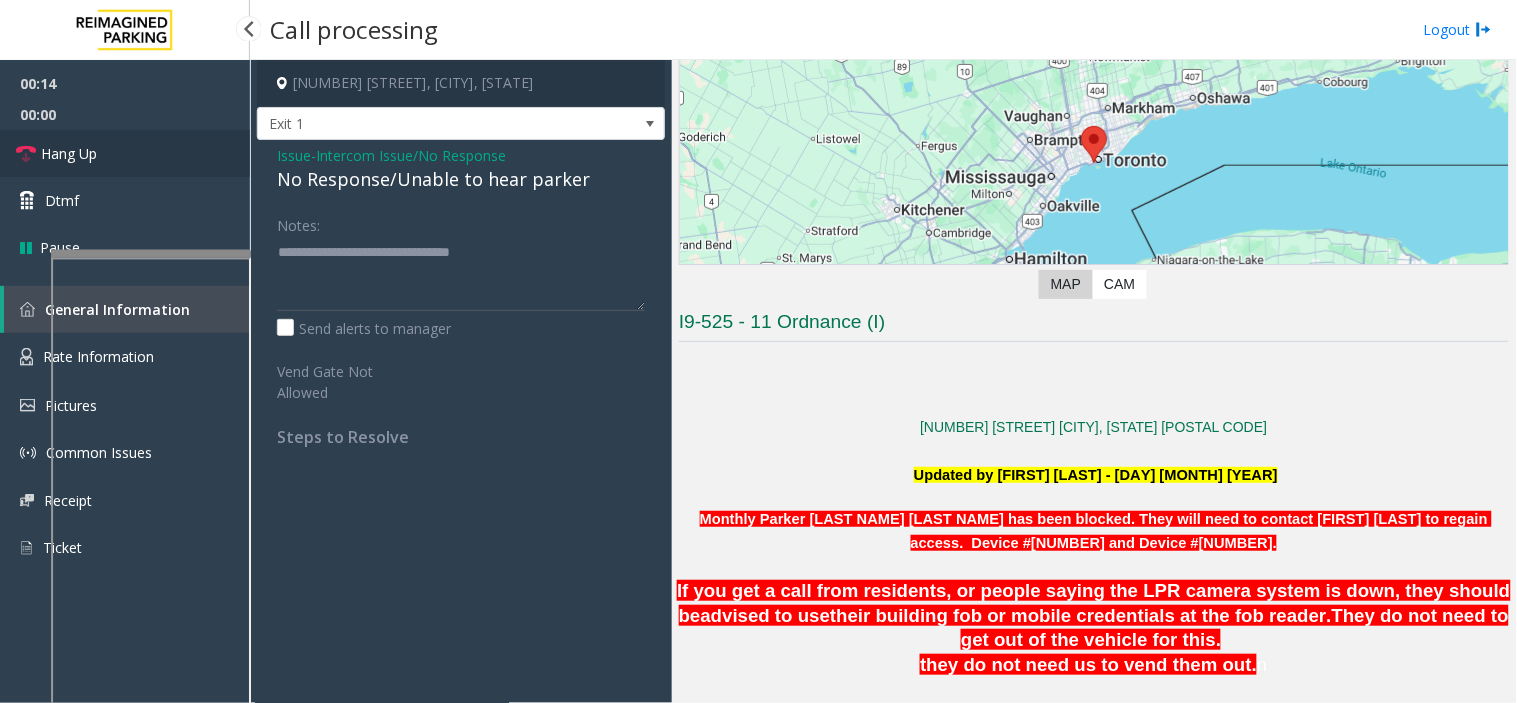 click on "Hang Up" at bounding box center (125, 153) 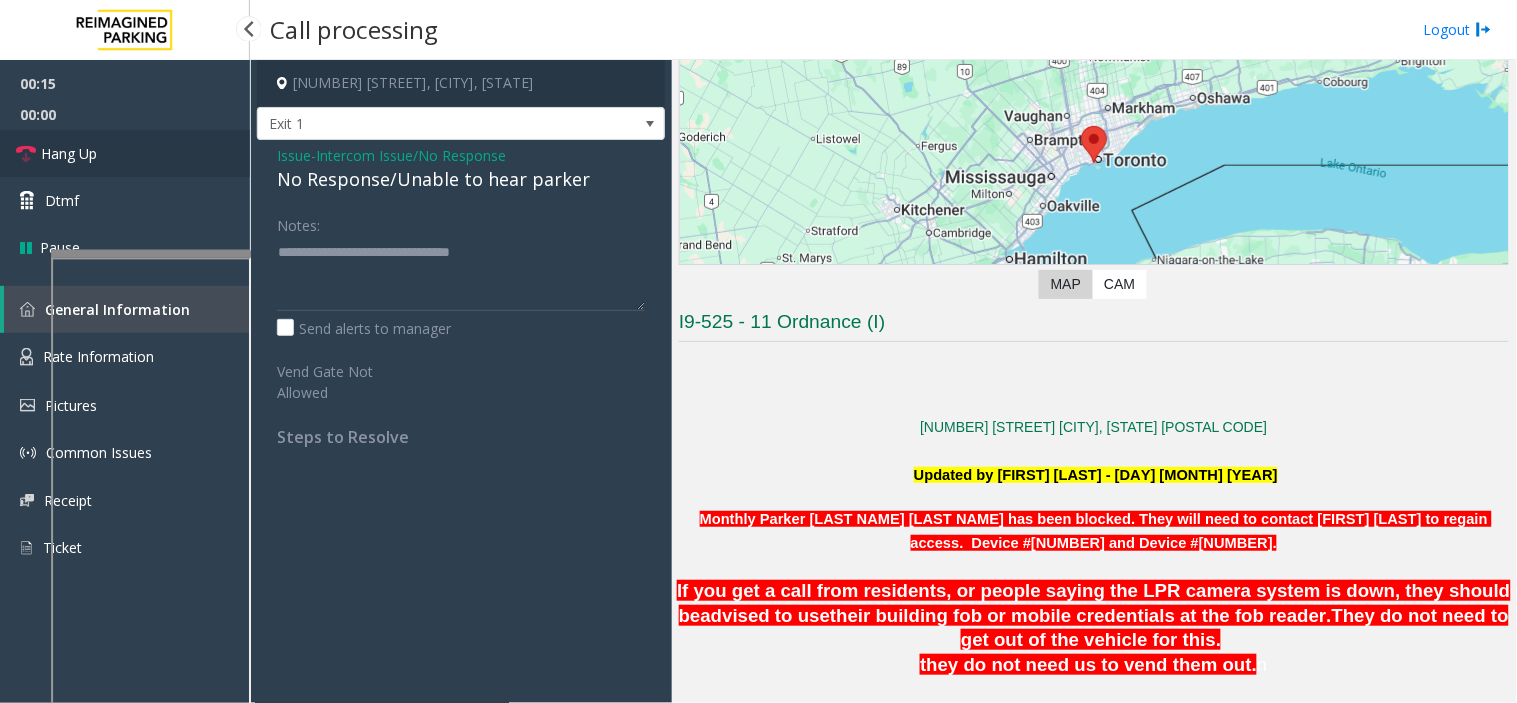 click on "Hang Up" at bounding box center (125, 153) 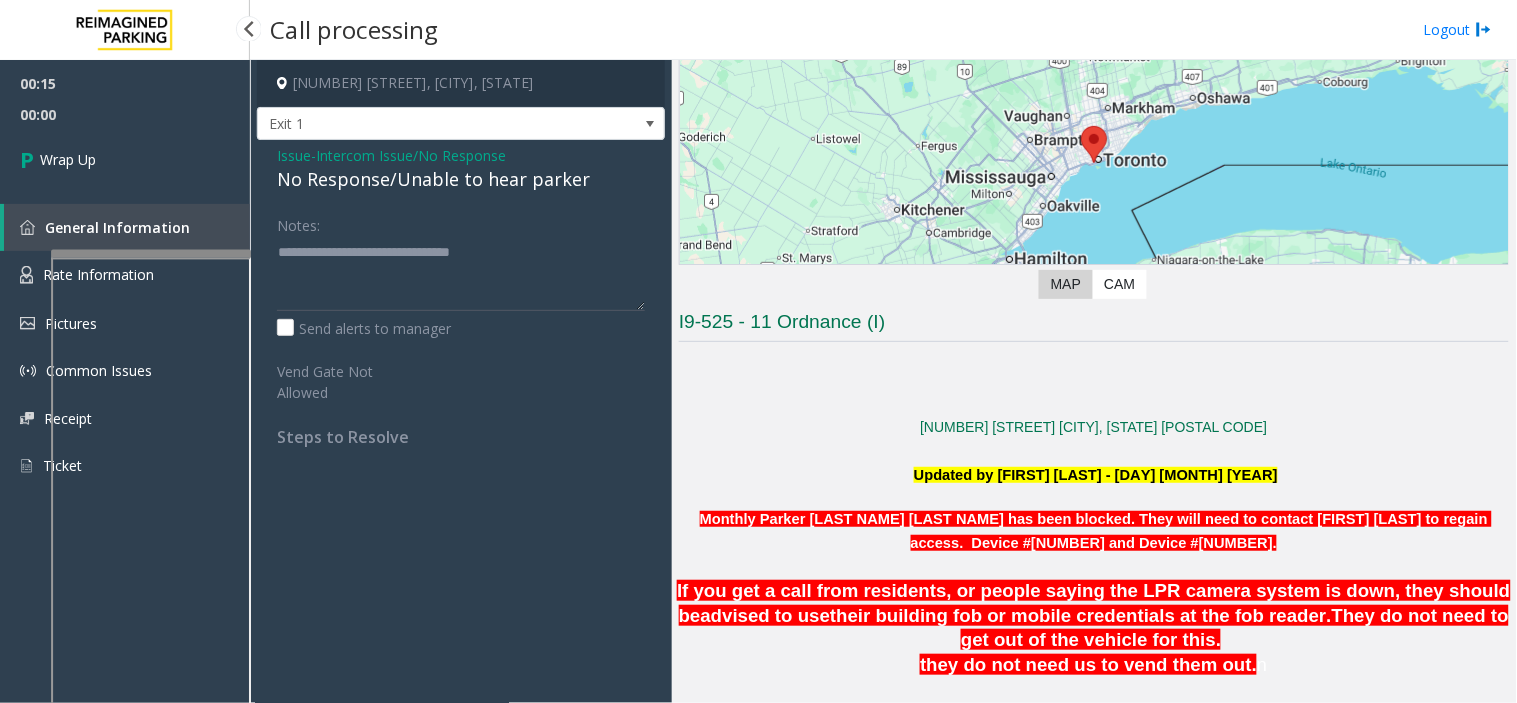 click on "Wrap Up" at bounding box center [125, 159] 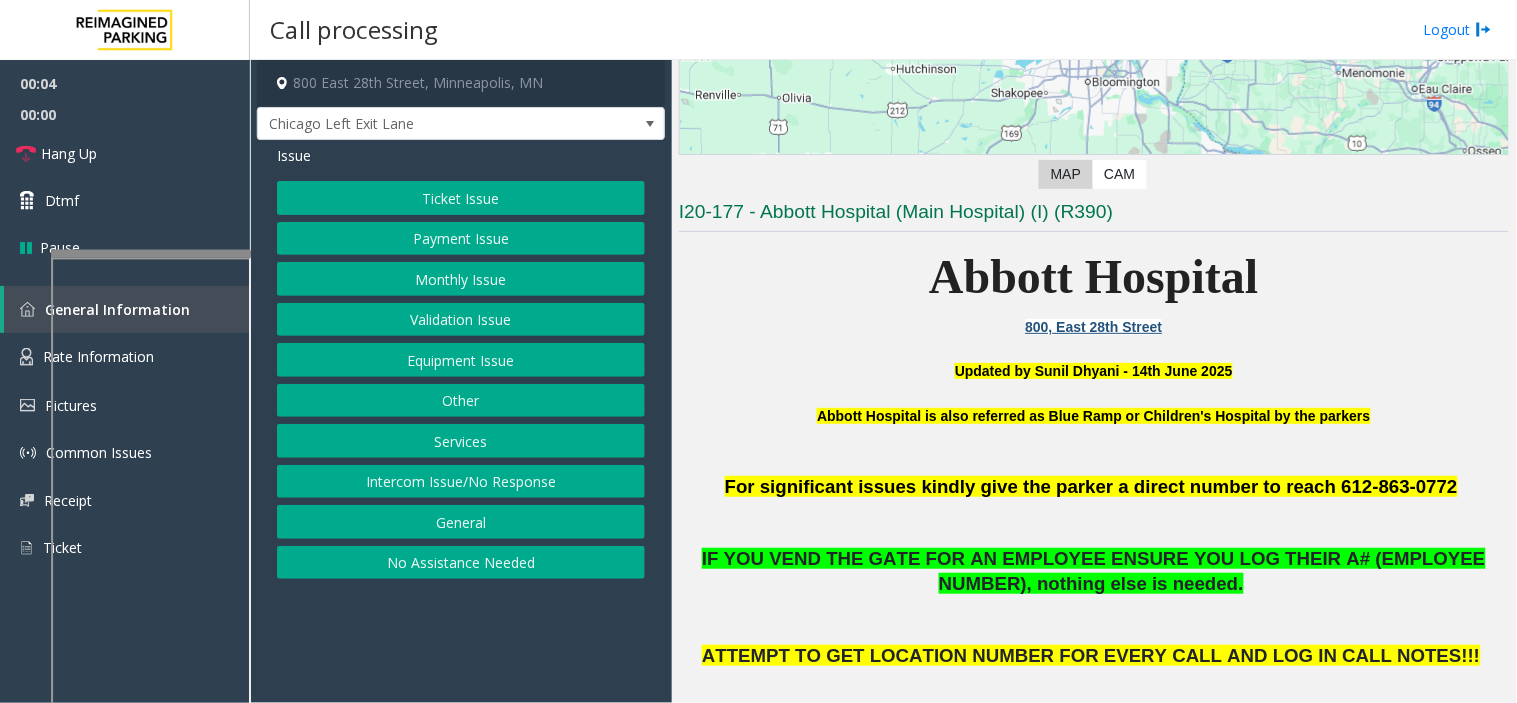 scroll, scrollTop: 333, scrollLeft: 0, axis: vertical 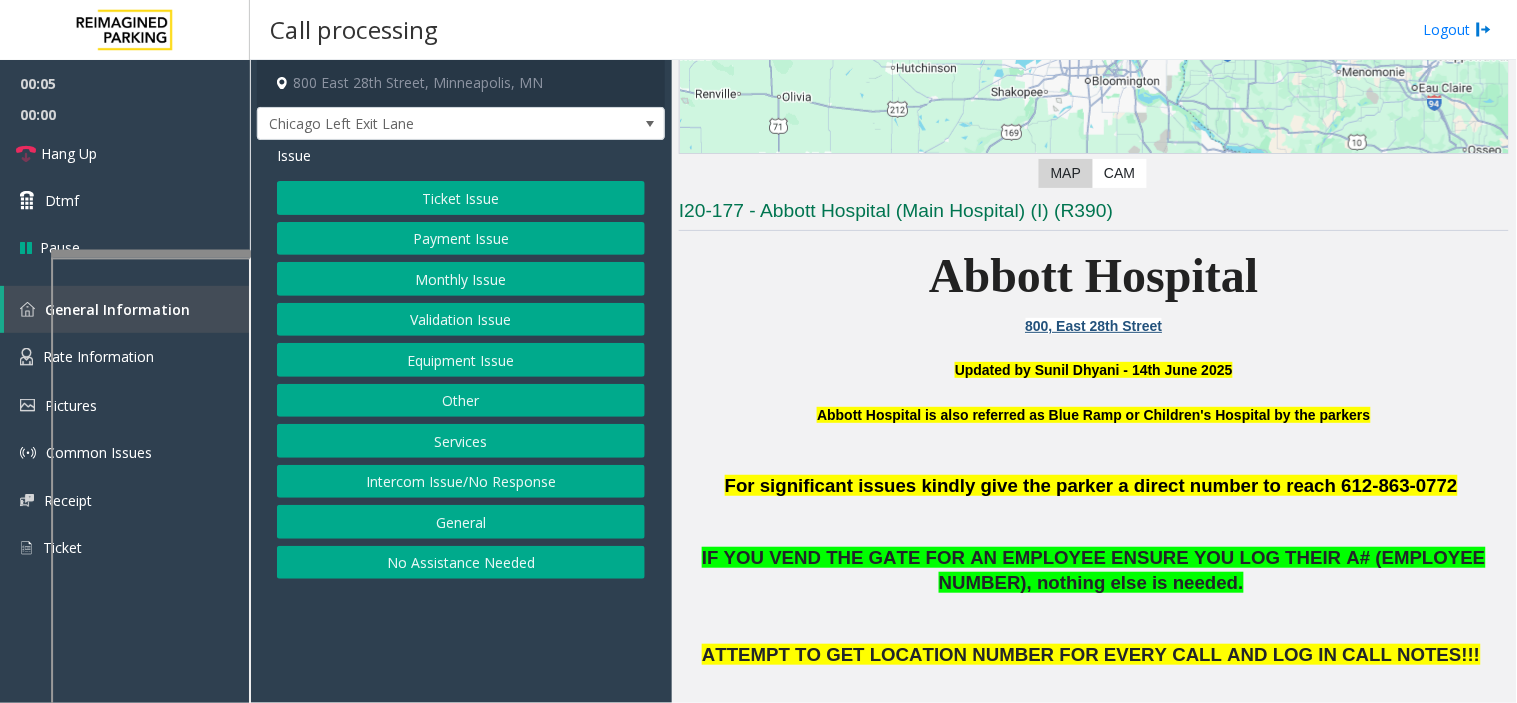 click on "Payment Issue" 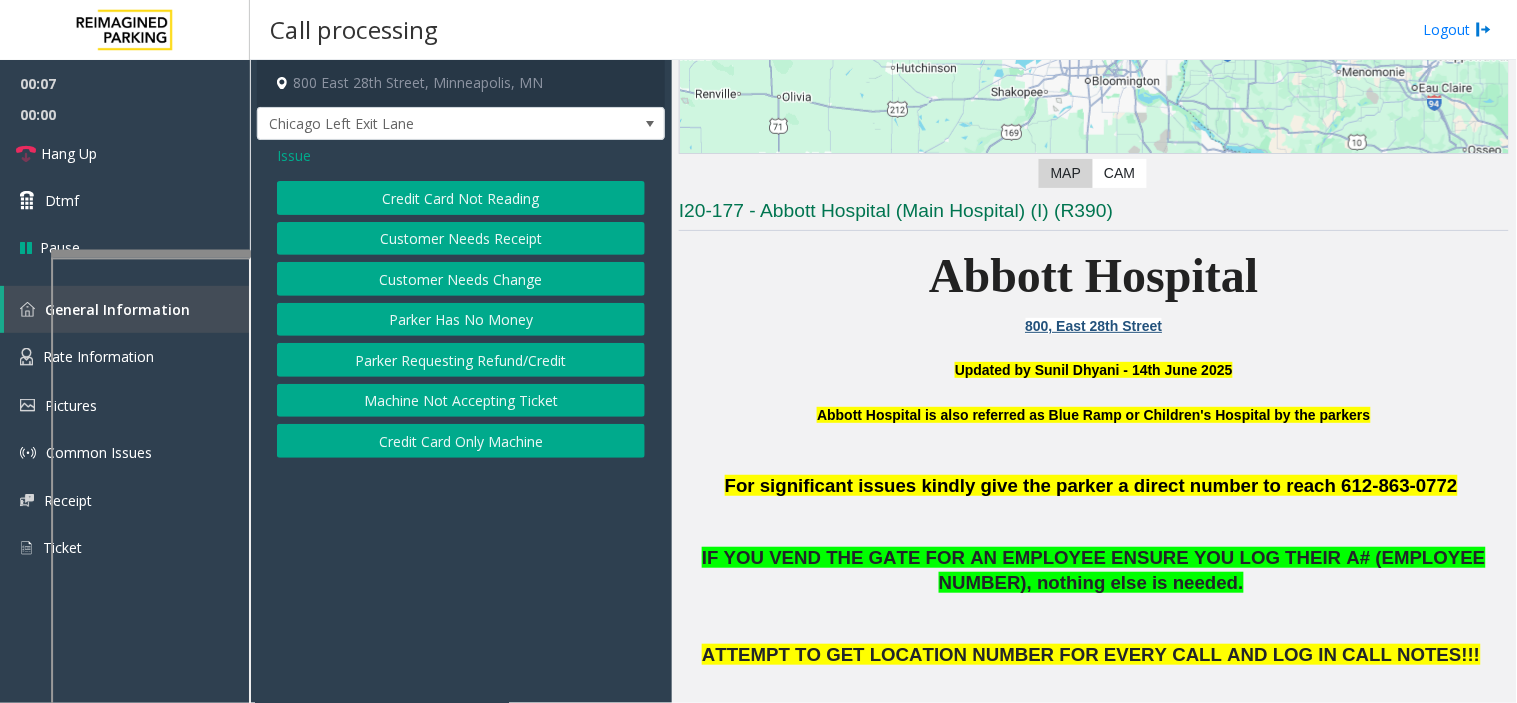 click on "Parker Has No Money" 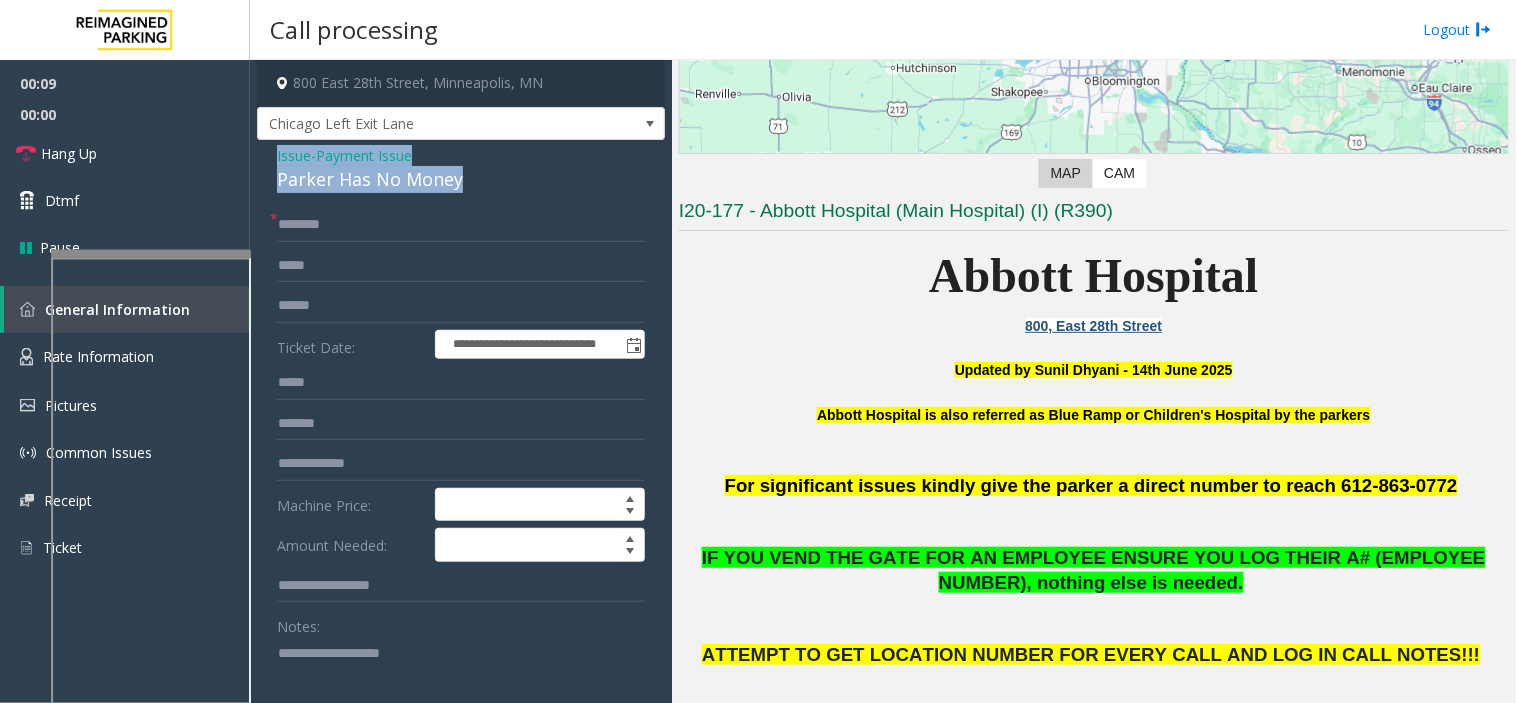 drag, startPoint x: 466, startPoint y: 182, endPoint x: 271, endPoint y: 142, distance: 199.06029 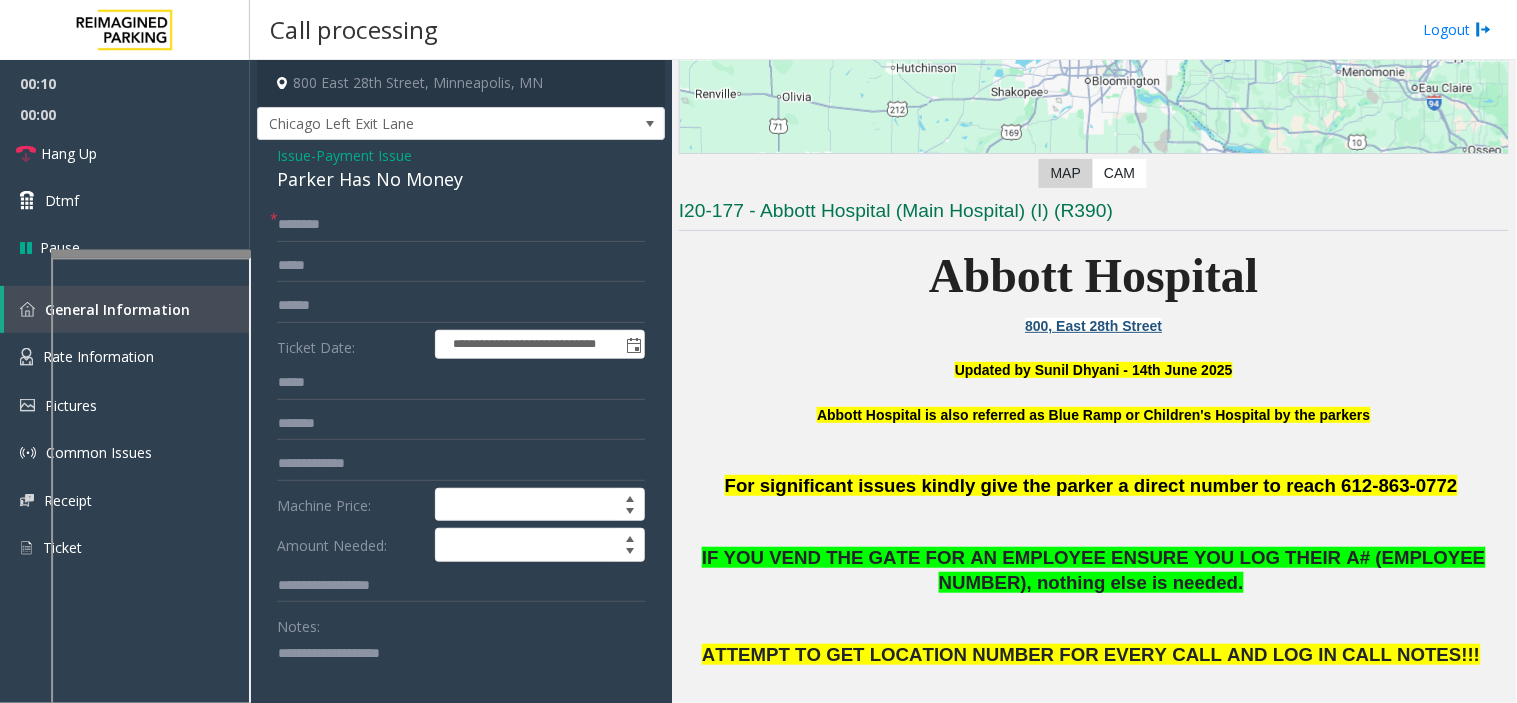click 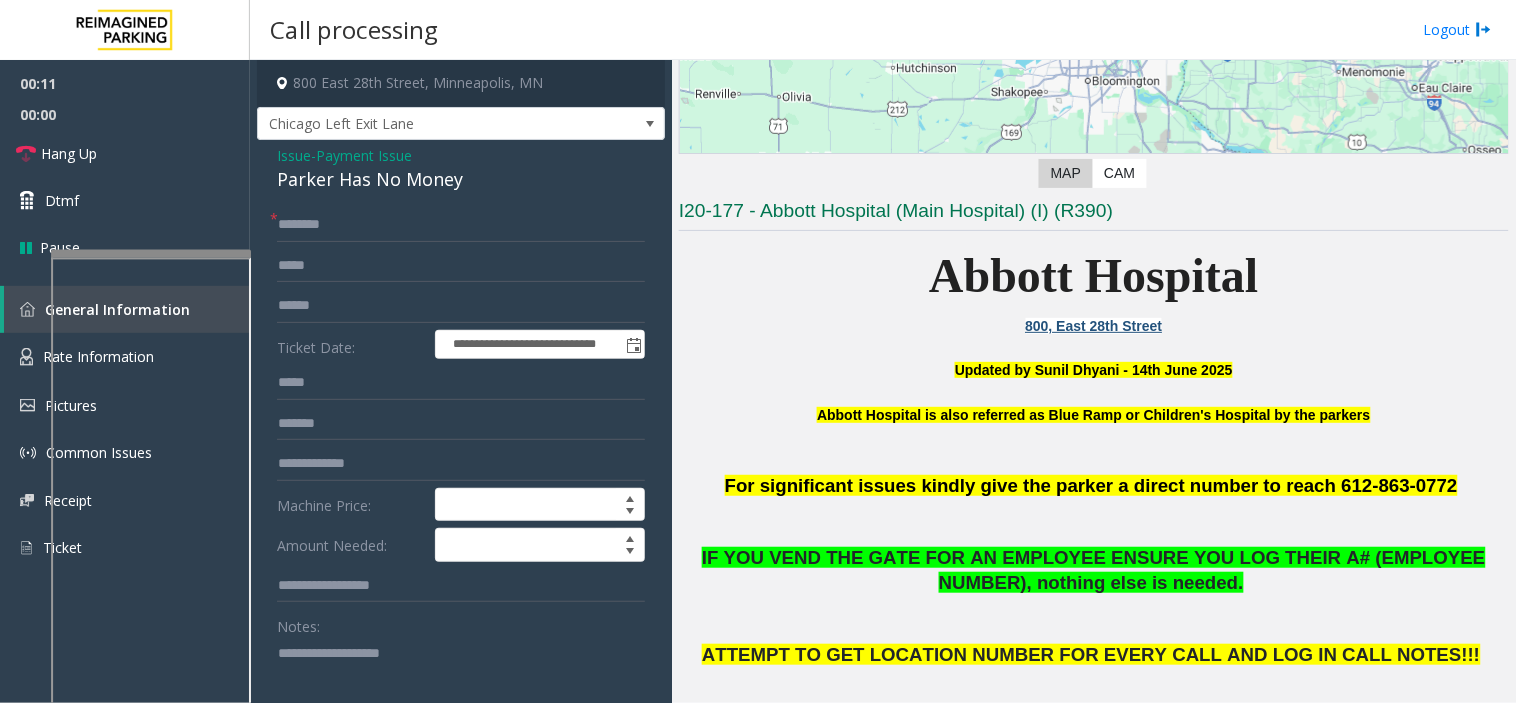 paste on "**********" 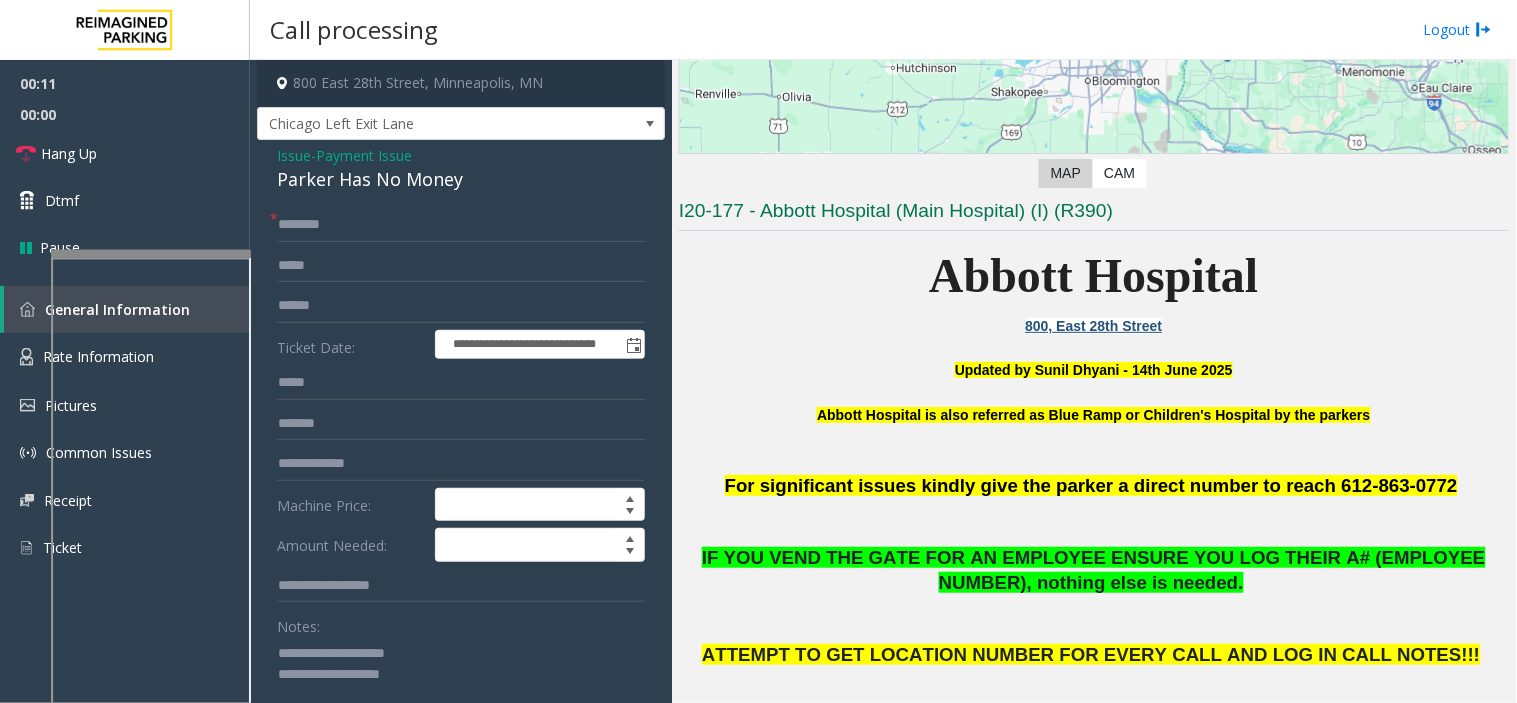 scroll, scrollTop: 1, scrollLeft: 0, axis: vertical 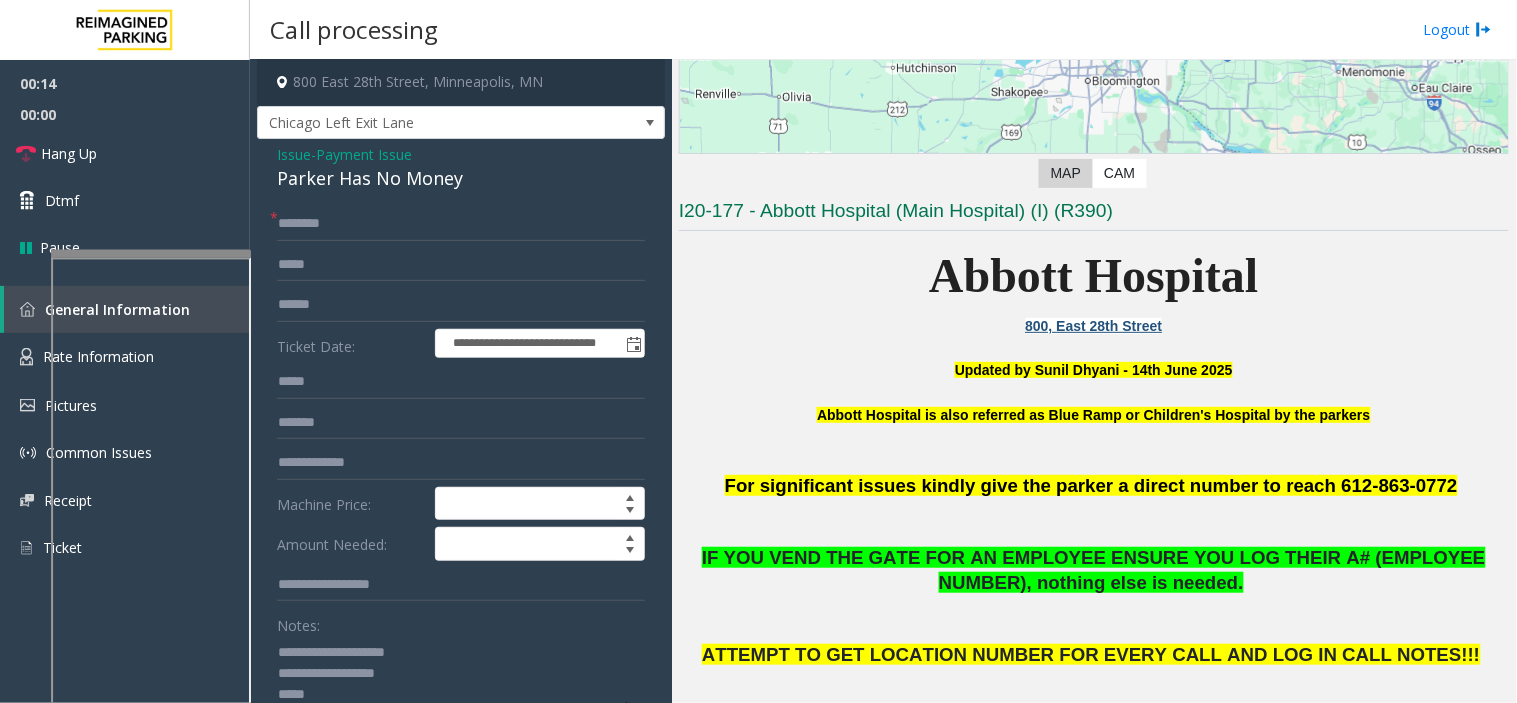 type on "**********" 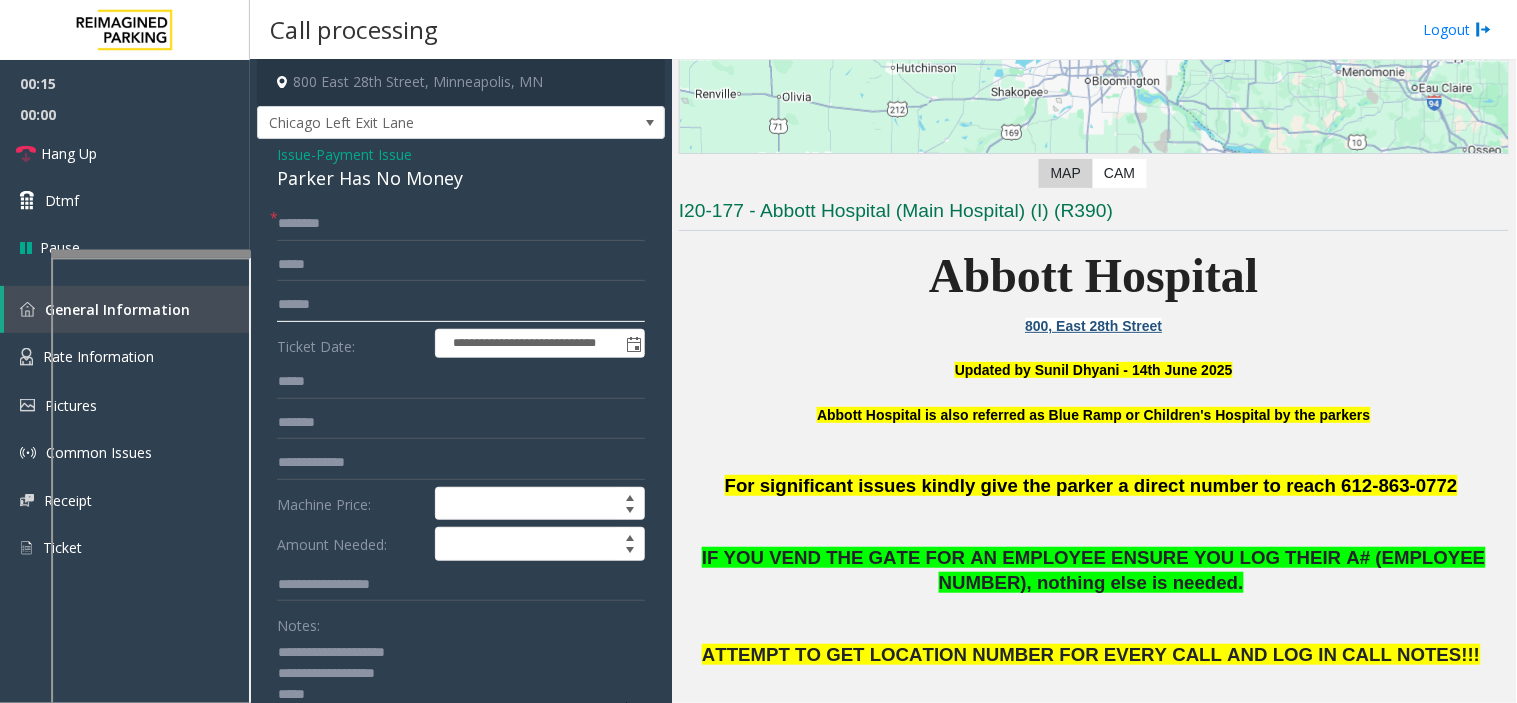 click 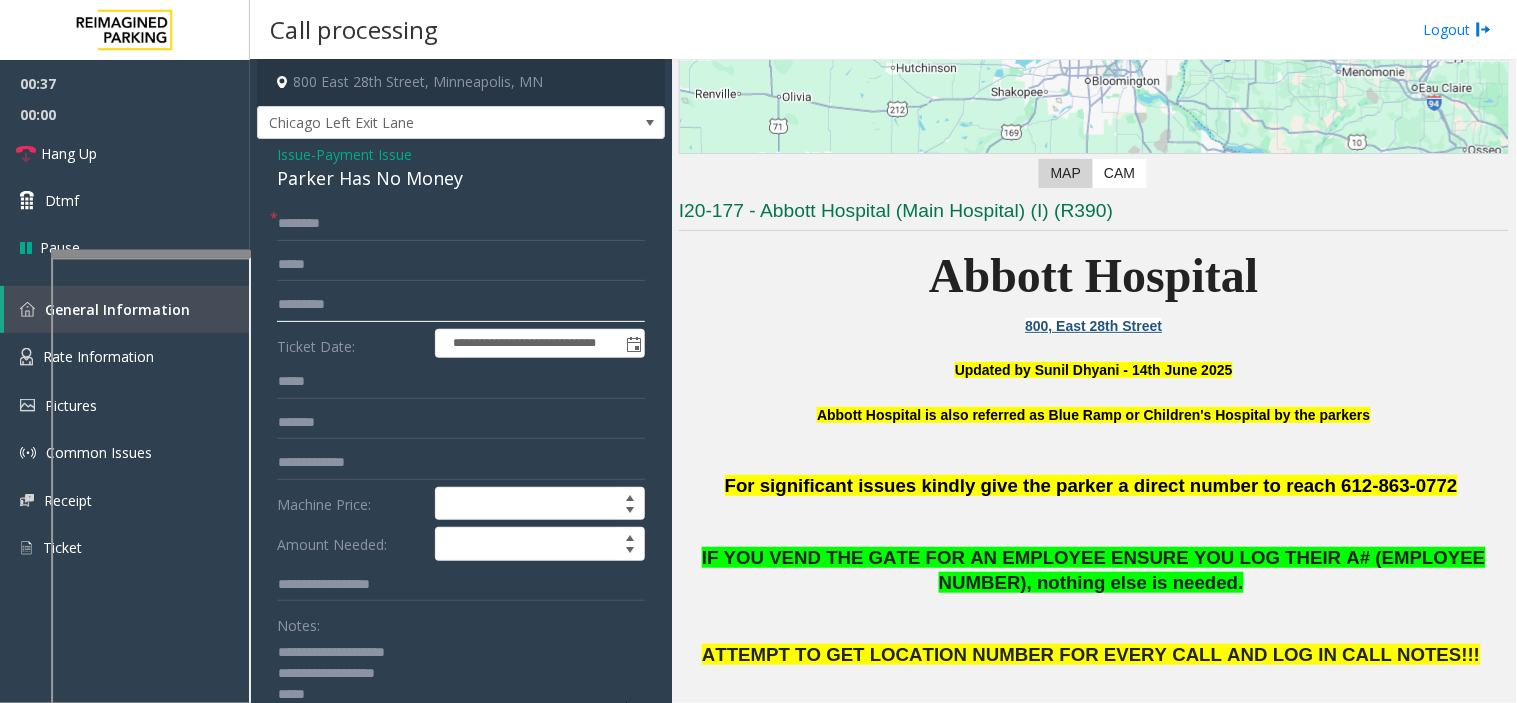 type on "*********" 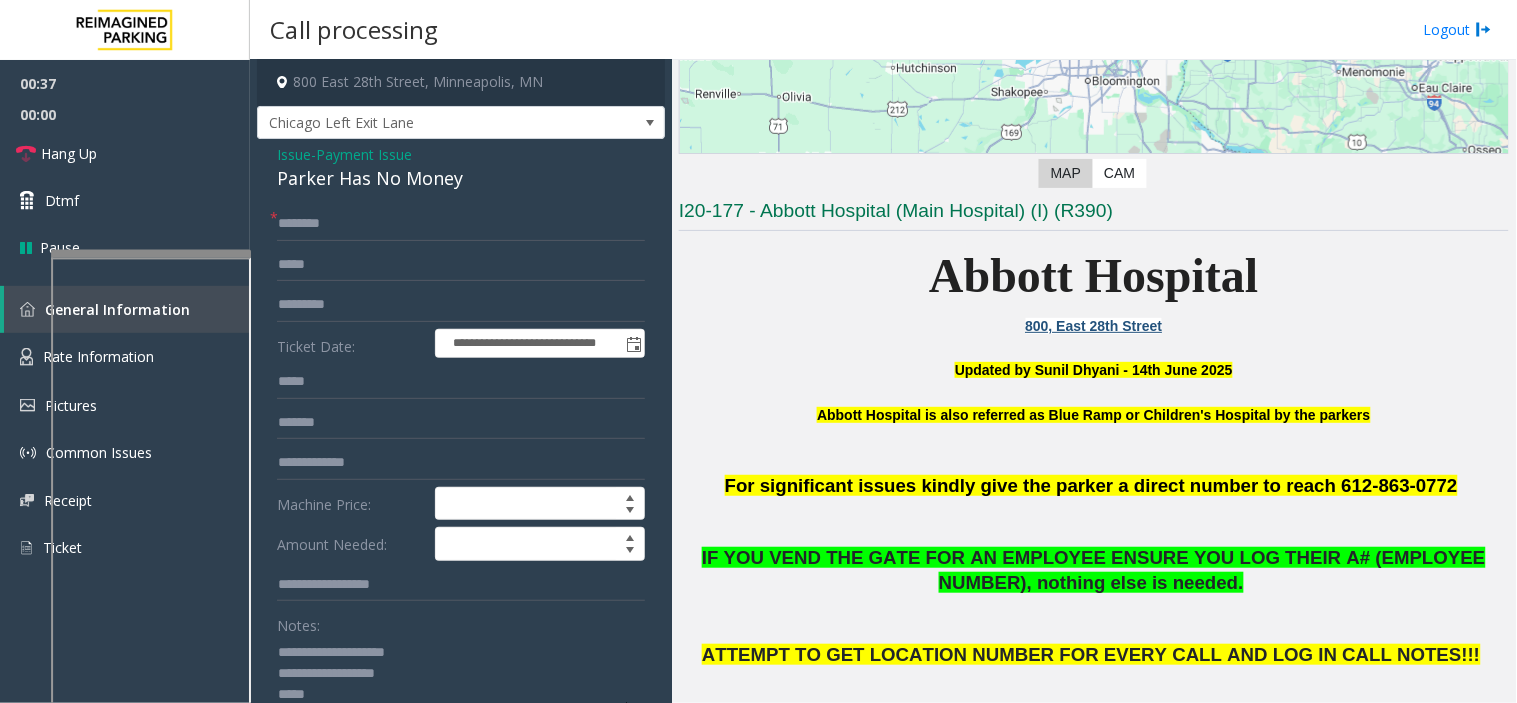 click on "Issue" 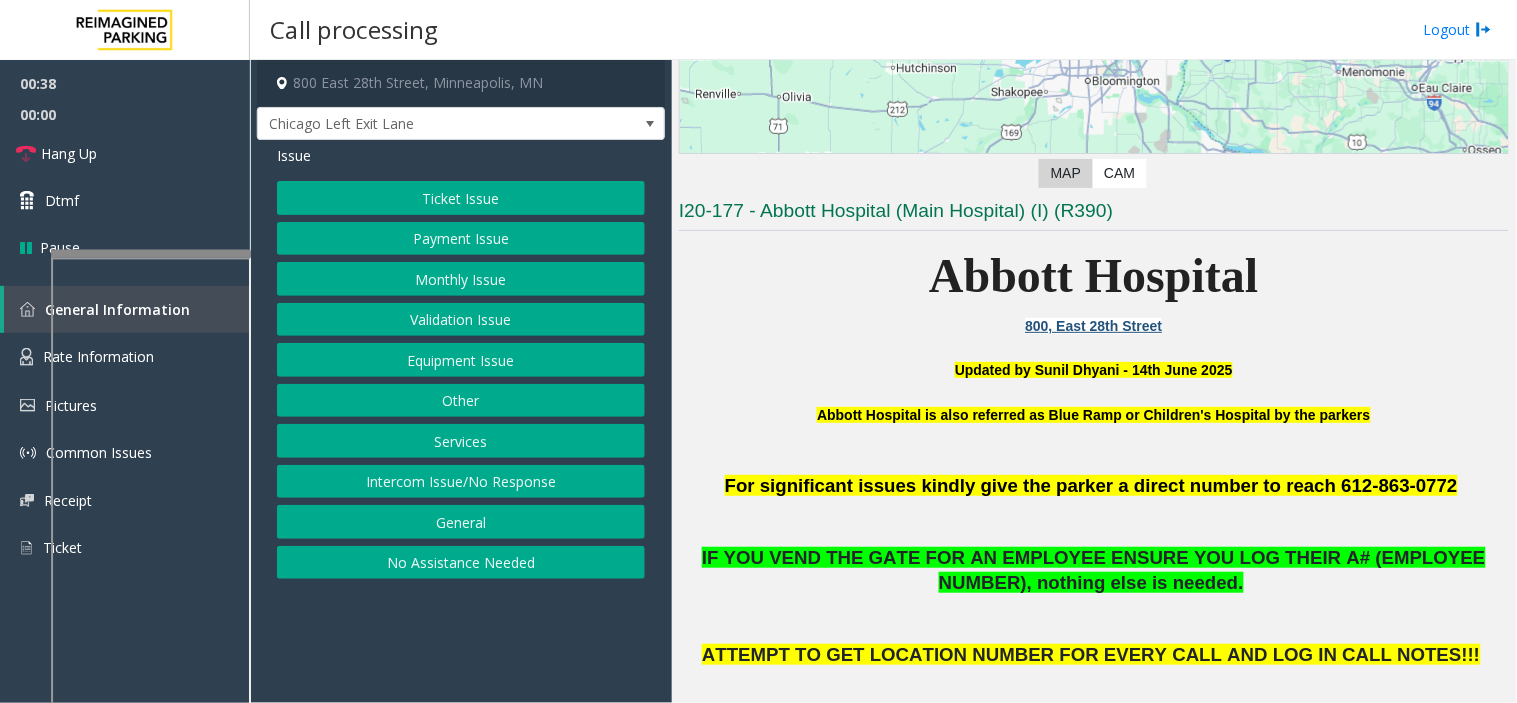 scroll, scrollTop: 0, scrollLeft: 0, axis: both 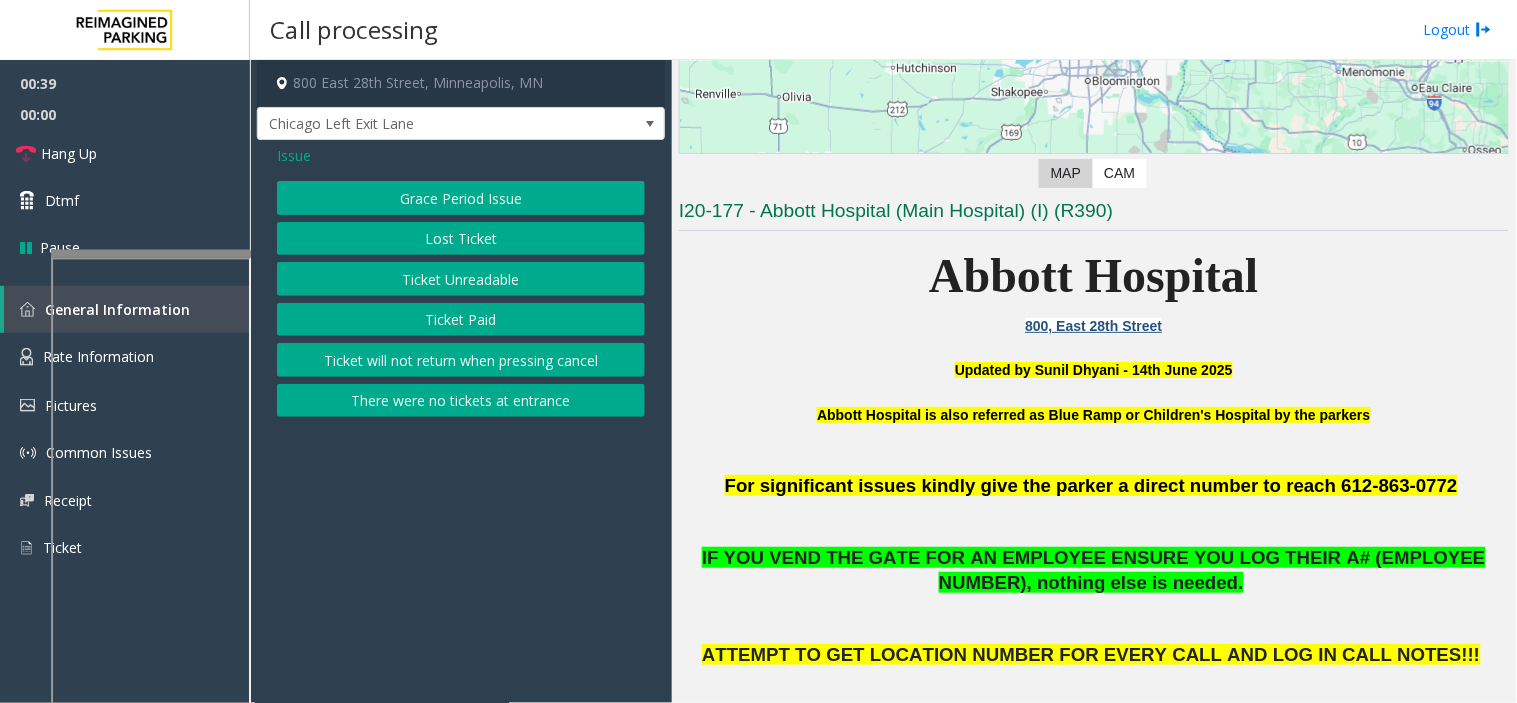 click on "Ticket Unreadable" 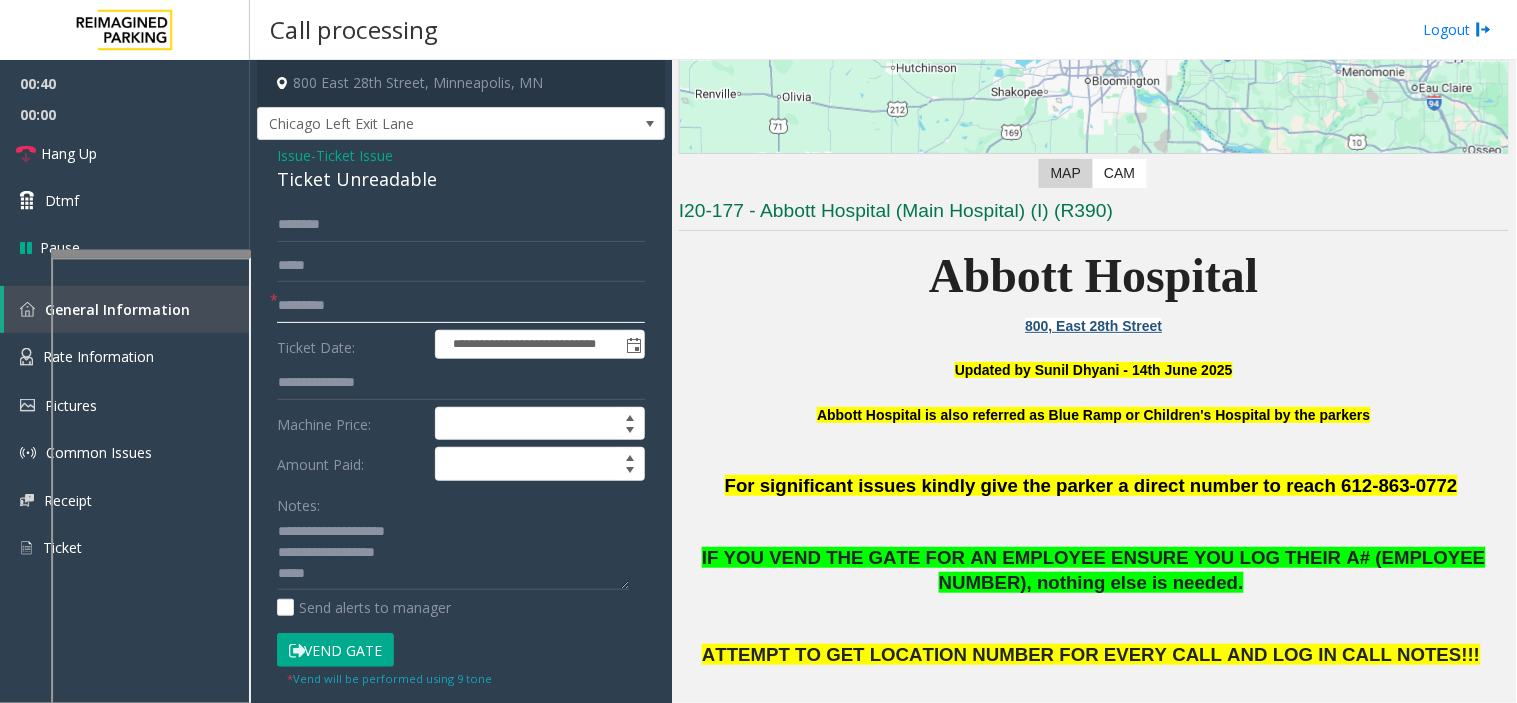 click on "*********" 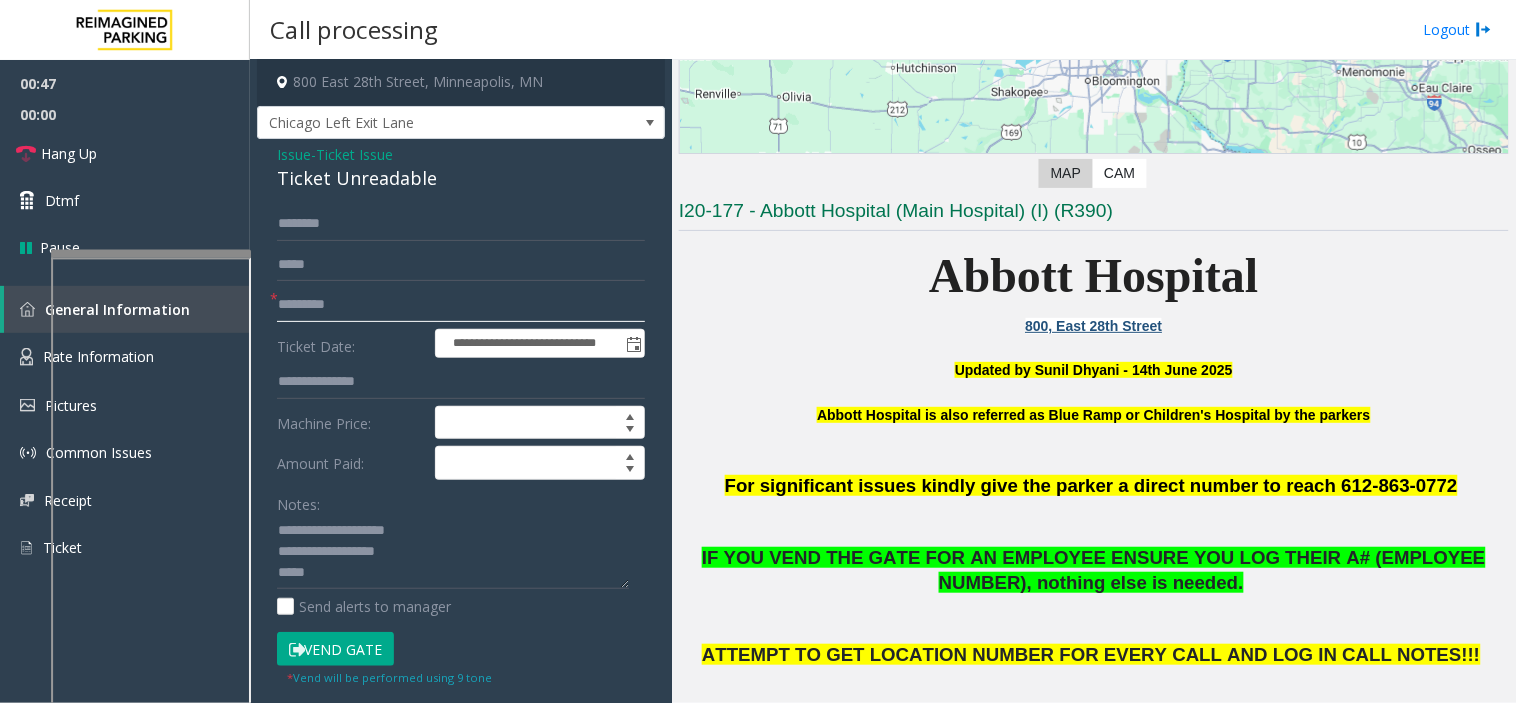 scroll, scrollTop: 0, scrollLeft: 0, axis: both 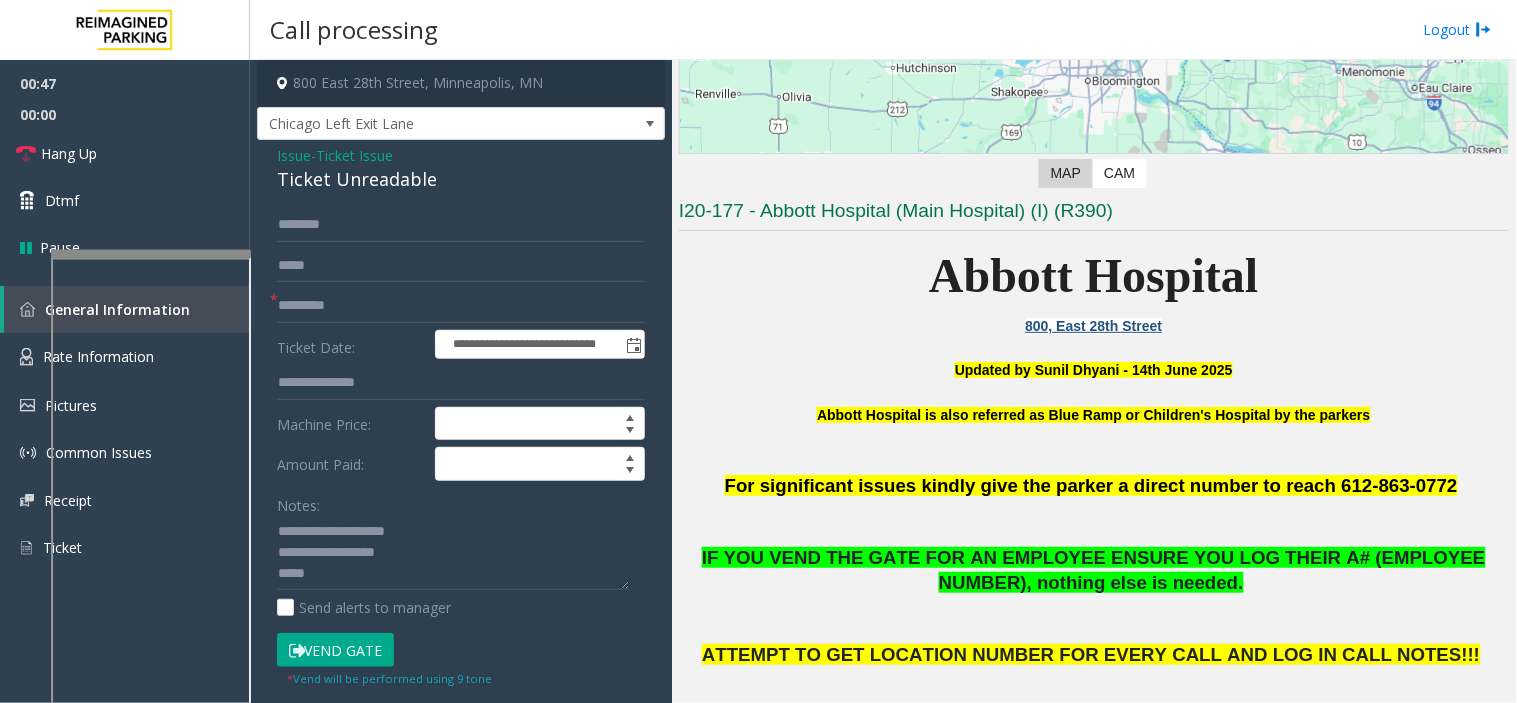 click on "Issue" 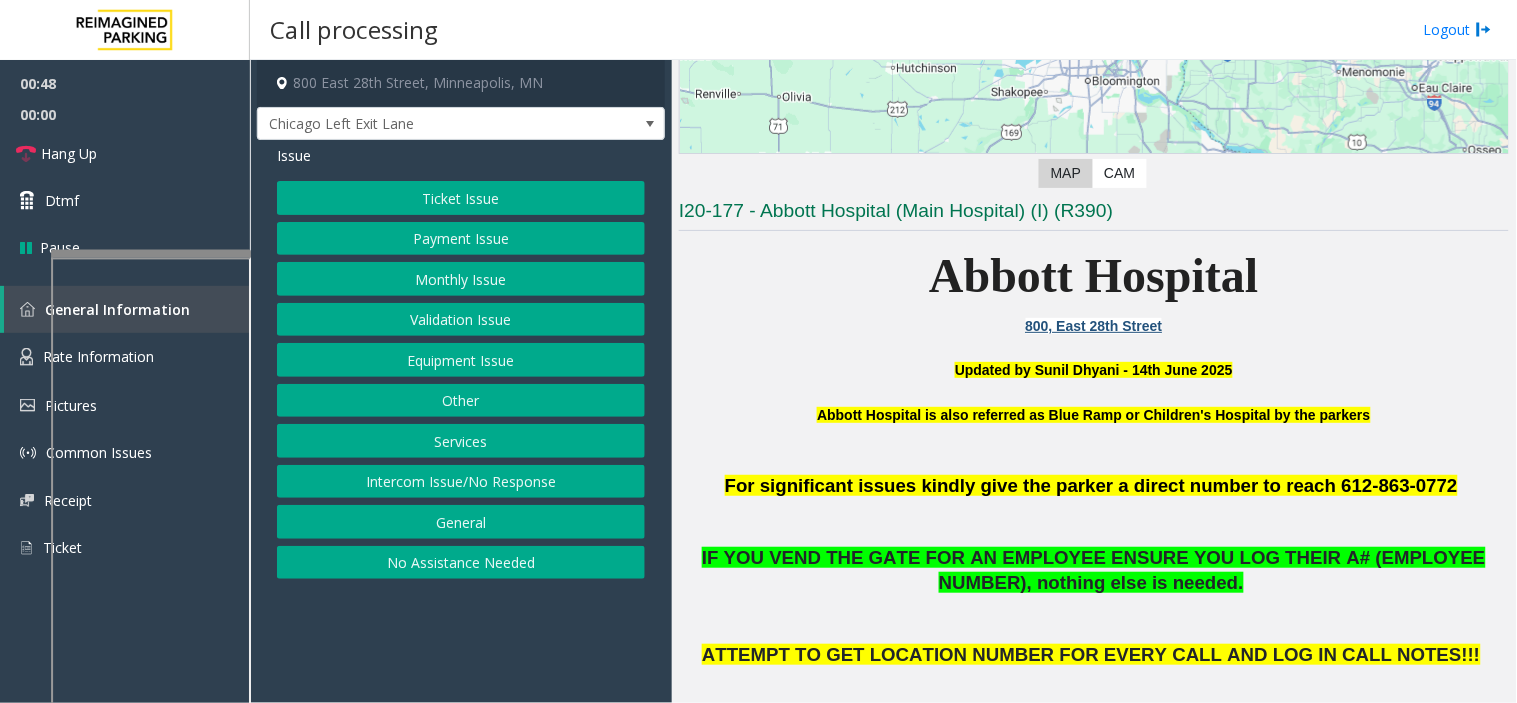 click on "Payment Issue" 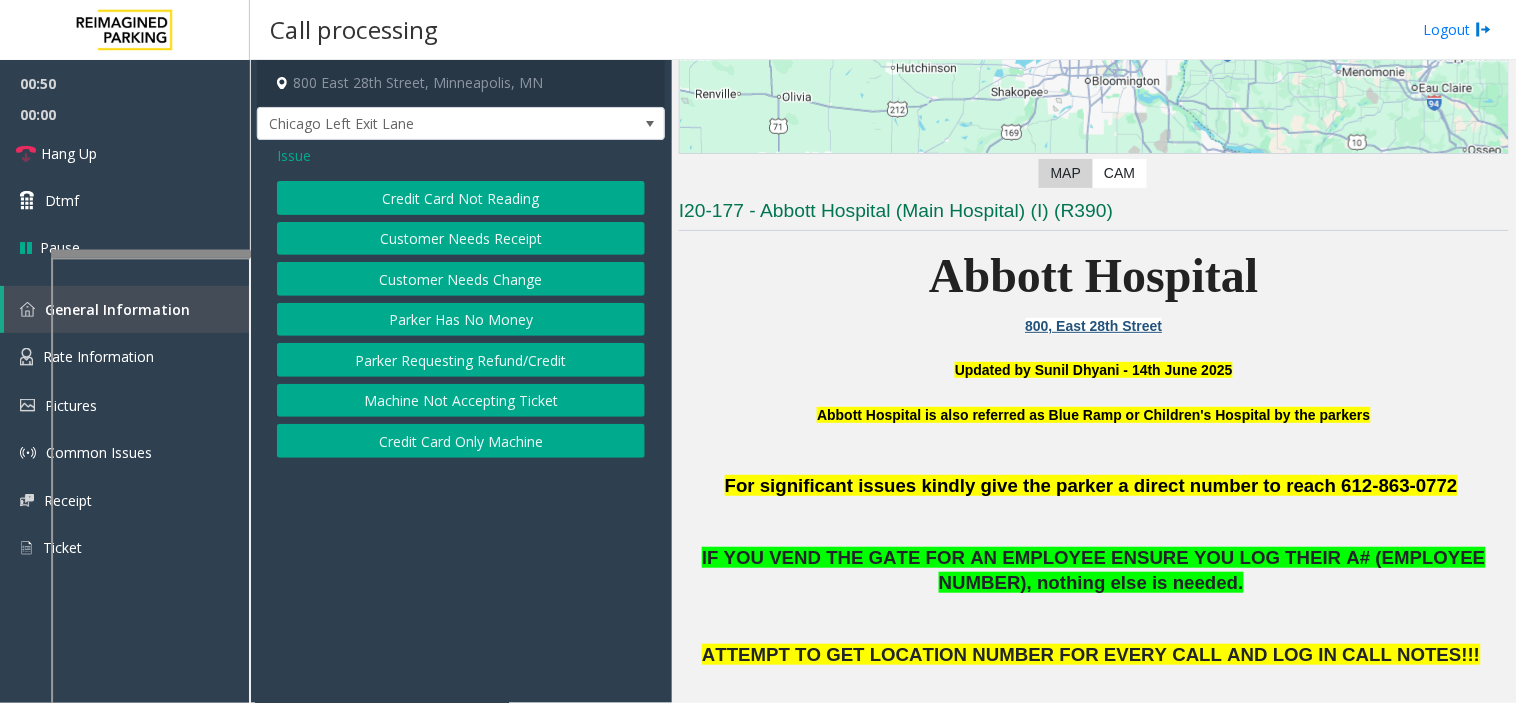 click on "Parker Has No Money" 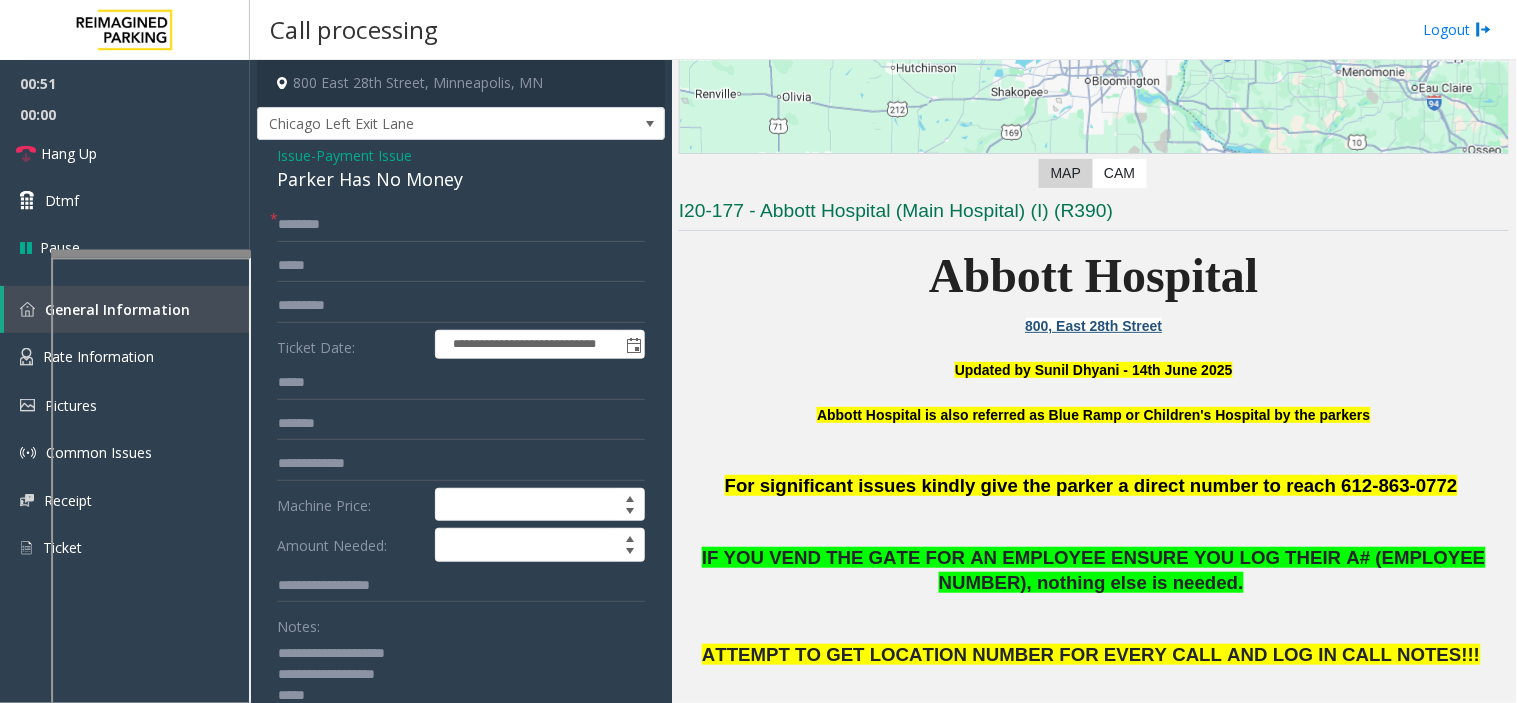 click on "**********" 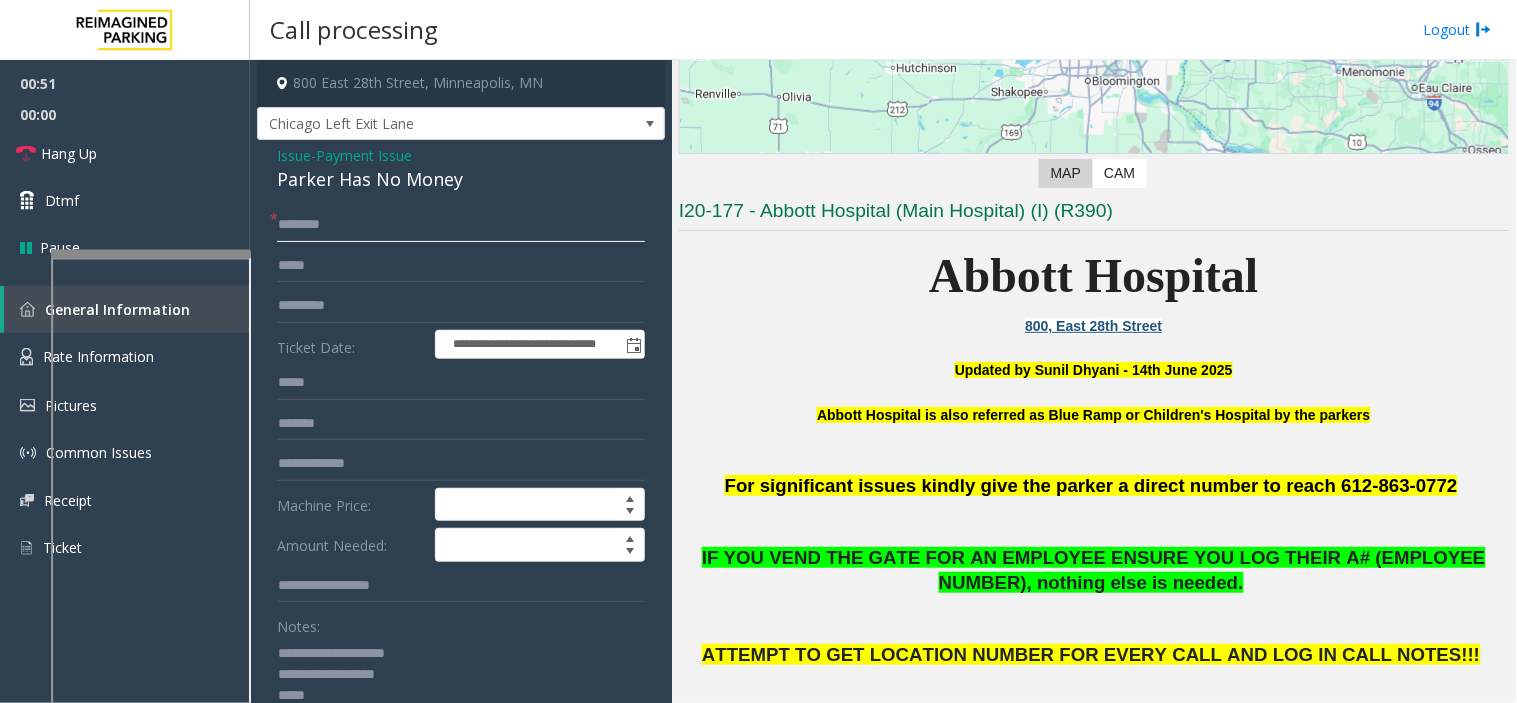 click 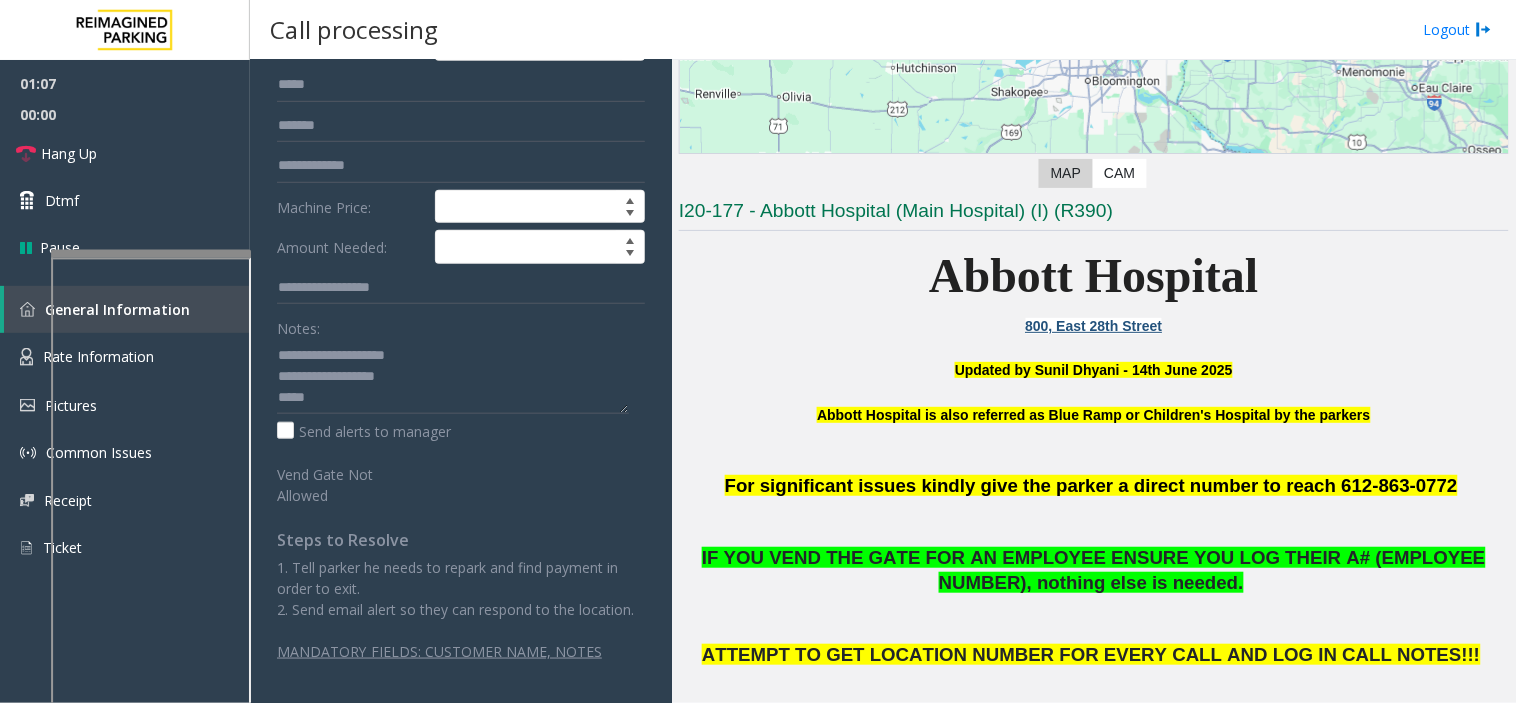 scroll, scrollTop: 0, scrollLeft: 0, axis: both 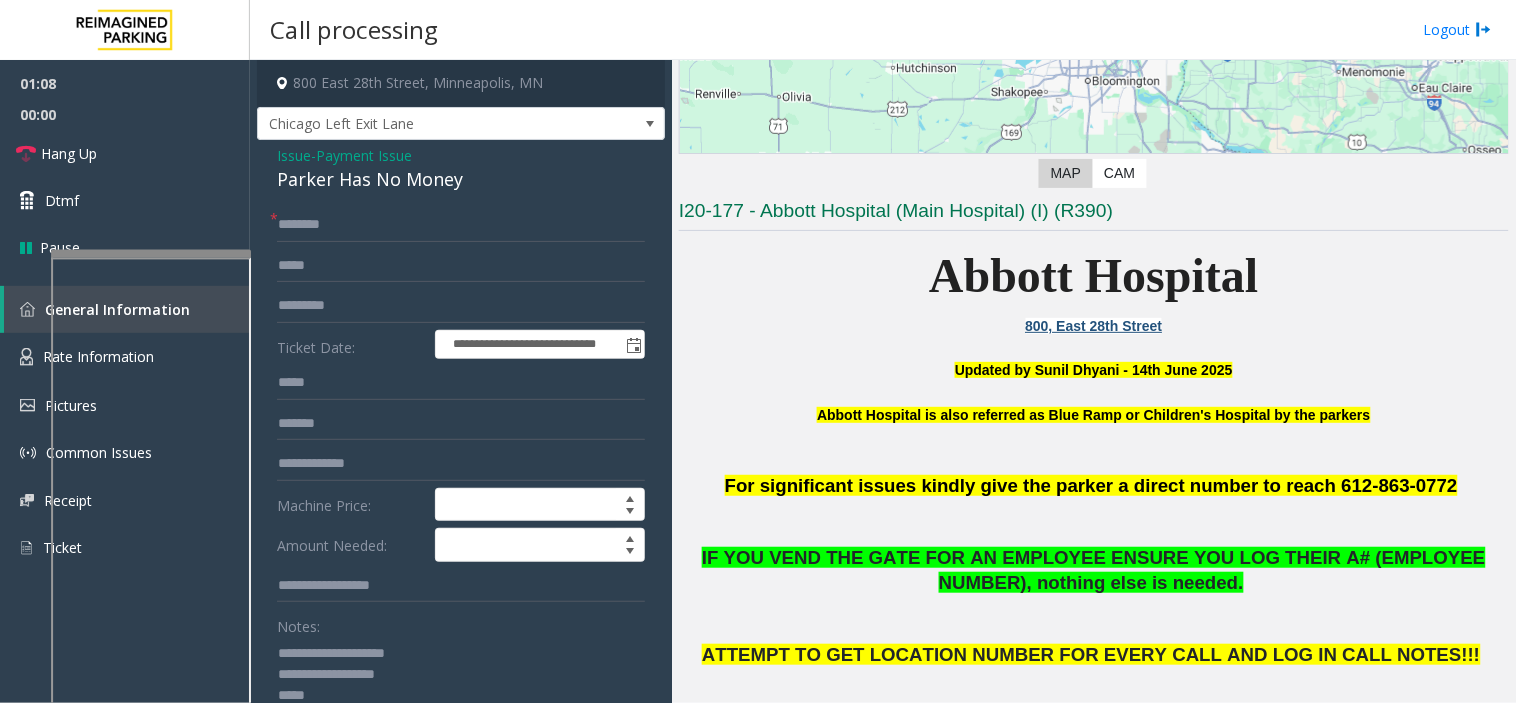 click on "Issue" 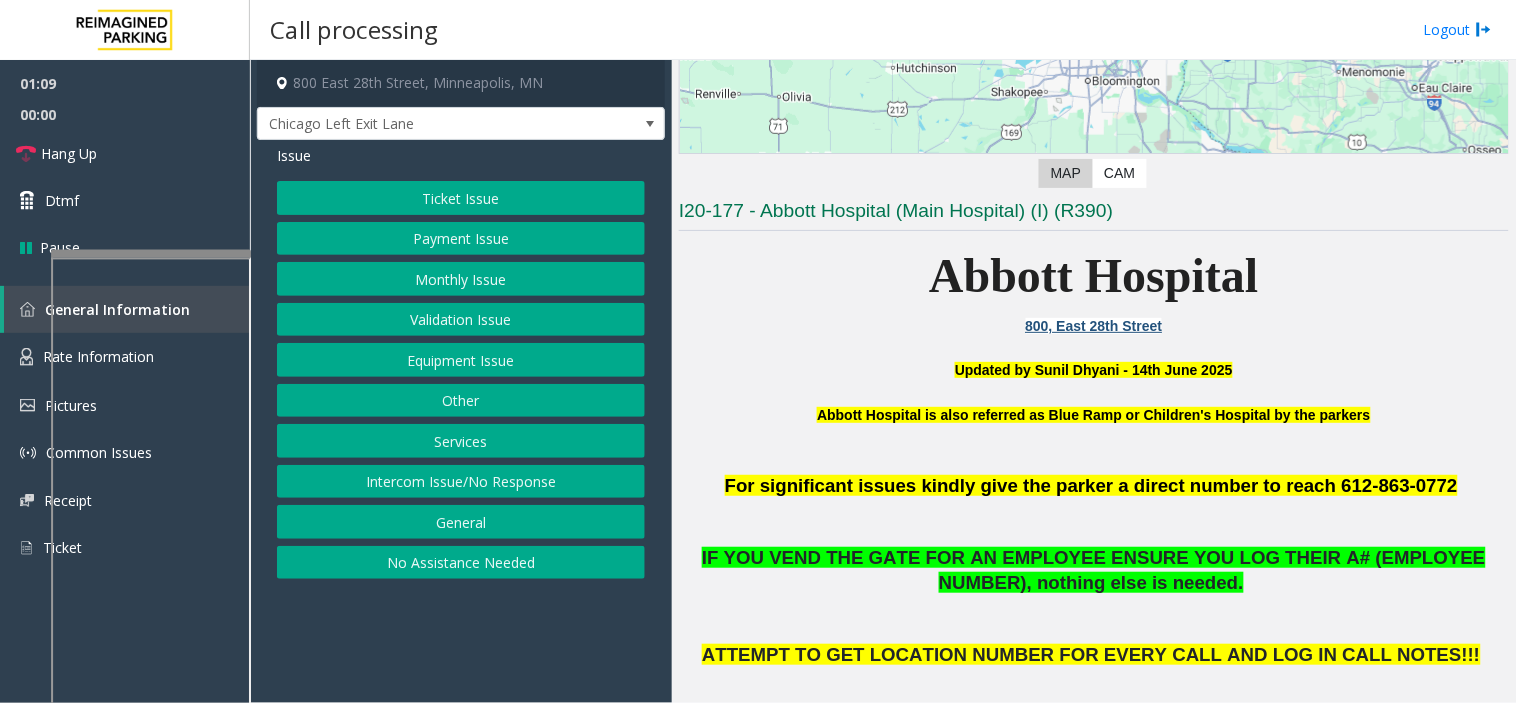 click on "Ticket Issue" 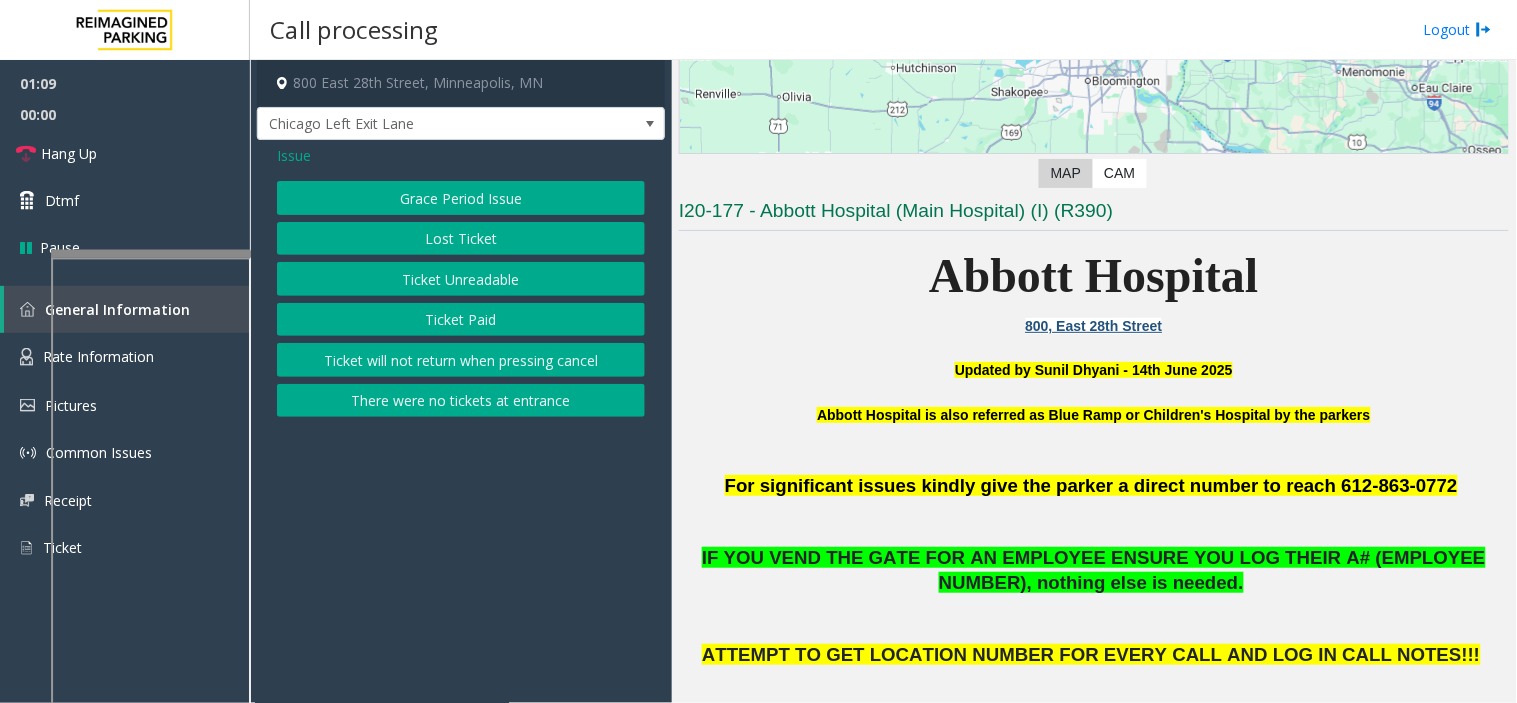 click on "Ticket Paid" 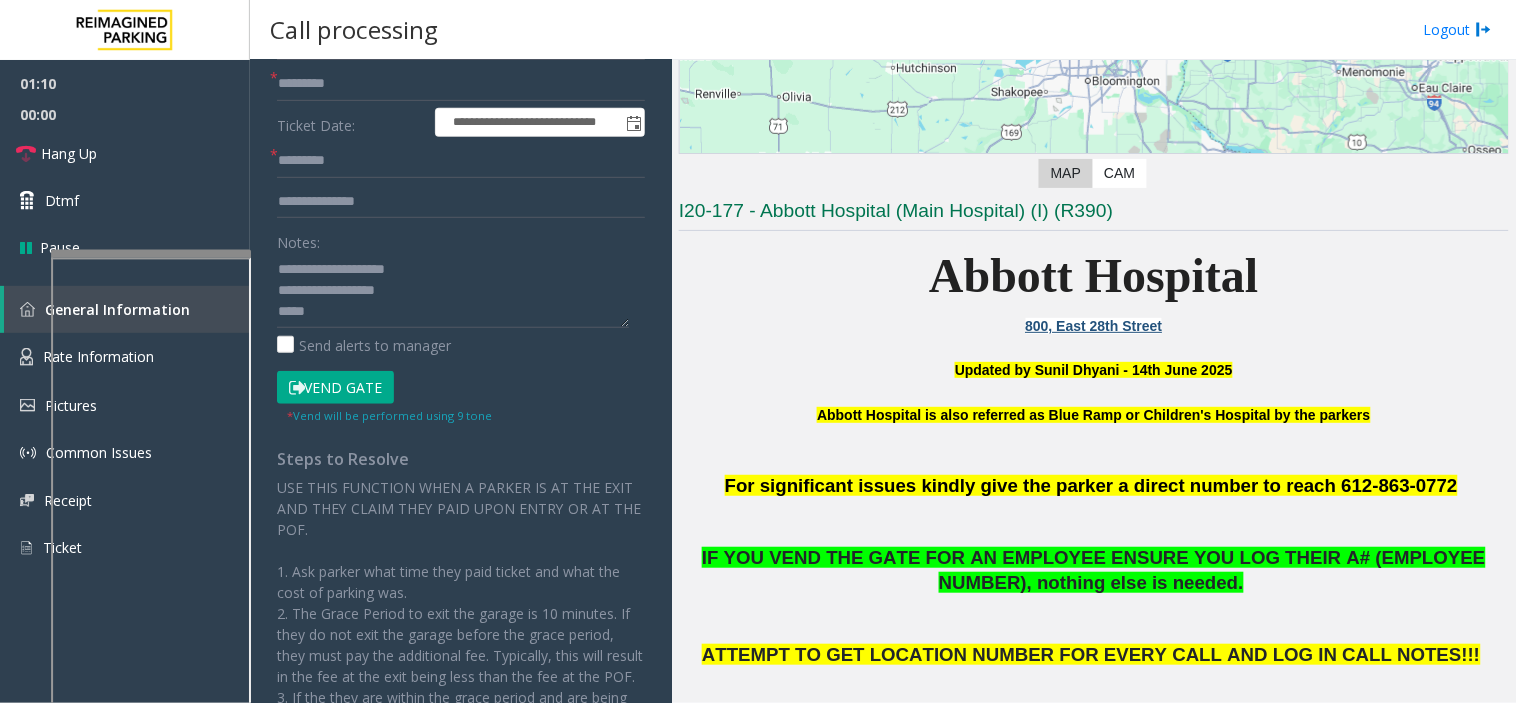 click on "Vend Gate" 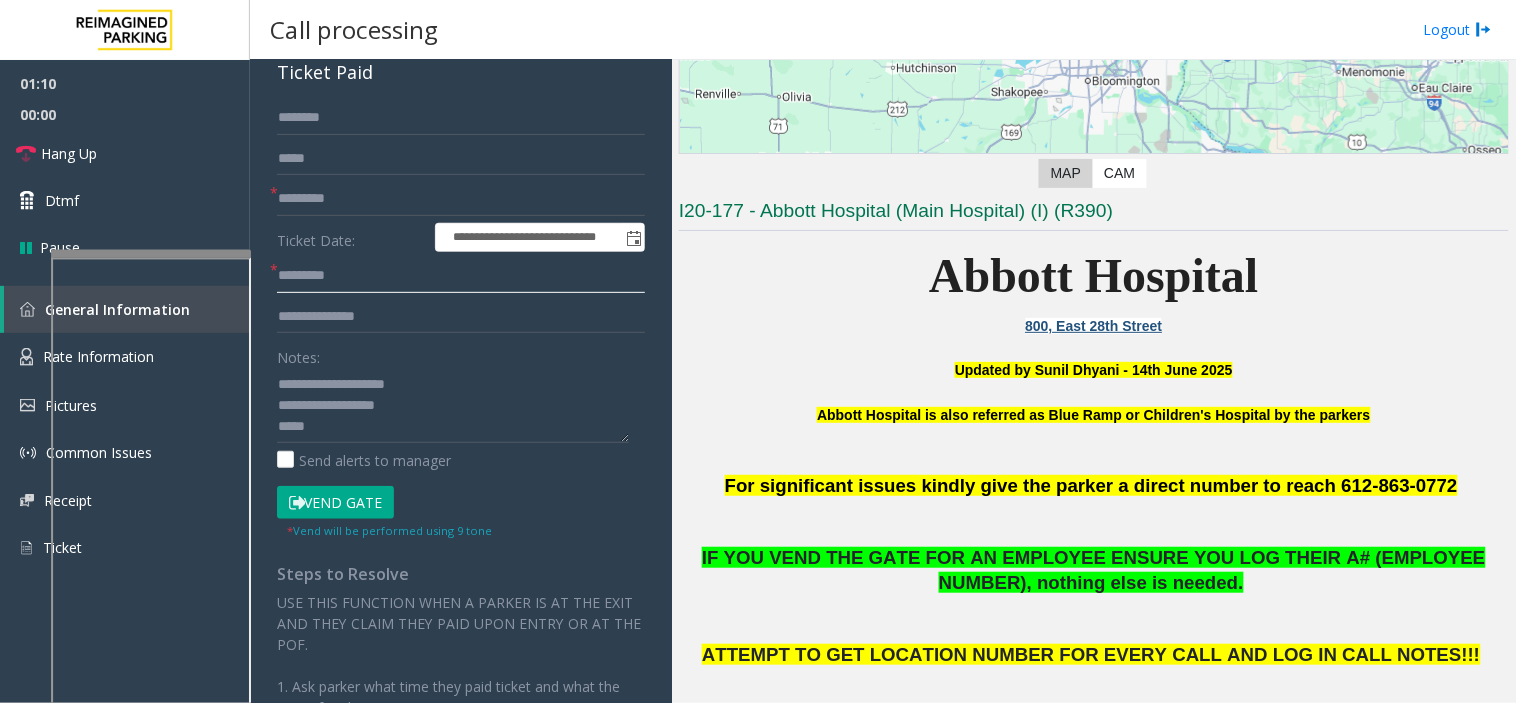 scroll, scrollTop: 0, scrollLeft: 0, axis: both 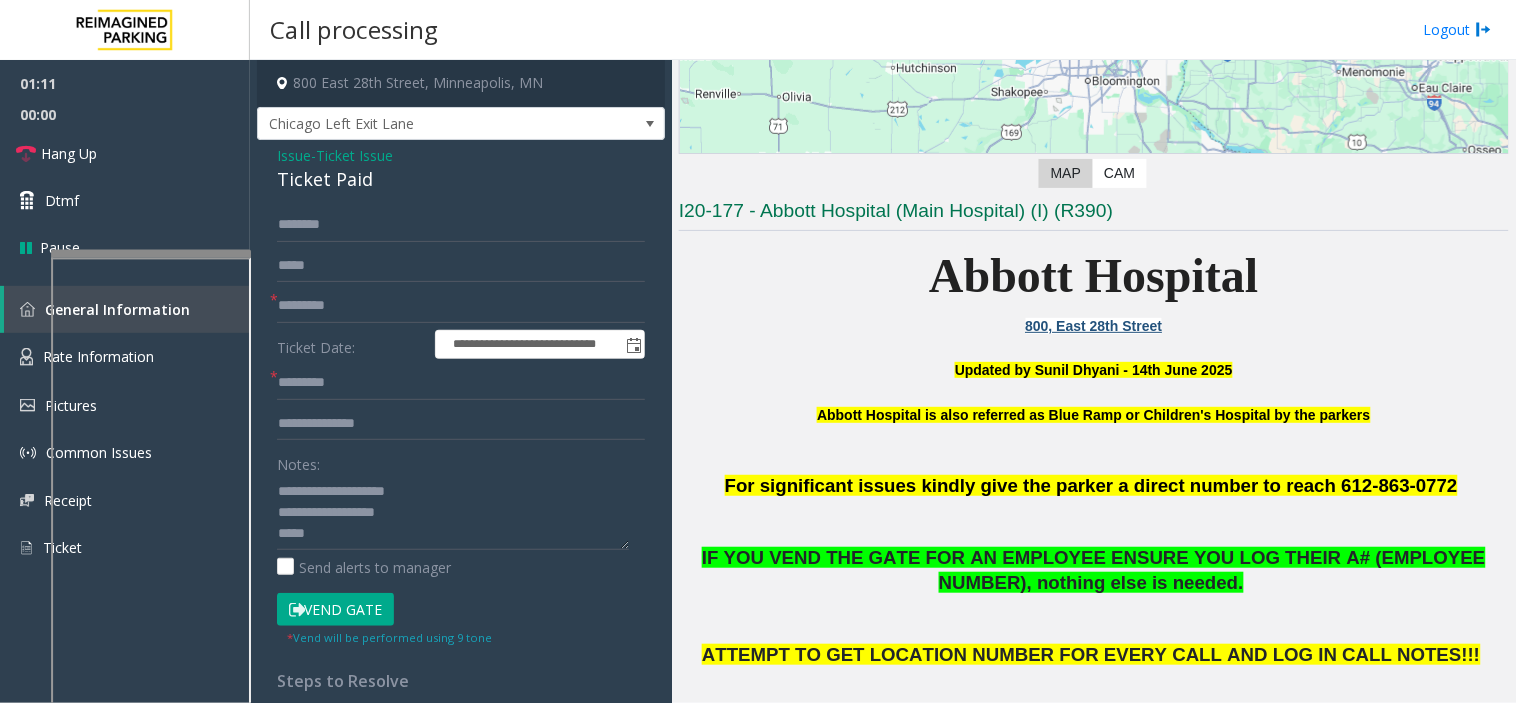 click on "Ticket Paid" 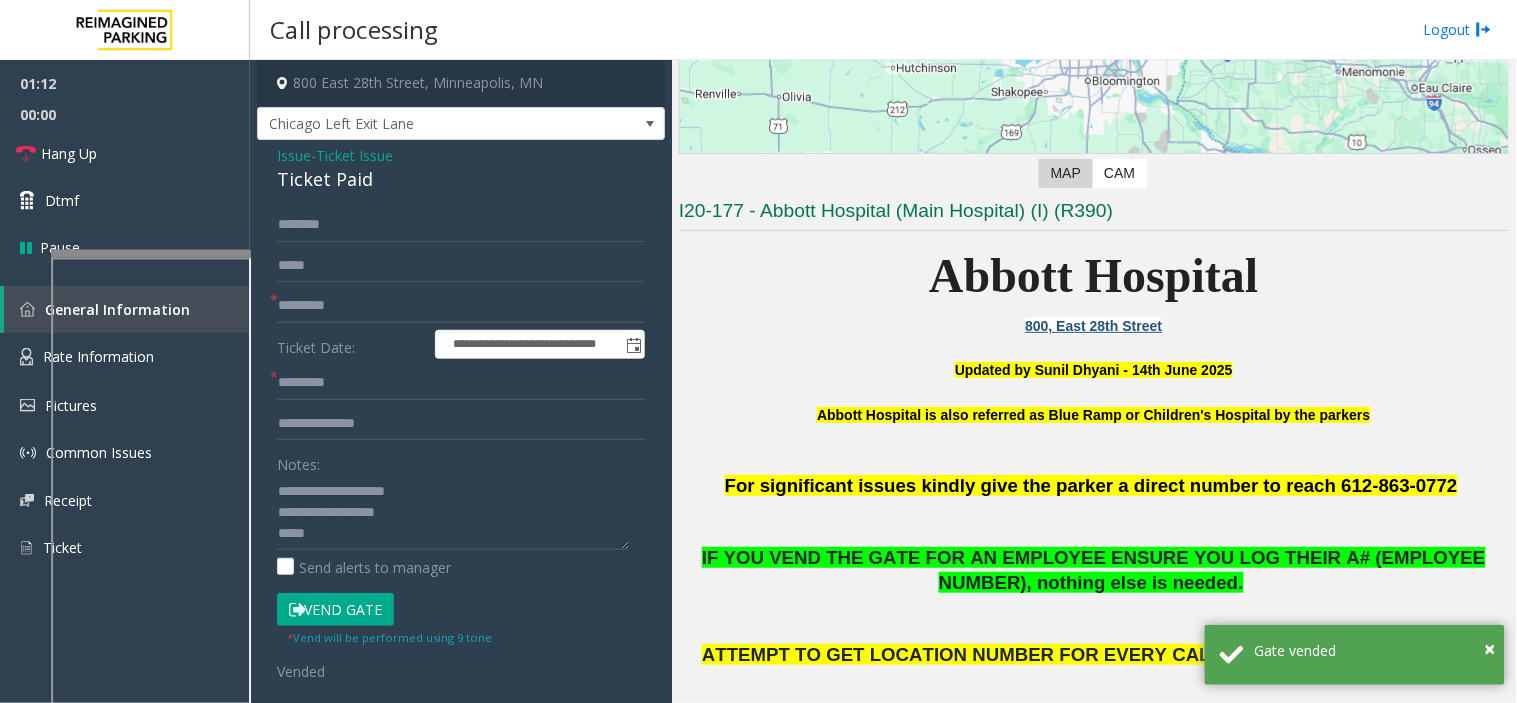 click on "Issue" 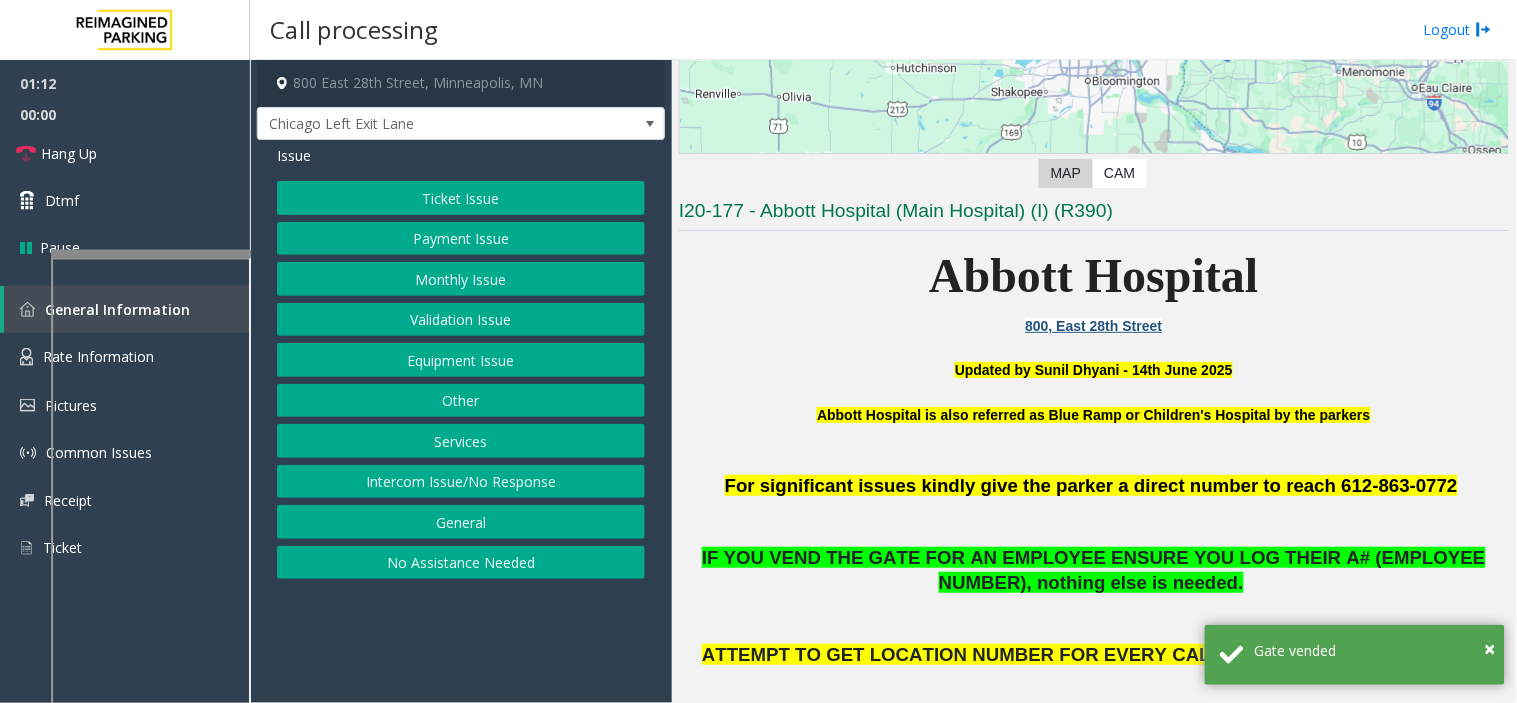 click on "Payment Issue" 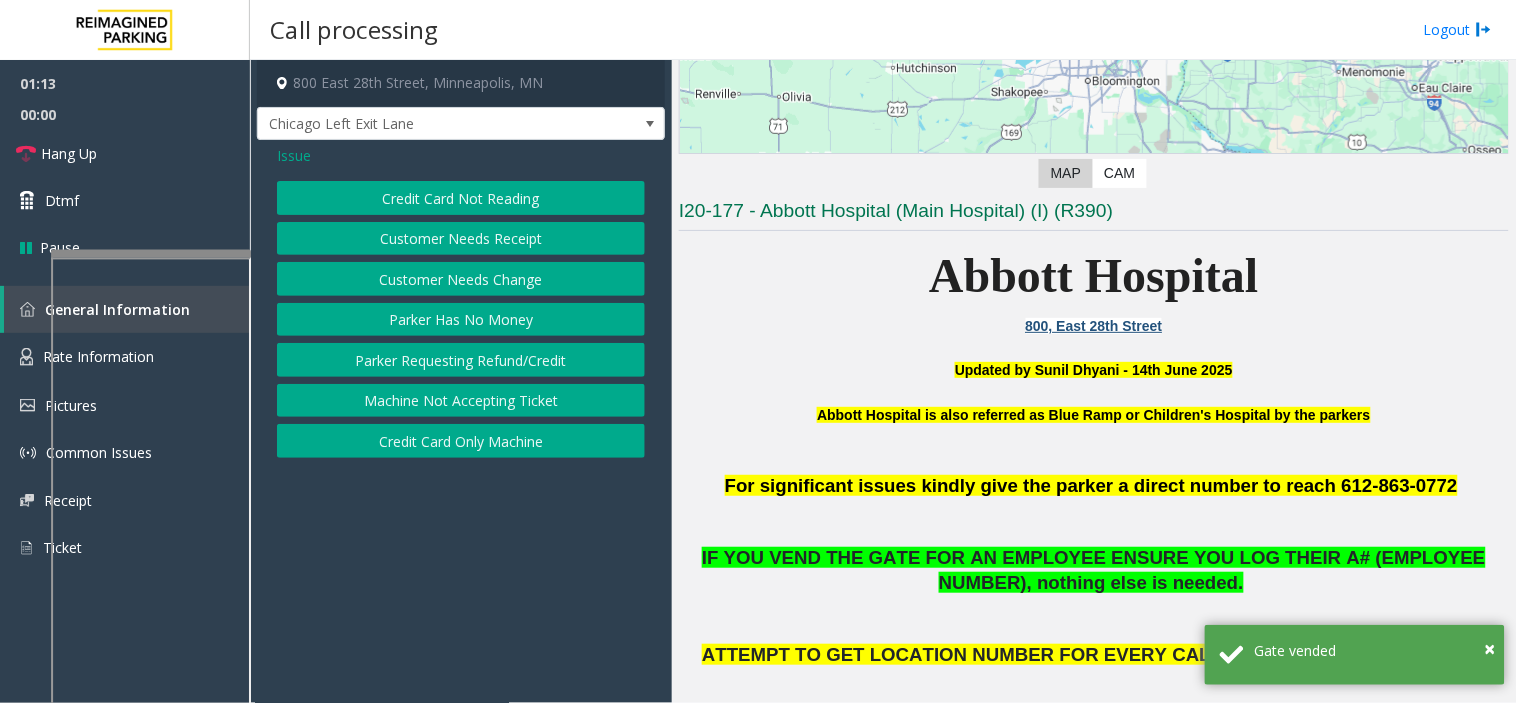 click on "Issue" 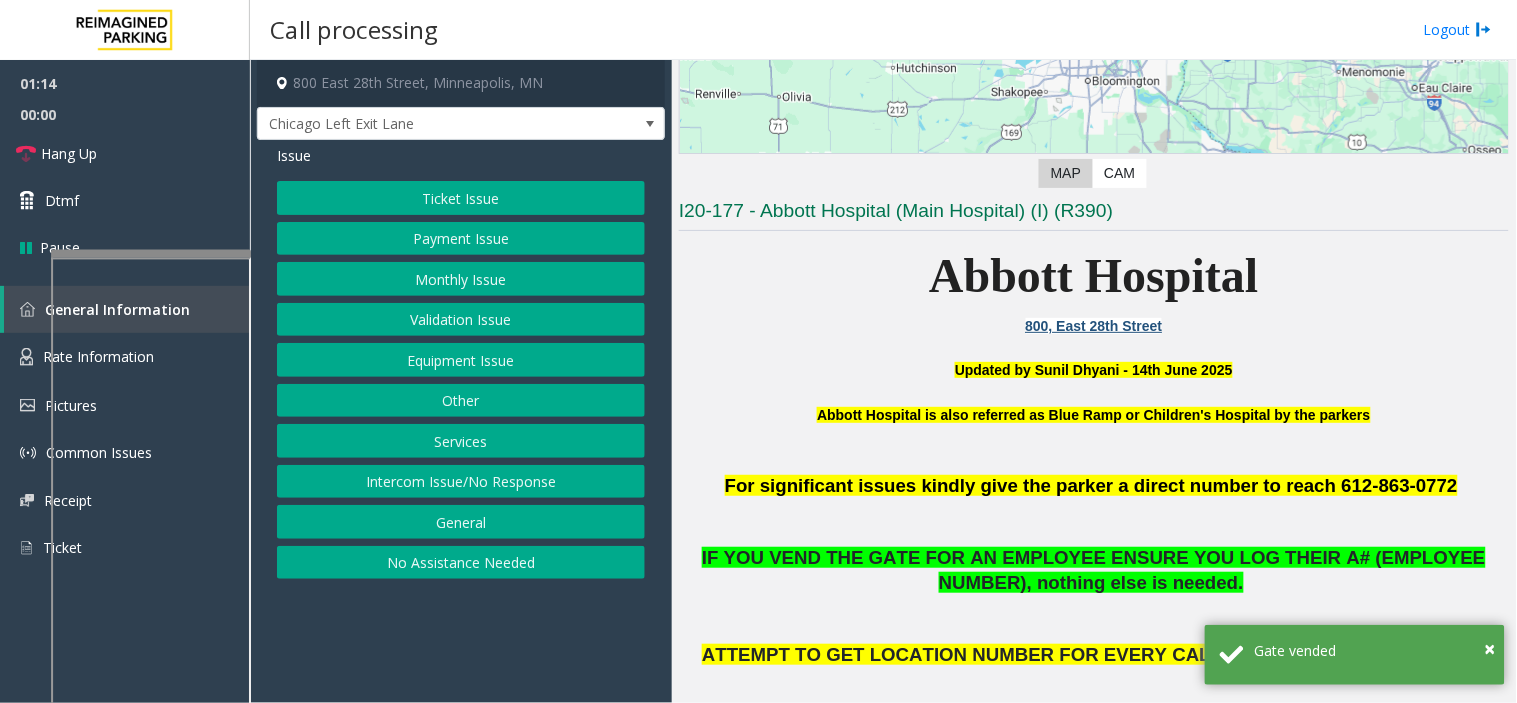 click on "Payment Issue" 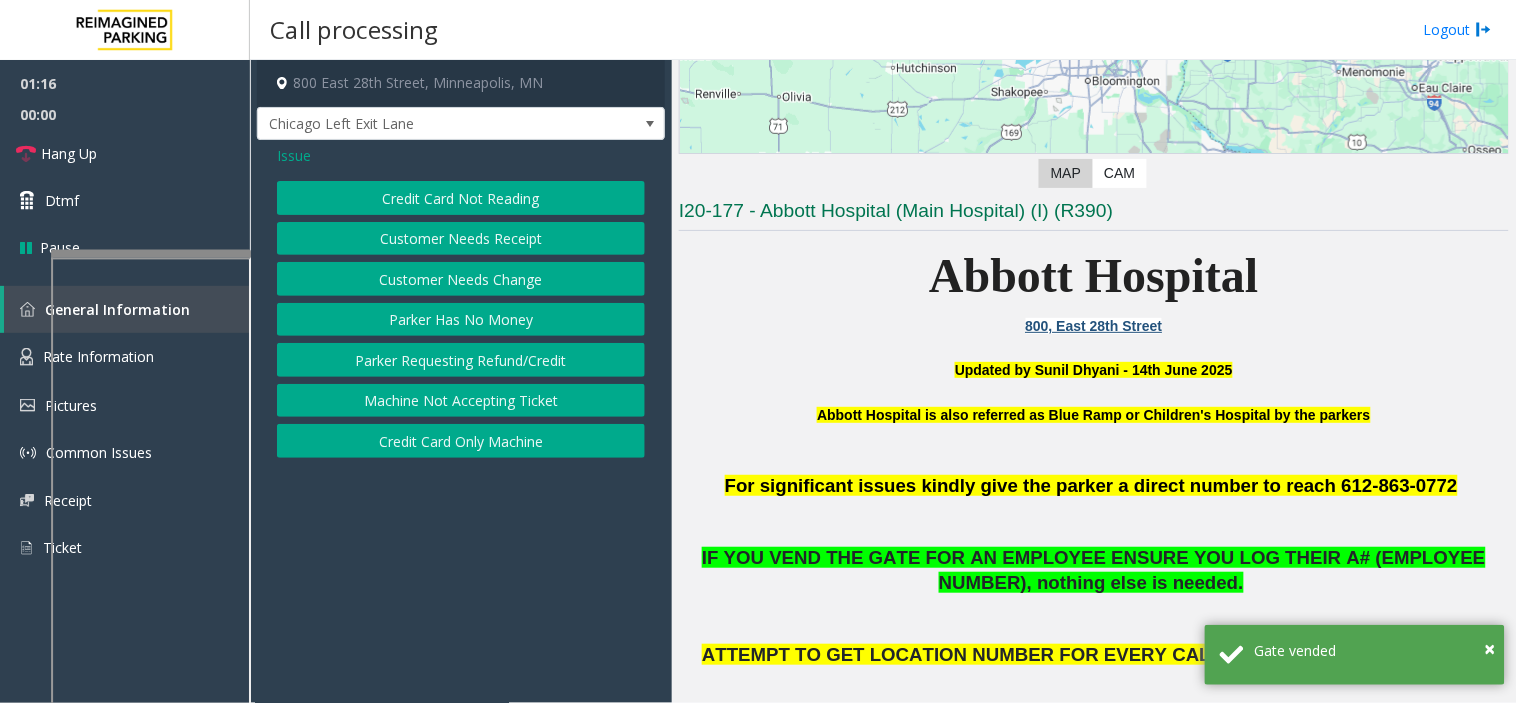 click on "Parker Has No Money" 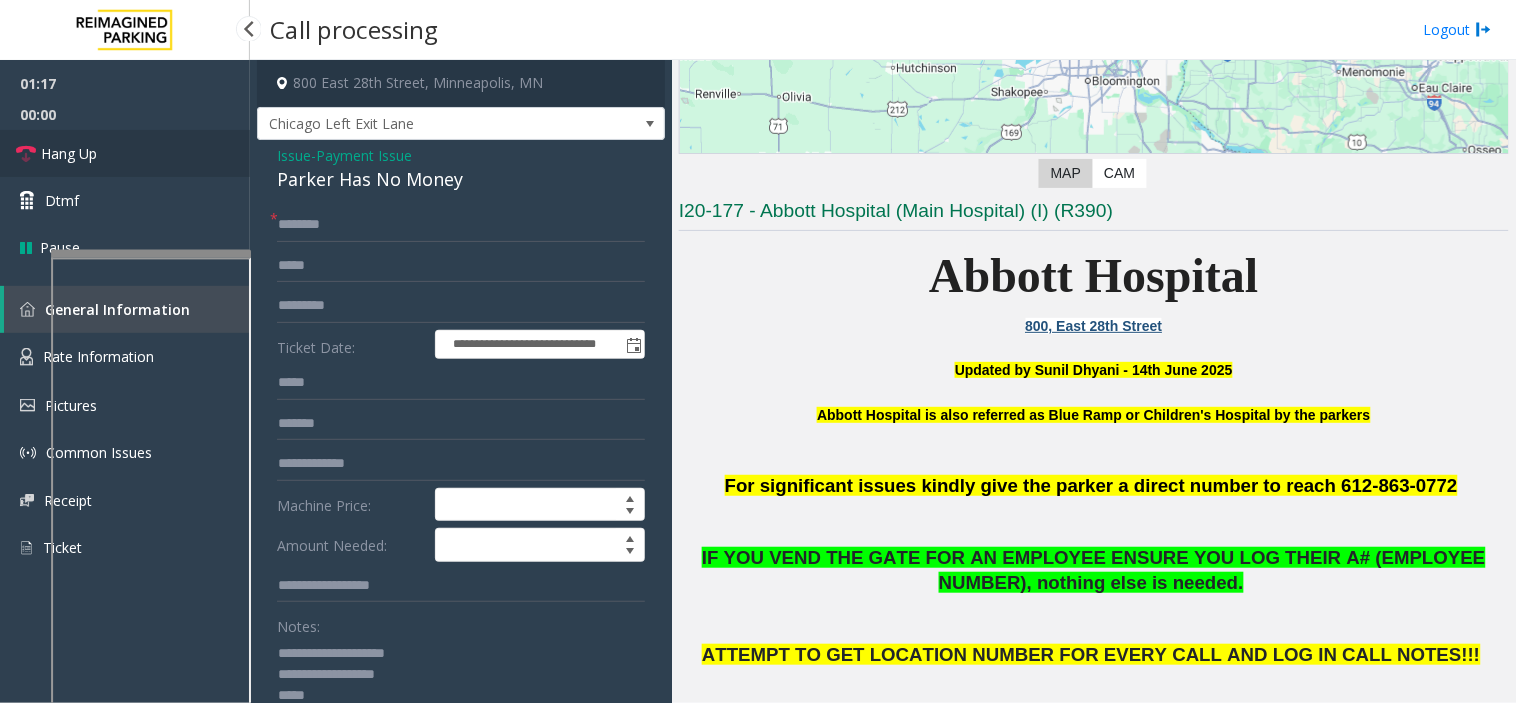 click on "Hang Up" at bounding box center (125, 153) 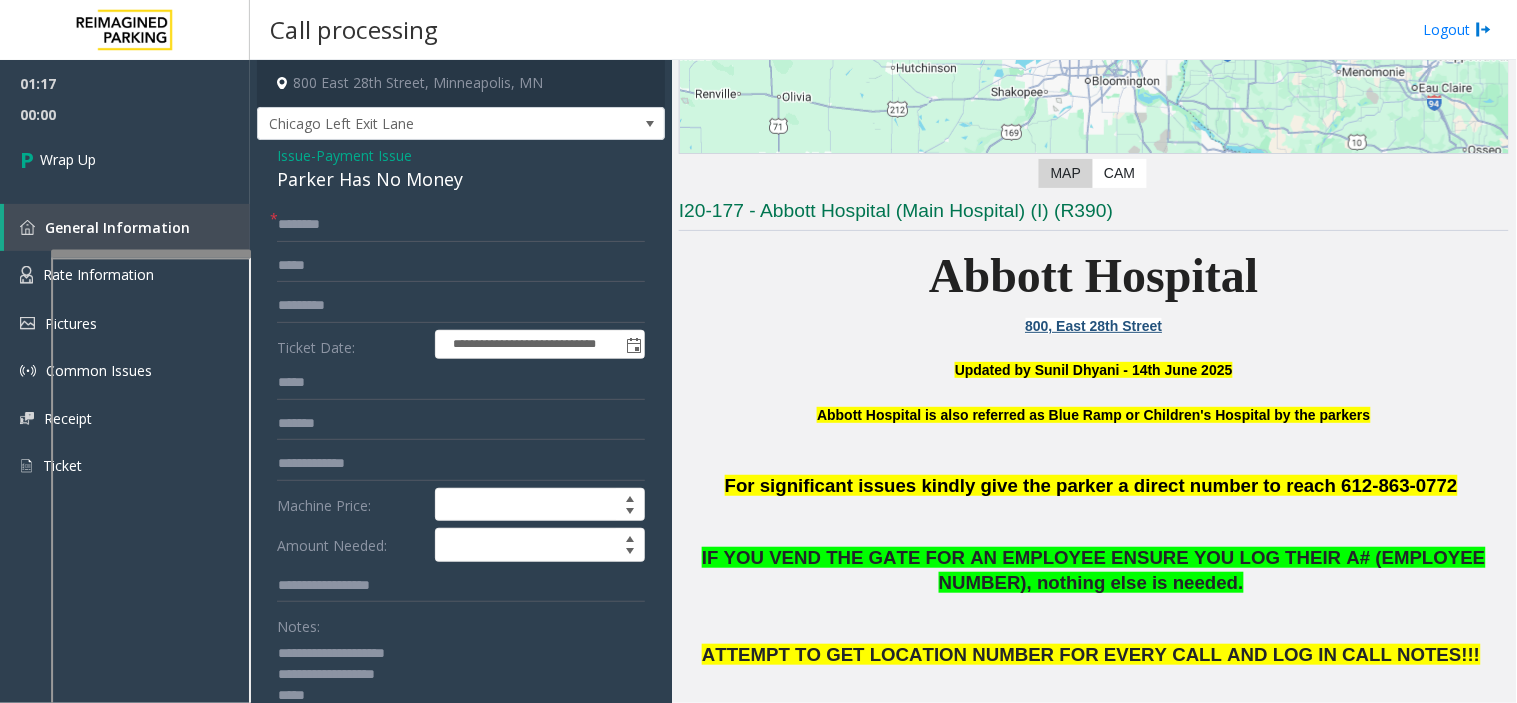 click 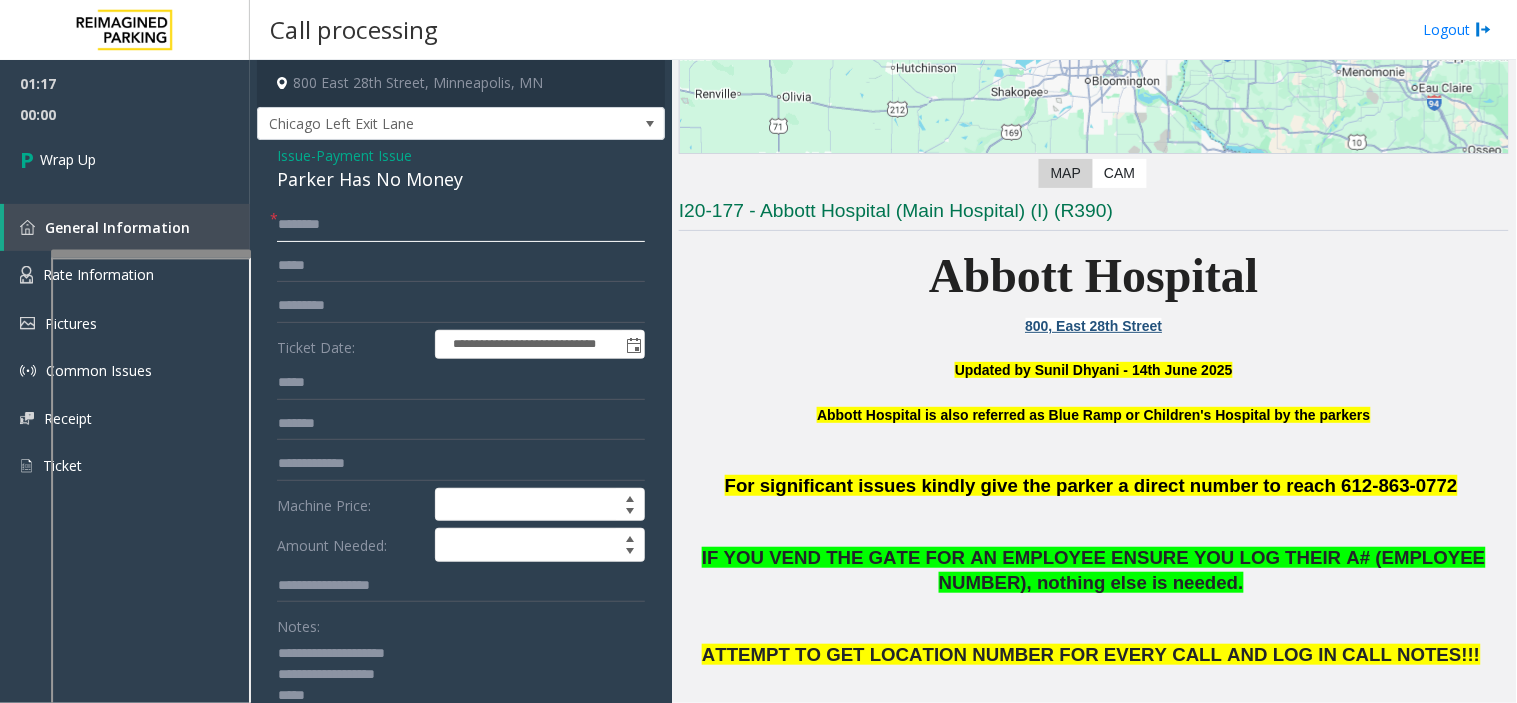 click 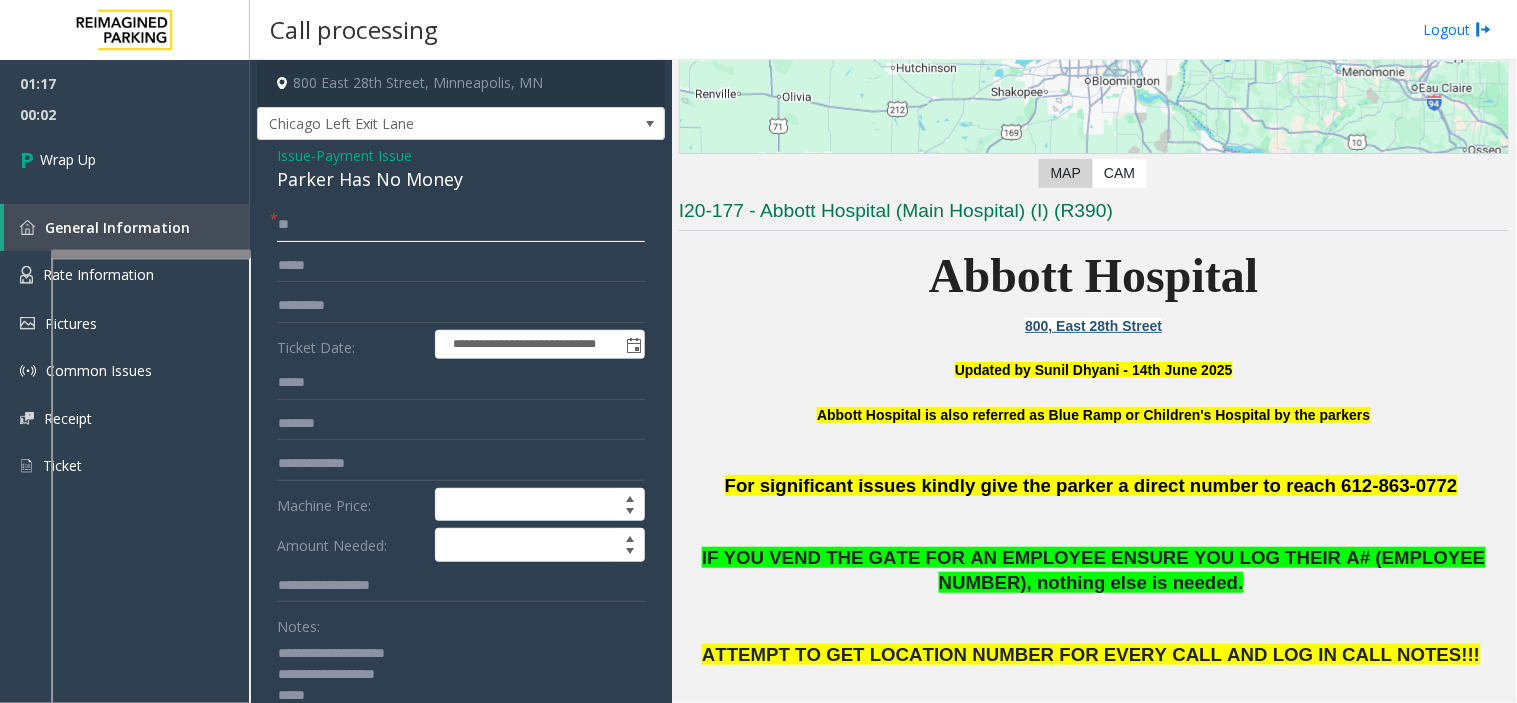 scroll, scrollTop: 222, scrollLeft: 0, axis: vertical 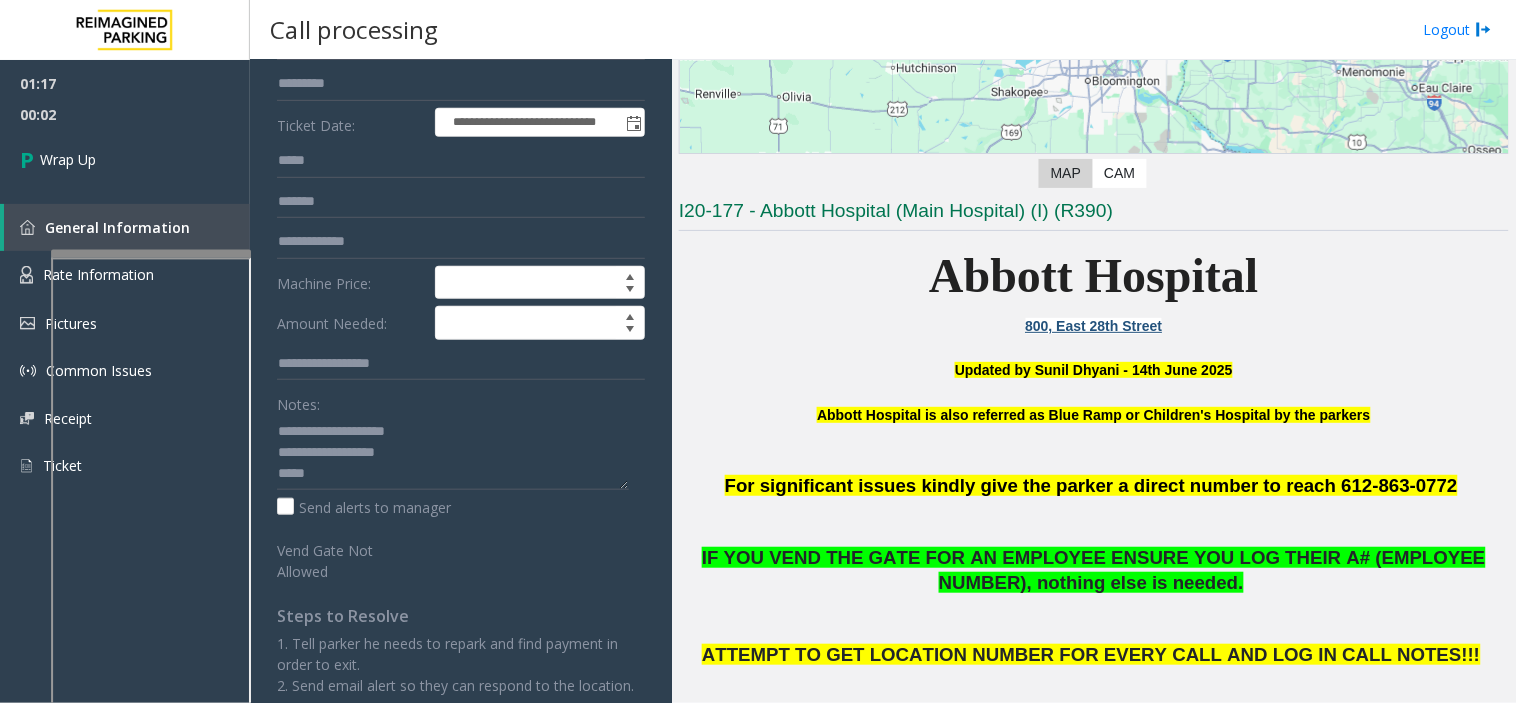 type on "**" 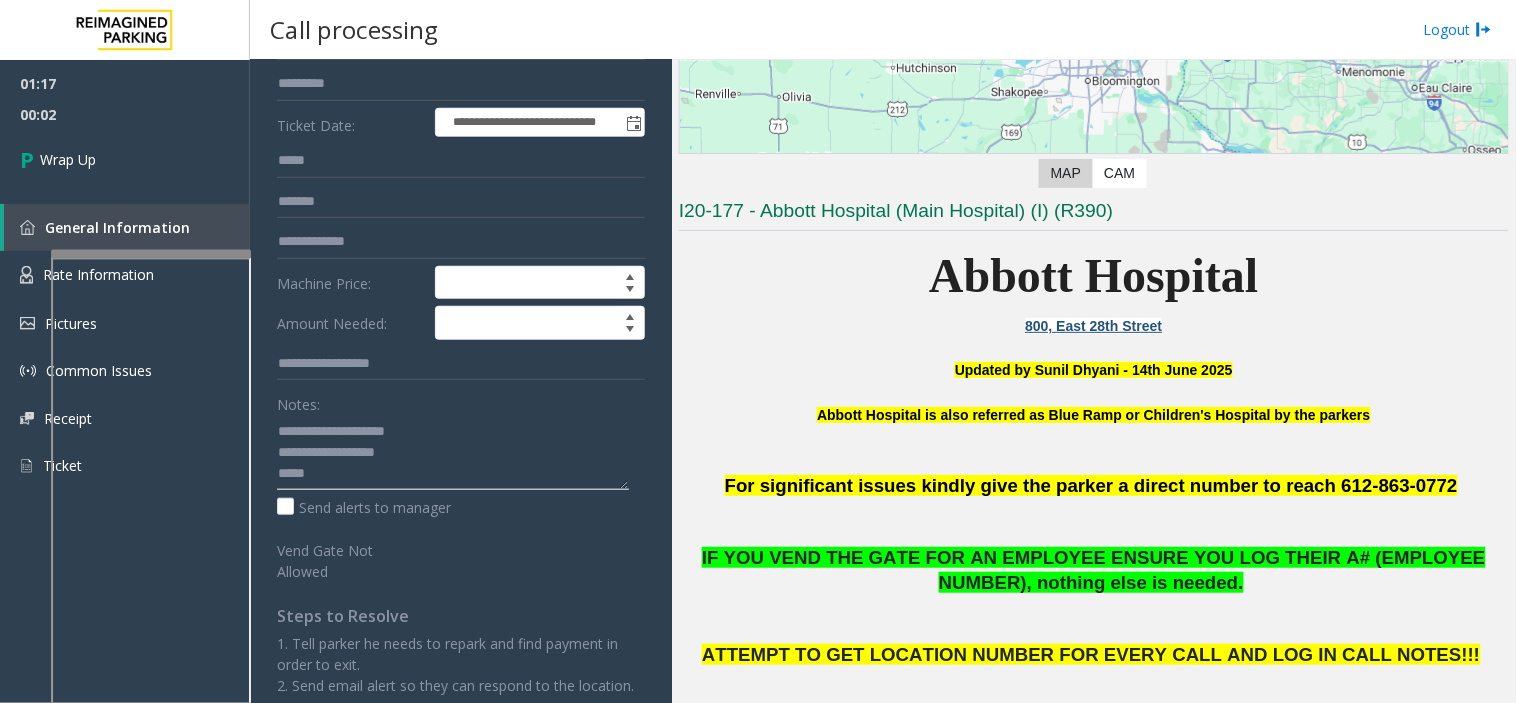 click 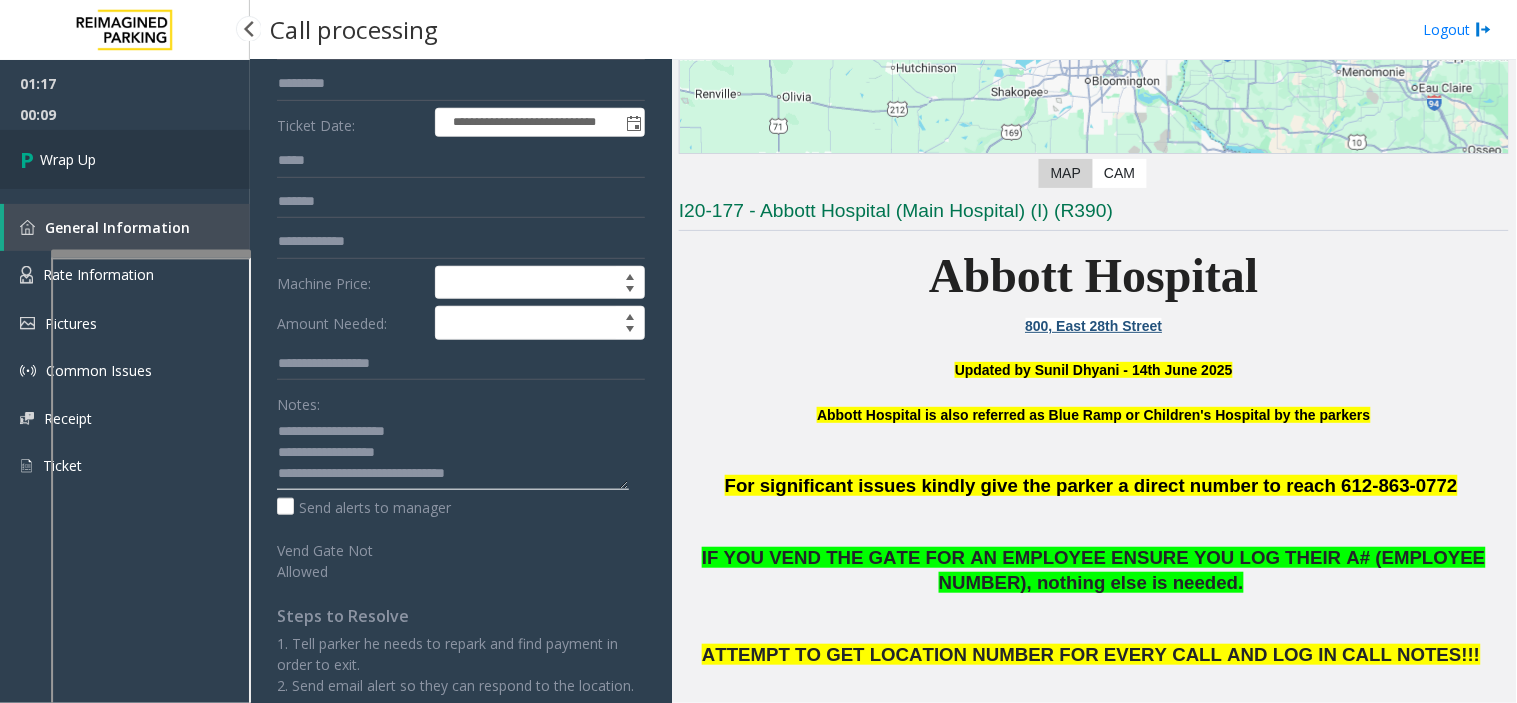 type on "**********" 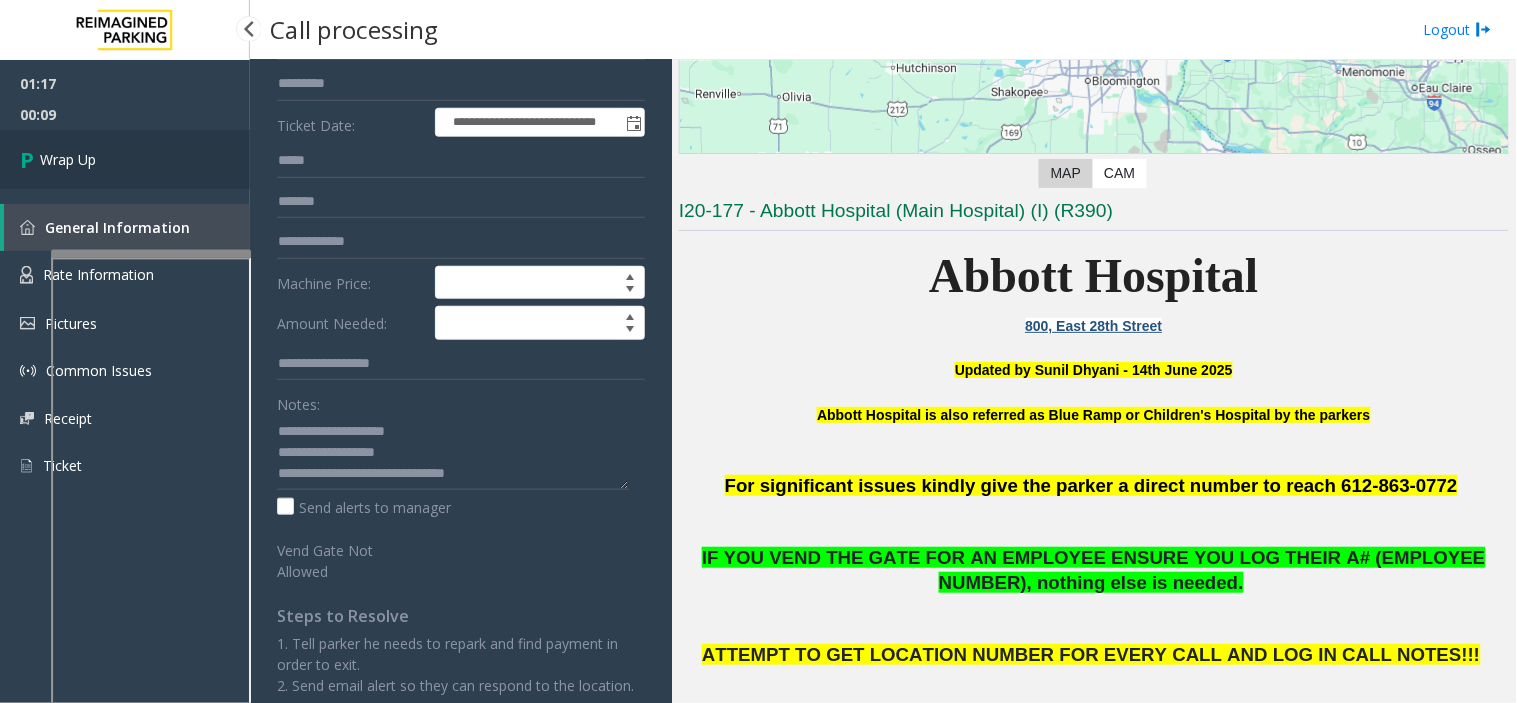 click on "Wrap Up" at bounding box center (125, 159) 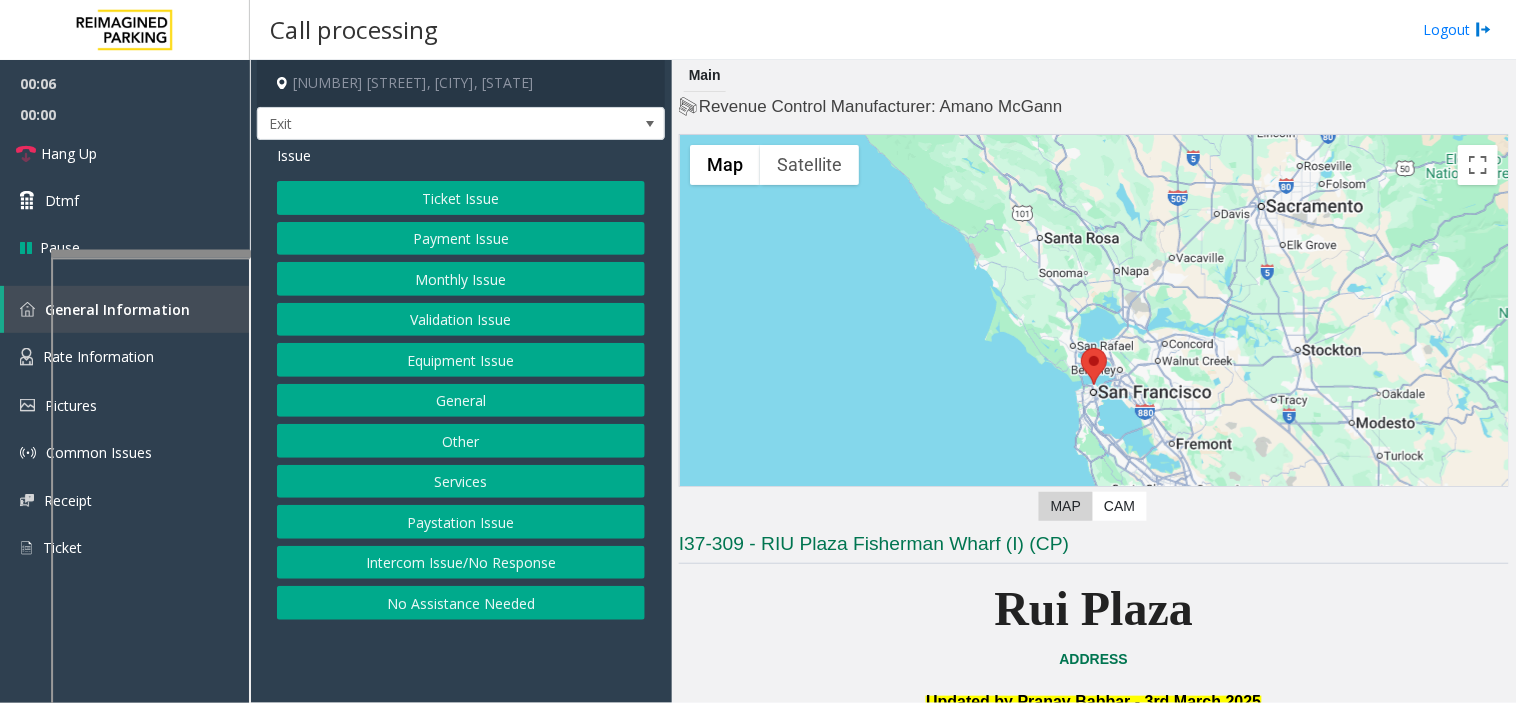 click on "Services" 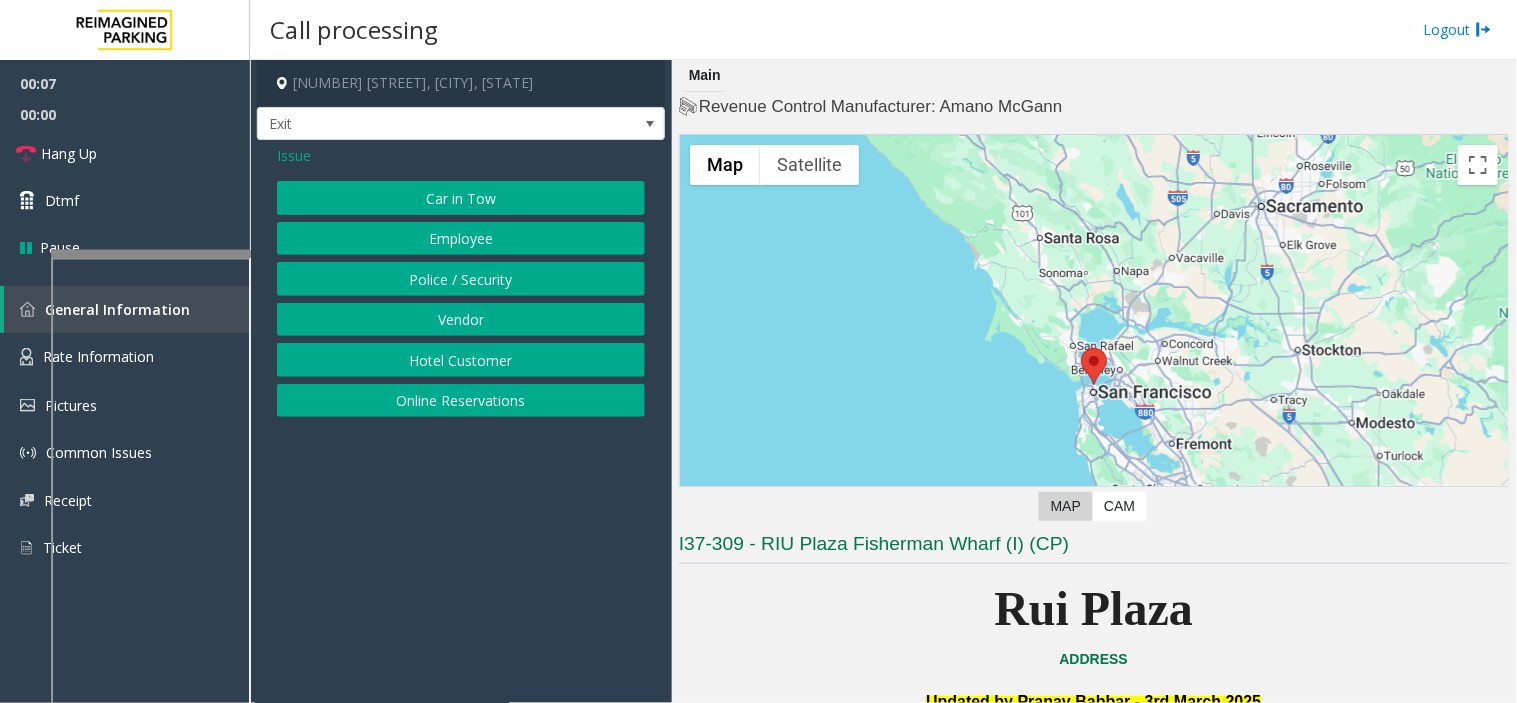 click on "Online Reservations" 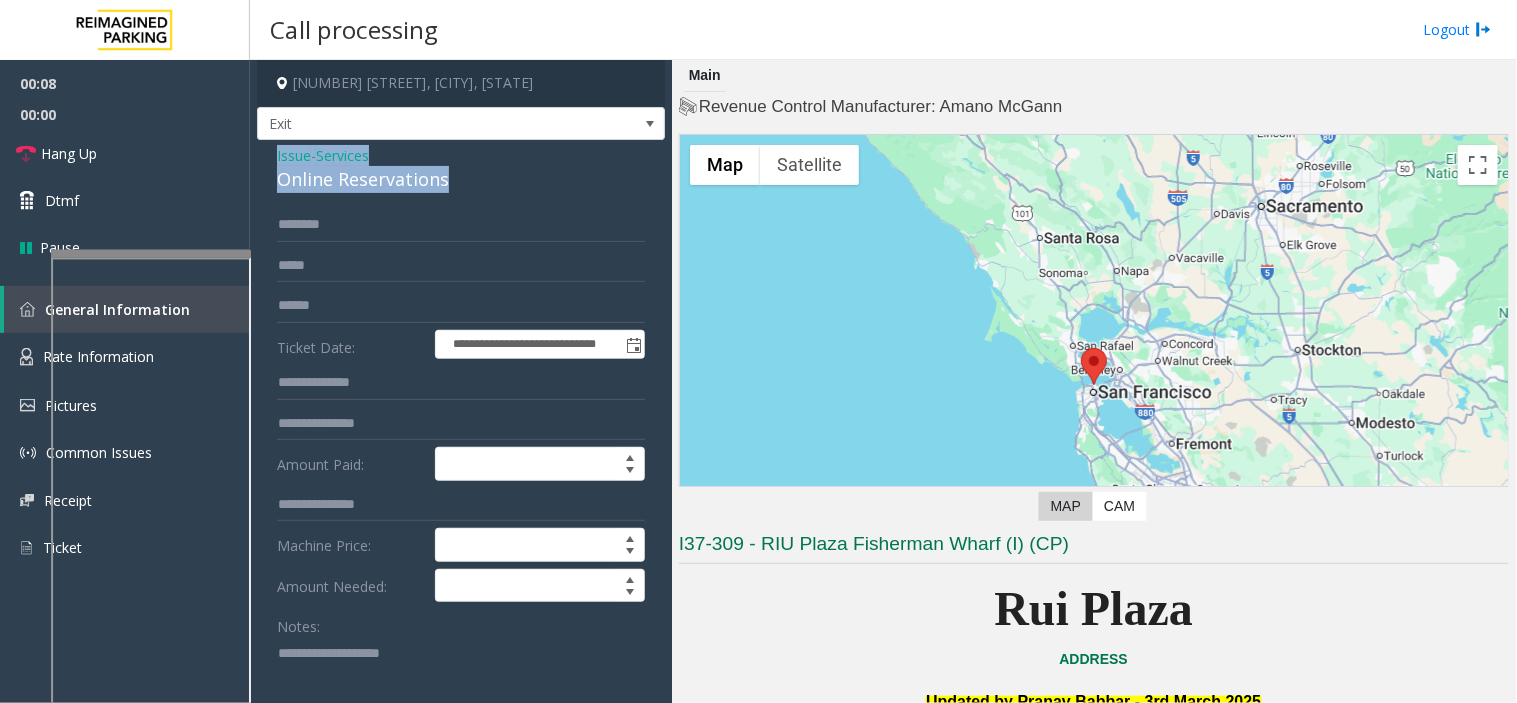 drag, startPoint x: 457, startPoint y: 176, endPoint x: 267, endPoint y: 153, distance: 191.38704 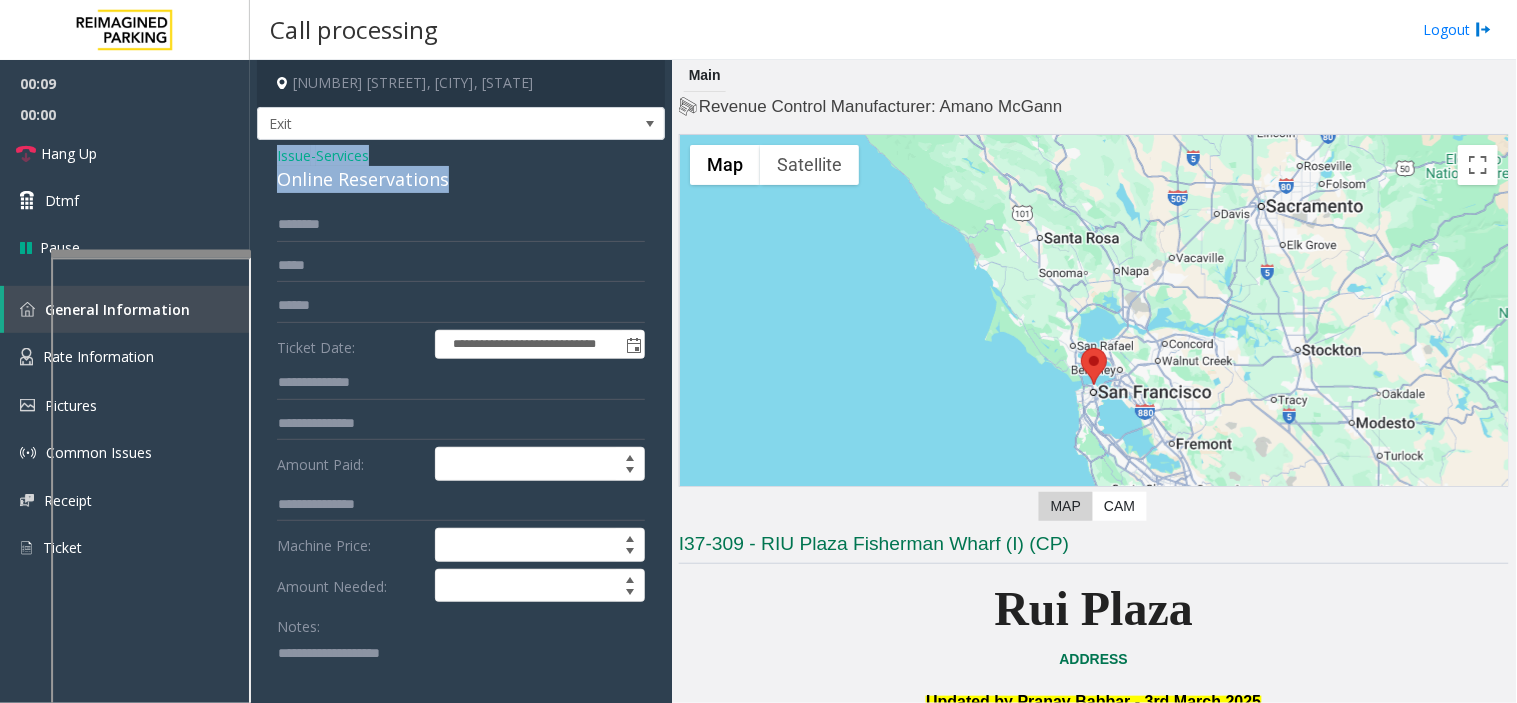 copy on "Issue  -  Services Online Reservations" 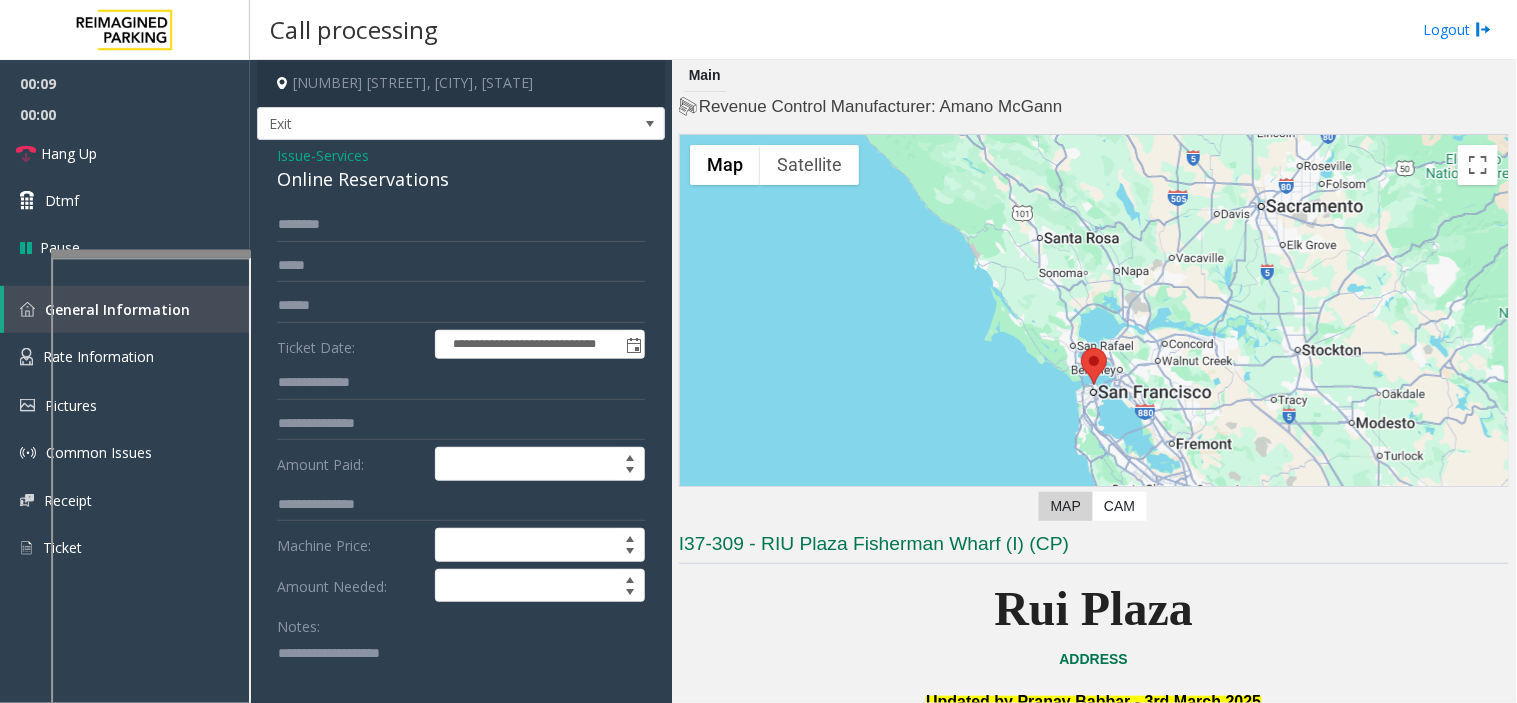 click 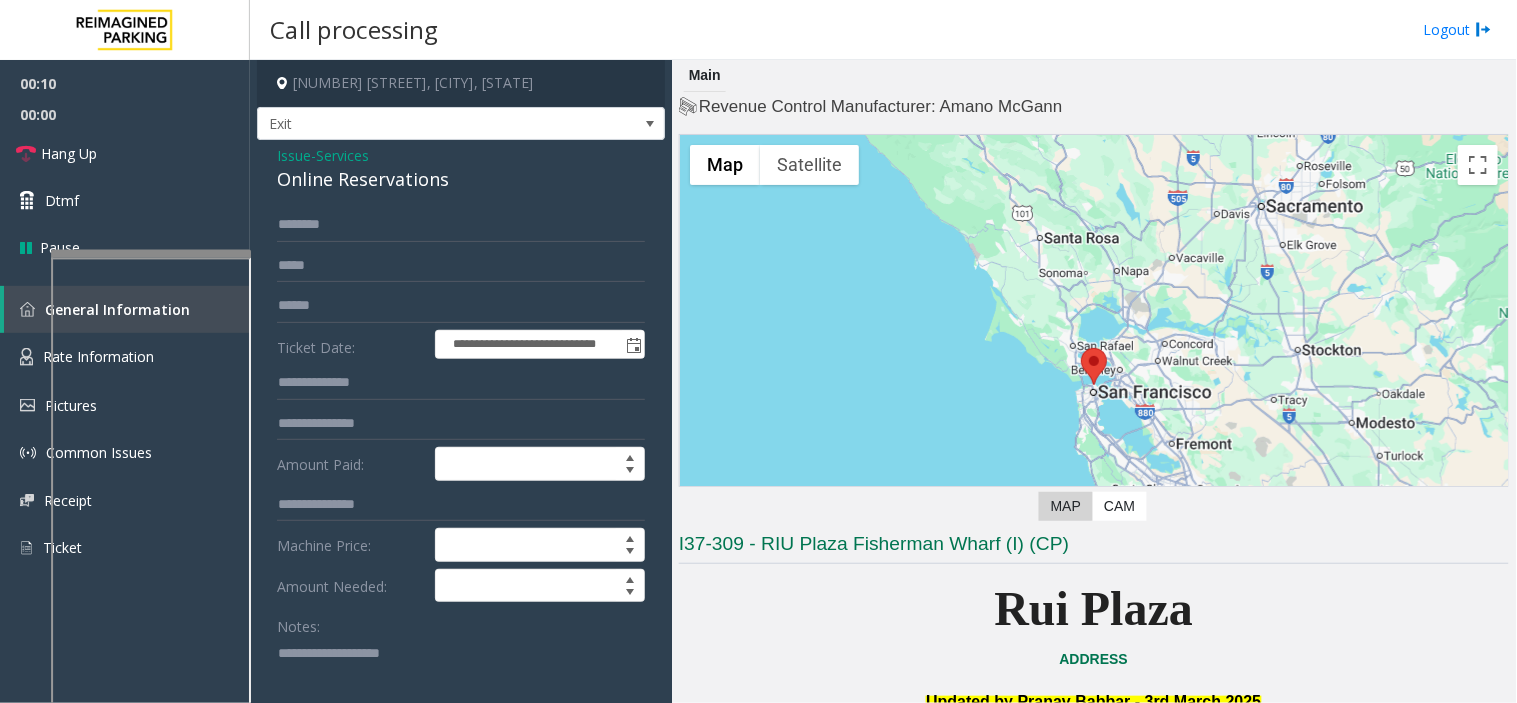 paste on "**********" 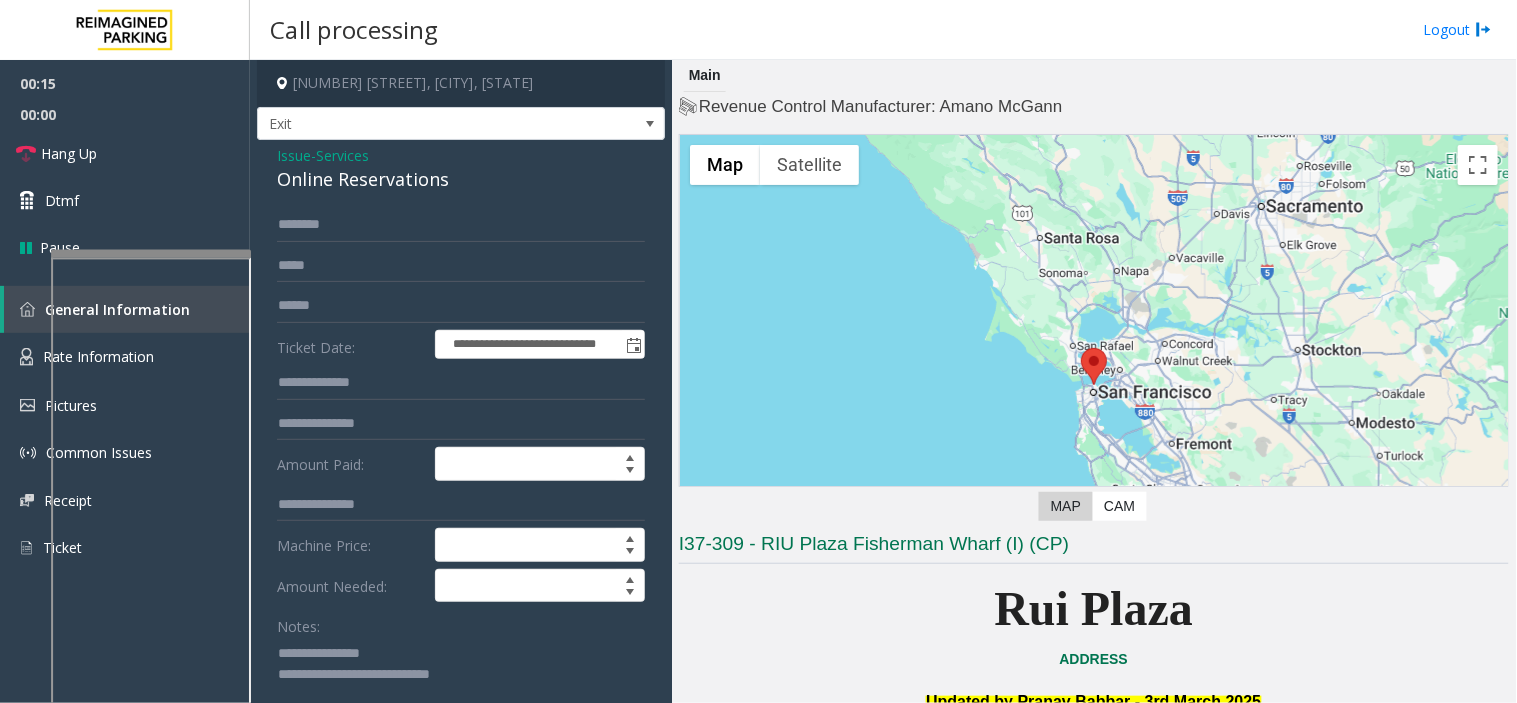 scroll, scrollTop: 1, scrollLeft: 0, axis: vertical 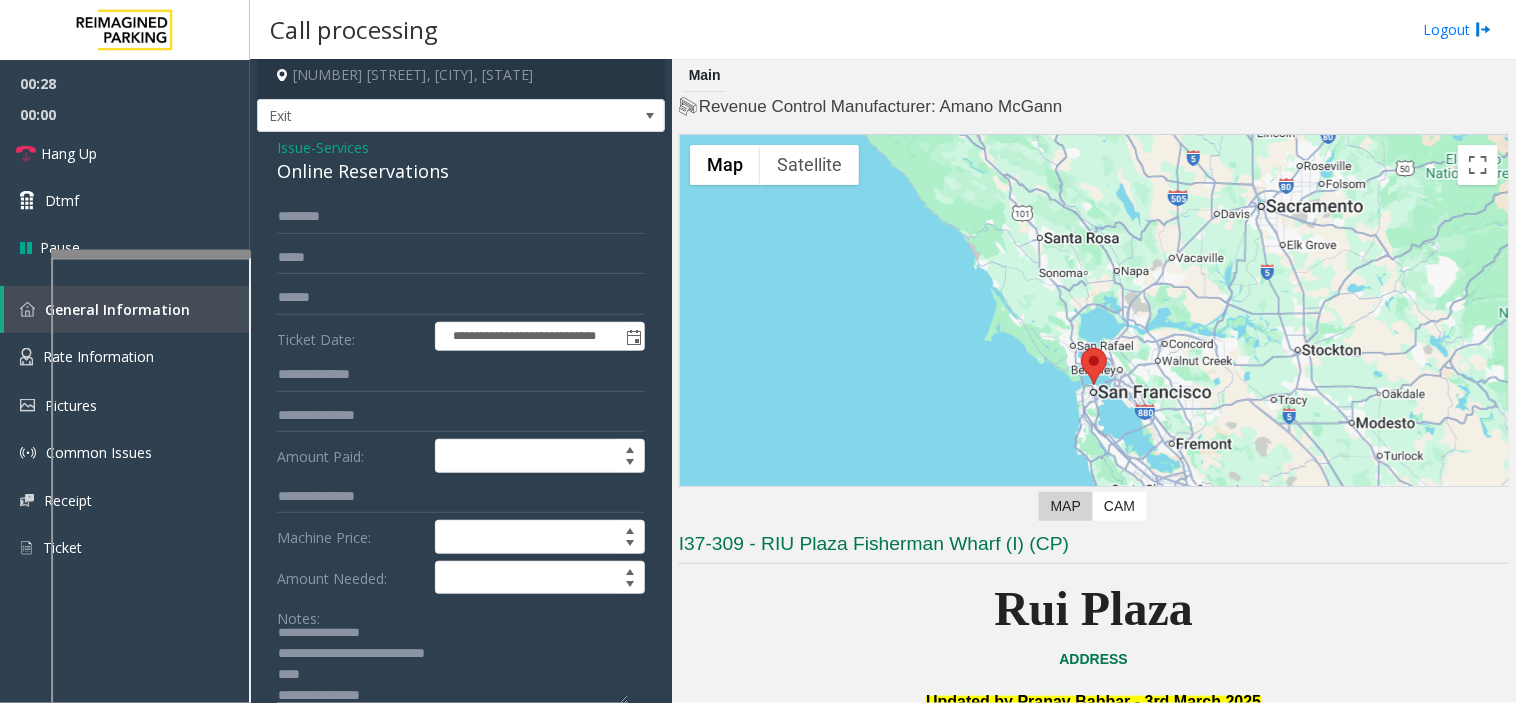 click 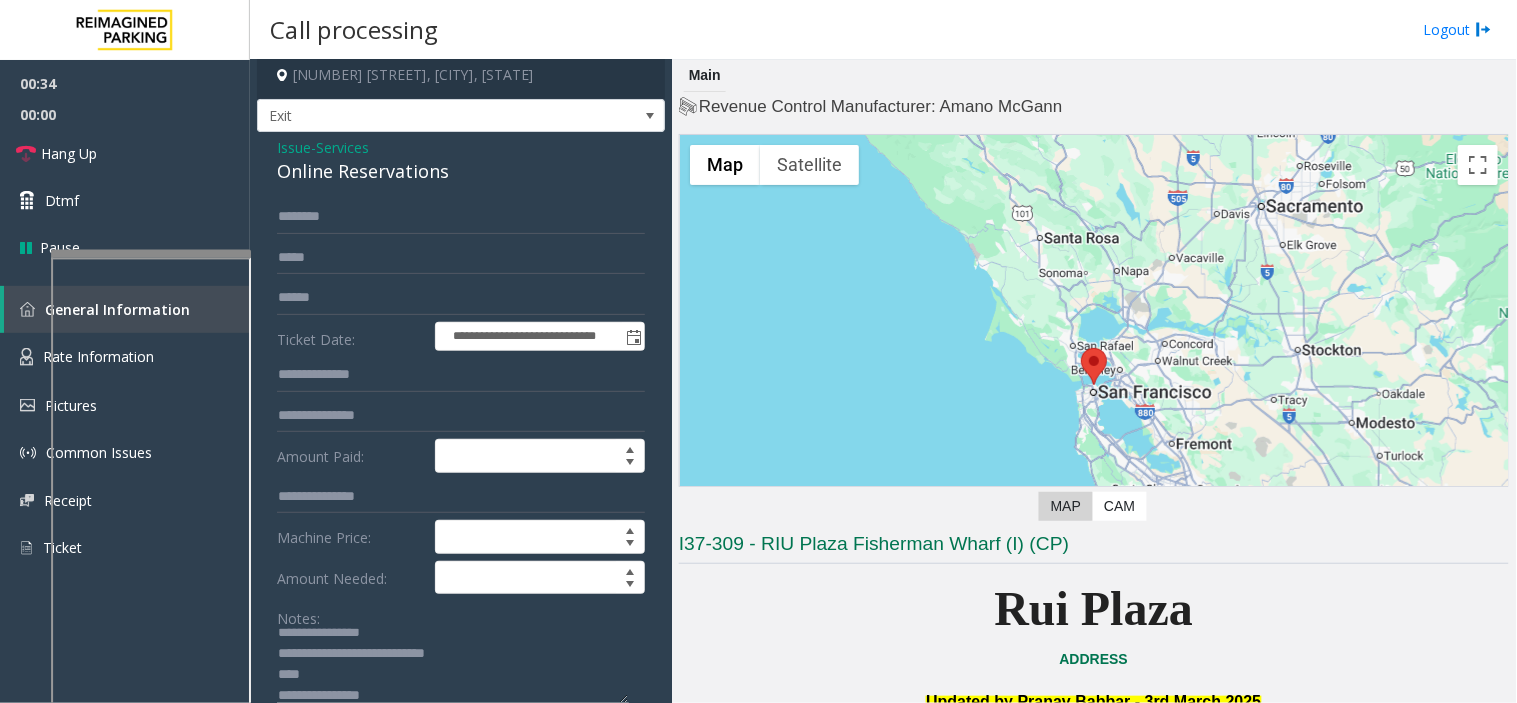 scroll, scrollTop: 21, scrollLeft: 0, axis: vertical 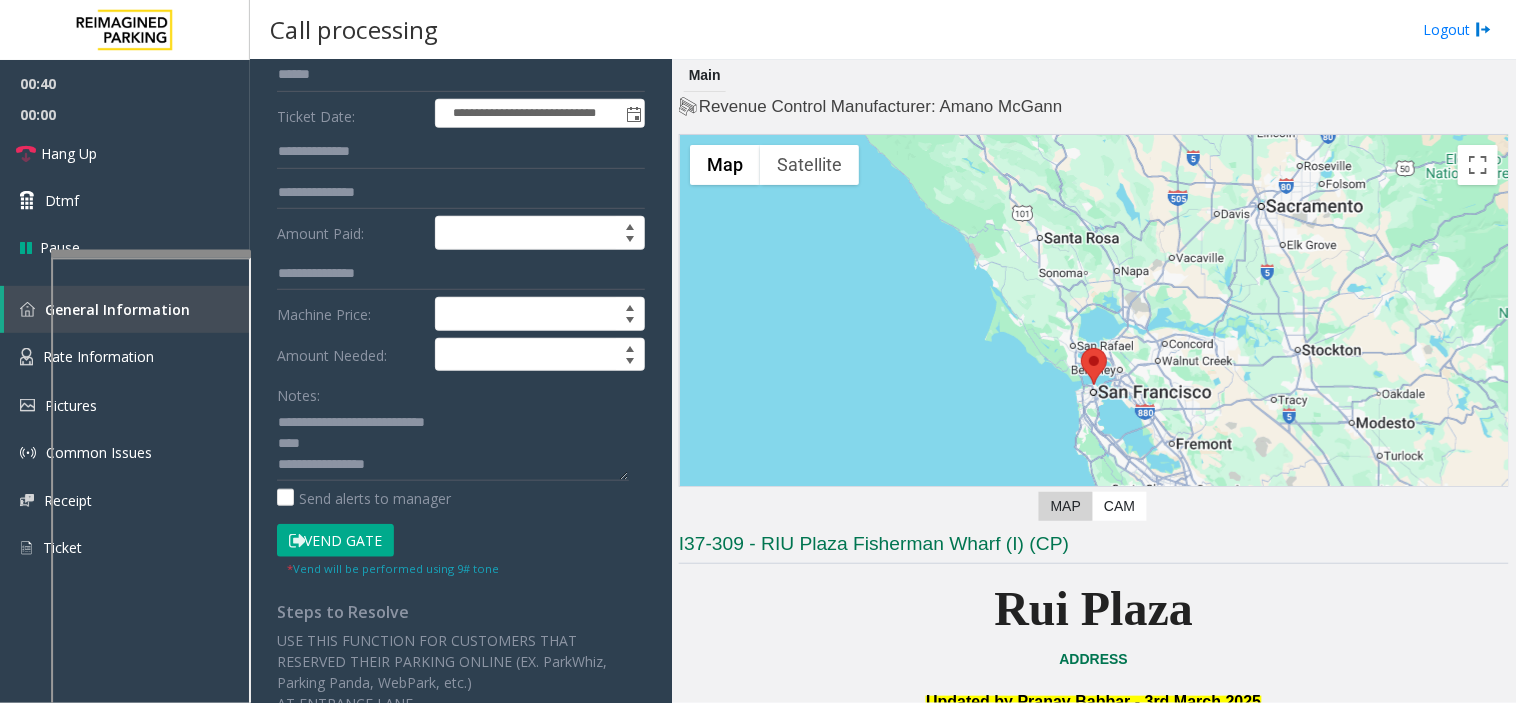 click on "Vend Gate" 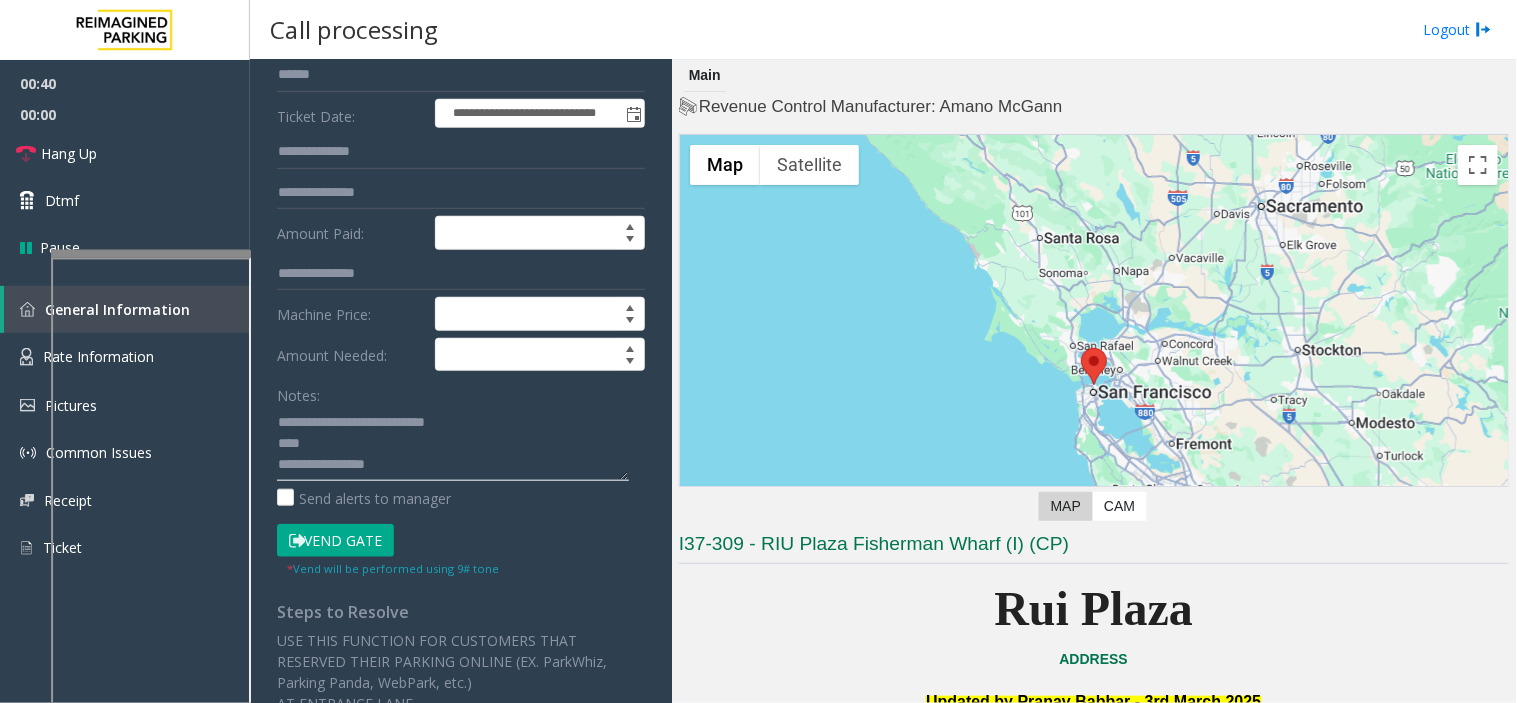 click 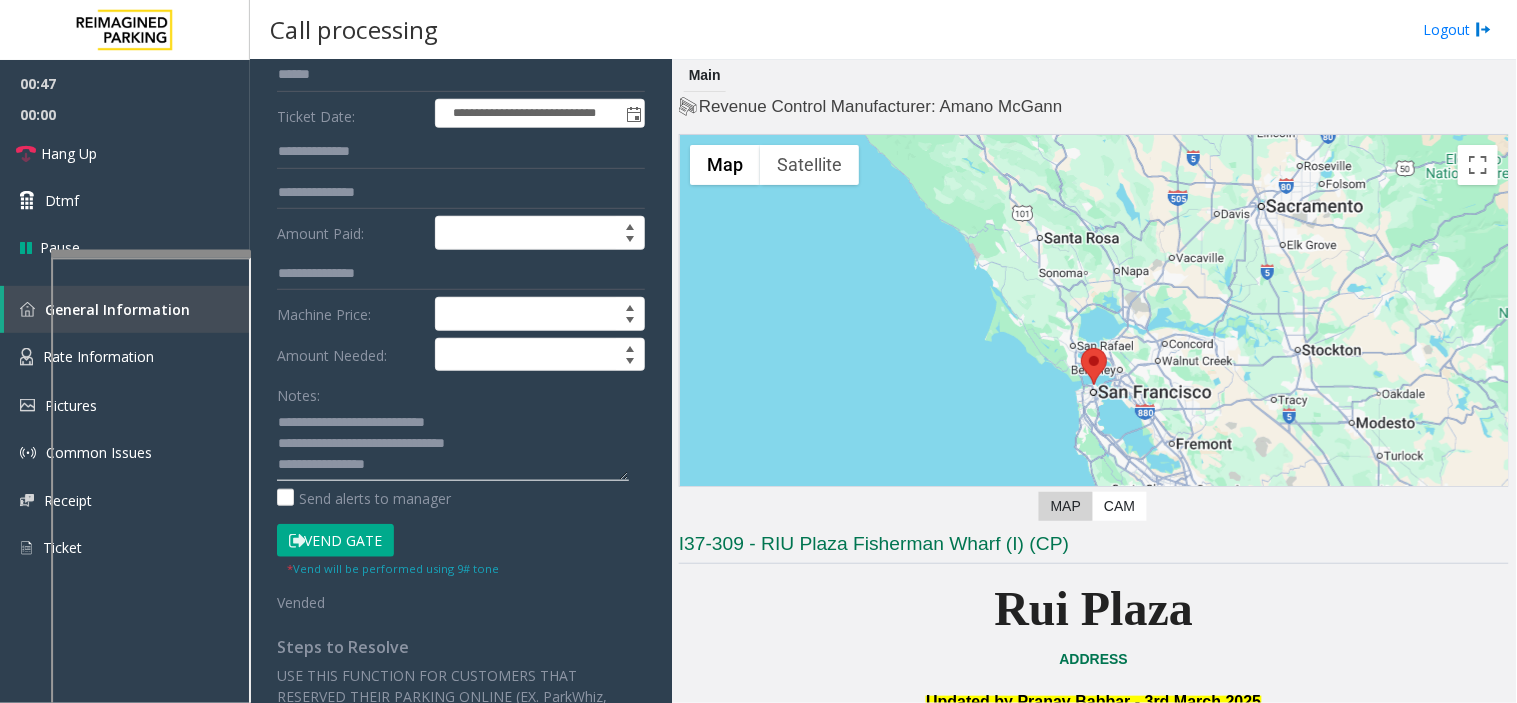 type on "**********" 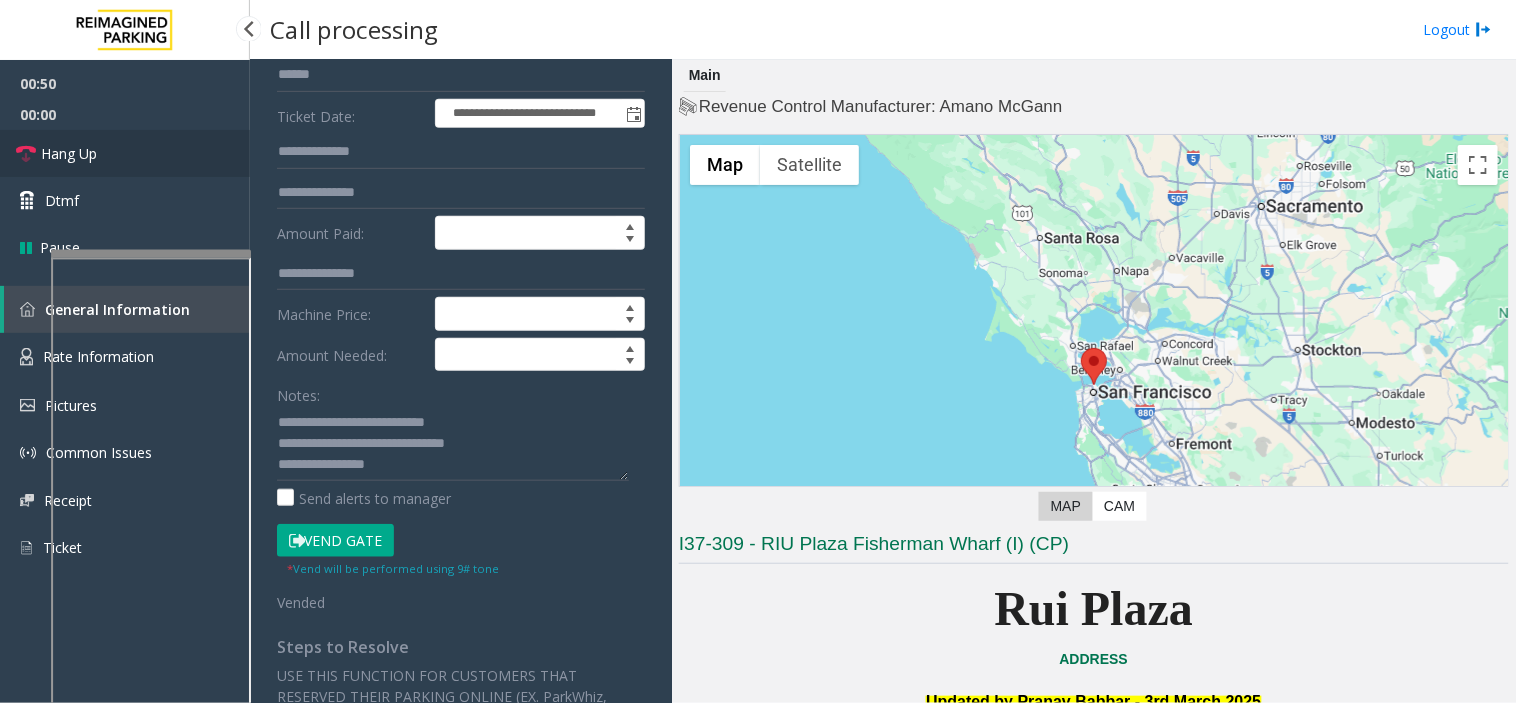click on "Hang Up" at bounding box center (125, 153) 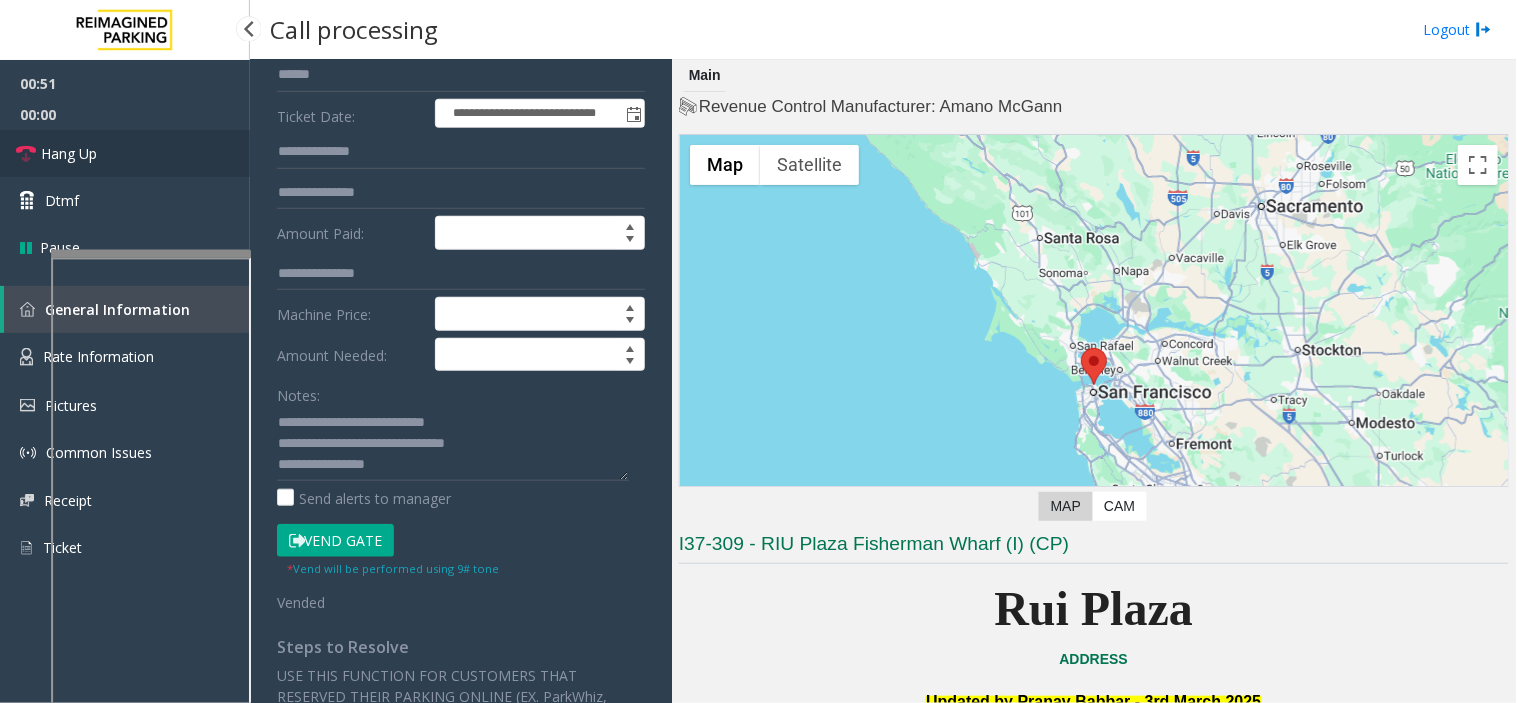click on "Hang Up" at bounding box center [125, 153] 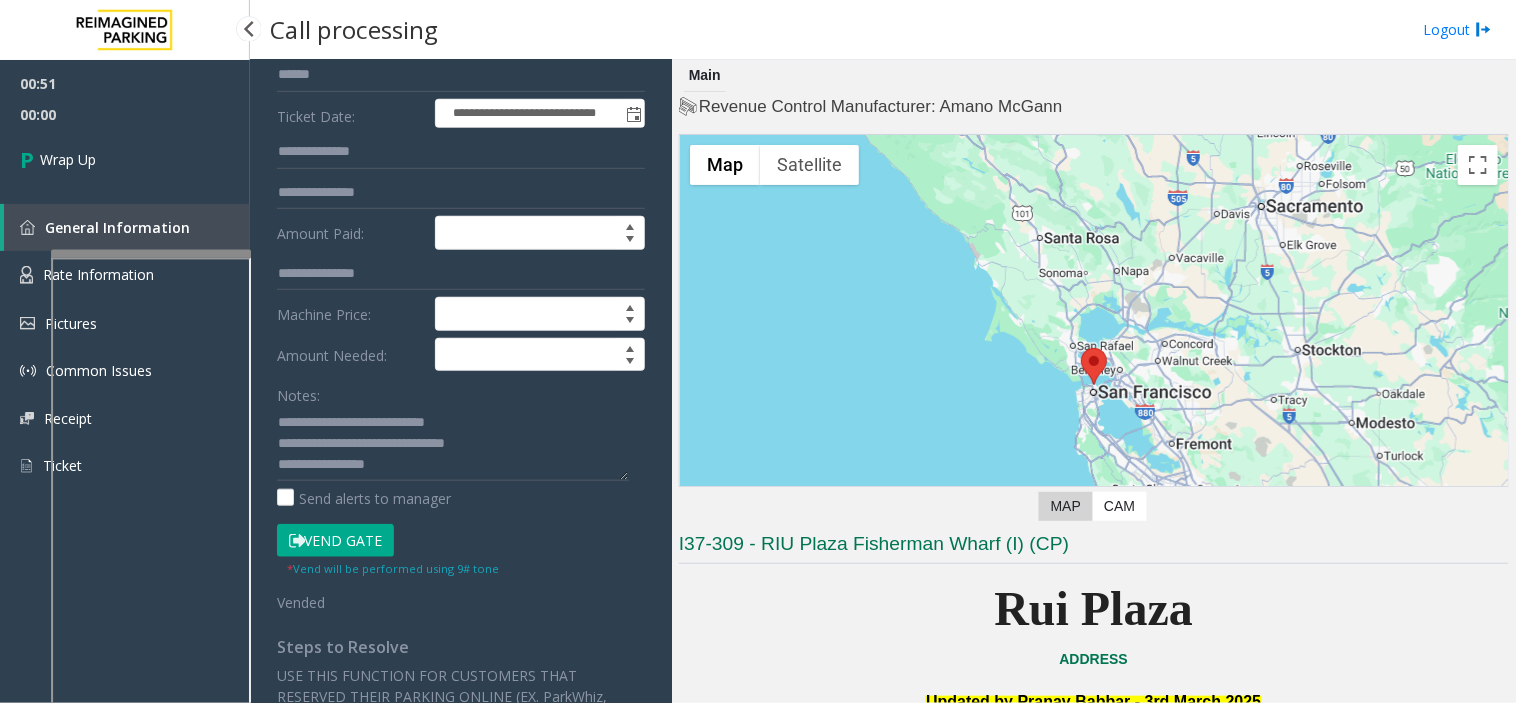 click on "Wrap Up" at bounding box center [125, 159] 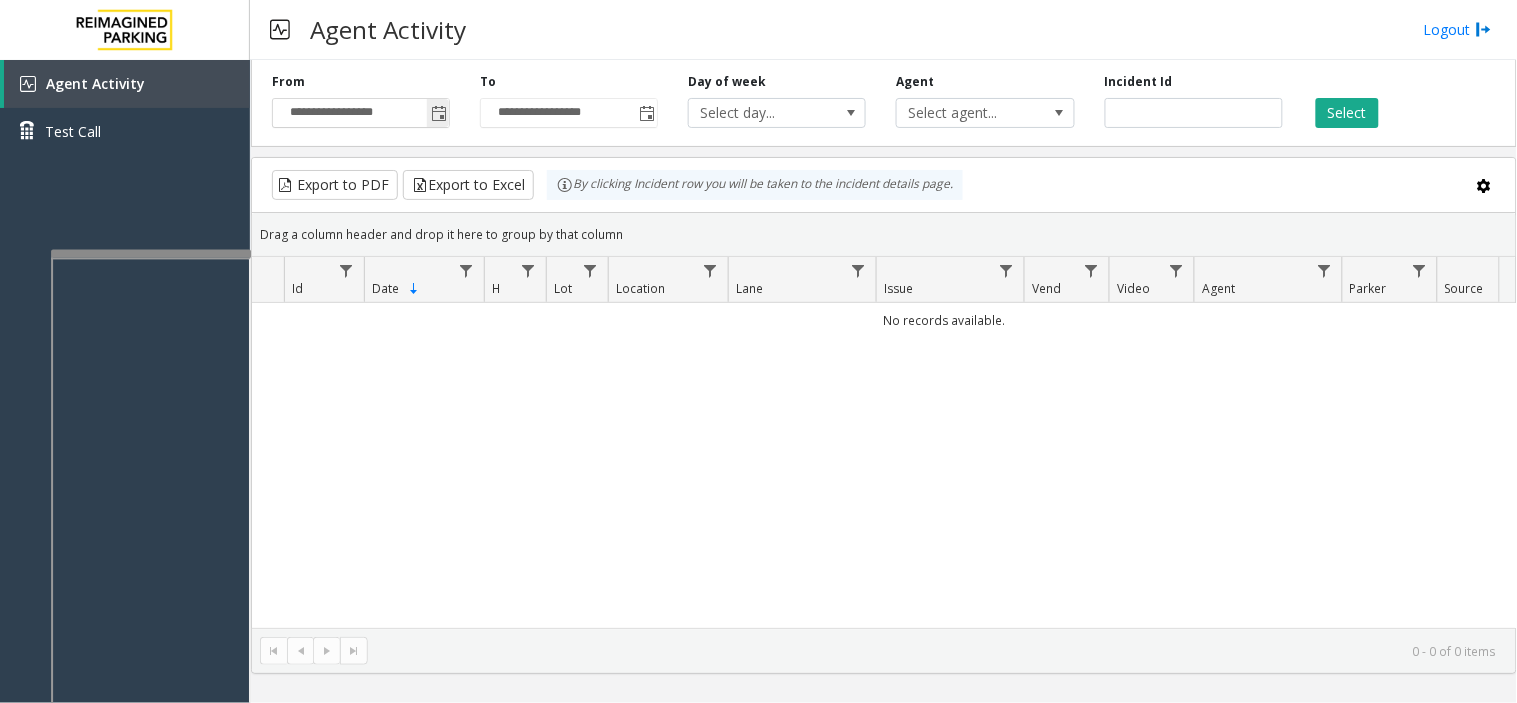 click 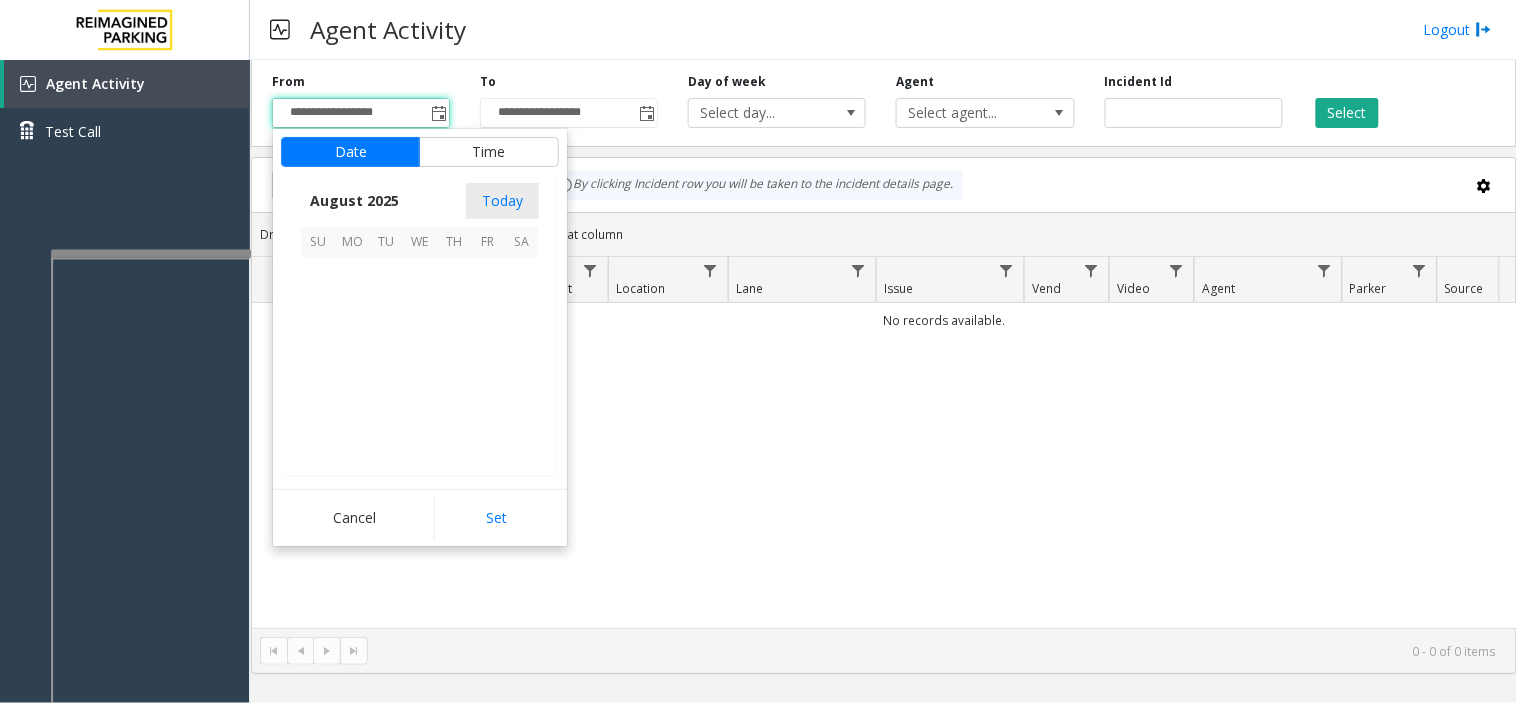 scroll, scrollTop: 358592, scrollLeft: 0, axis: vertical 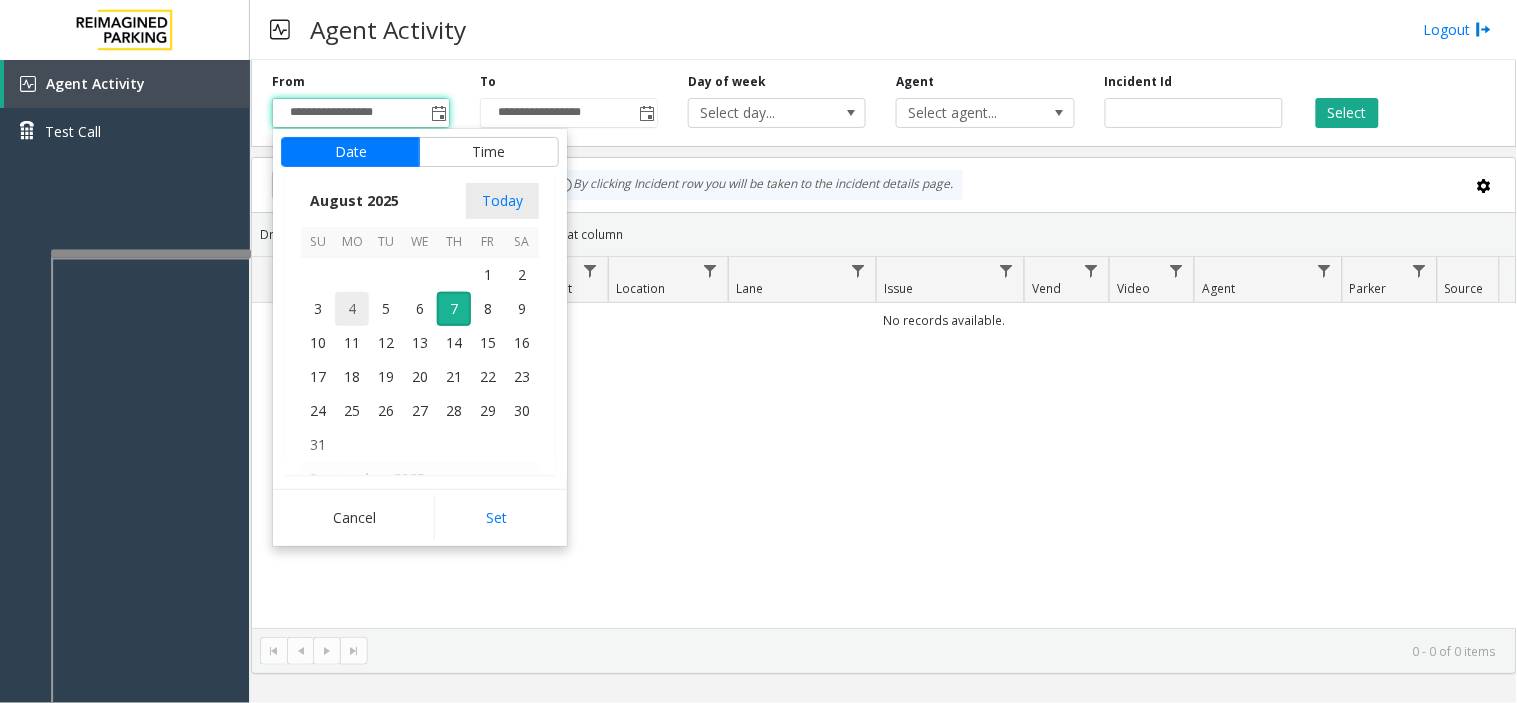 click on "4" at bounding box center [352, 309] 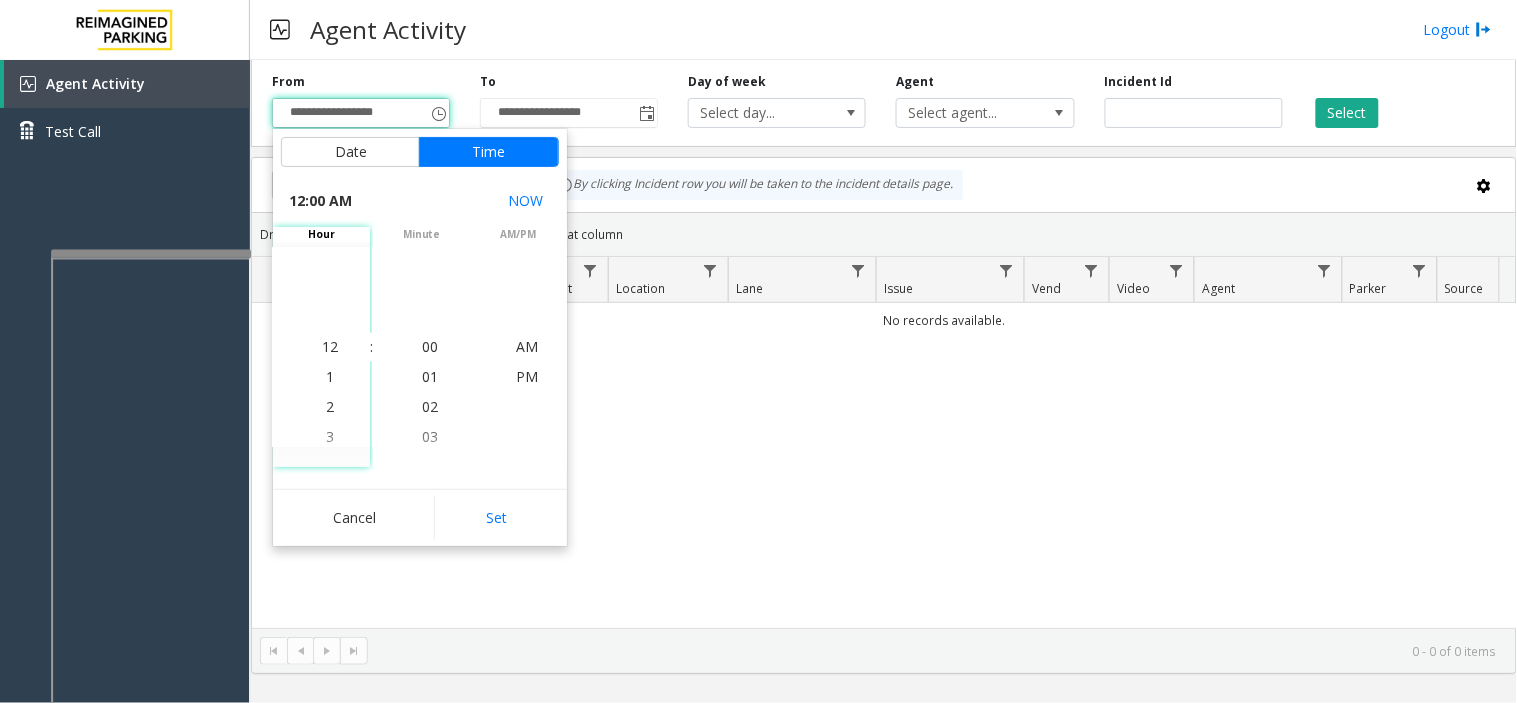drag, startPoint x: 488, startPoint y: 527, endPoint x: 1344, endPoint y: 0, distance: 1005.2189 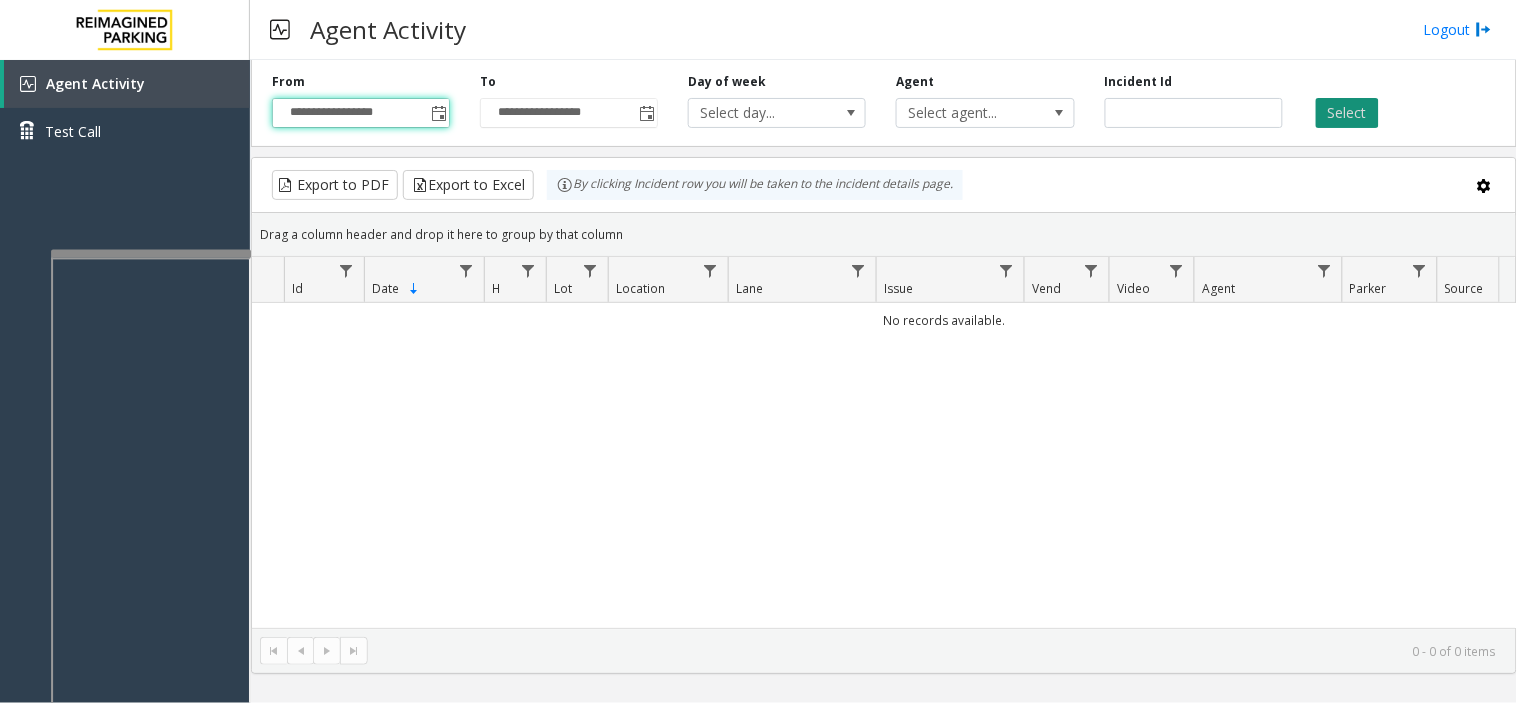 click on "Select" 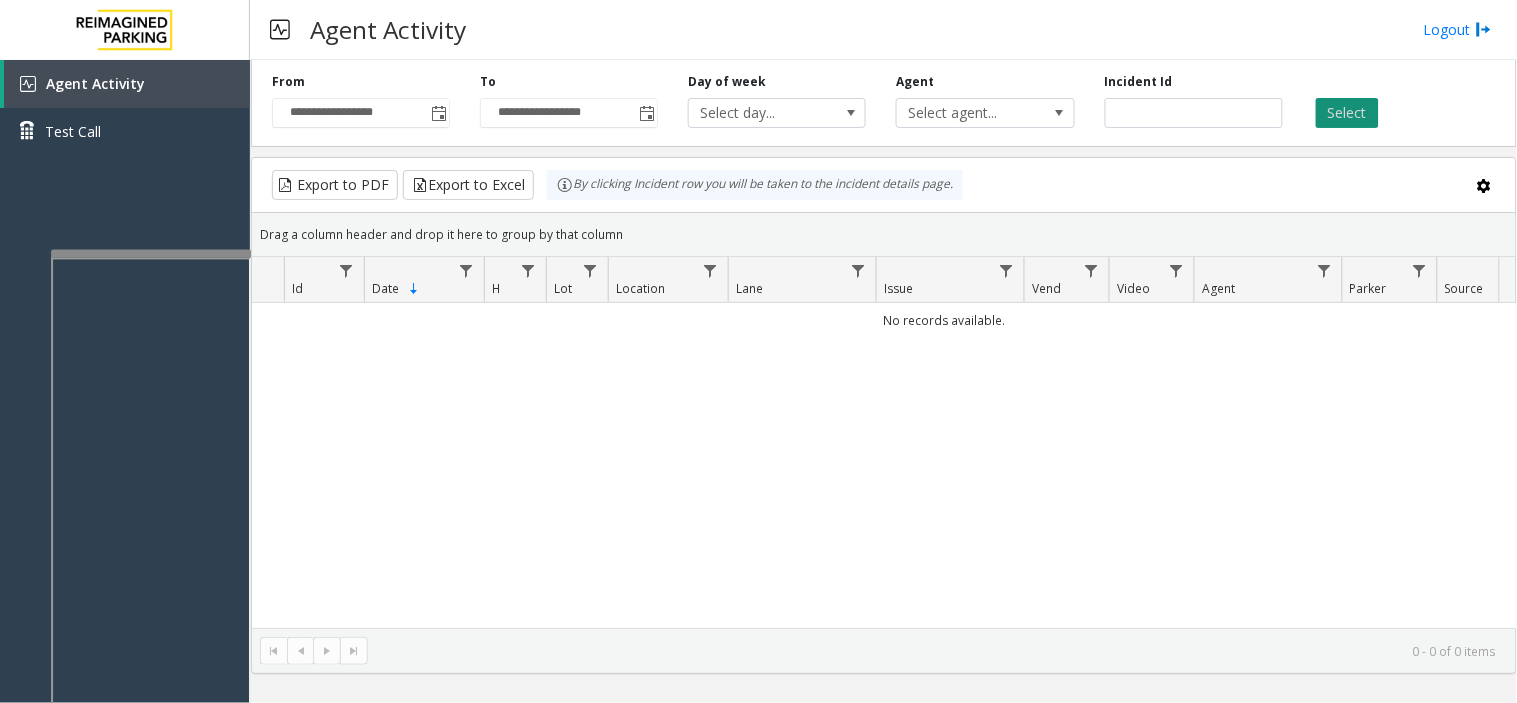 click on "Select" 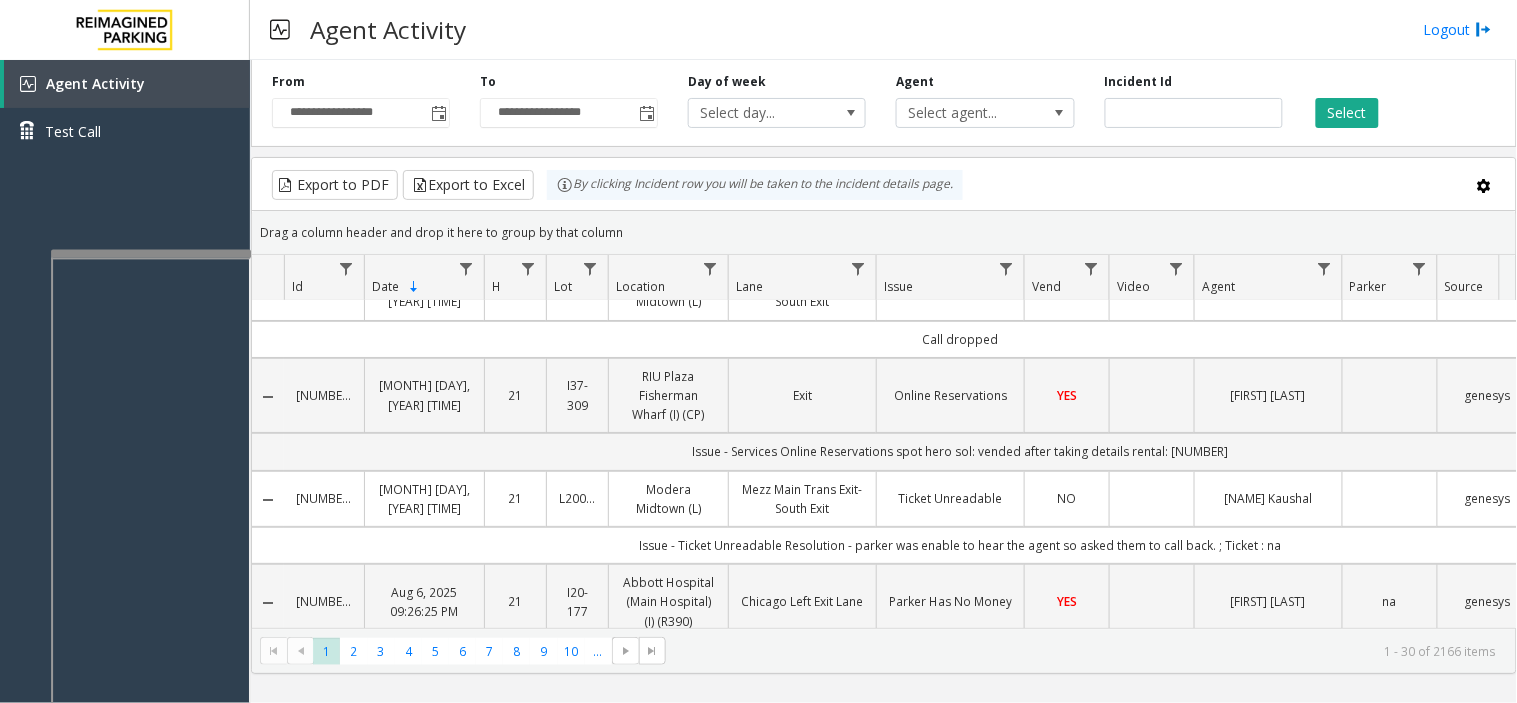 scroll, scrollTop: 0, scrollLeft: 0, axis: both 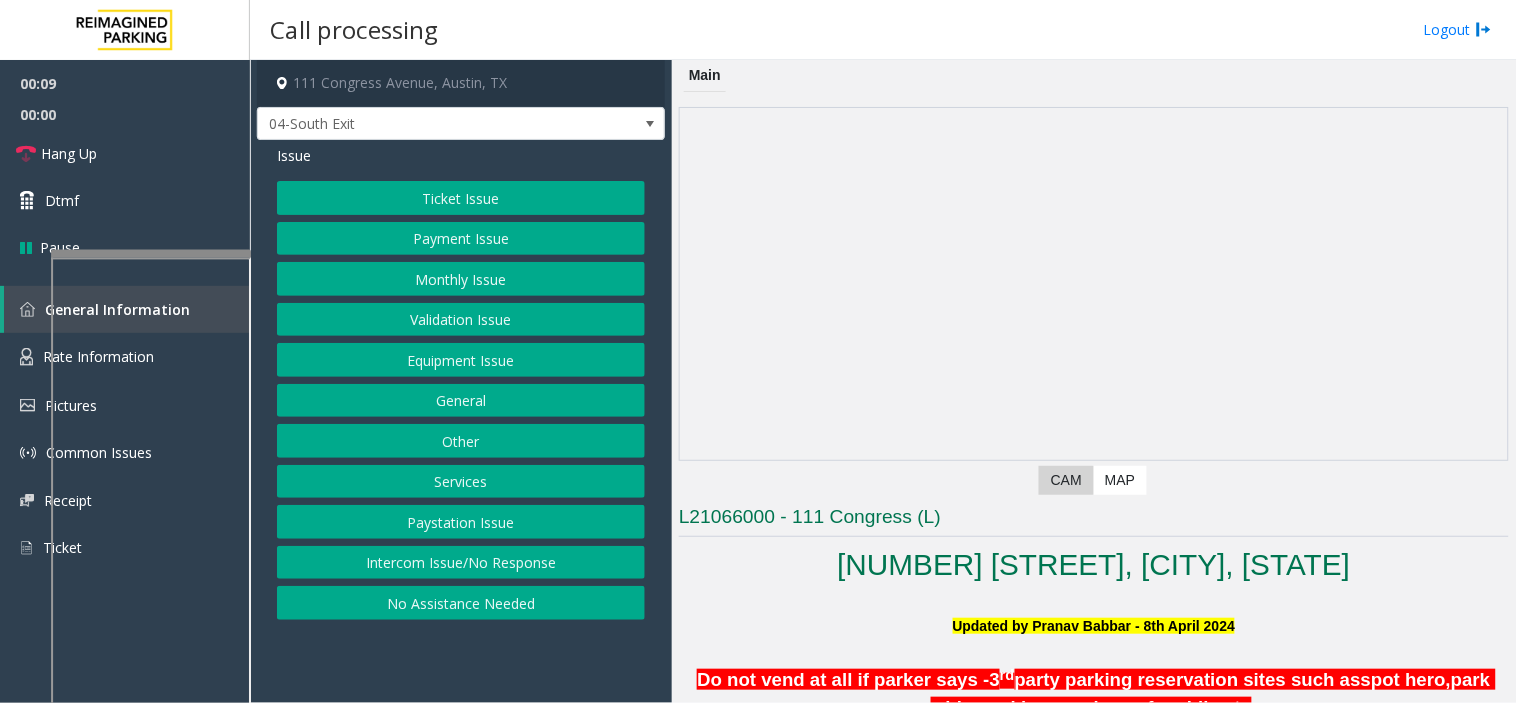 click on "Monthly Issue" 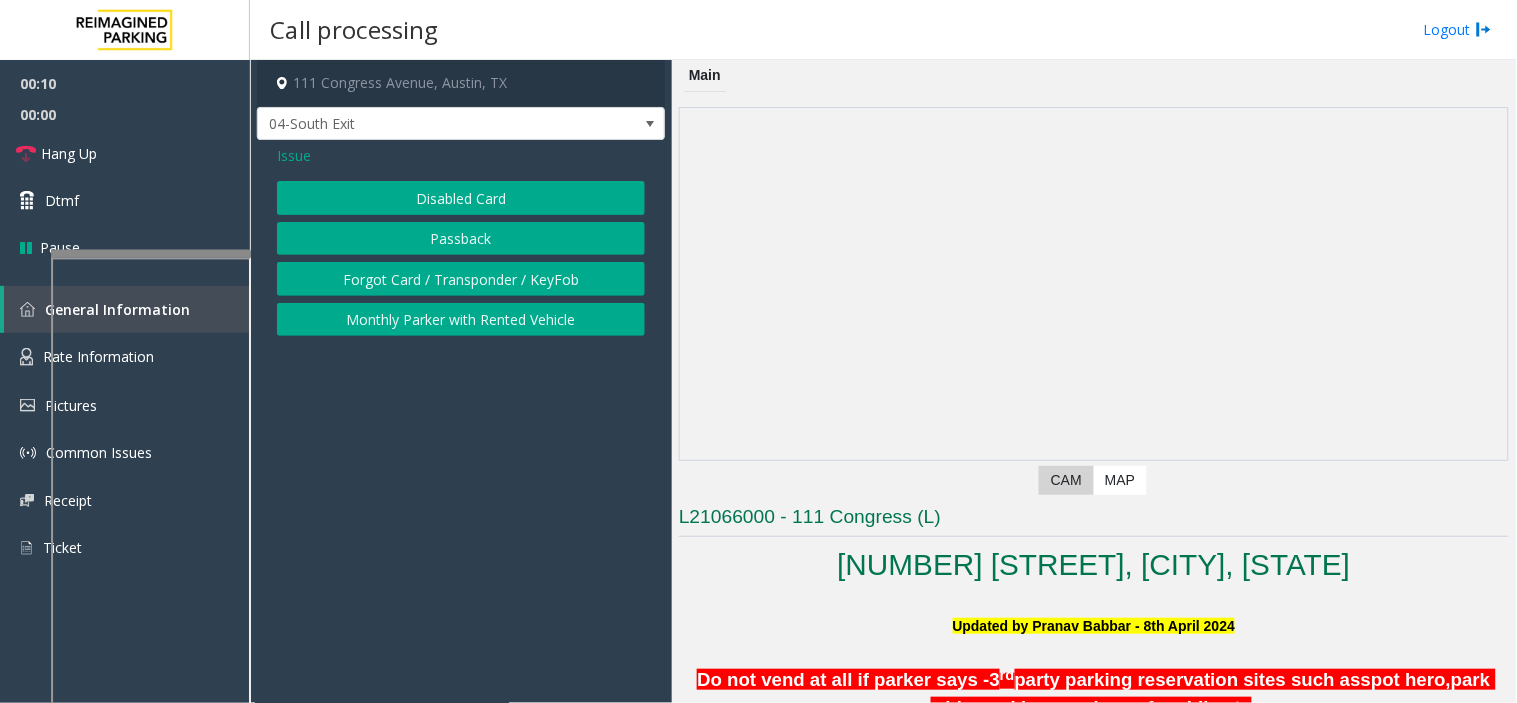 click on "Disabled Card" 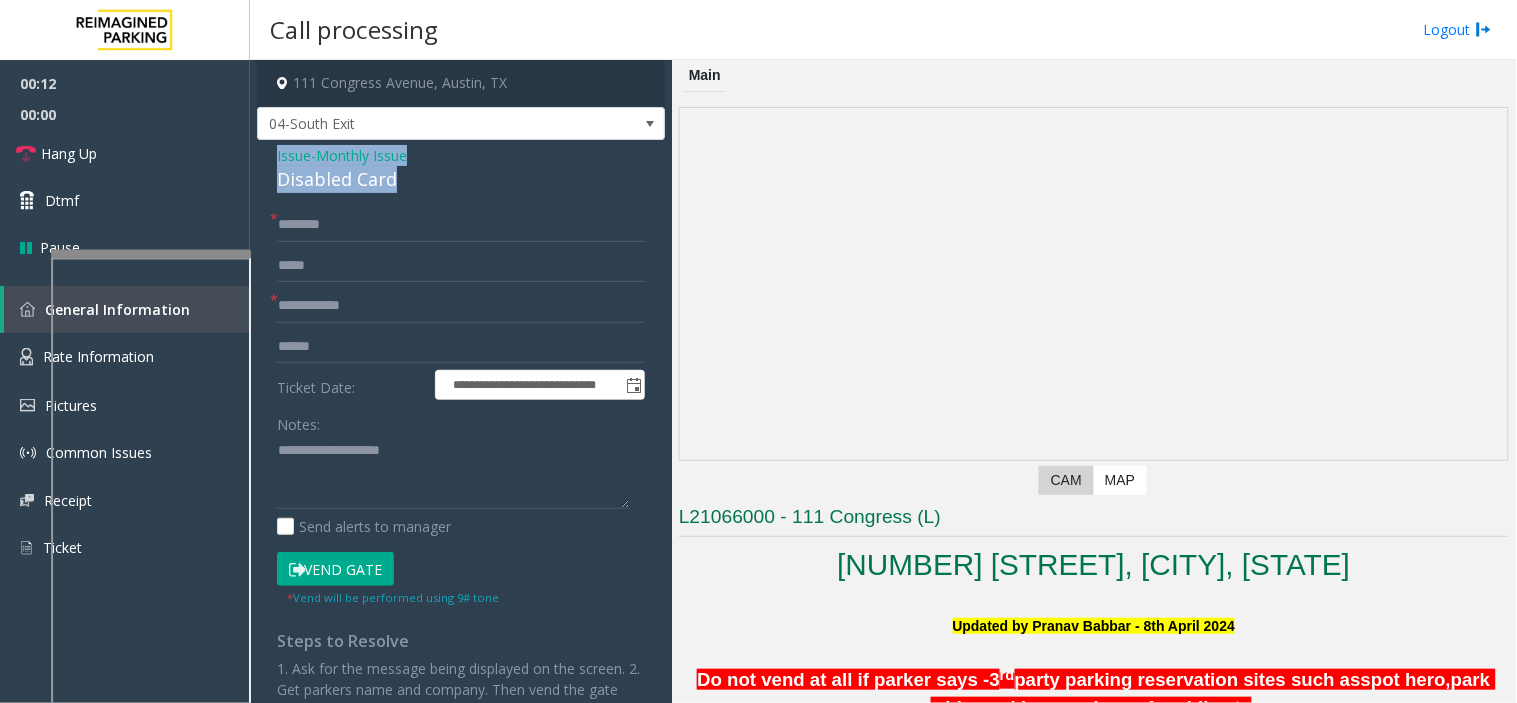 drag, startPoint x: 424, startPoint y: 170, endPoint x: 275, endPoint y: 146, distance: 150.9205 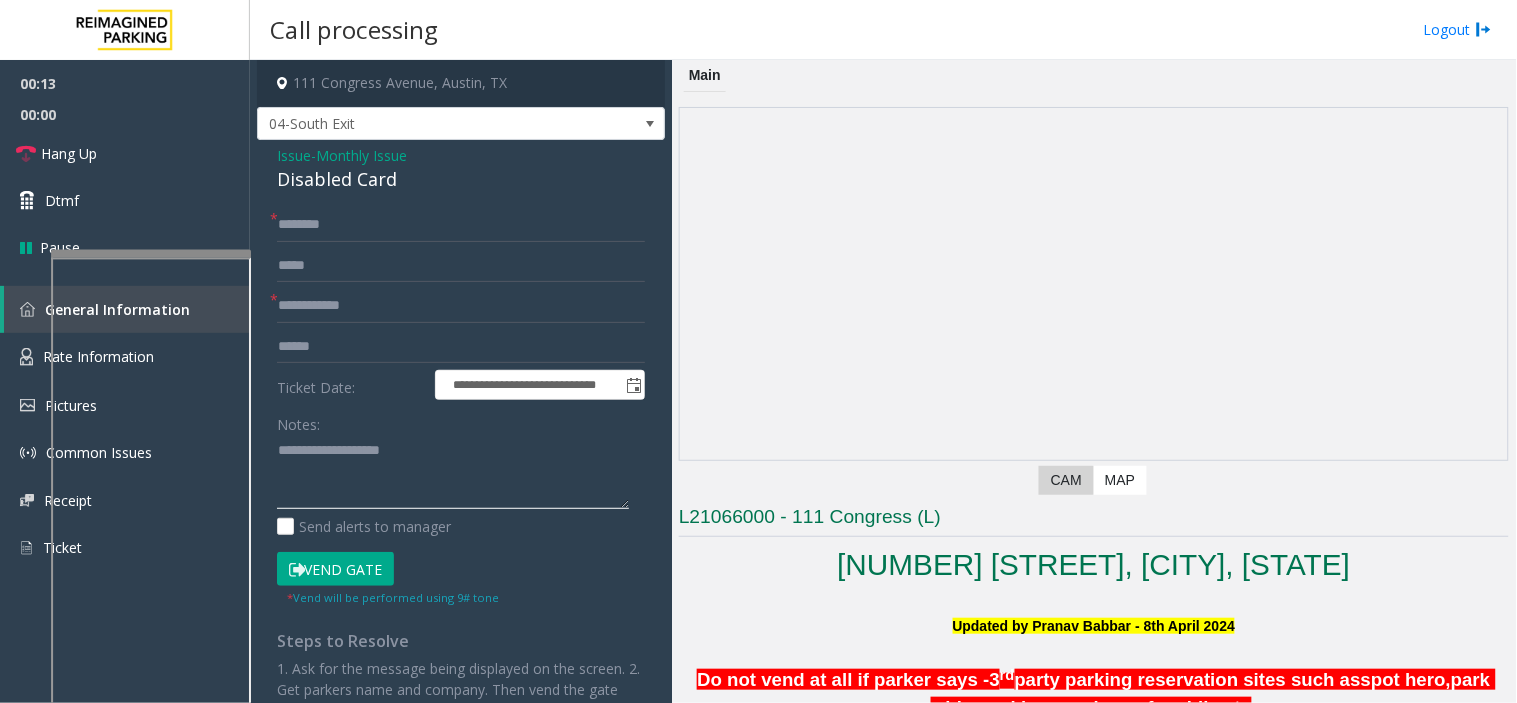 click 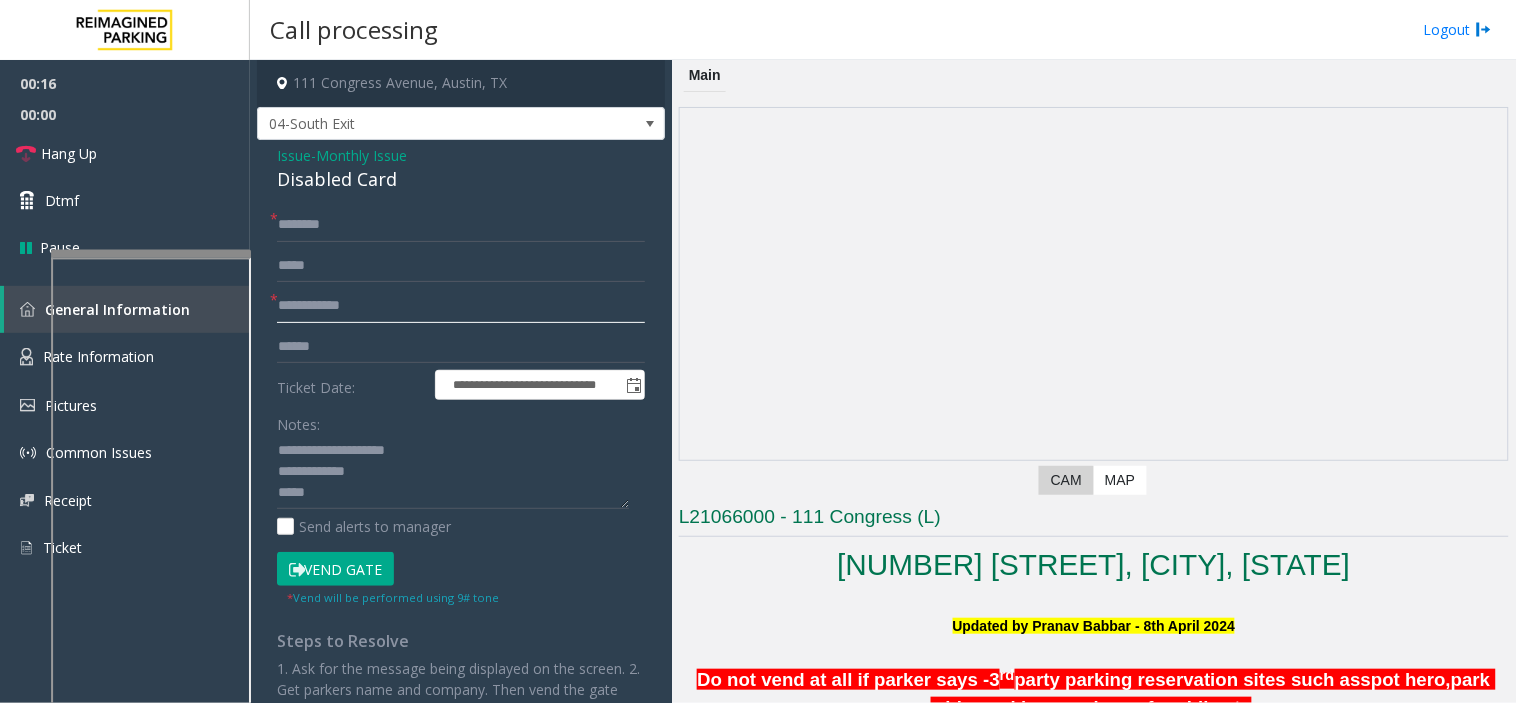 click 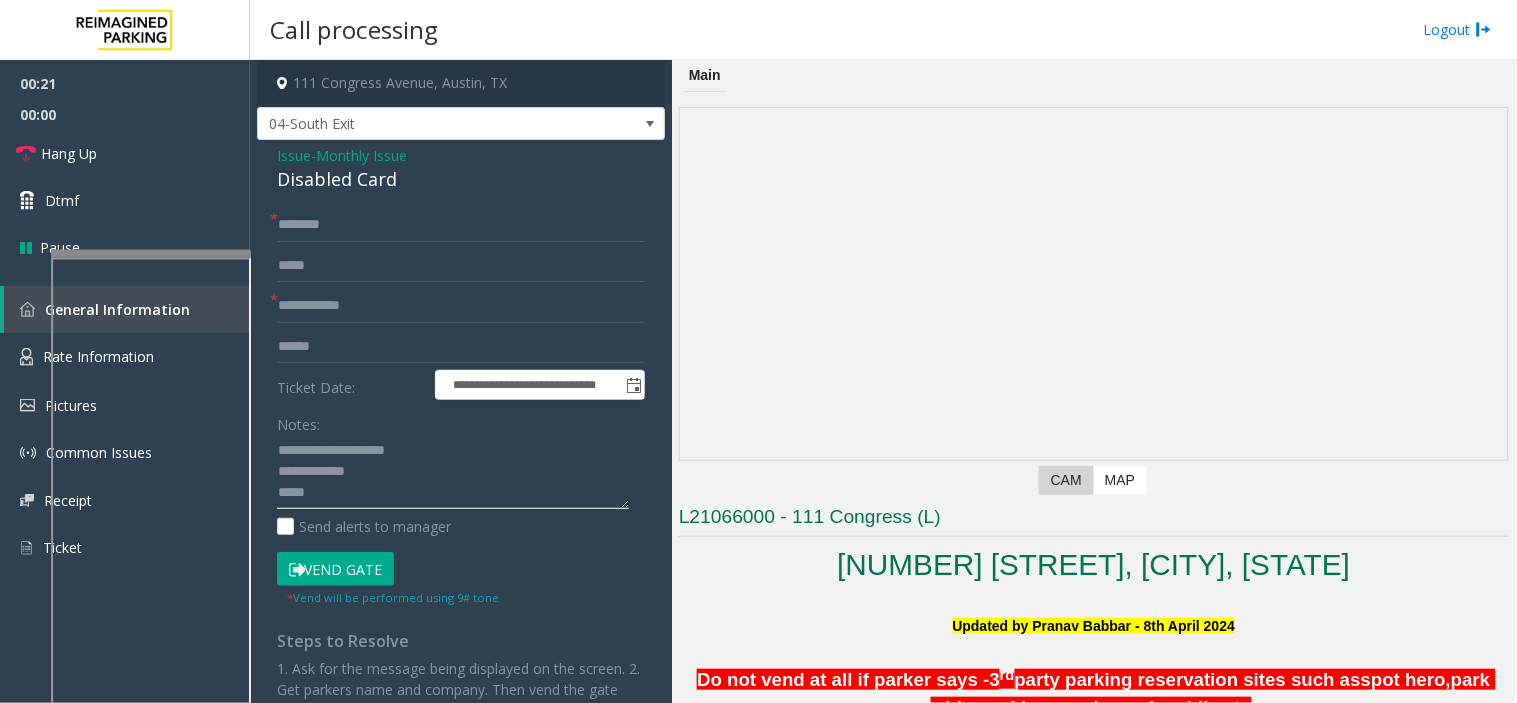click 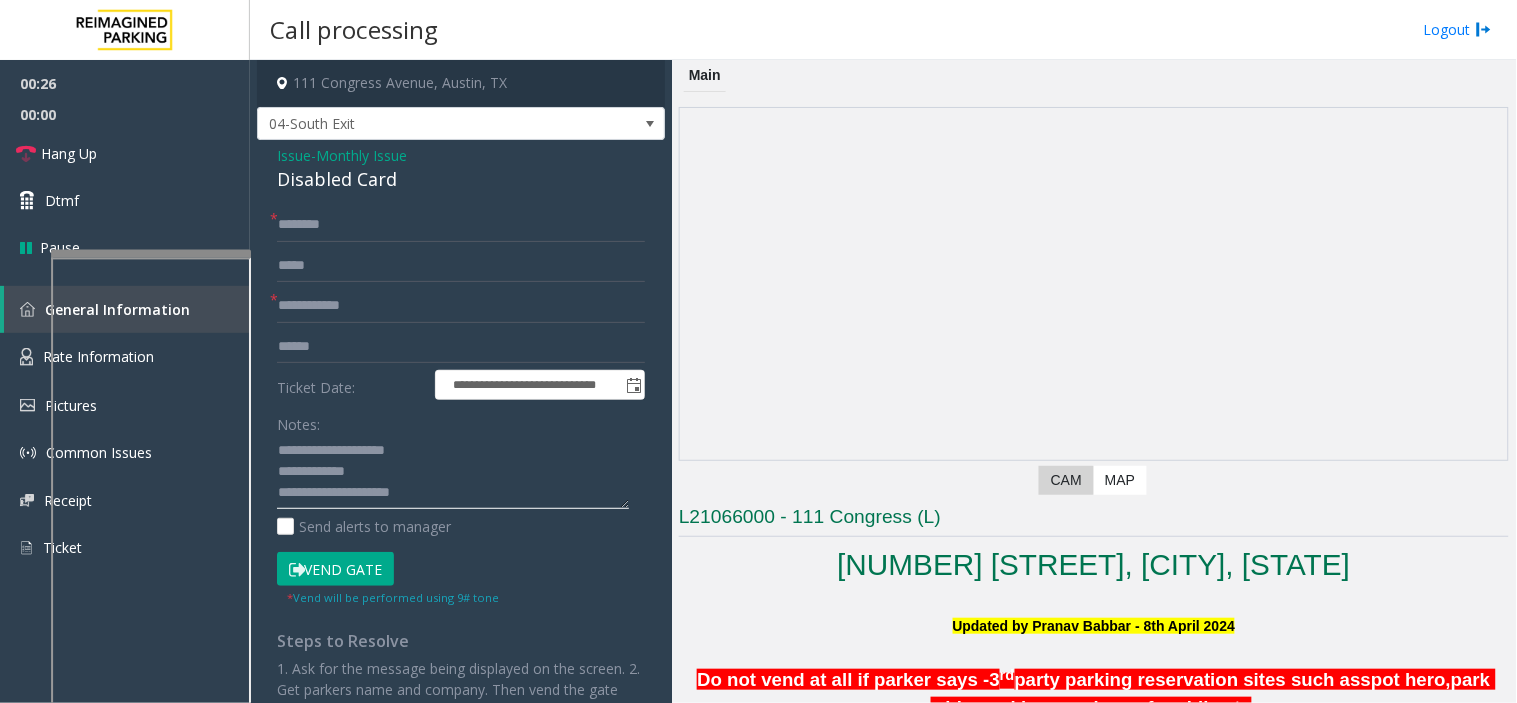 type on "**********" 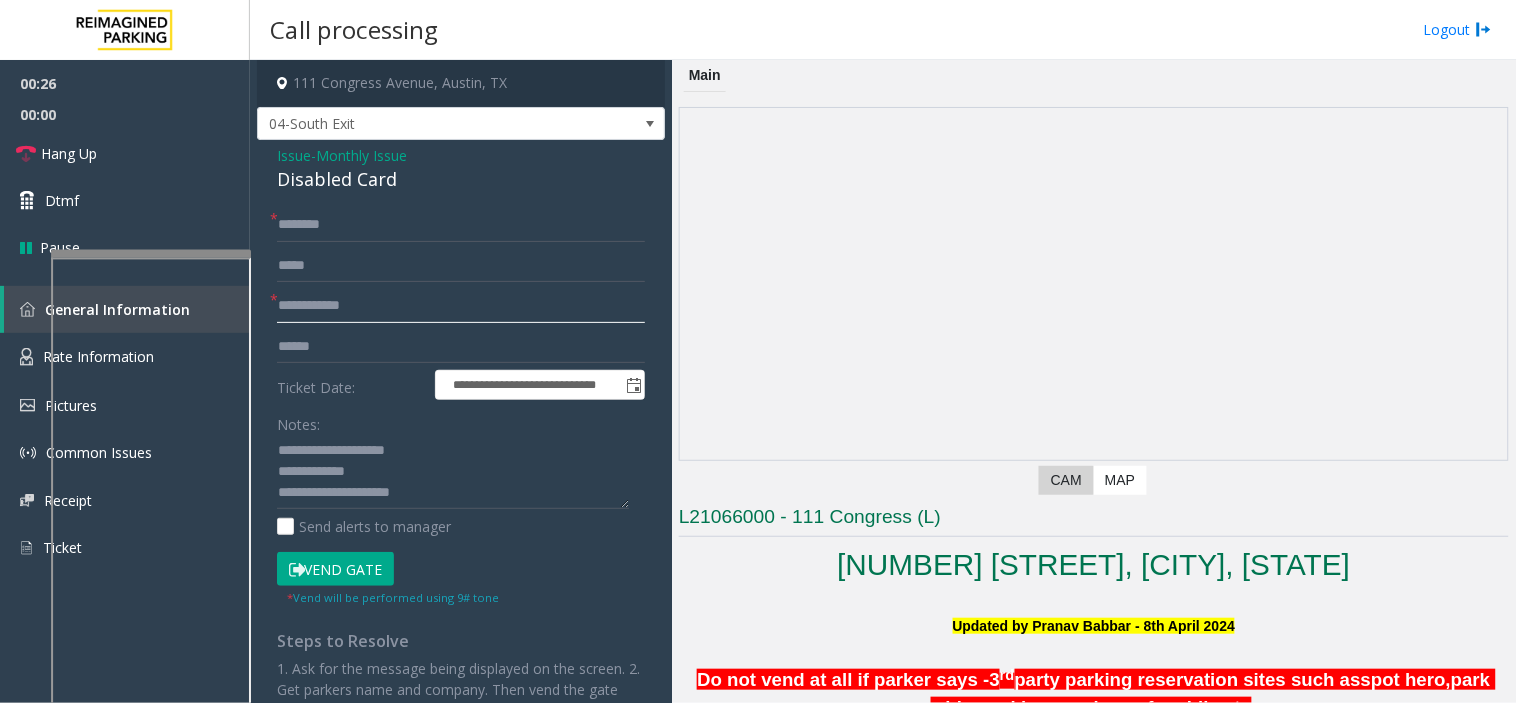 click 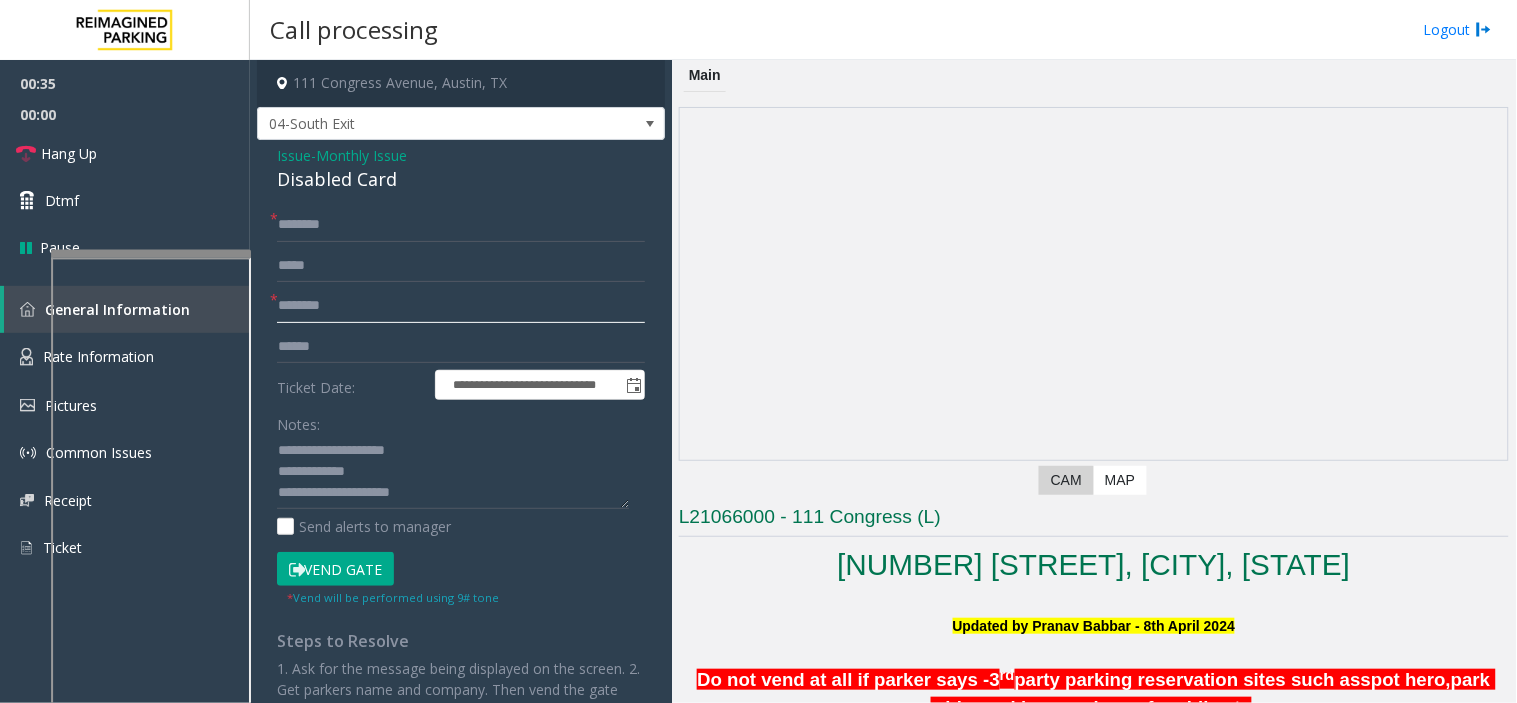 type on "********" 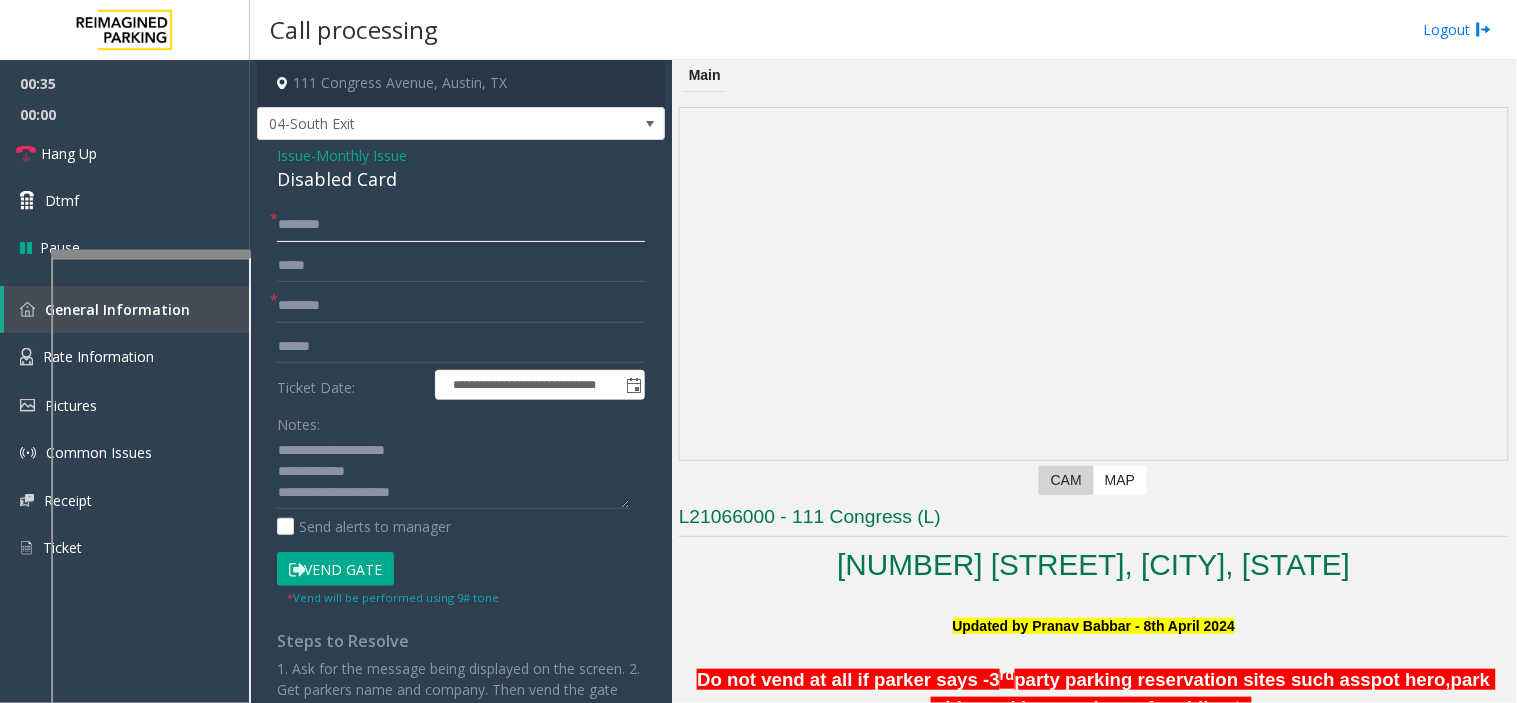 click 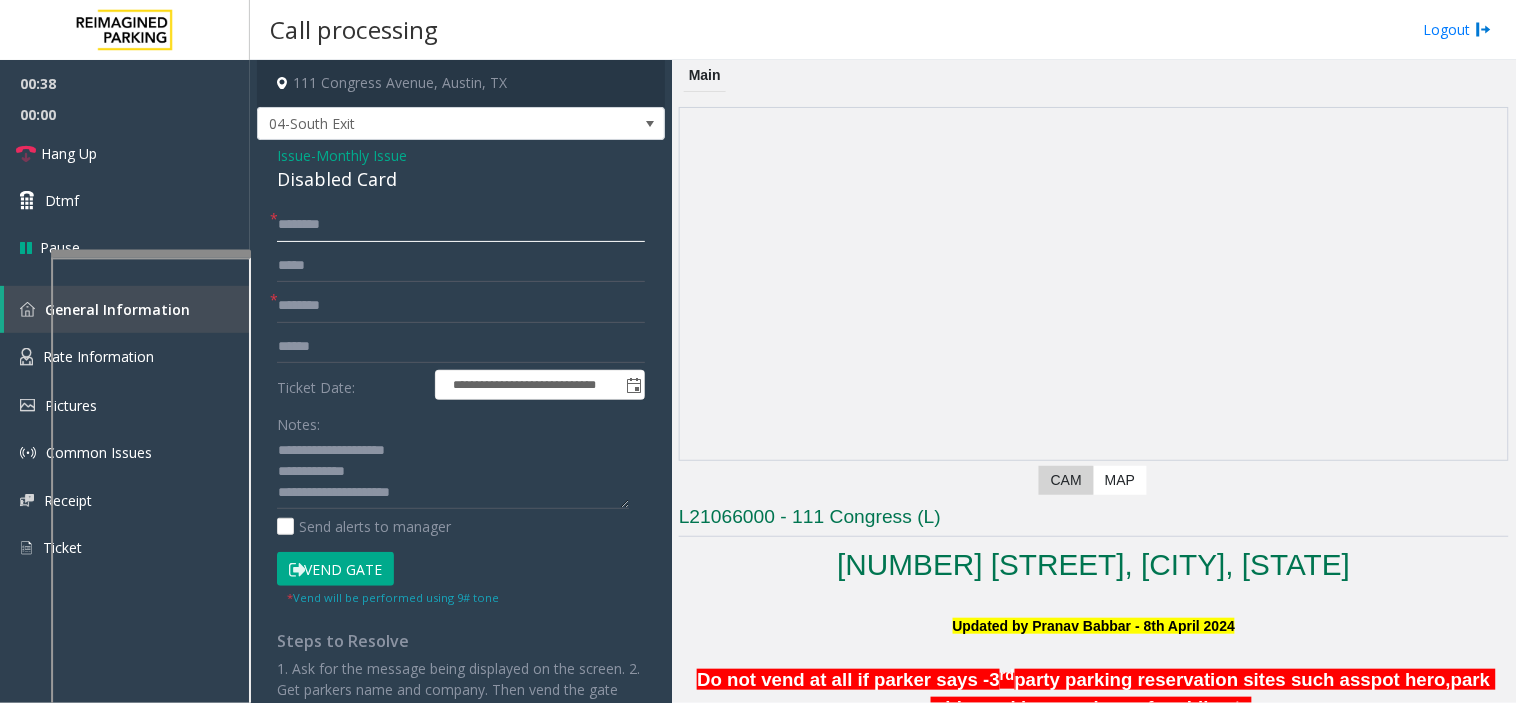 click 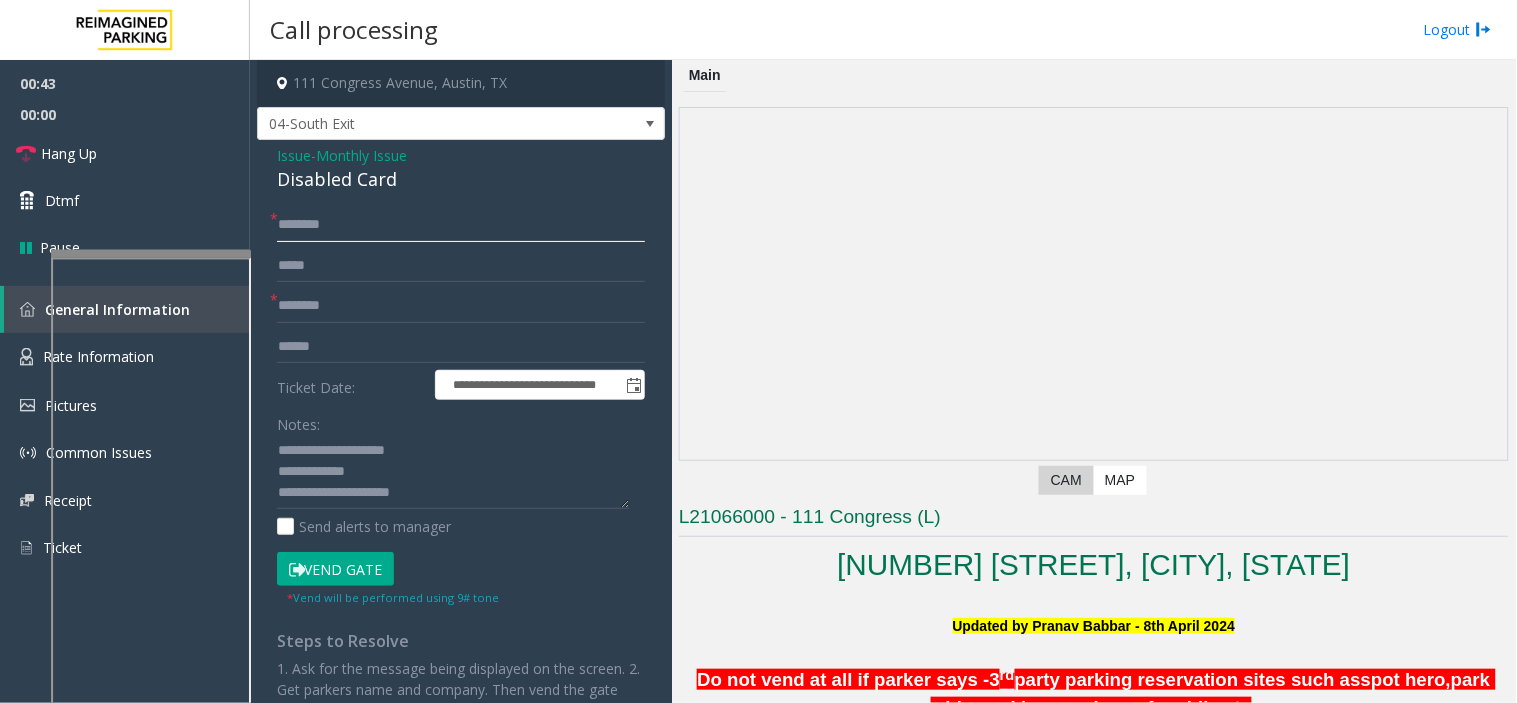 click on "********" 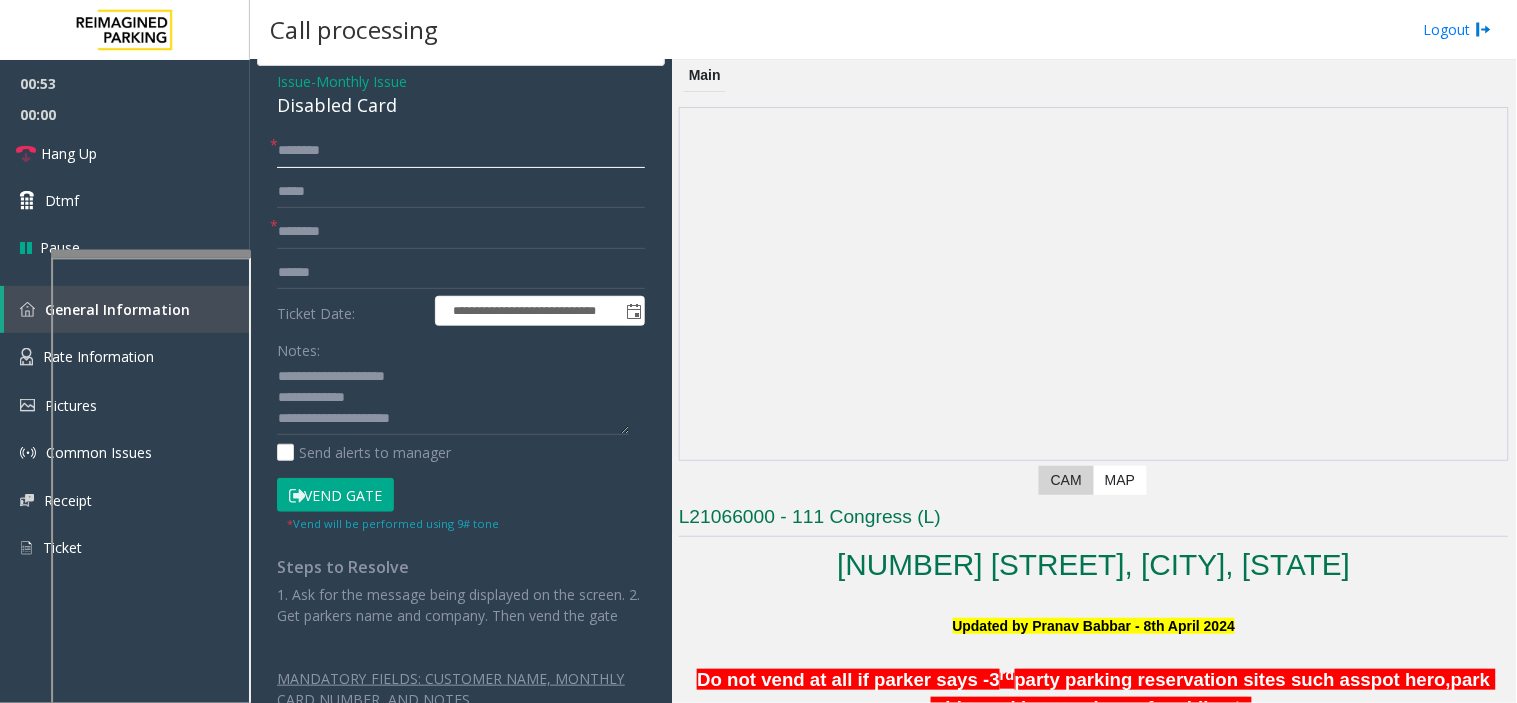 scroll, scrollTop: 111, scrollLeft: 0, axis: vertical 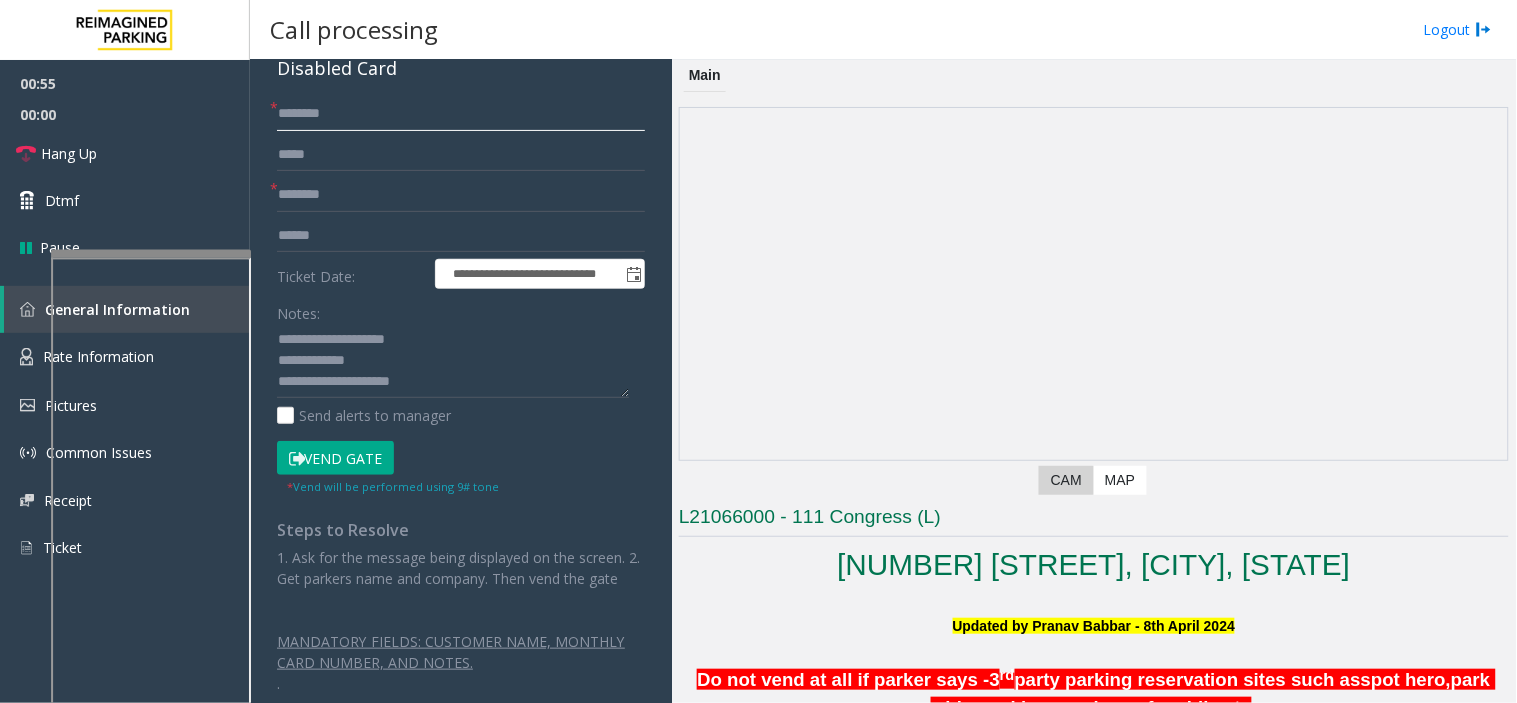 type on "********" 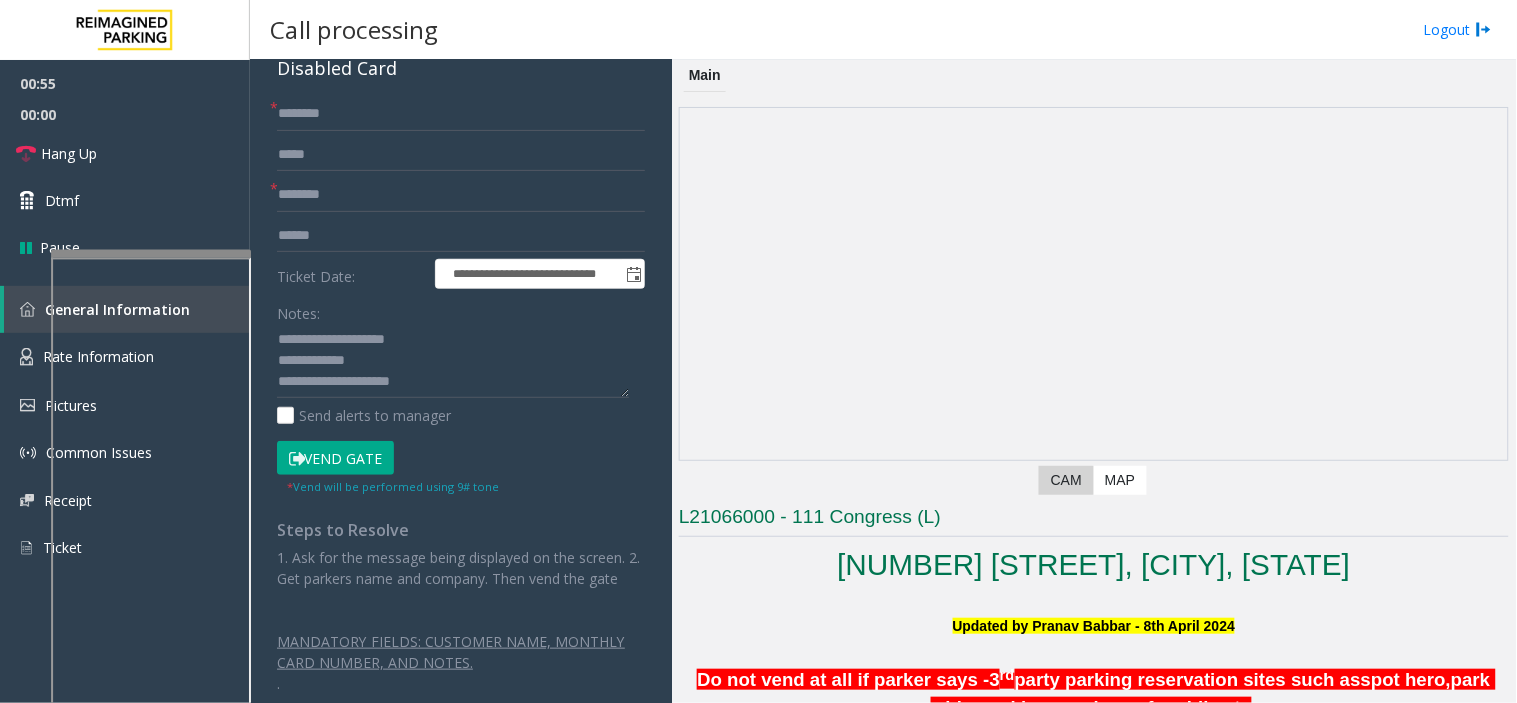 click on "Vend Gate" 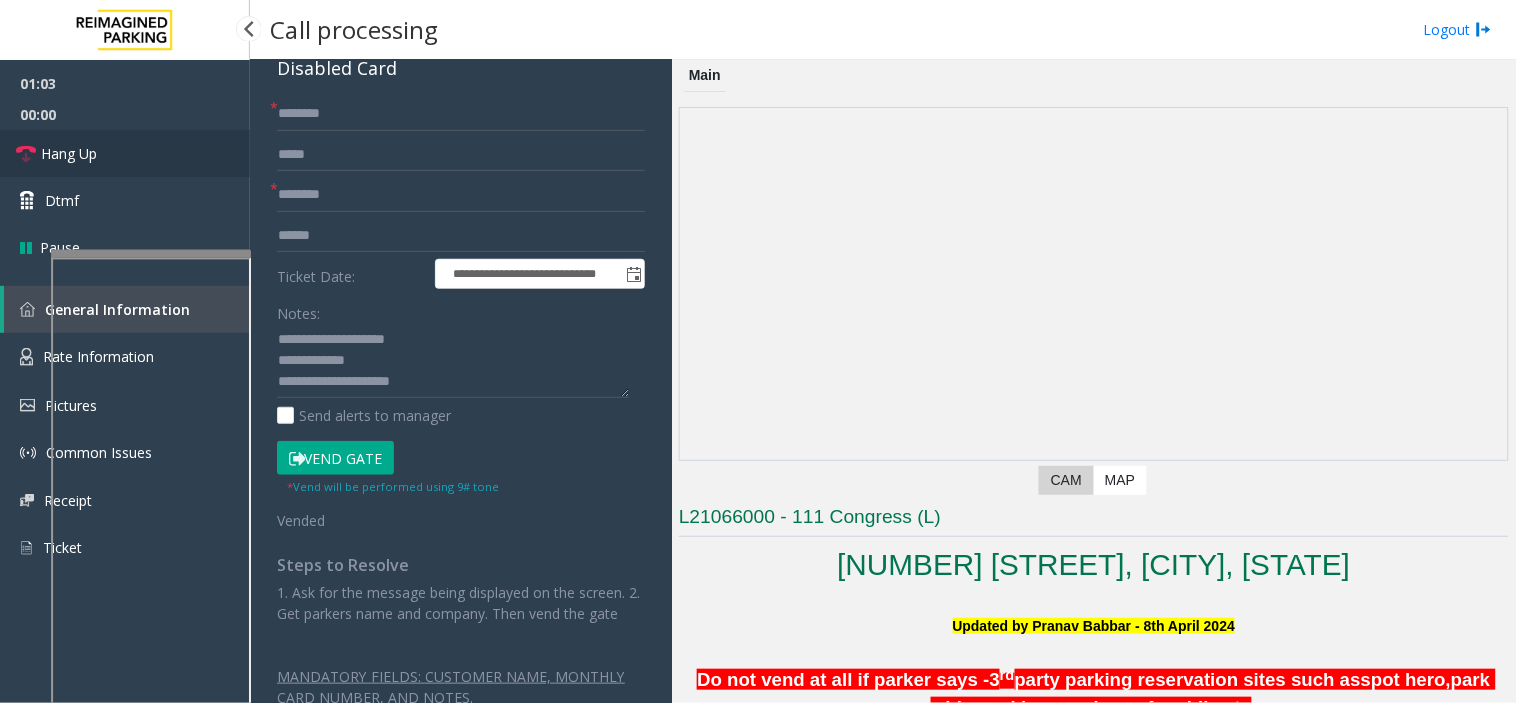 click on "Hang Up" at bounding box center [125, 153] 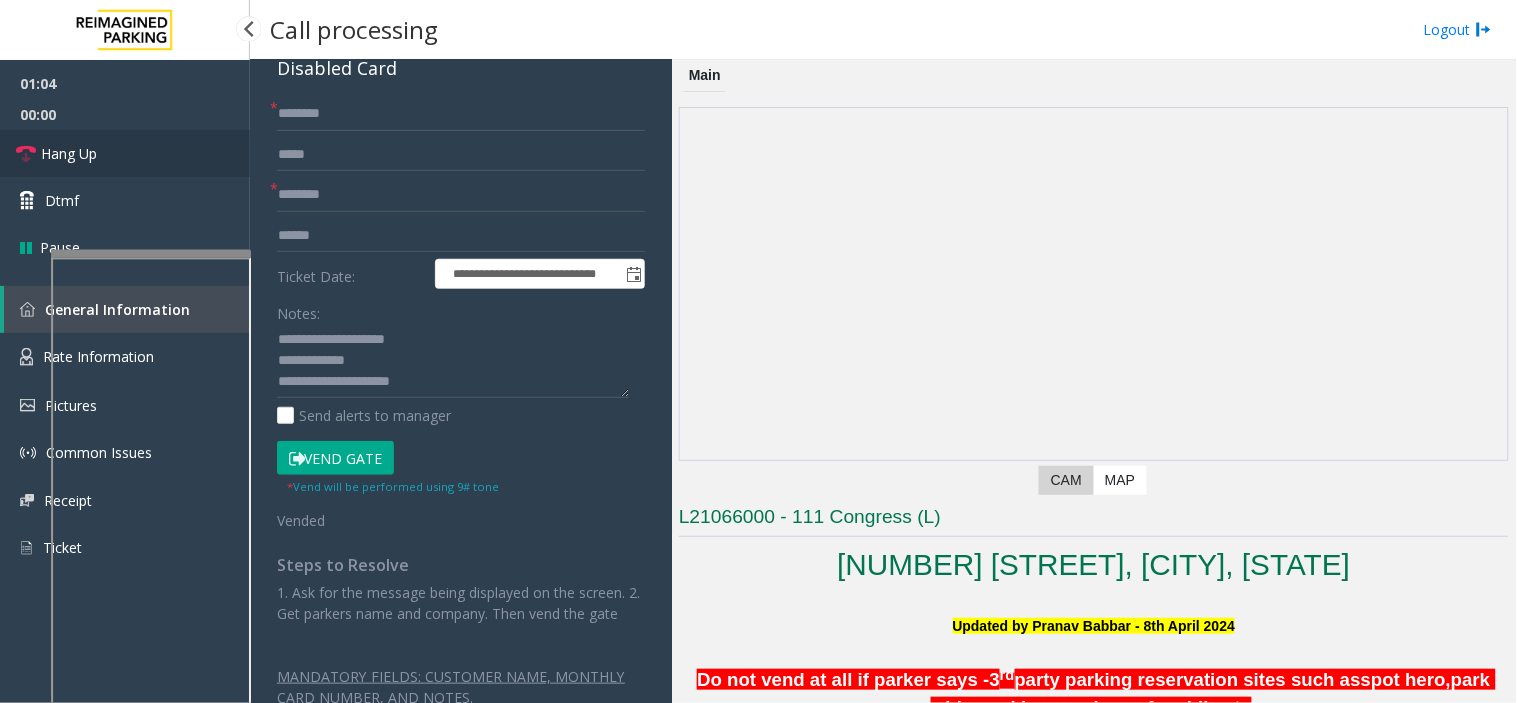 click on "Hang Up" at bounding box center [125, 153] 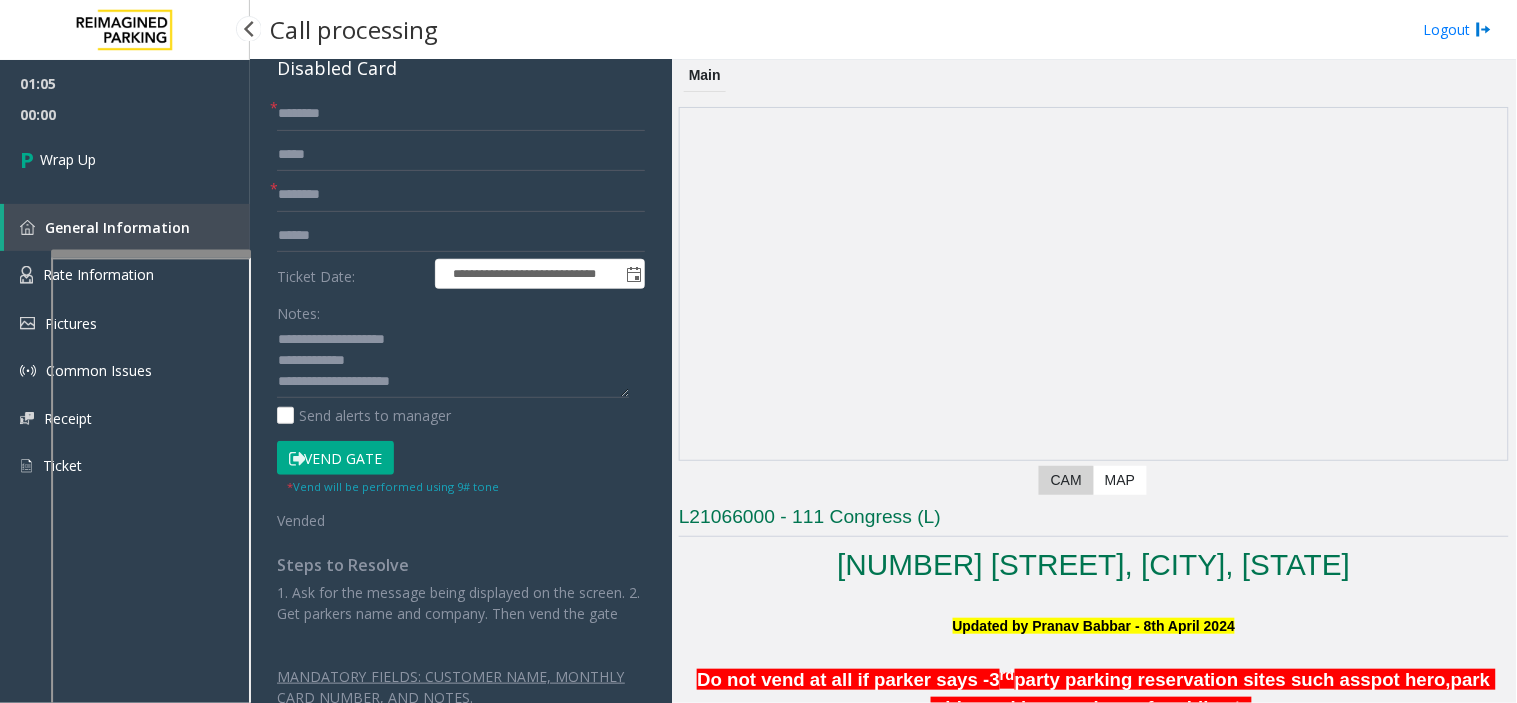 click on "Wrap Up" at bounding box center (125, 159) 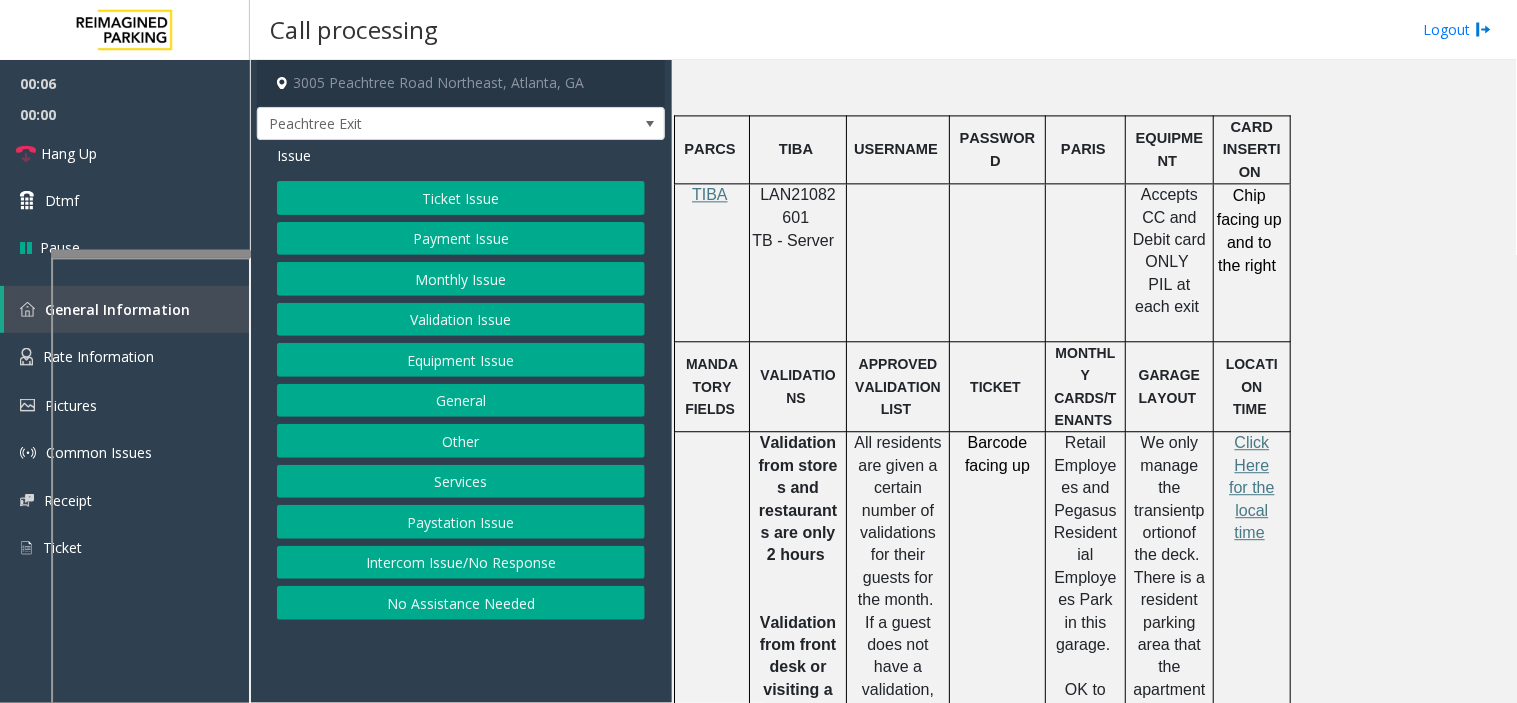 scroll, scrollTop: 1111, scrollLeft: 0, axis: vertical 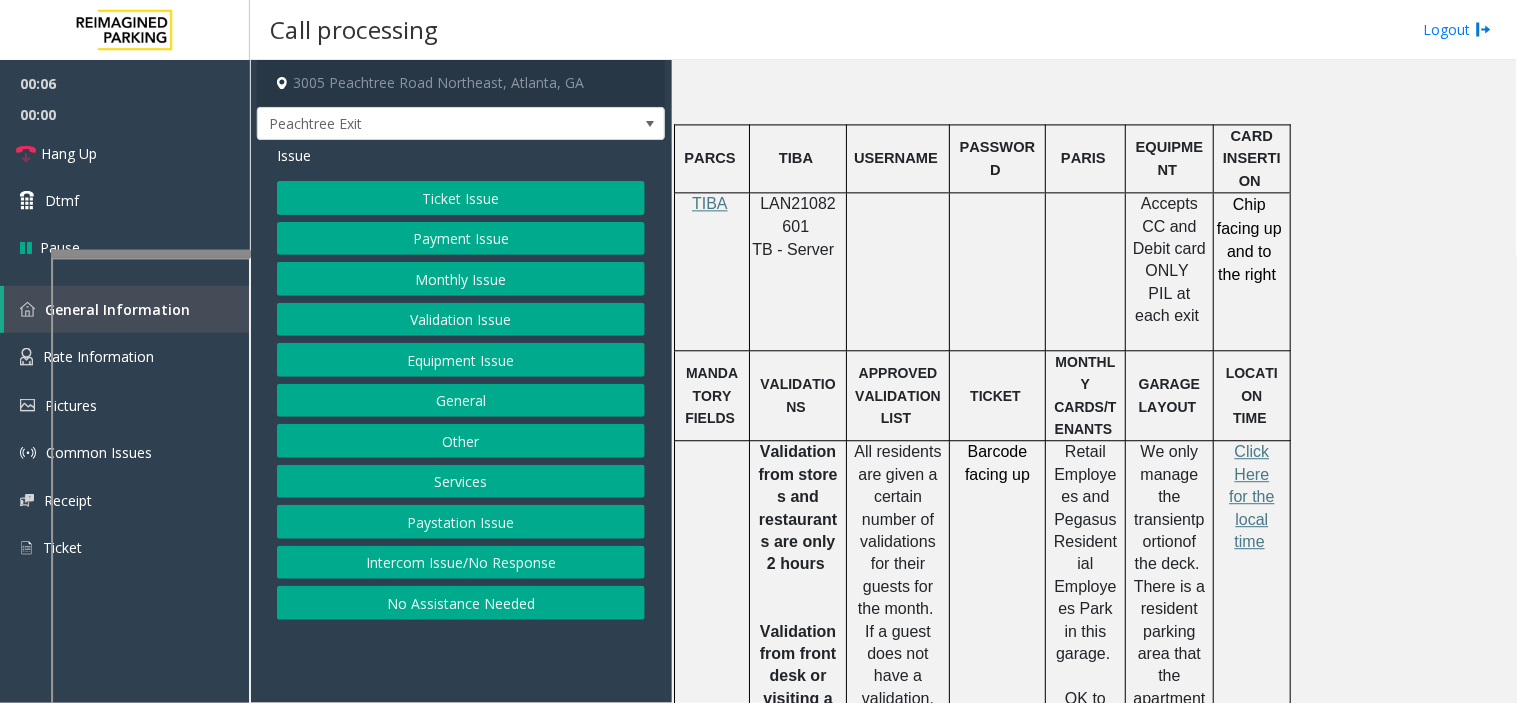 click on "LAN21082601" 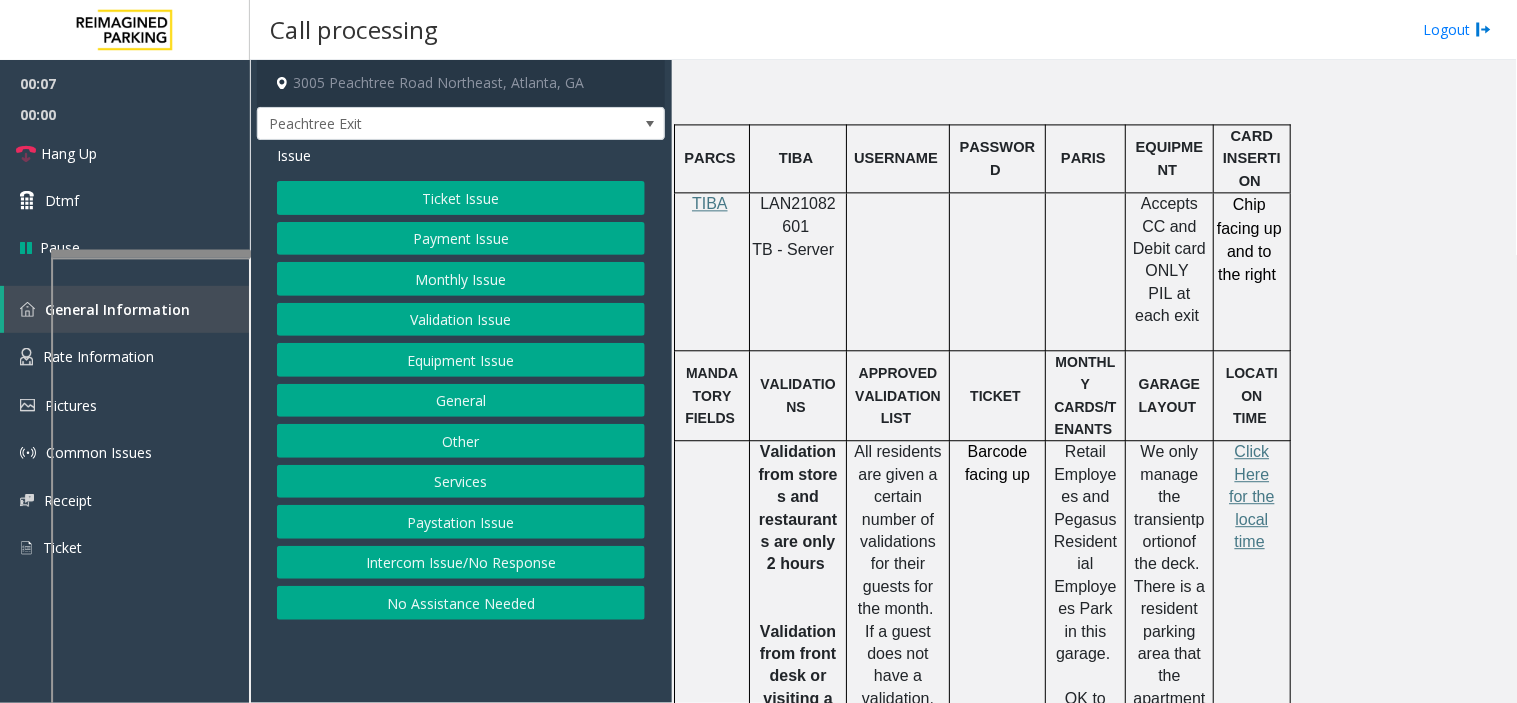 click on "LAN21082601" 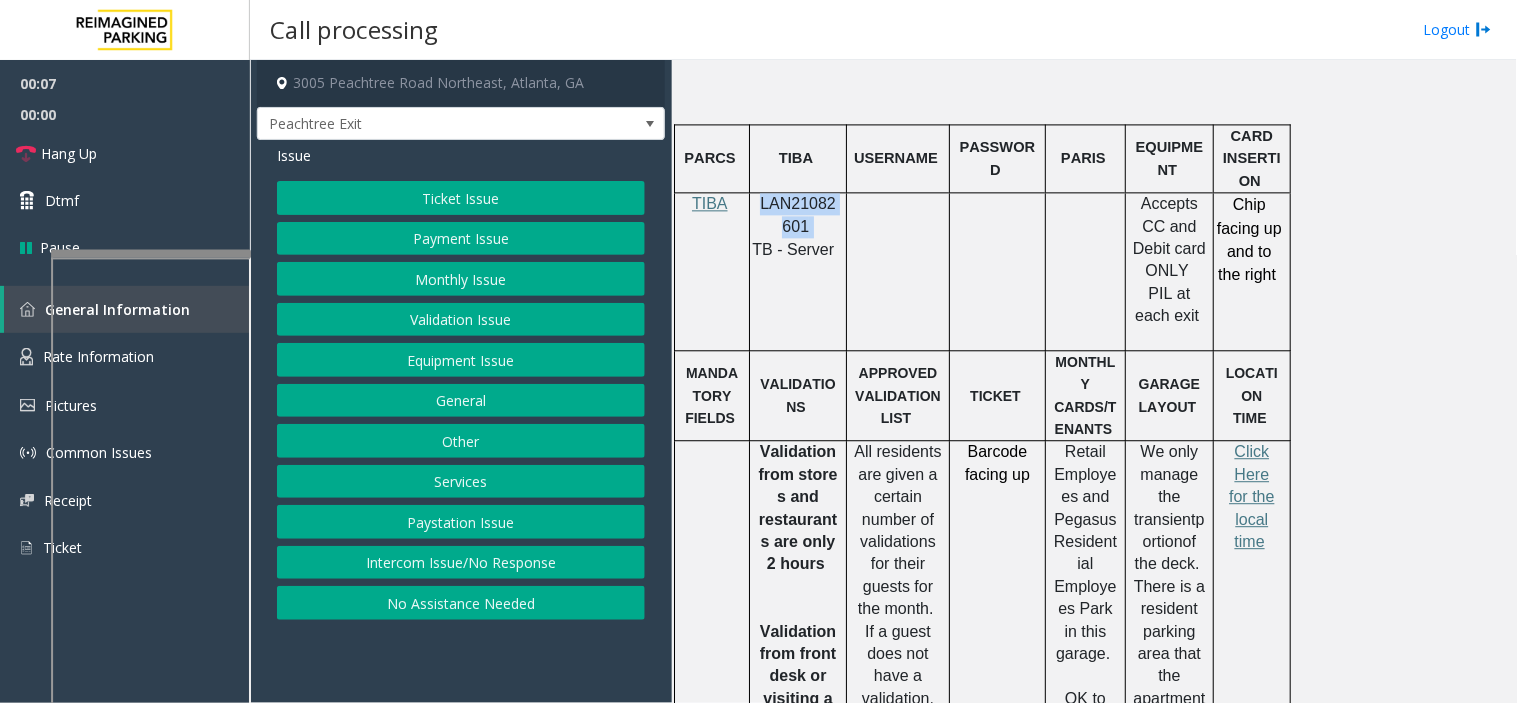 click on "LAN21082601" 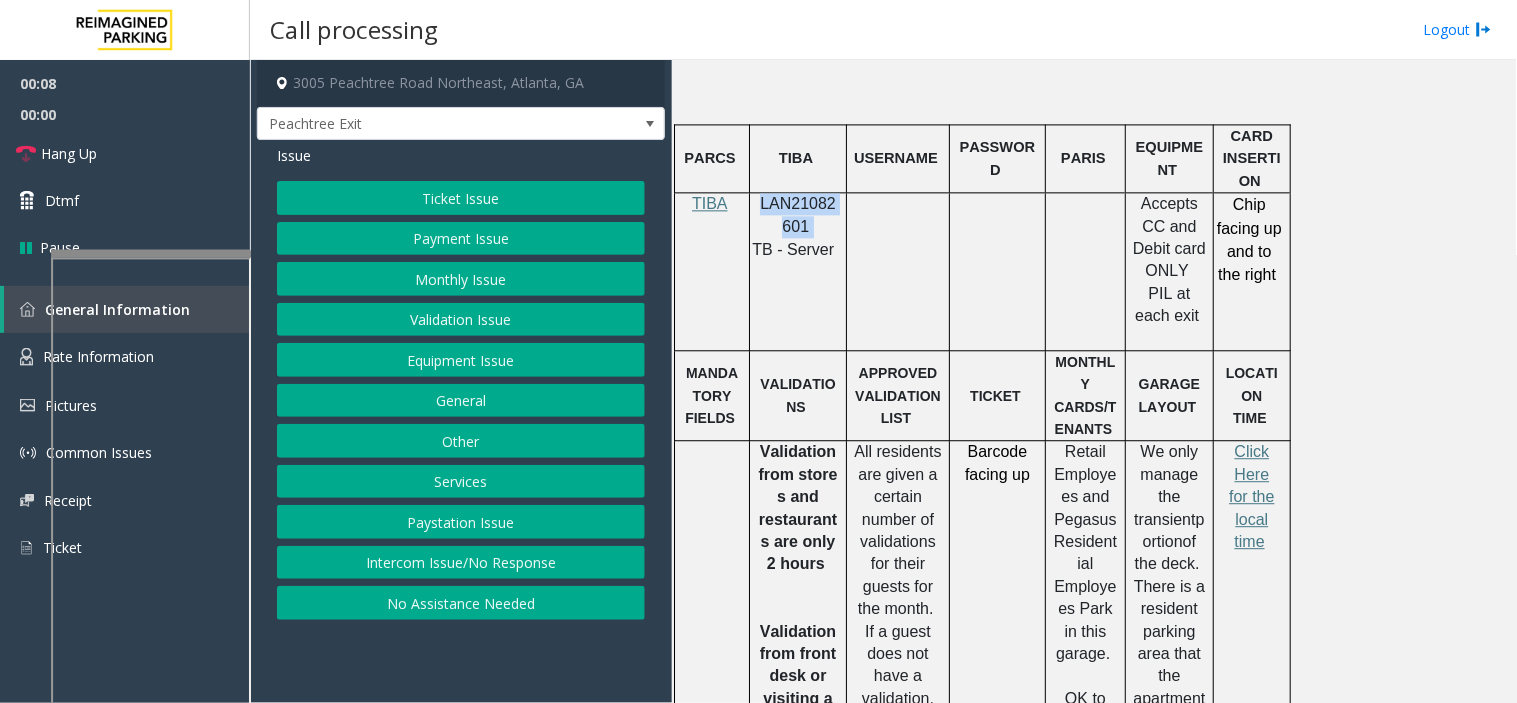 copy on "LAN21082601" 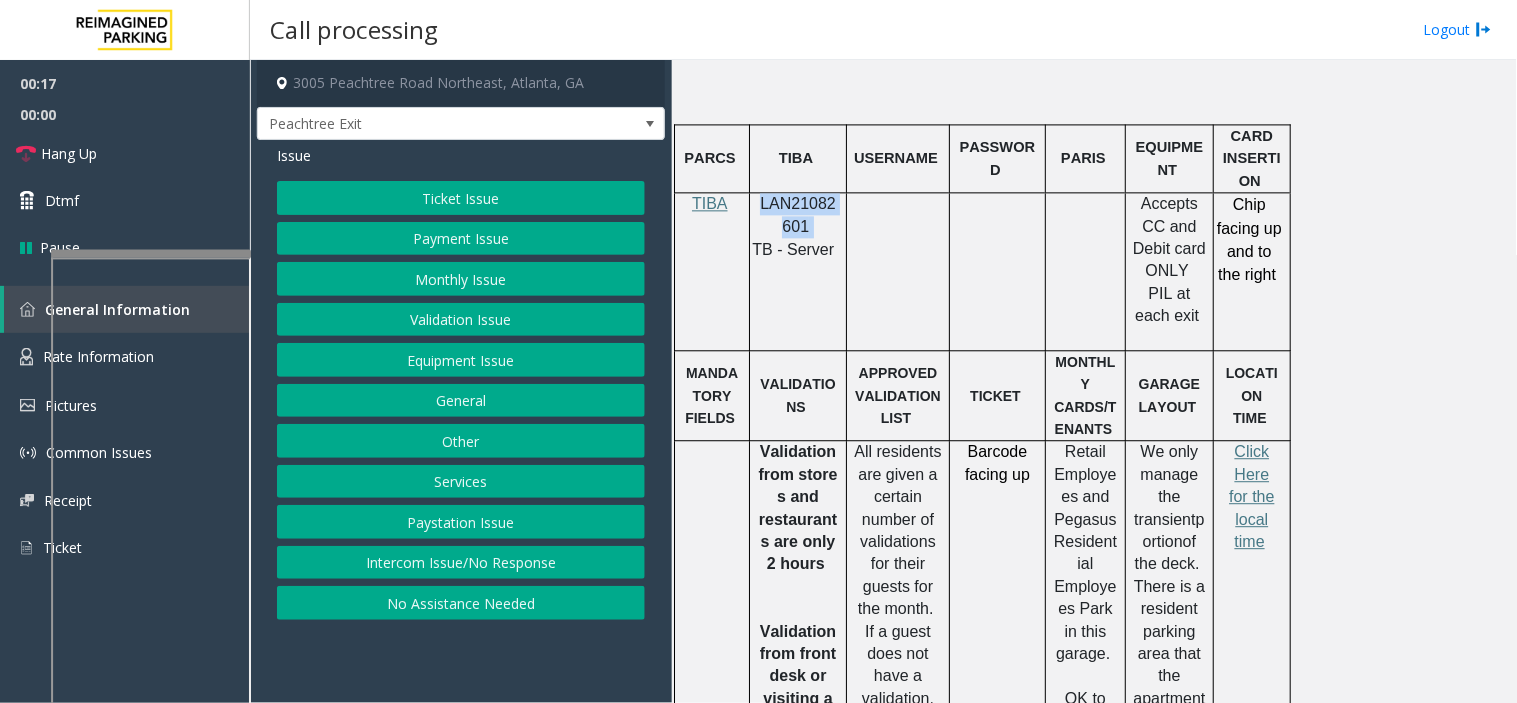 click on "Payment Issue" 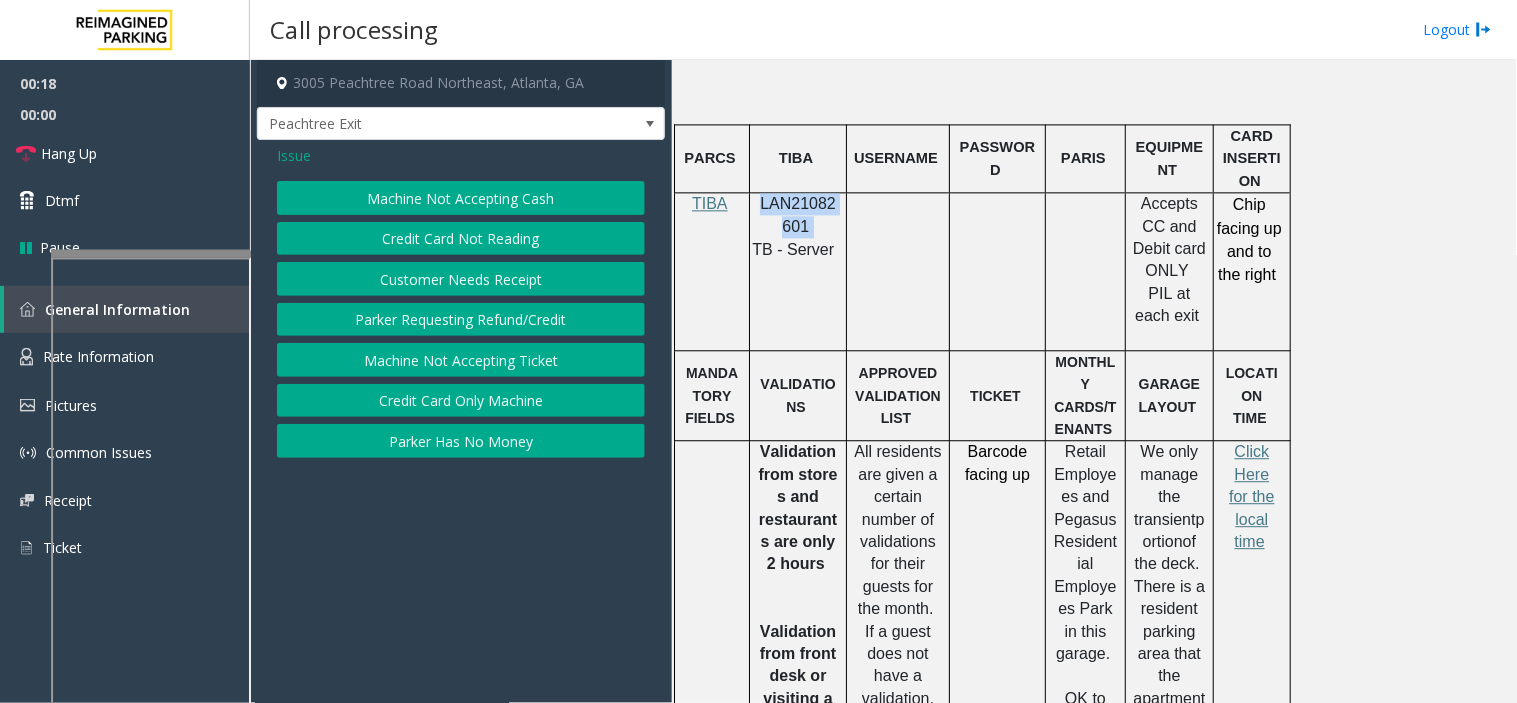 click on "Credit Card Not Reading" 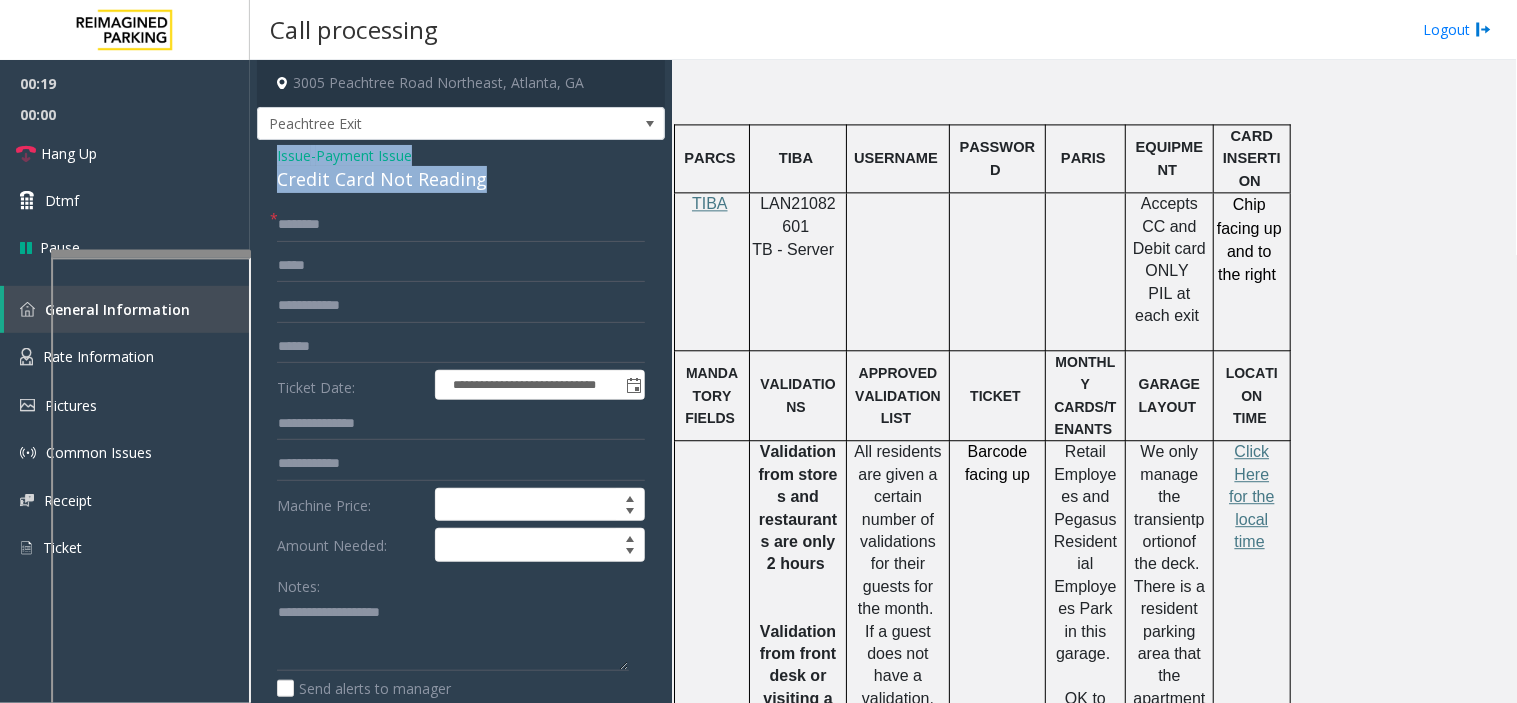 drag, startPoint x: 503, startPoint y: 182, endPoint x: 277, endPoint y: 160, distance: 227.06827 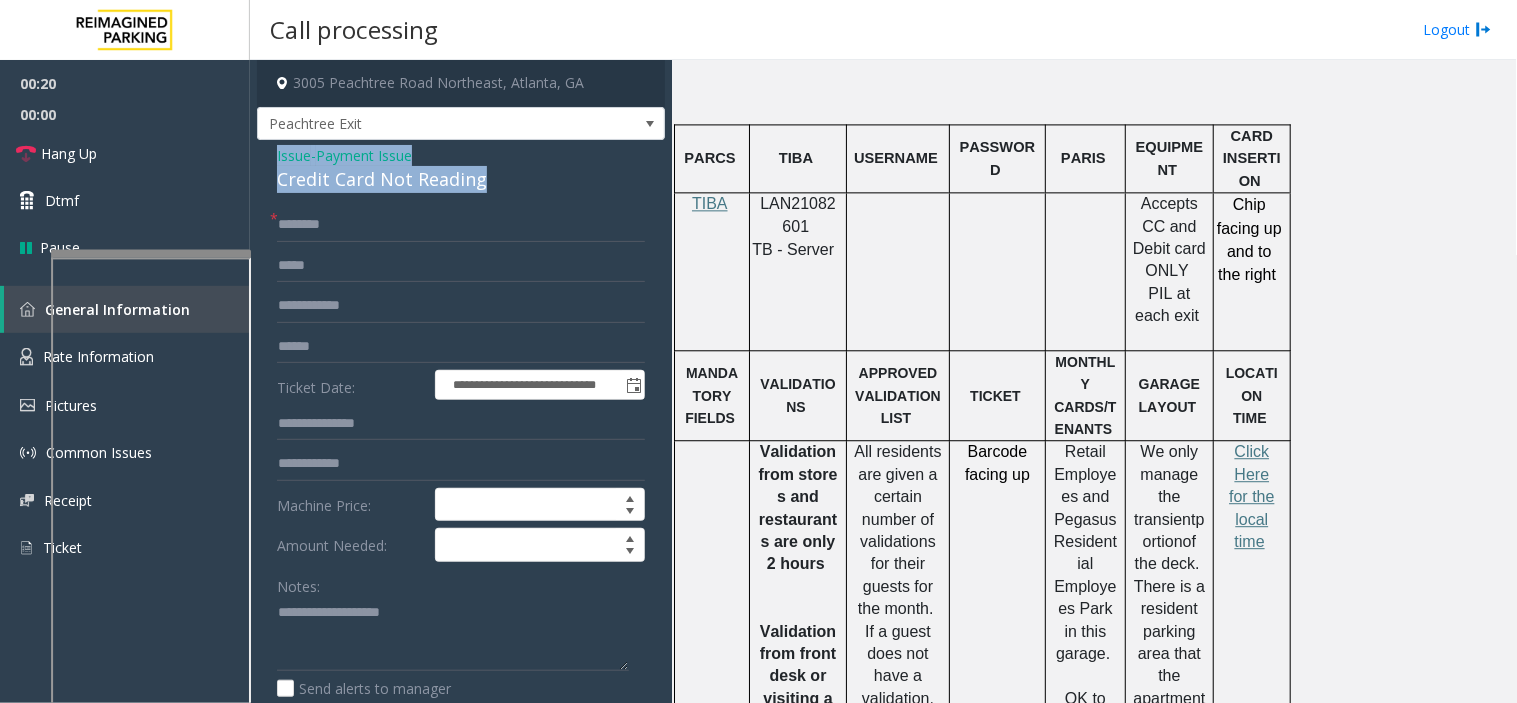 copy on "Issue  -  Payment Issue Credit Card Not Reading" 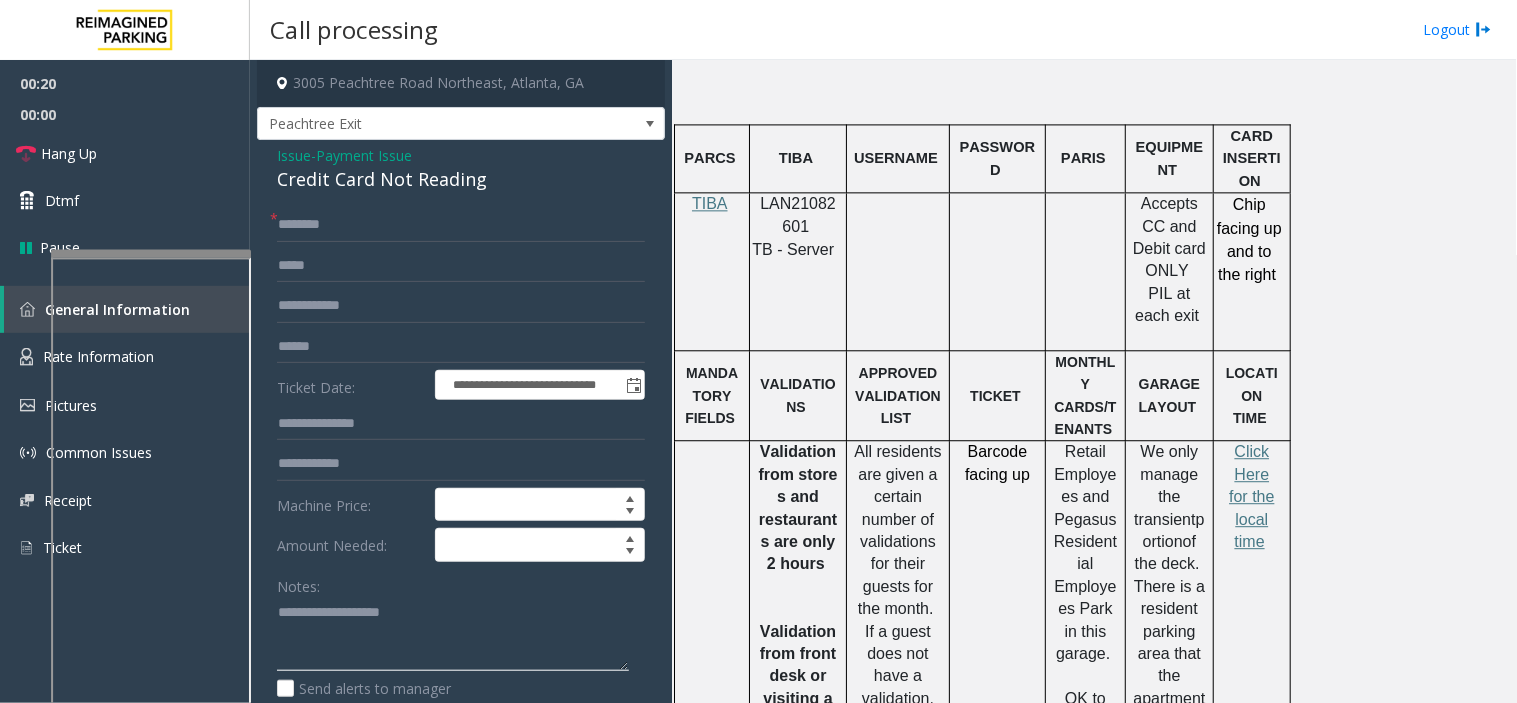 click 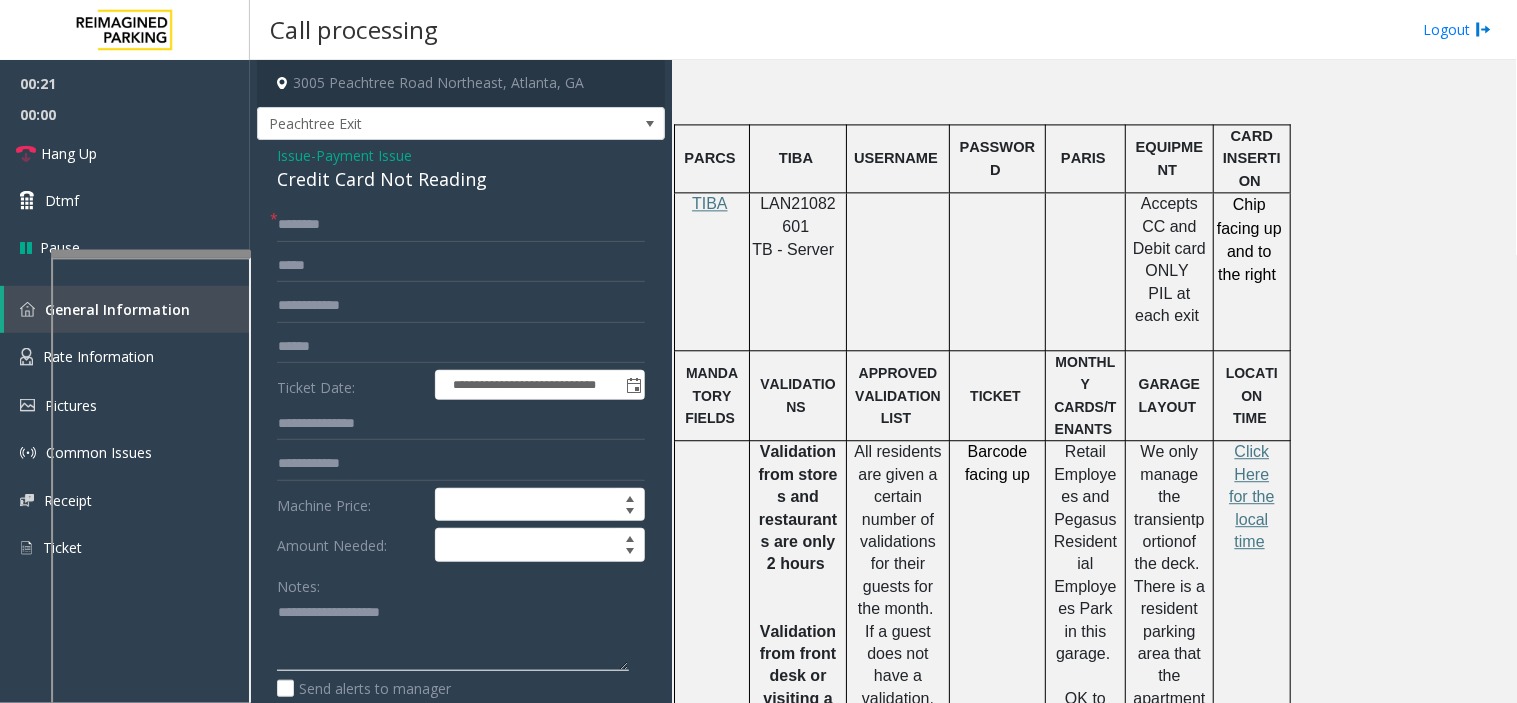 paste on "**********" 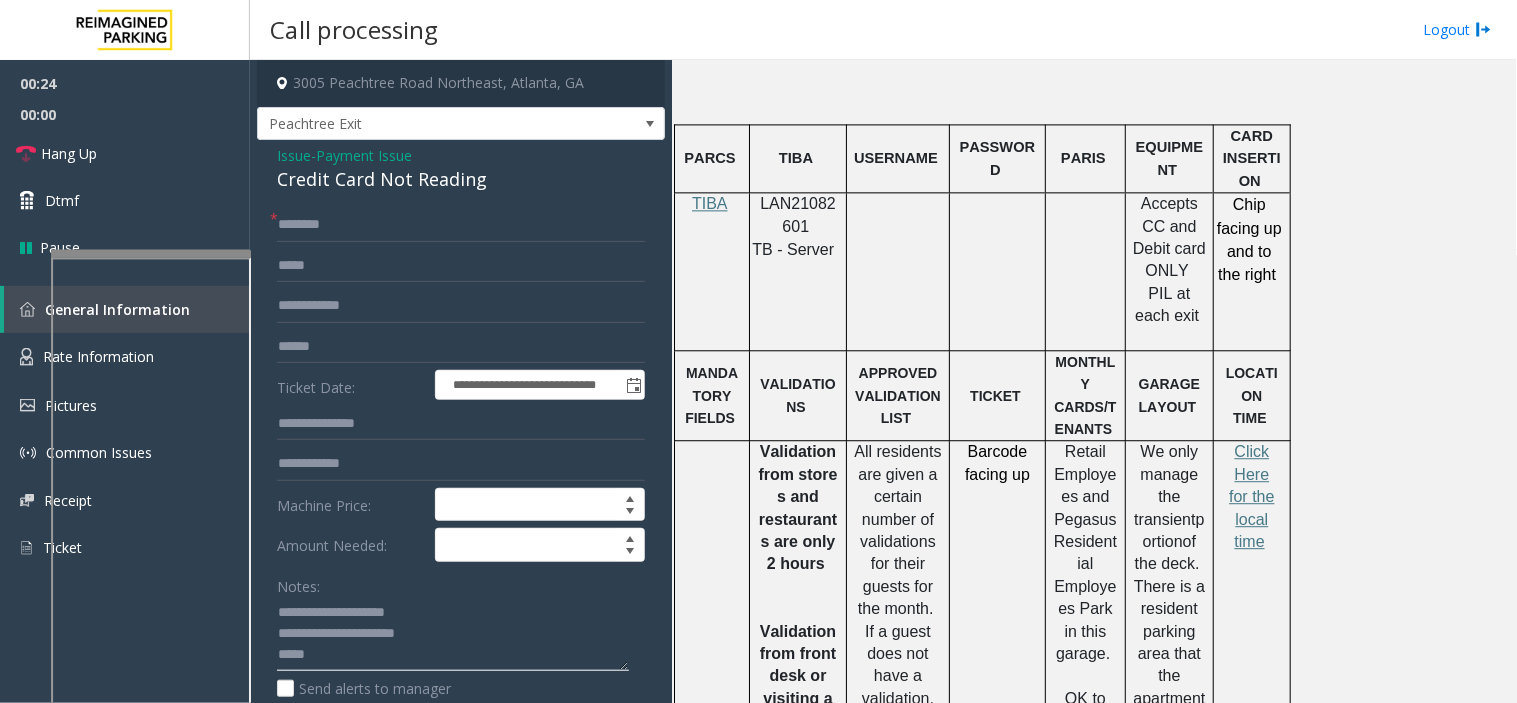 type on "**********" 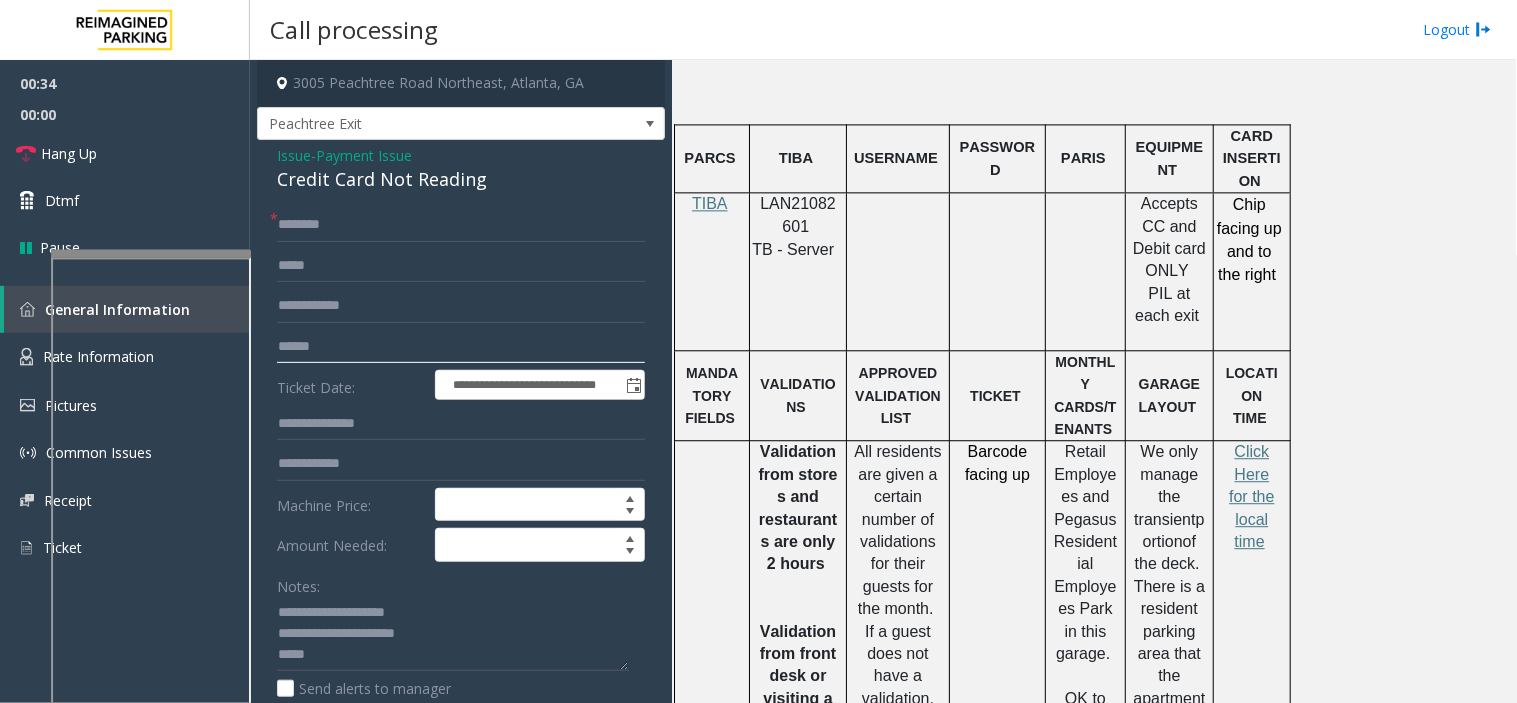 click 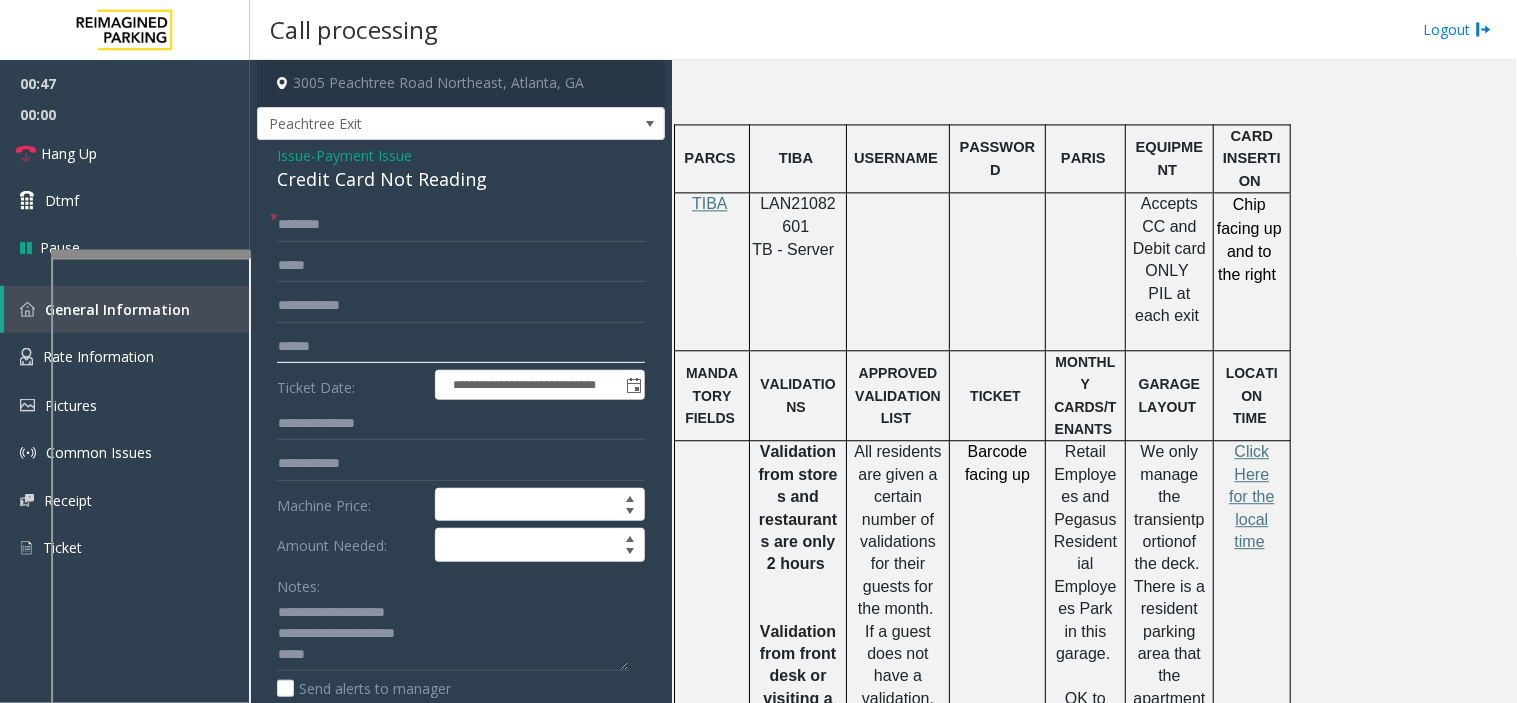 click 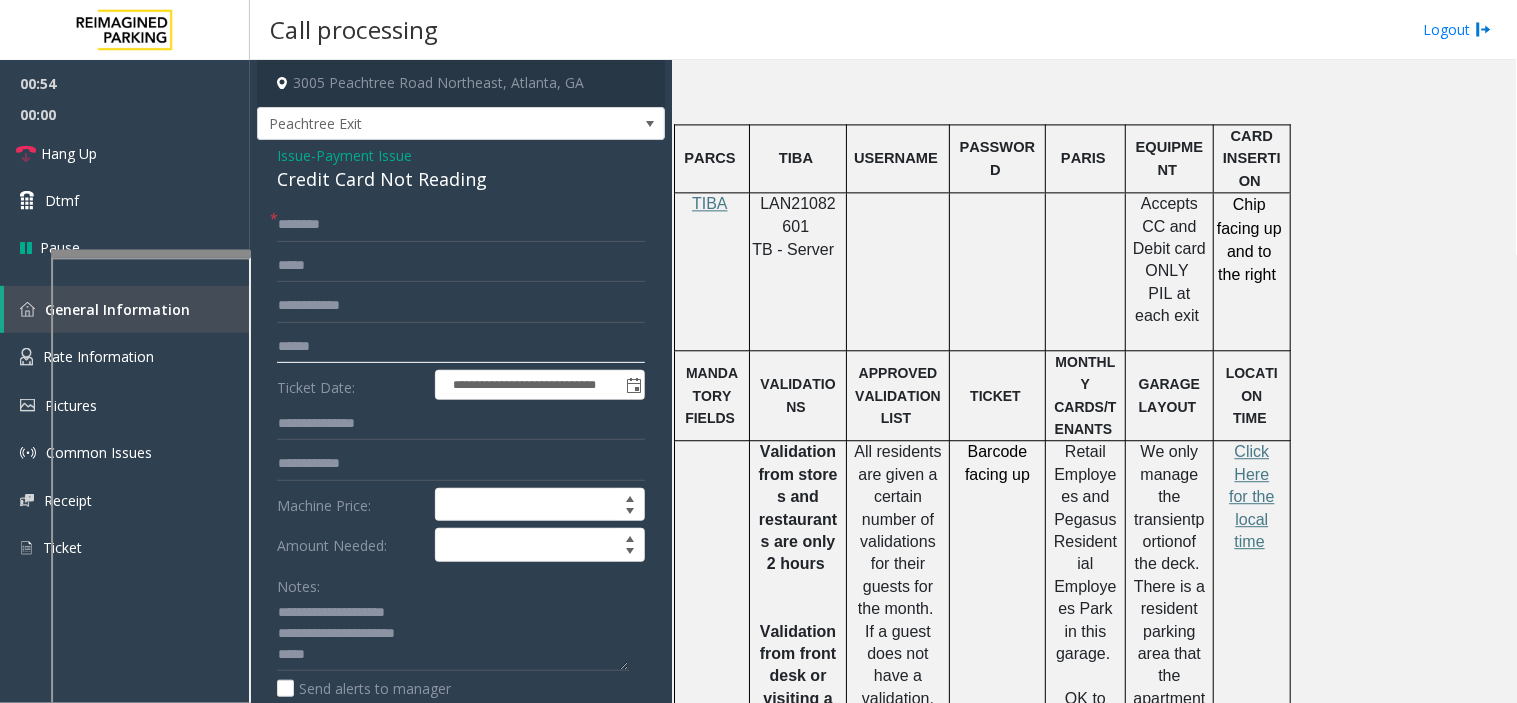 click 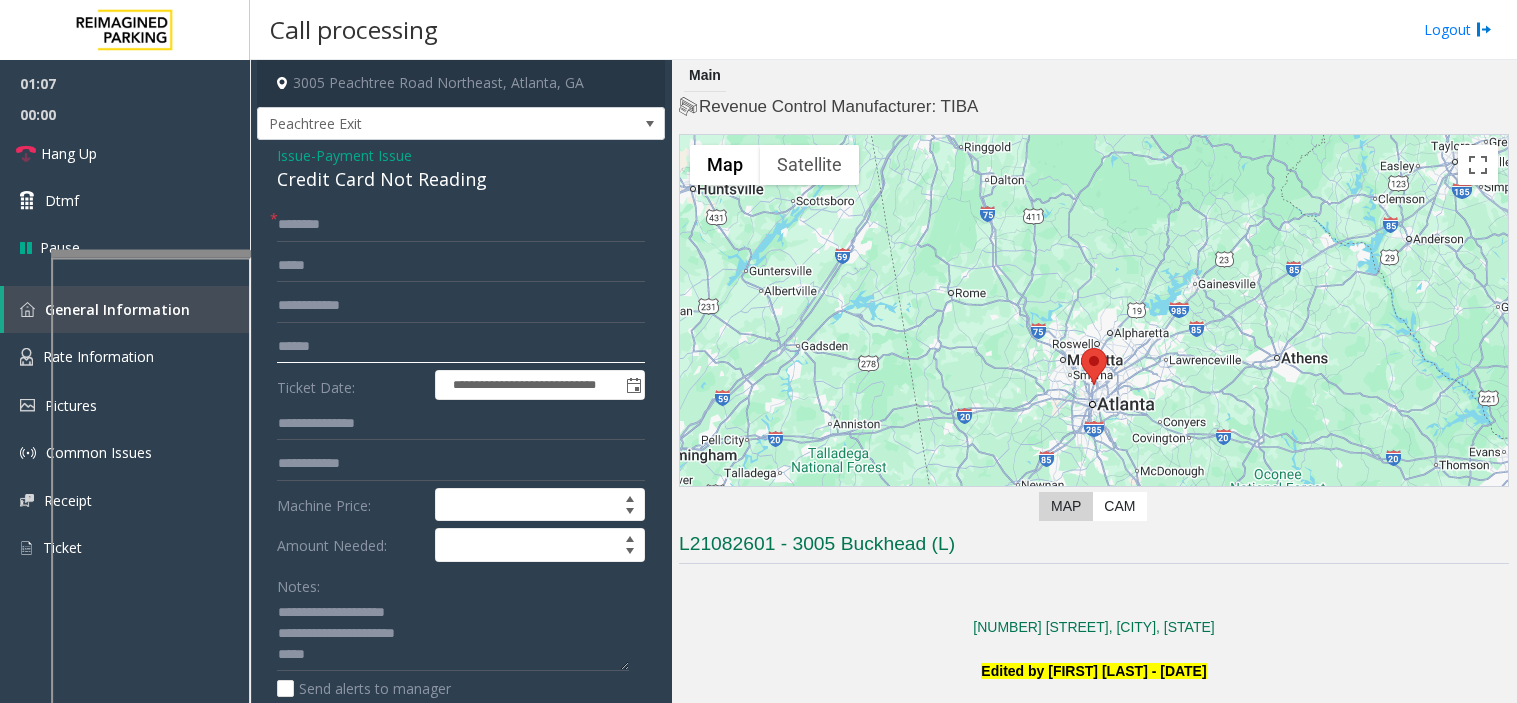 scroll, scrollTop: 0, scrollLeft: 0, axis: both 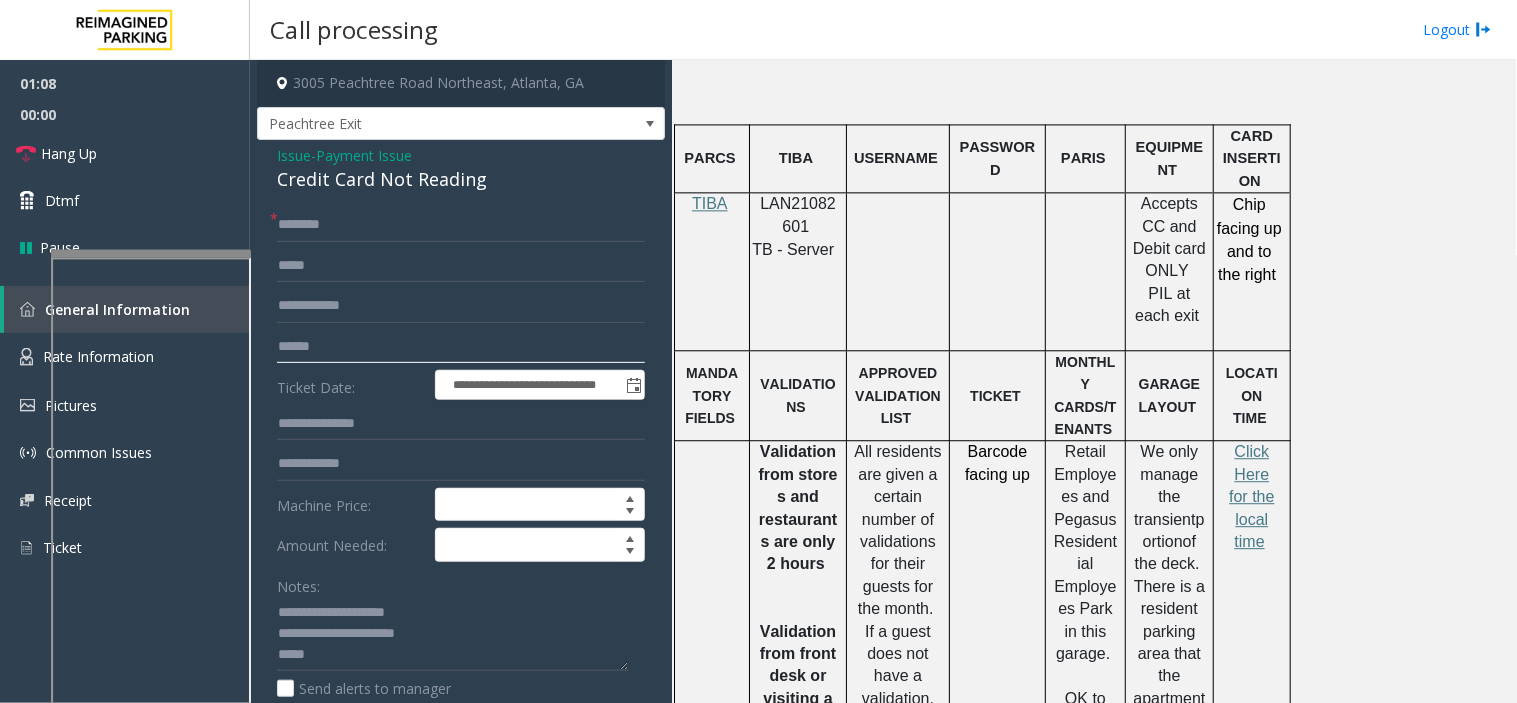 click 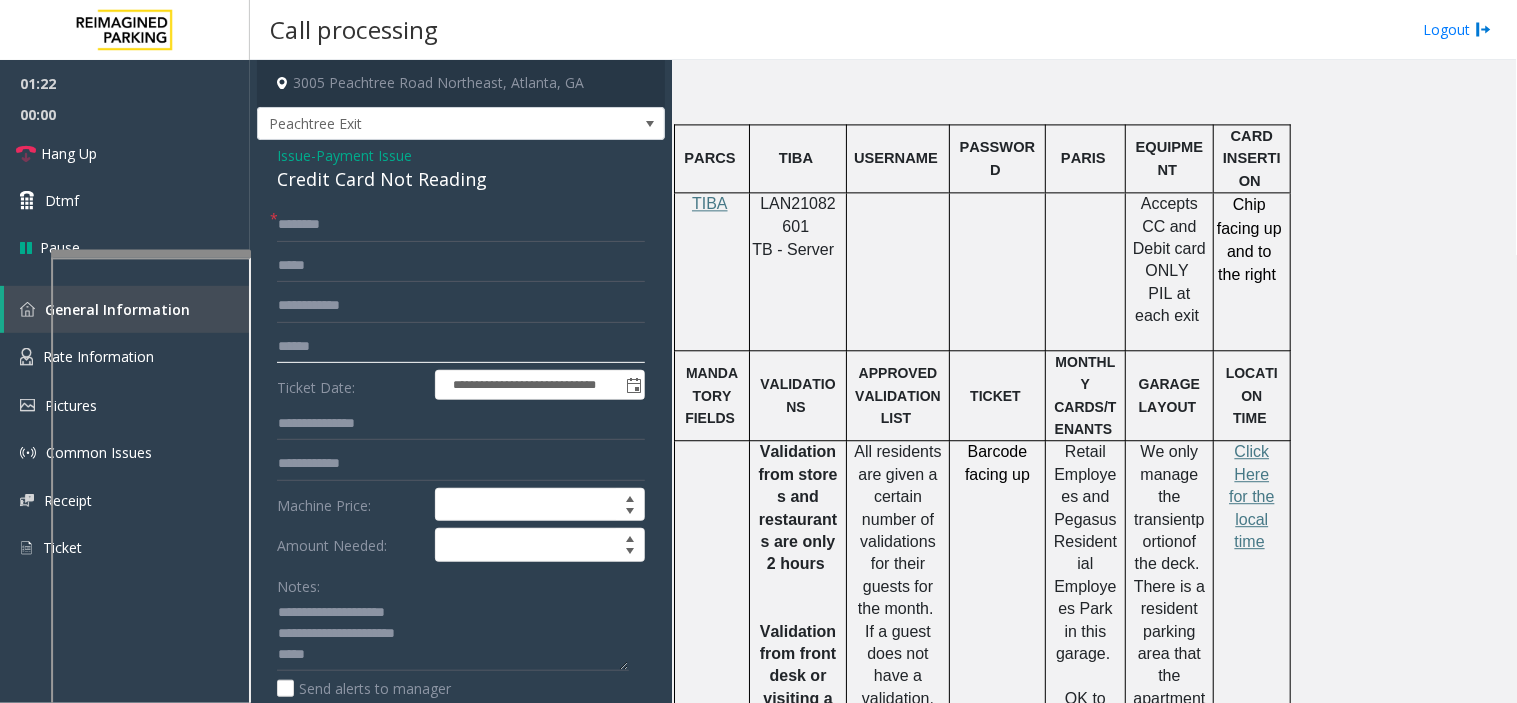 click 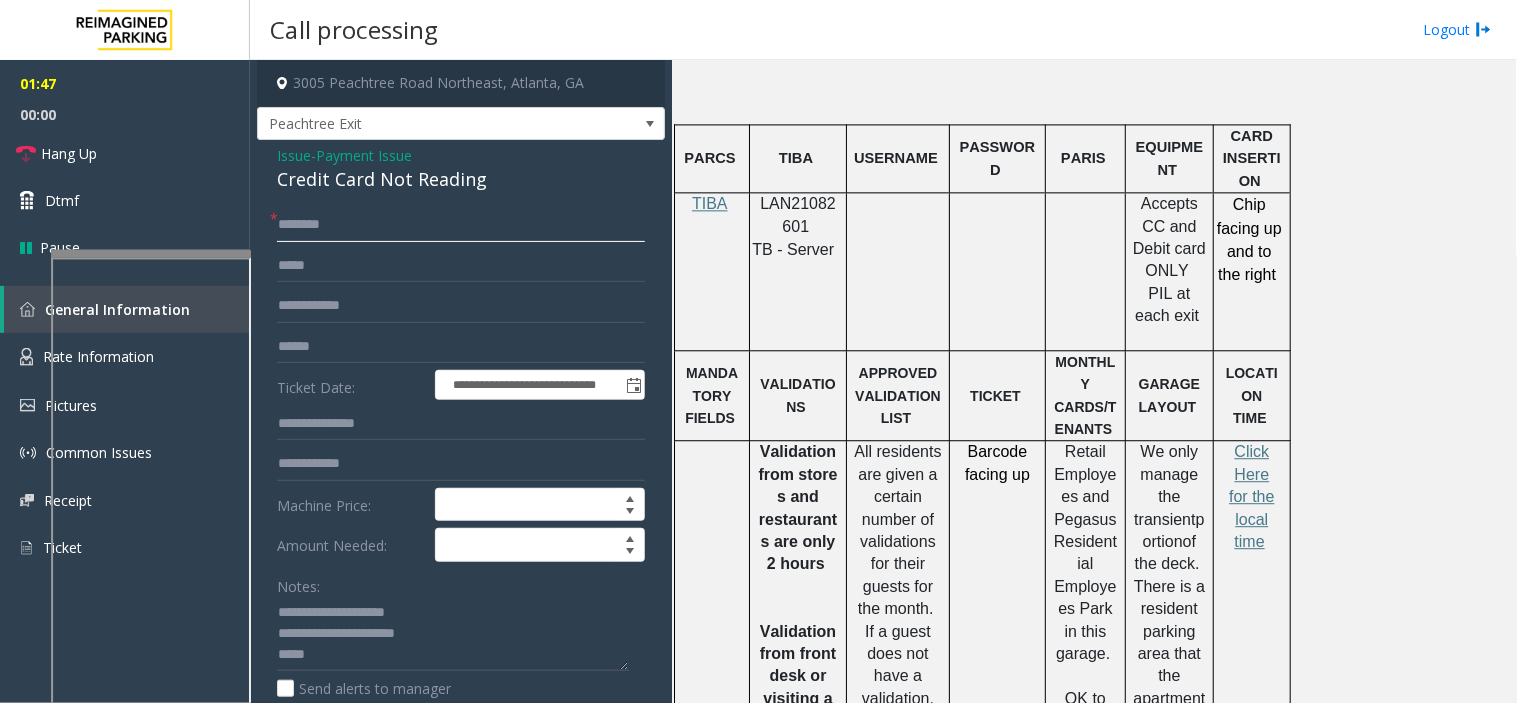 click 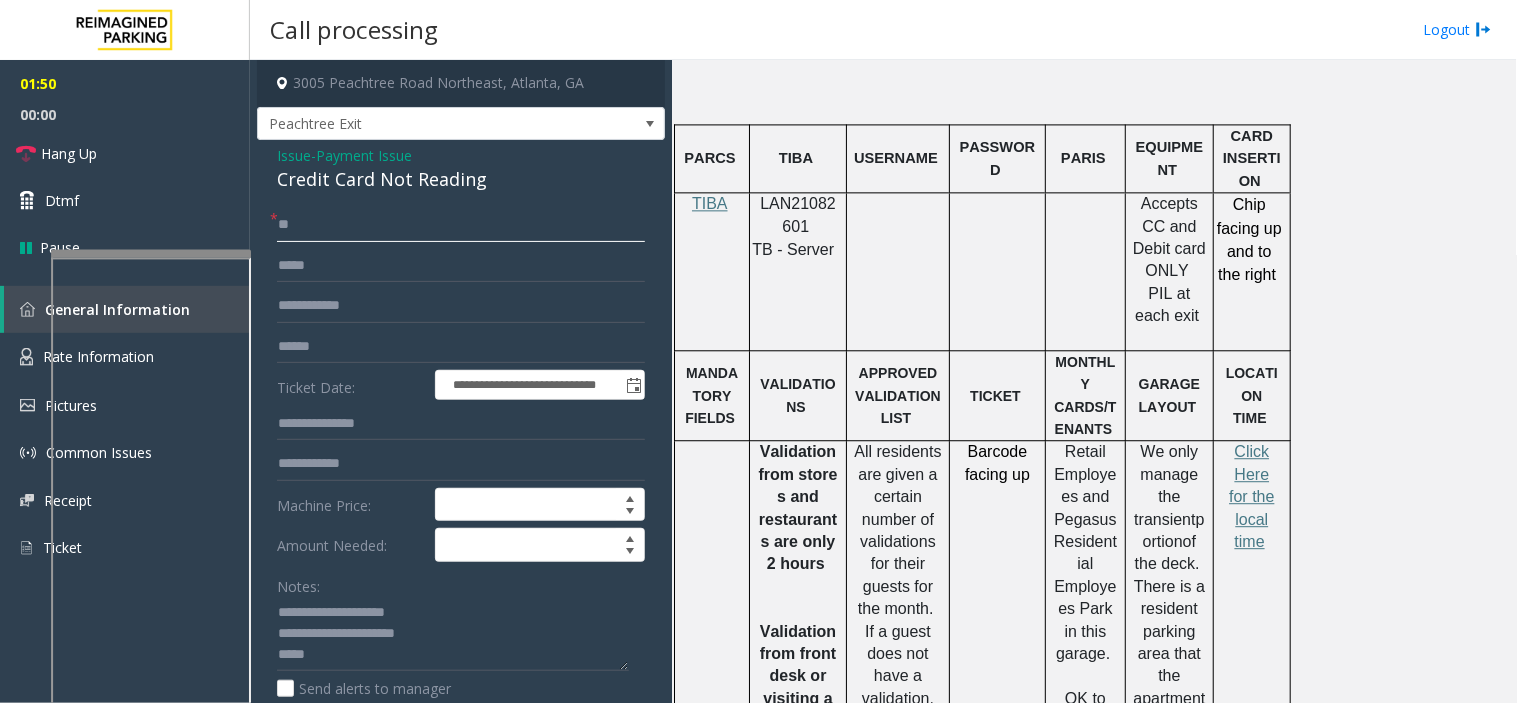 type on "**" 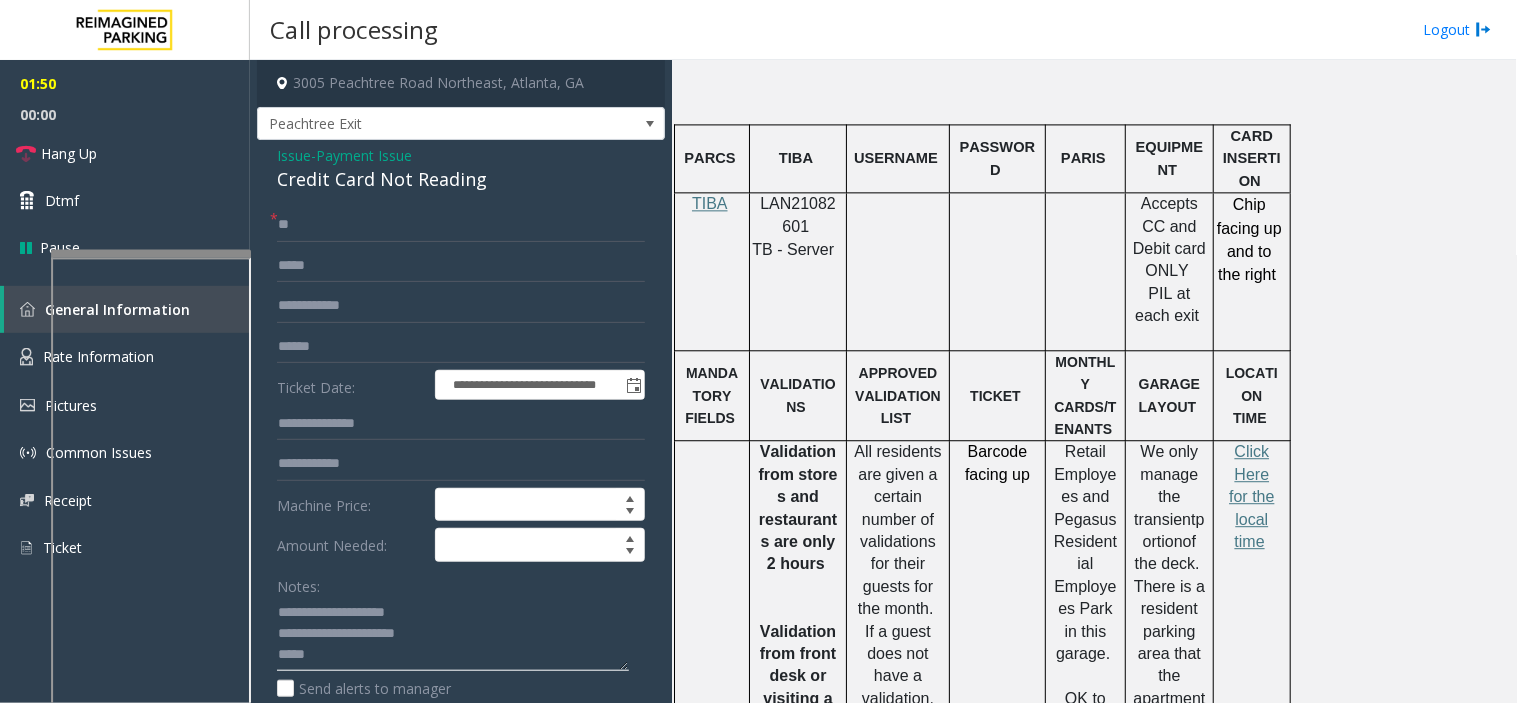 click 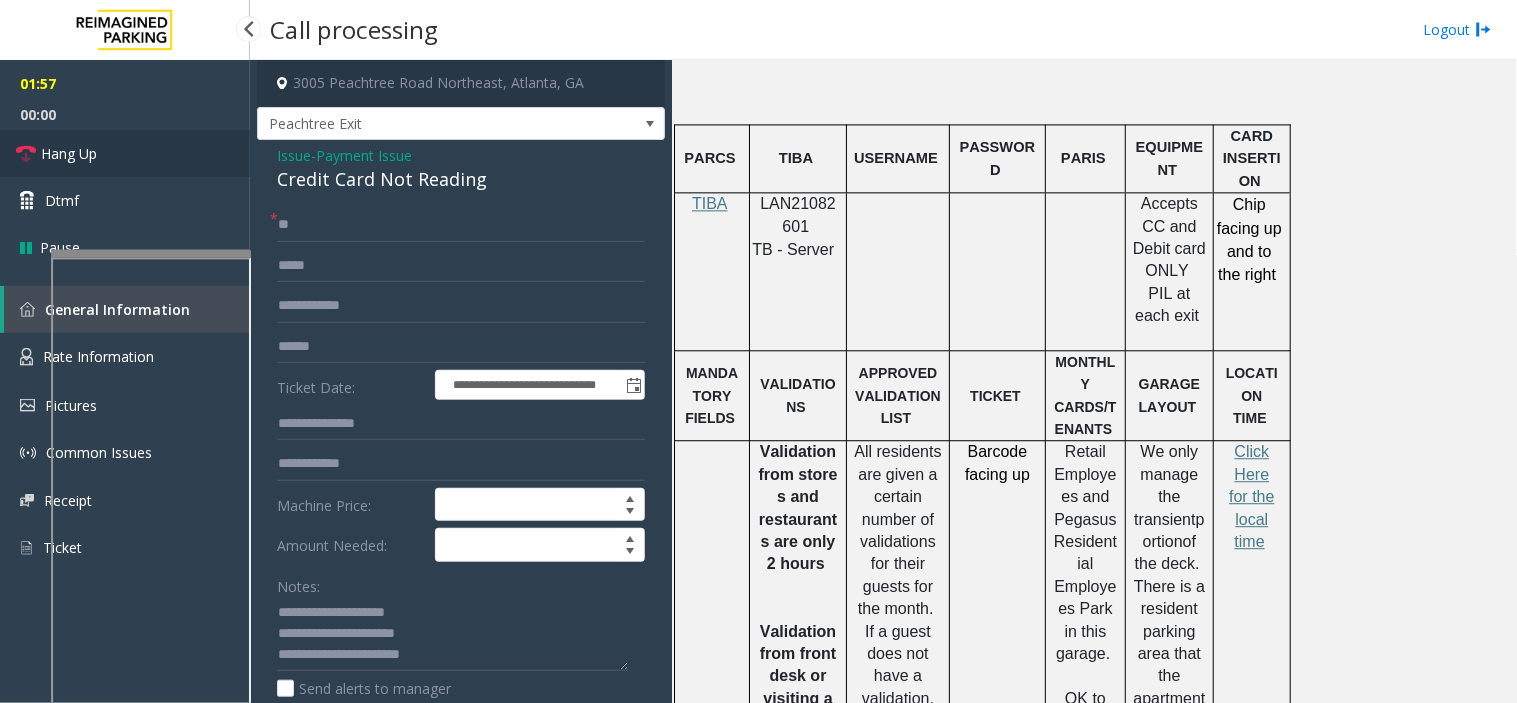 click on "Hang Up" at bounding box center [125, 153] 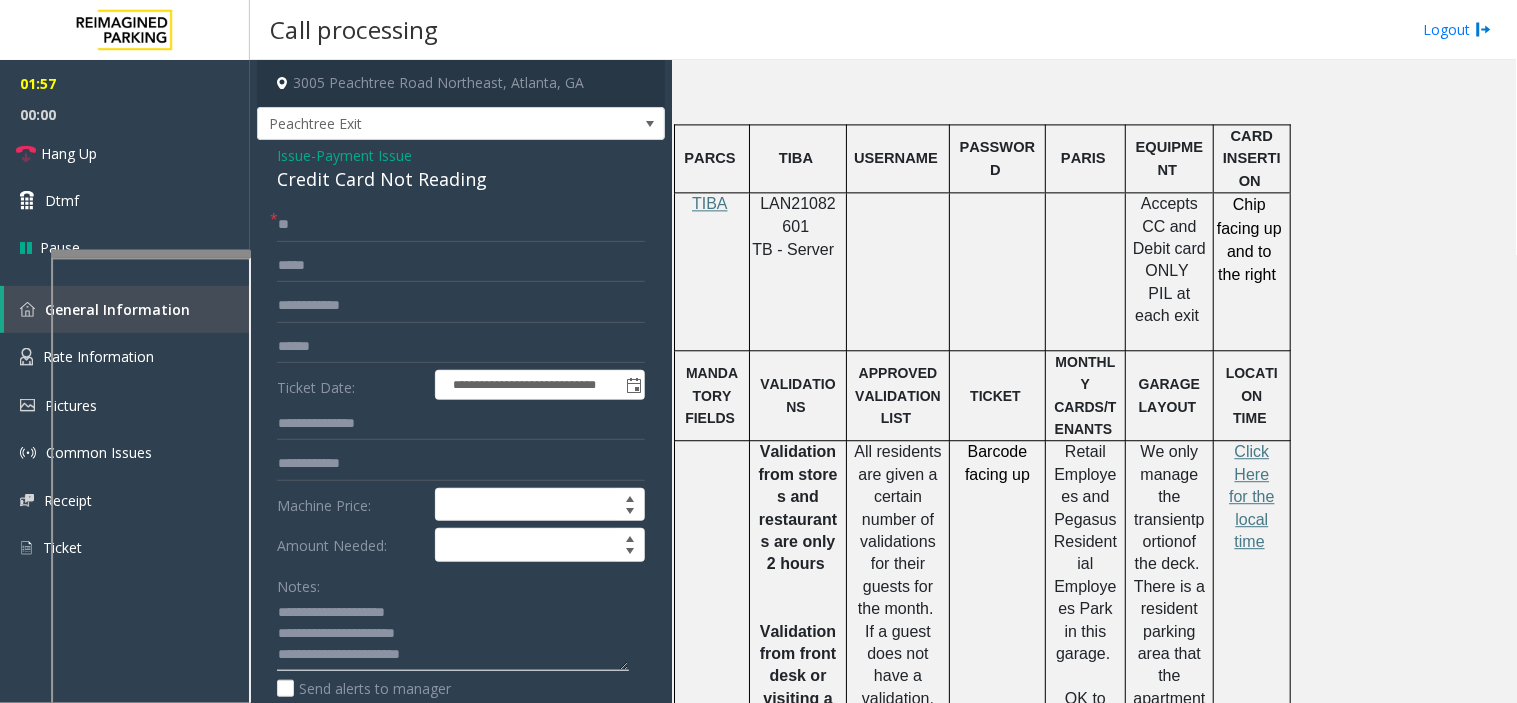 click 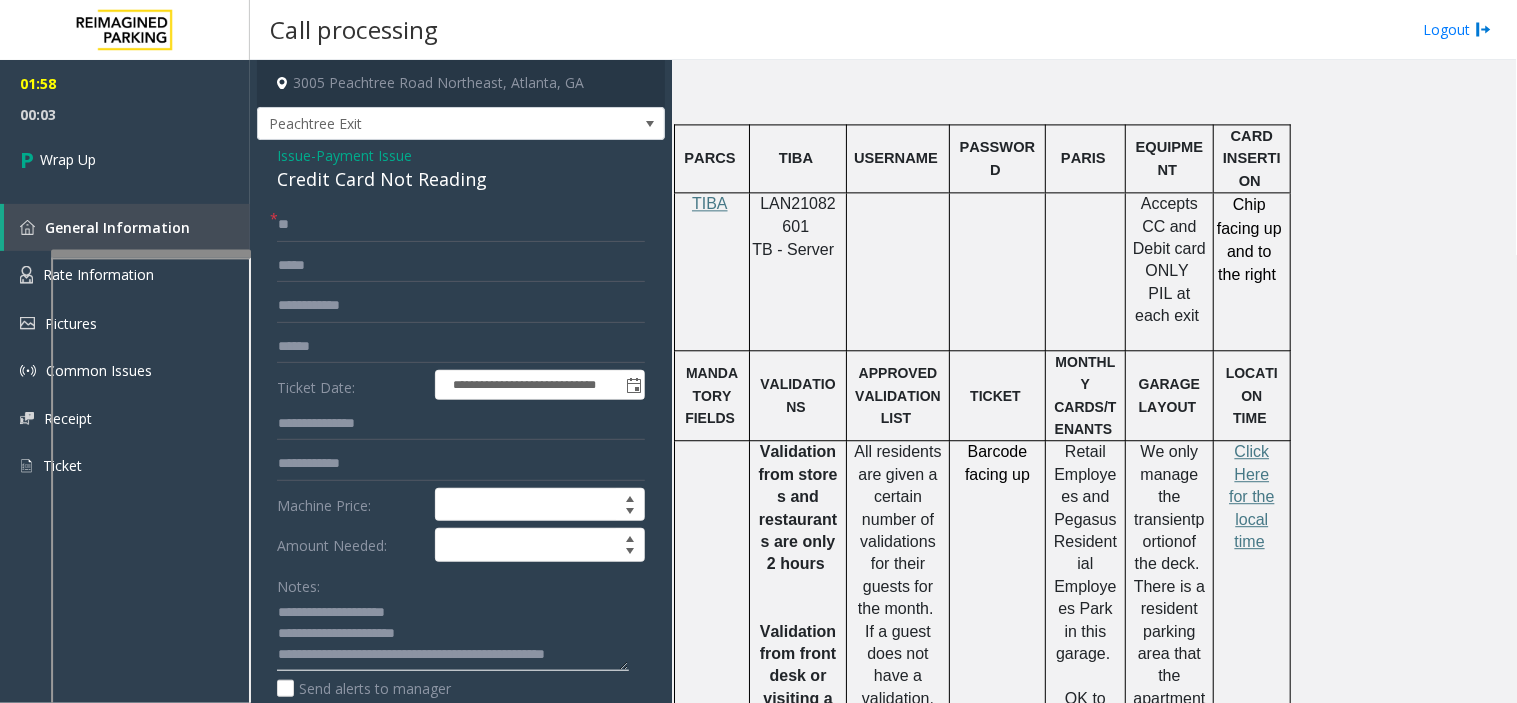 scroll, scrollTop: 14, scrollLeft: 0, axis: vertical 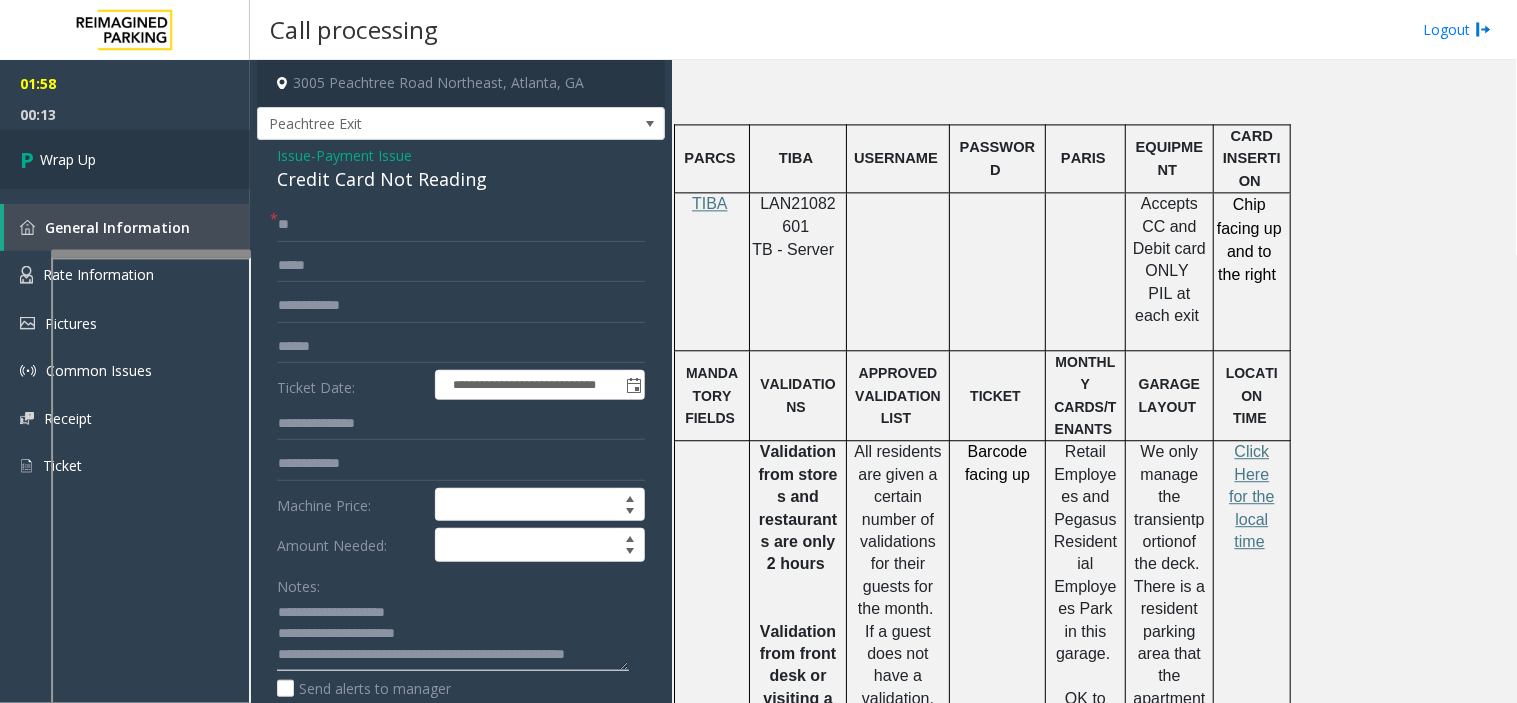 type on "**********" 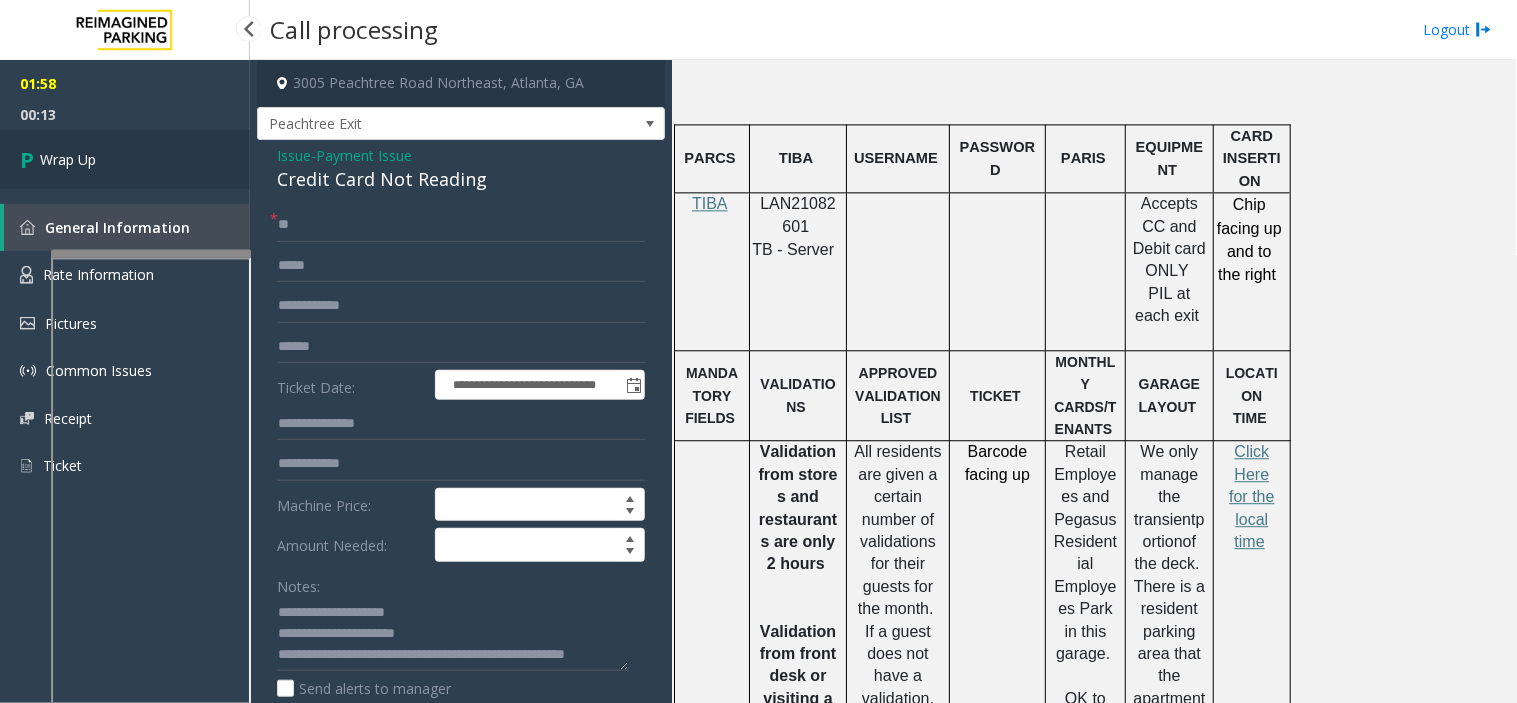 click on "Wrap Up" at bounding box center [125, 159] 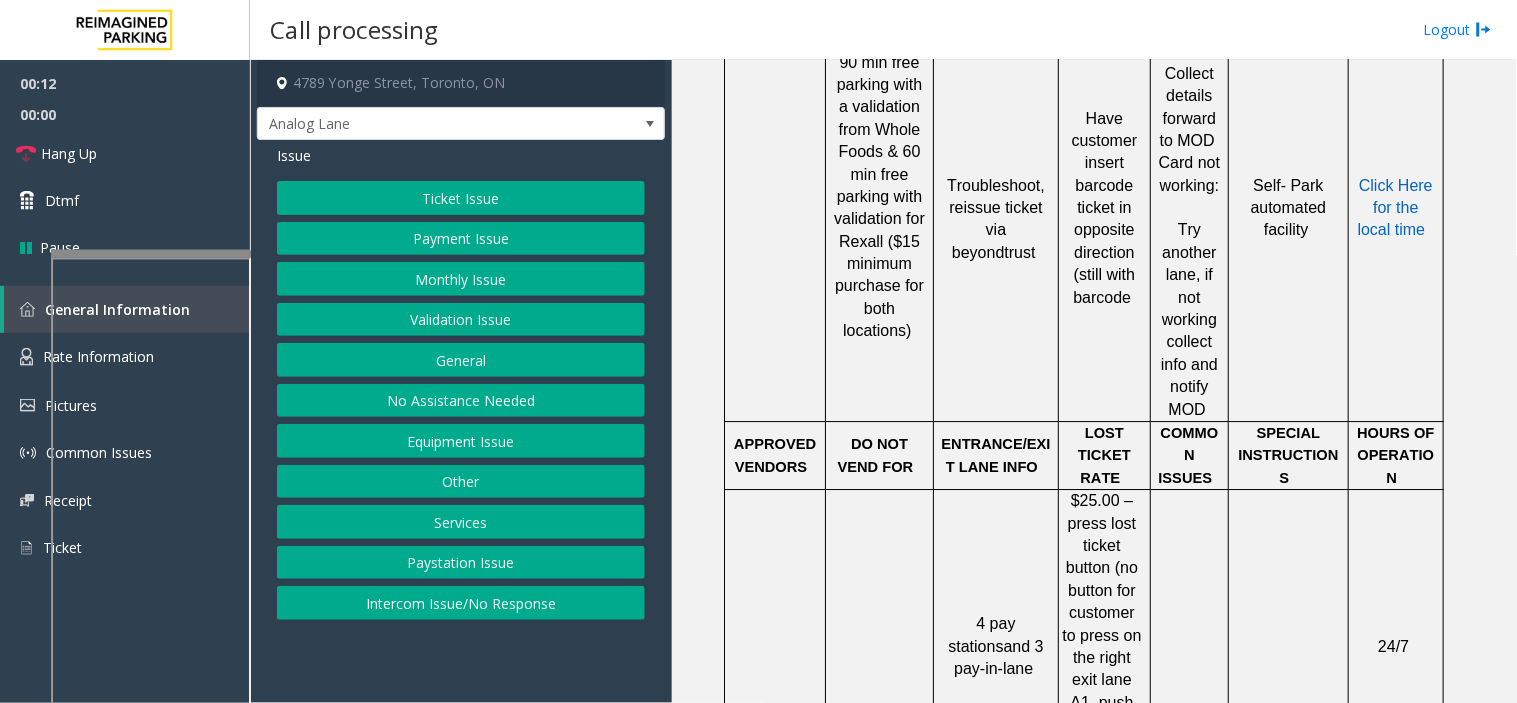 scroll, scrollTop: 873, scrollLeft: 0, axis: vertical 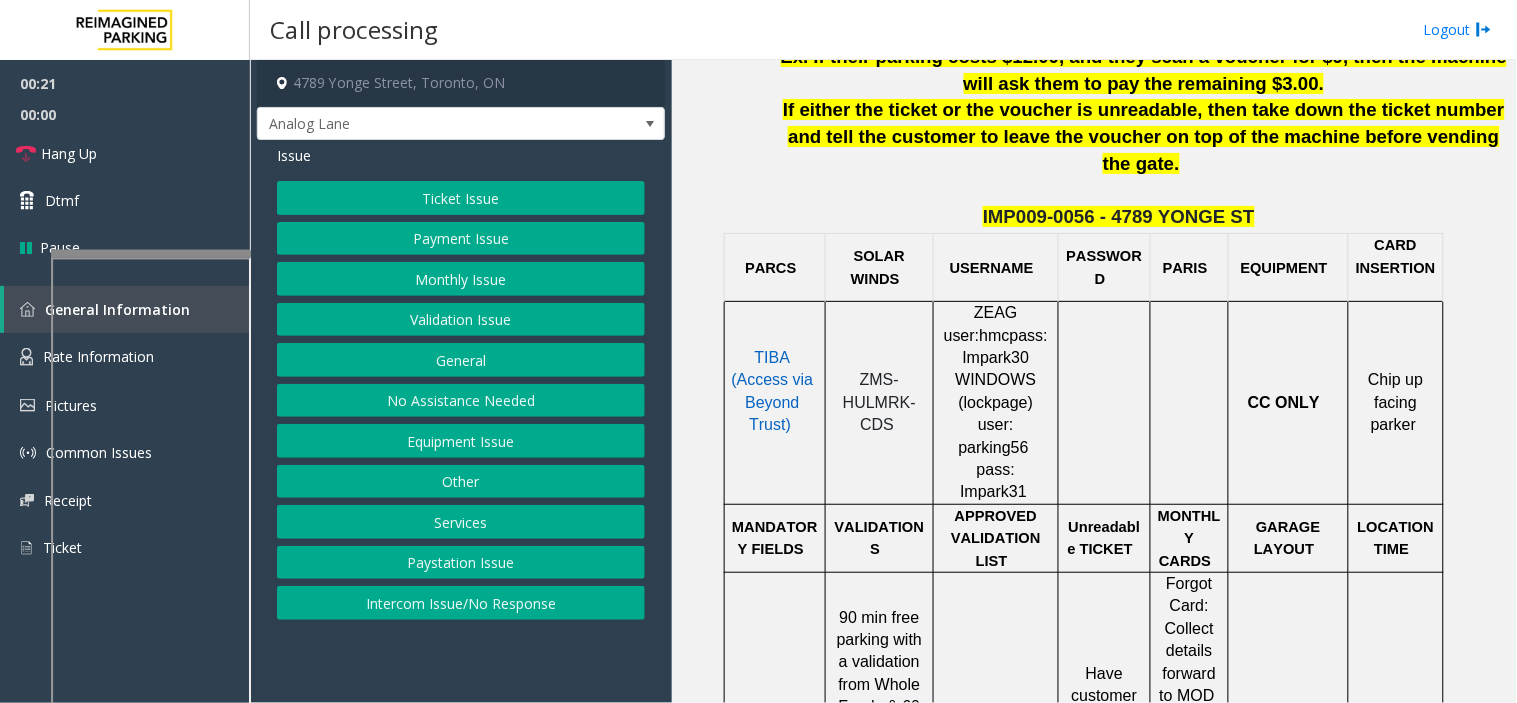 click on "Payment Issue" 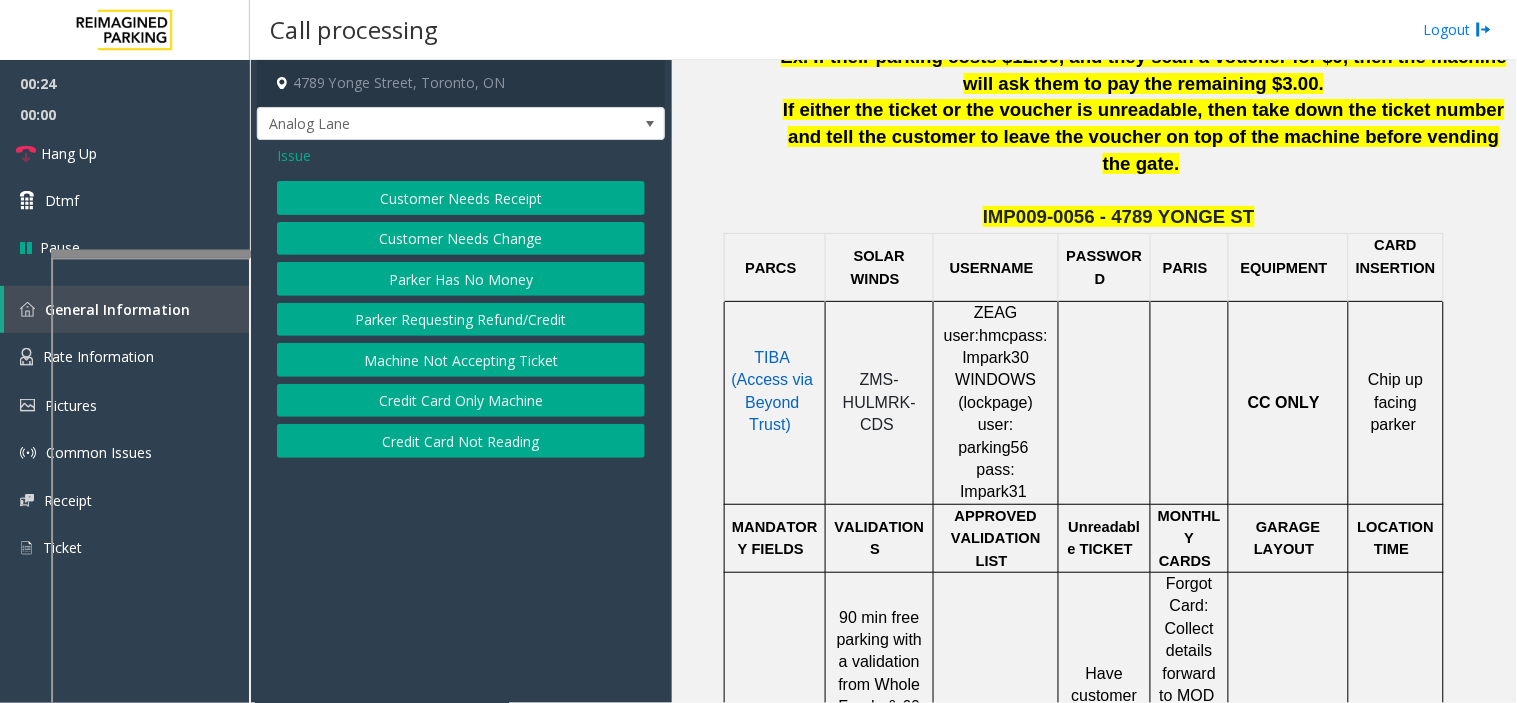 click on "Credit Card Only Machine" 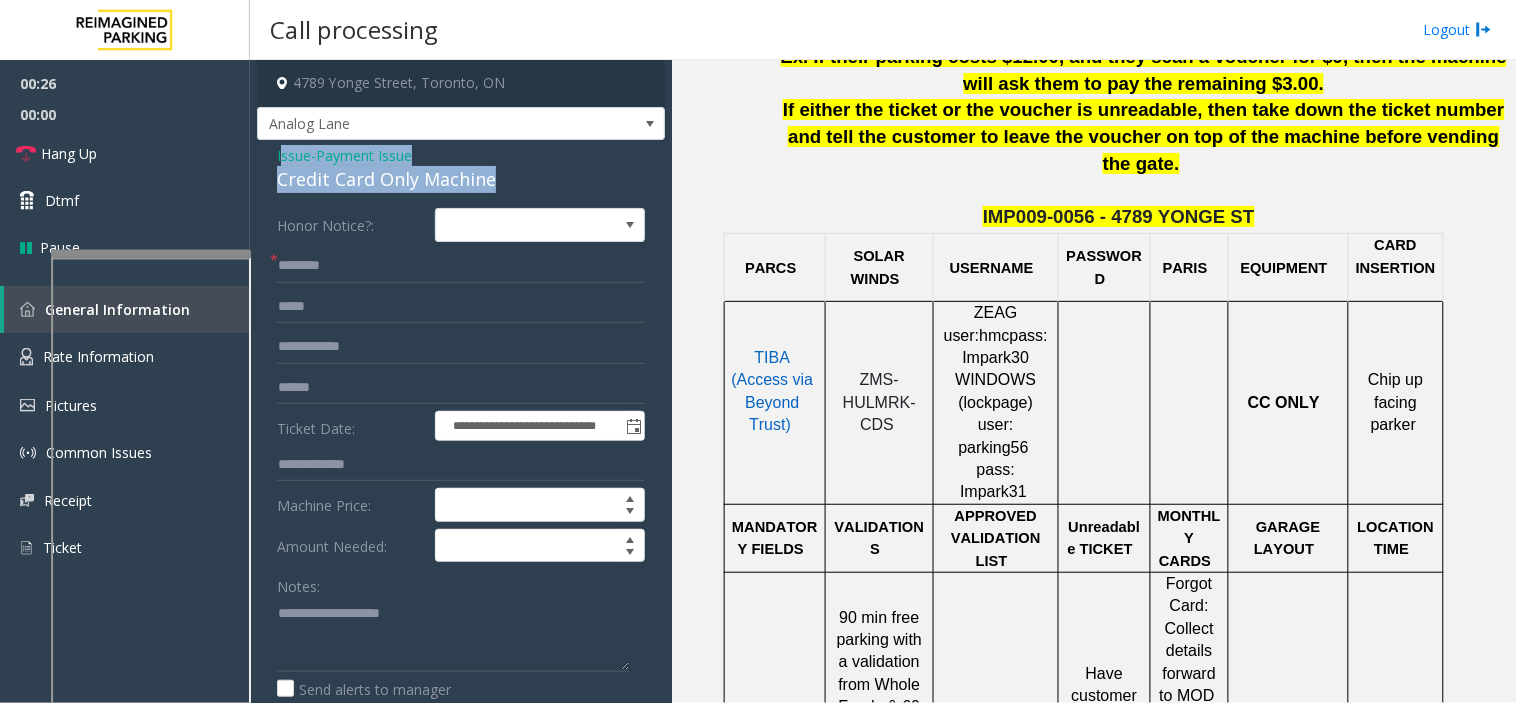 drag, startPoint x: 503, startPoint y: 180, endPoint x: 280, endPoint y: 157, distance: 224.18297 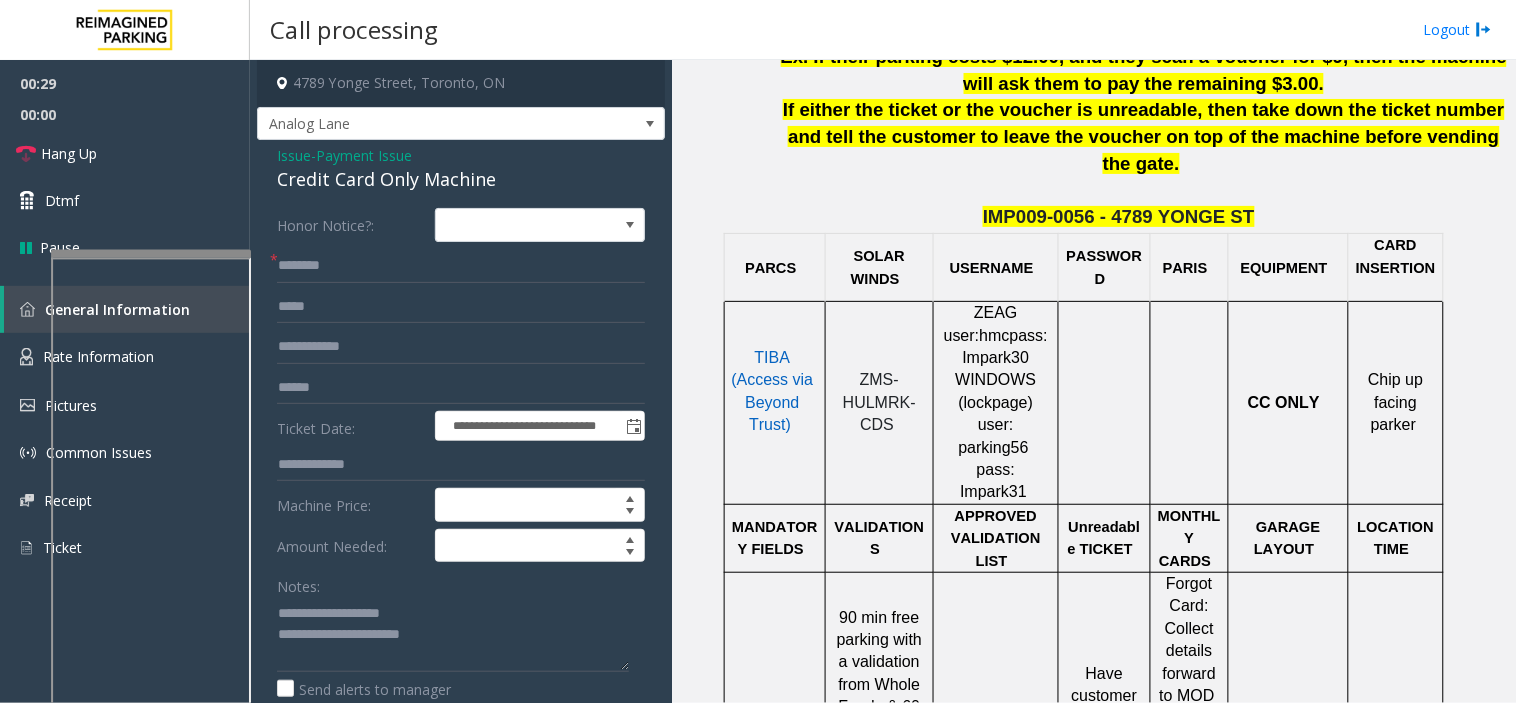 click on "**********" 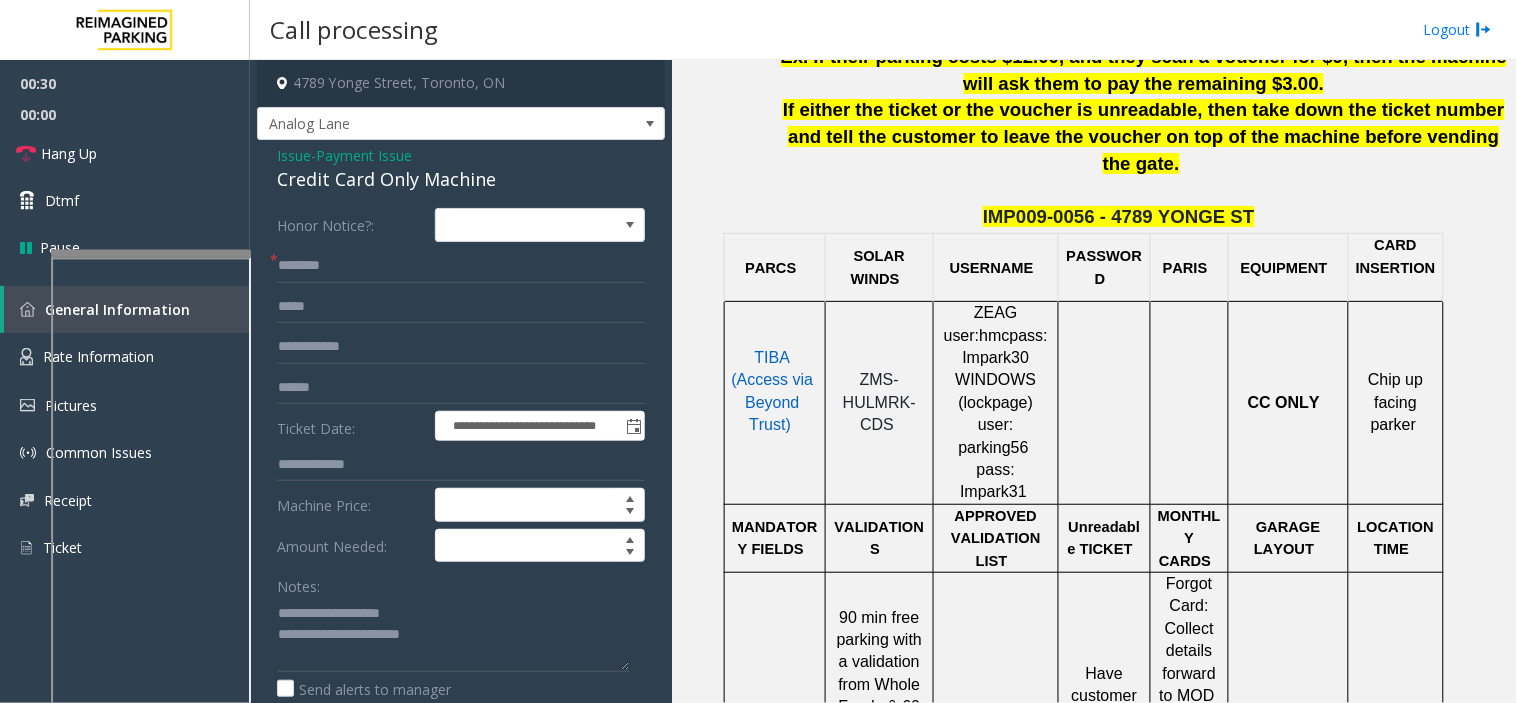 drag, startPoint x: 275, startPoint y: 613, endPoint x: 286, endPoint y: 615, distance: 11.18034 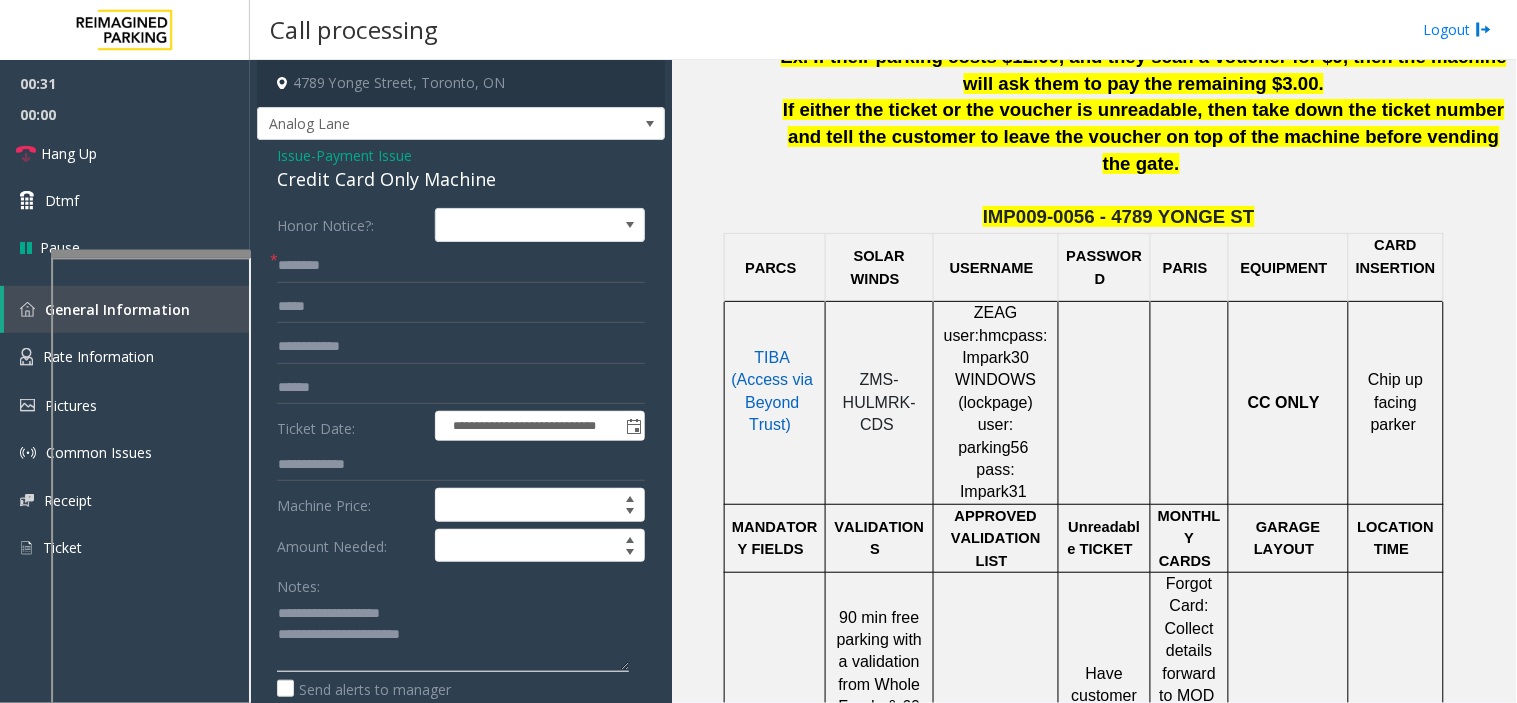 click 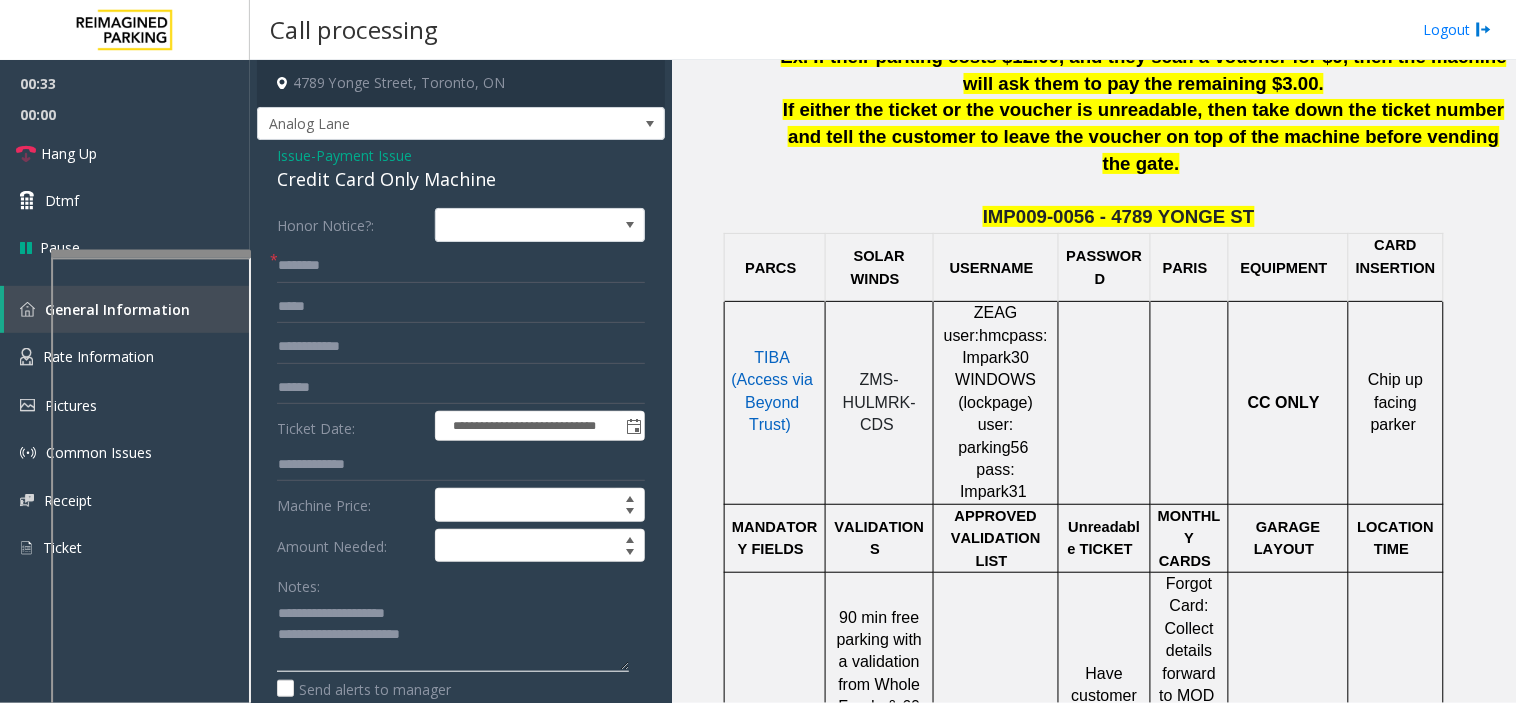 click 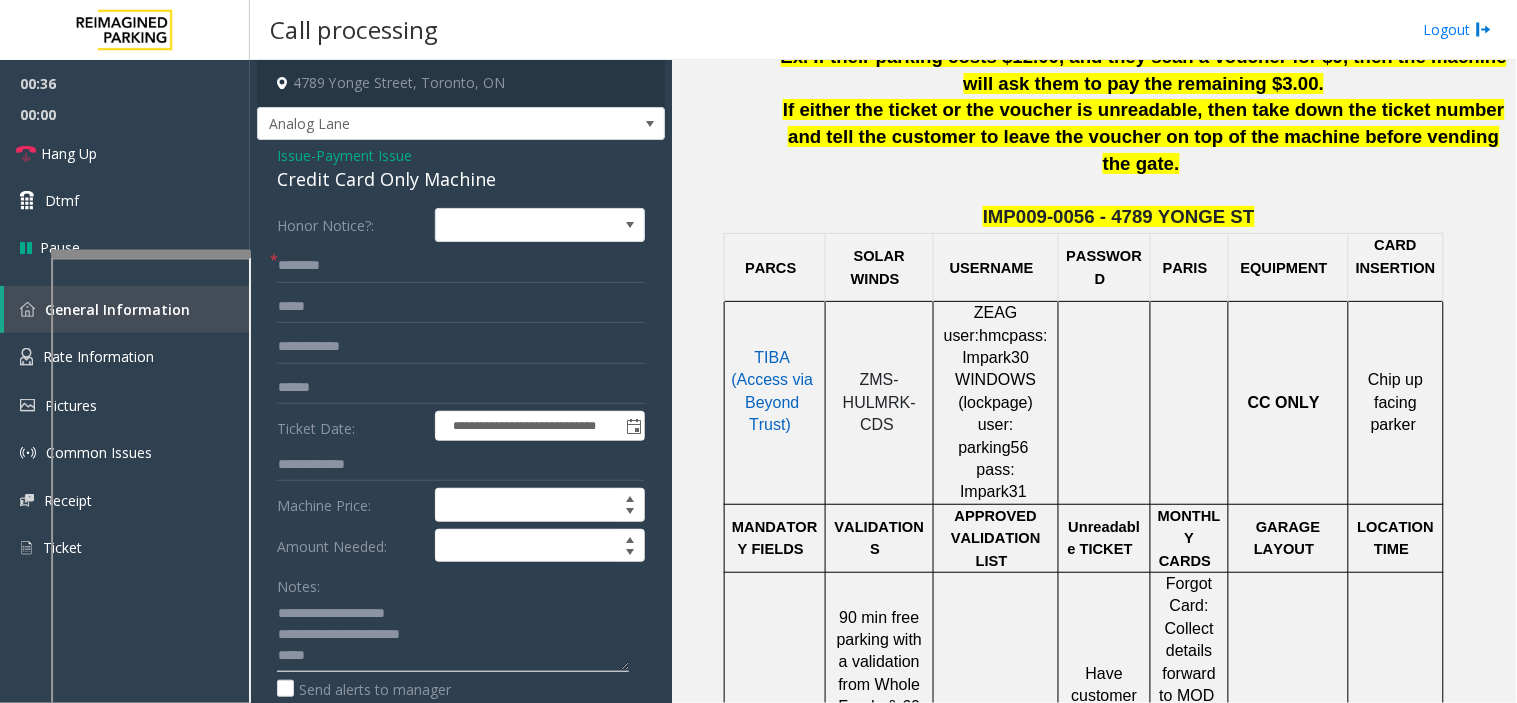 type on "**********" 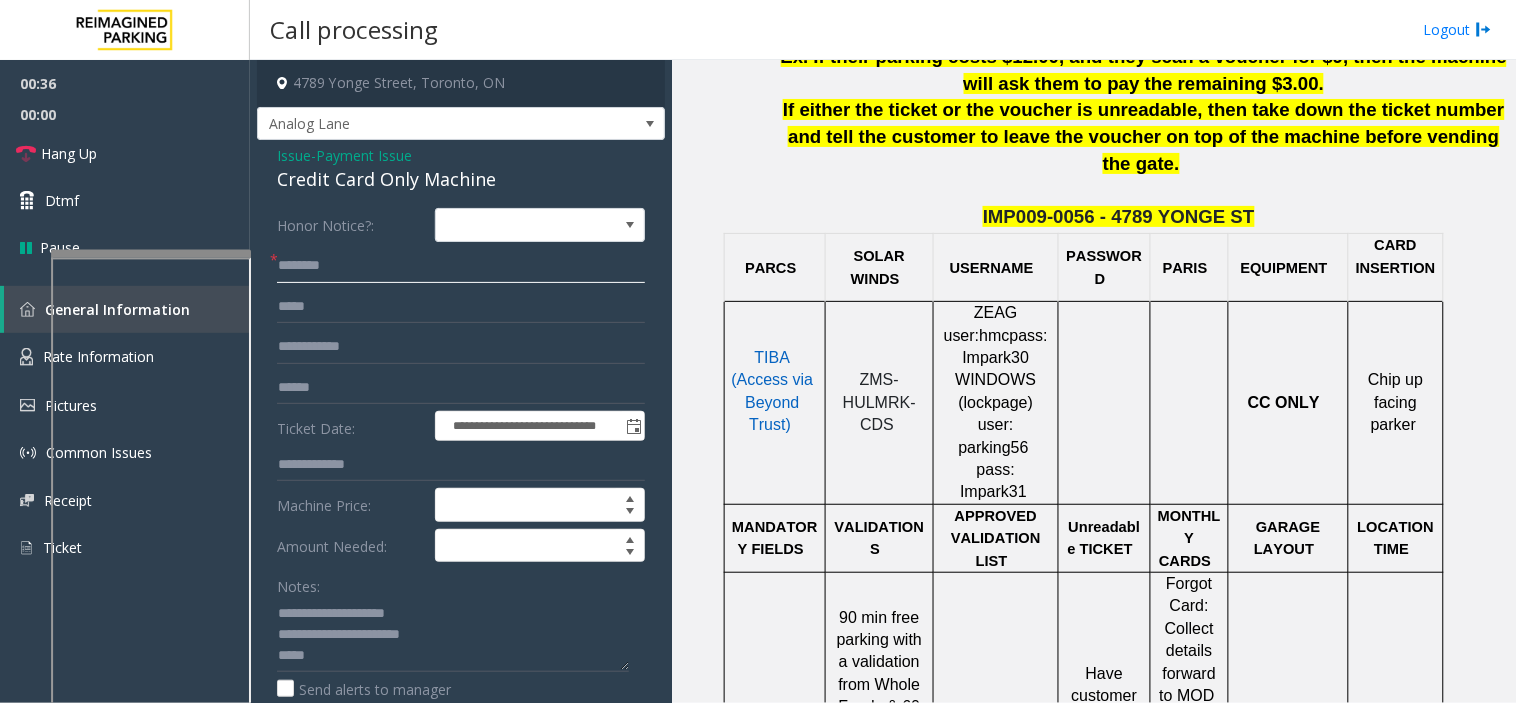 click 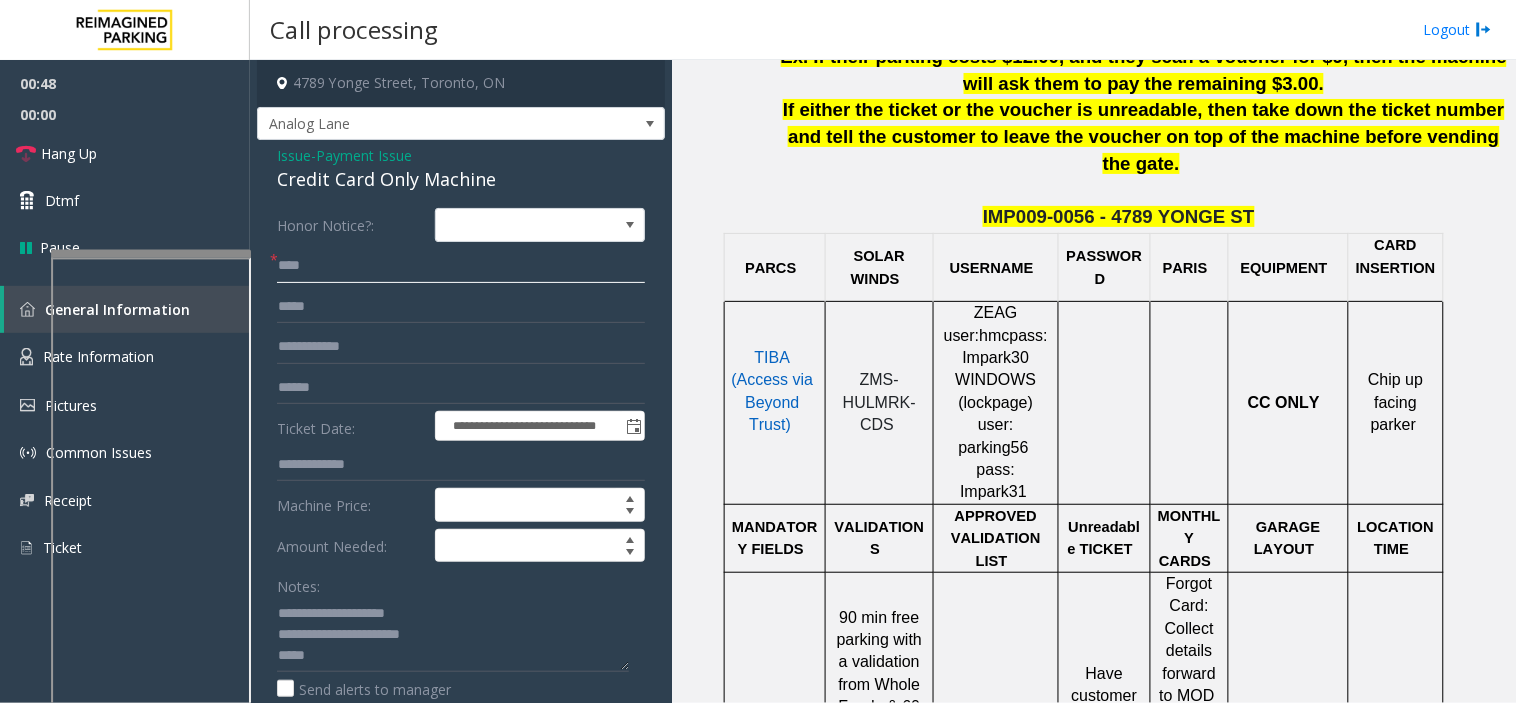 type on "****" 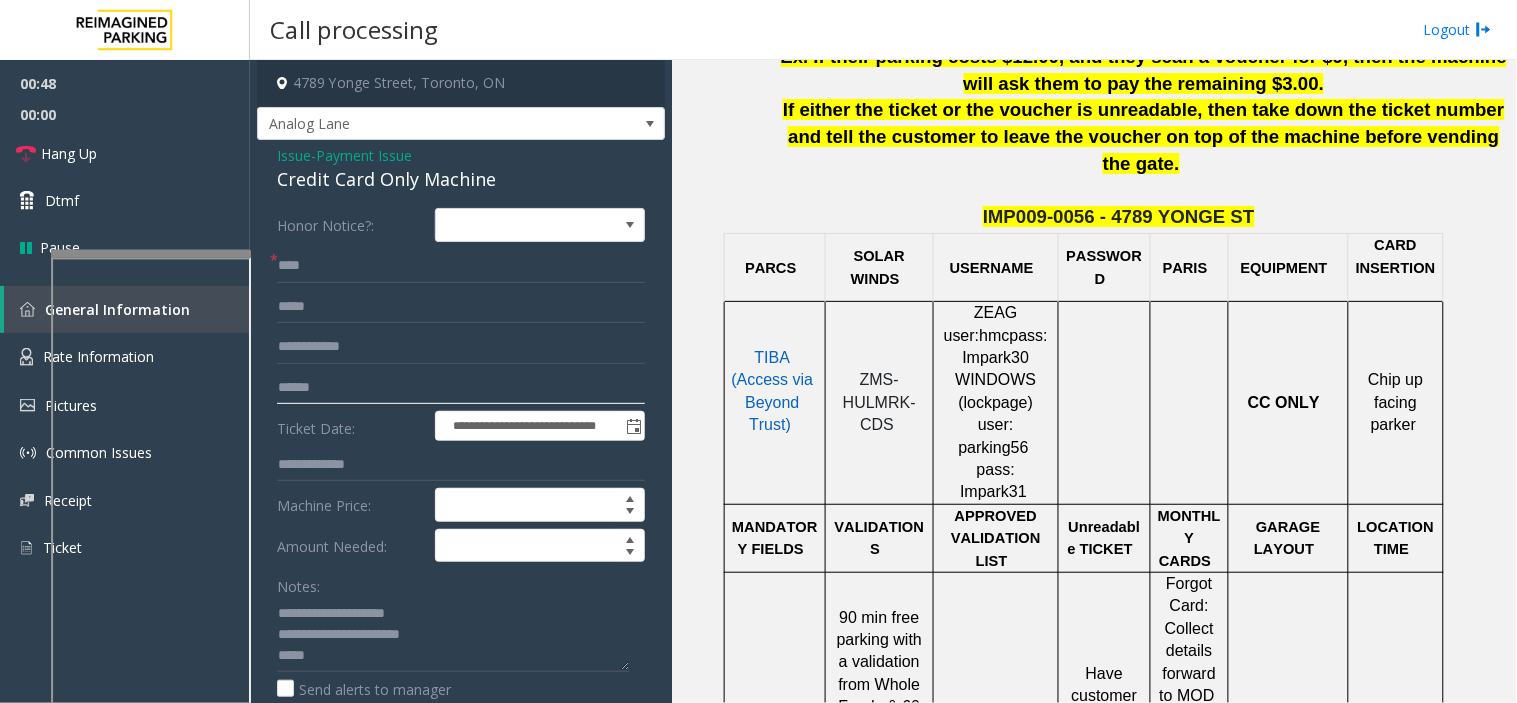 click 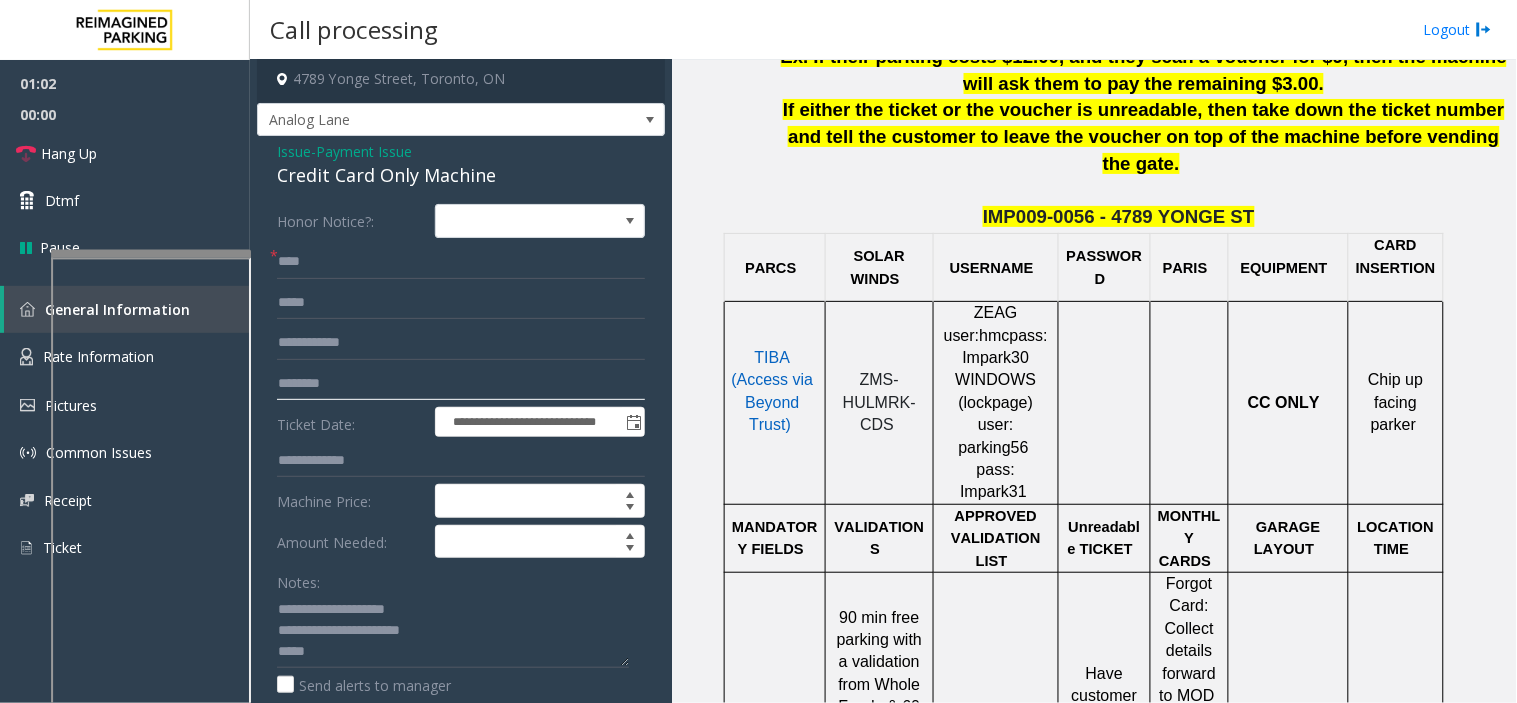 scroll, scrollTop: 0, scrollLeft: 0, axis: both 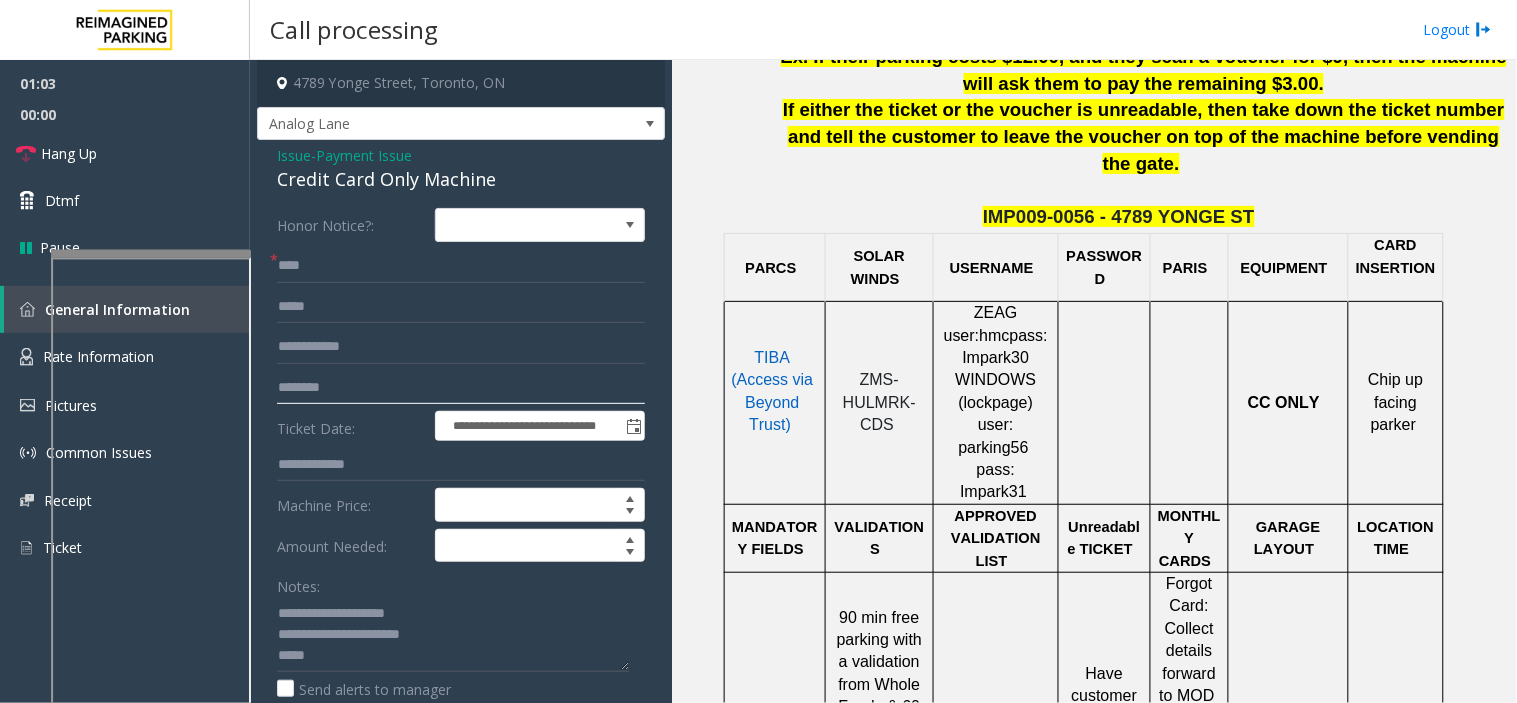type on "********" 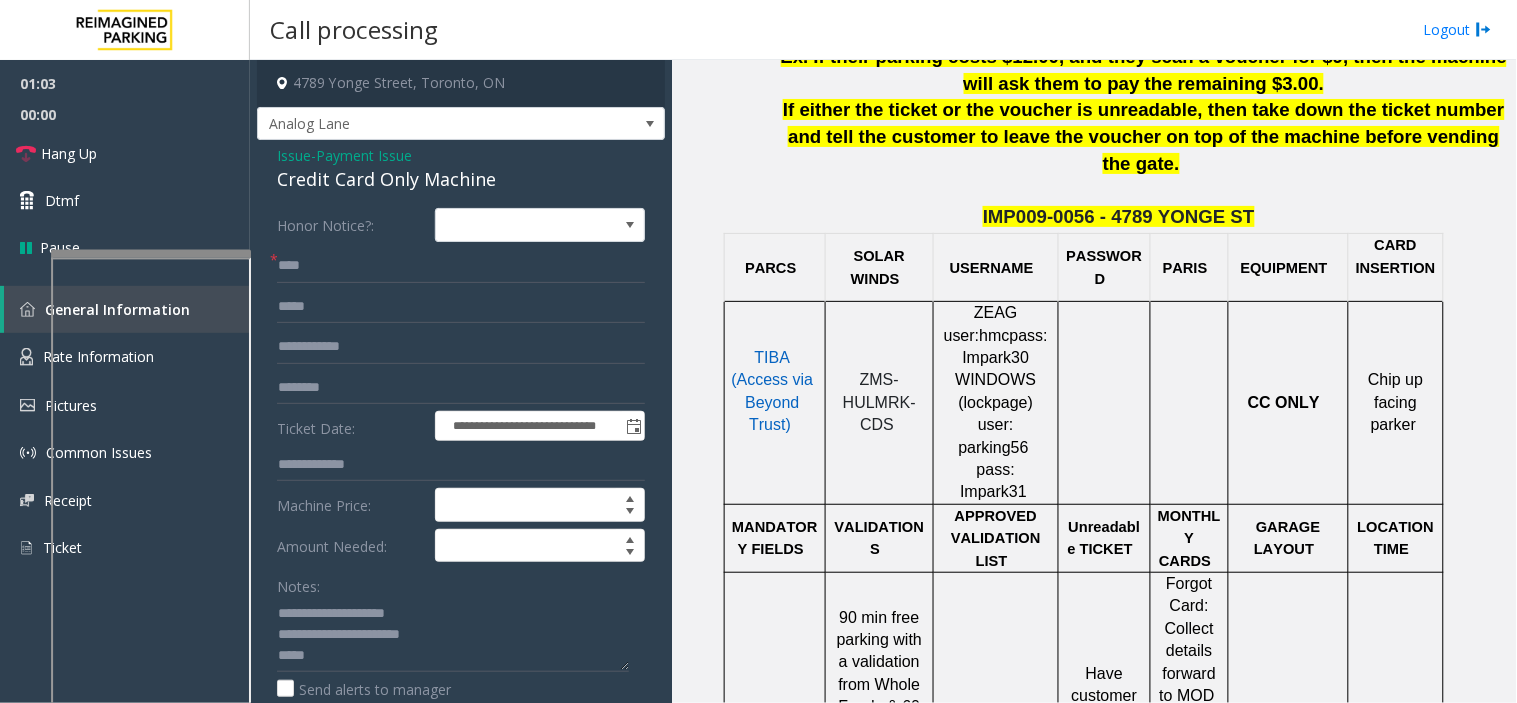 click on "Issue" 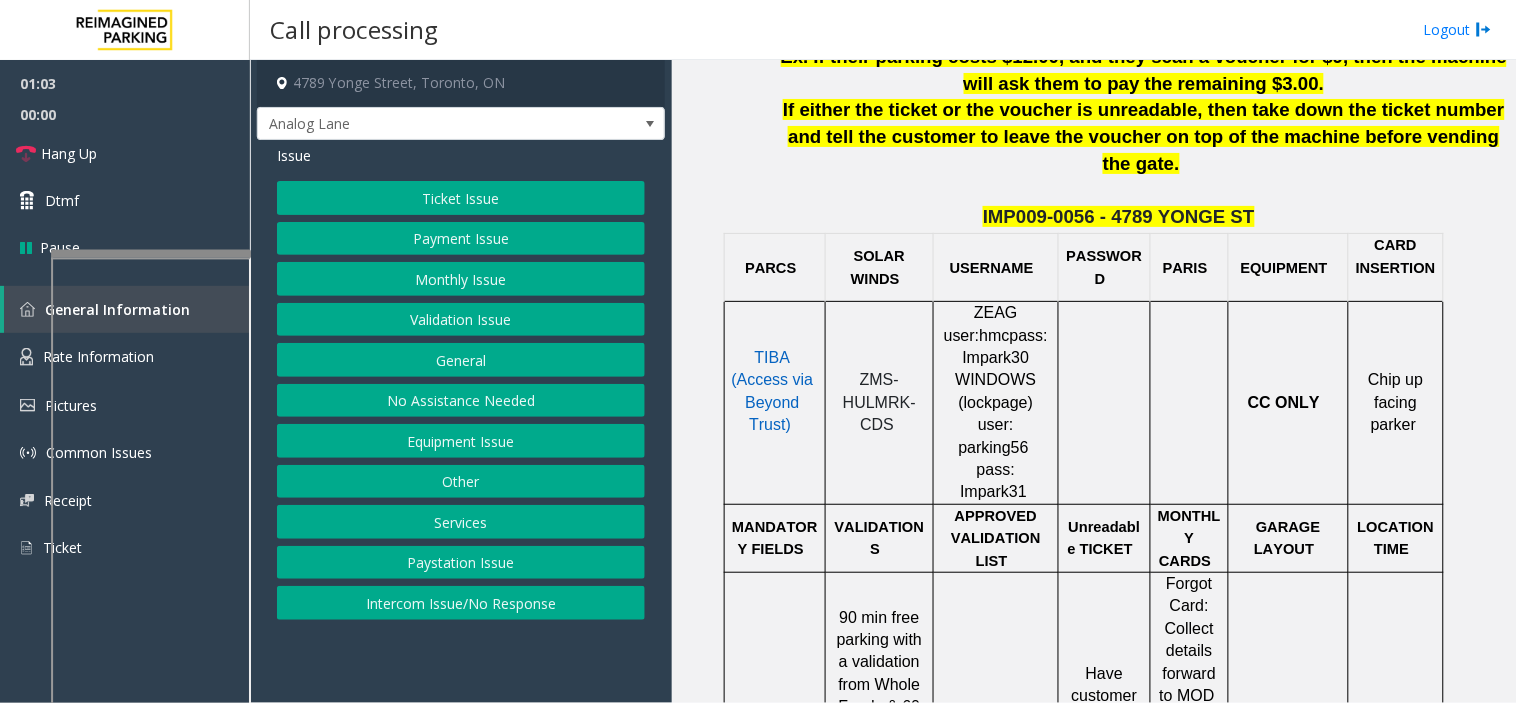 click on "Ticket Issue" 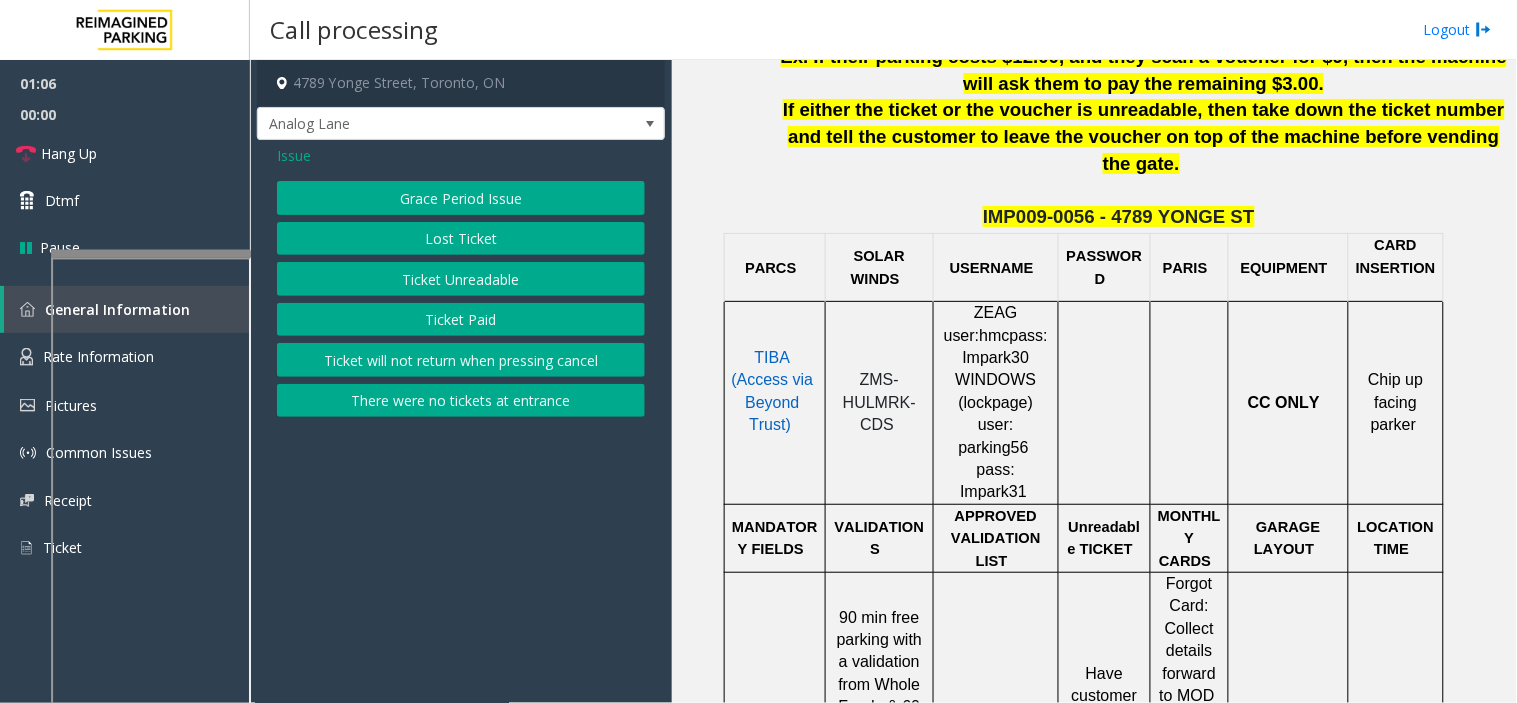 click on "Ticket Unreadable" 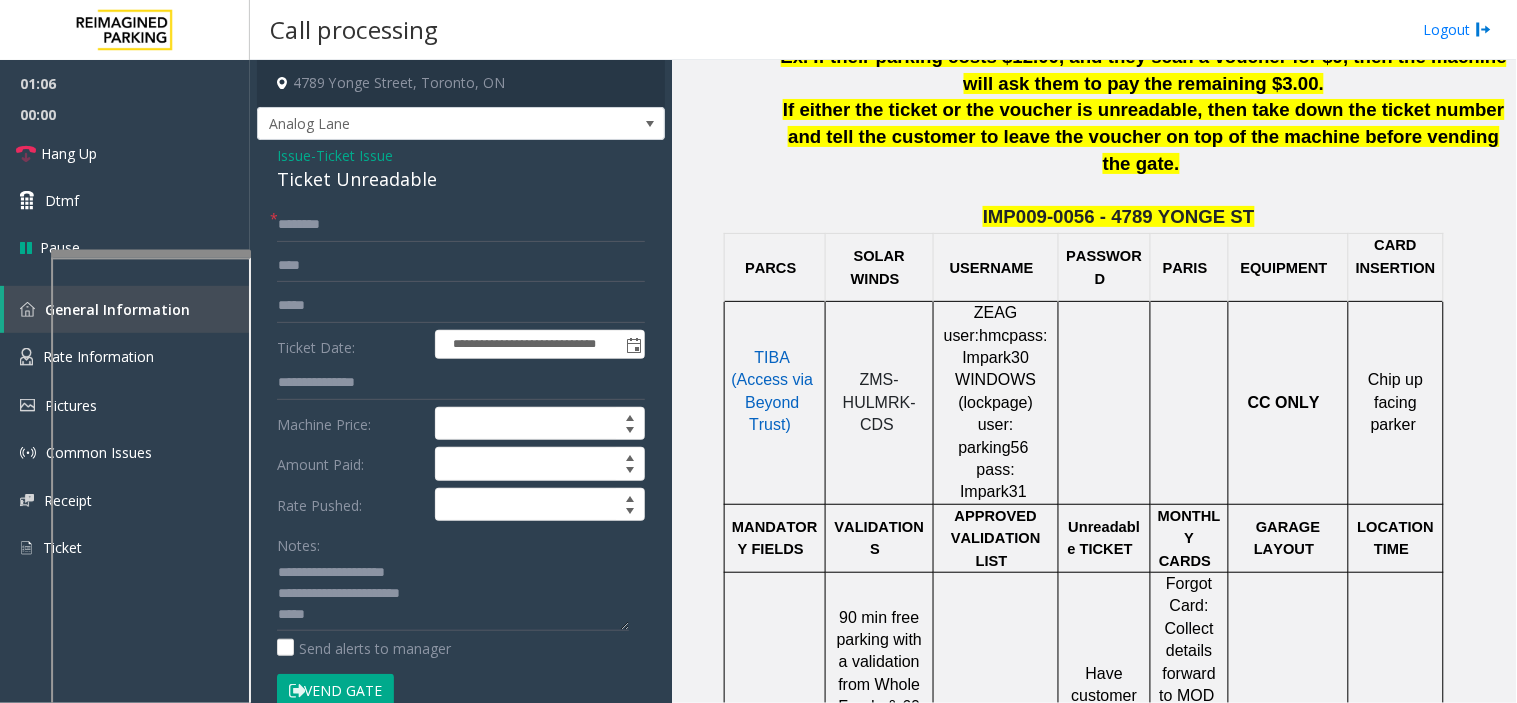 scroll, scrollTop: 111, scrollLeft: 0, axis: vertical 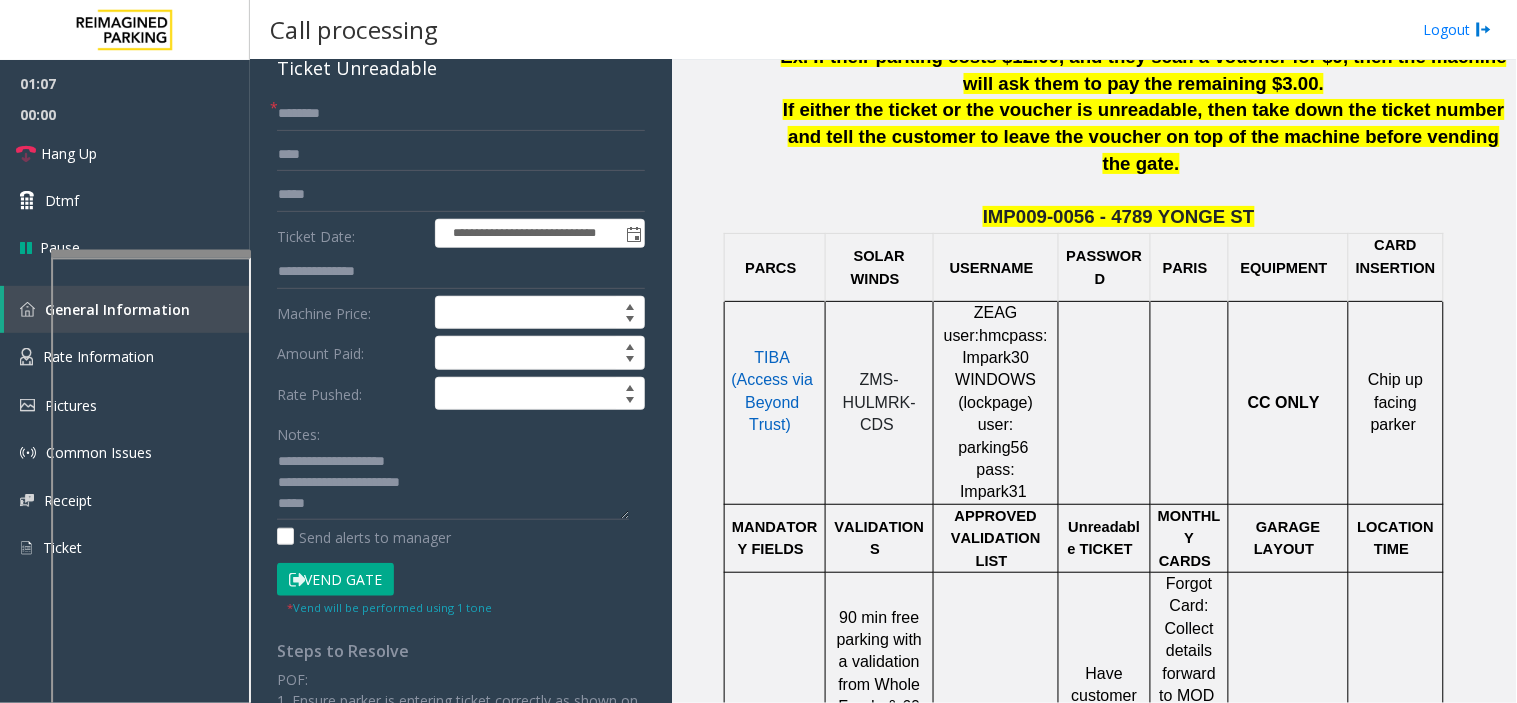 click on "Vend Gate" 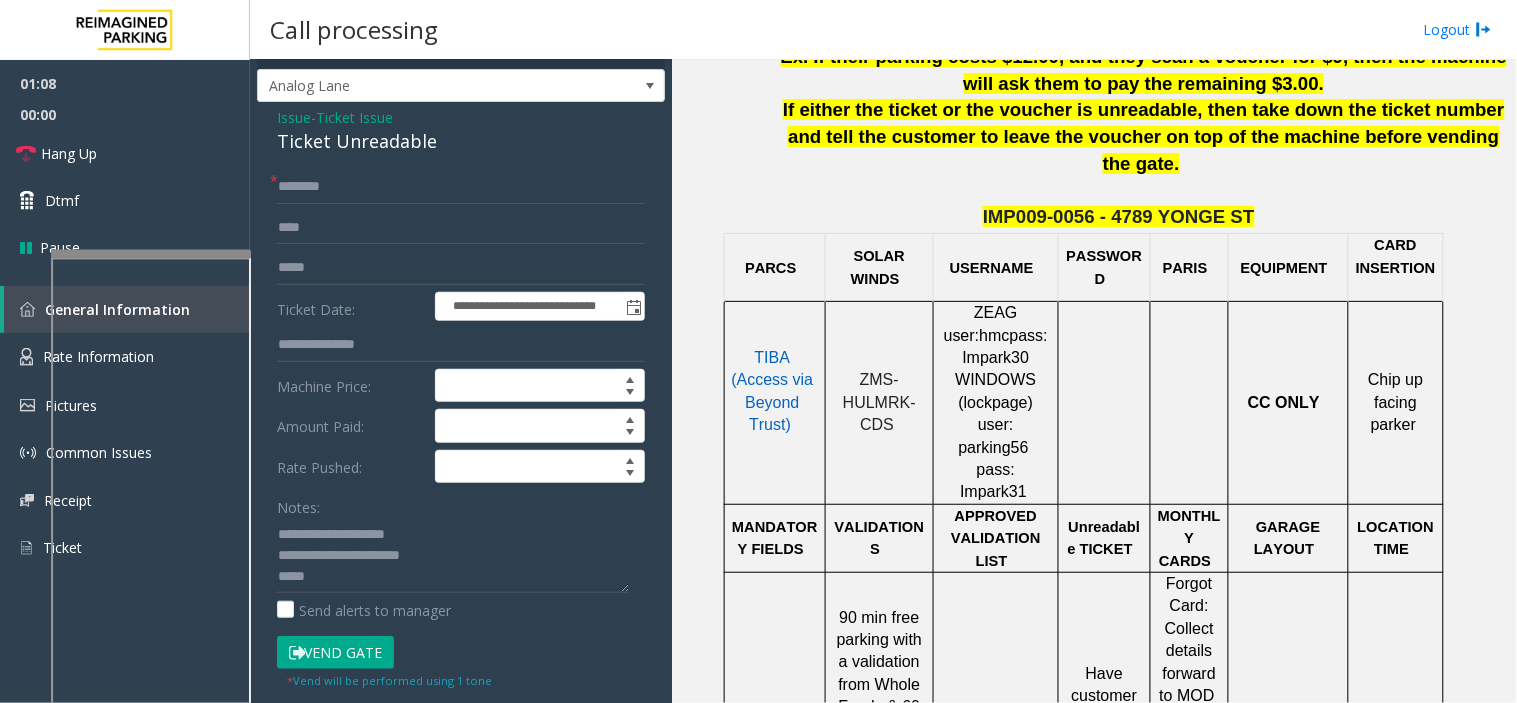 scroll, scrollTop: 0, scrollLeft: 0, axis: both 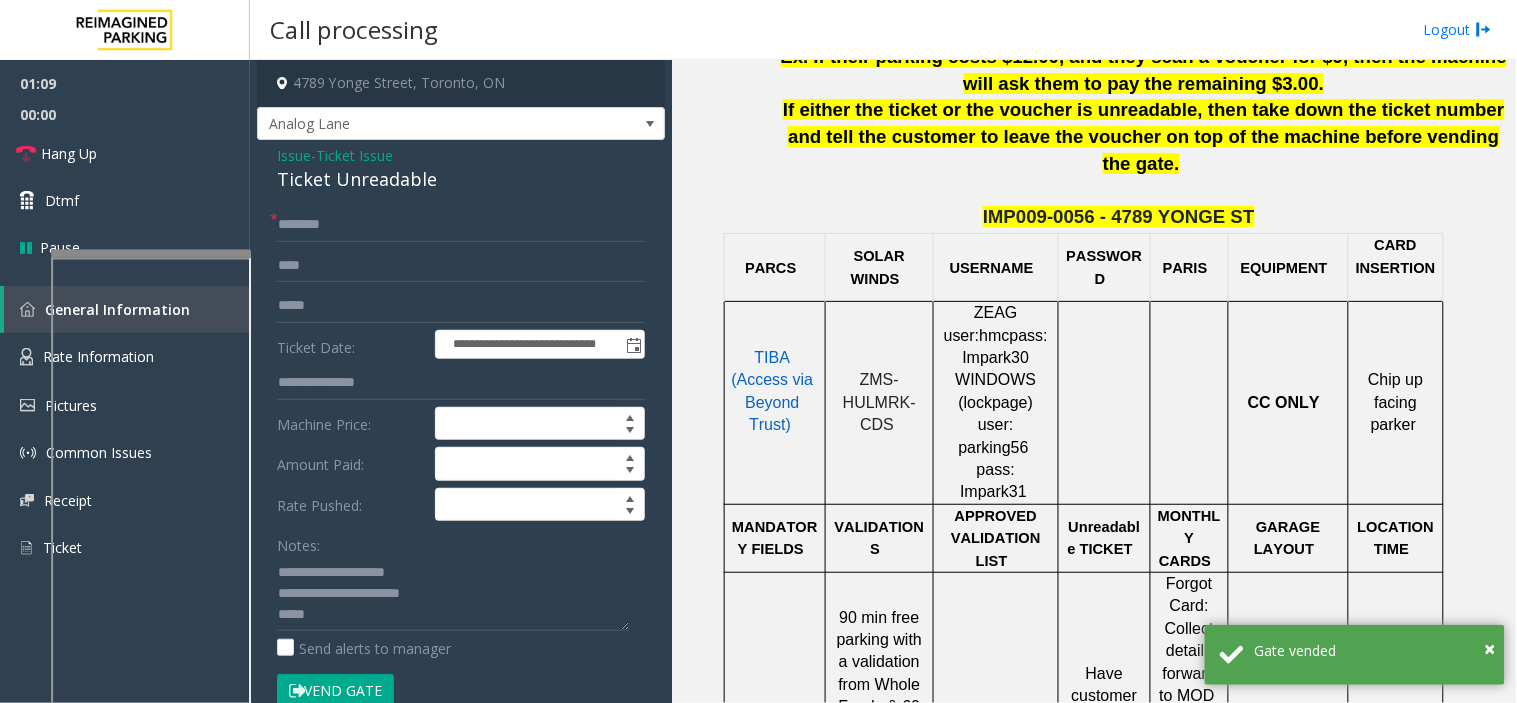 click on "Ticket Unreadable" 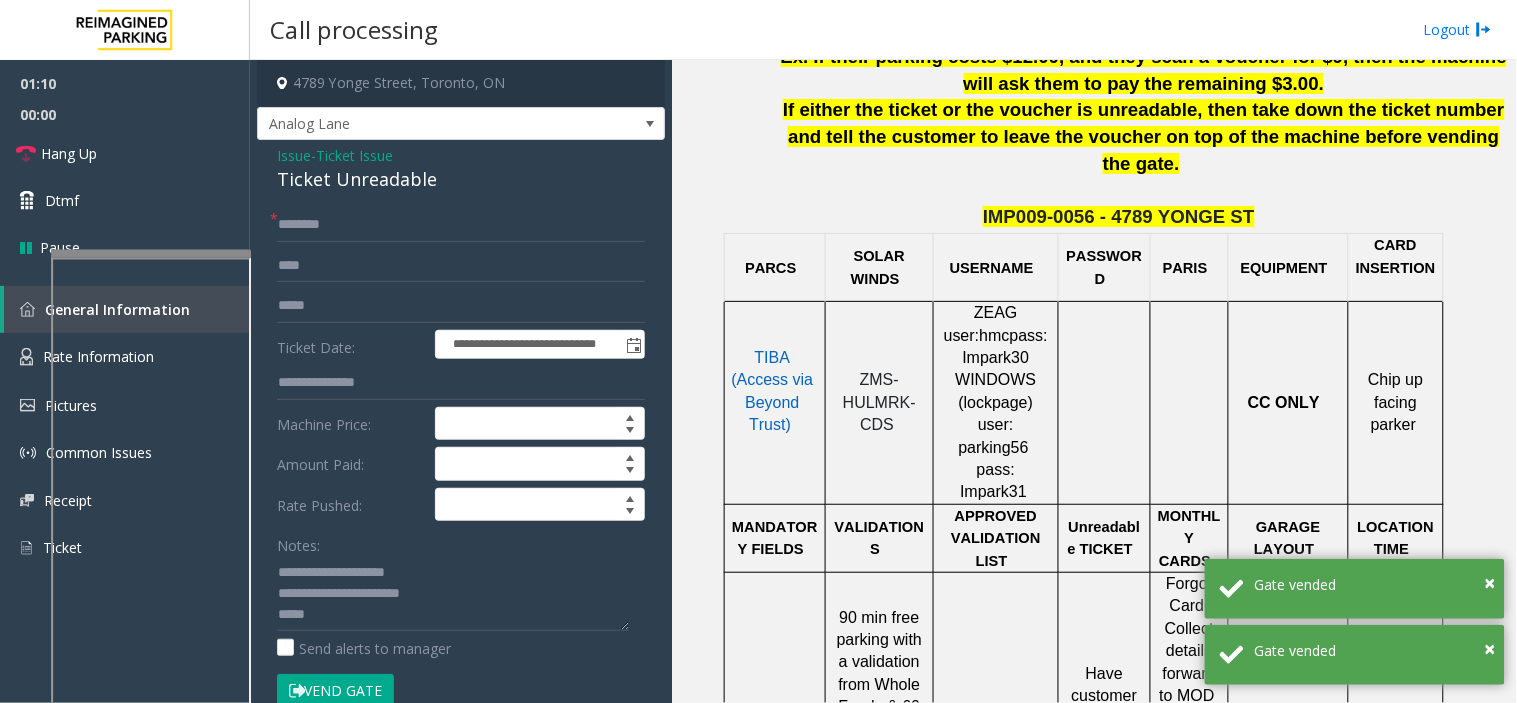 click on "Issue" 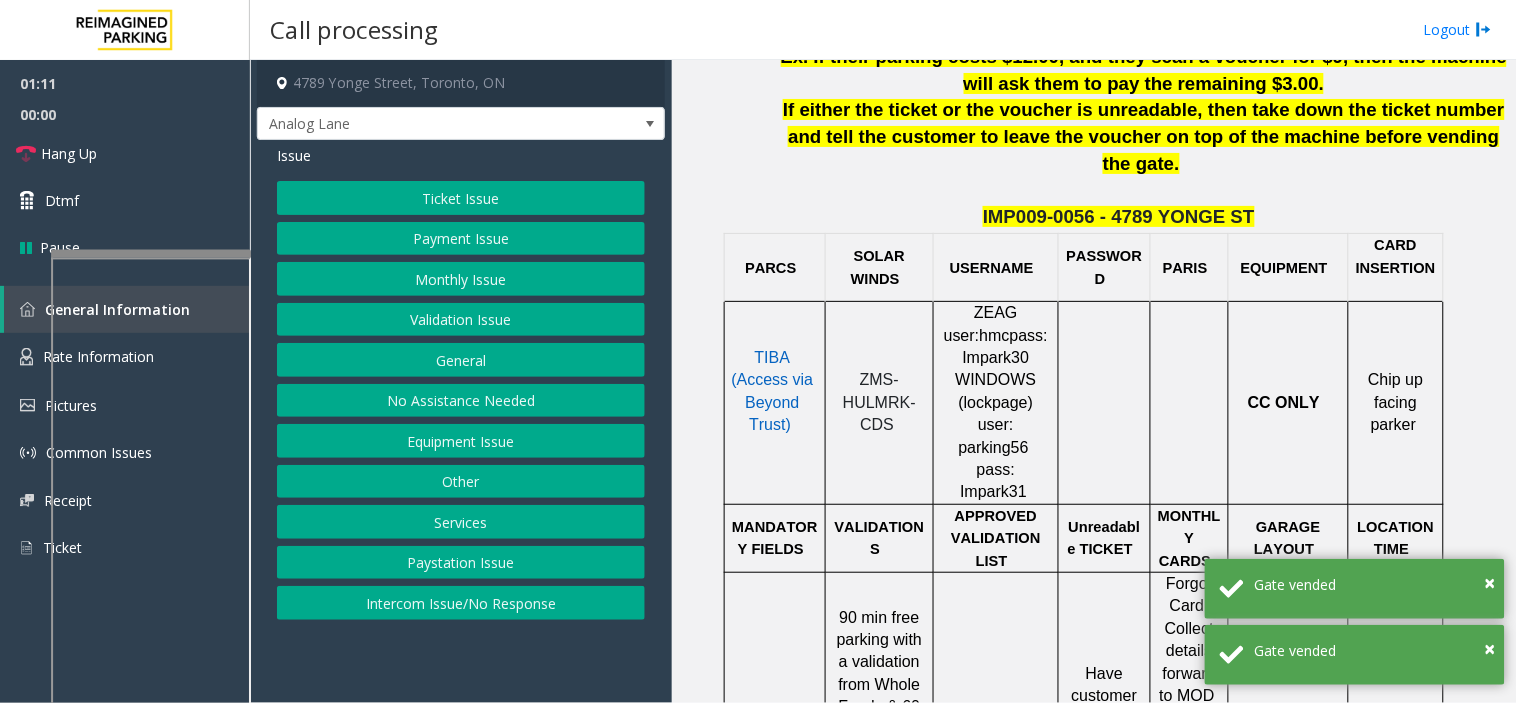 click on "Payment Issue" 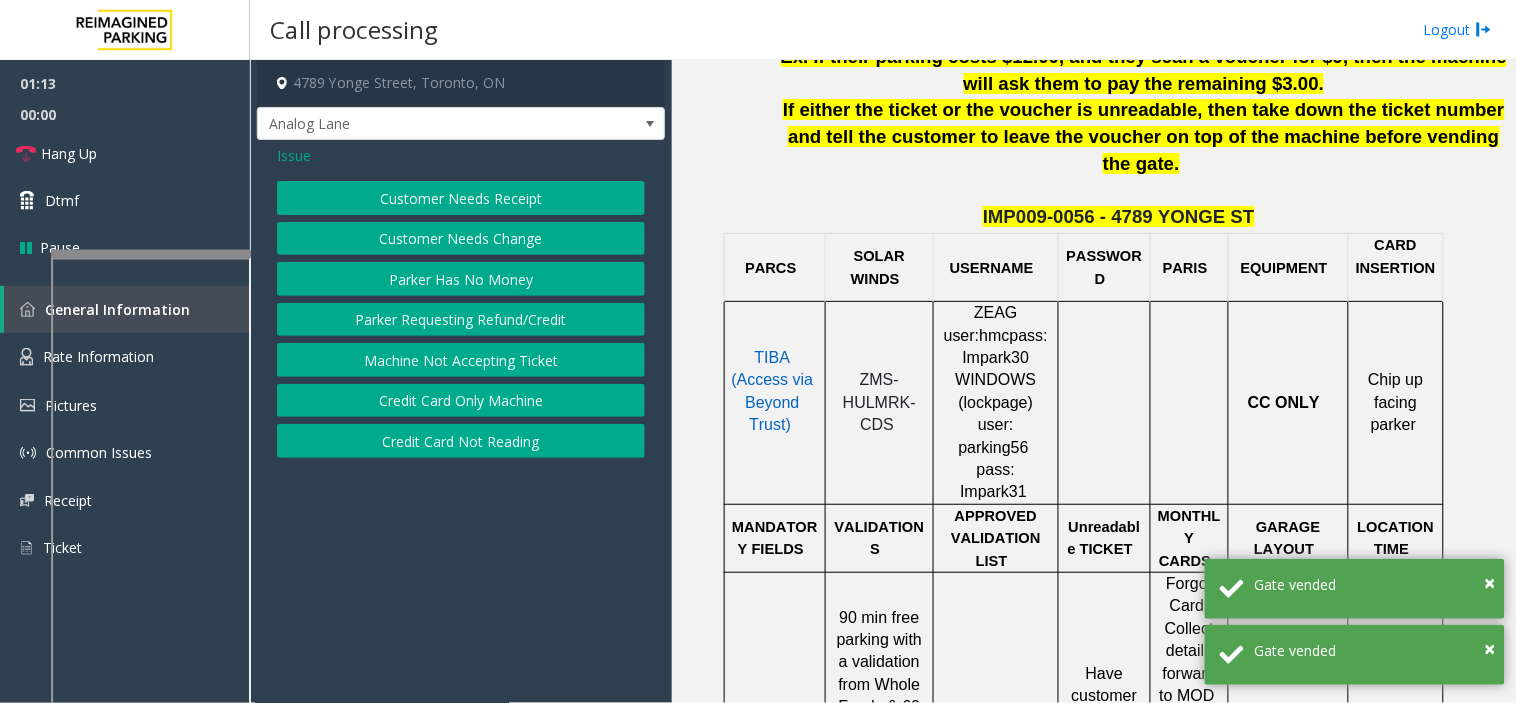 click on "Parker Has No Money" 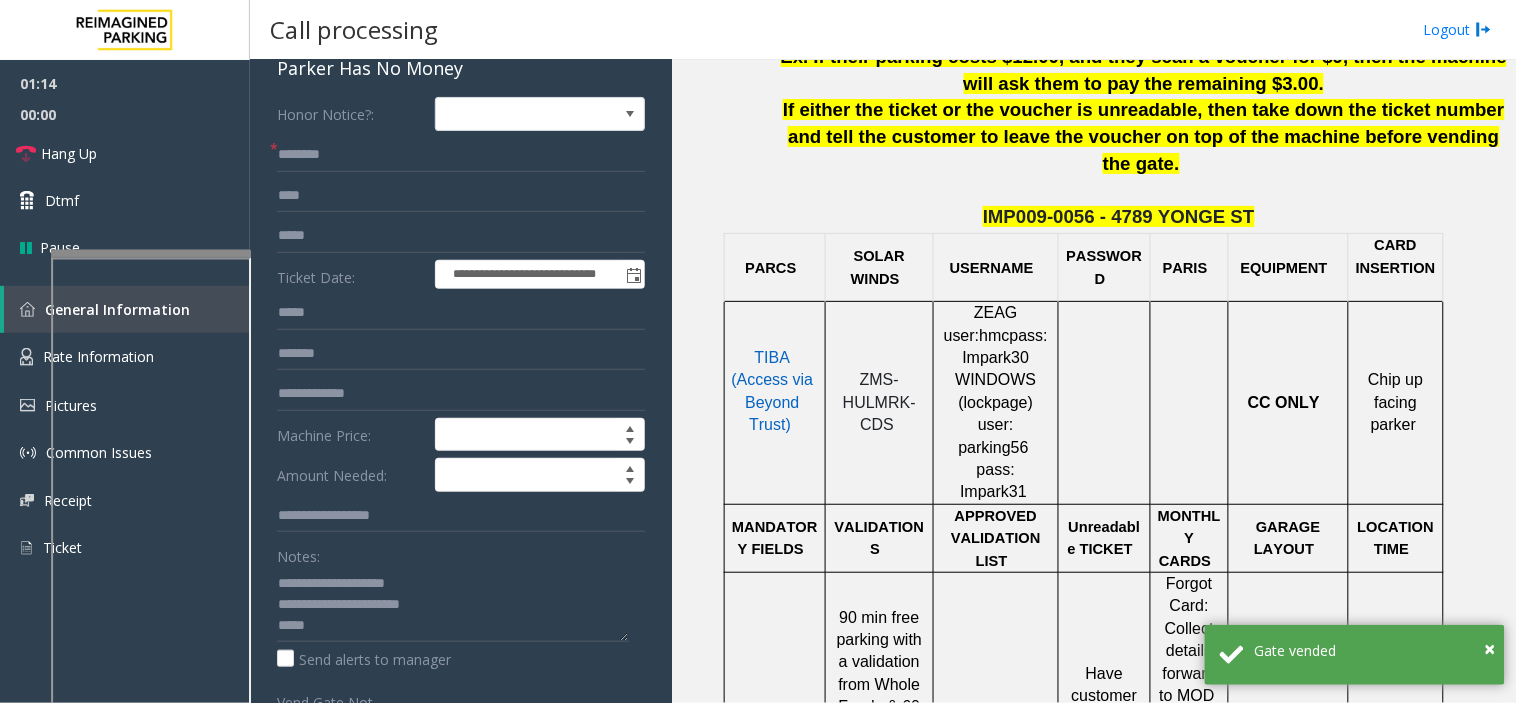 scroll, scrollTop: 0, scrollLeft: 0, axis: both 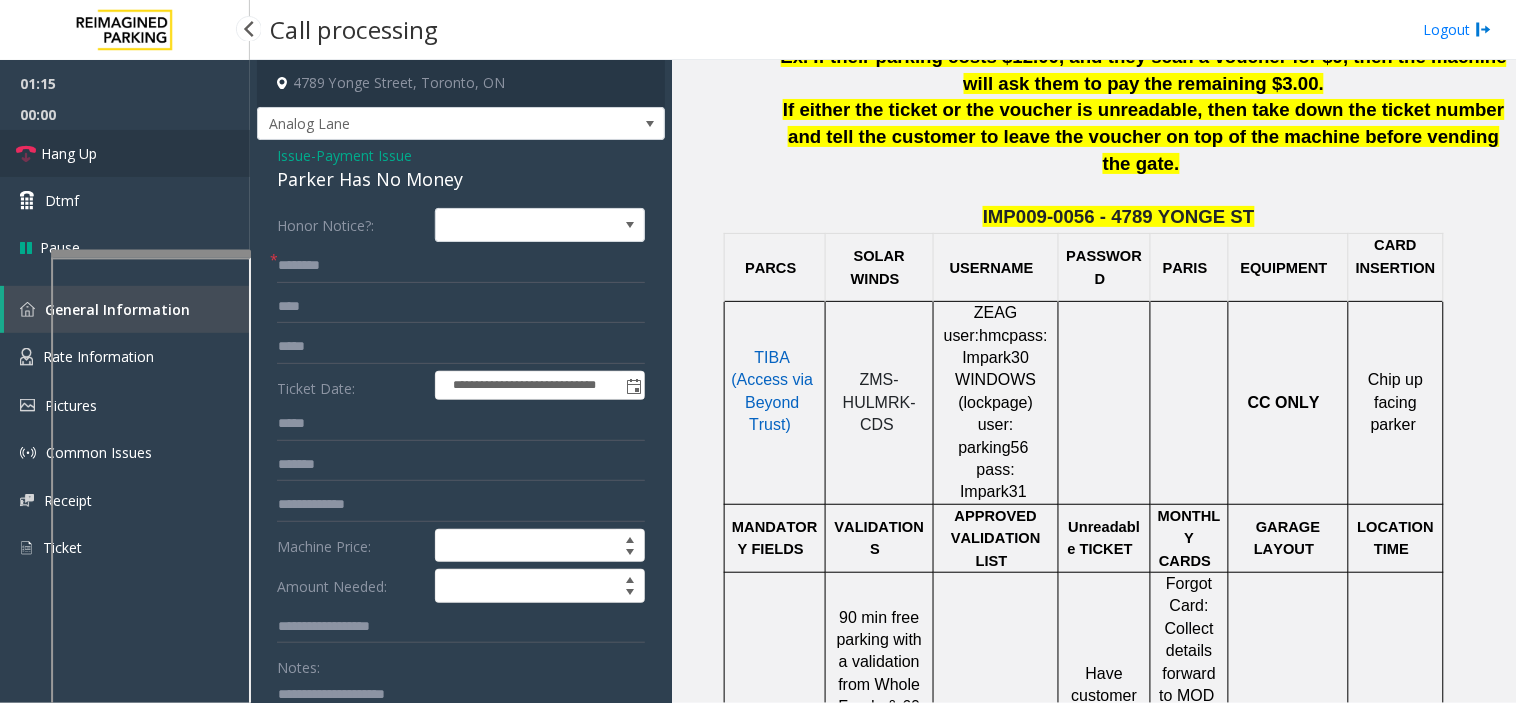 click on "Hang Up" at bounding box center [125, 153] 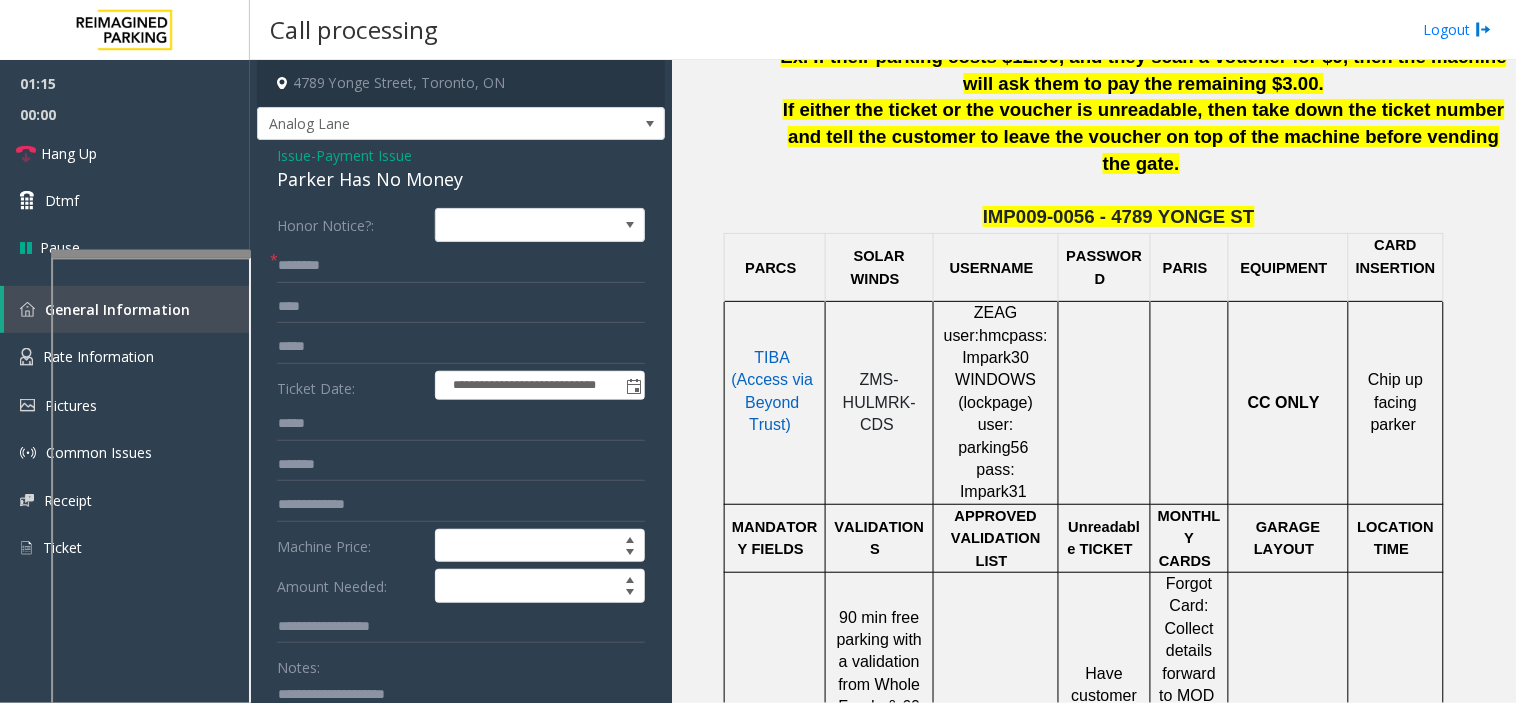 click on "Issue" 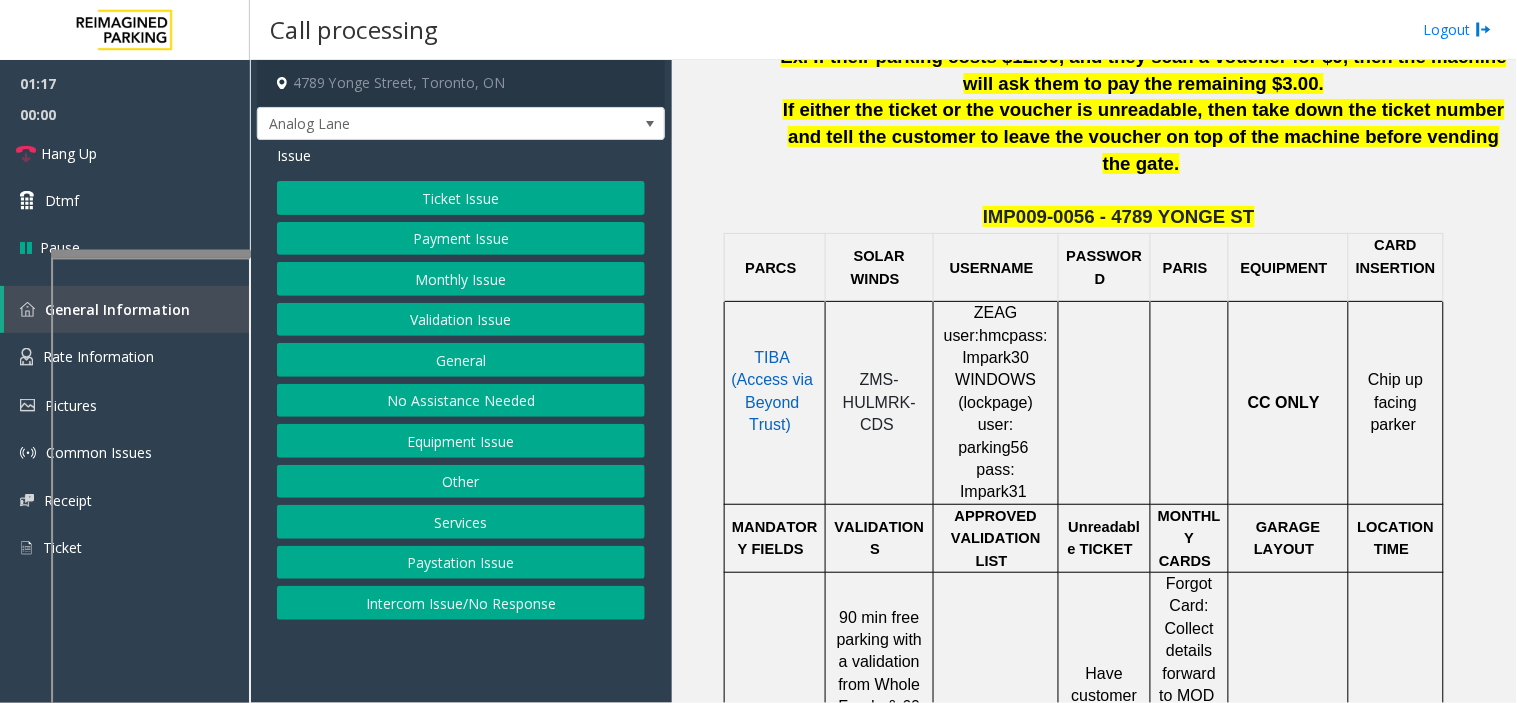 click on "Payment Issue" 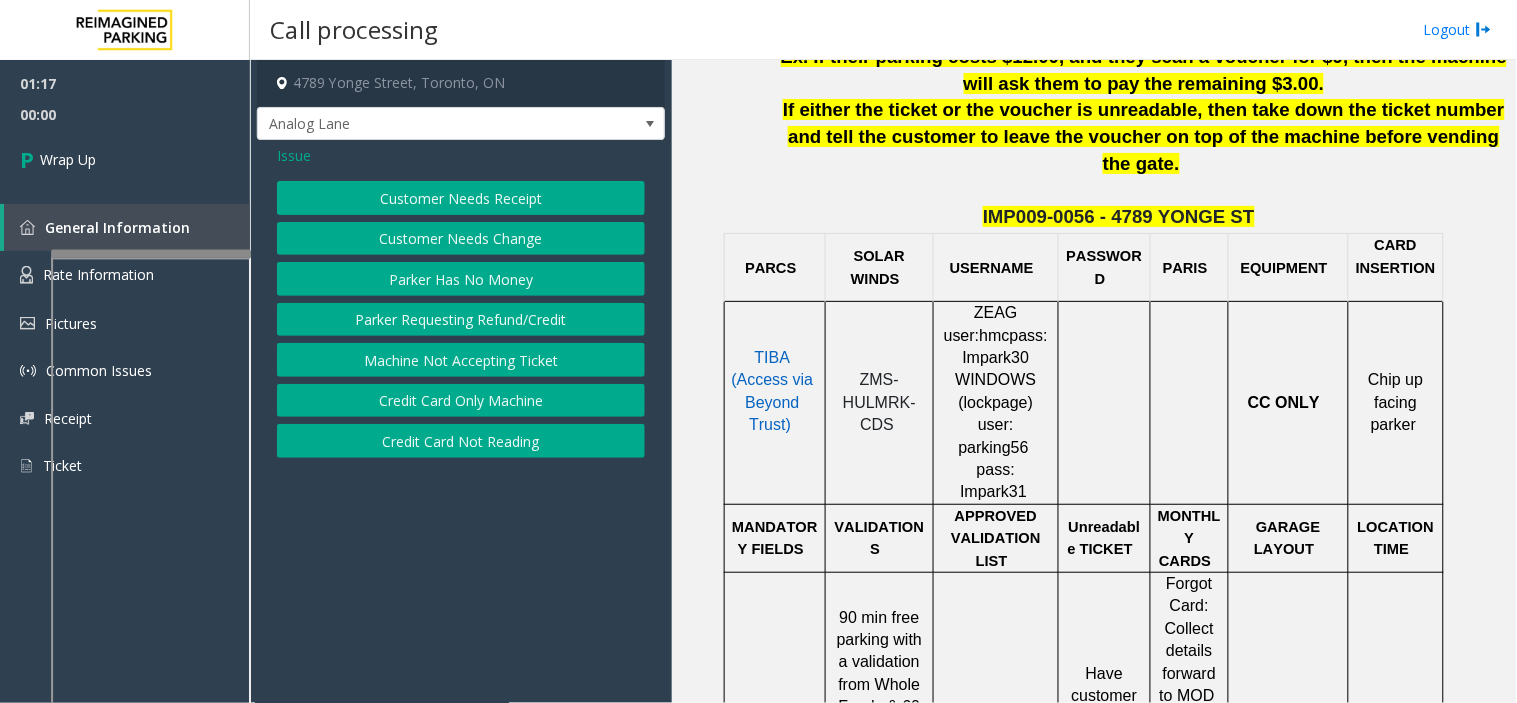 click on "Credit Card Only Machine" 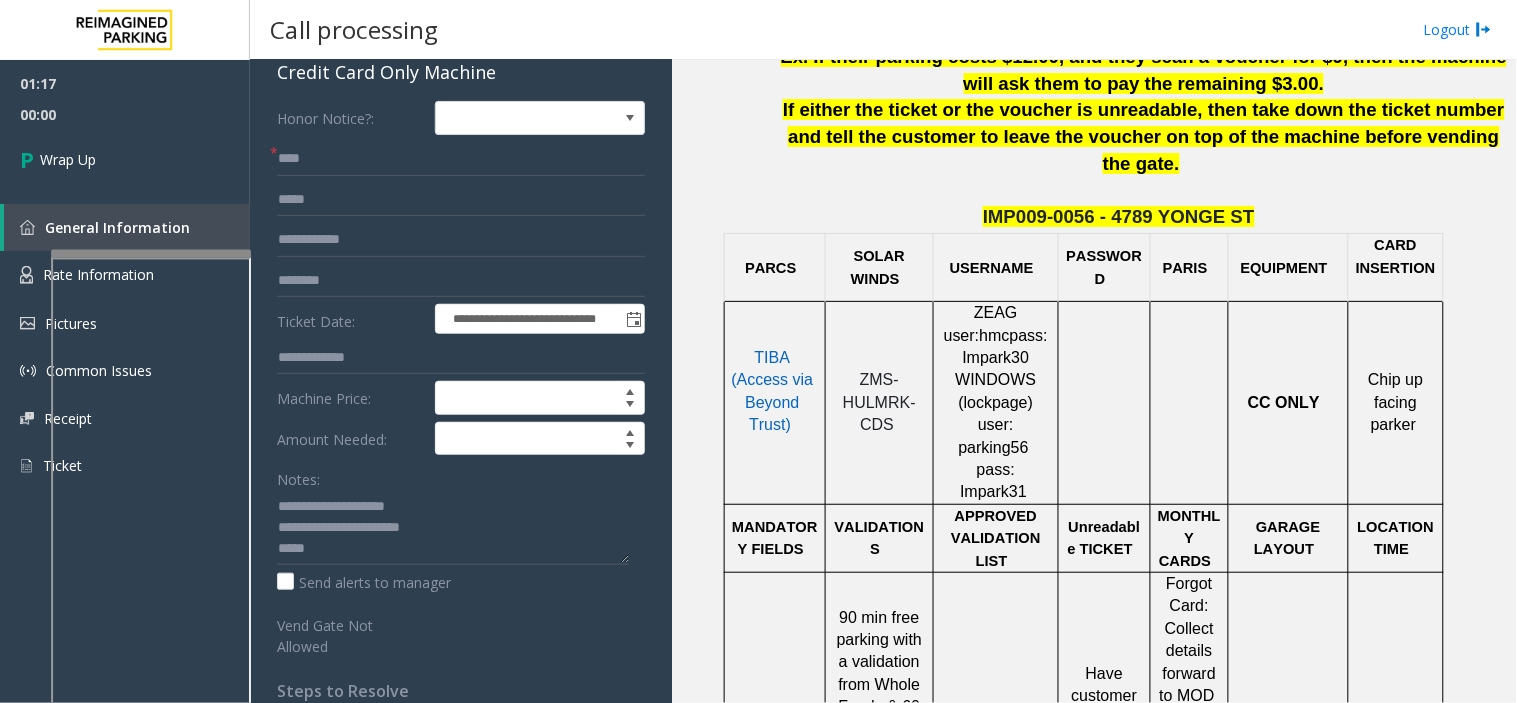 scroll, scrollTop: 222, scrollLeft: 0, axis: vertical 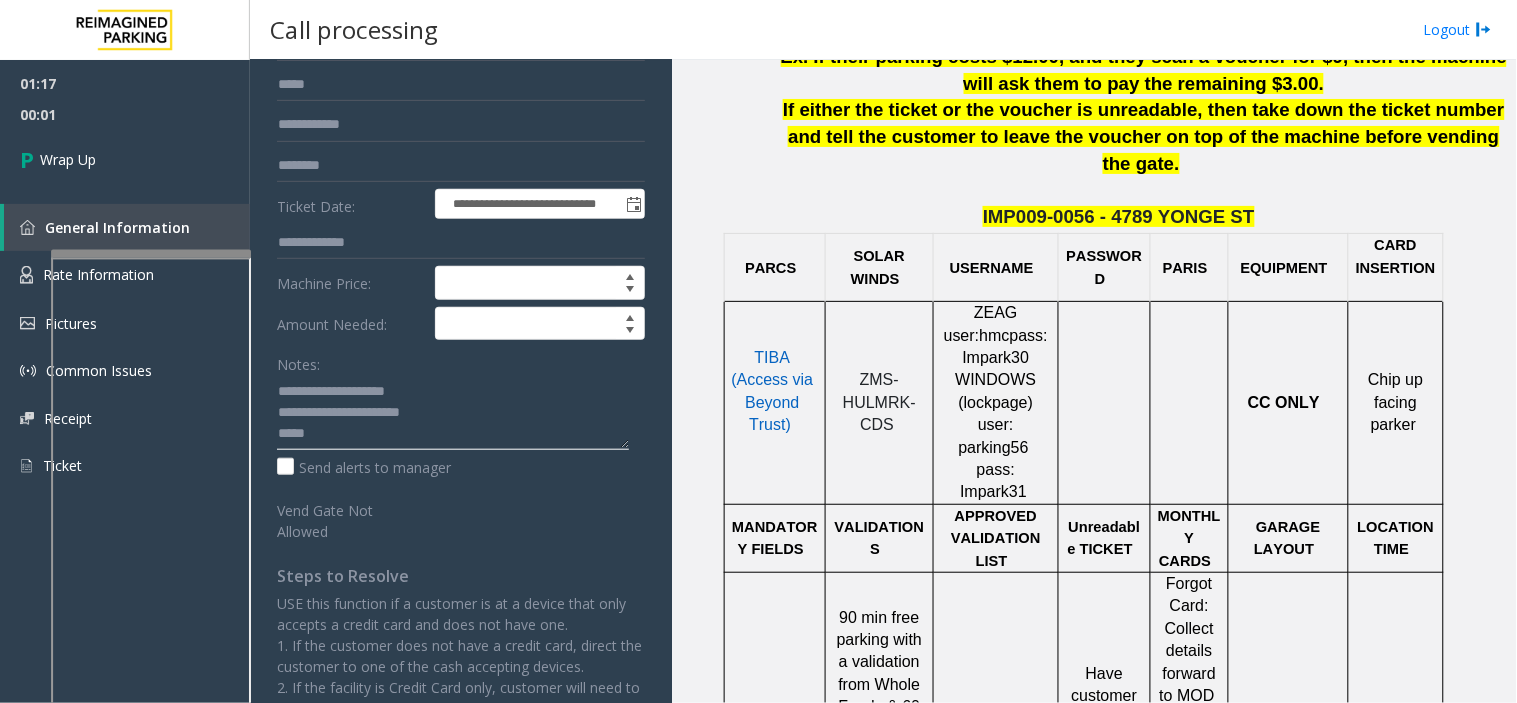 click 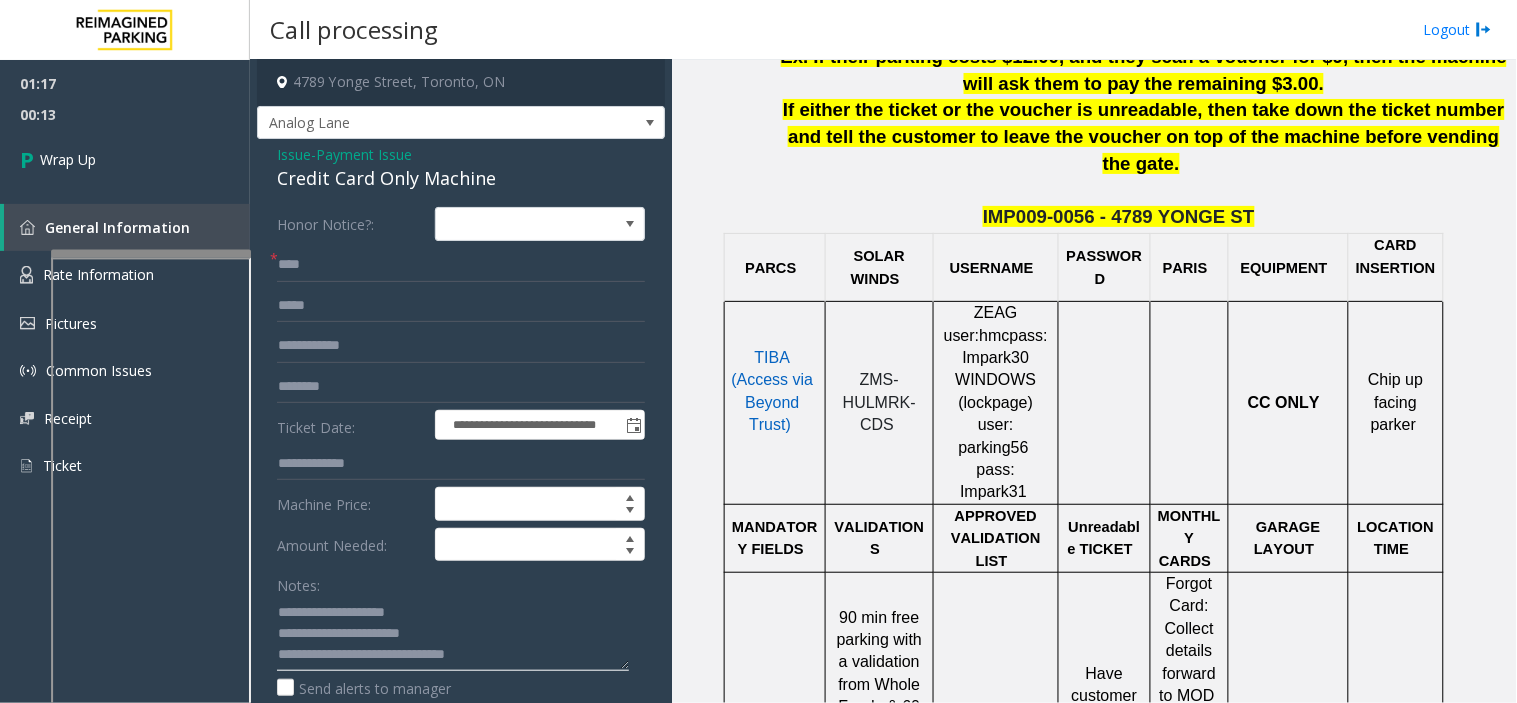 scroll, scrollTop: 0, scrollLeft: 0, axis: both 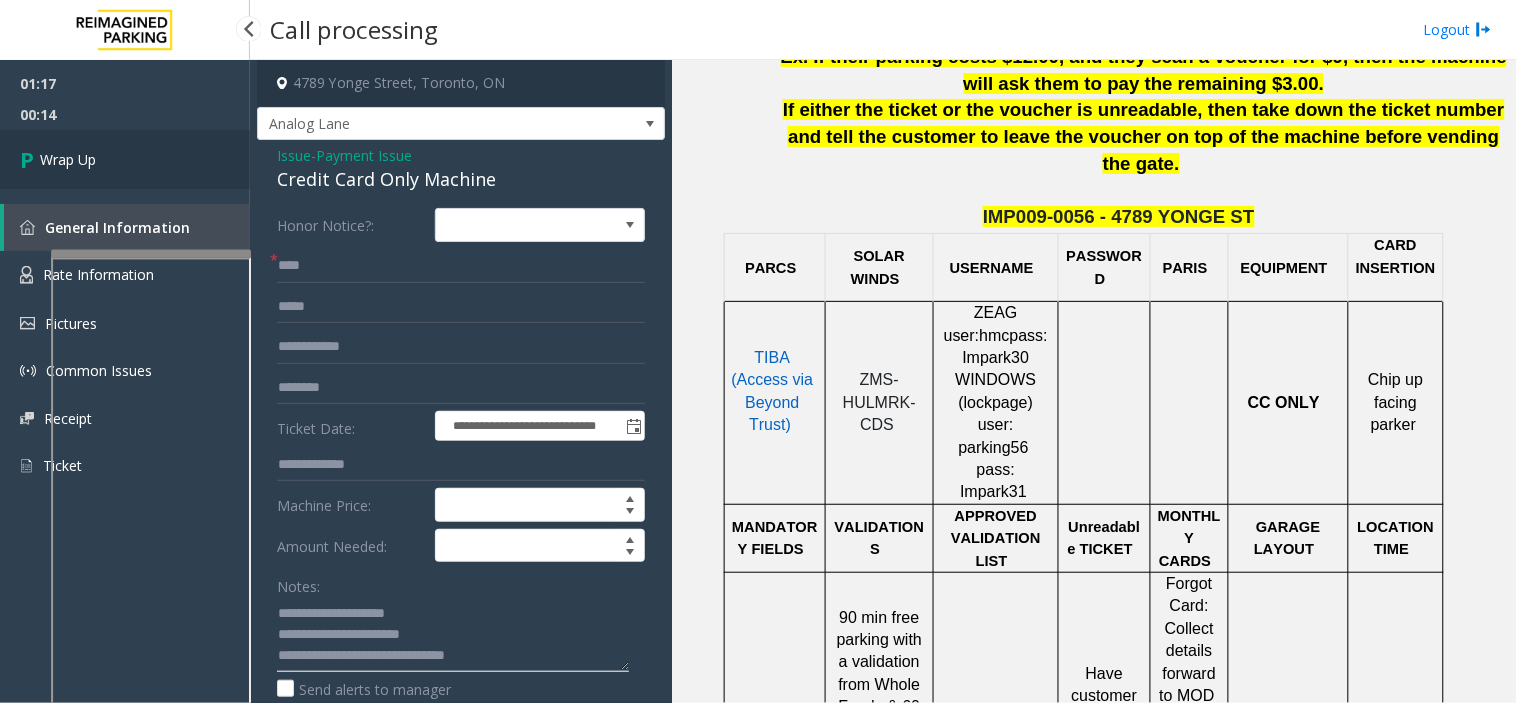 type on "**********" 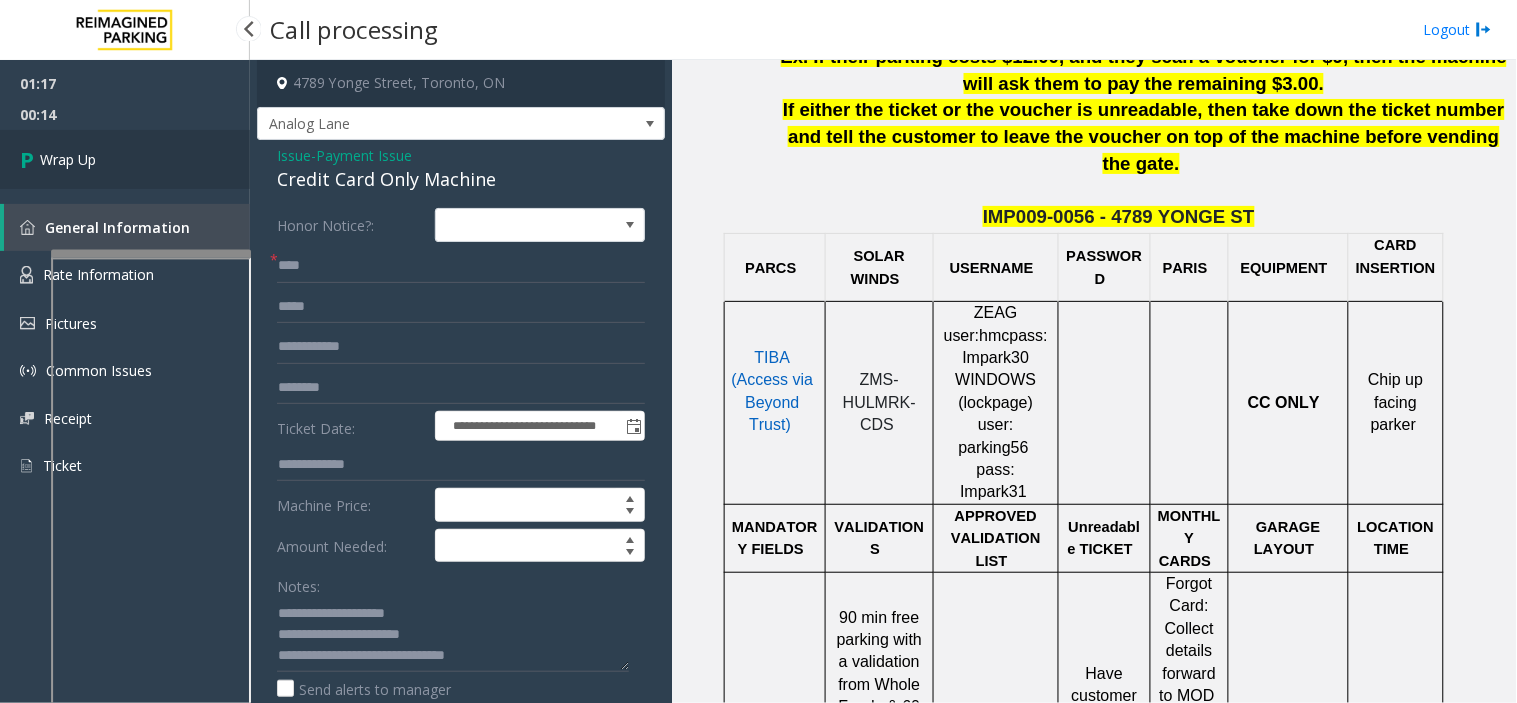 click on "Wrap Up" at bounding box center [125, 159] 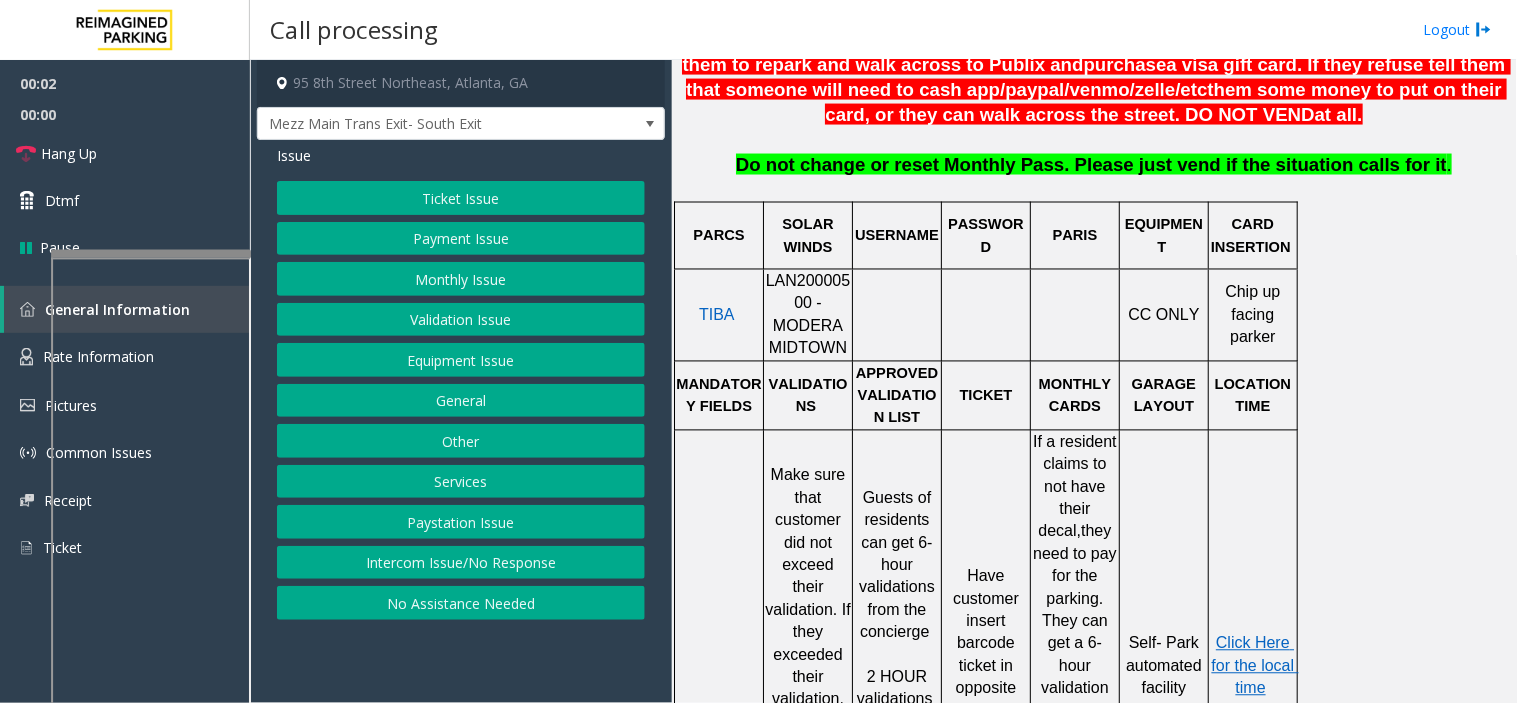 scroll, scrollTop: 777, scrollLeft: 0, axis: vertical 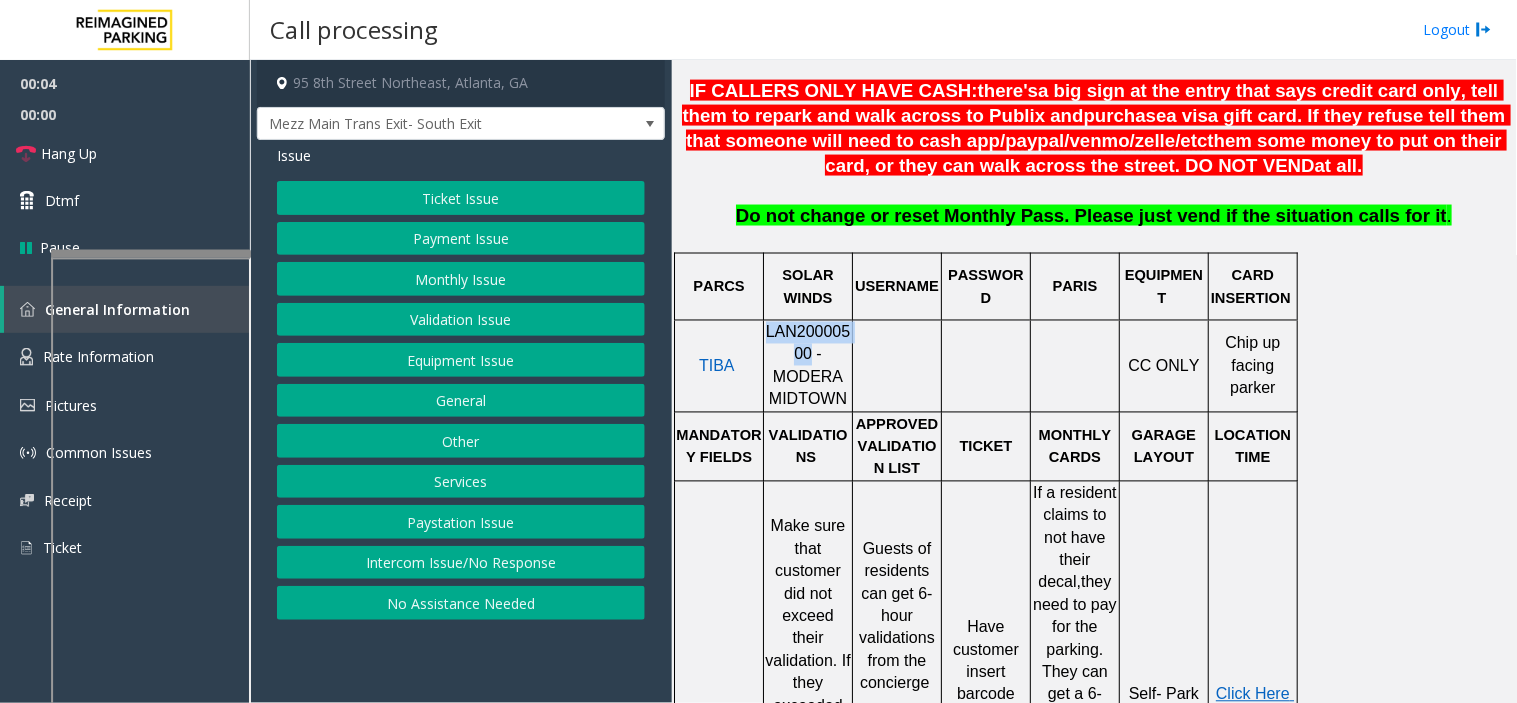 drag, startPoint x: 777, startPoint y: 336, endPoint x: 758, endPoint y: 305, distance: 36.359318 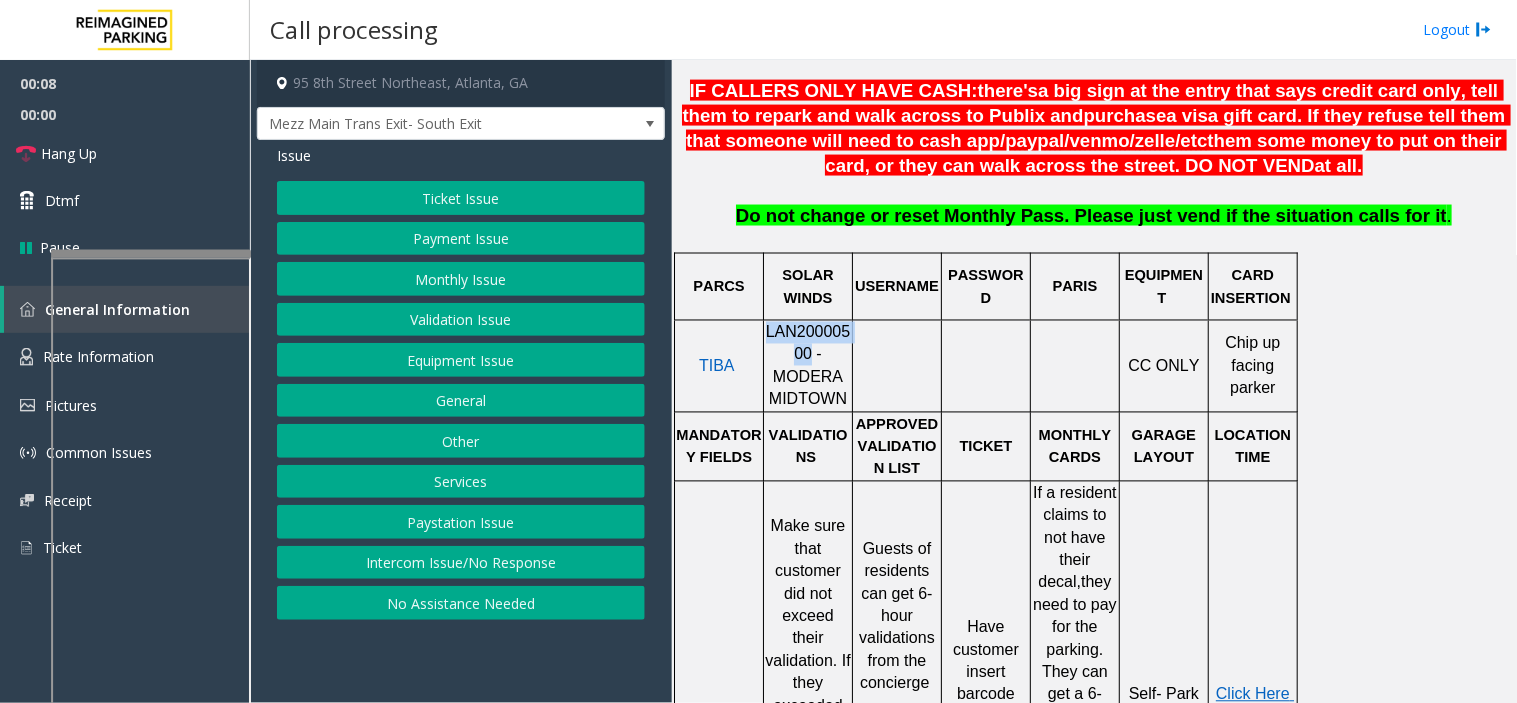 click on "Intercom Issue/No Response" 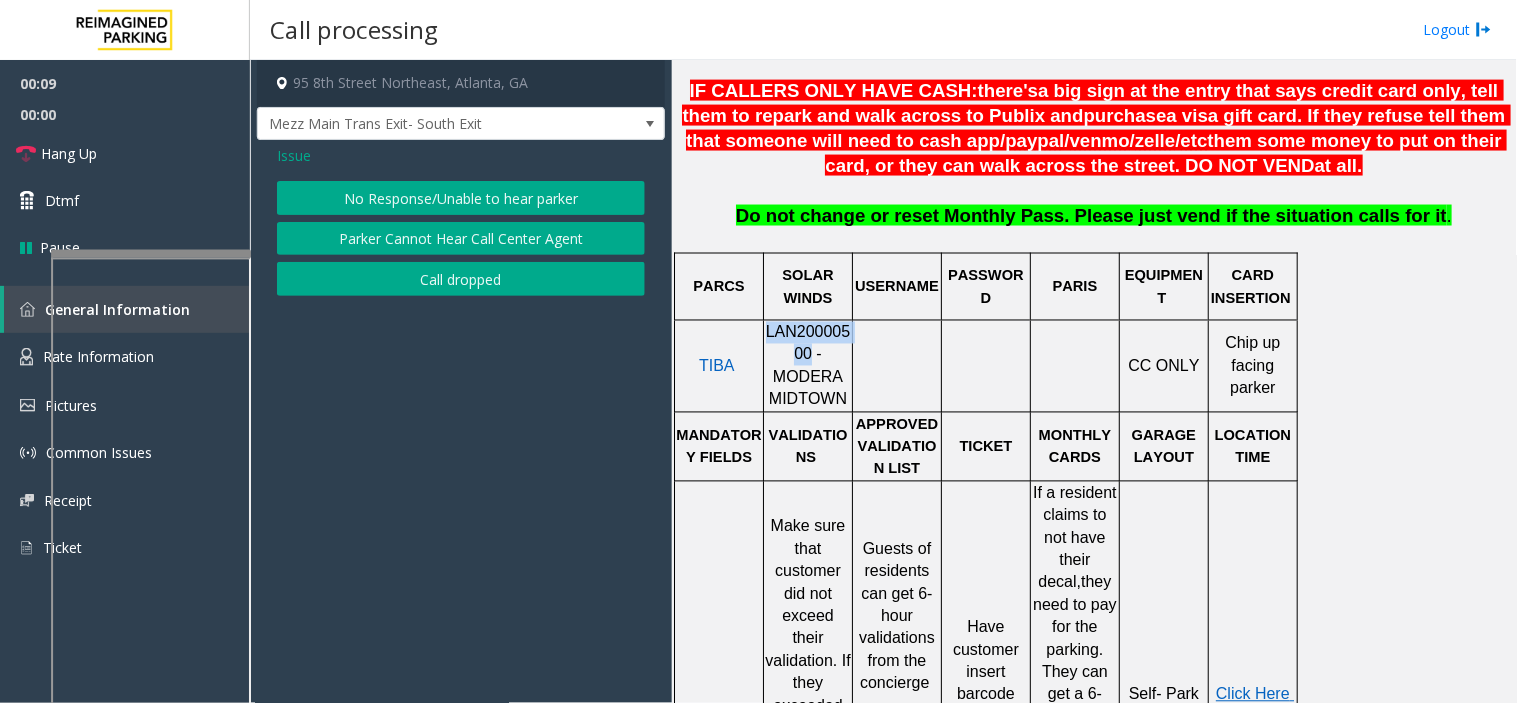 click on "No Response/Unable to hear parker" 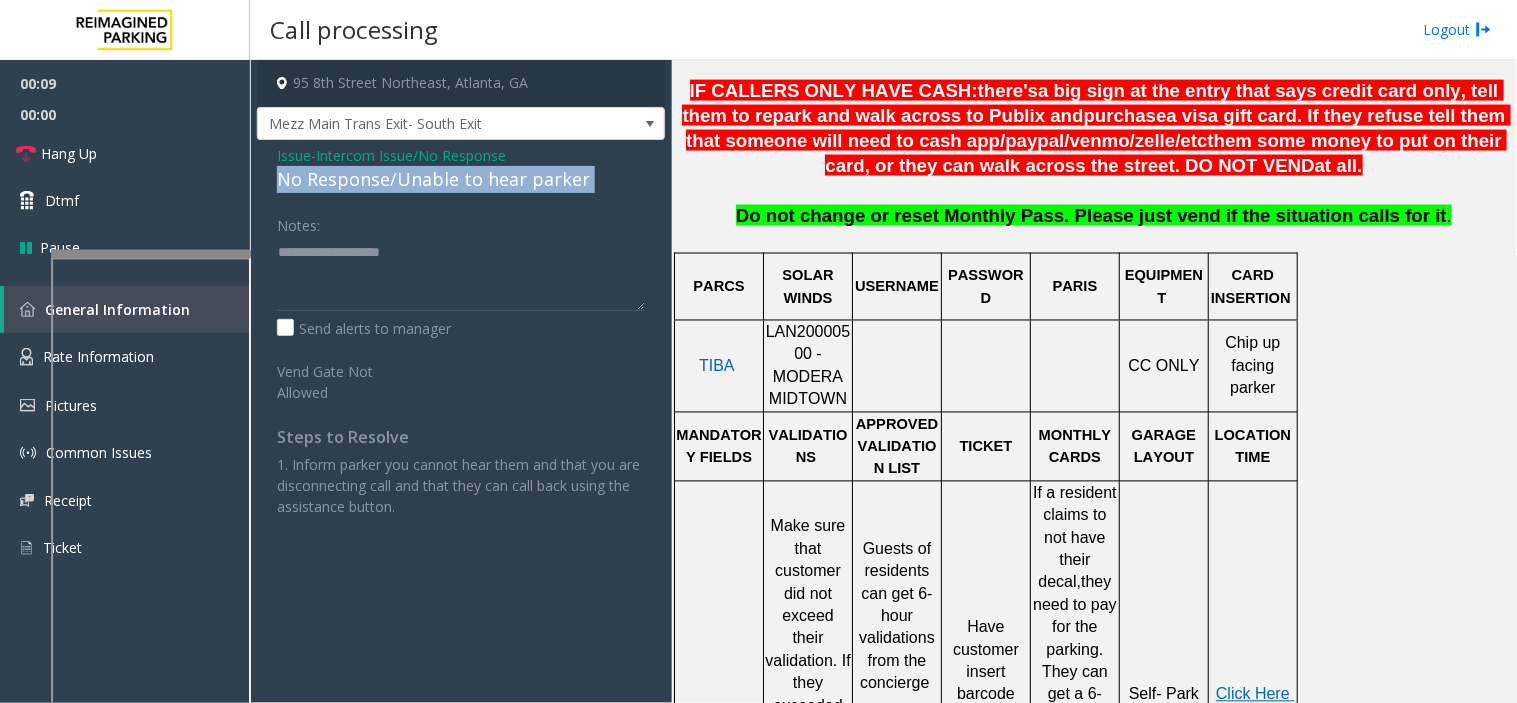 click on "No Response/Unable to hear parker" 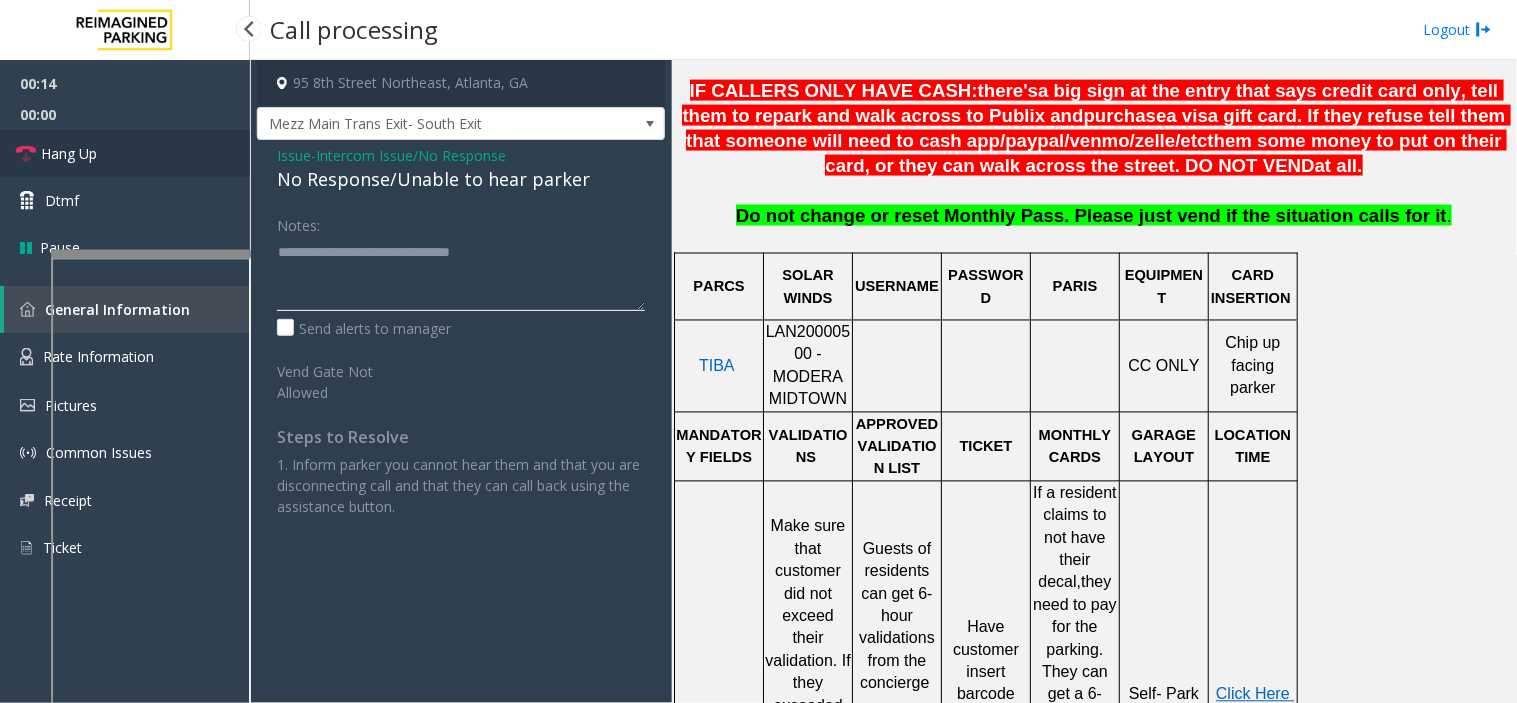 type on "**********" 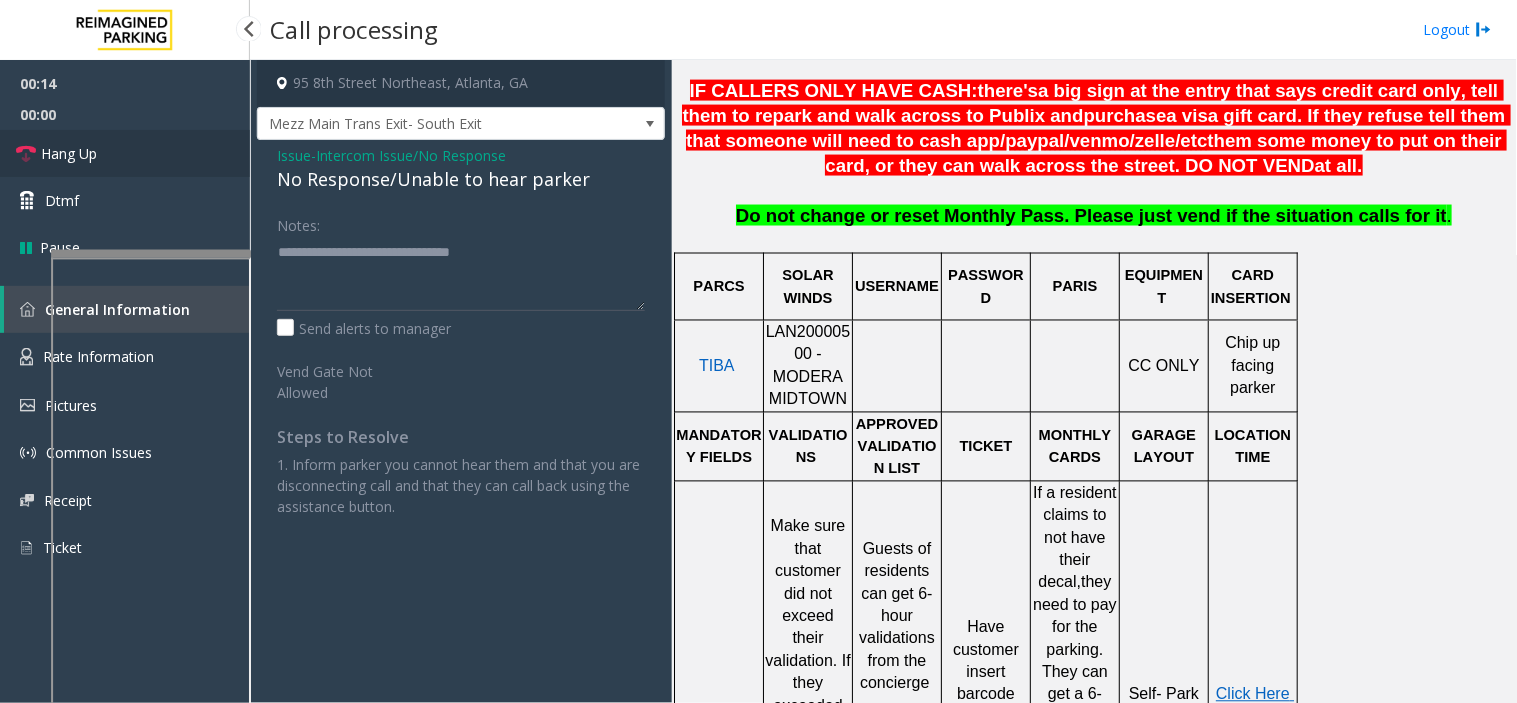click on "Hang Up" at bounding box center (125, 153) 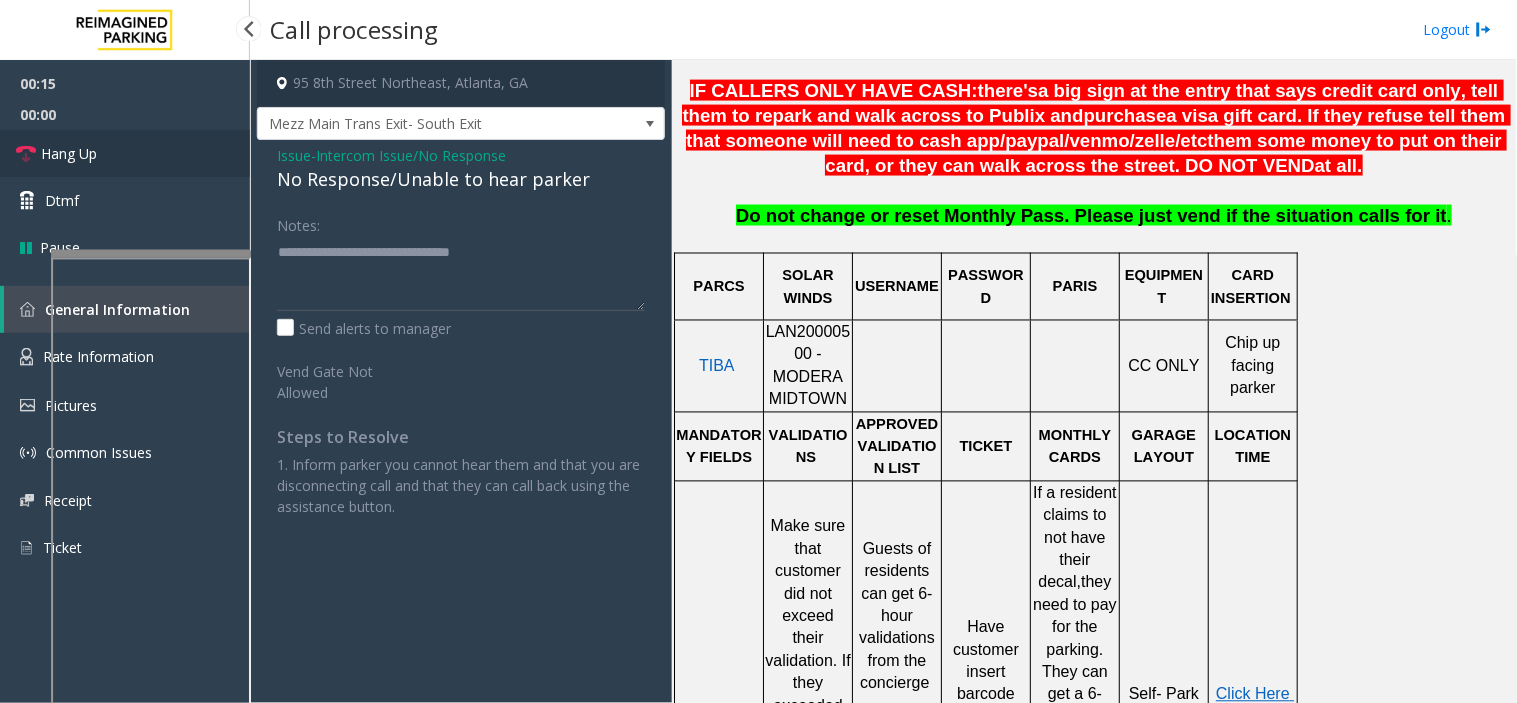click on "Hang Up" at bounding box center [125, 153] 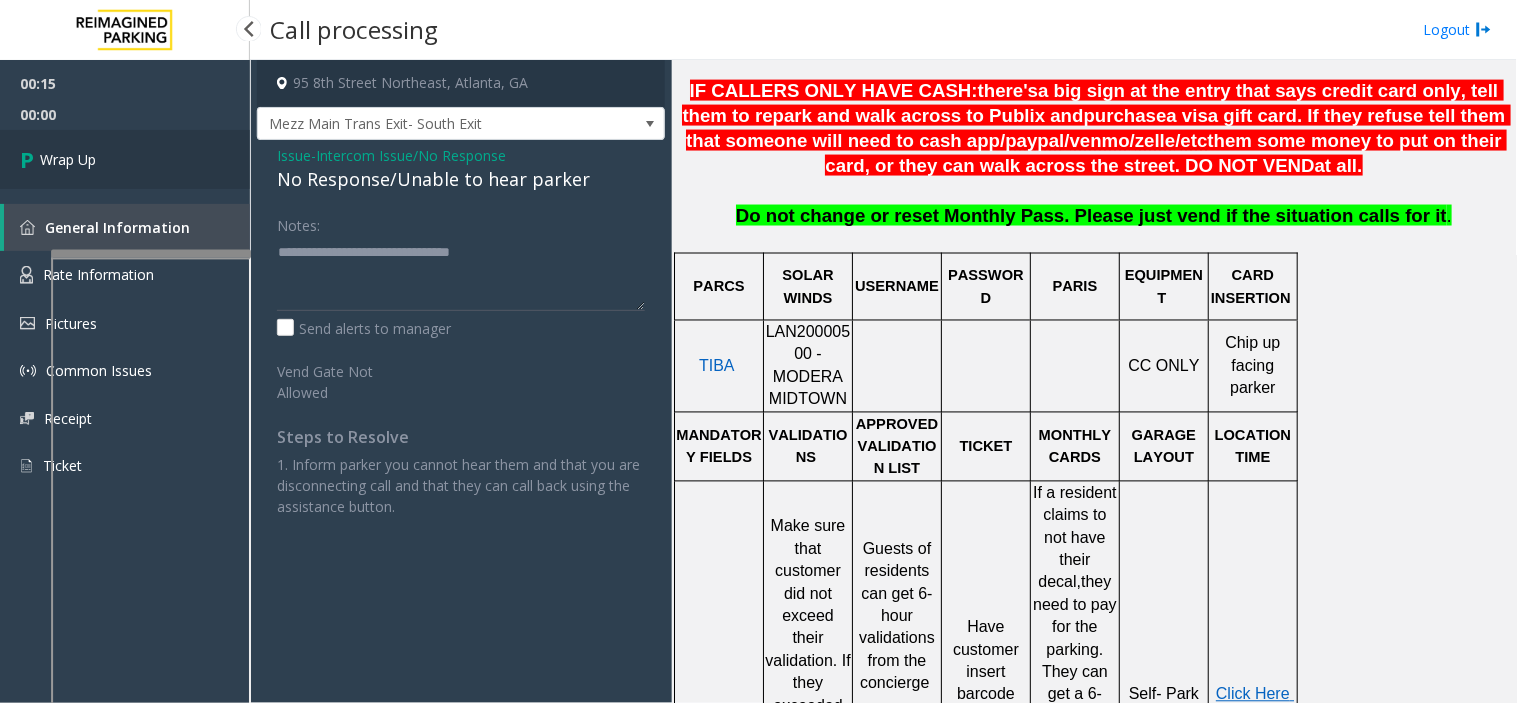 click on "Wrap Up" at bounding box center [125, 159] 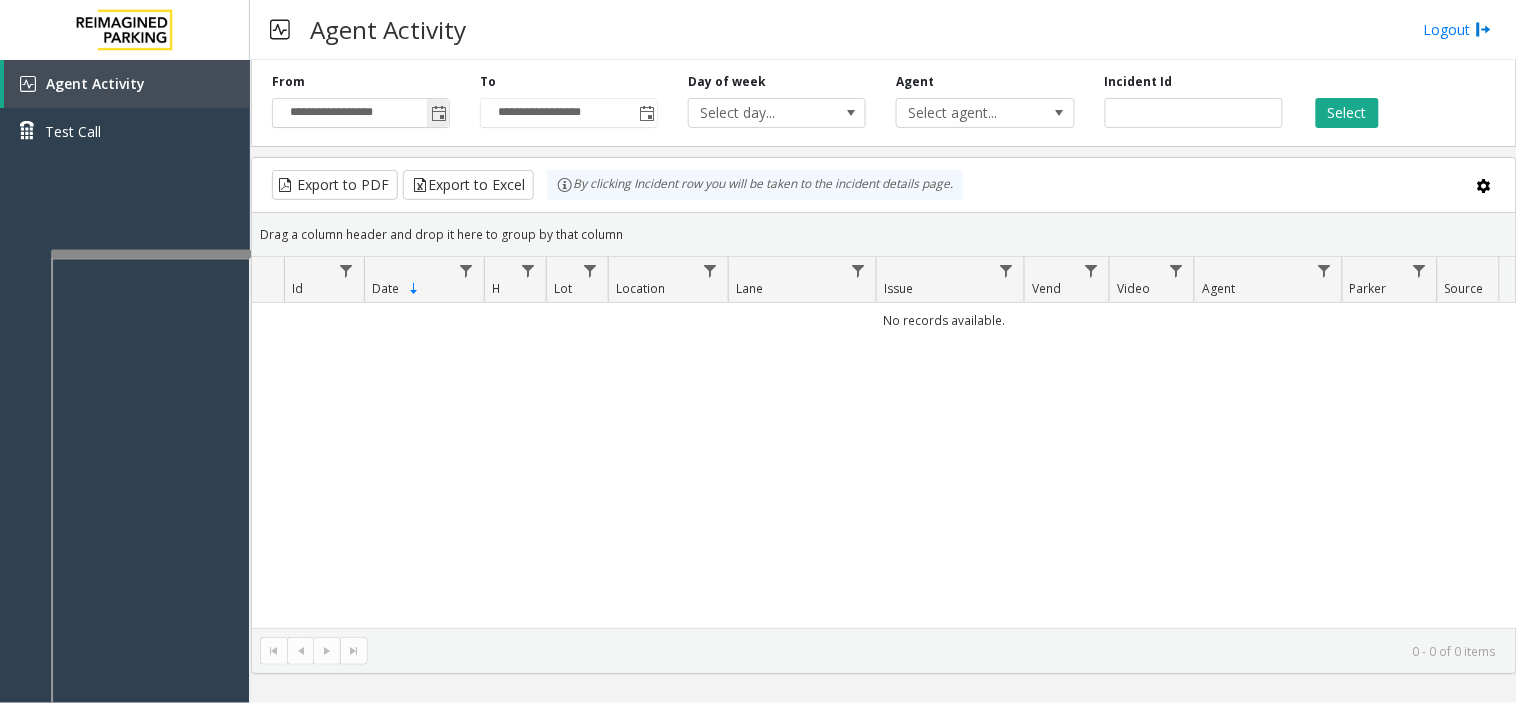 click 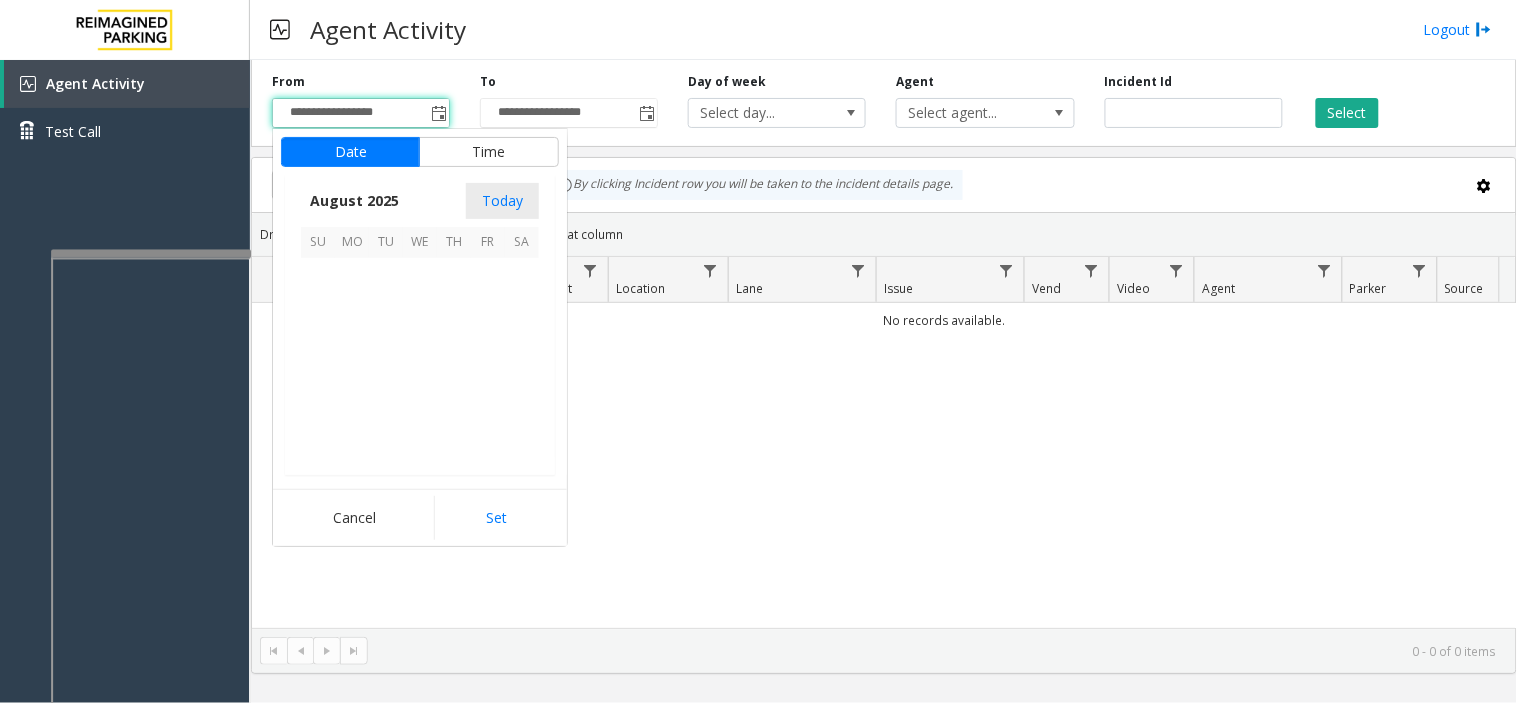 scroll, scrollTop: 358592, scrollLeft: 0, axis: vertical 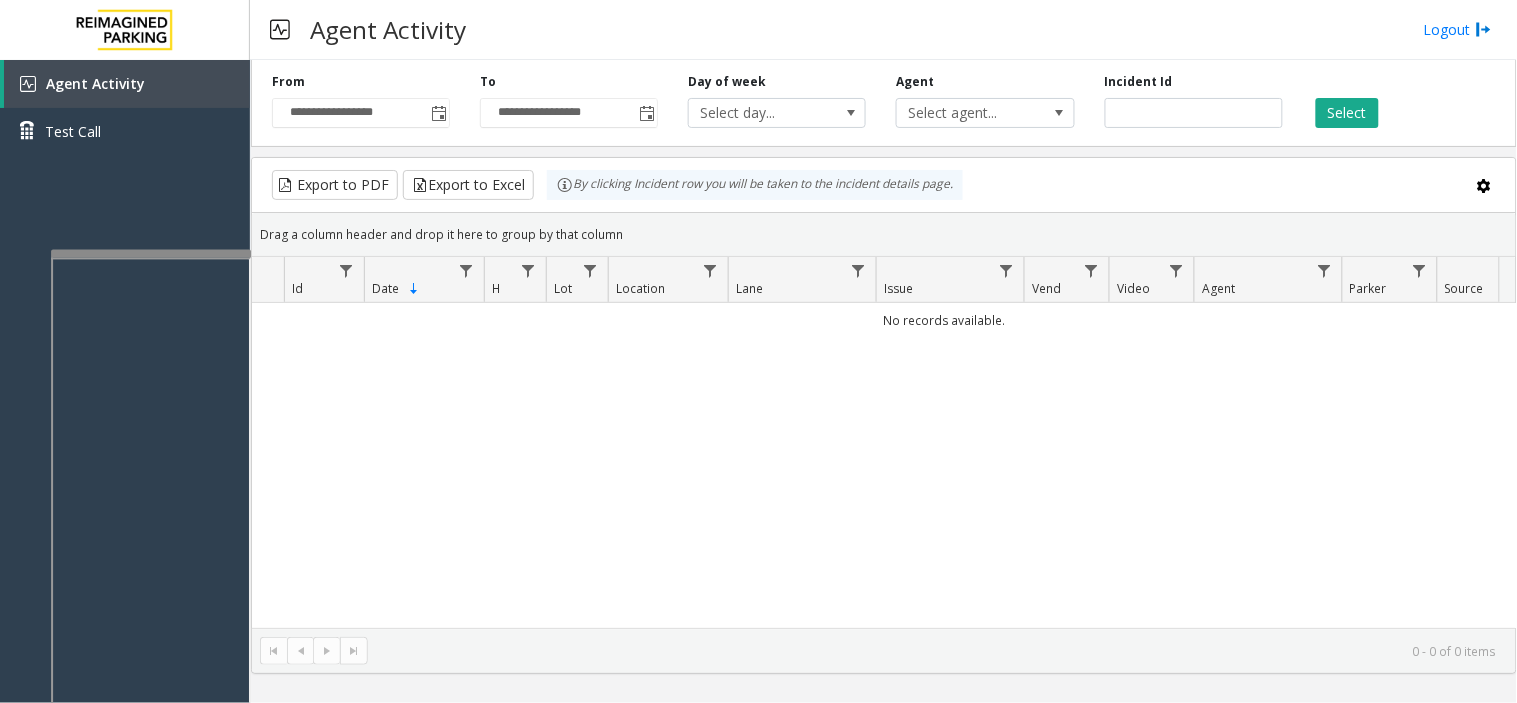 click on "**********" 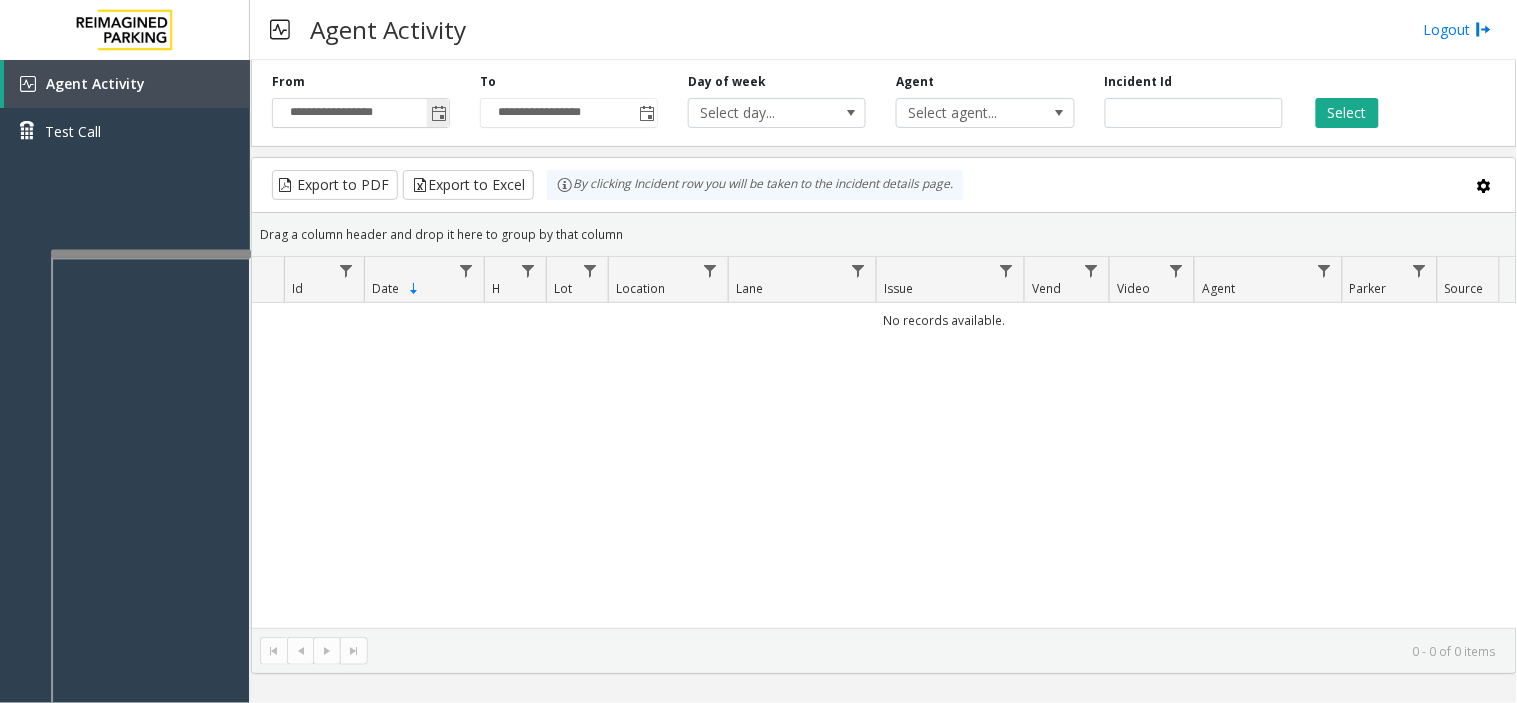 click 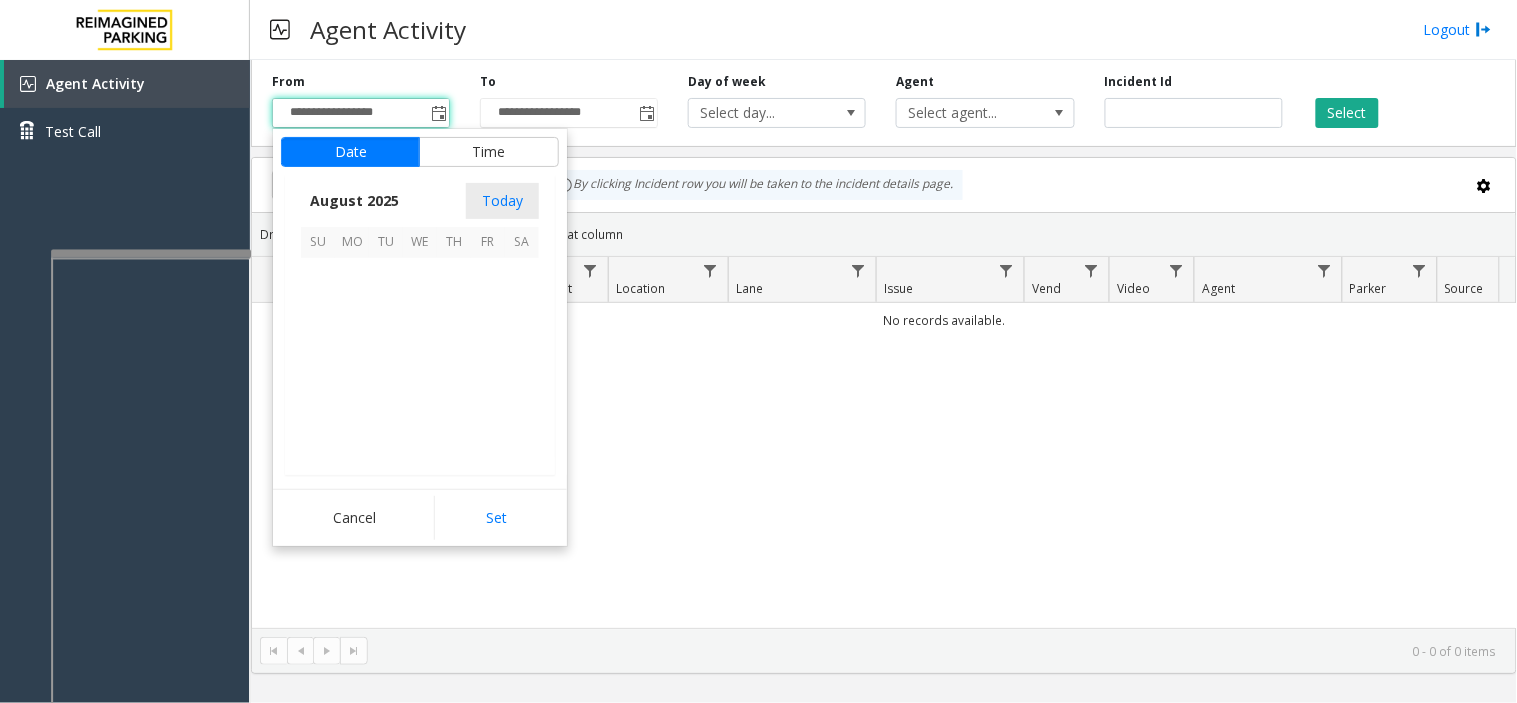 scroll, scrollTop: 358592, scrollLeft: 0, axis: vertical 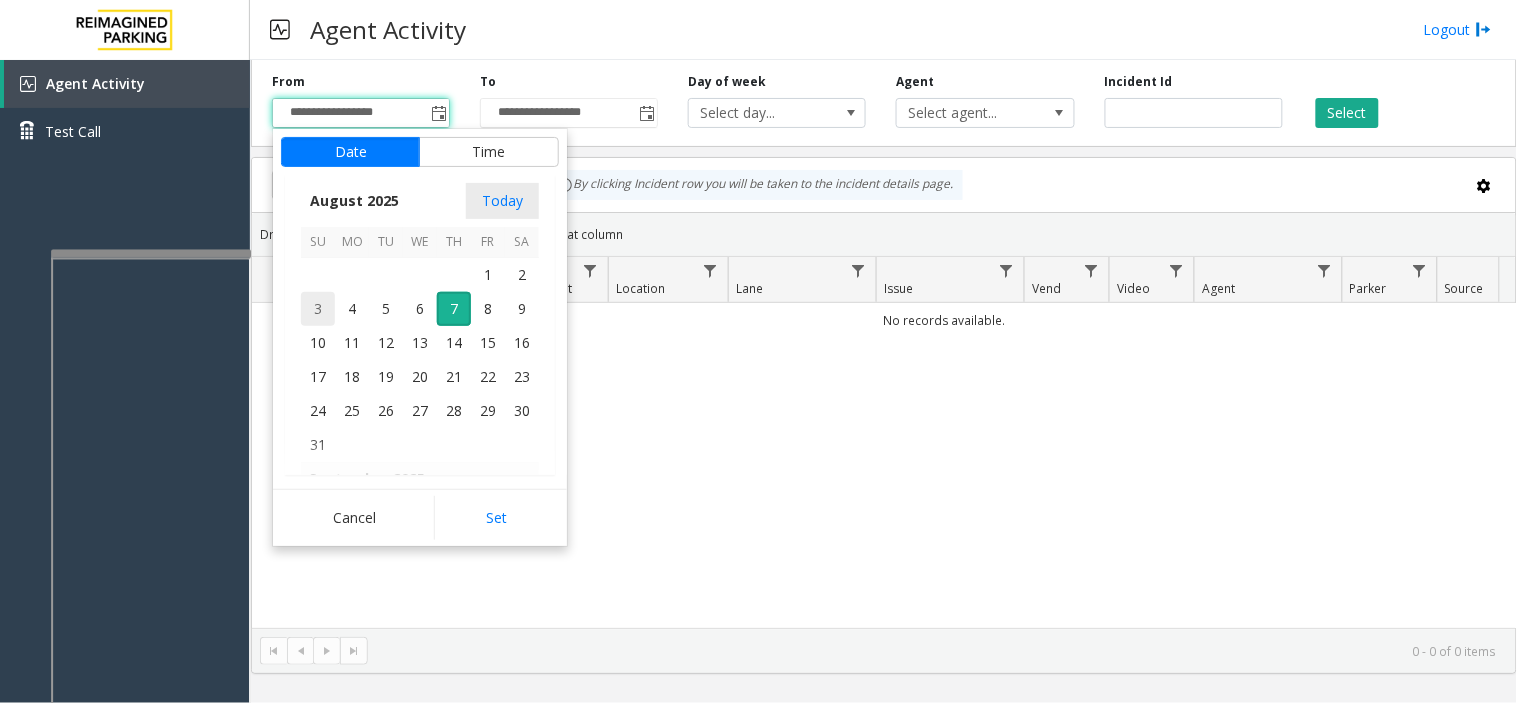 click on "3" at bounding box center (318, 309) 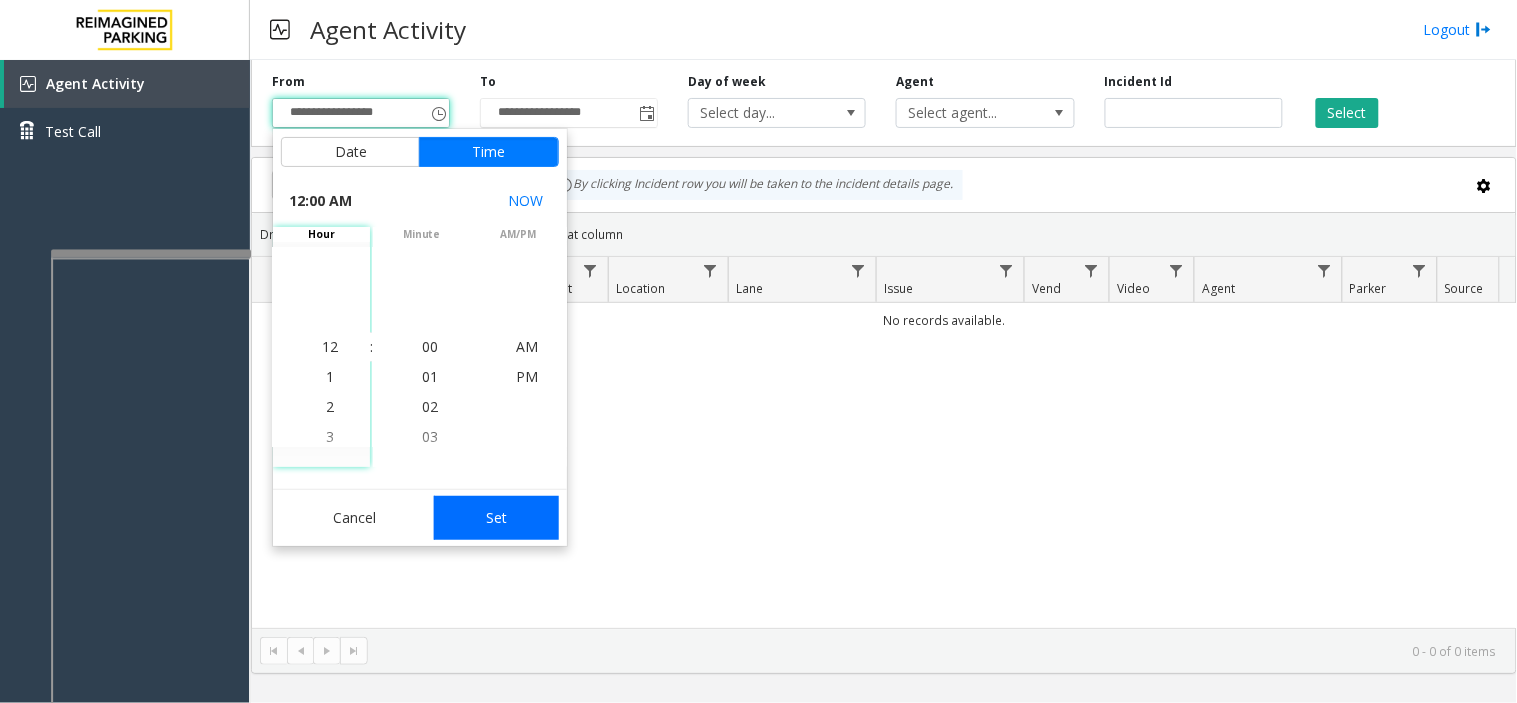 click on "Set" 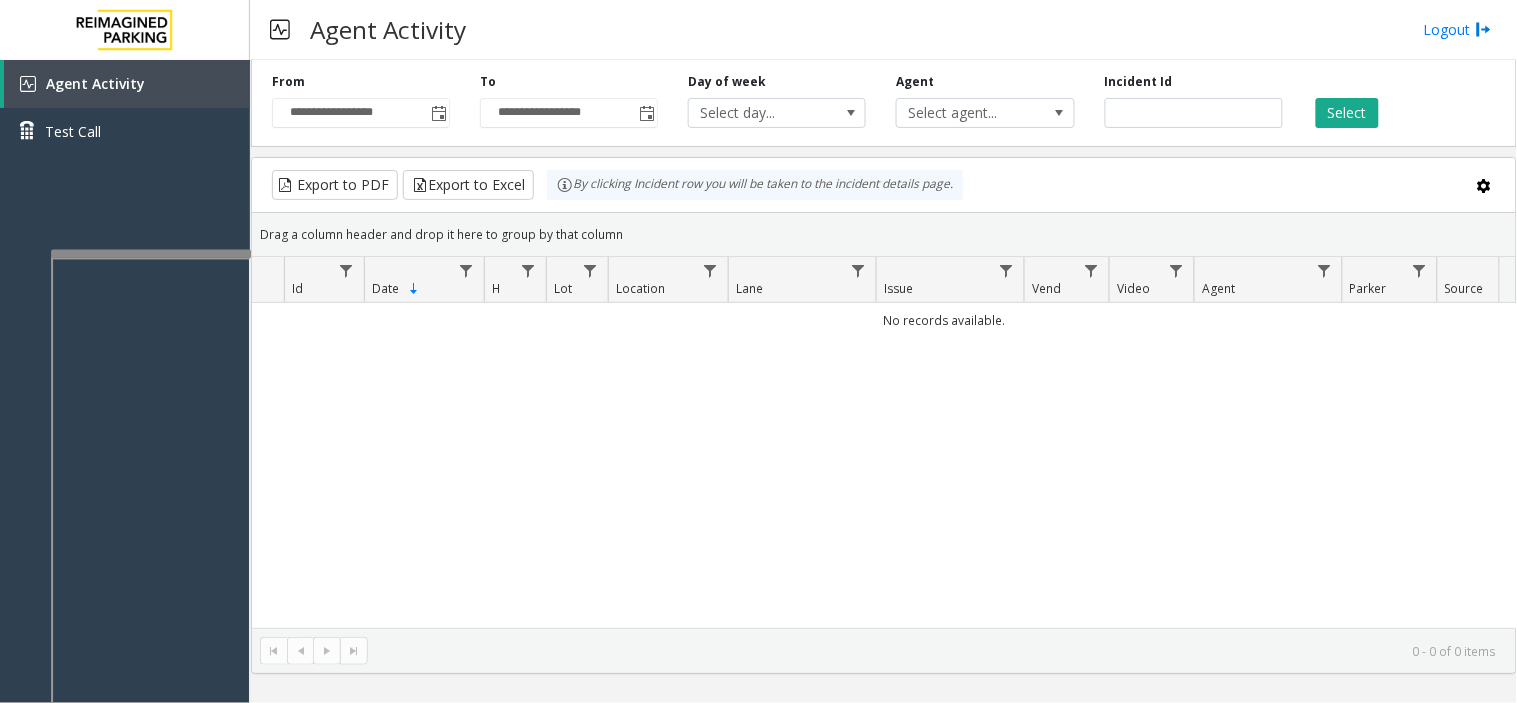 click on "Select" 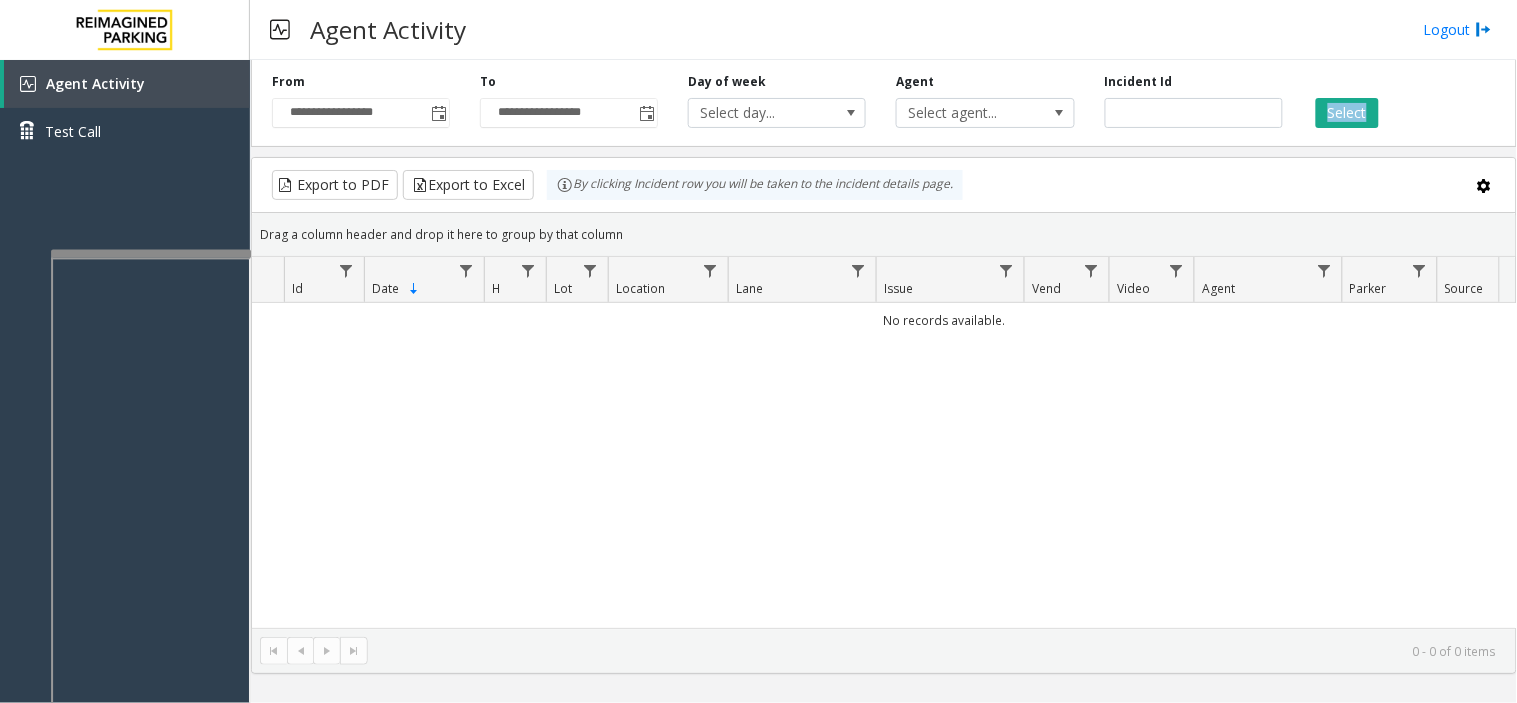 click on "Select" 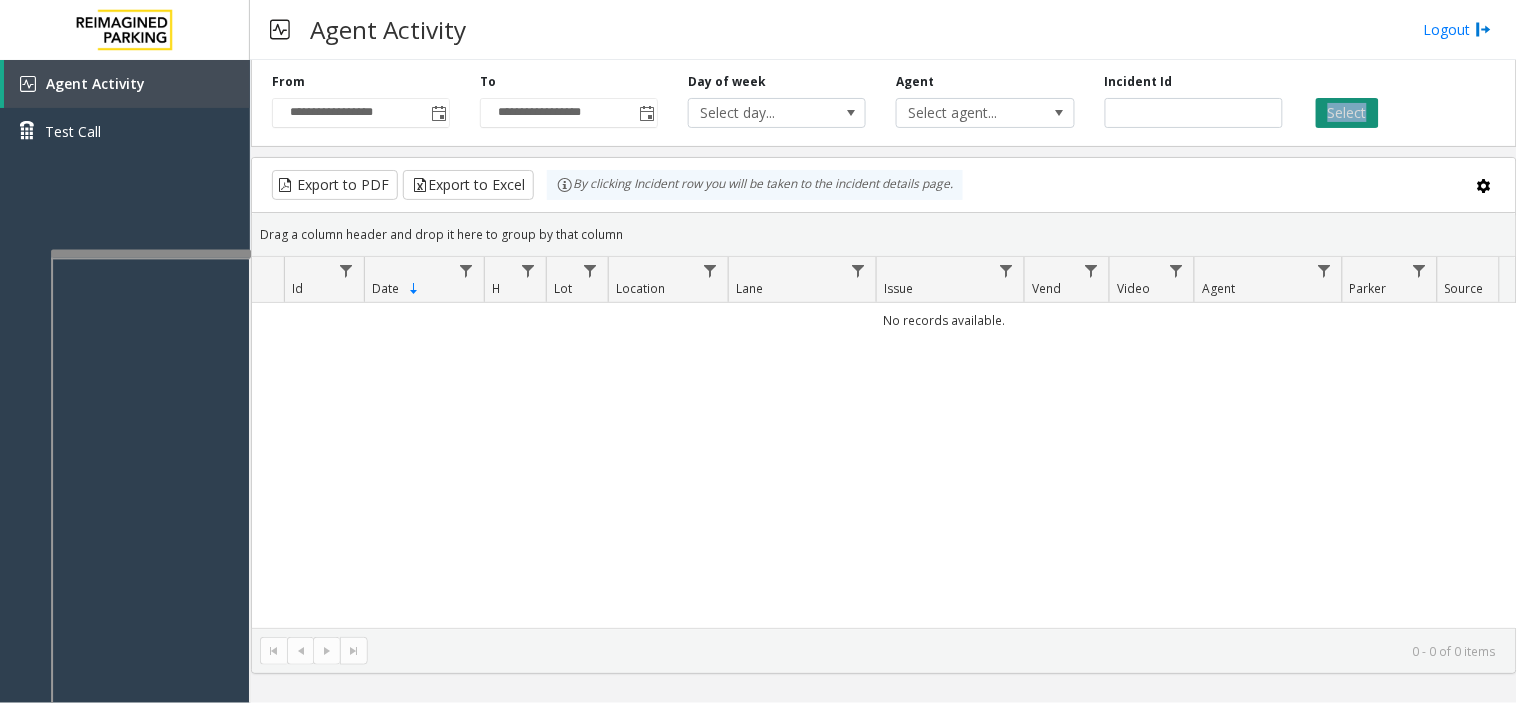 click on "Select" 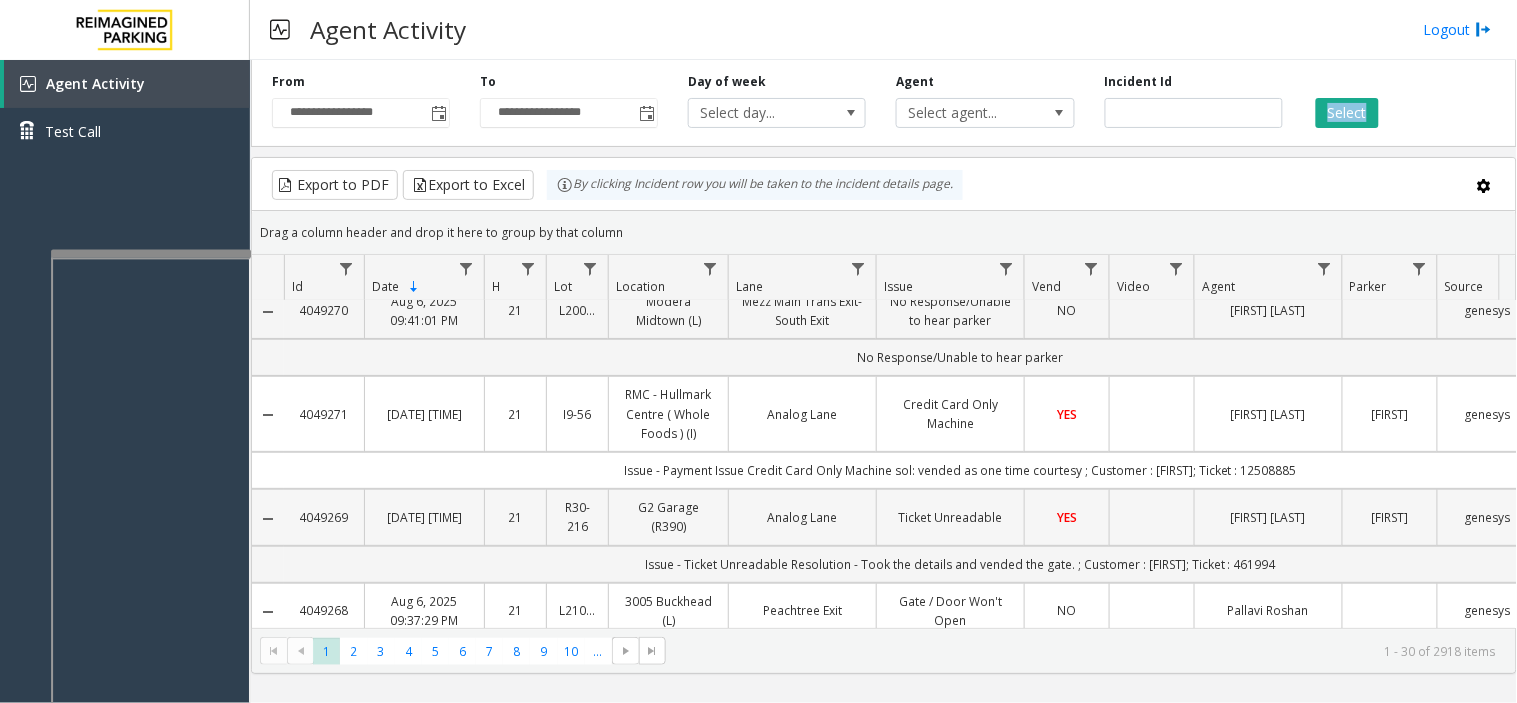 scroll, scrollTop: 0, scrollLeft: 0, axis: both 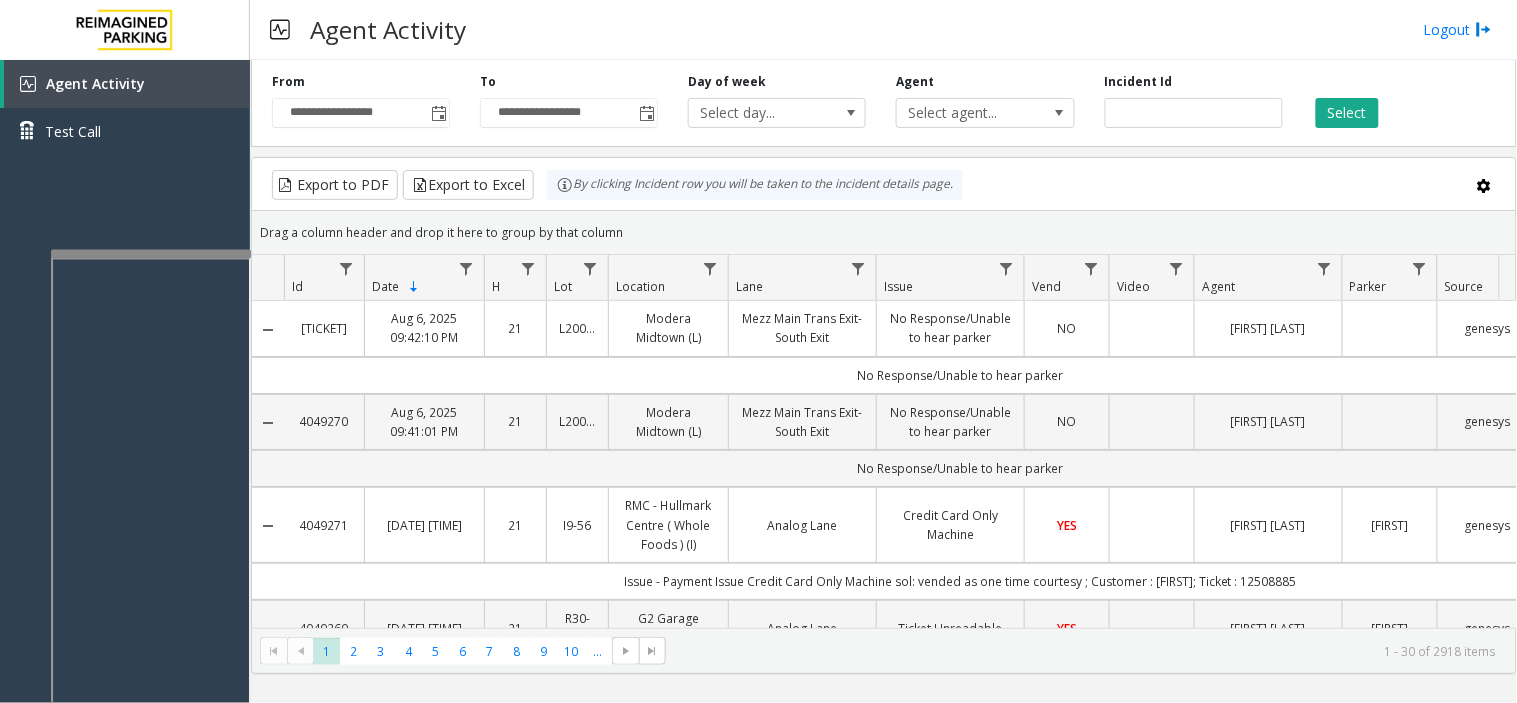click on "Export to PDF  Export to Excel By clicking Incident row you will be taken to the incident details page." 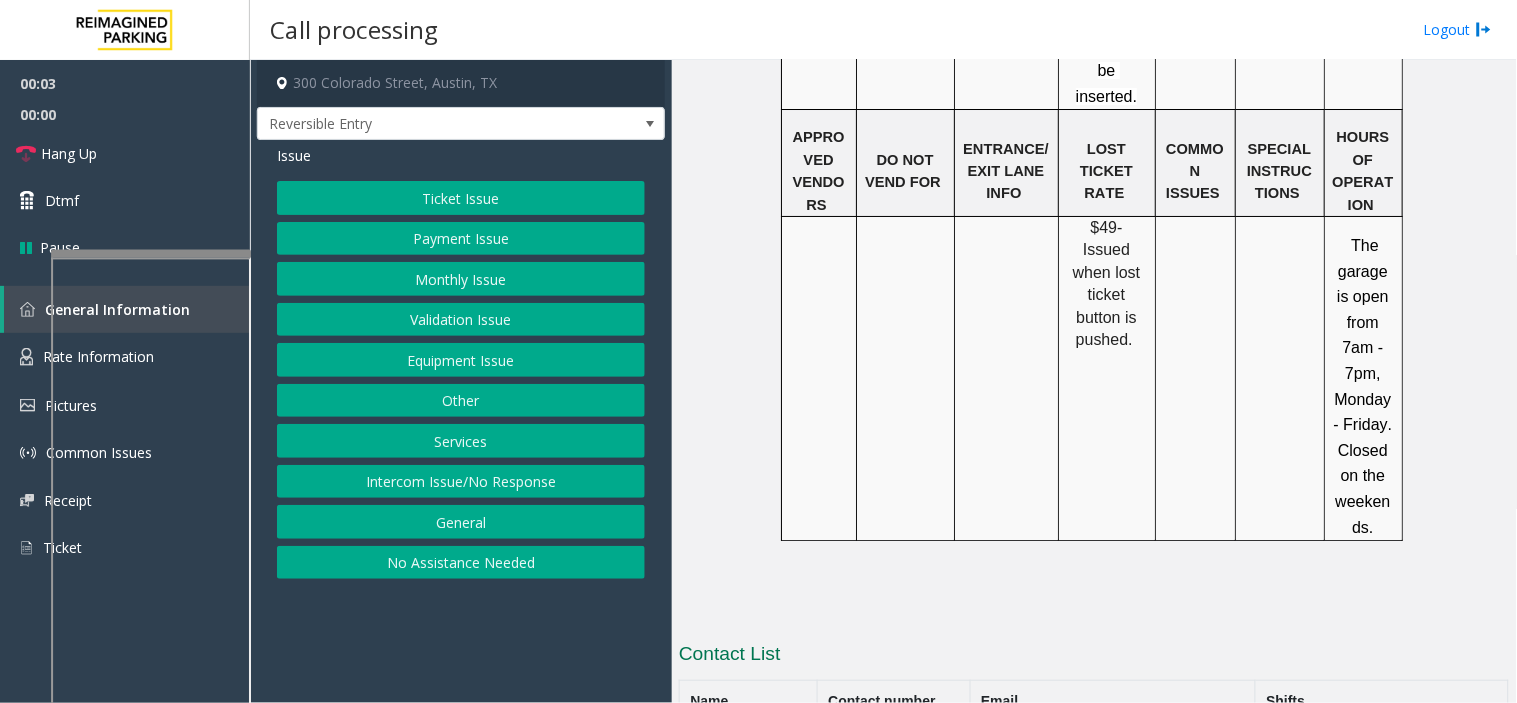 scroll, scrollTop: 1444, scrollLeft: 0, axis: vertical 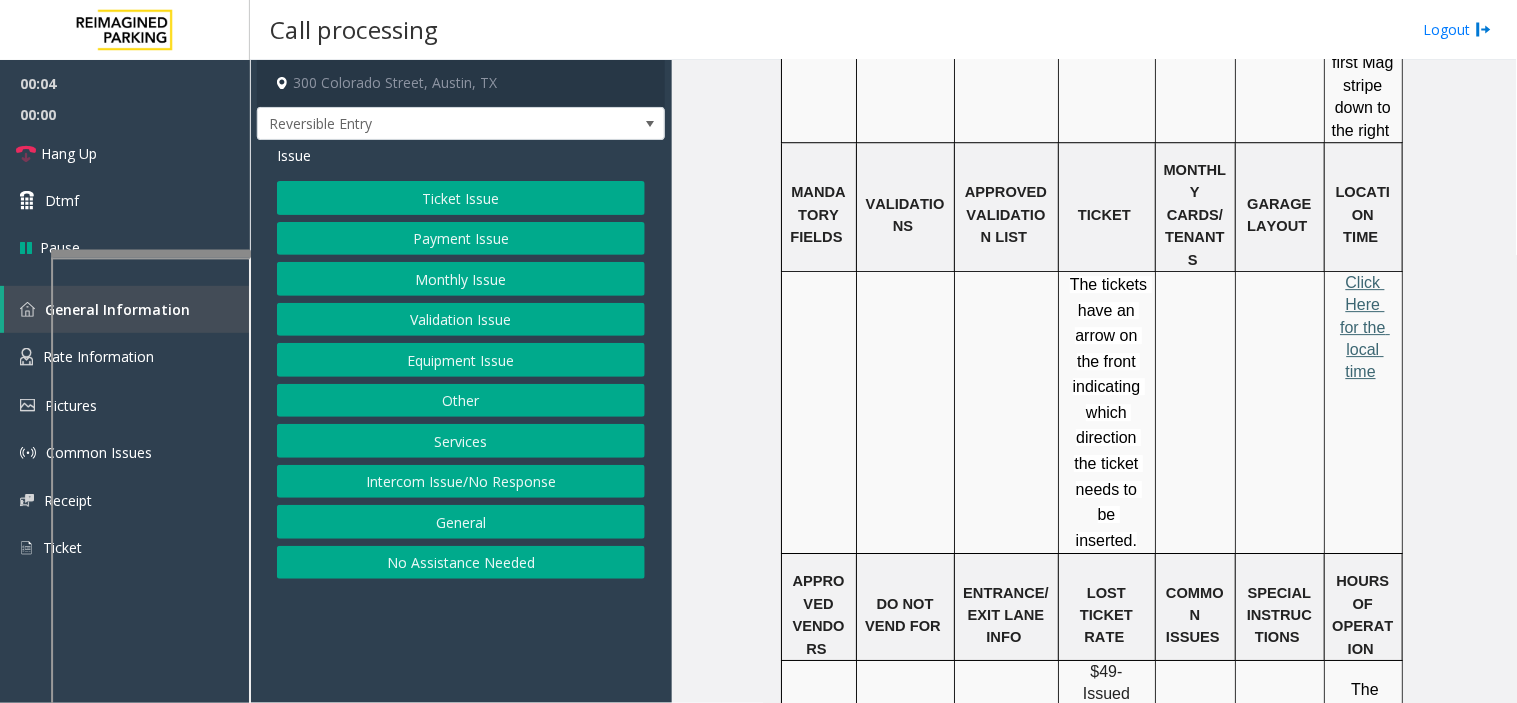 click on "Click Here for the local time" 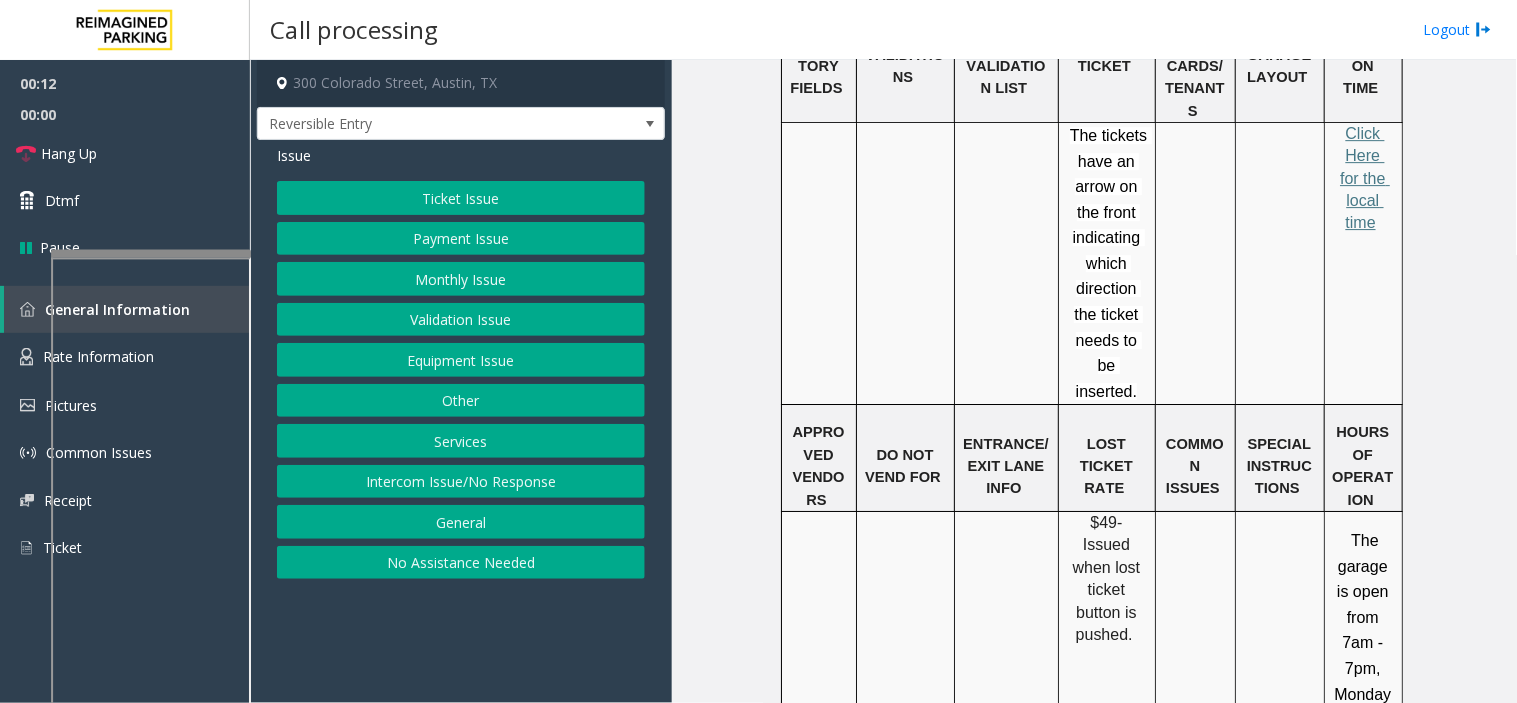 scroll, scrollTop: 1555, scrollLeft: 0, axis: vertical 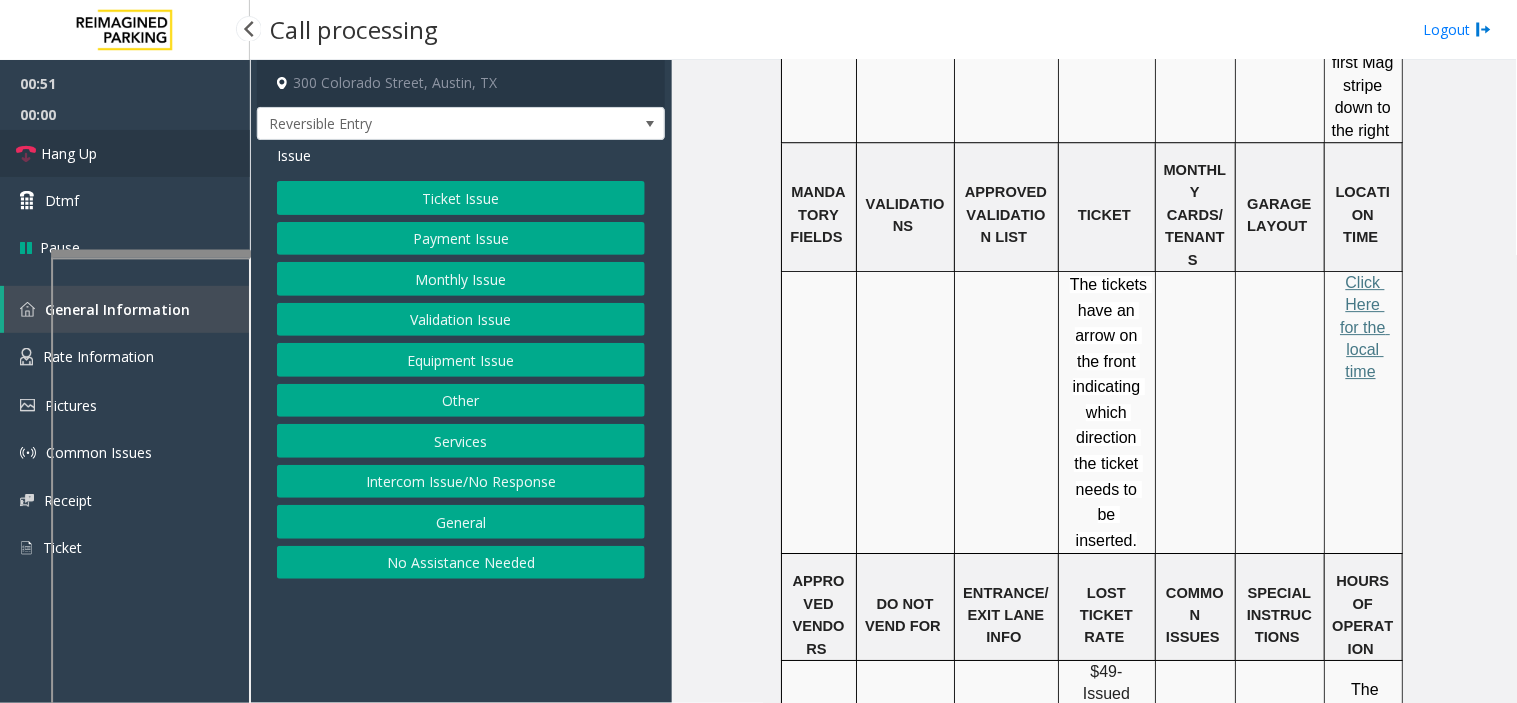 click on "Hang Up" at bounding box center [125, 153] 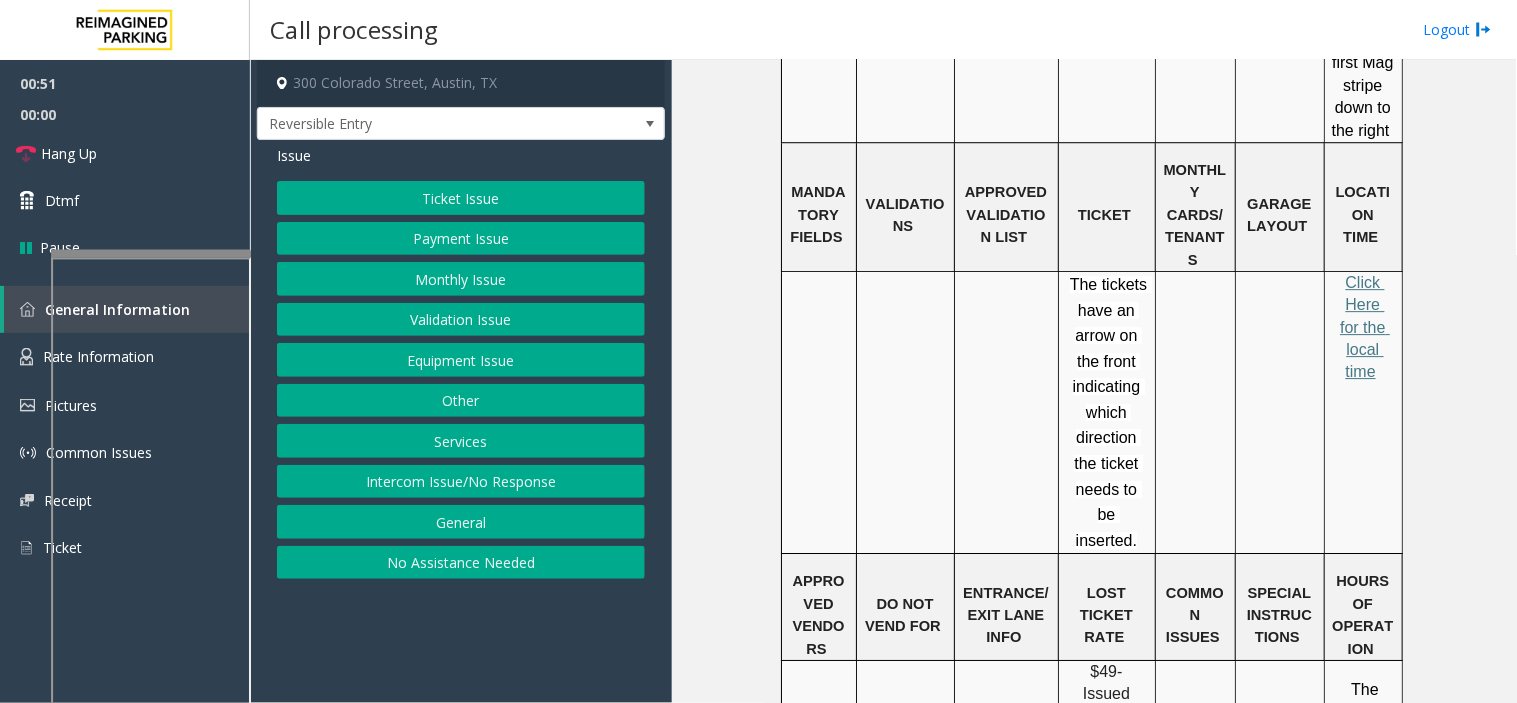 click on "Equipment Issue" 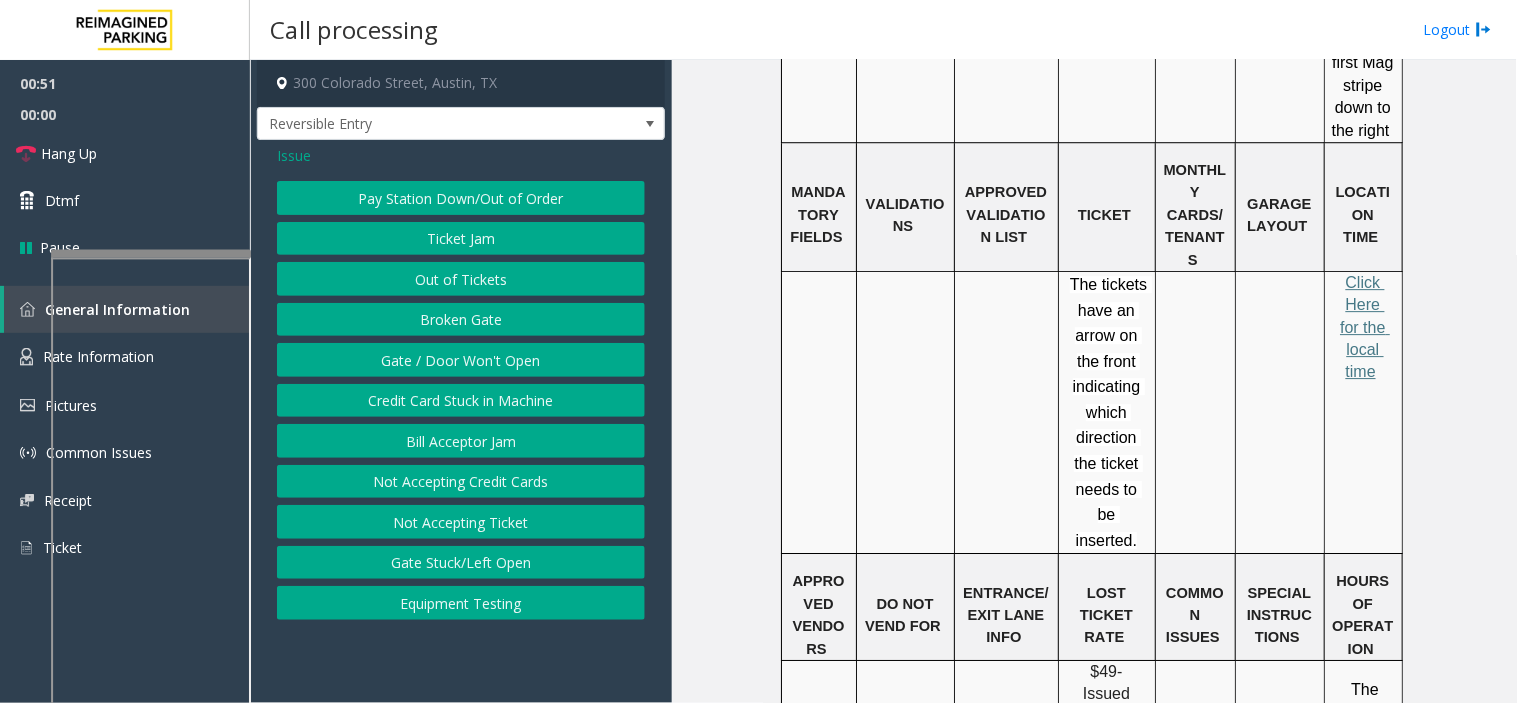 click on "Gate / Door Won't Open" 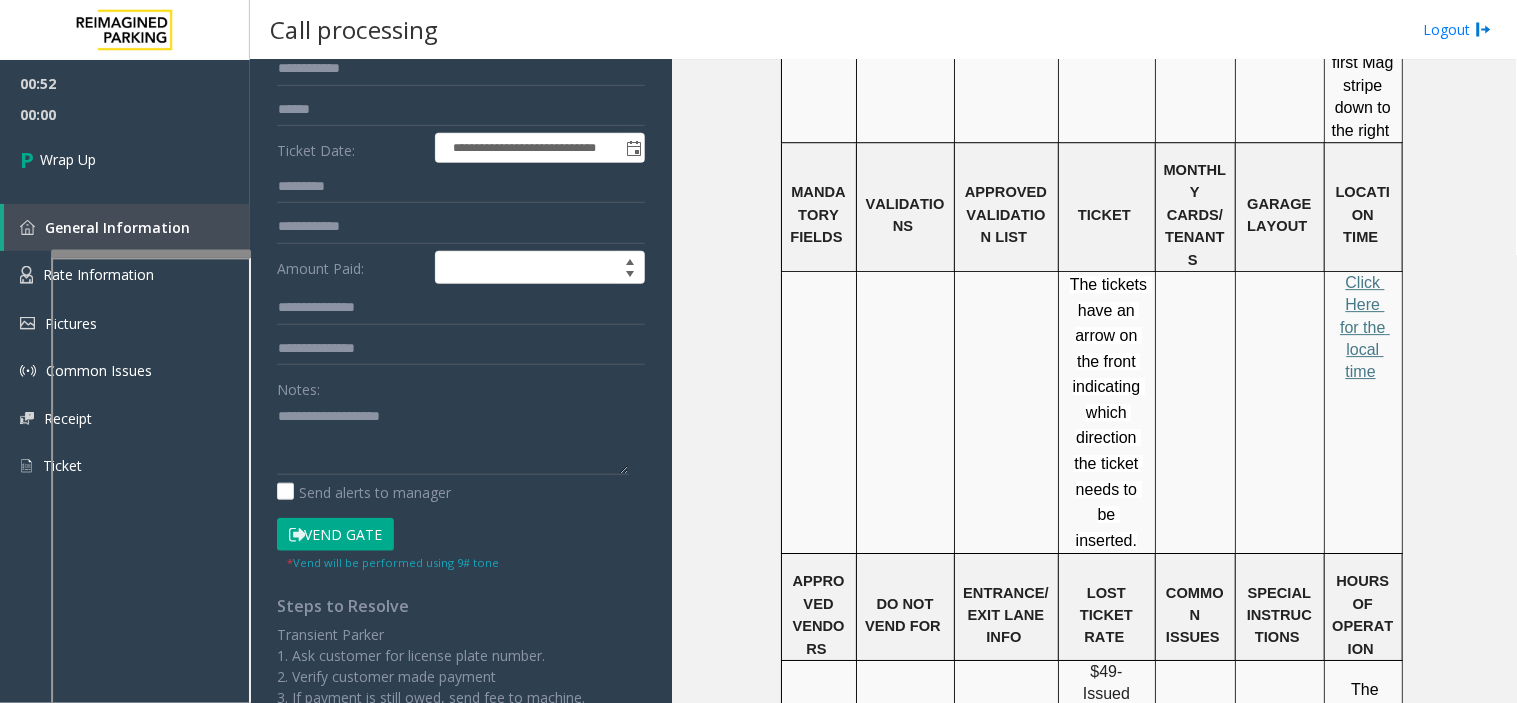 scroll, scrollTop: 430, scrollLeft: 0, axis: vertical 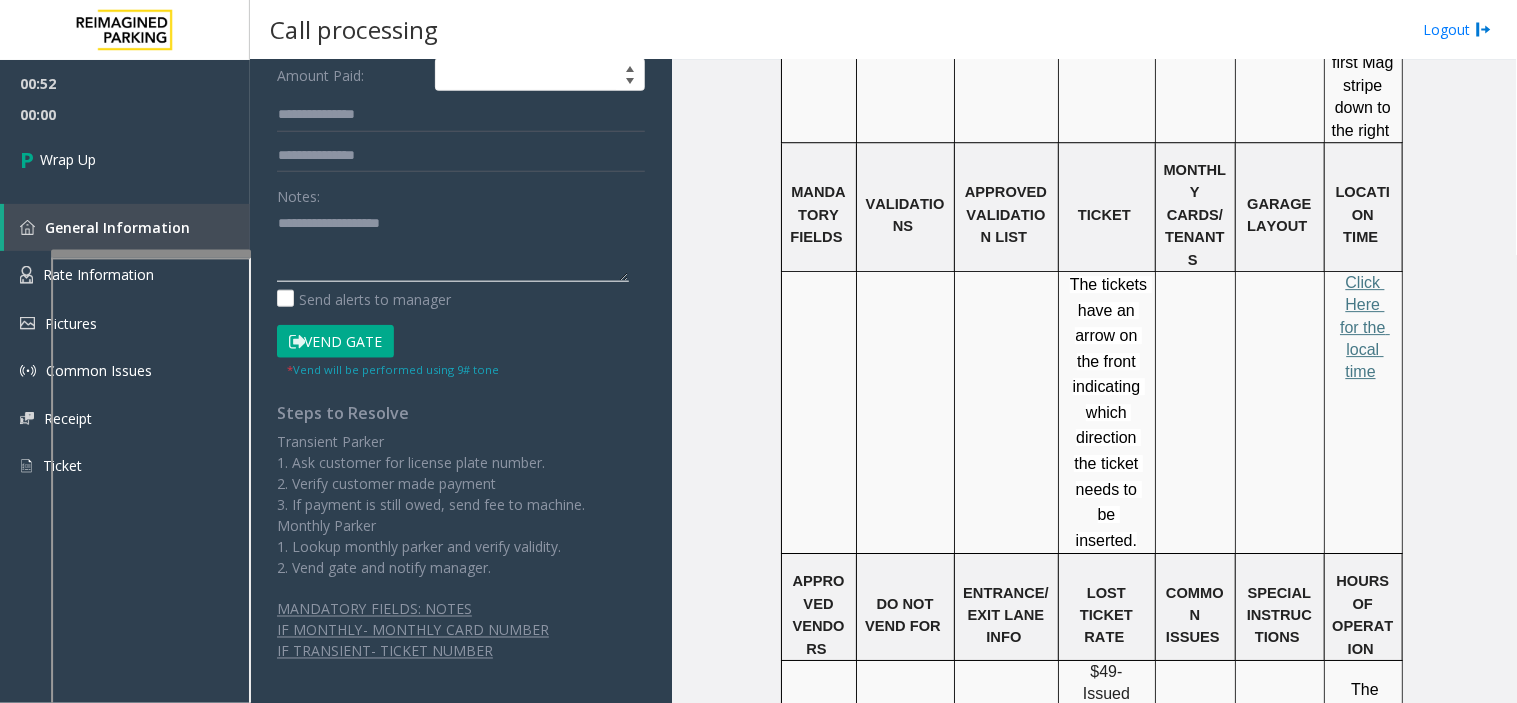 click 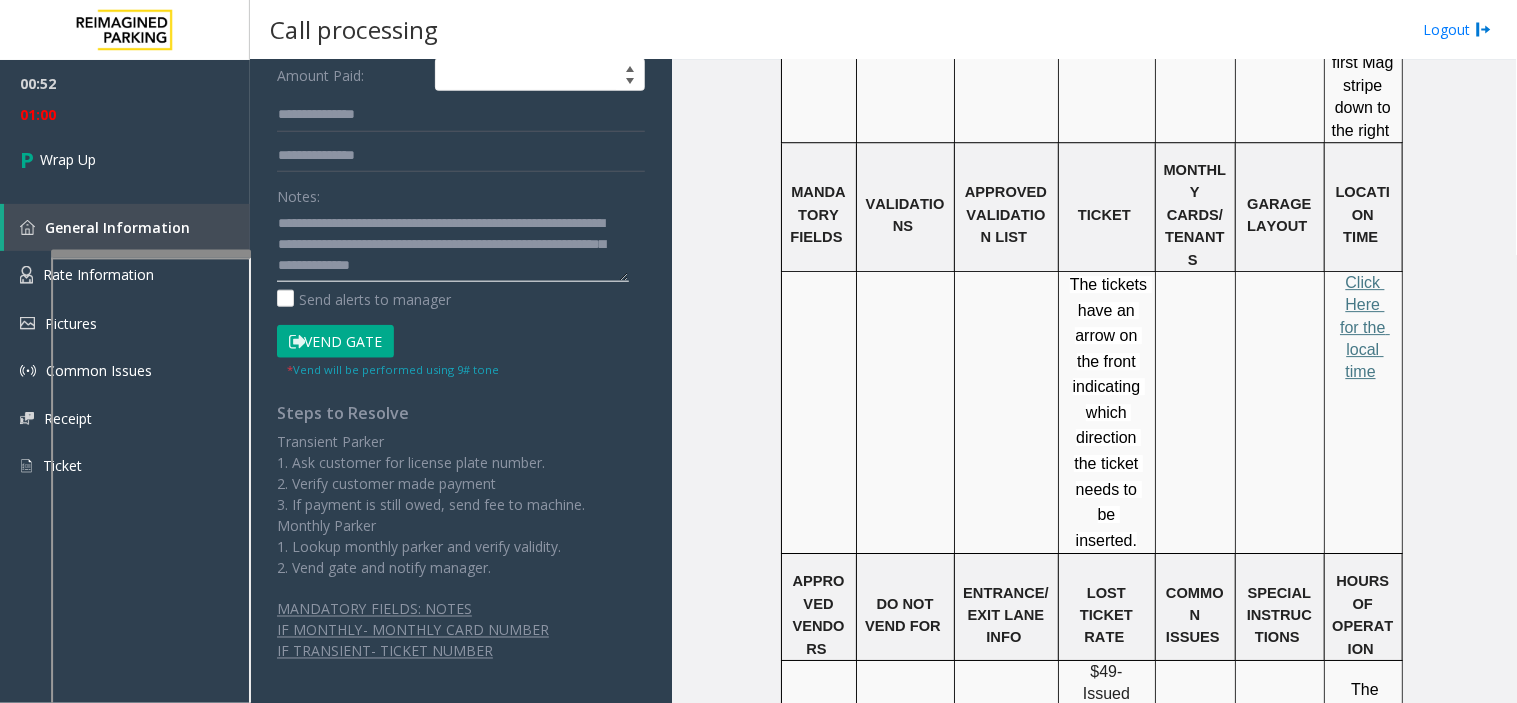 scroll, scrollTop: 77, scrollLeft: 0, axis: vertical 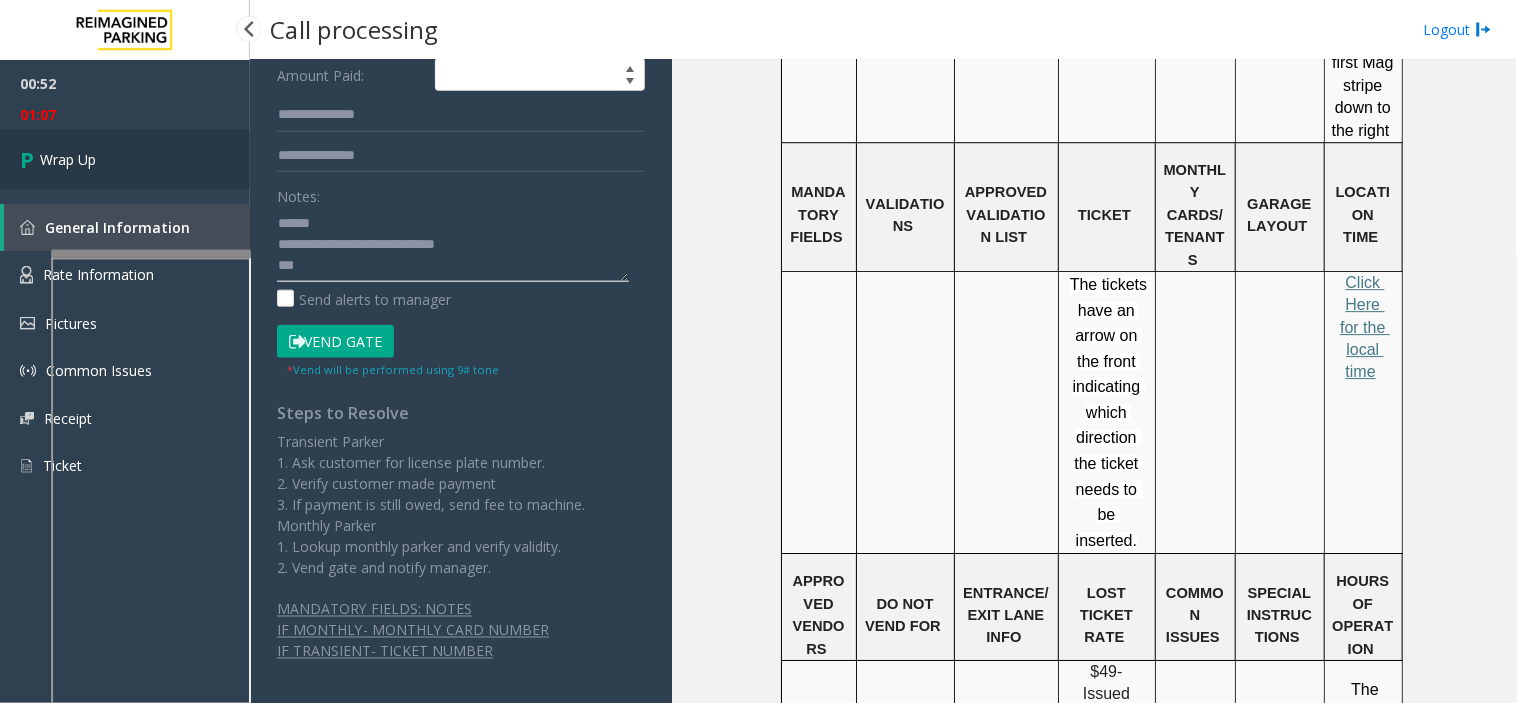 type on "**********" 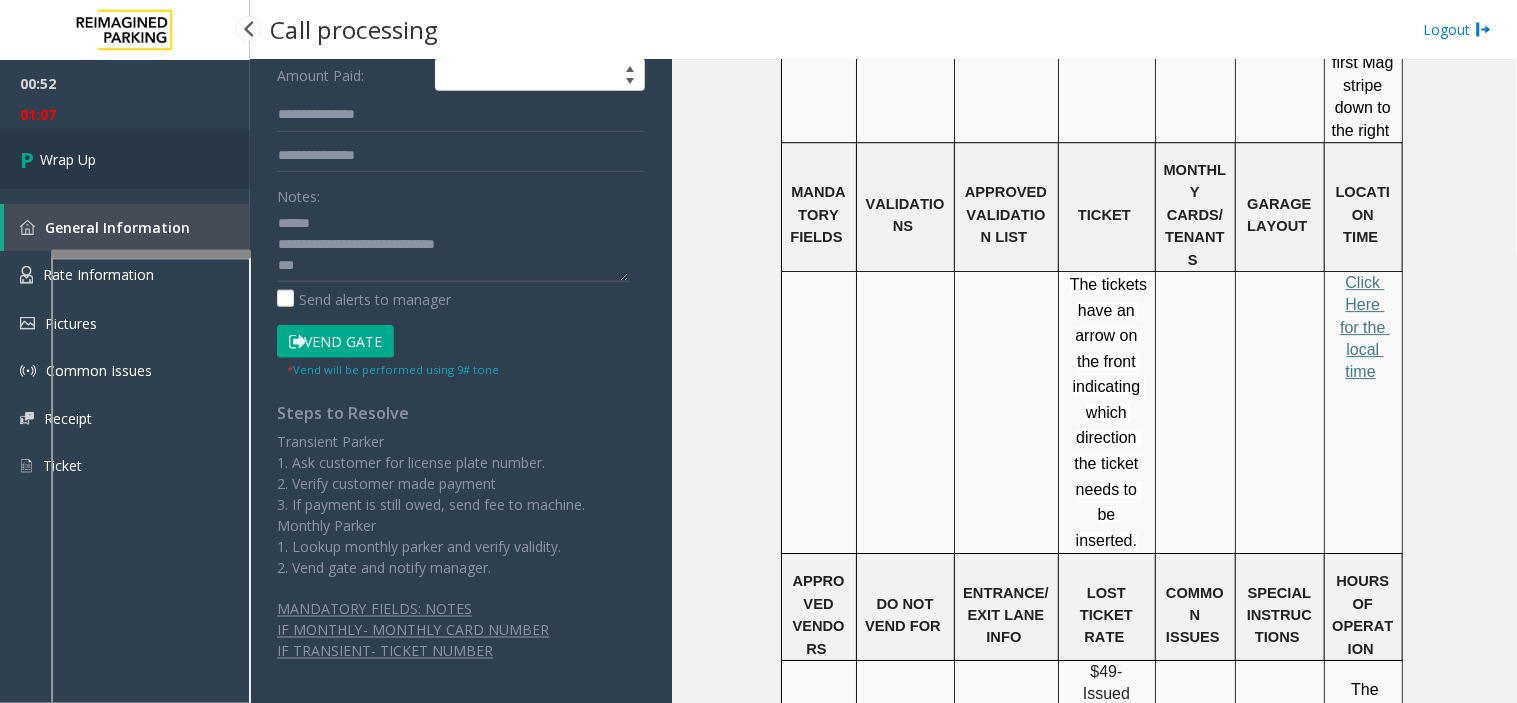 click on "Wrap Up" at bounding box center (125, 159) 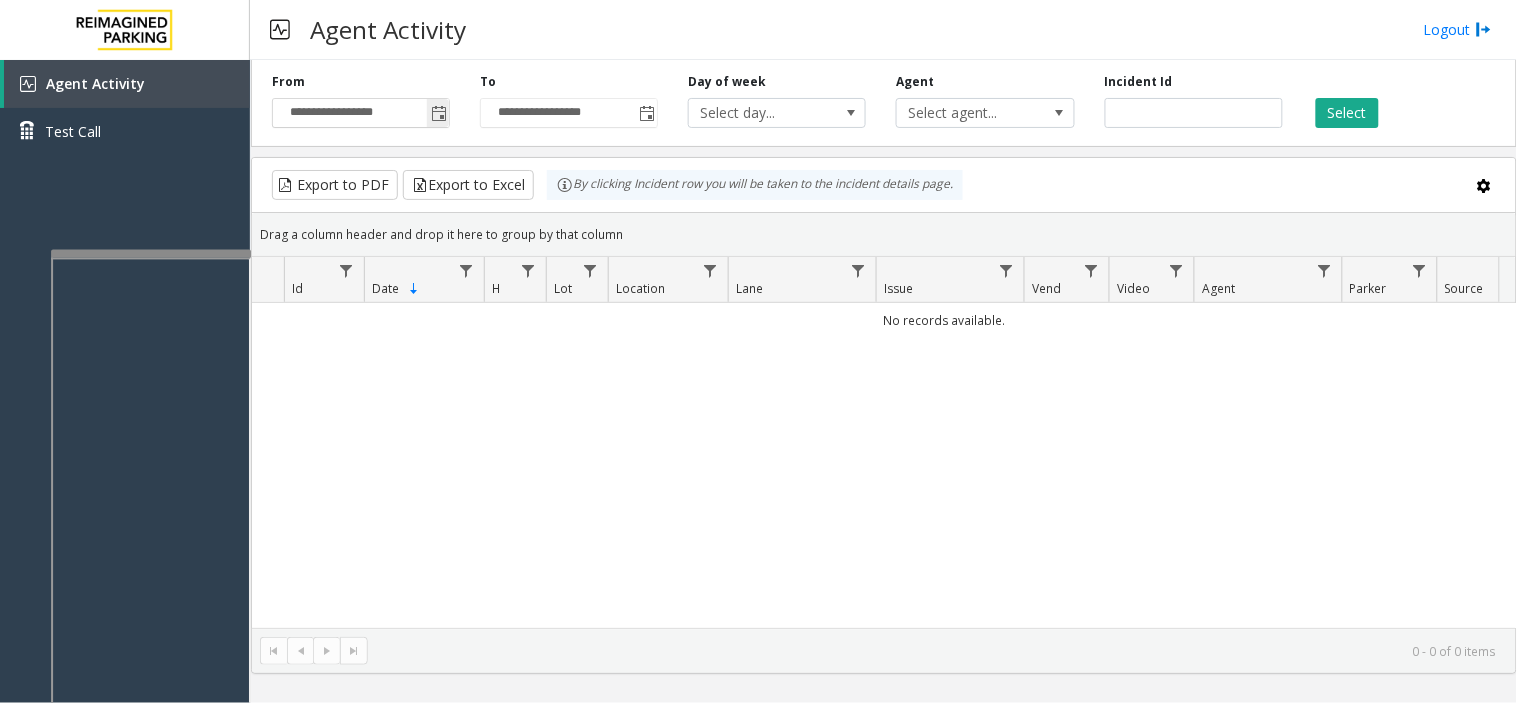 click 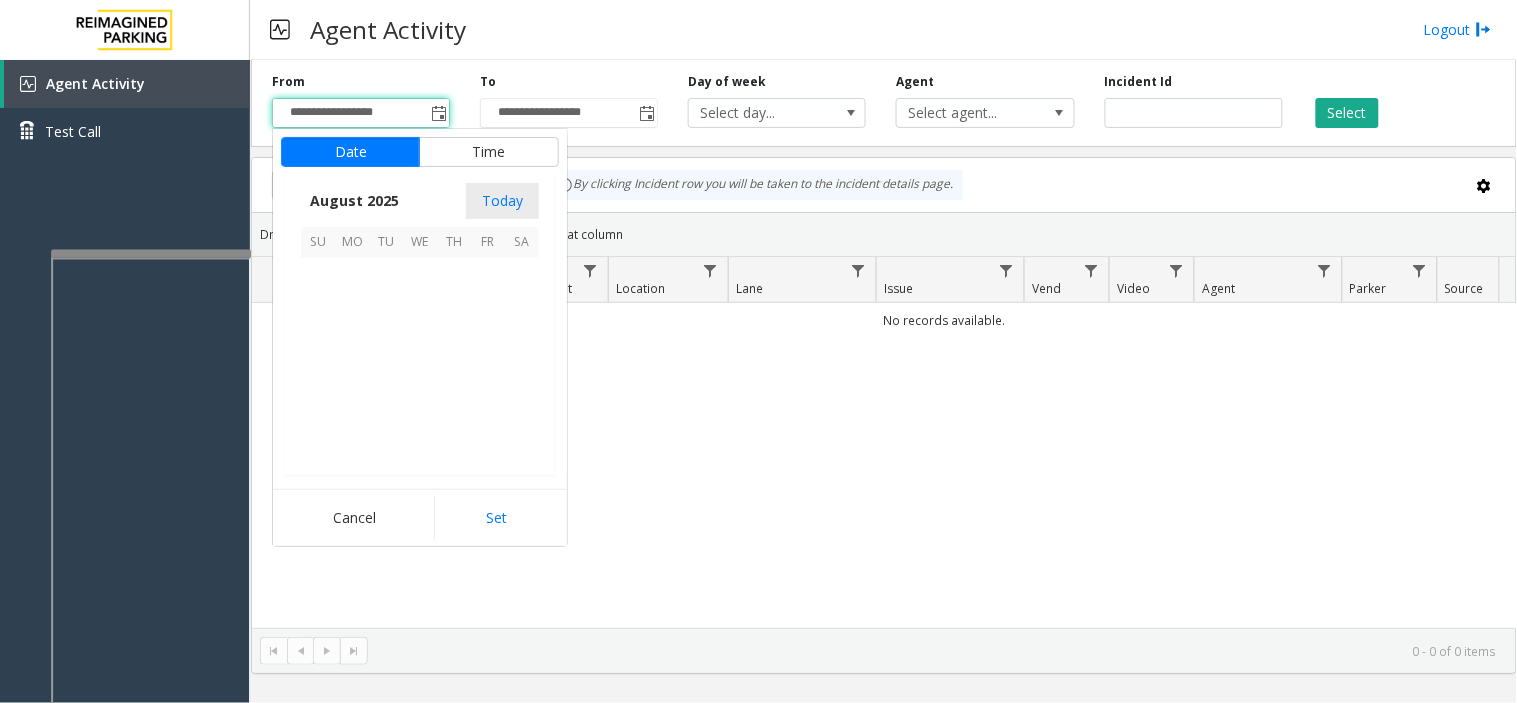 scroll, scrollTop: 358592, scrollLeft: 0, axis: vertical 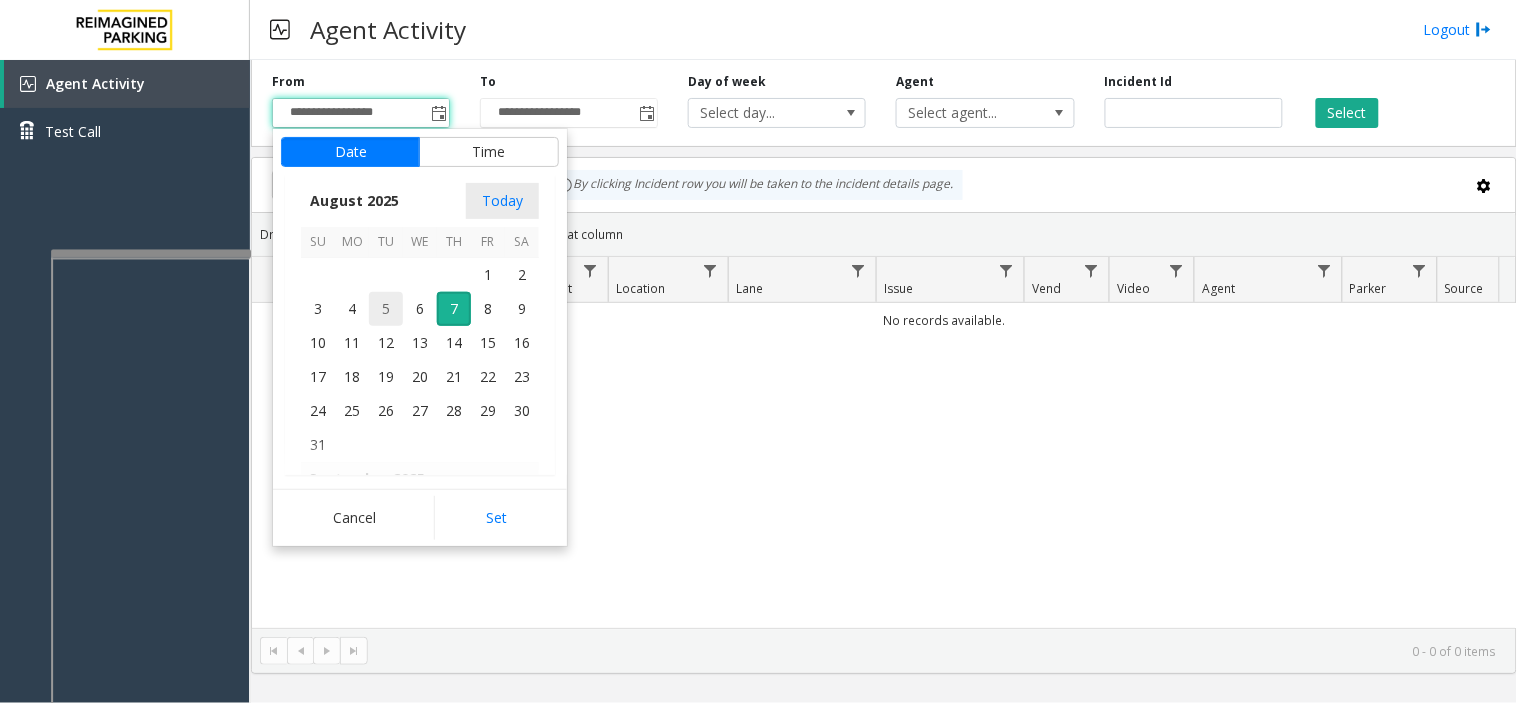 click on "5" at bounding box center [386, 309] 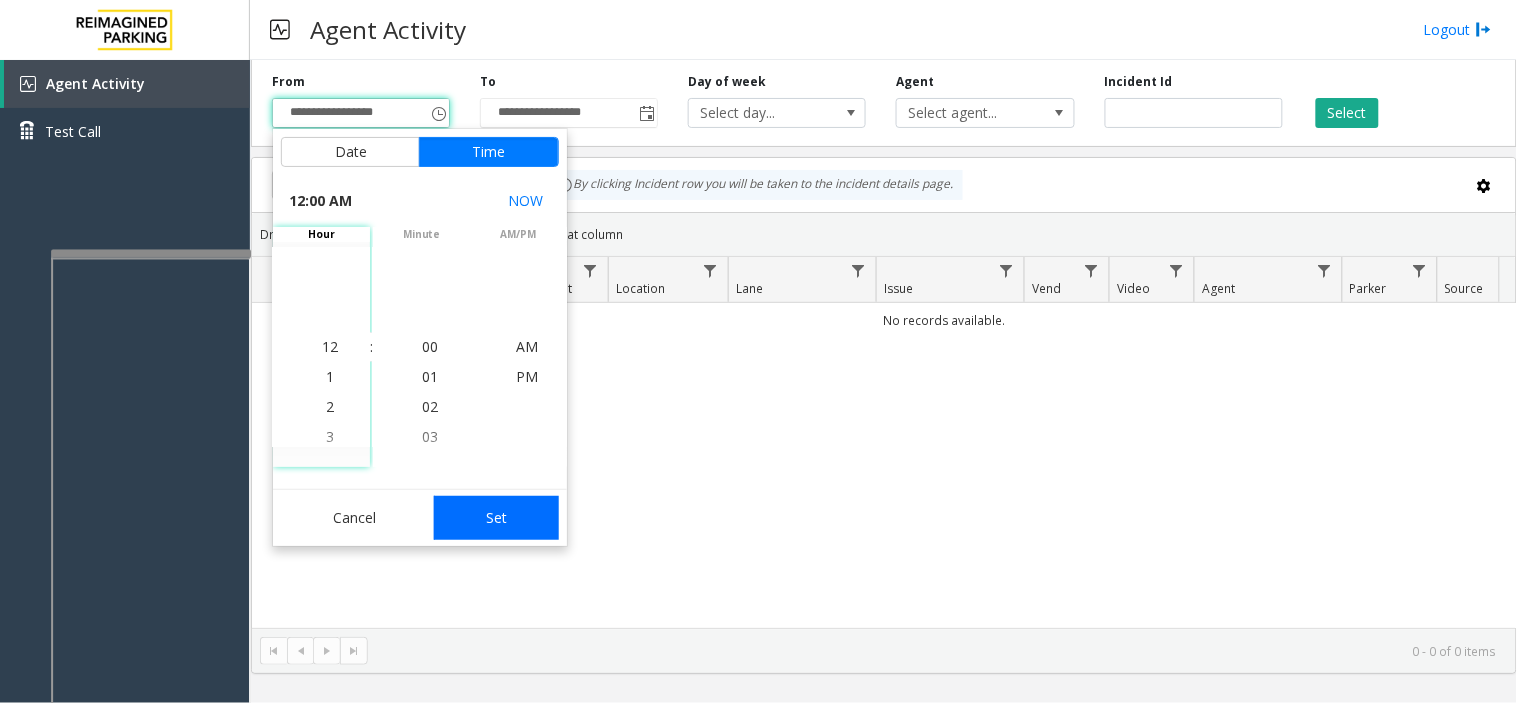 click on "Set" 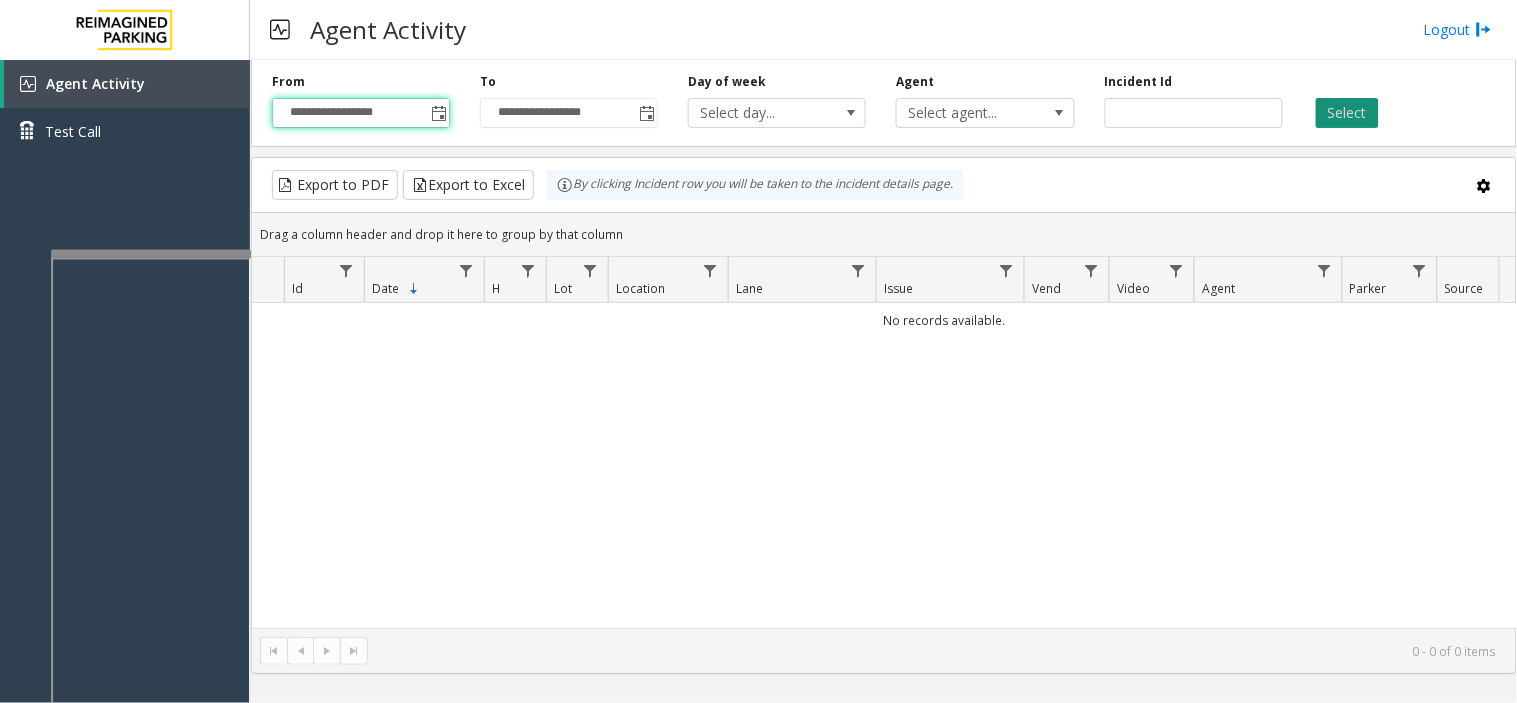 click on "Select" 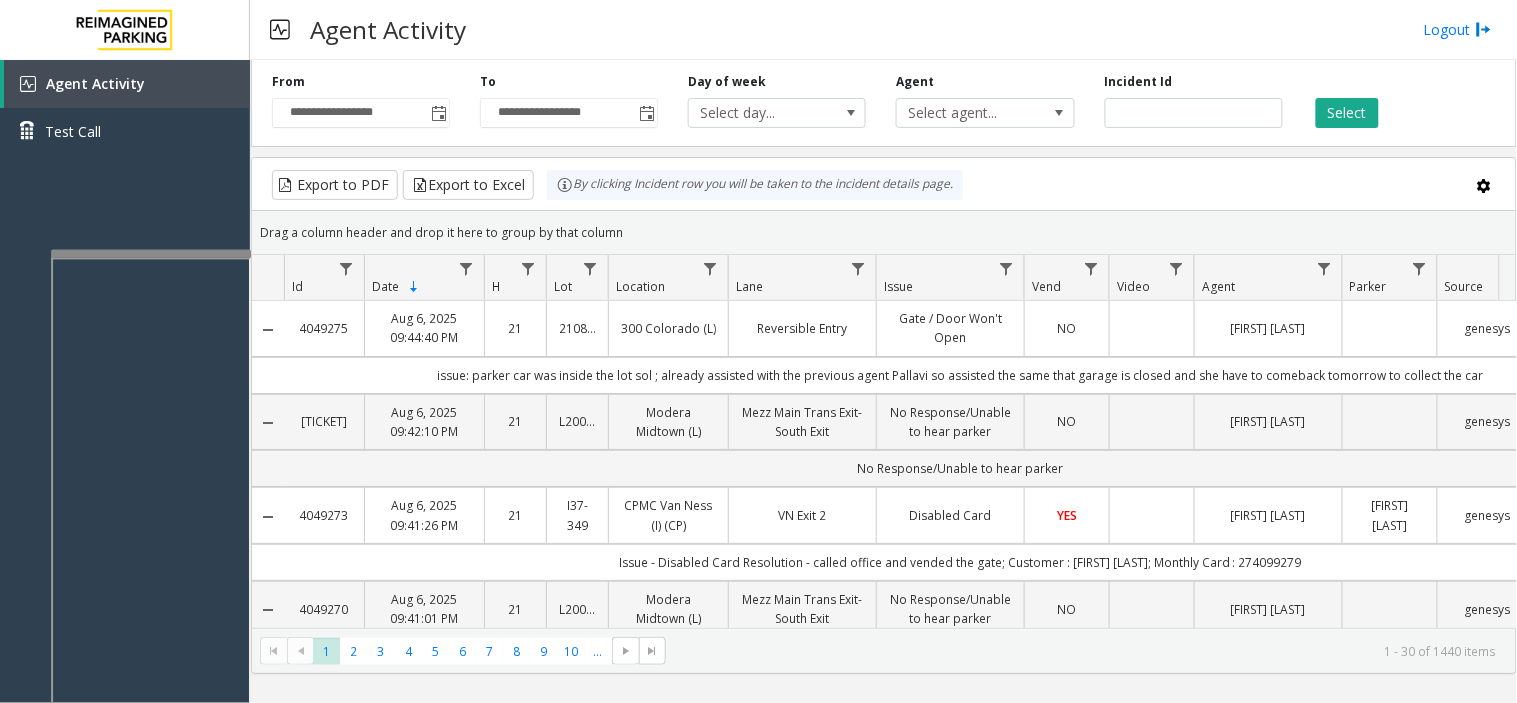 scroll, scrollTop: 0, scrollLeft: 74, axis: horizontal 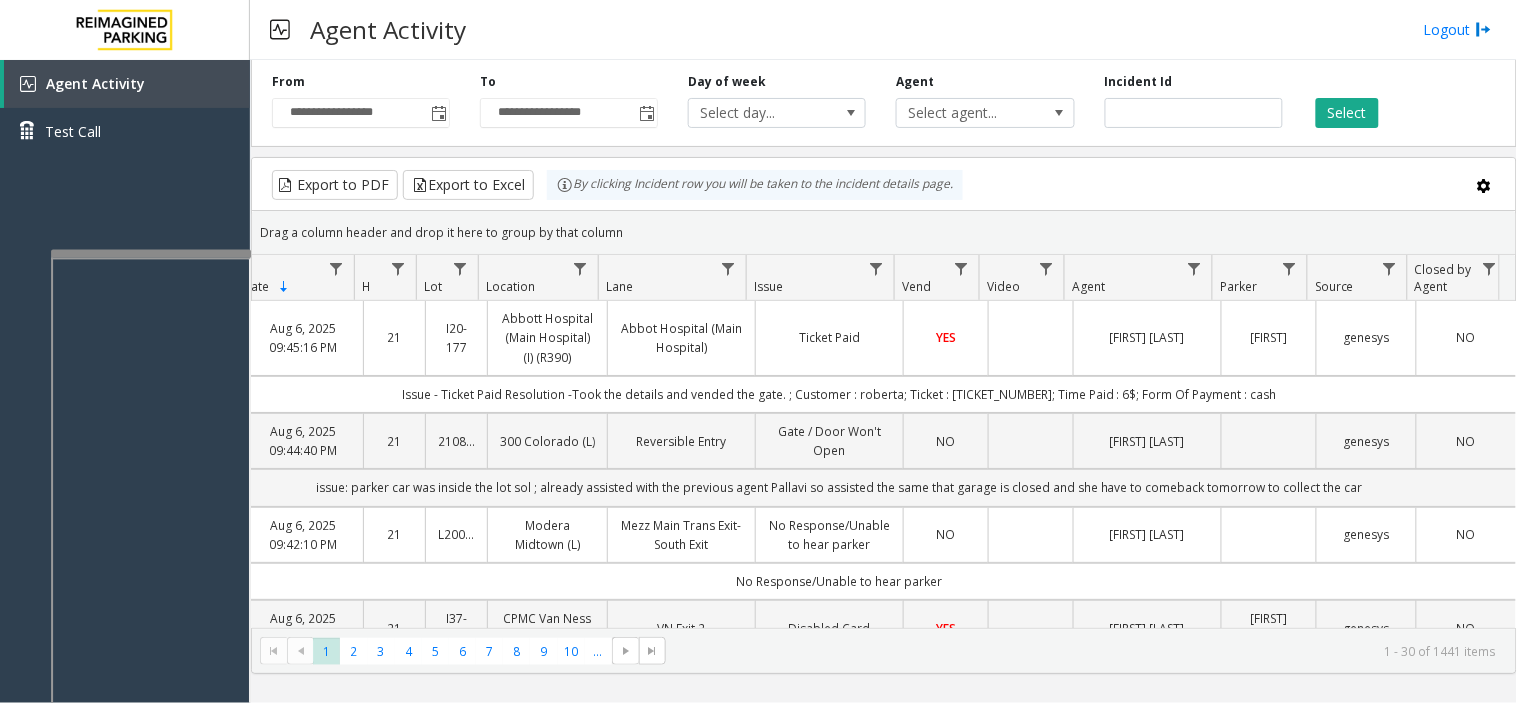 type 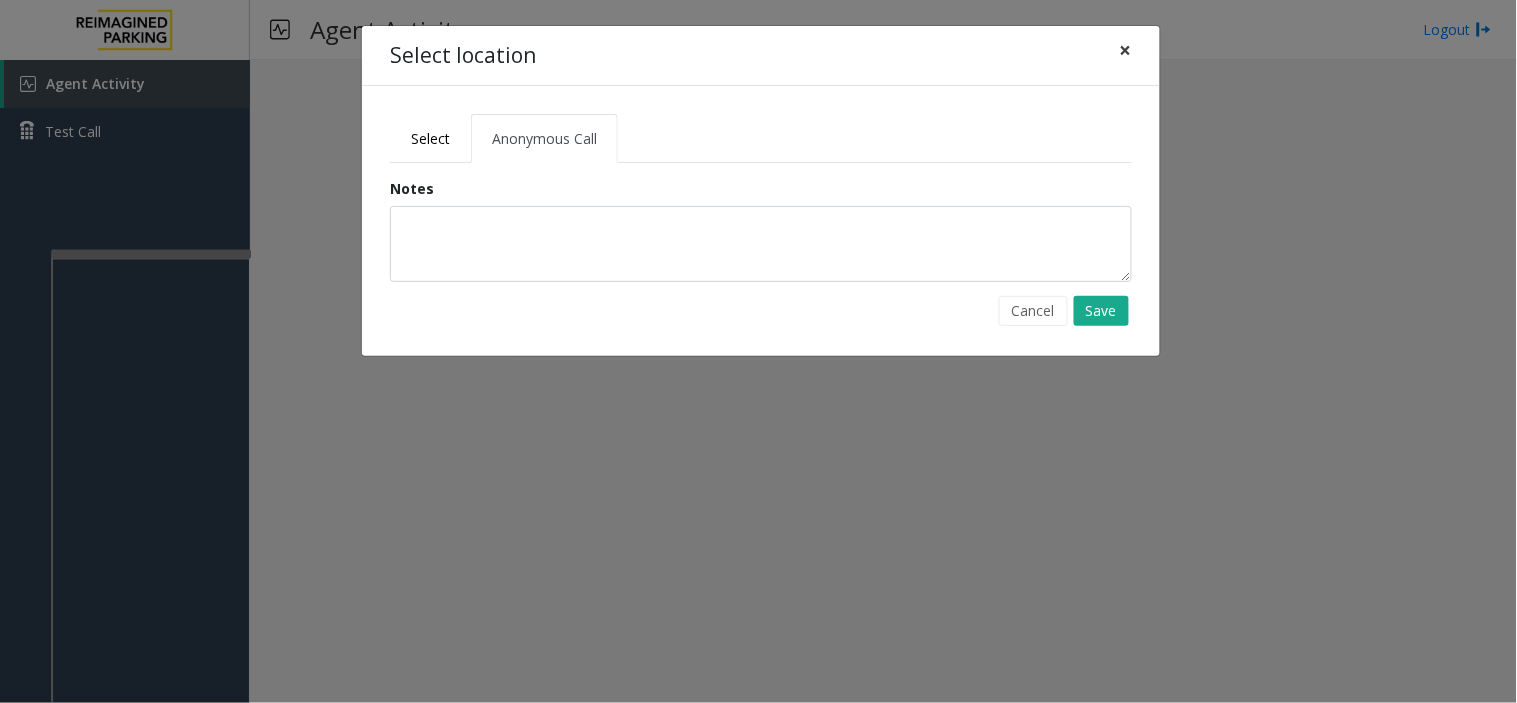 click on "×" 